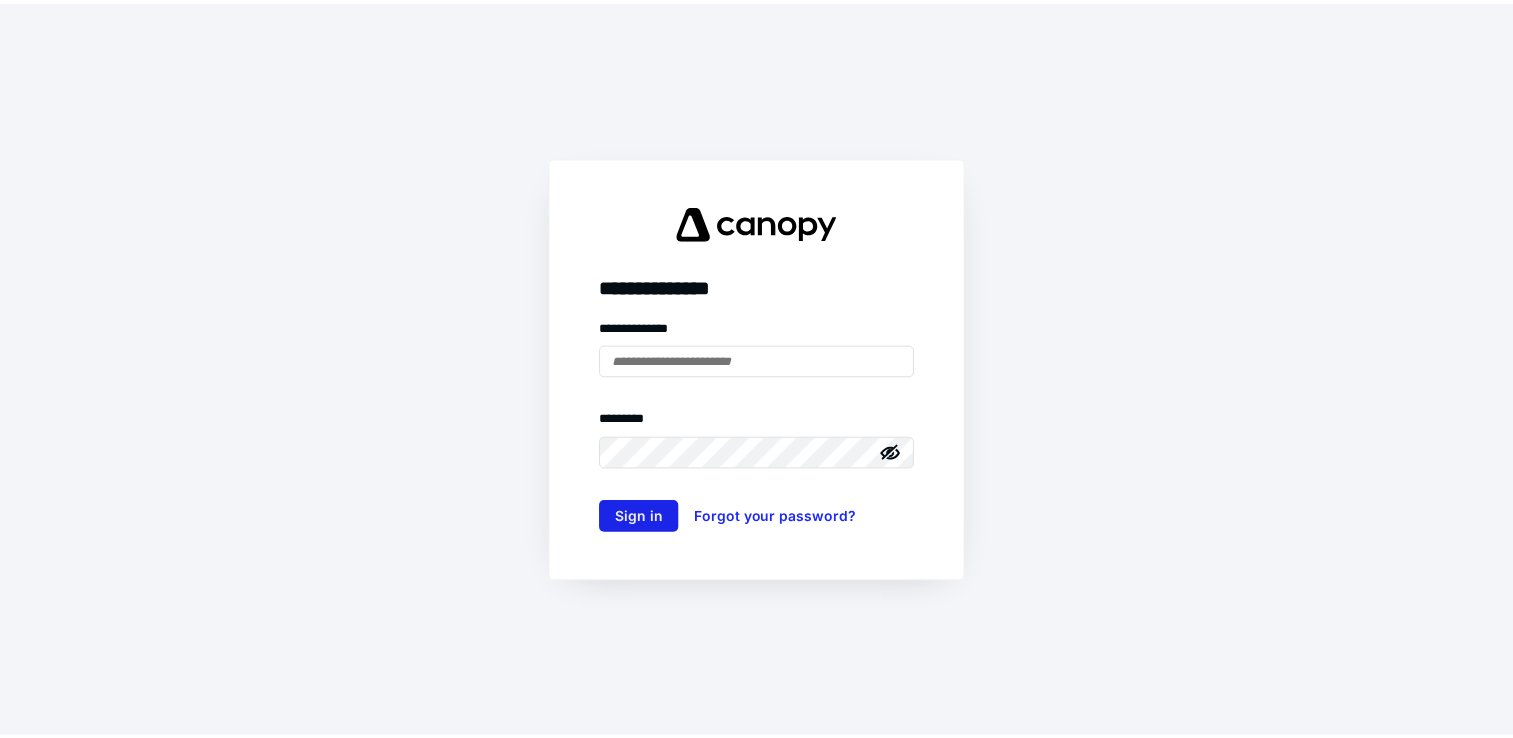 scroll, scrollTop: 0, scrollLeft: 0, axis: both 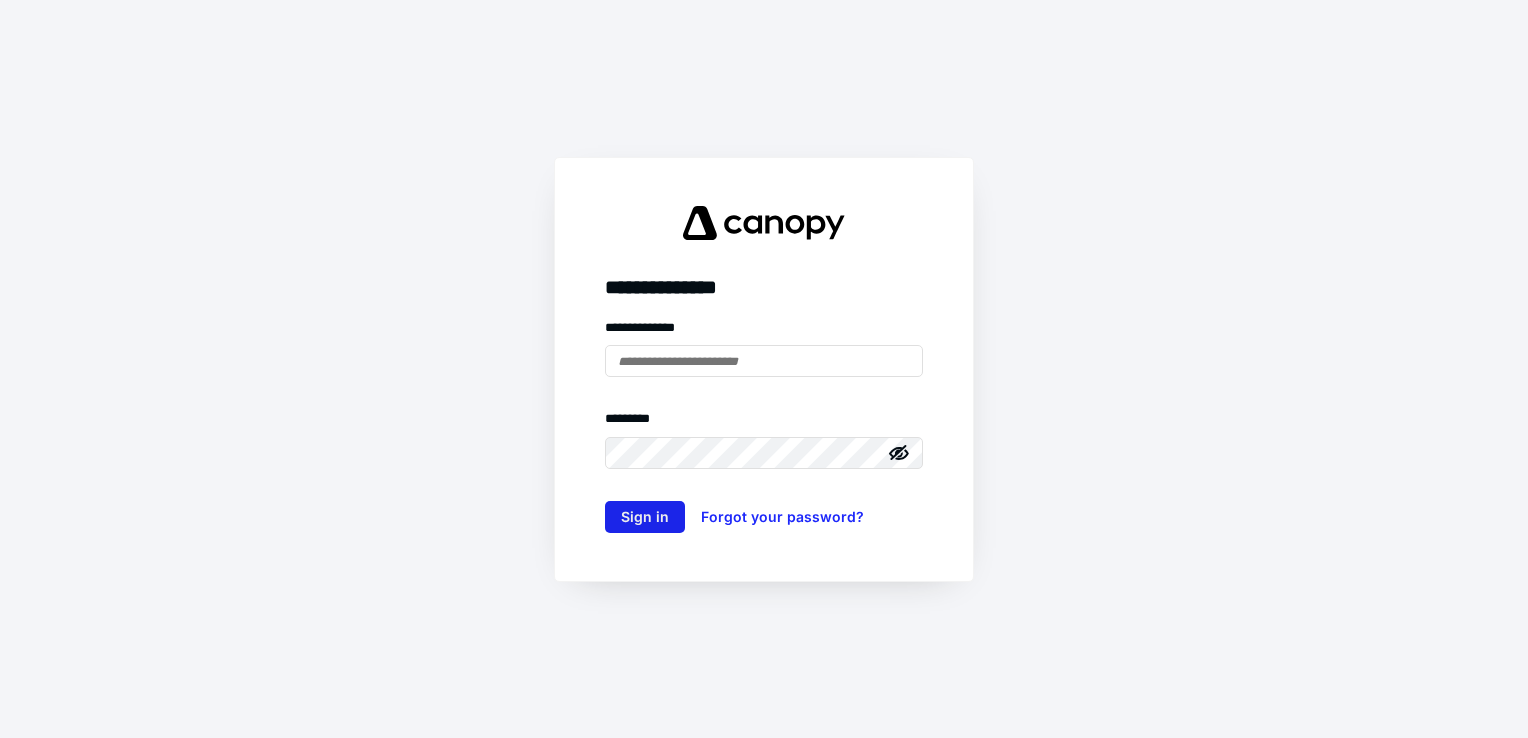 type on "**********" 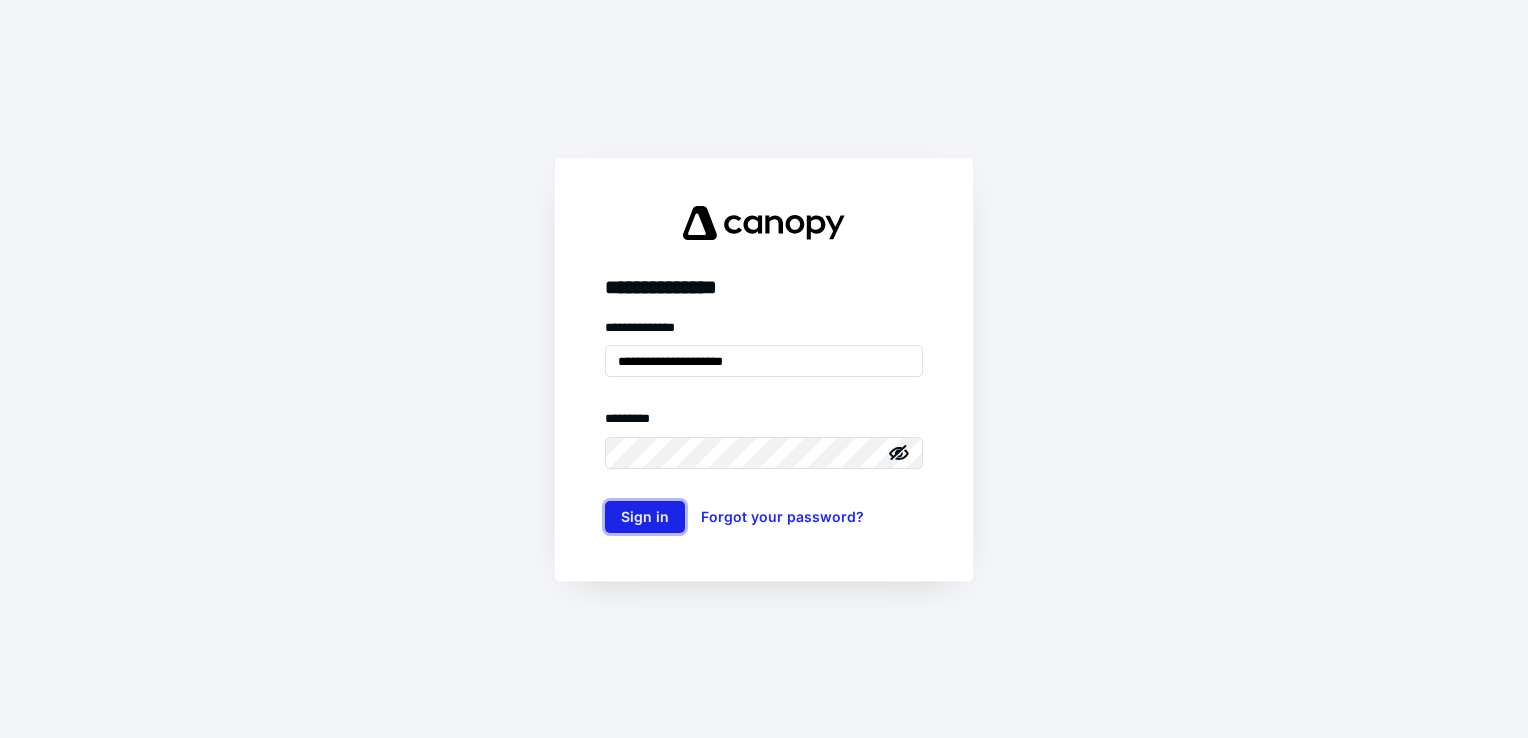 click on "Sign in" at bounding box center (645, 517) 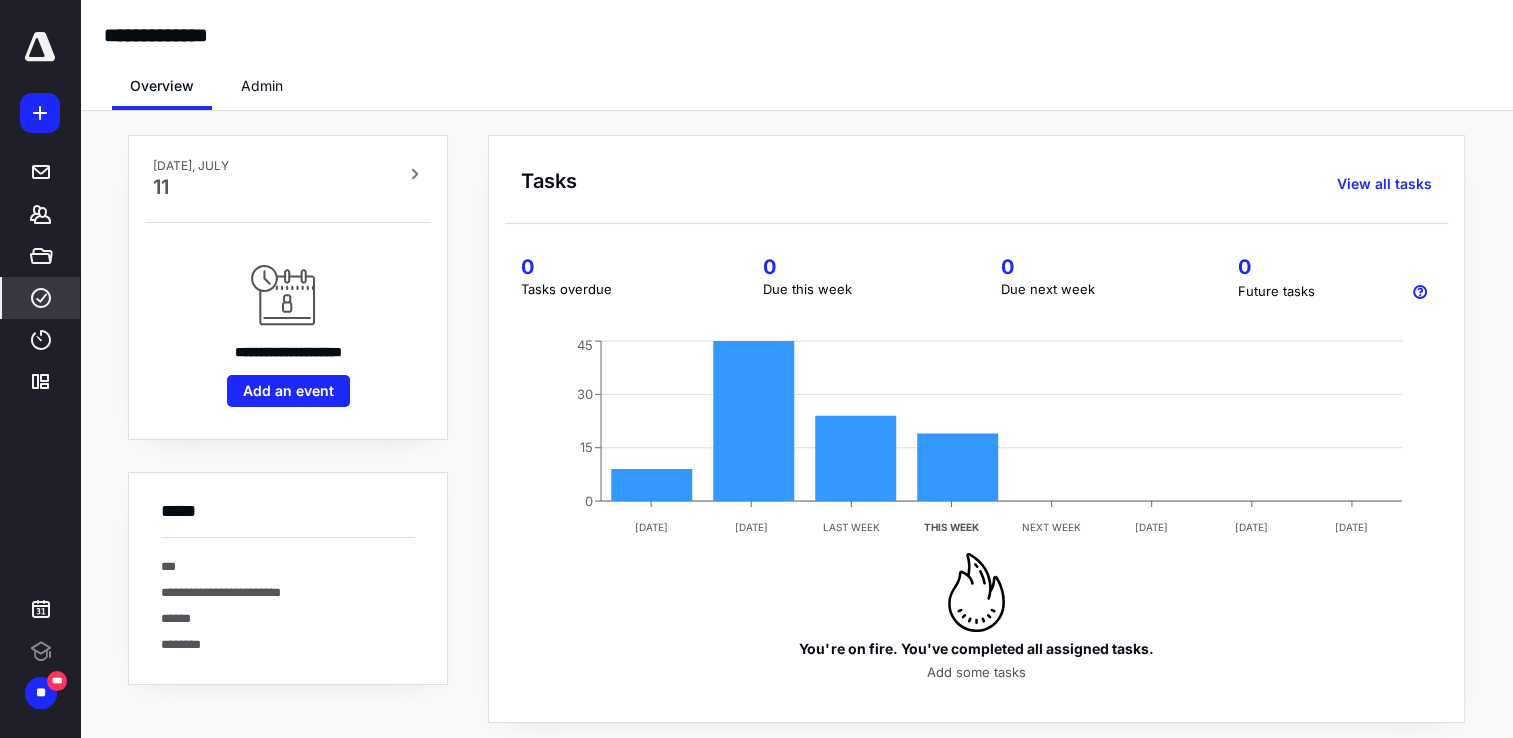 scroll, scrollTop: 0, scrollLeft: 0, axis: both 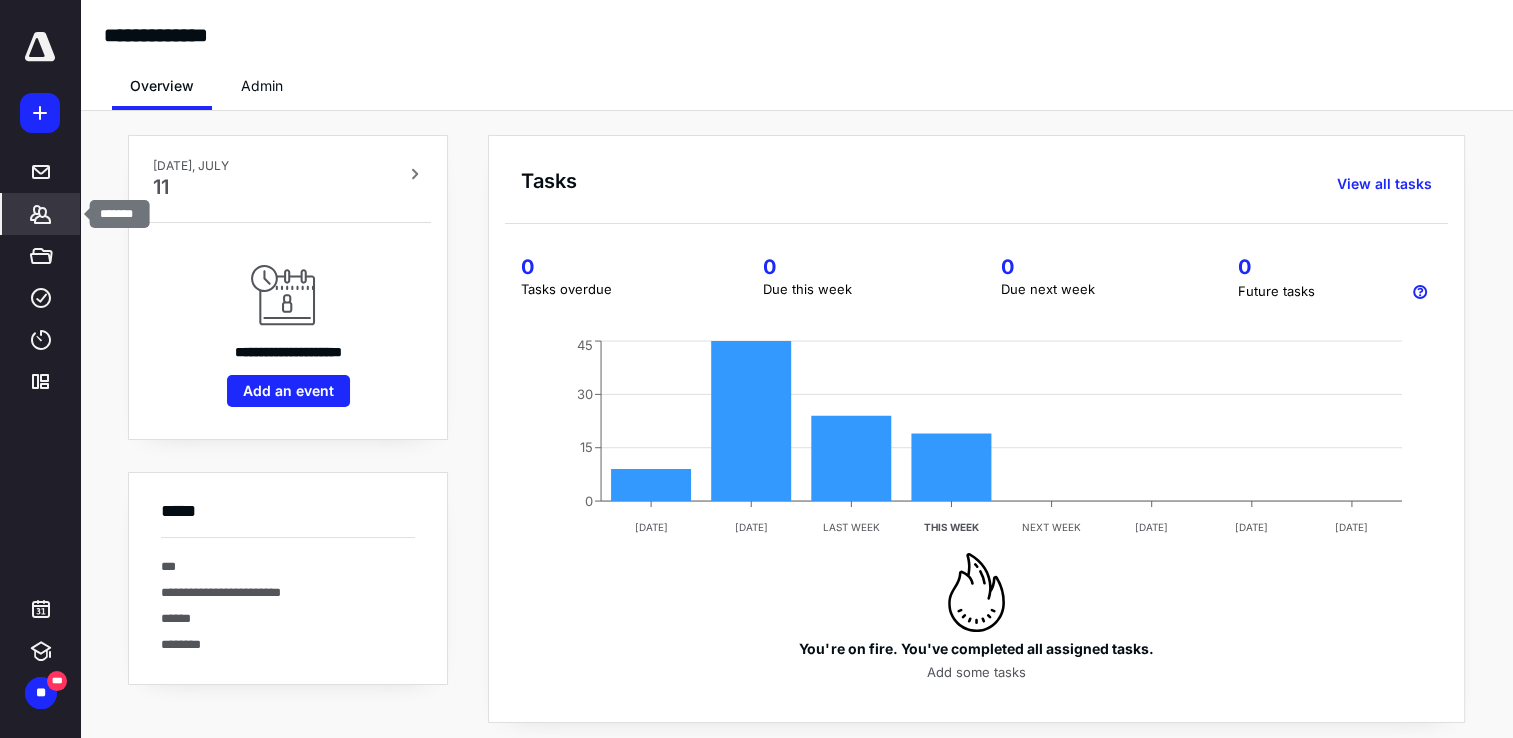 click 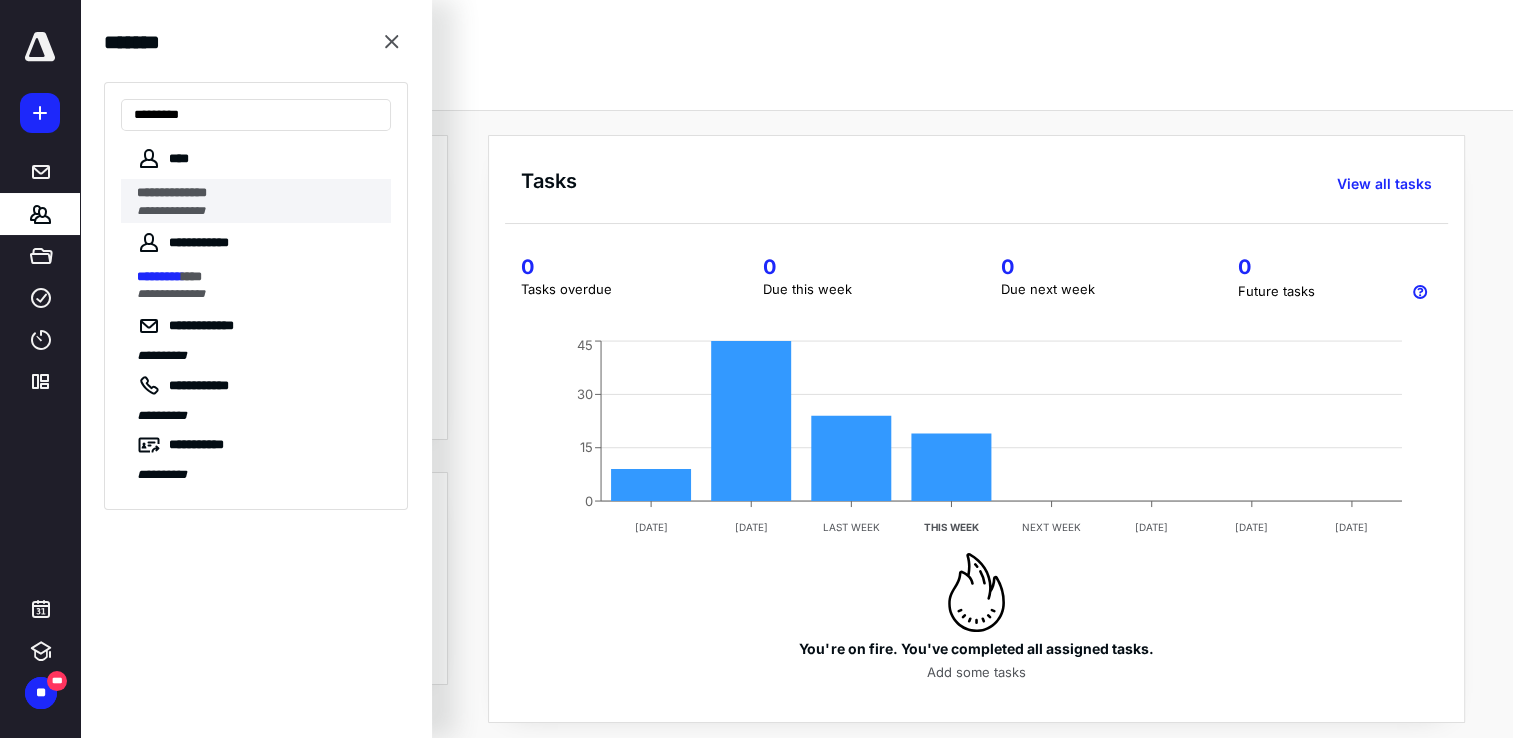 type on "*********" 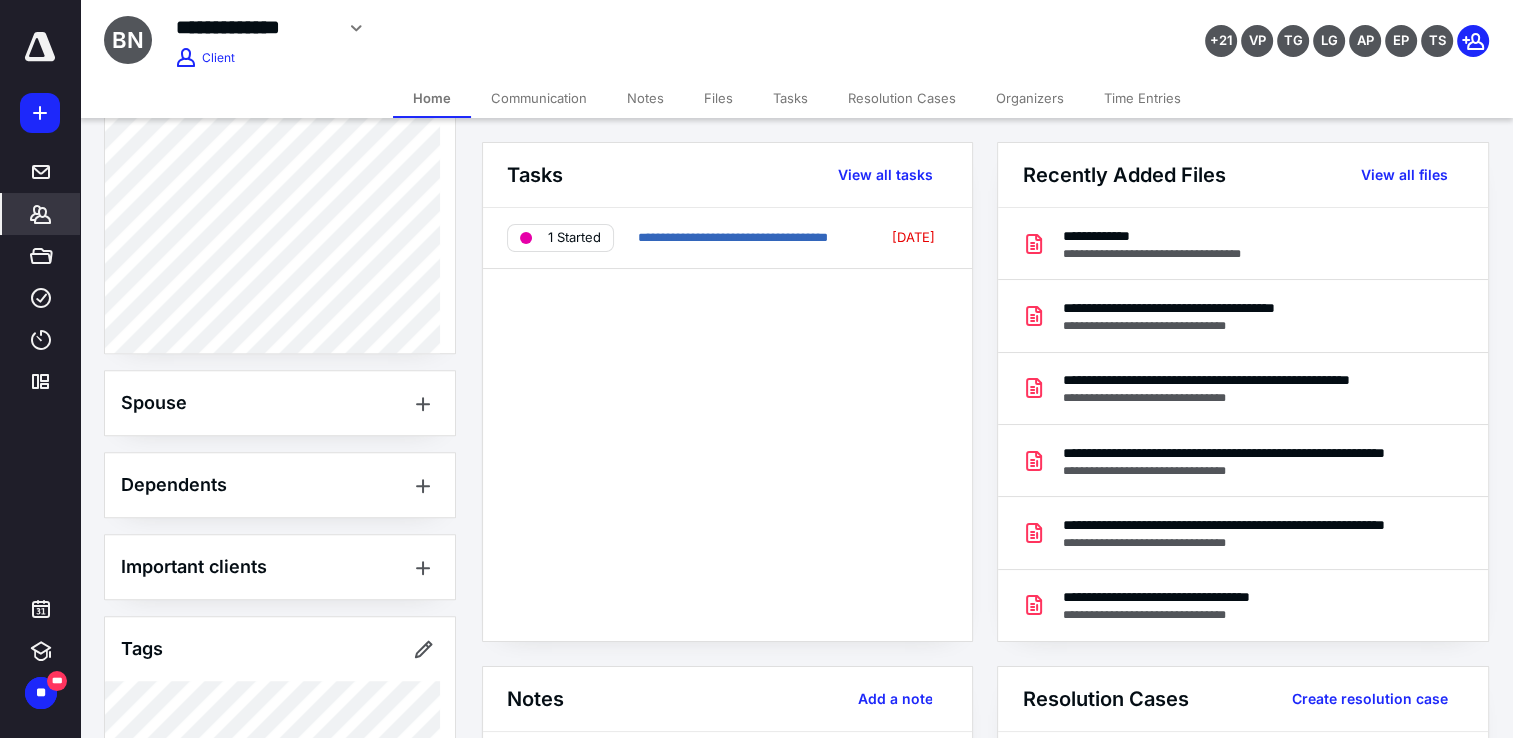 scroll, scrollTop: 1525, scrollLeft: 0, axis: vertical 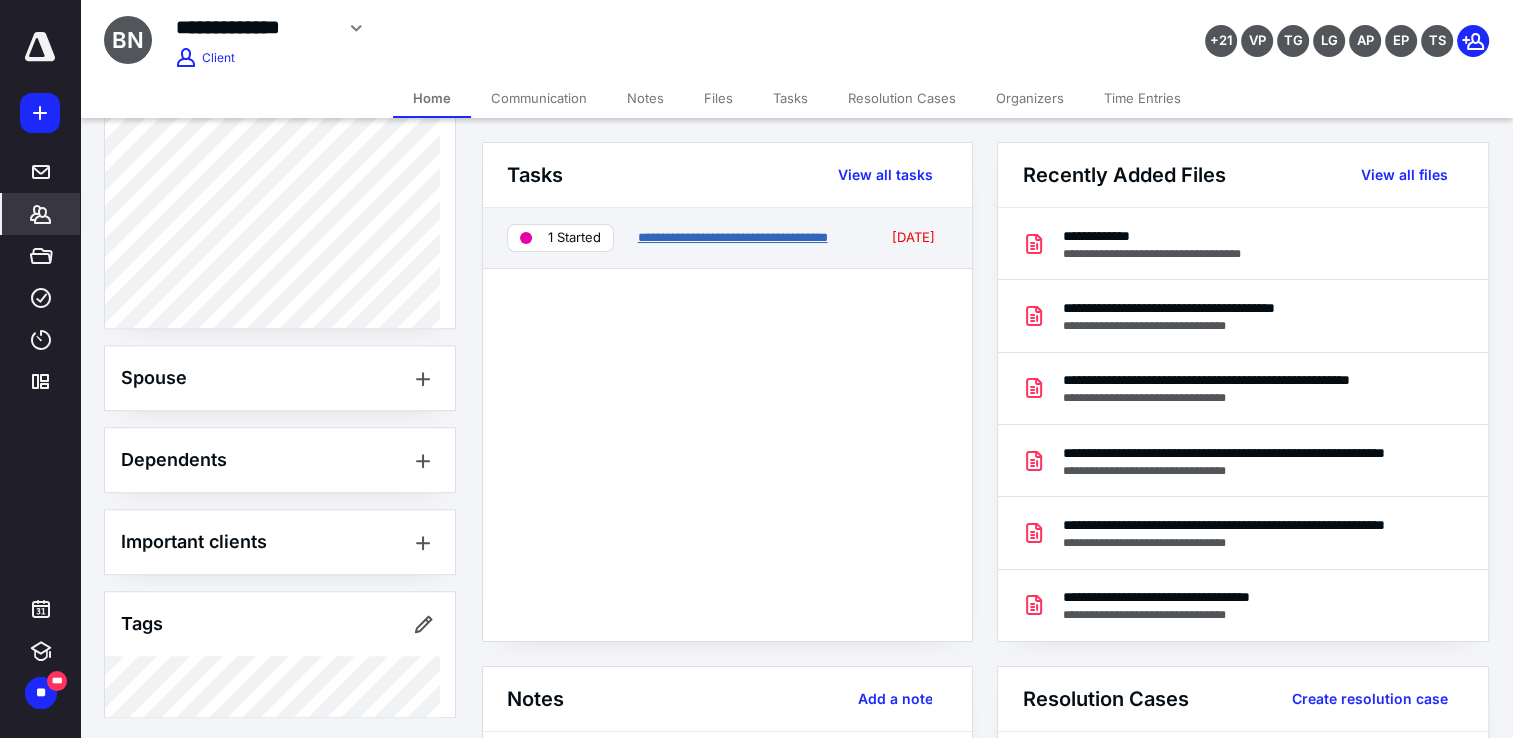 click on "**********" at bounding box center [732, 237] 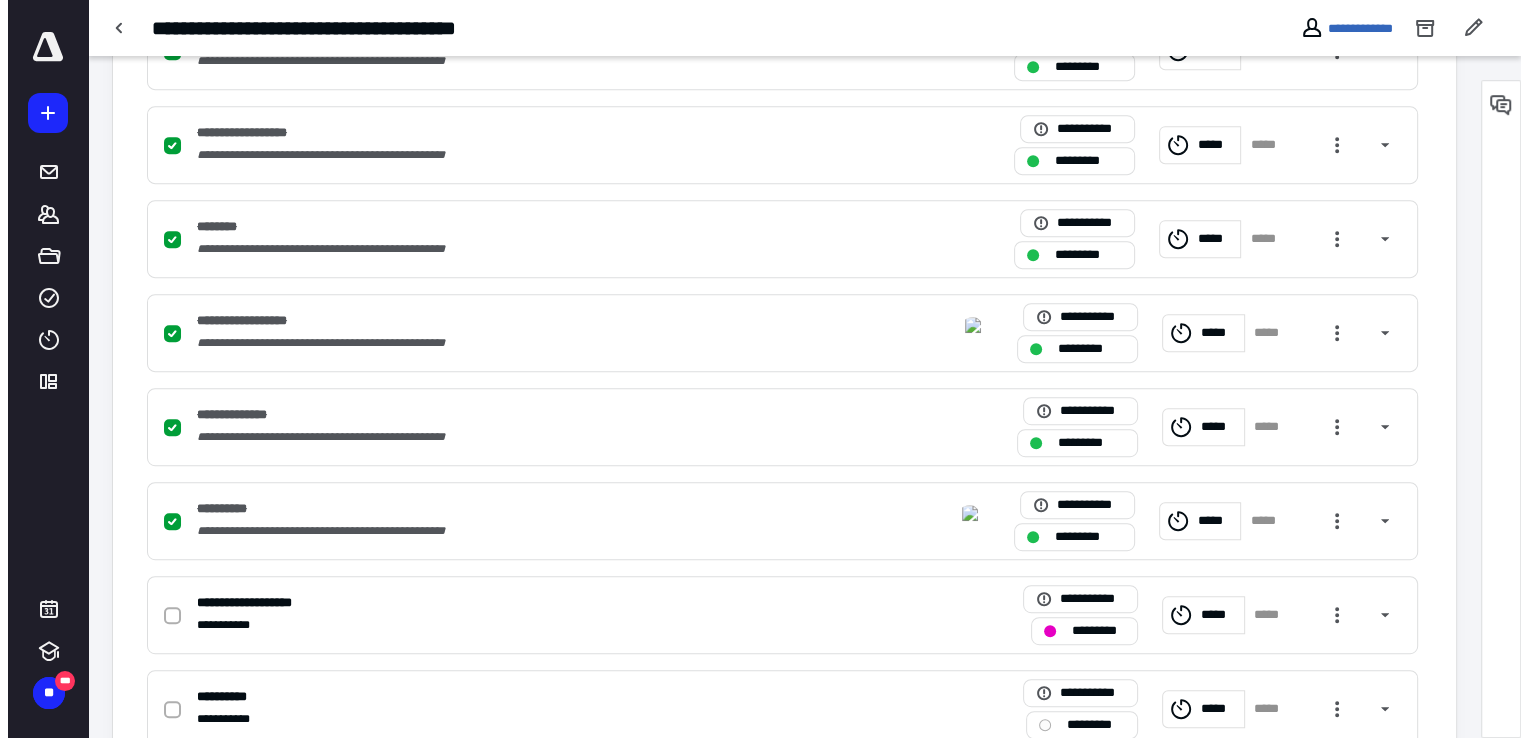 scroll, scrollTop: 1188, scrollLeft: 0, axis: vertical 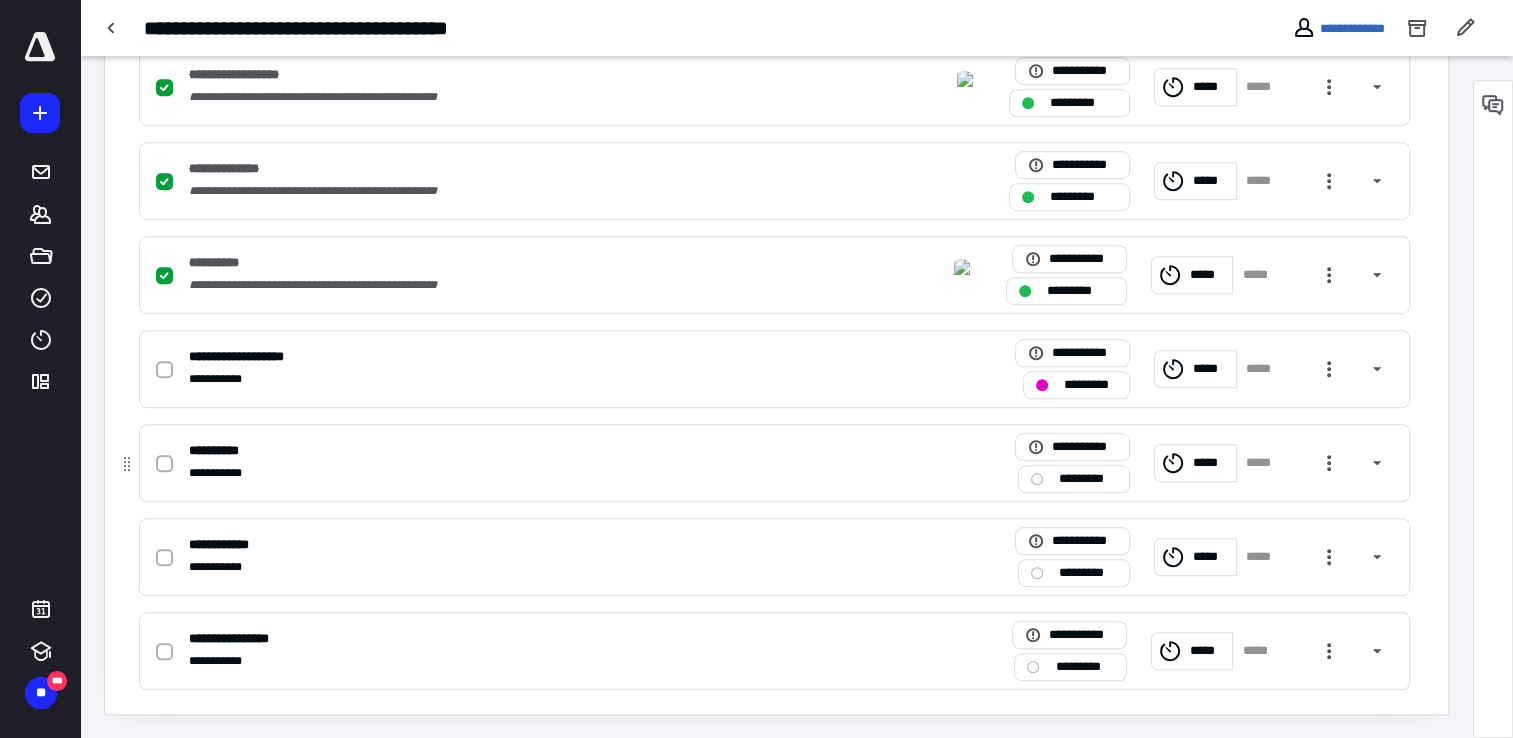 click on "*********" at bounding box center [1074, 479] 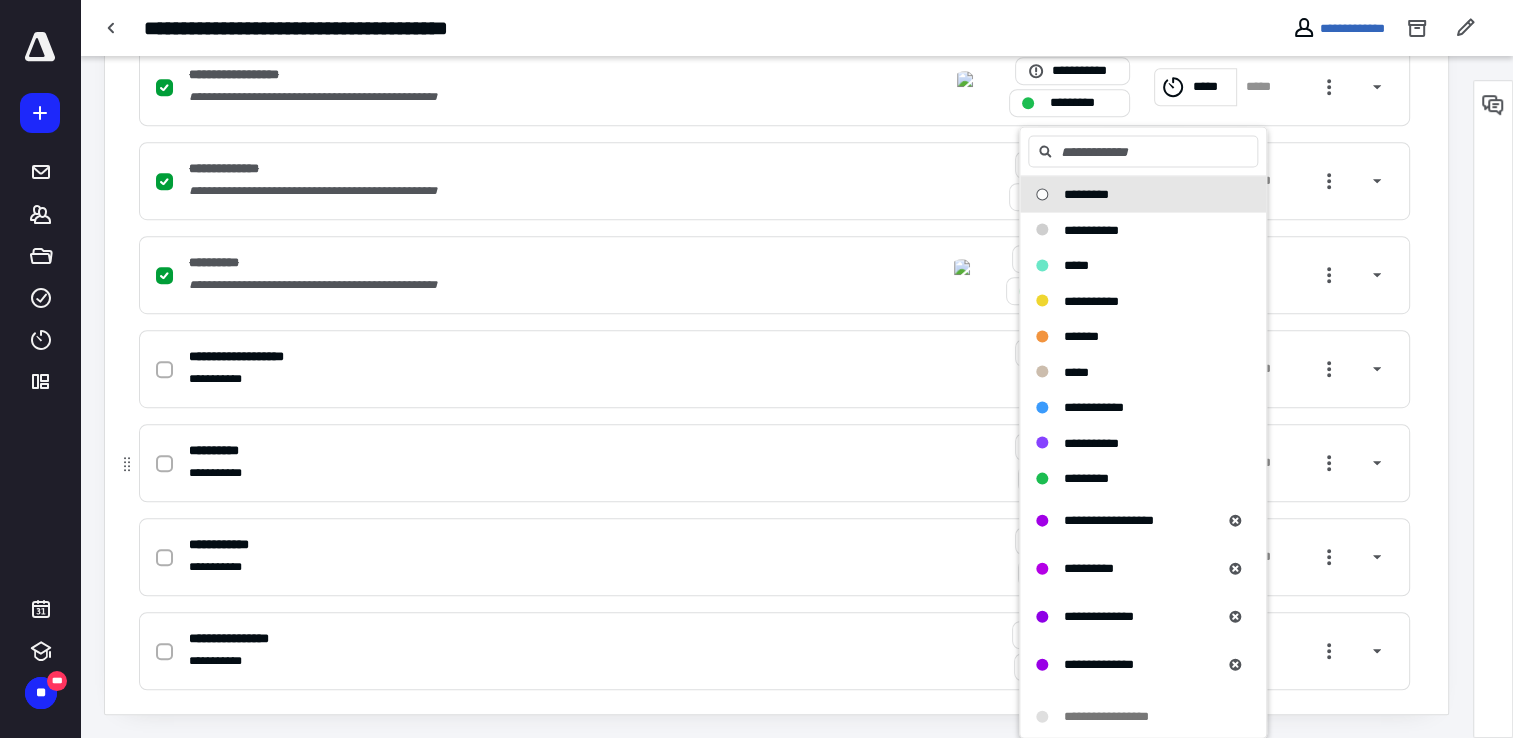 click on "*********" at bounding box center [1143, 478] 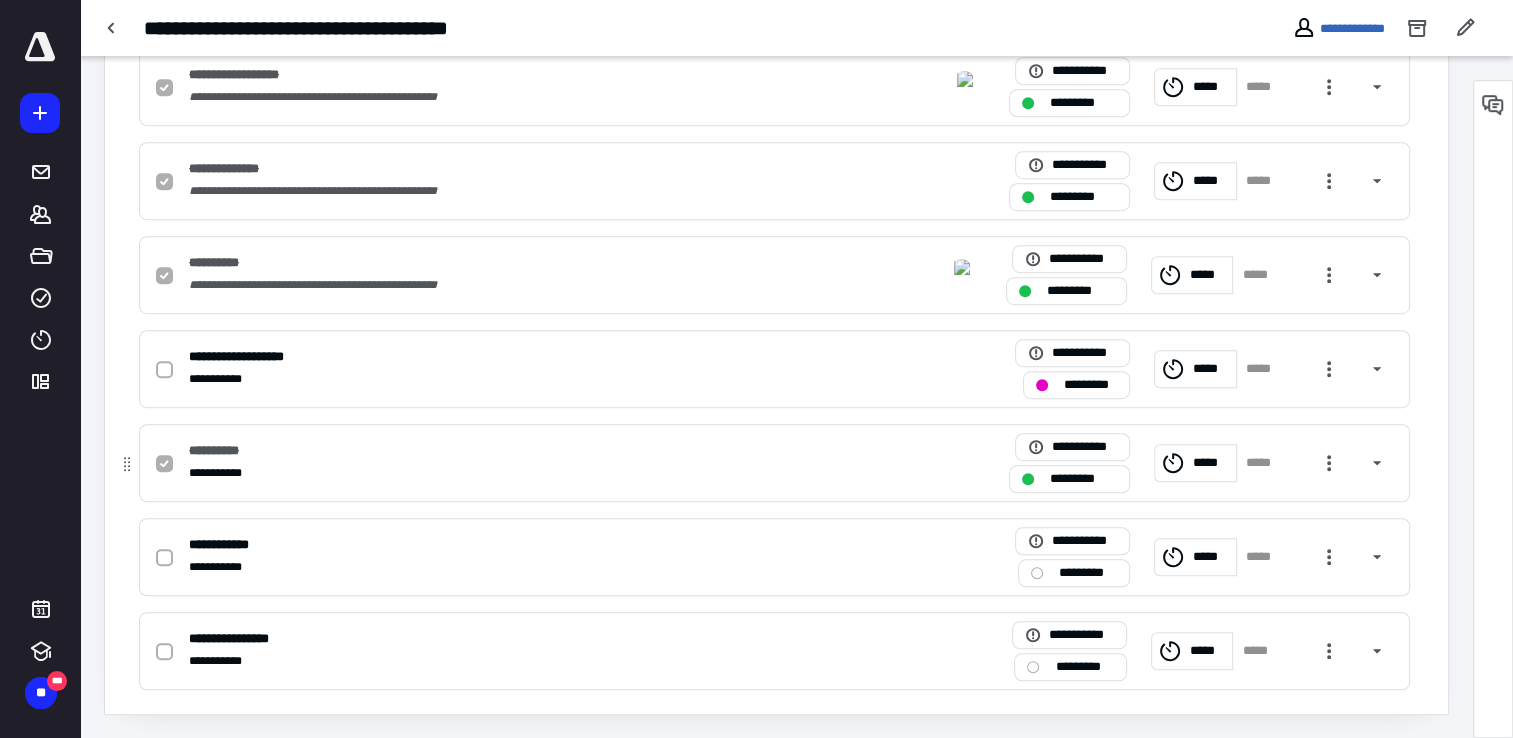 click 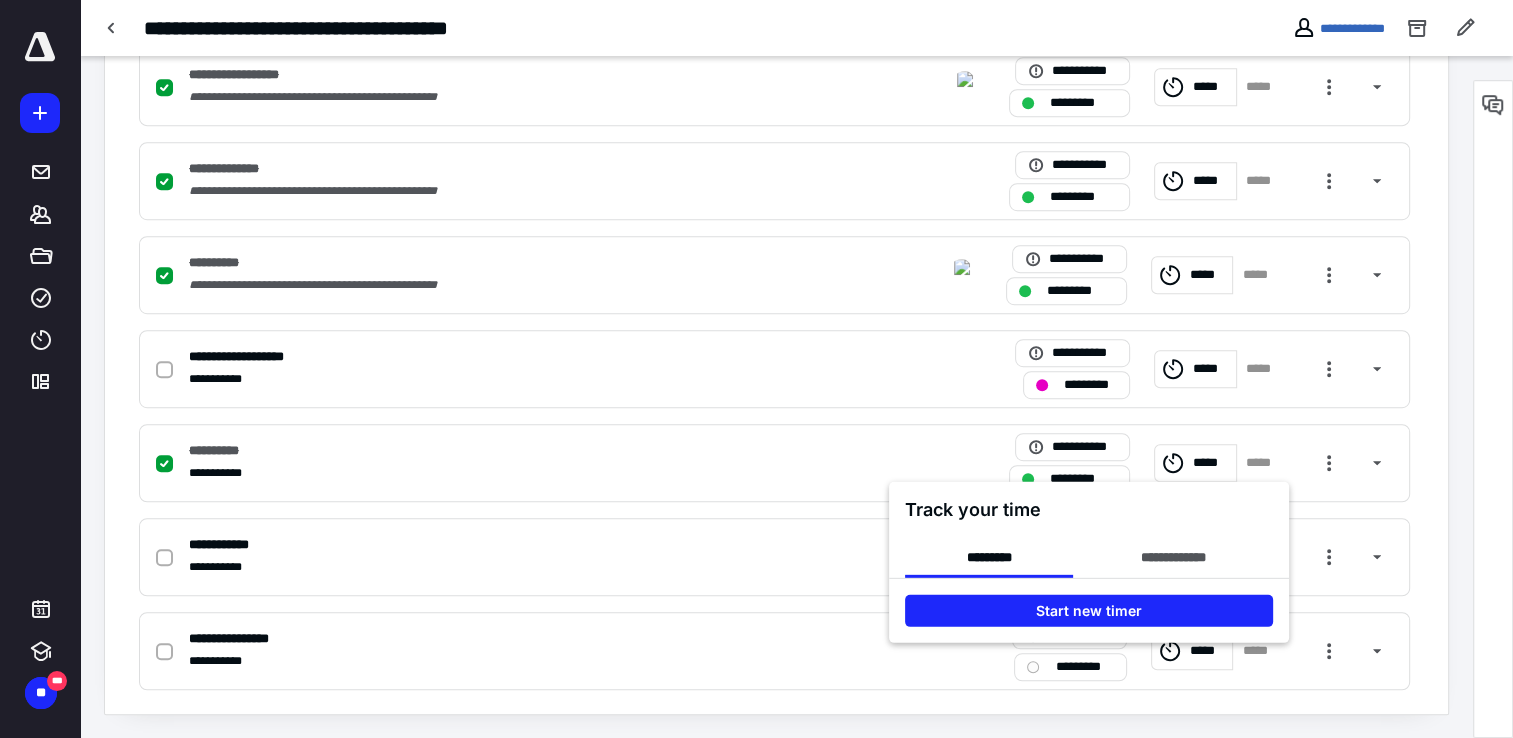 click on "**********" at bounding box center (1089, 554) 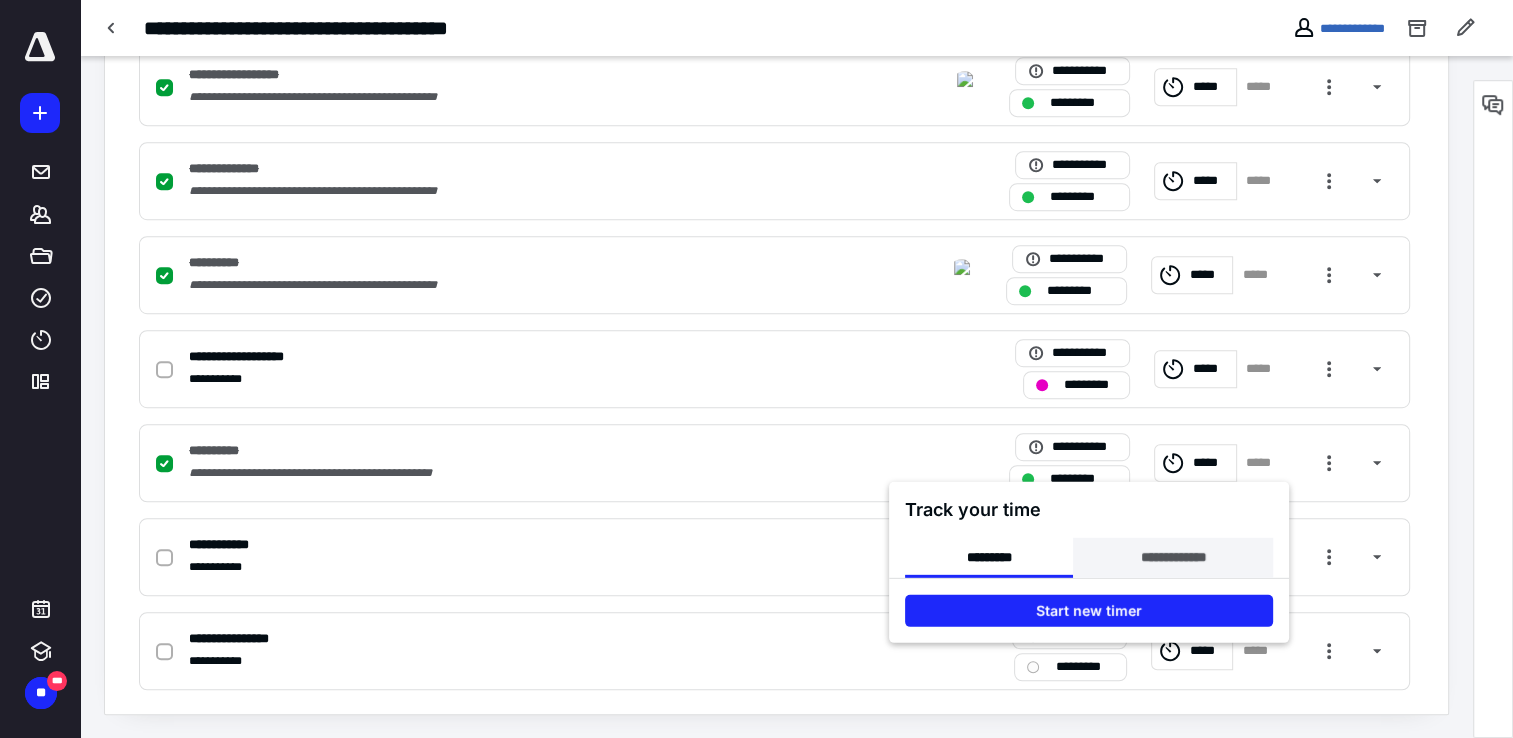 click on "**********" at bounding box center [1172, 558] 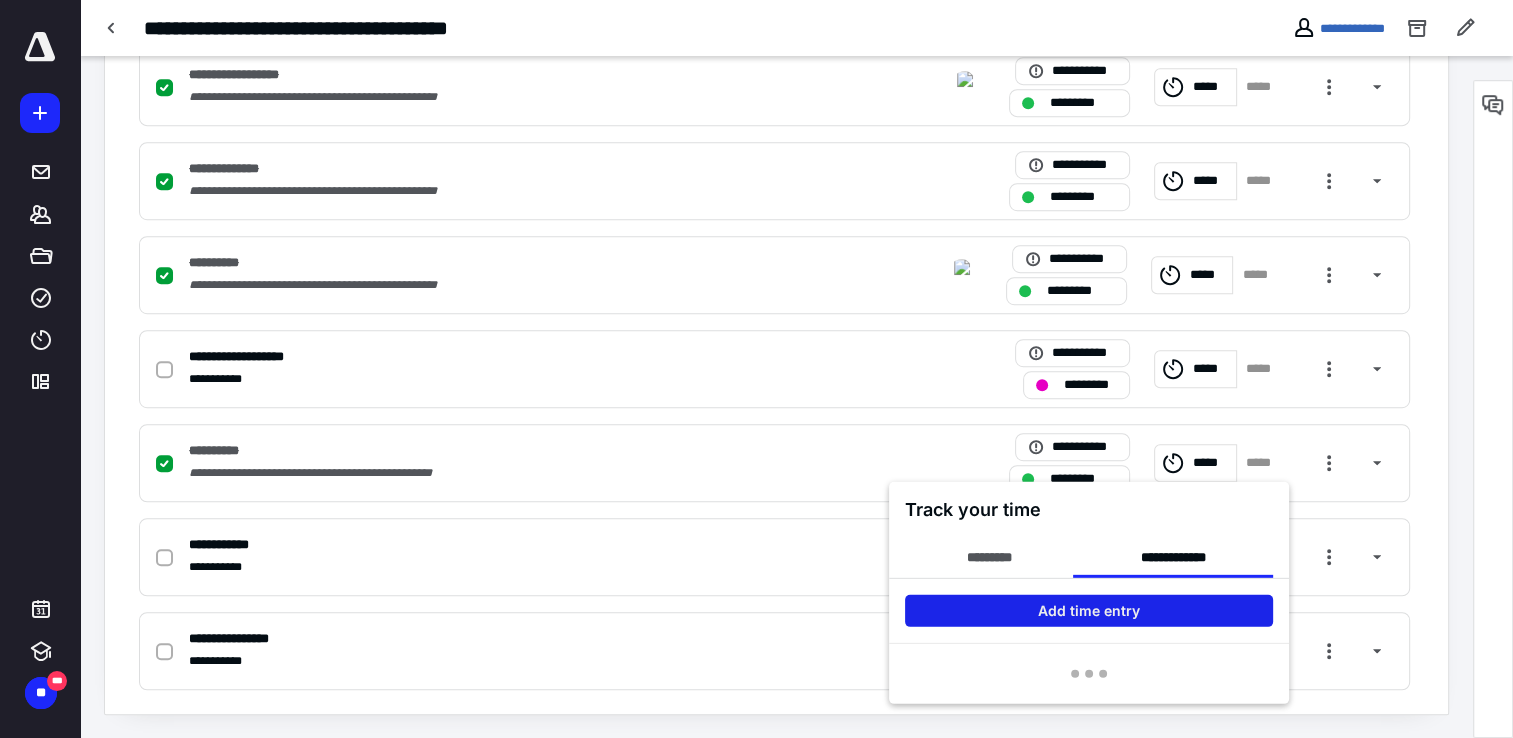click on "Add time entry" at bounding box center [1089, 611] 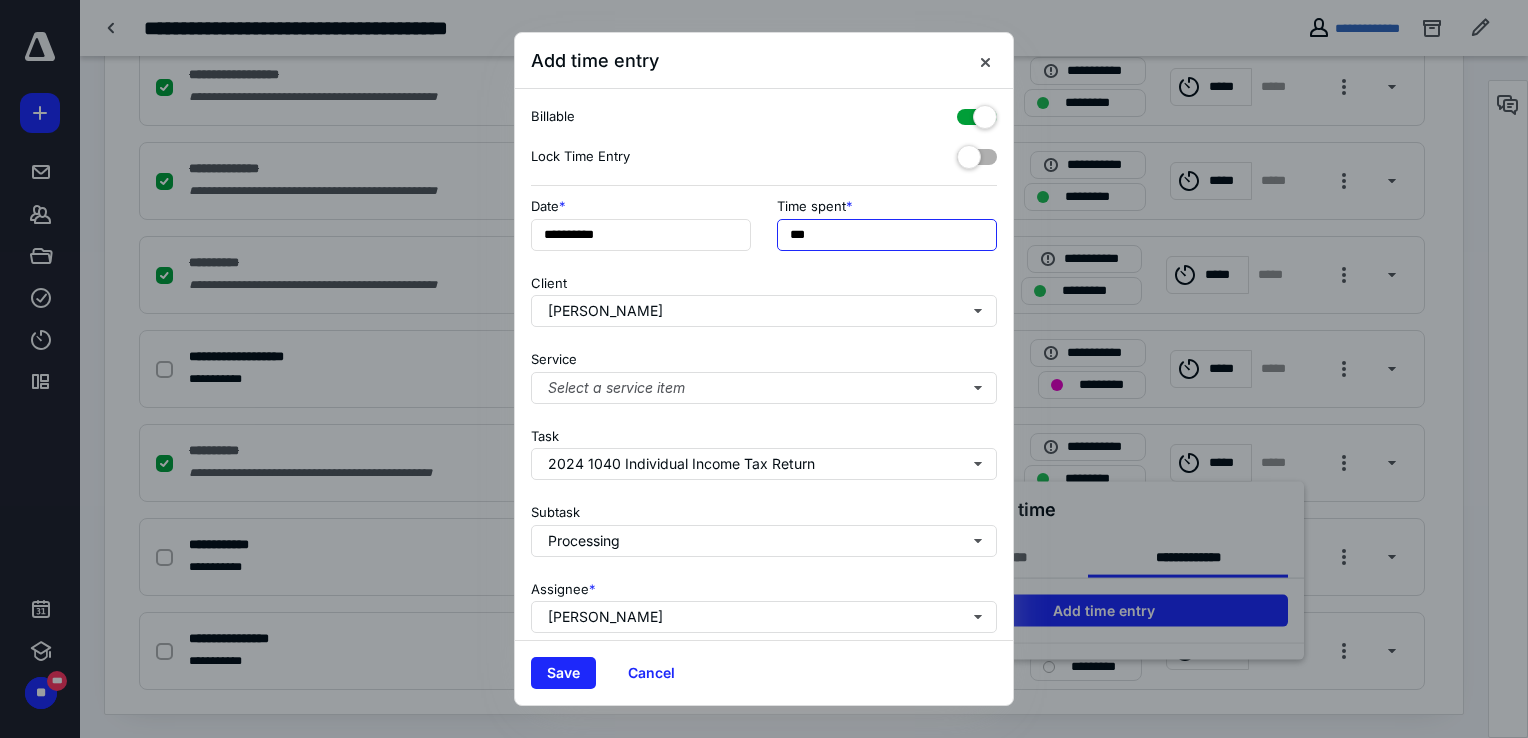 drag, startPoint x: 850, startPoint y: 248, endPoint x: 400, endPoint y: 258, distance: 450.11108 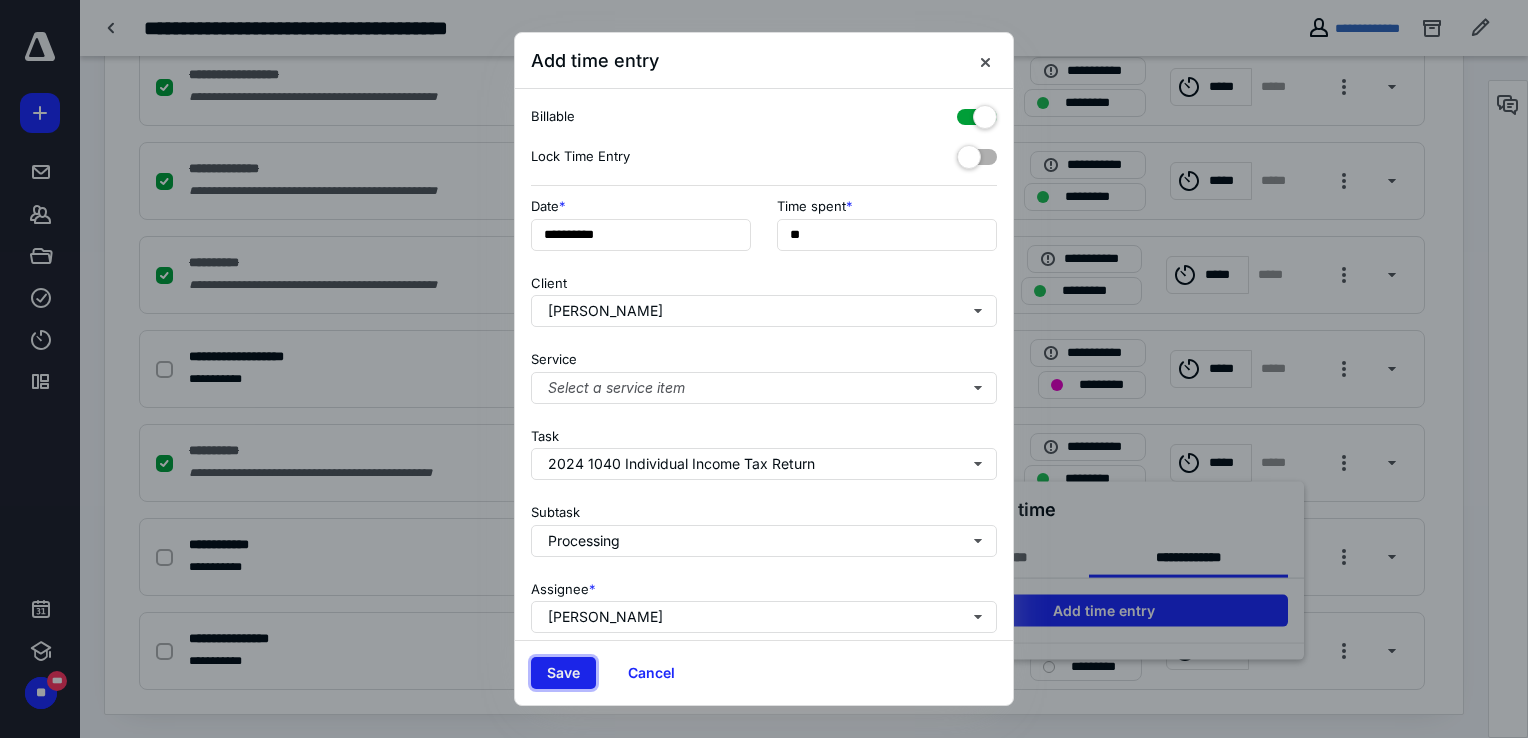 type on "***" 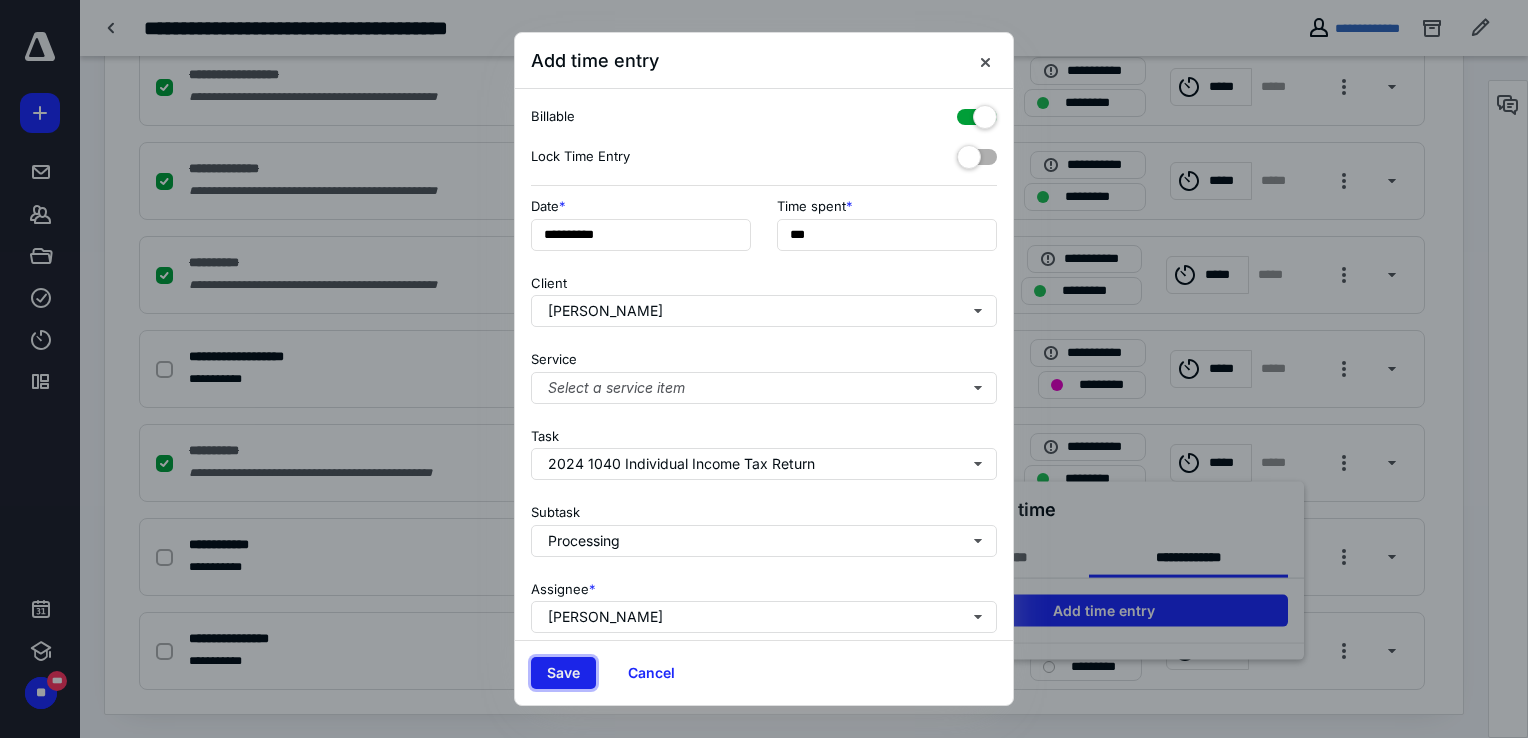 click on "Save" at bounding box center [563, 673] 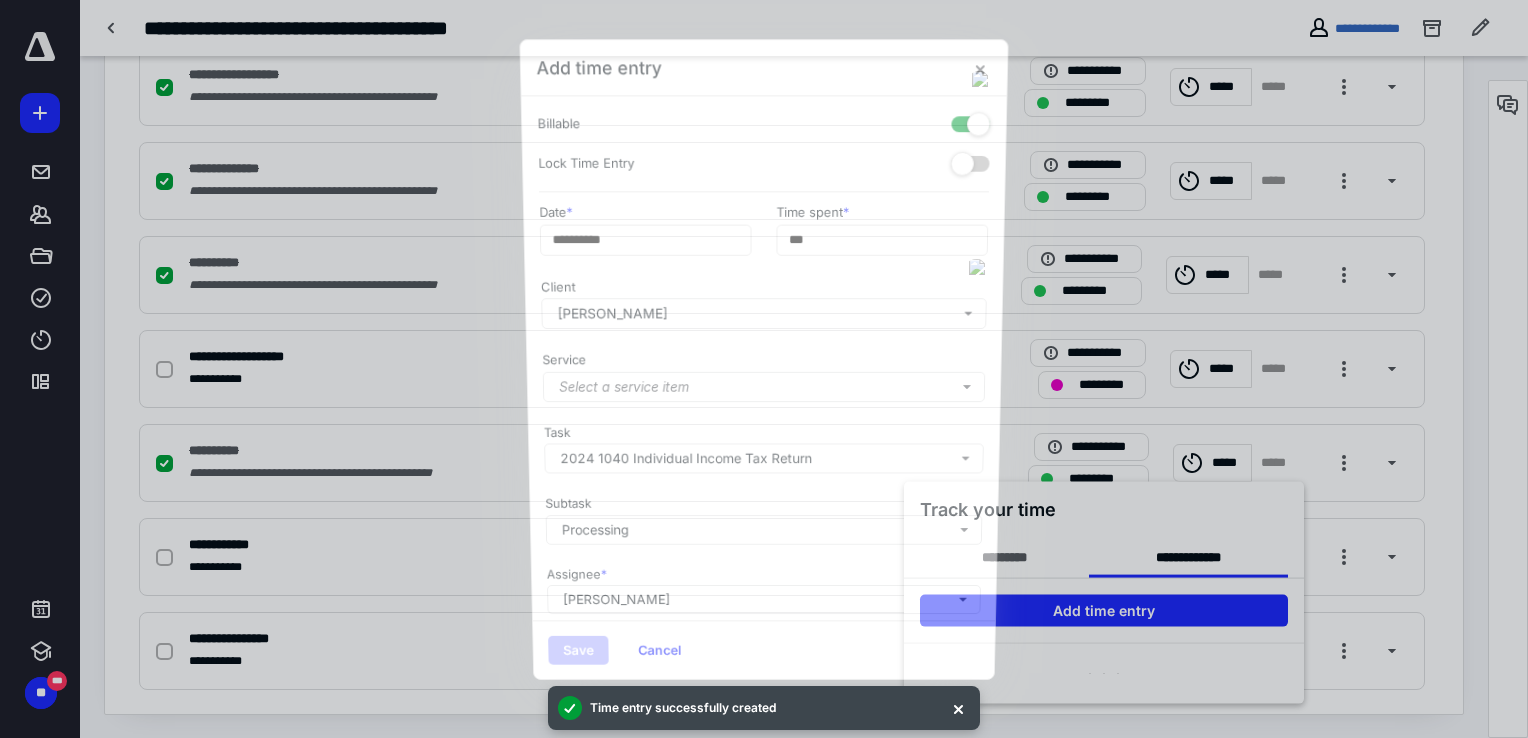 click at bounding box center (764, 369) 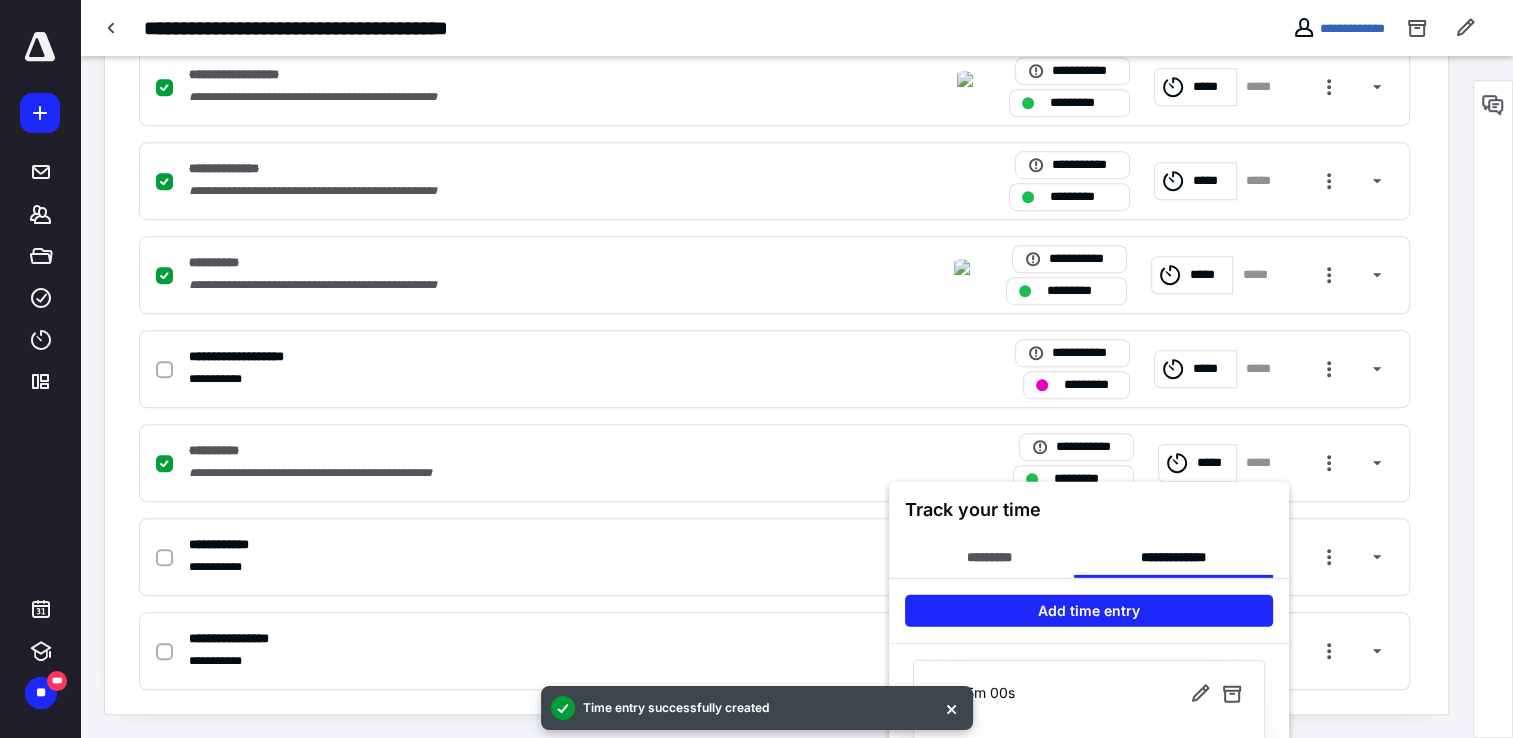 click at bounding box center (756, 369) 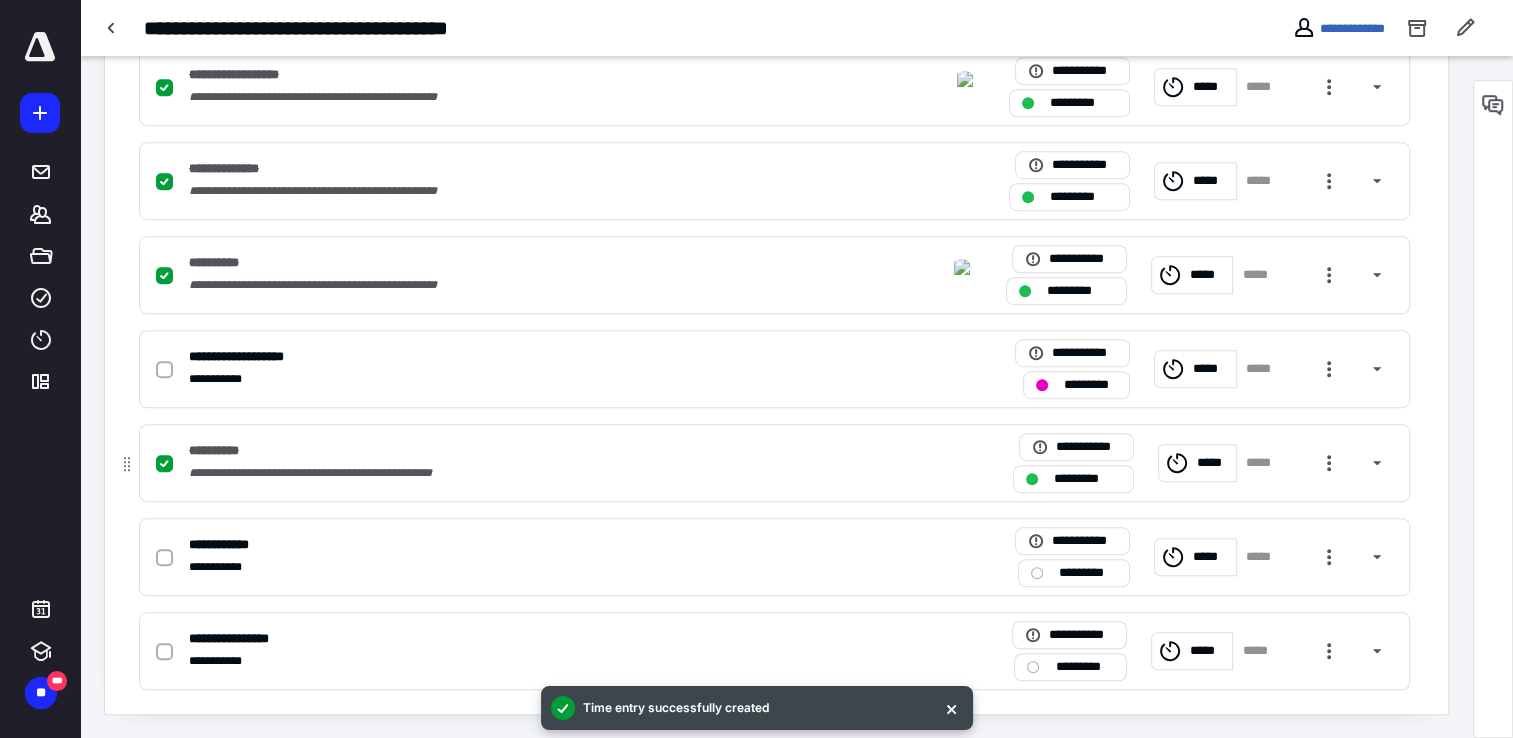 click on "**********" at bounding box center [512, 473] 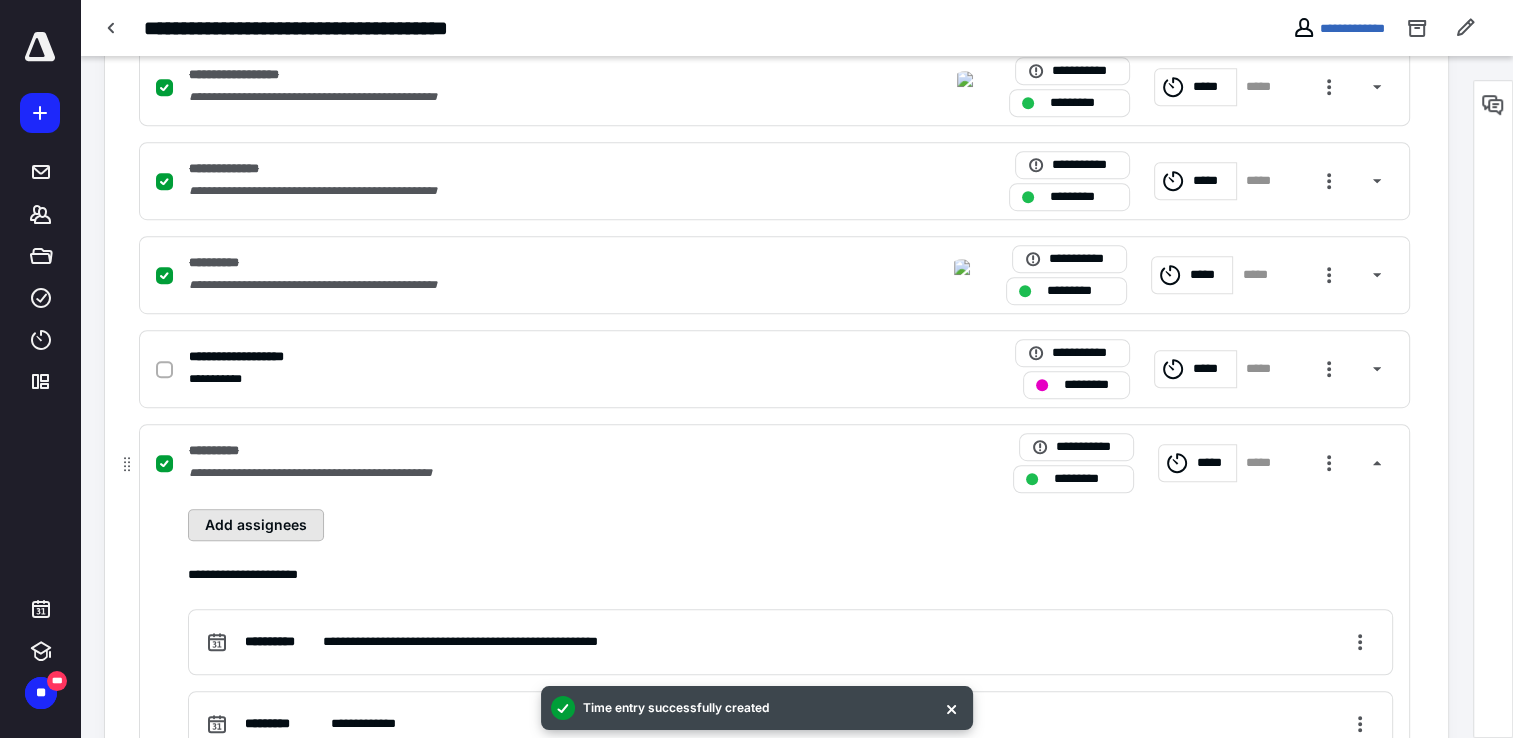 click on "Add assignees" at bounding box center [256, 525] 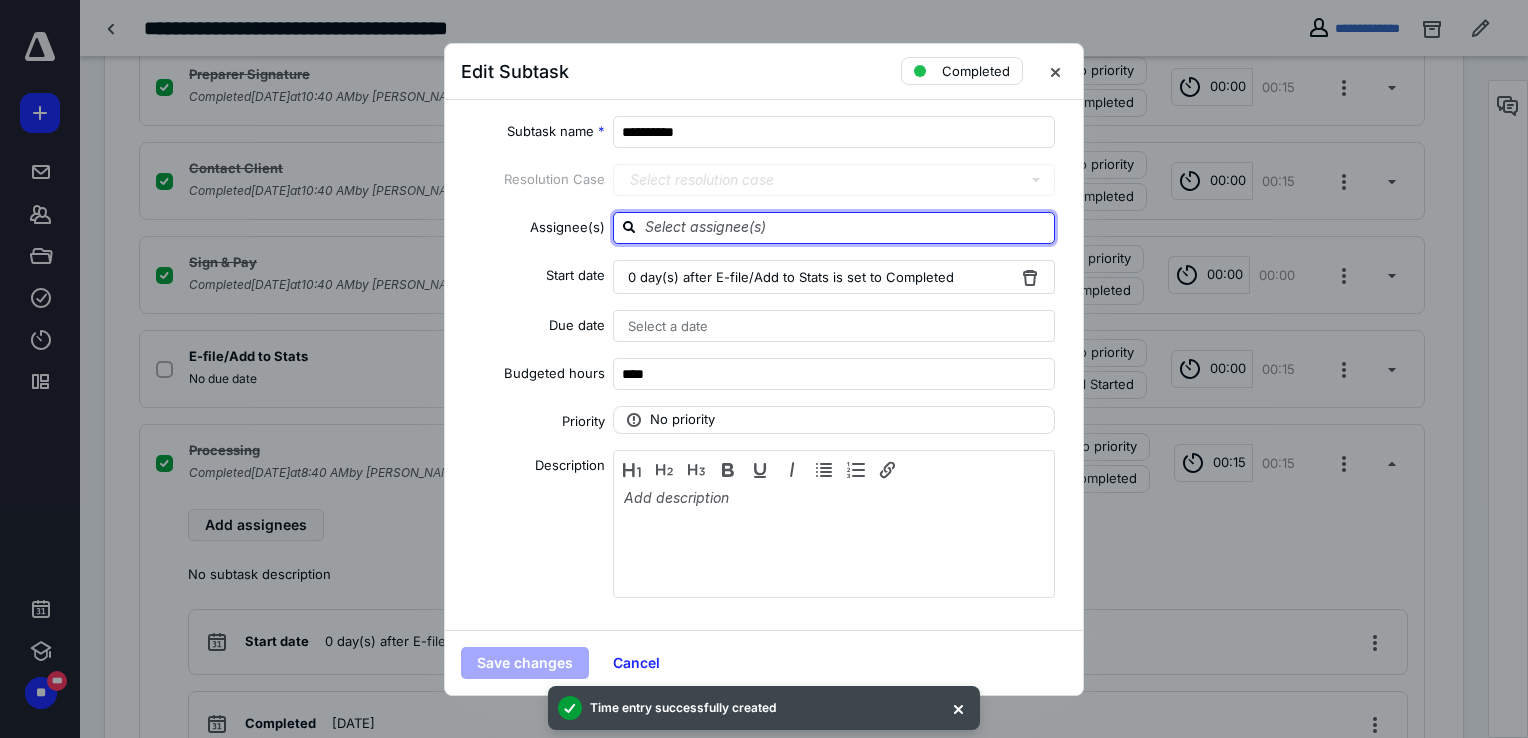 click at bounding box center (846, 227) 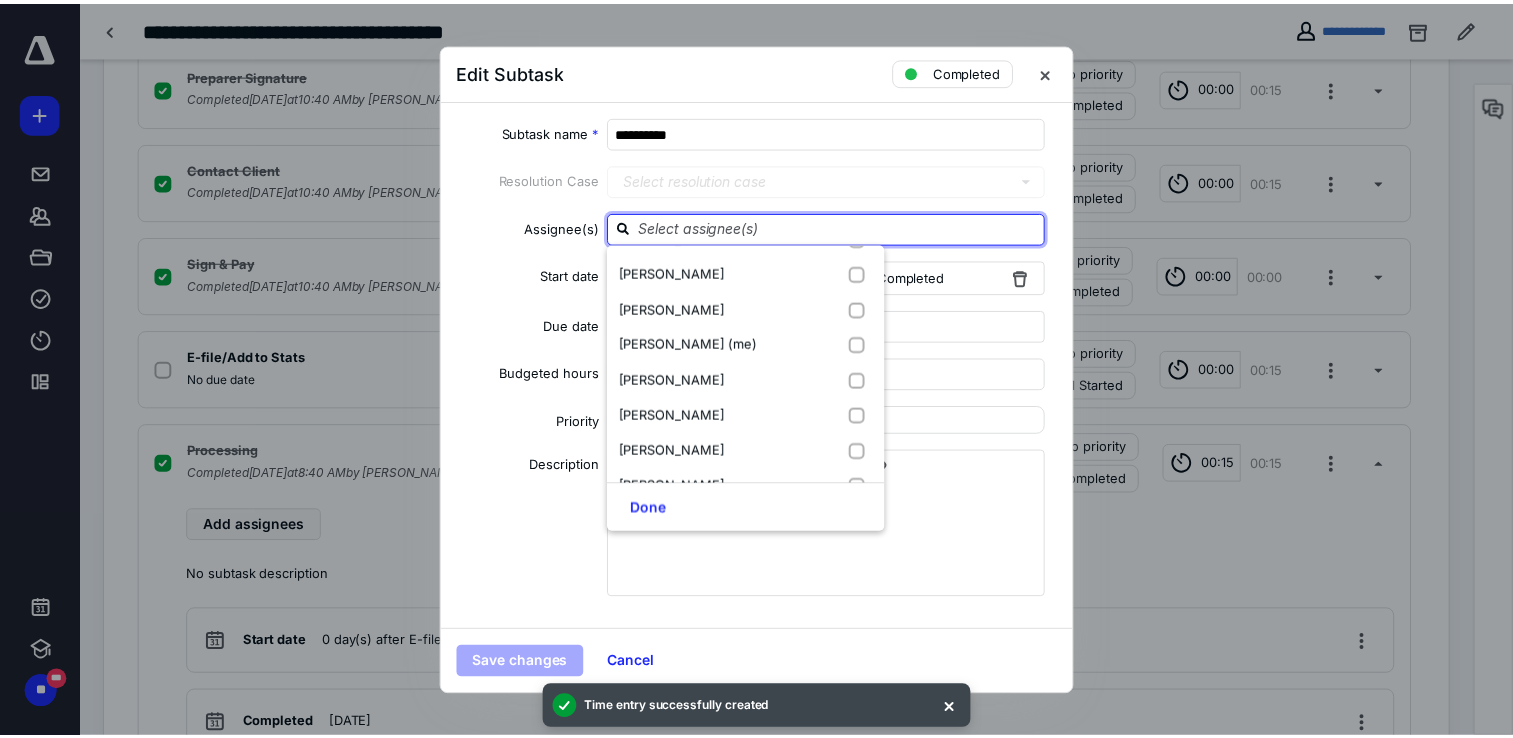 scroll, scrollTop: 600, scrollLeft: 0, axis: vertical 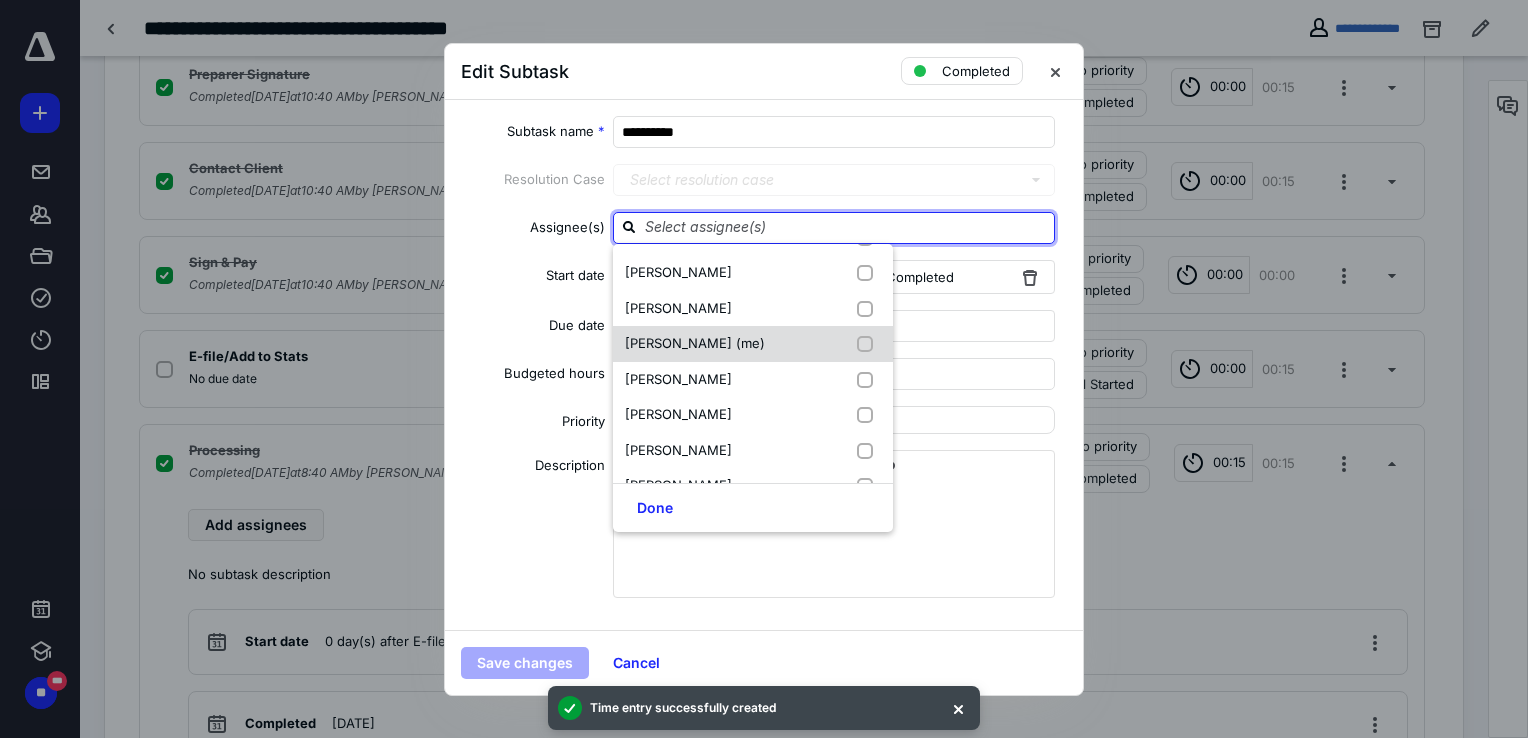 click on "[PERSON_NAME] (me)" at bounding box center [695, 343] 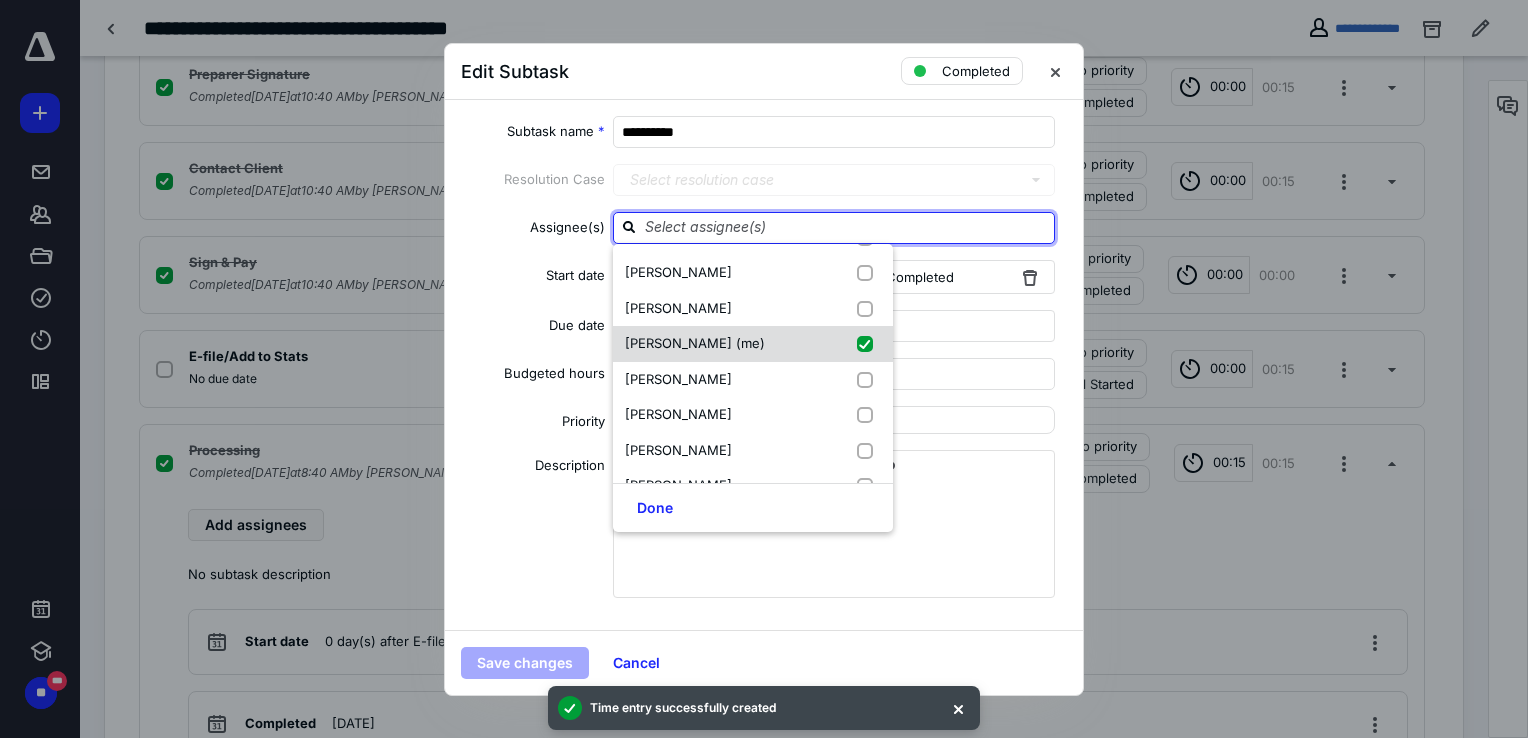checkbox on "true" 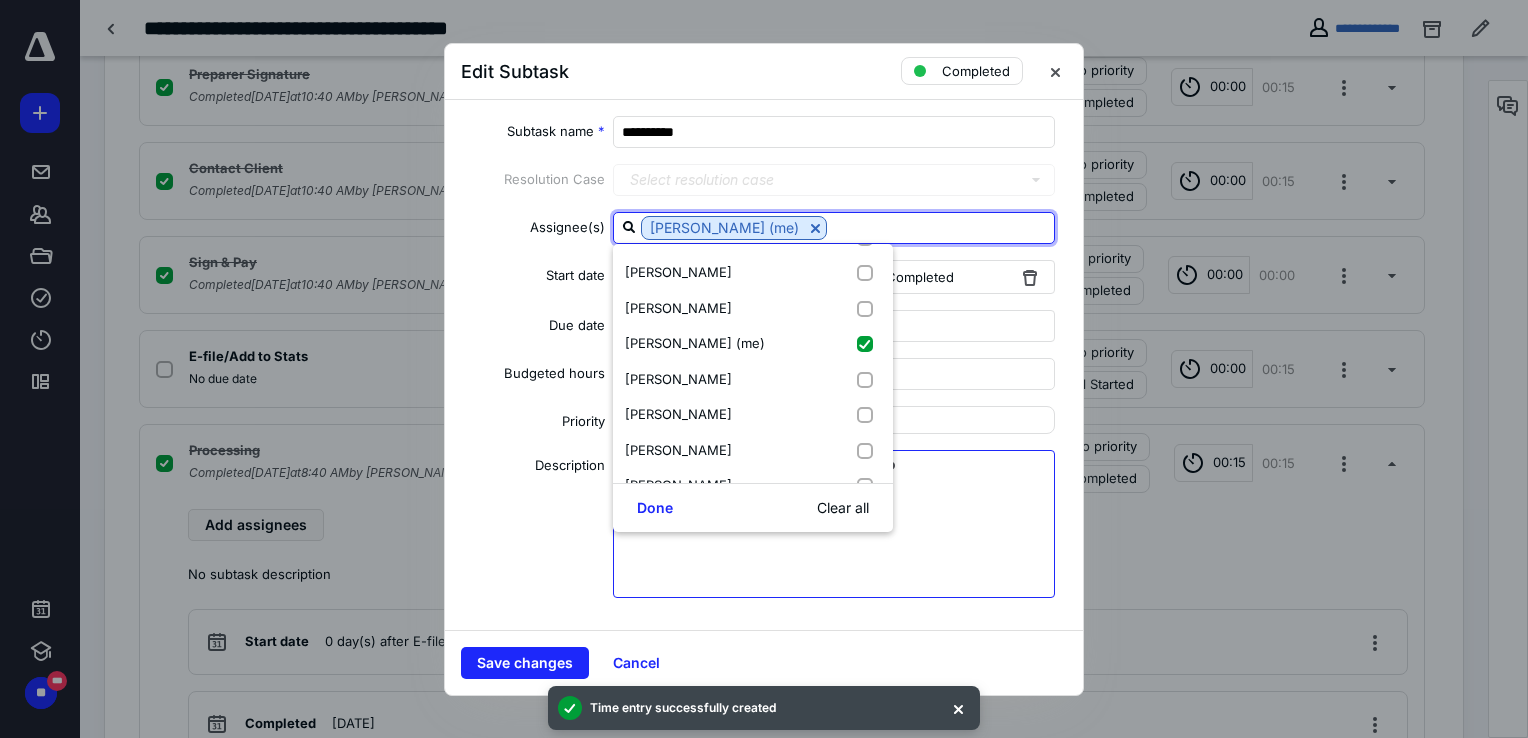 click at bounding box center [834, 539] 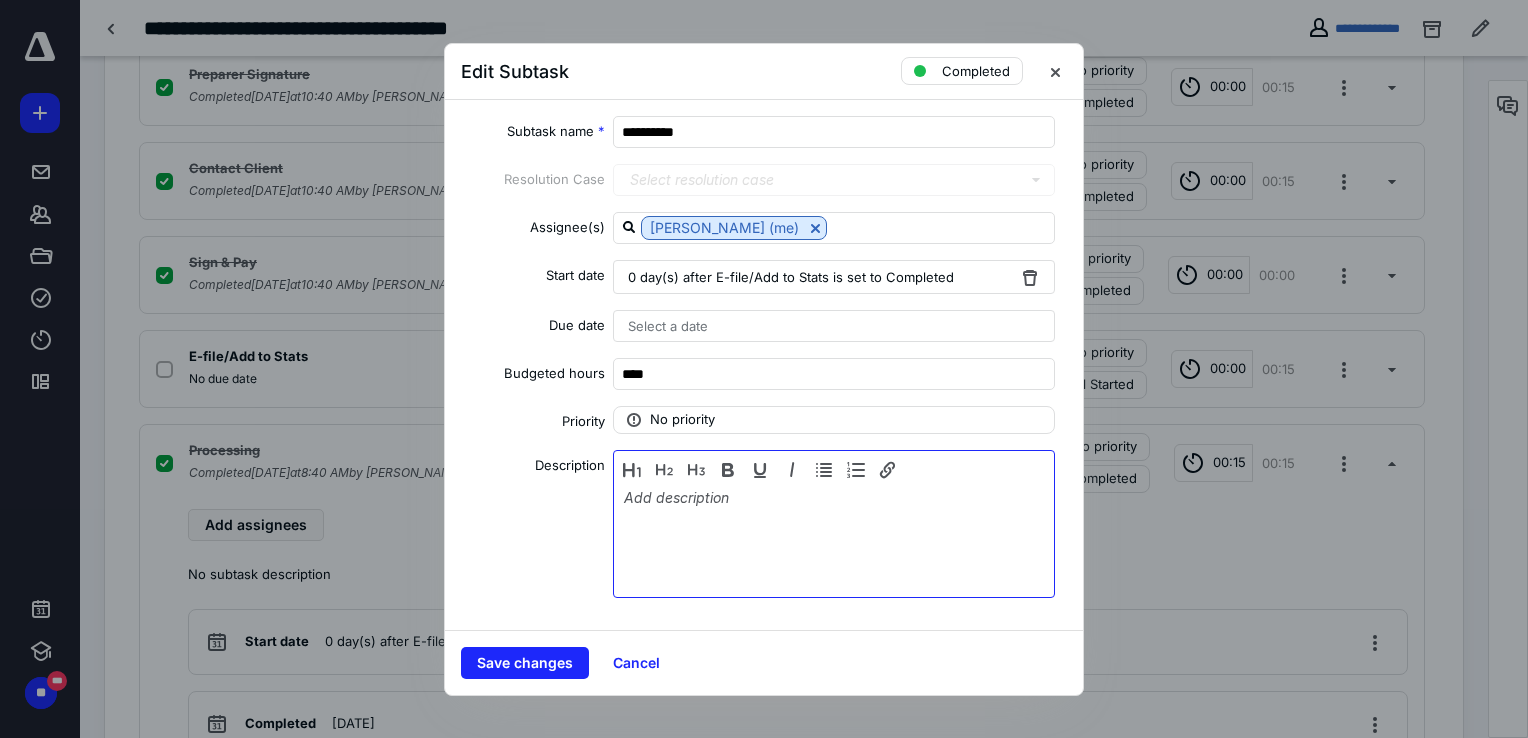 type 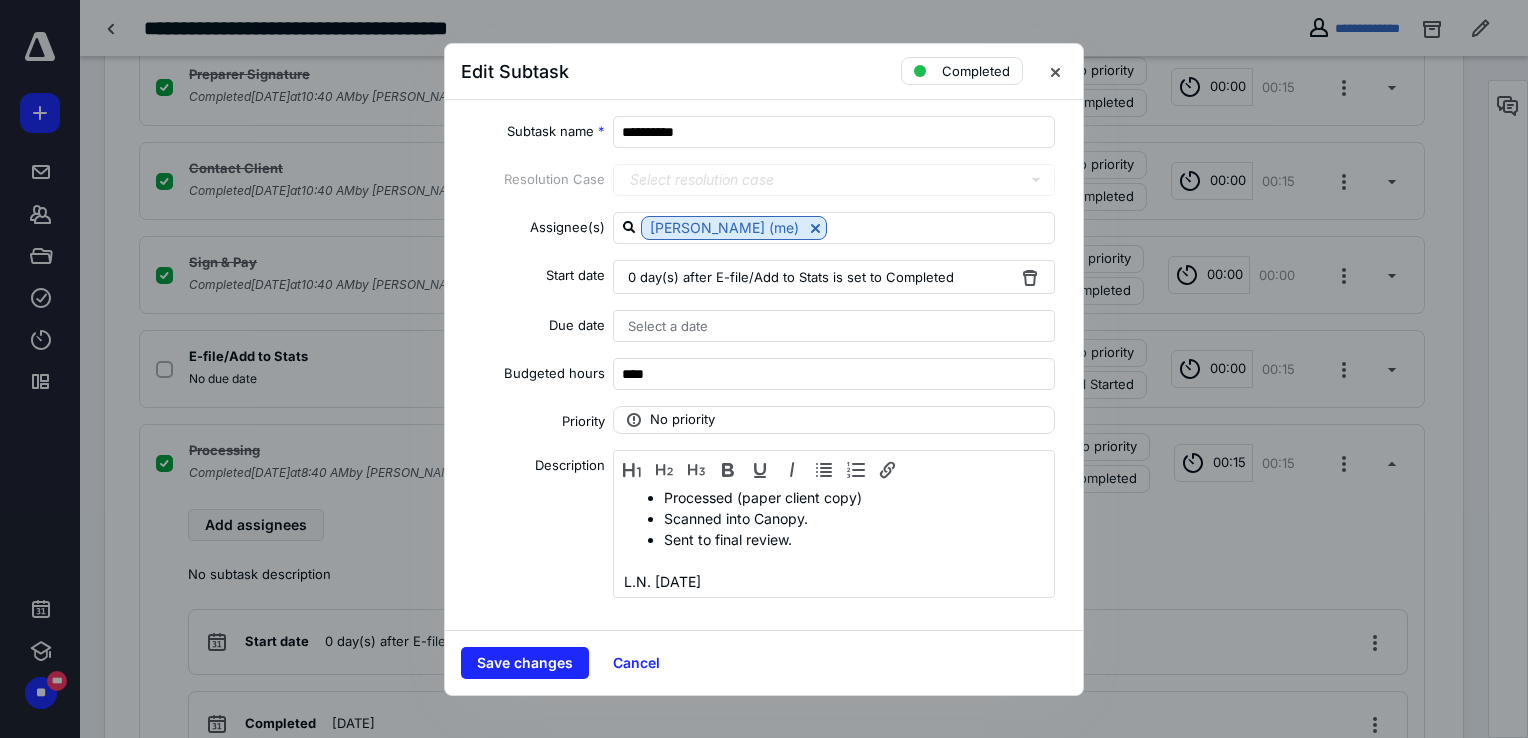 click on "Save changes Cancel" at bounding box center [764, 662] 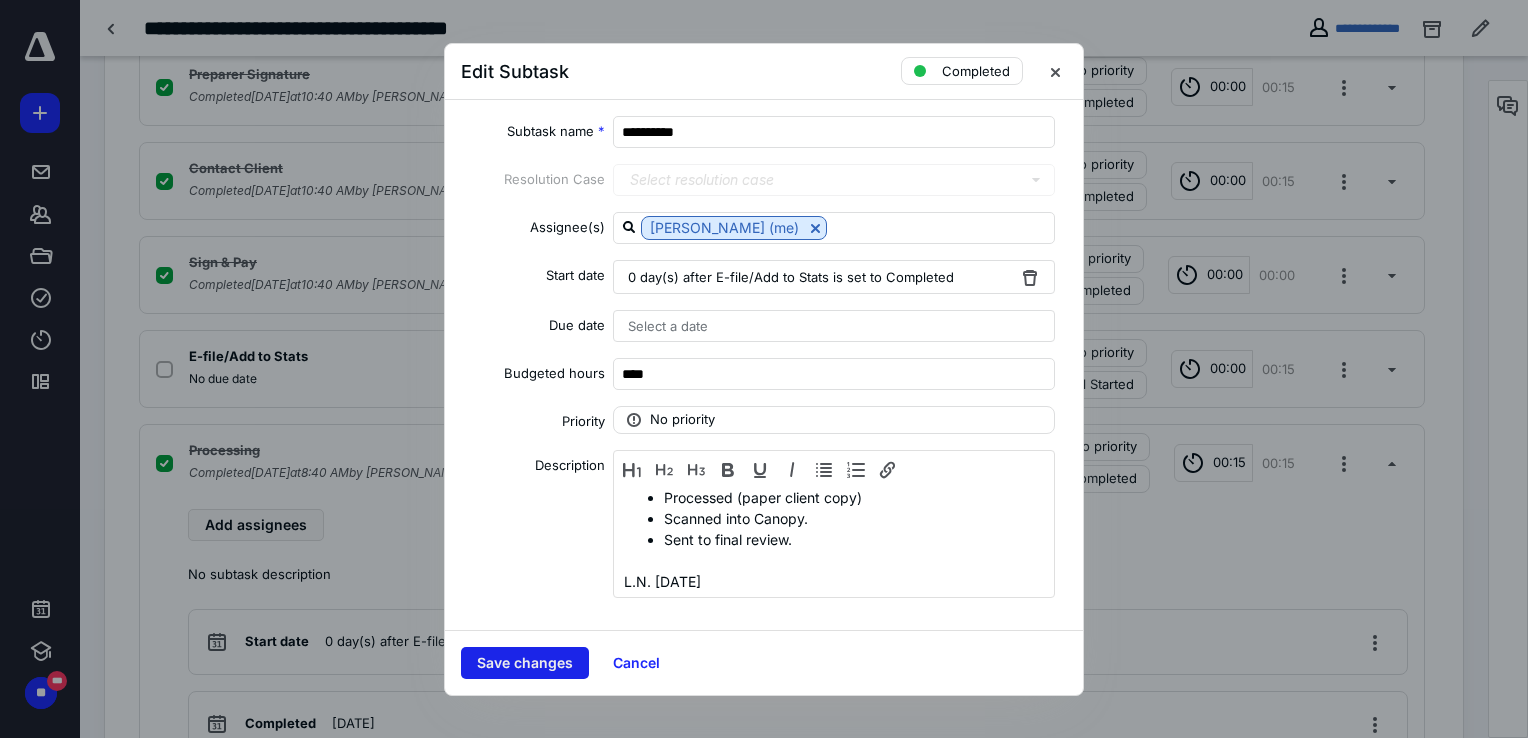 click on "Save changes" at bounding box center (525, 663) 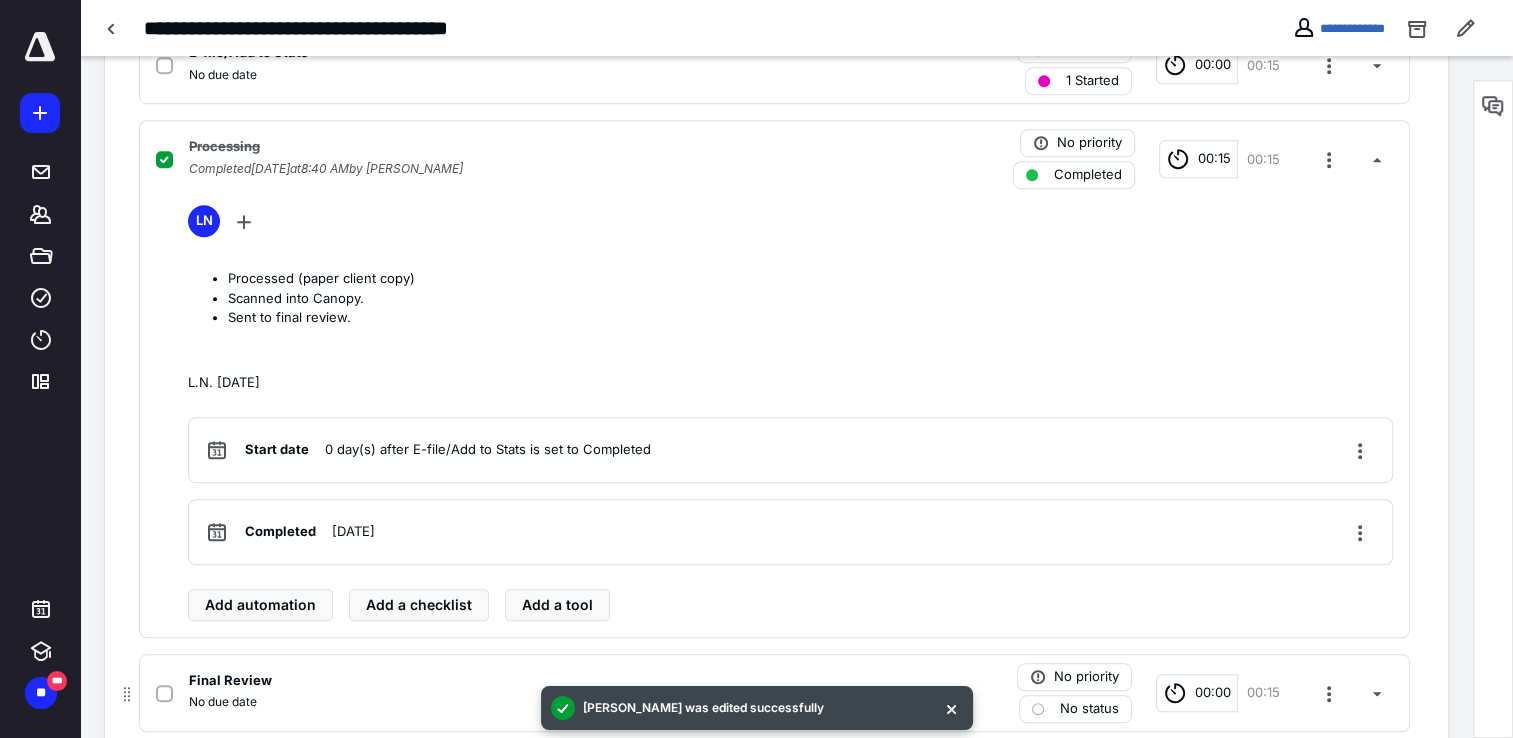 scroll, scrollTop: 1626, scrollLeft: 0, axis: vertical 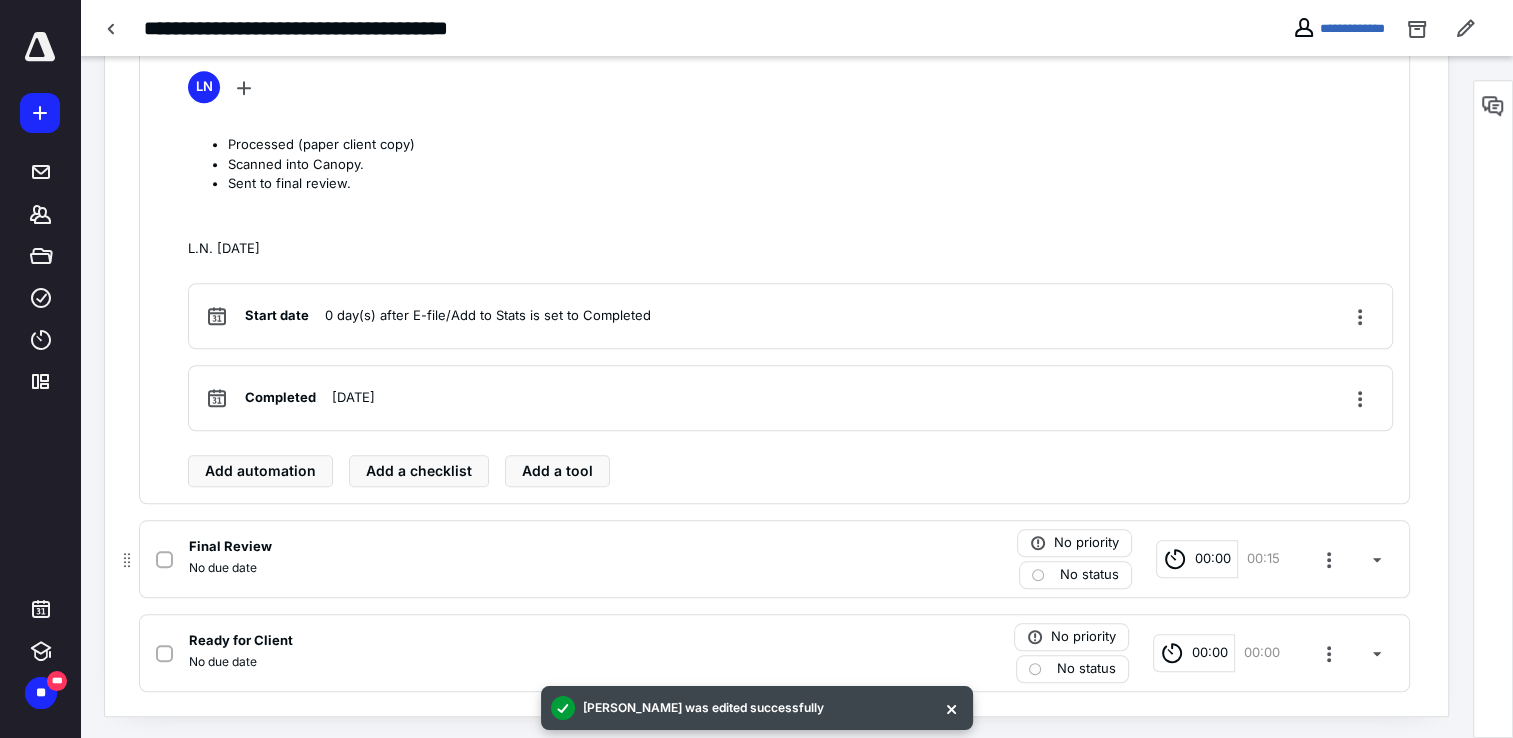 click at bounding box center (1038, 575) 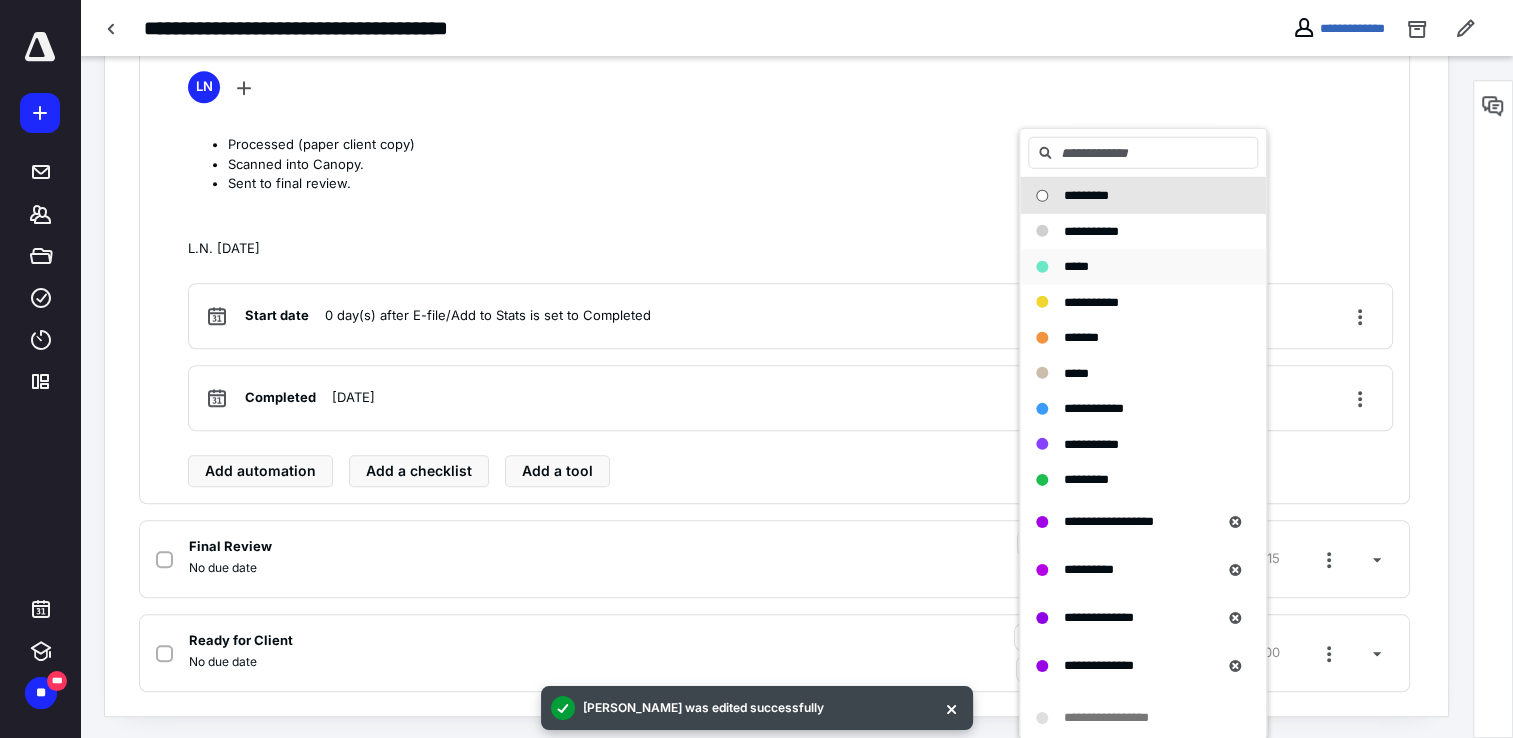 click on "*****" at bounding box center (1076, 266) 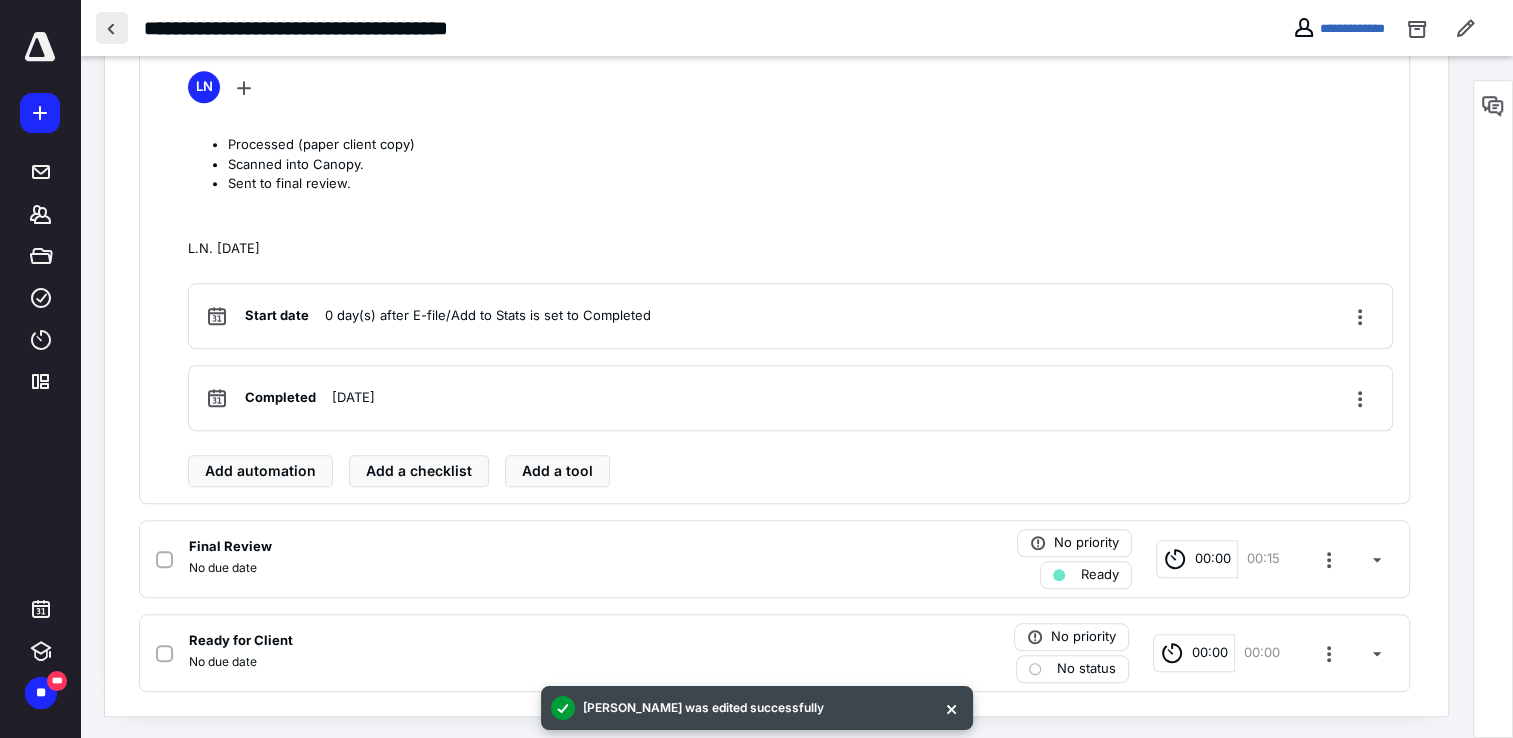 click at bounding box center (112, 28) 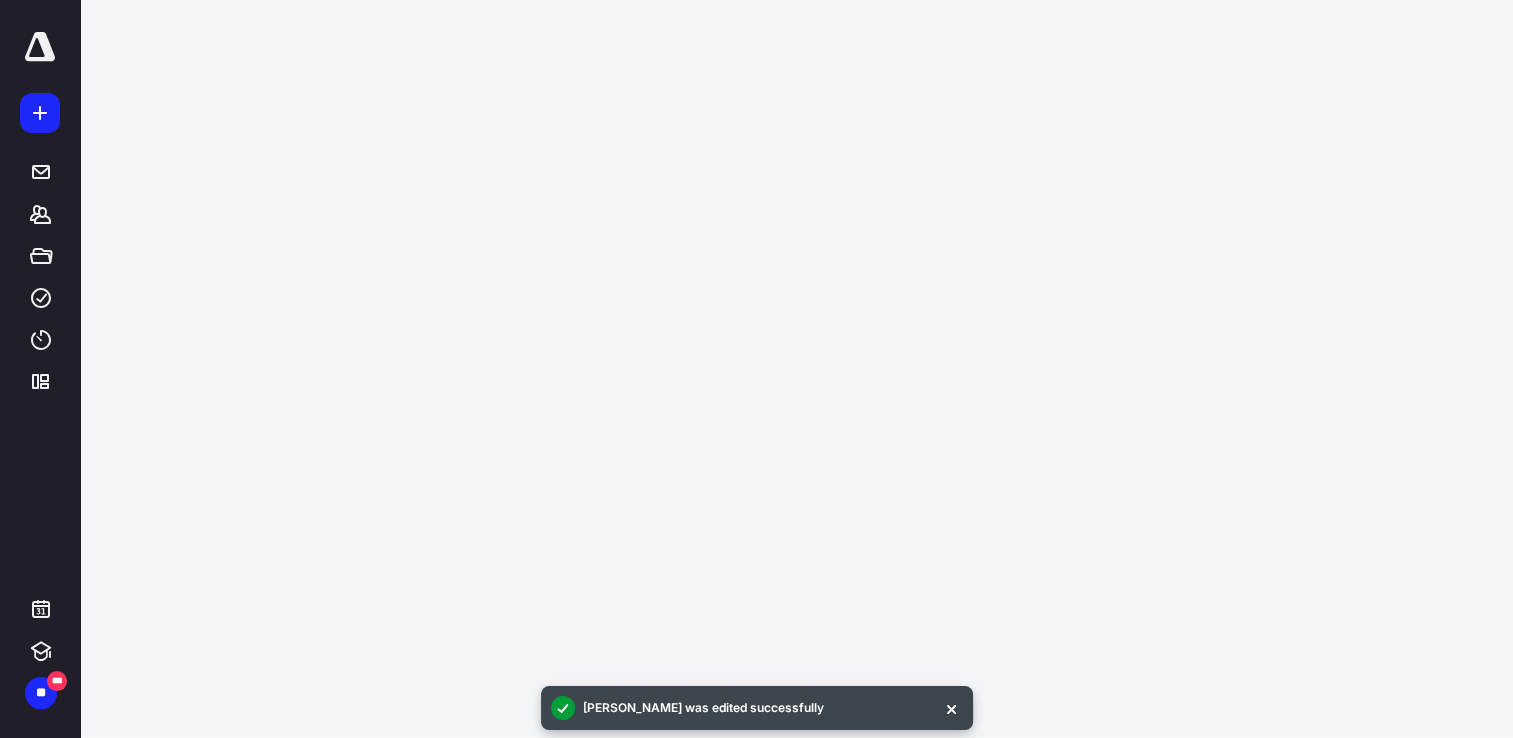 scroll, scrollTop: 0, scrollLeft: 0, axis: both 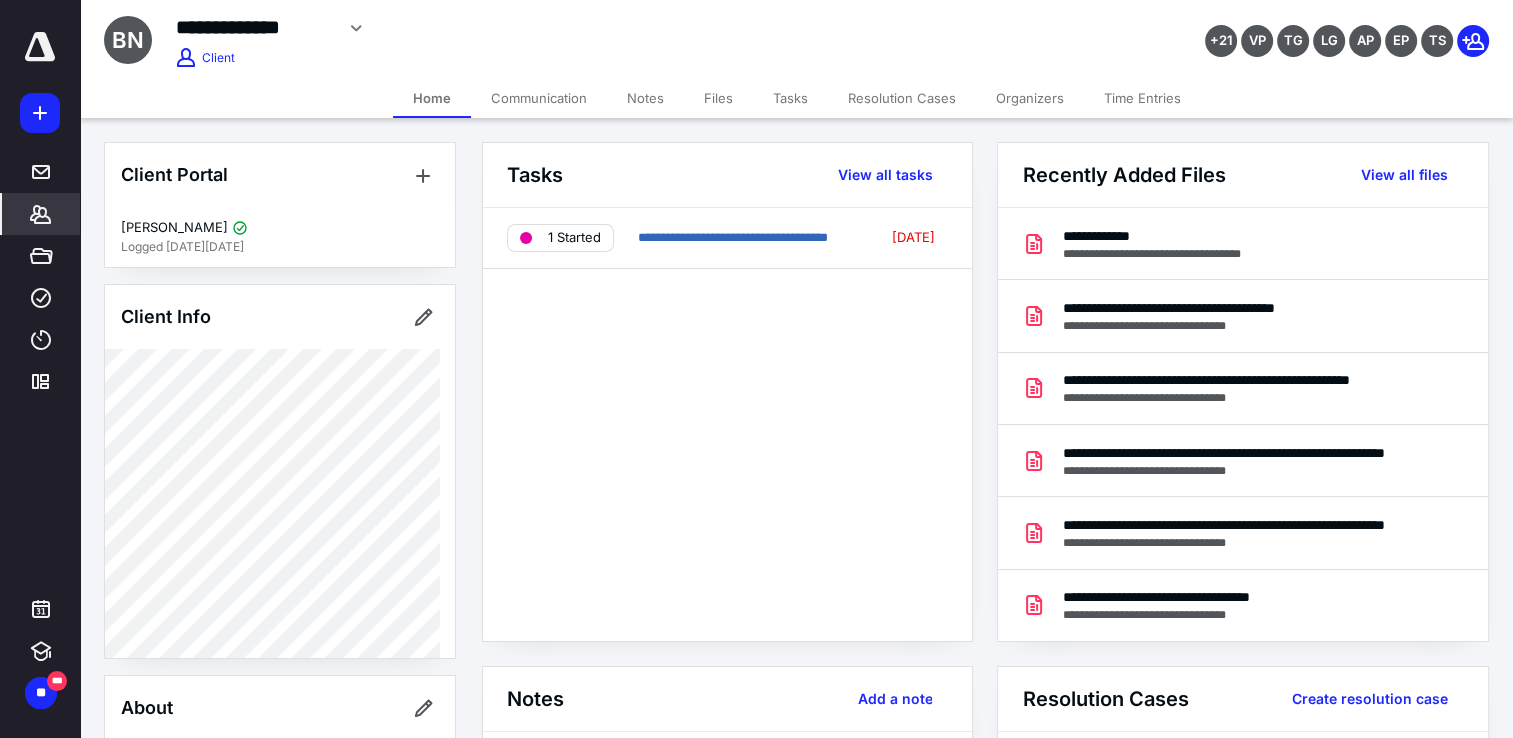 click on "Files" at bounding box center [718, 98] 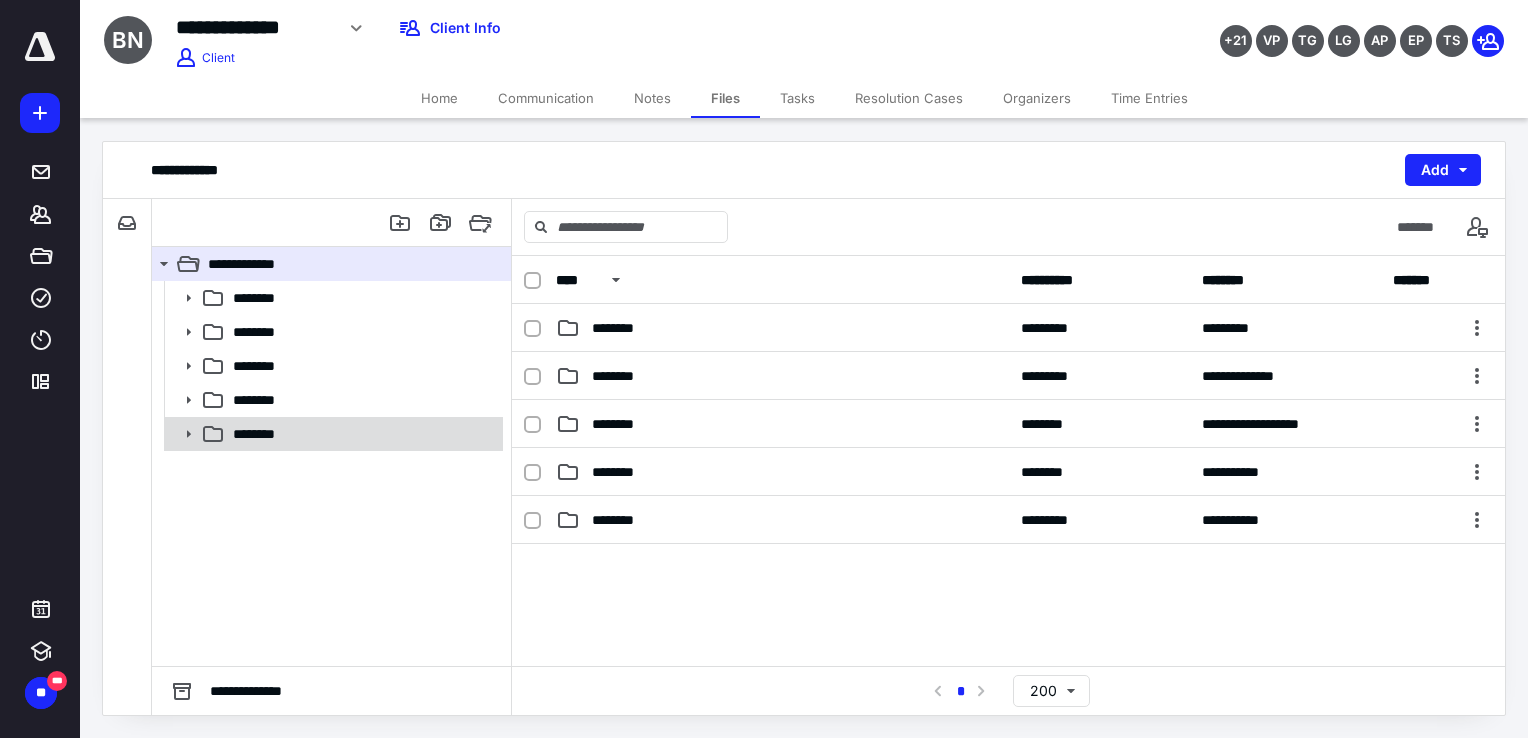 click at bounding box center [182, 434] 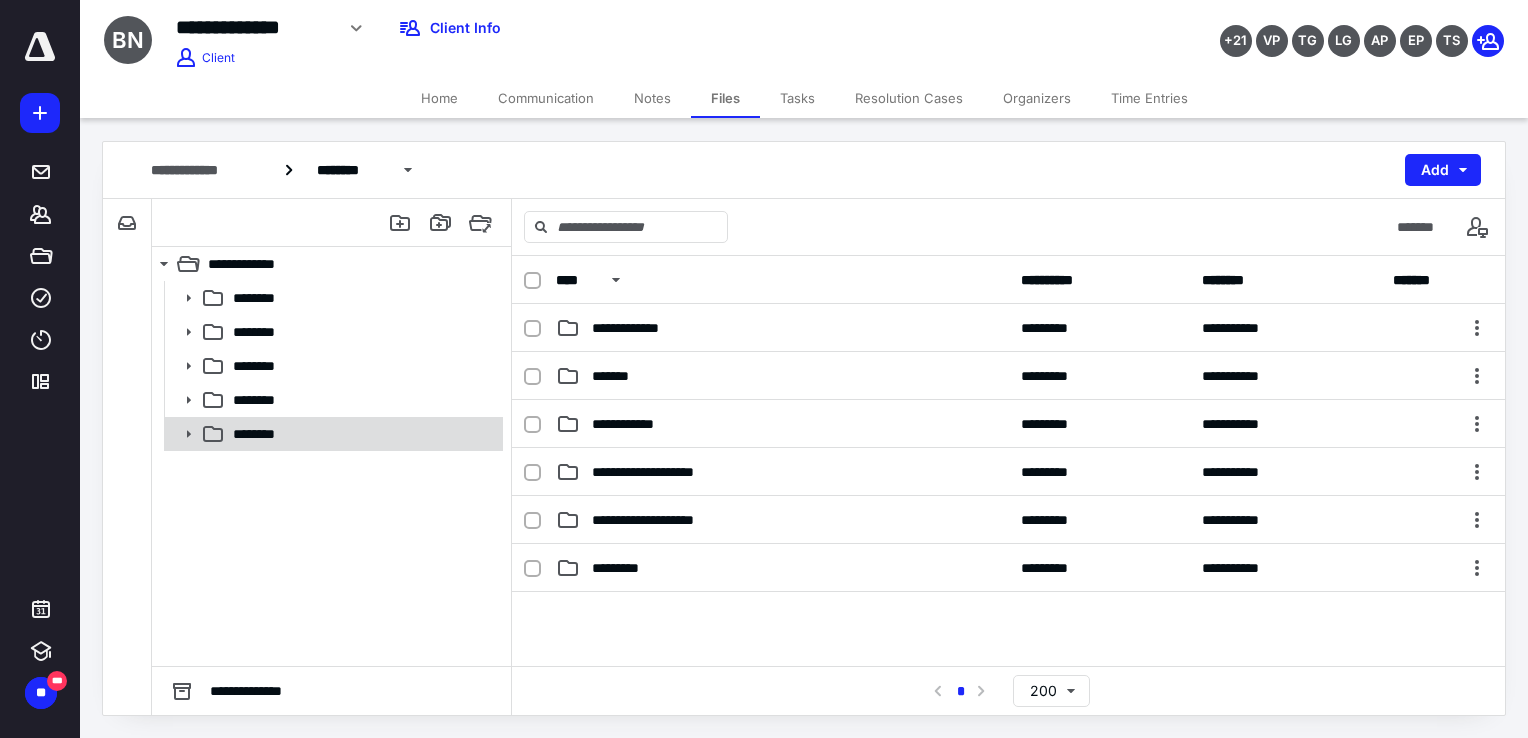 click 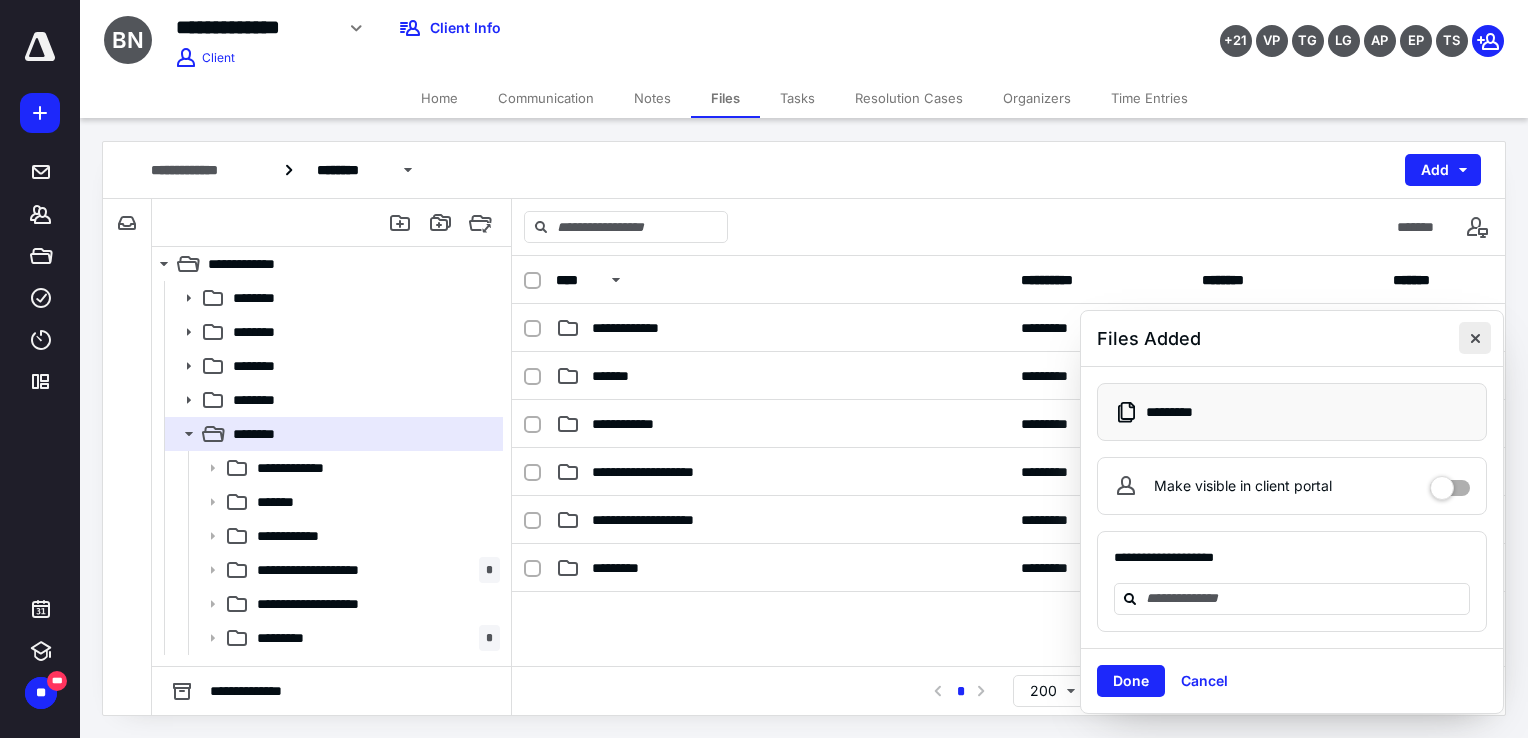 click at bounding box center [1475, 338] 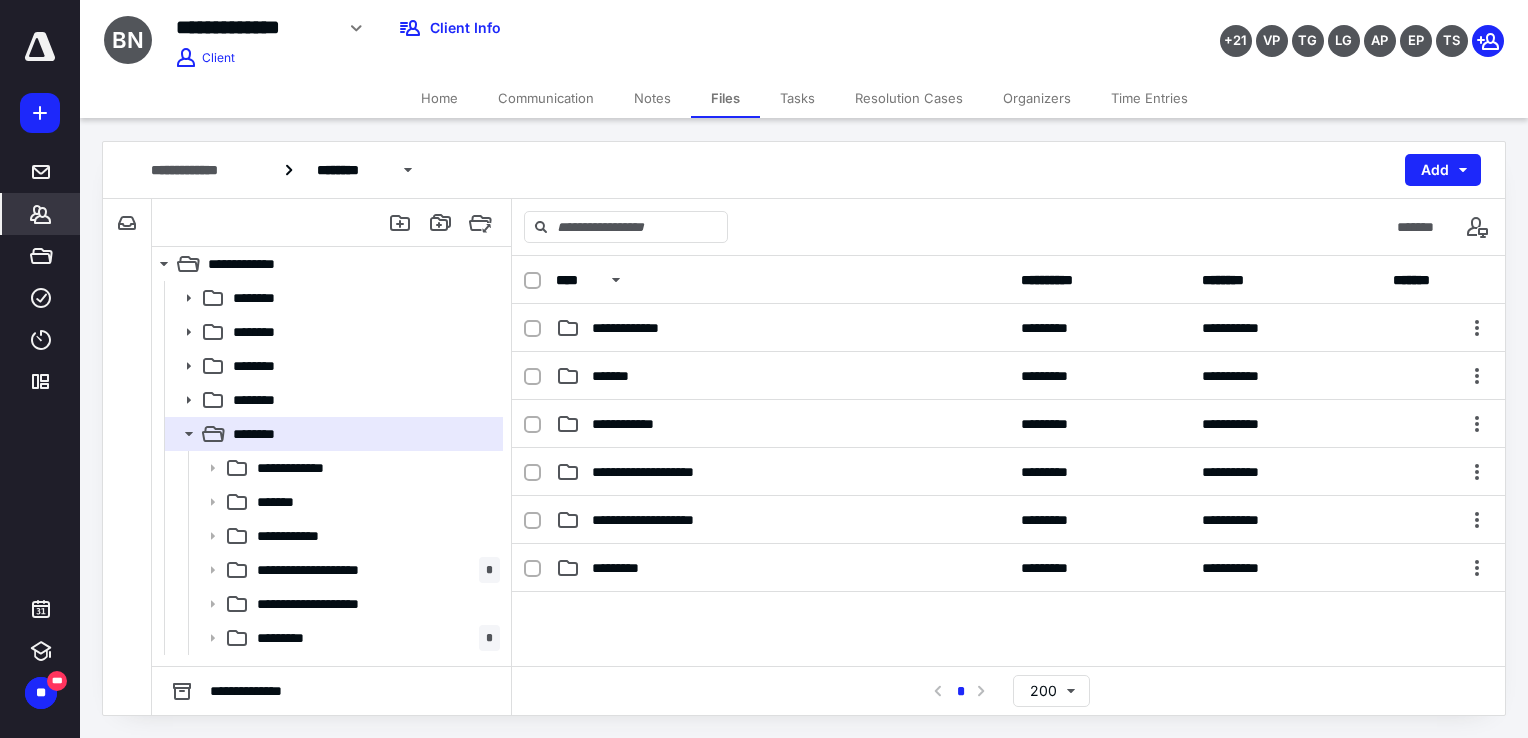 click 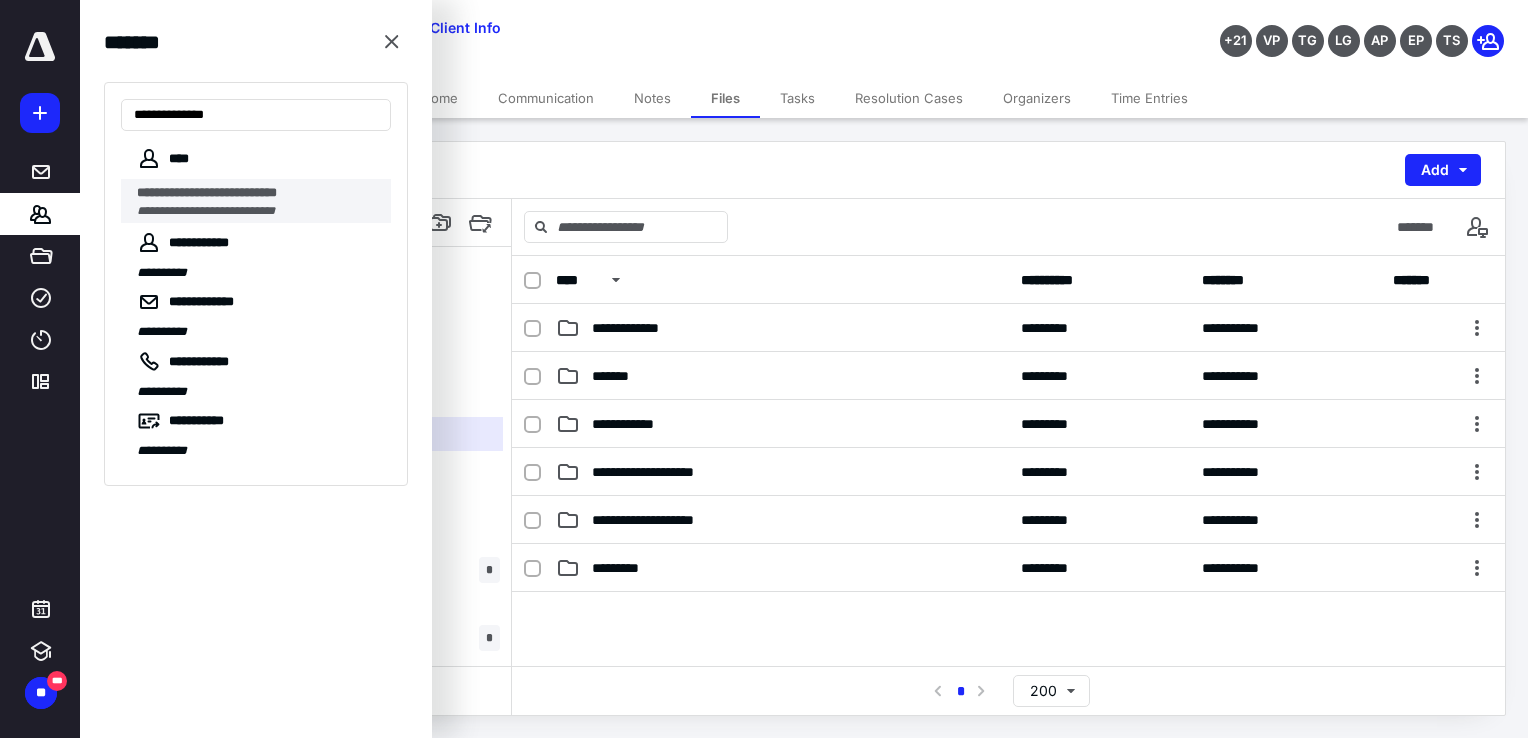 type on "**********" 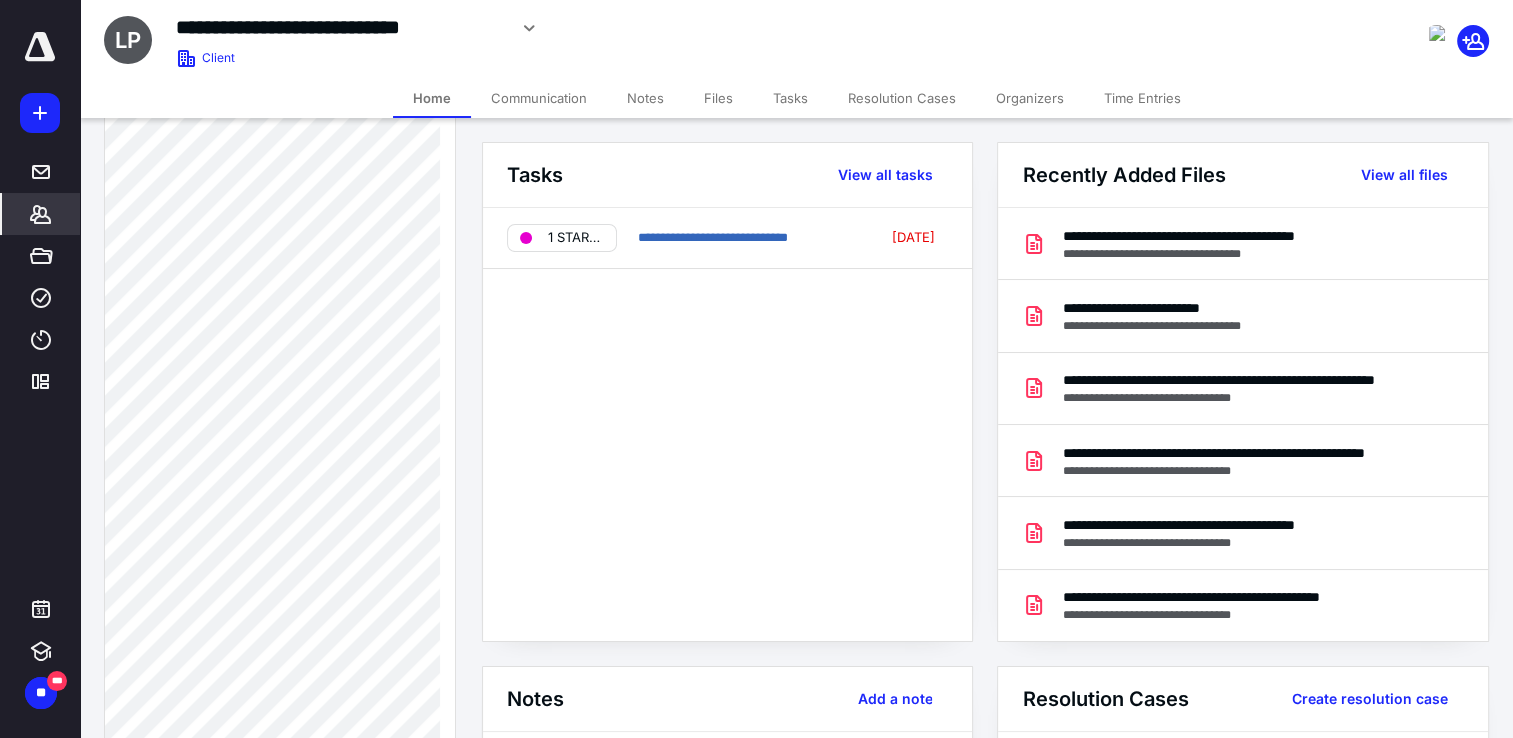 scroll, scrollTop: 900, scrollLeft: 0, axis: vertical 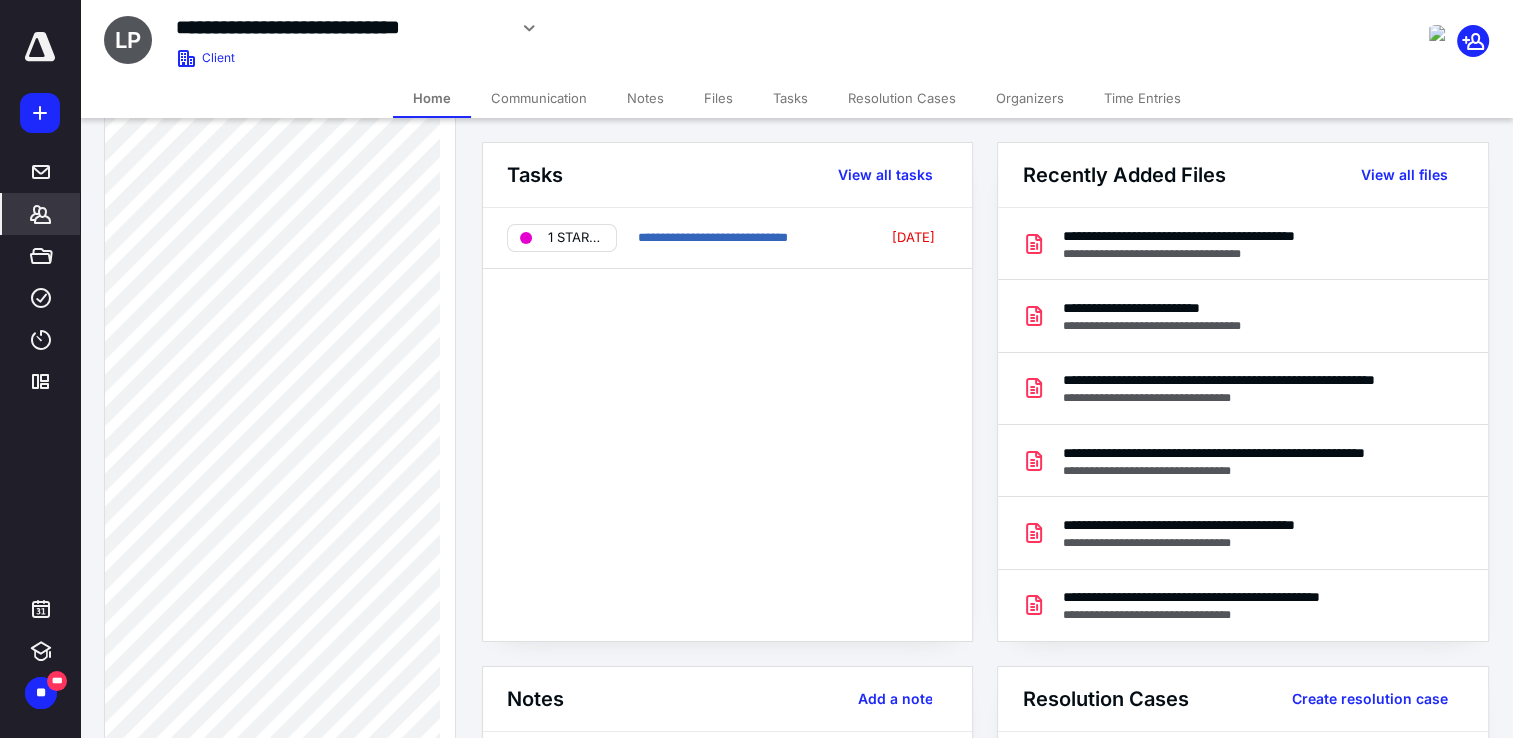 click on "Tasks" at bounding box center (790, 98) 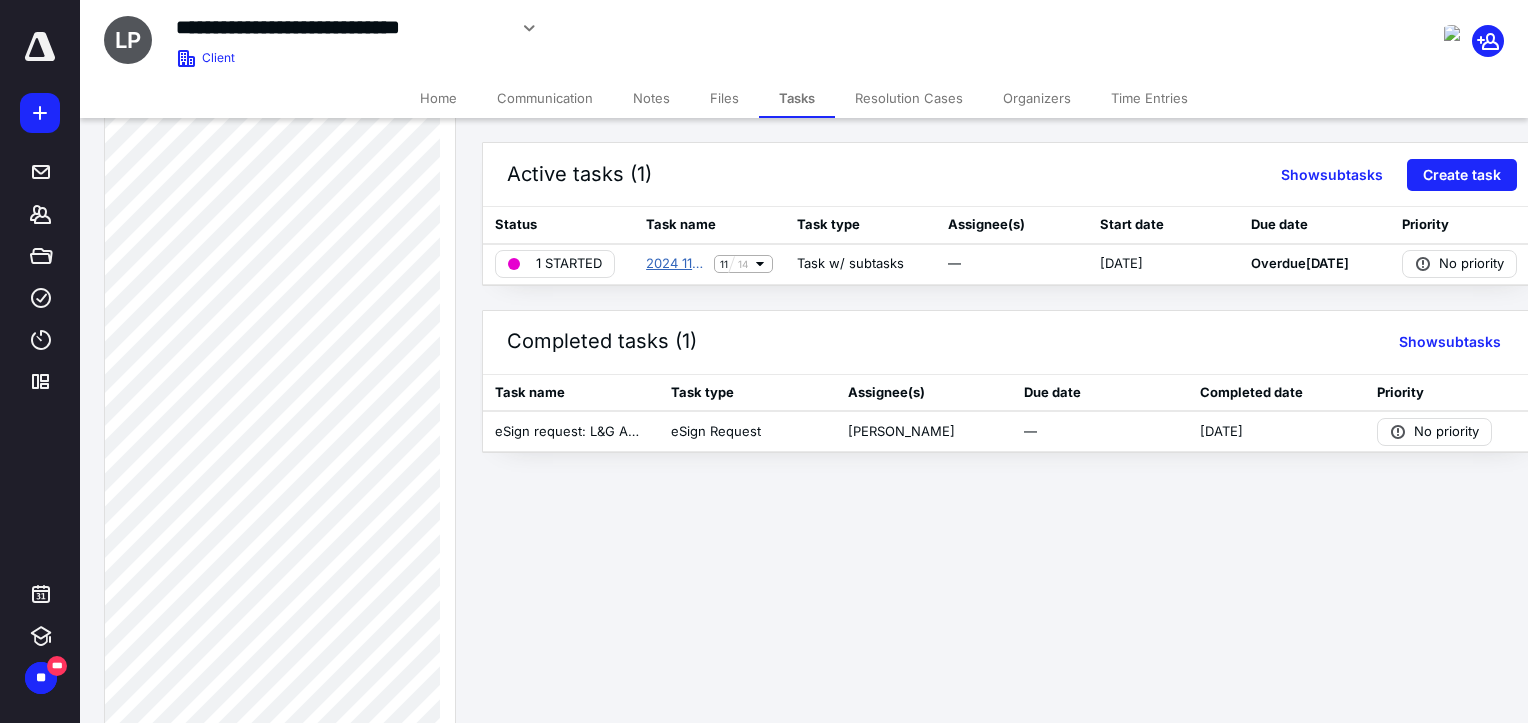 click on "2024 1120 Corporate Tax Return" at bounding box center (676, 264) 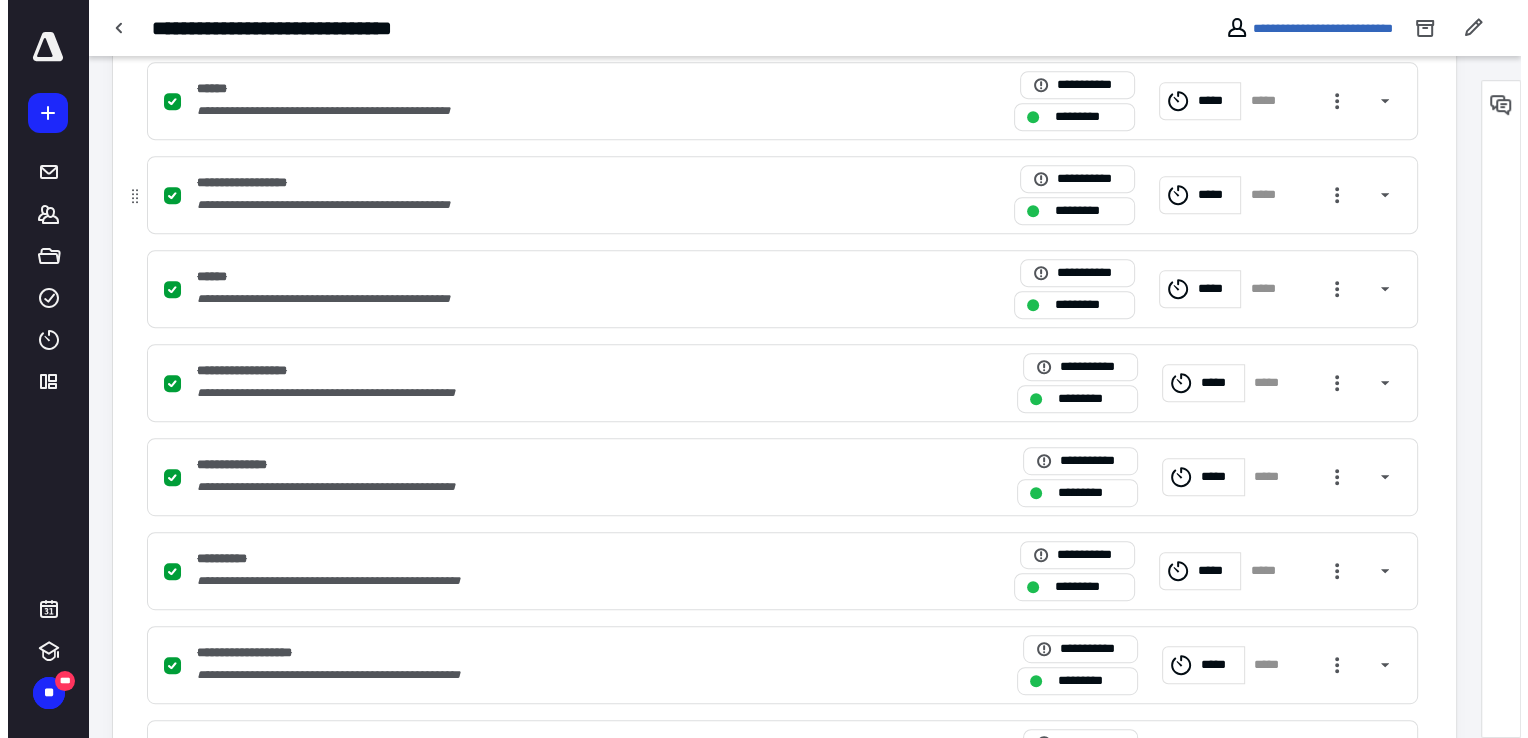scroll, scrollTop: 1188, scrollLeft: 0, axis: vertical 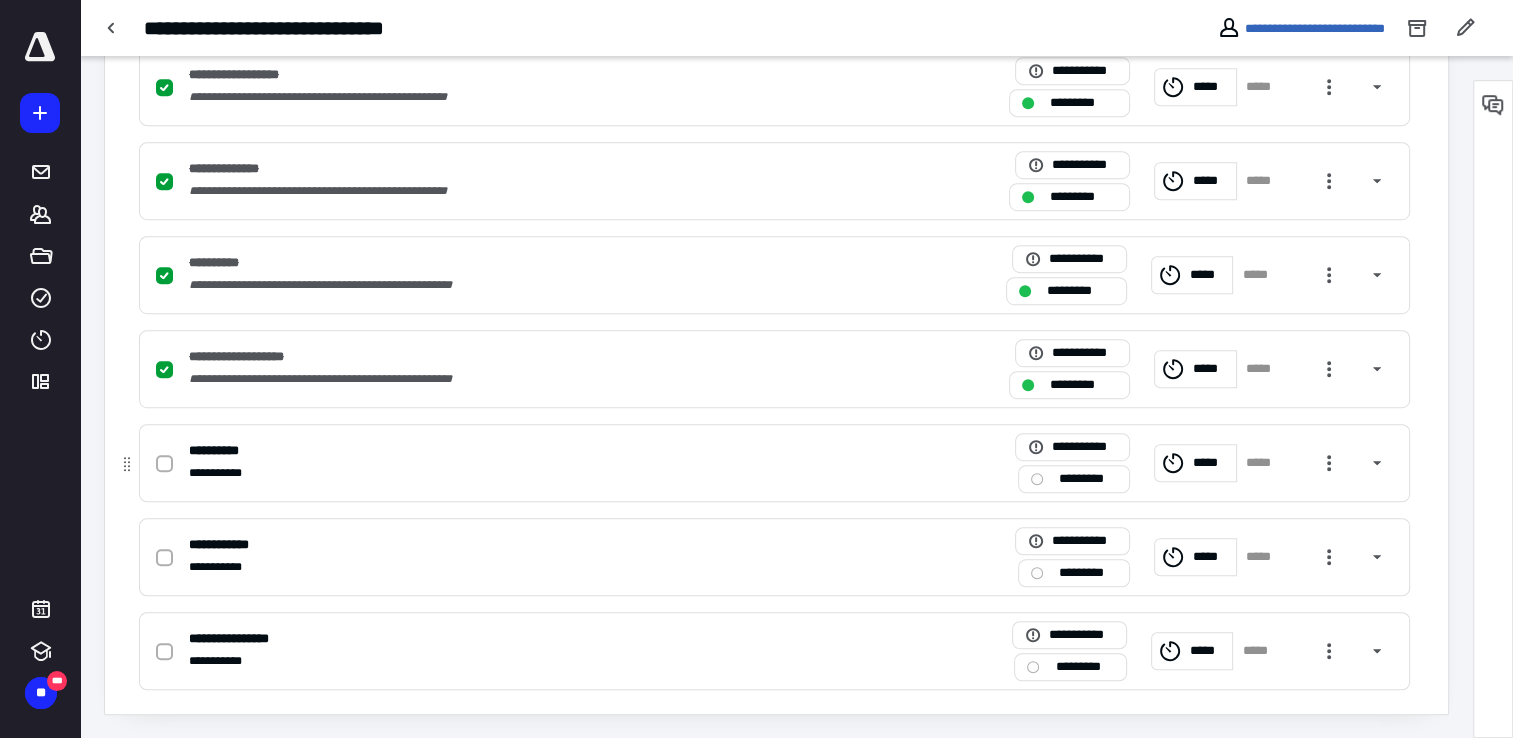 click on "**********" at bounding box center [512, 473] 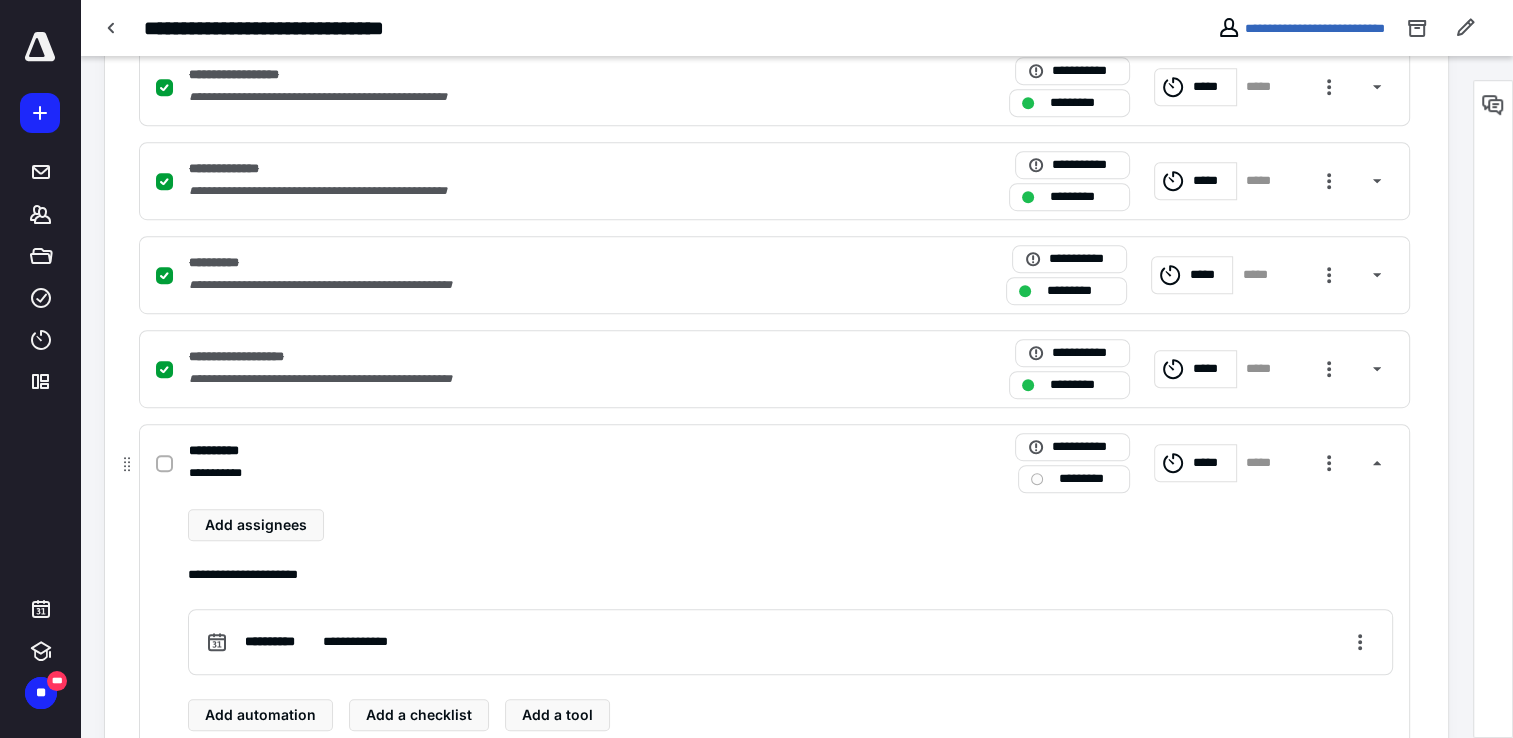 click on "*****" at bounding box center [1211, 463] 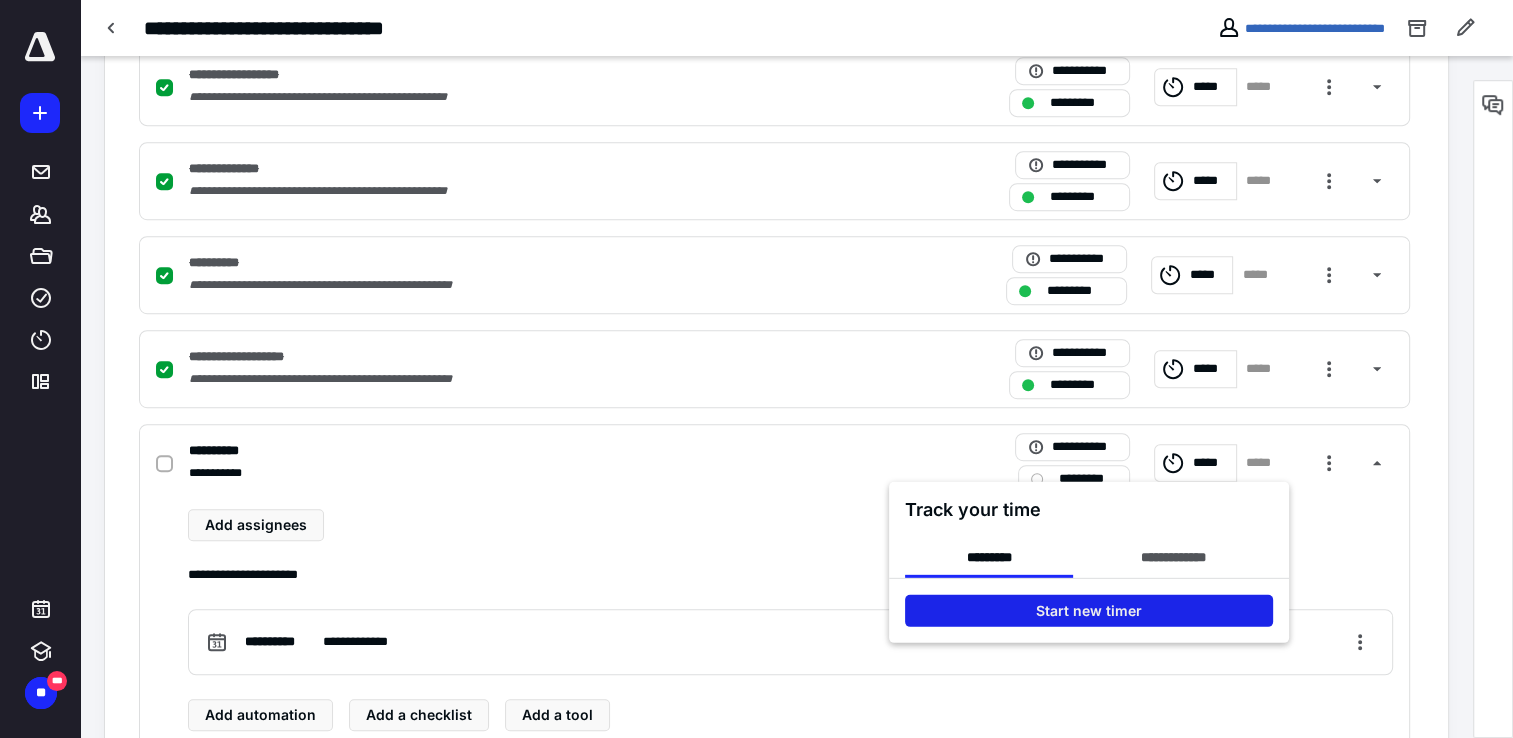 click on "Start new timer" at bounding box center [1089, 611] 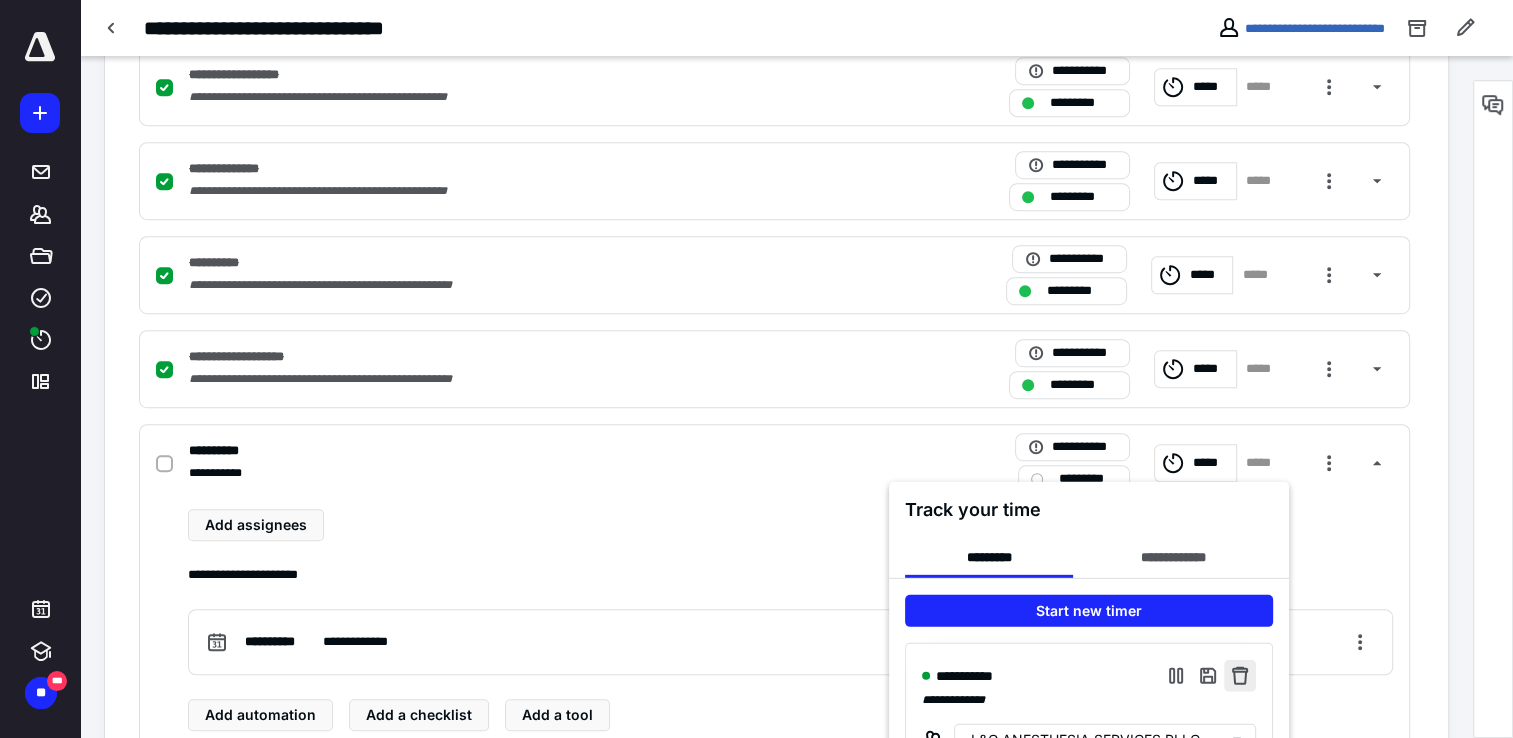 click at bounding box center (1240, 676) 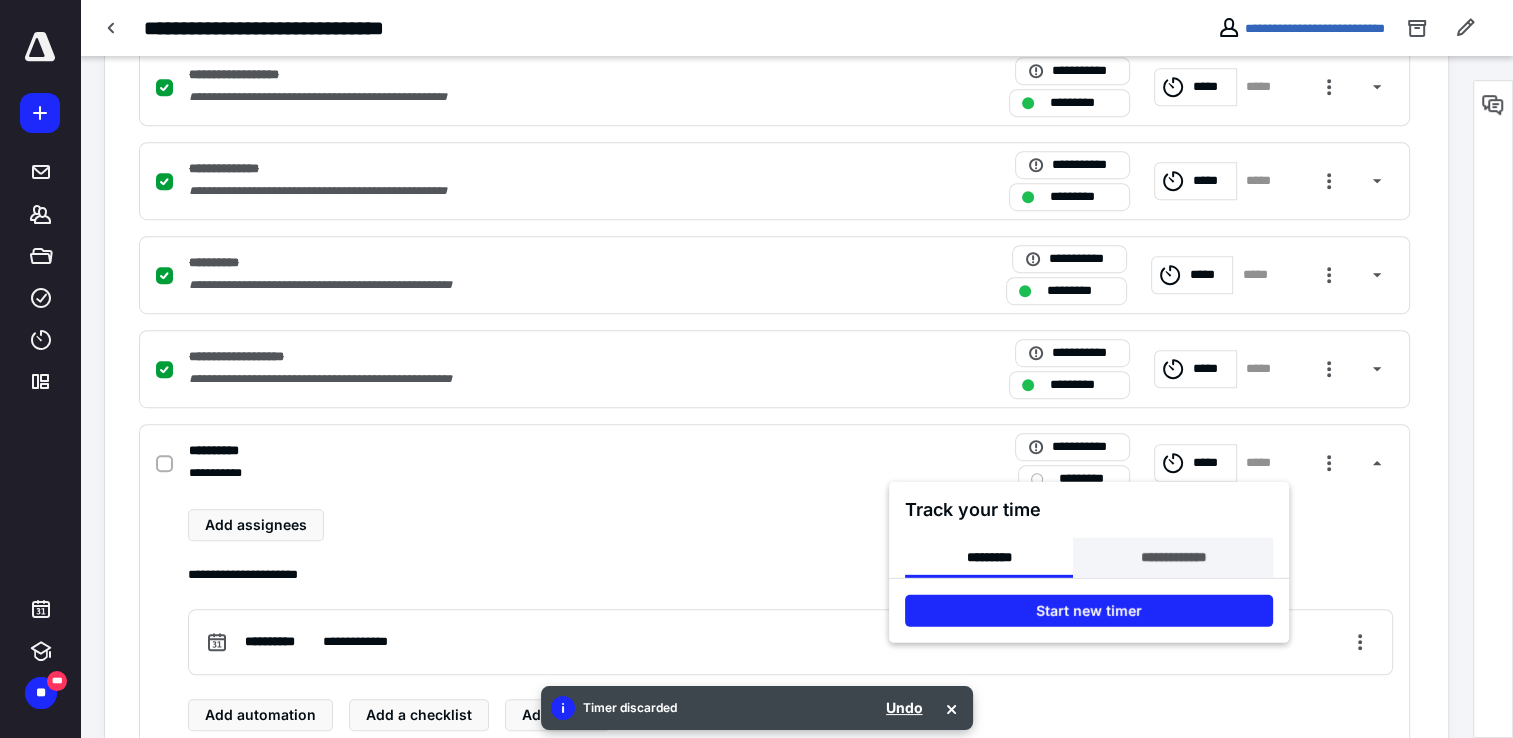 click on "**********" at bounding box center (1172, 558) 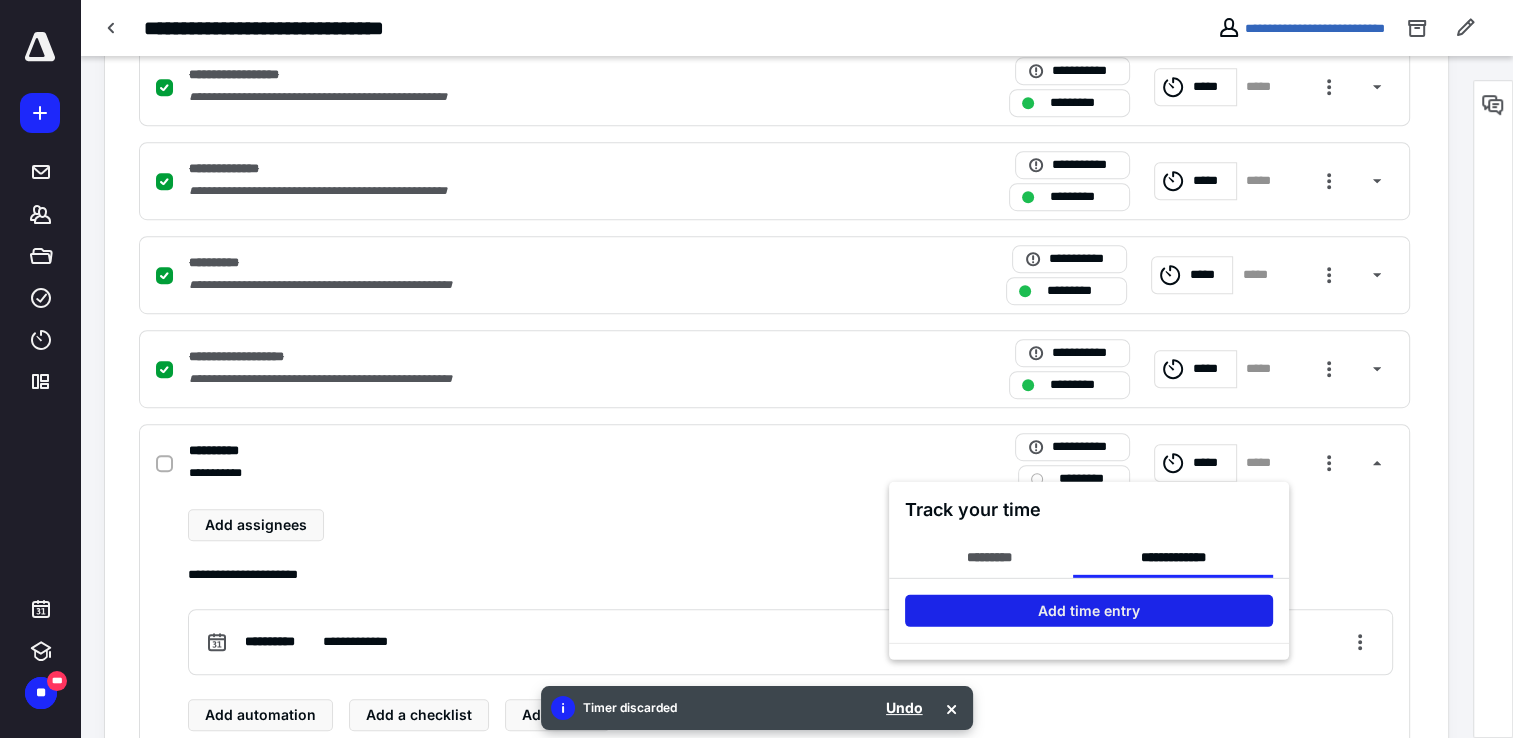 click on "Add time entry" at bounding box center [1089, 611] 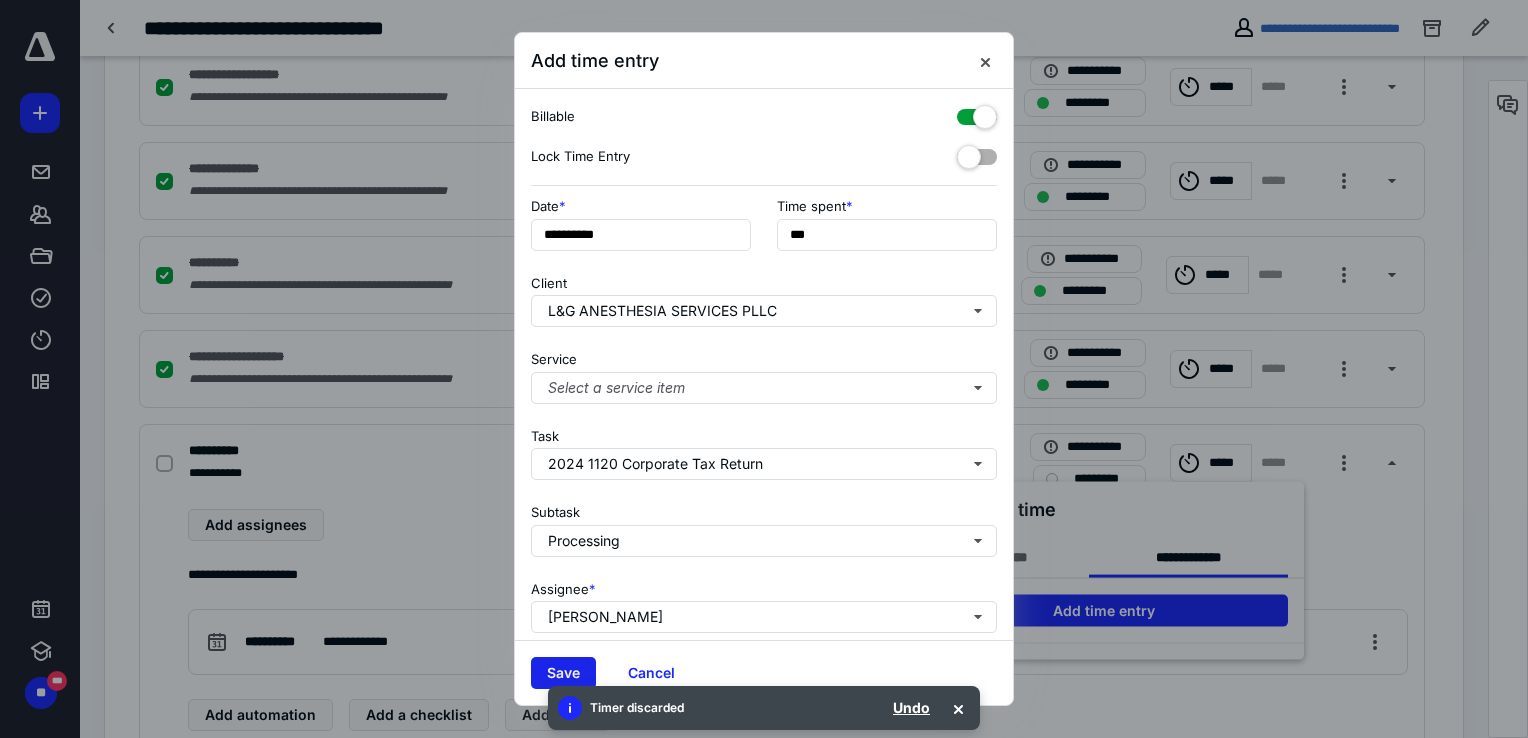 click on "Save" at bounding box center (563, 673) 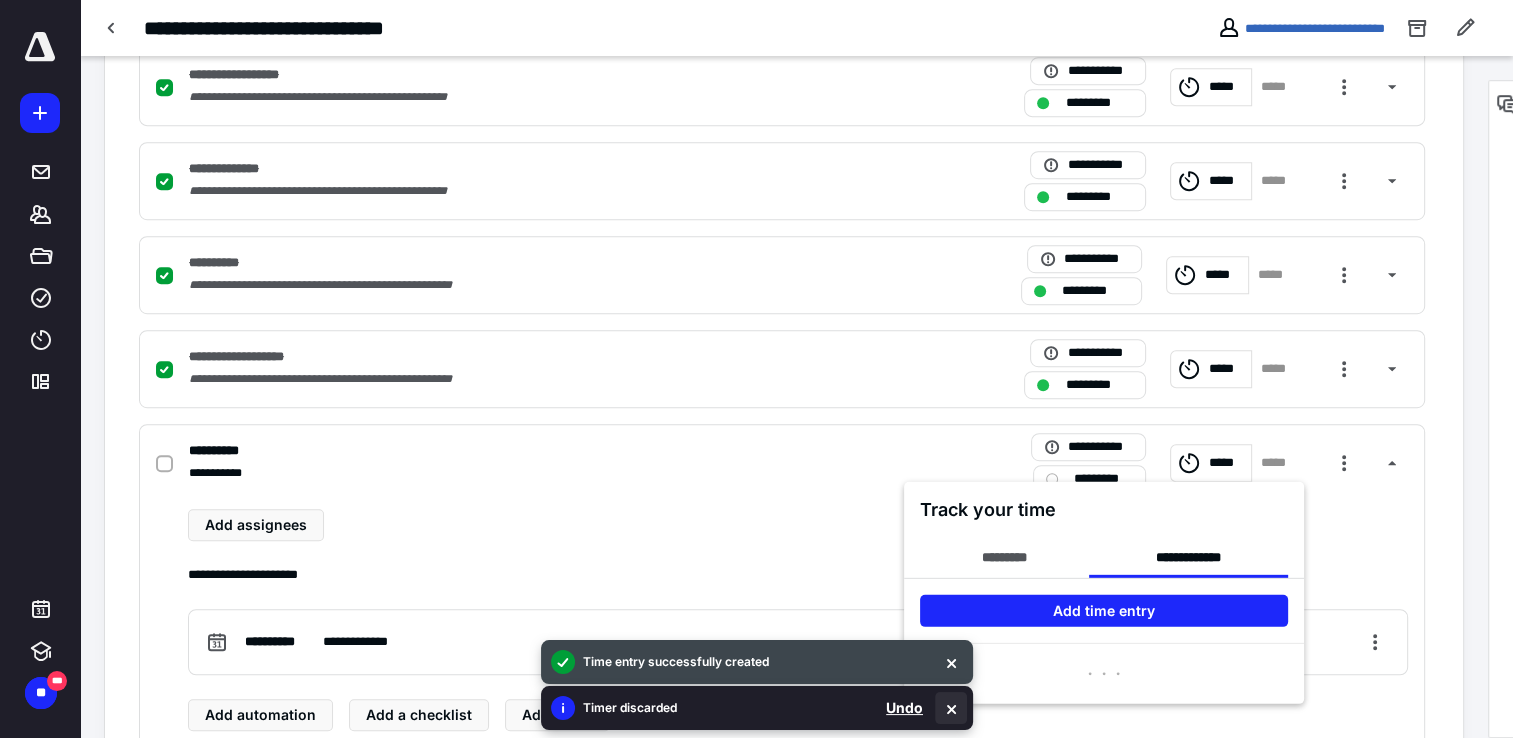 click at bounding box center [951, 708] 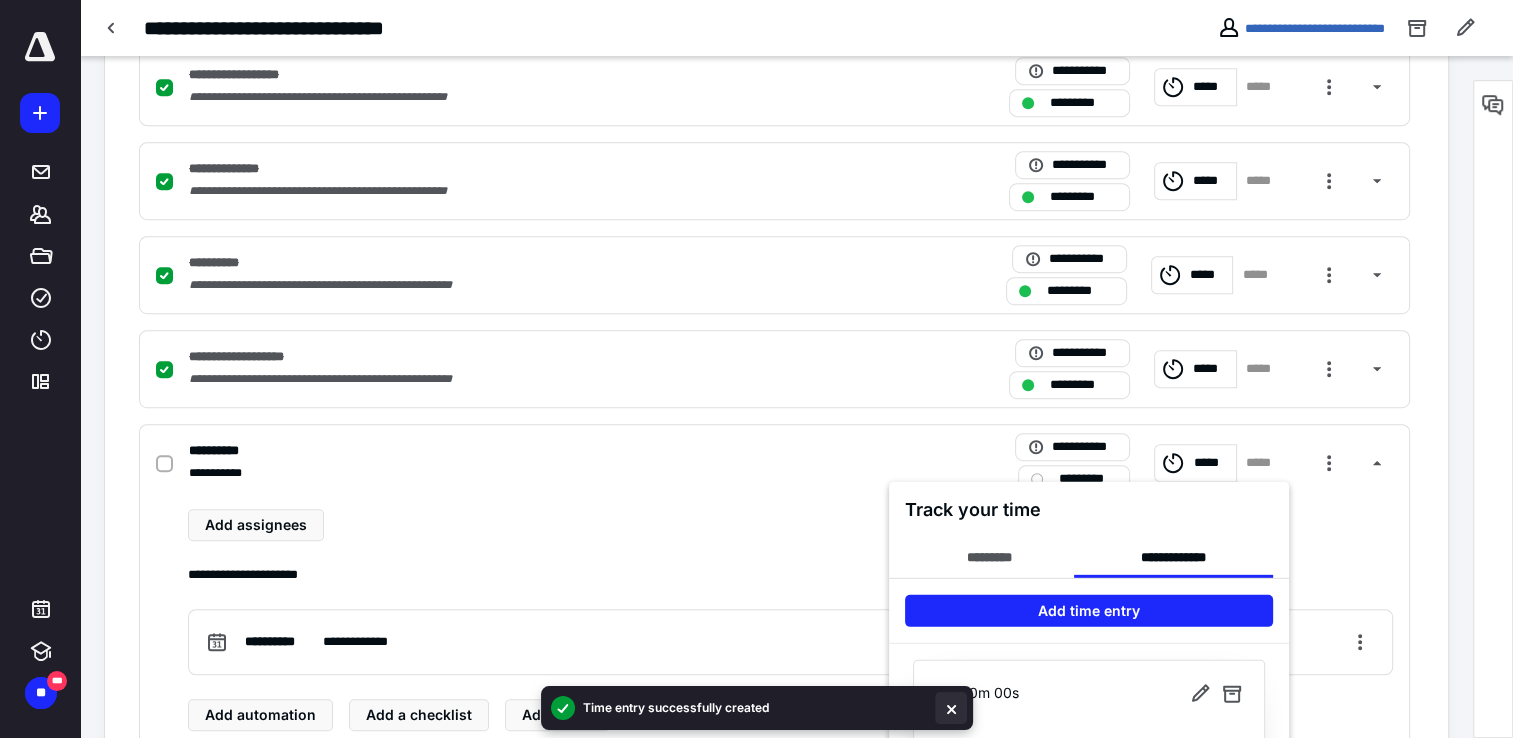 click at bounding box center (951, 708) 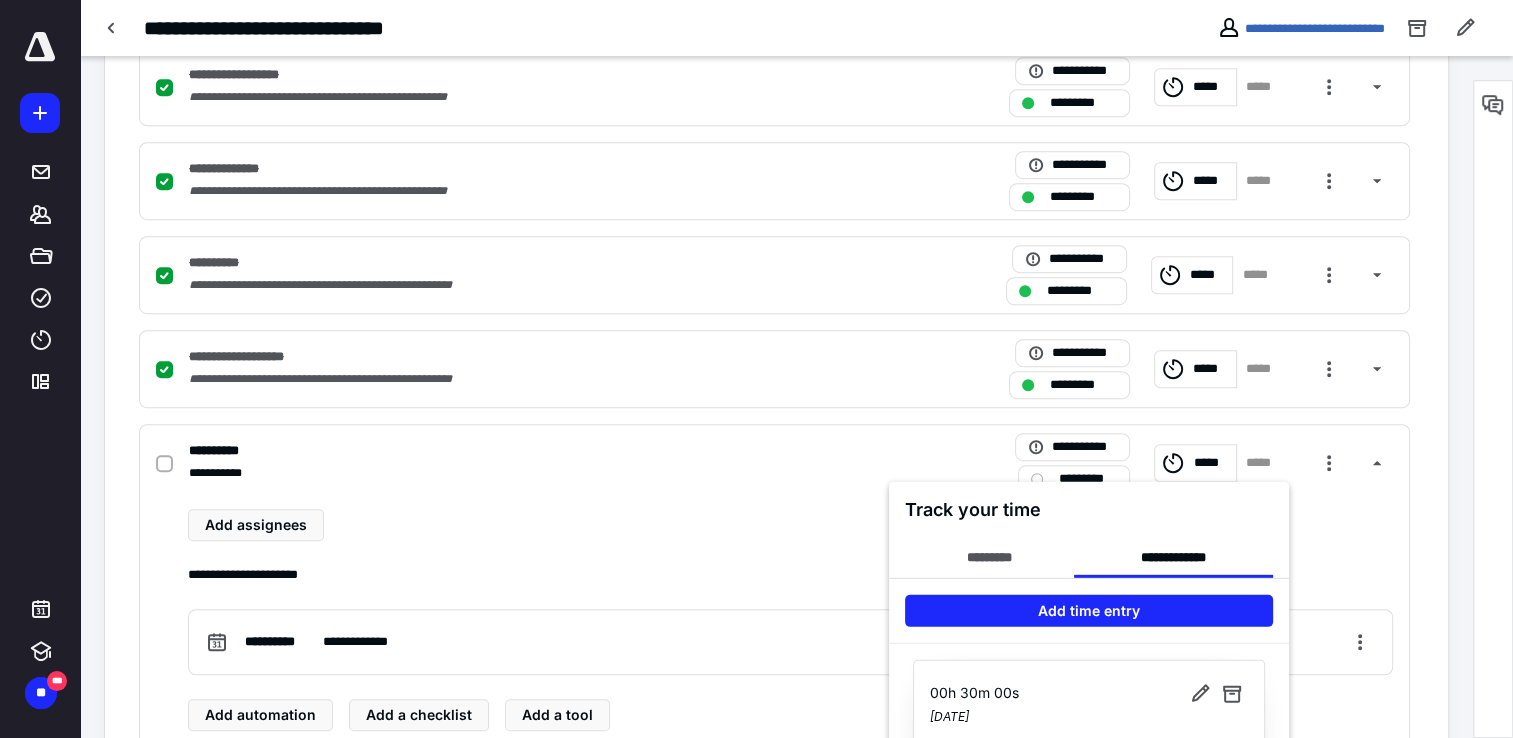 click at bounding box center [756, 369] 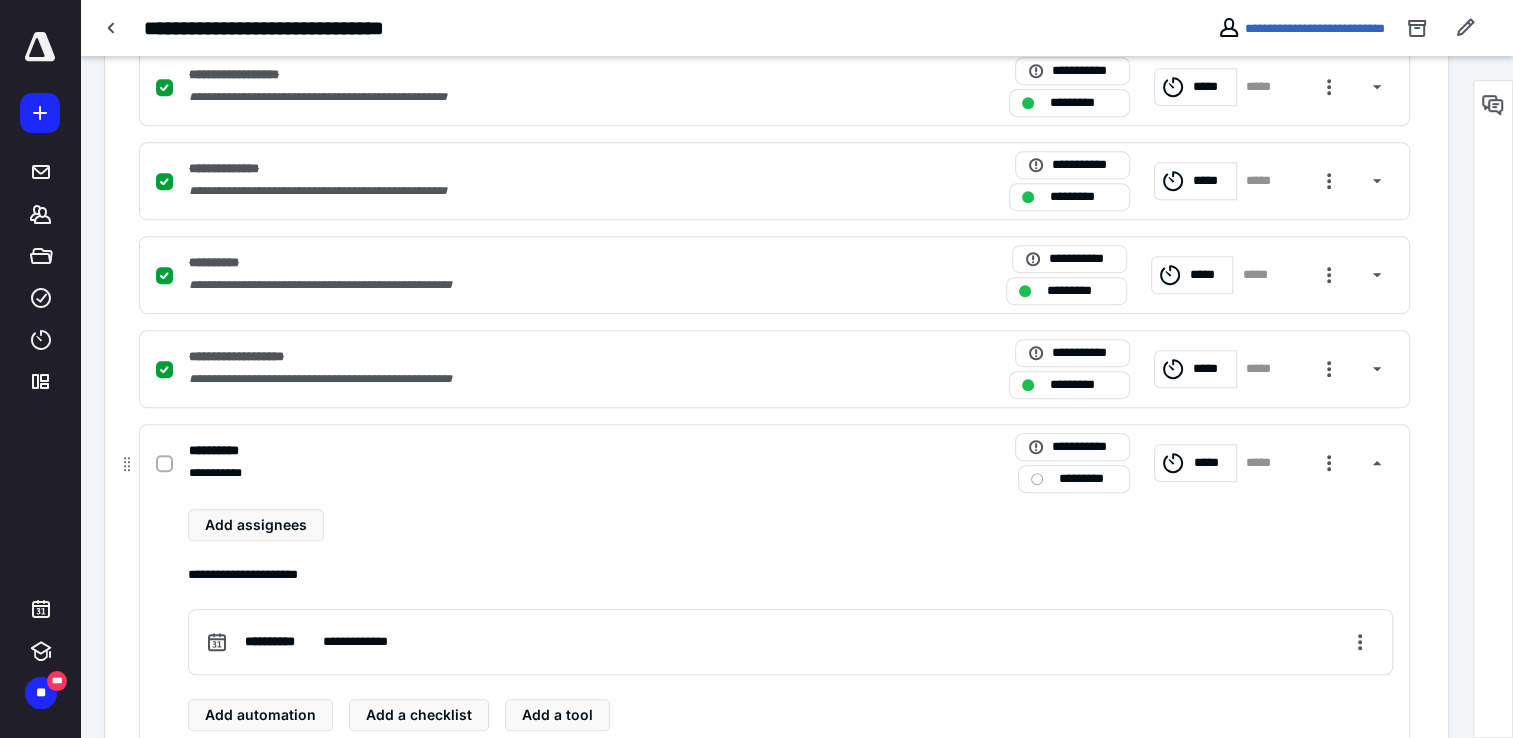 click on "**********" at bounding box center [790, 620] 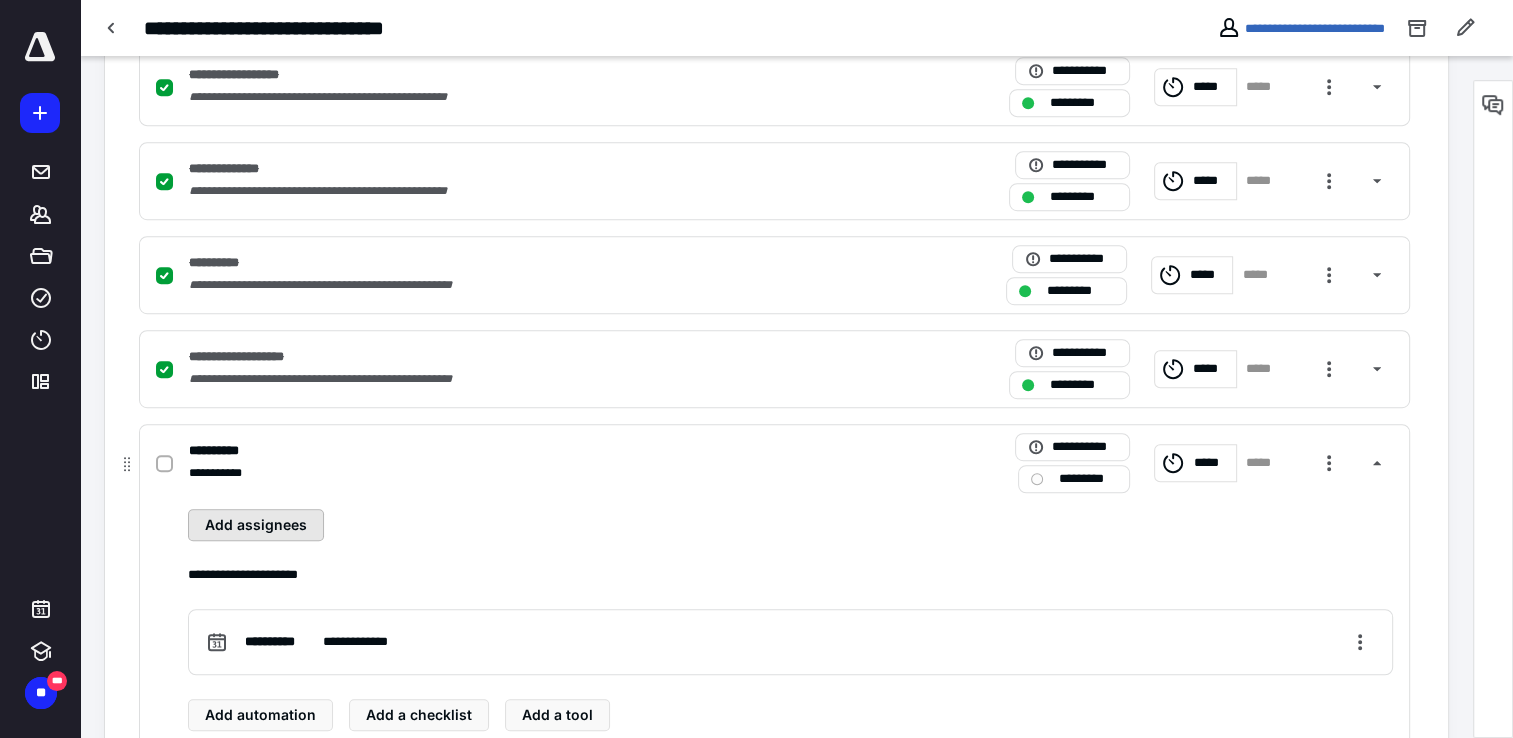 click on "Add assignees" at bounding box center [256, 525] 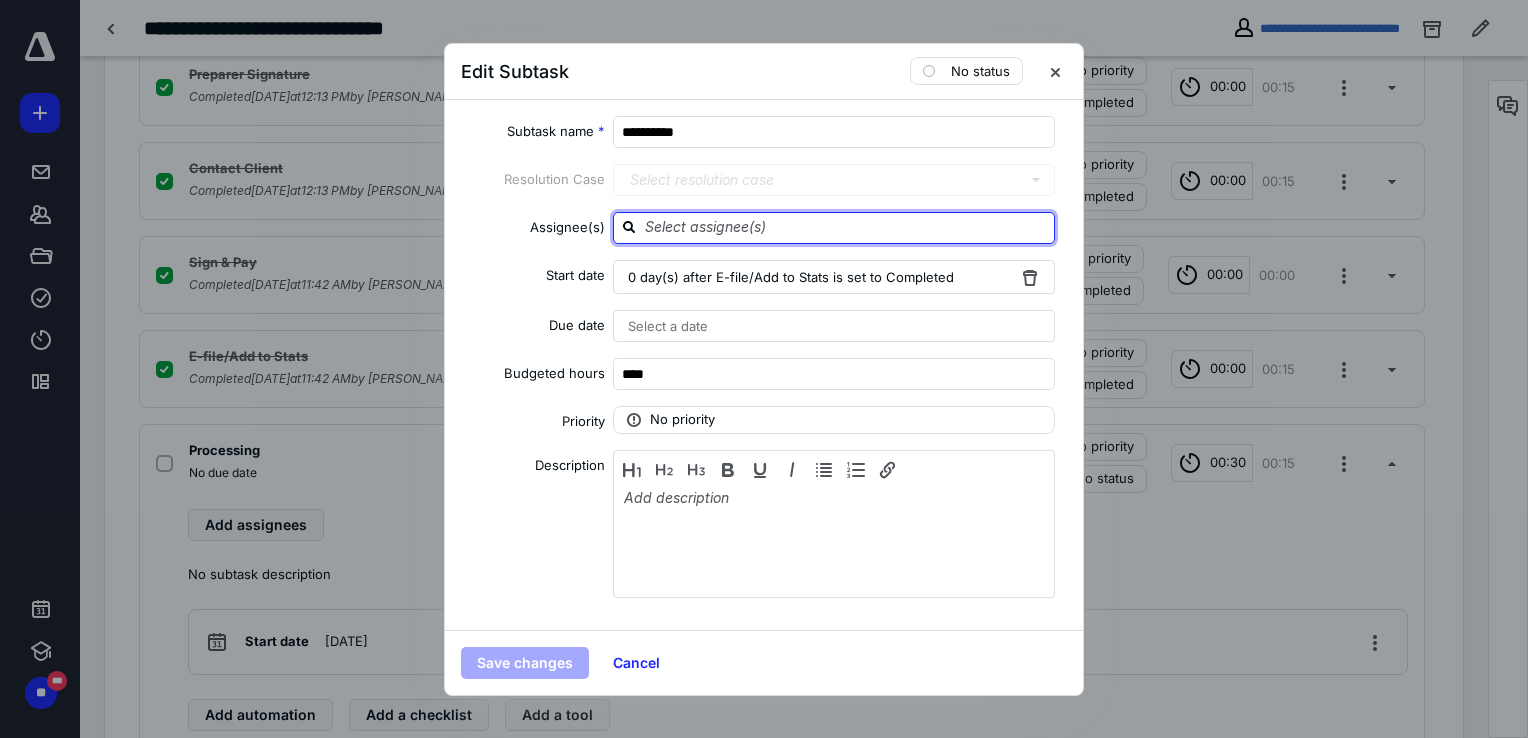 click at bounding box center (846, 227) 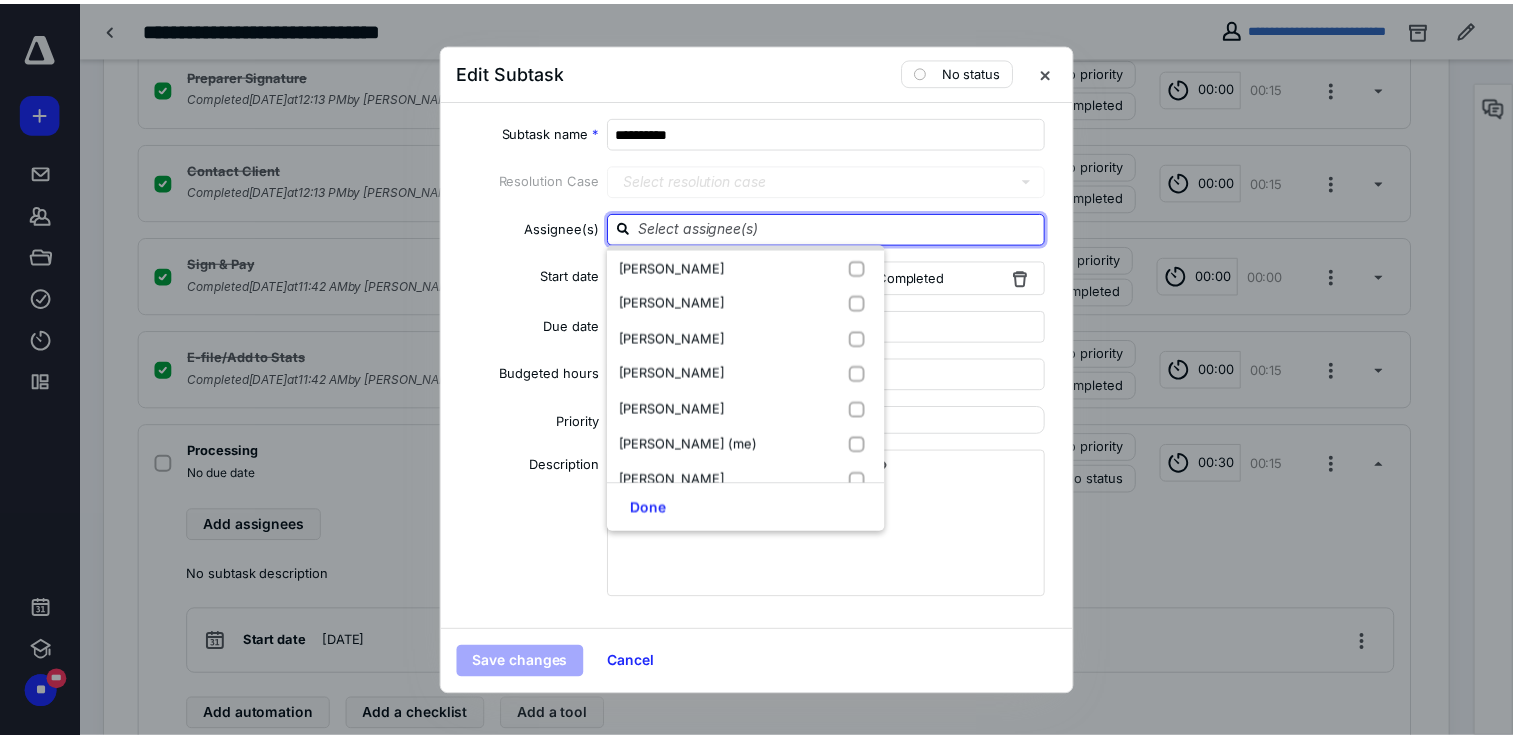 scroll, scrollTop: 600, scrollLeft: 0, axis: vertical 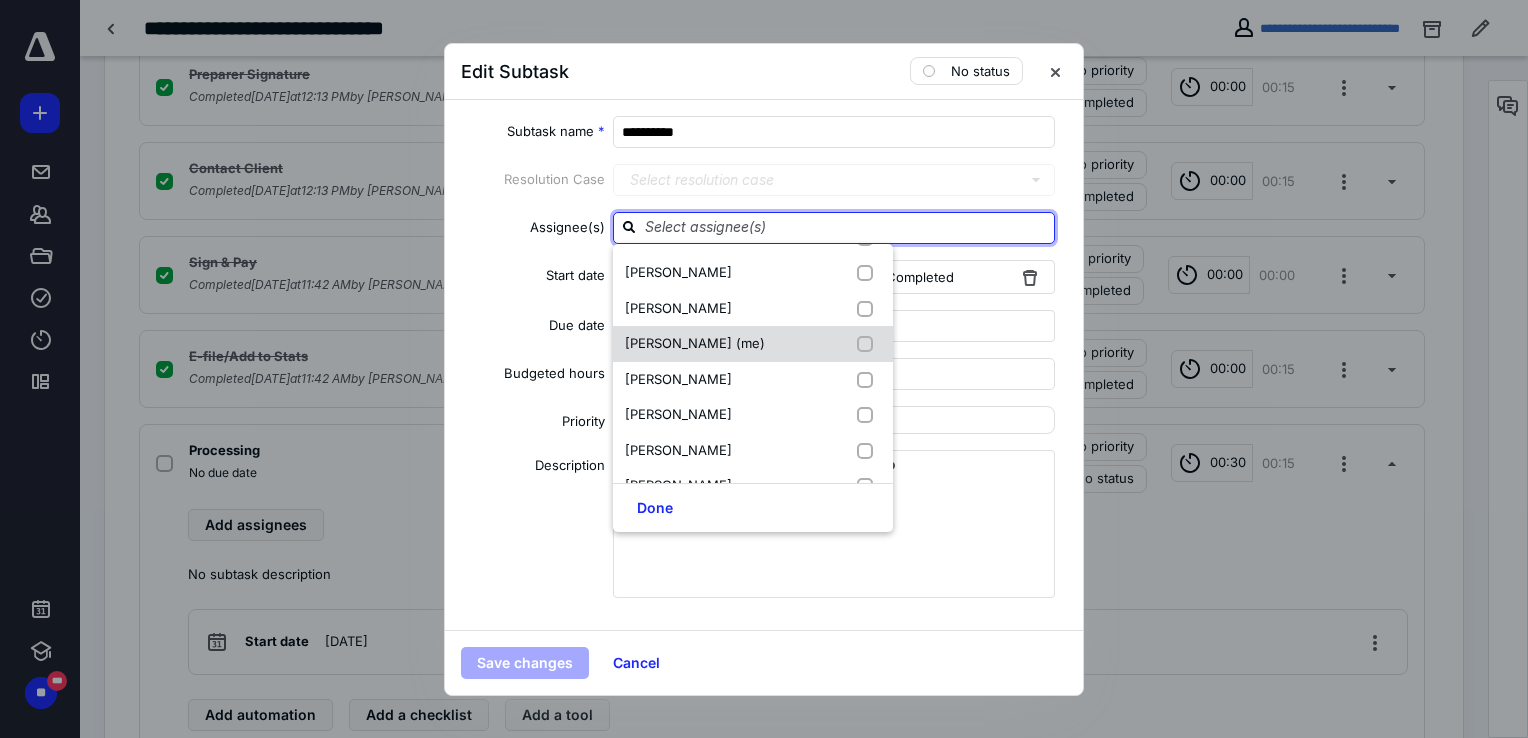 click on "[PERSON_NAME] (me)" at bounding box center (753, 344) 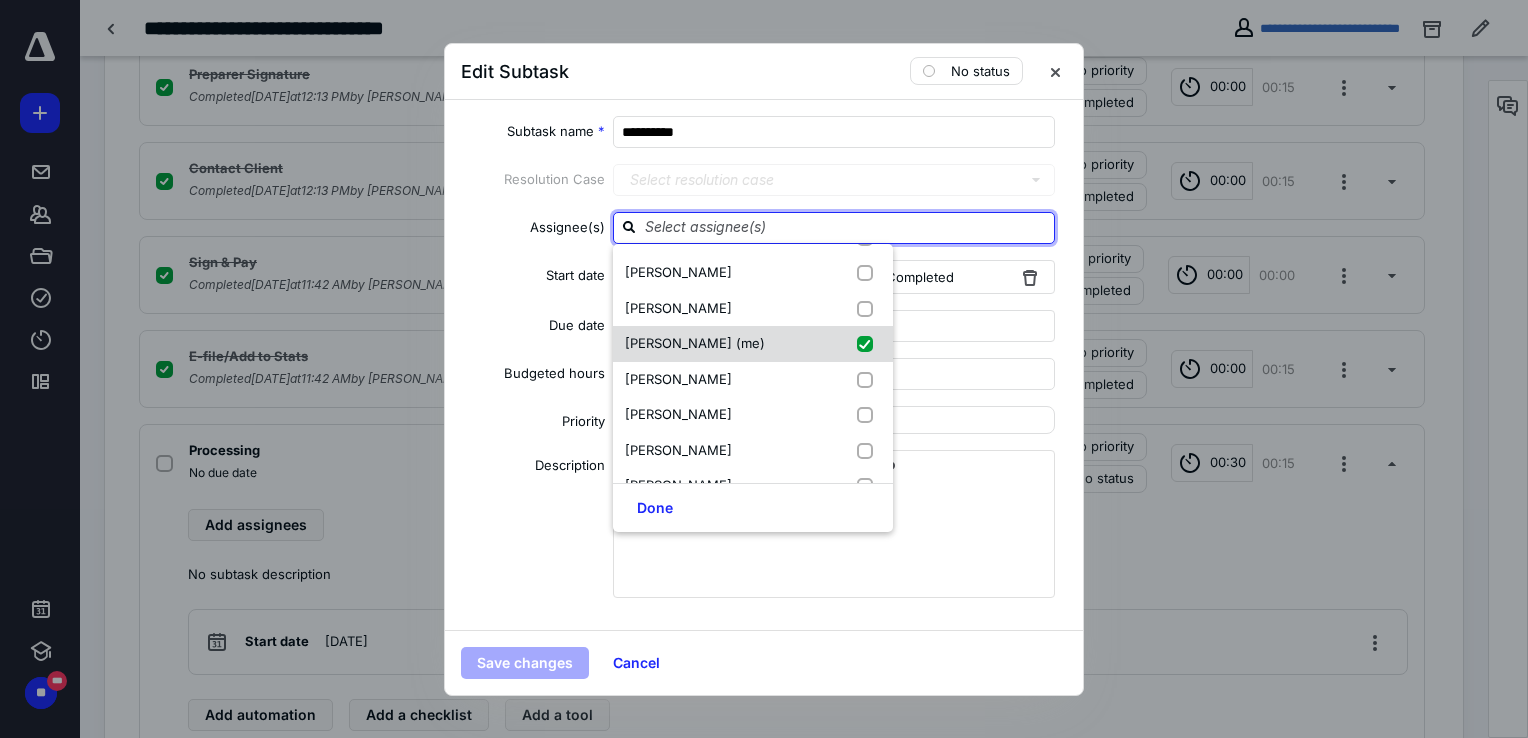 checkbox on "true" 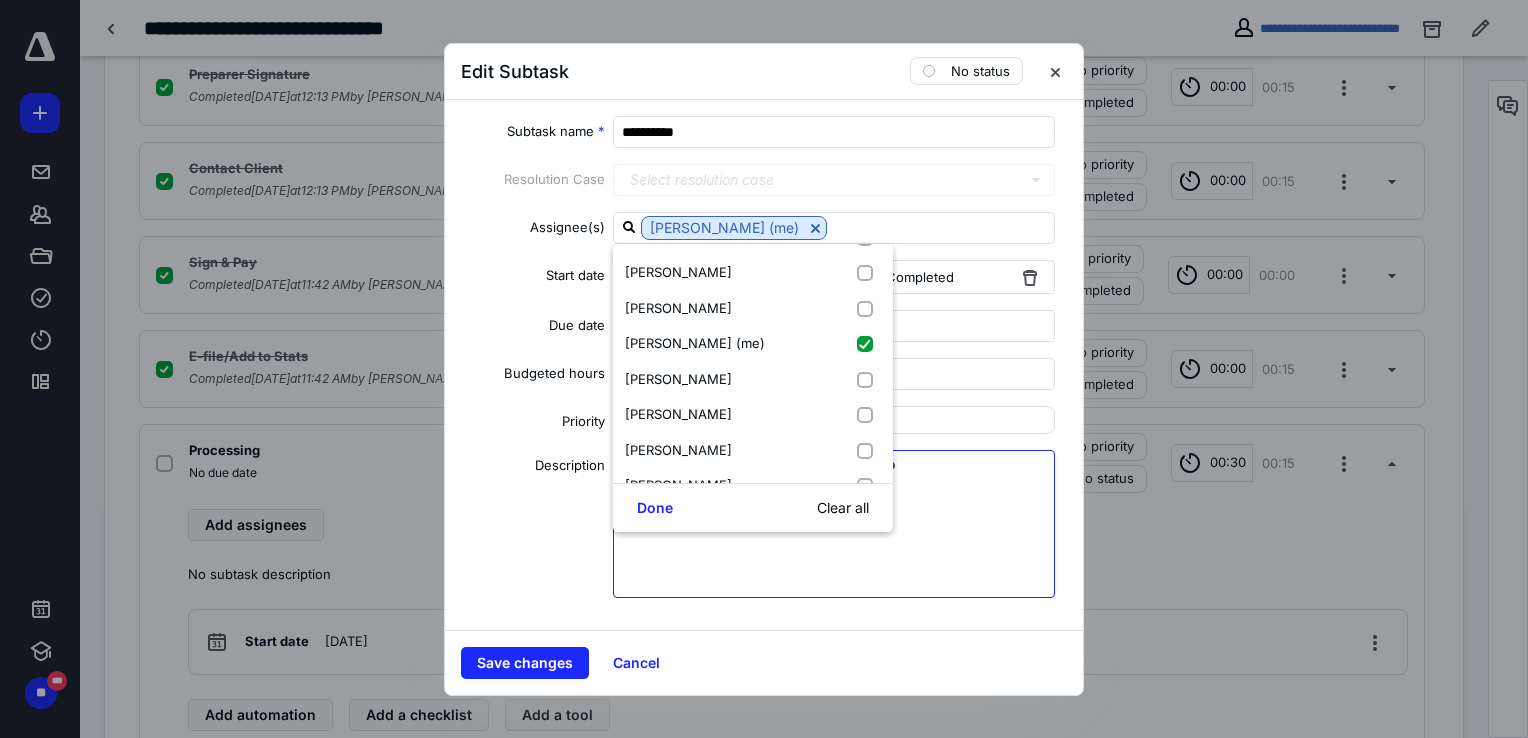 click at bounding box center [834, 539] 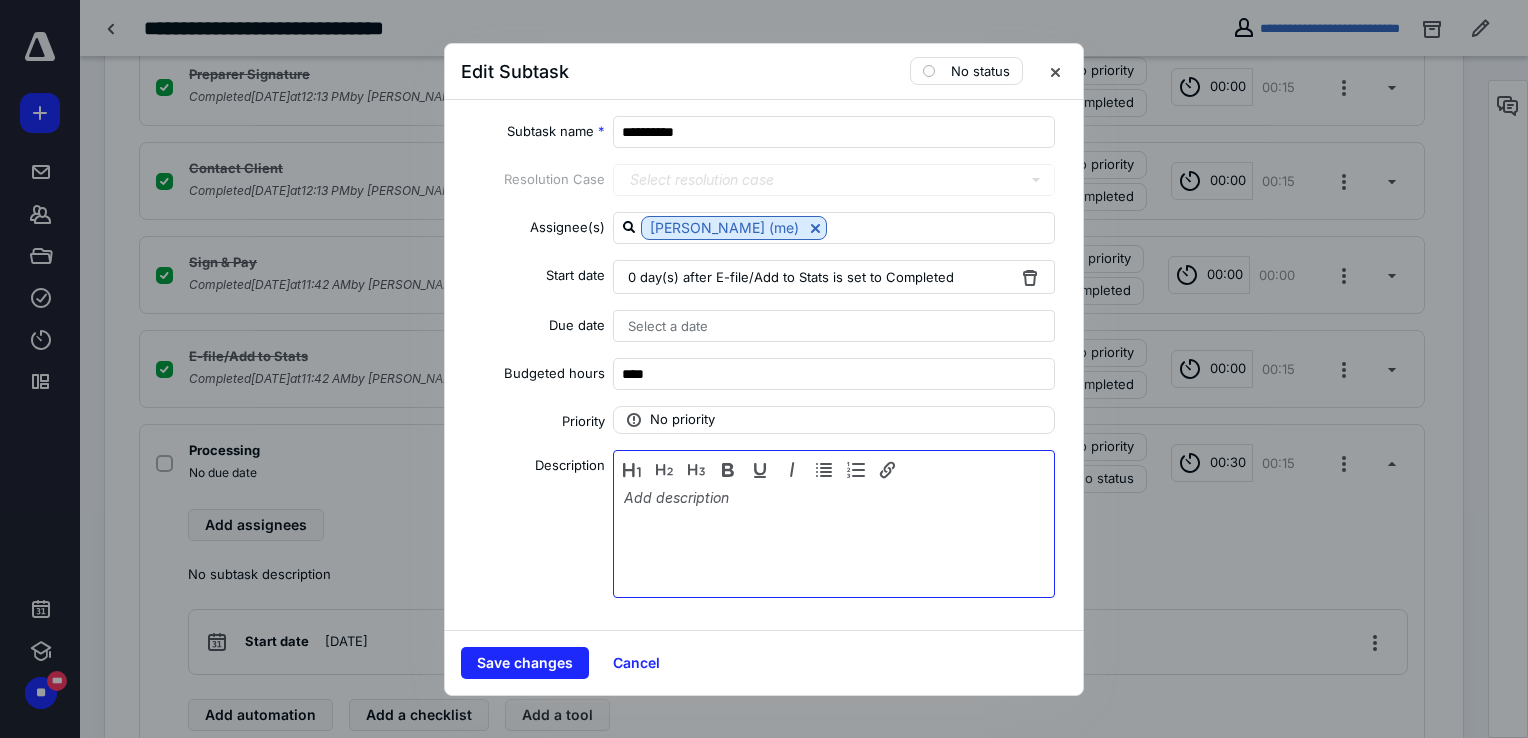 type 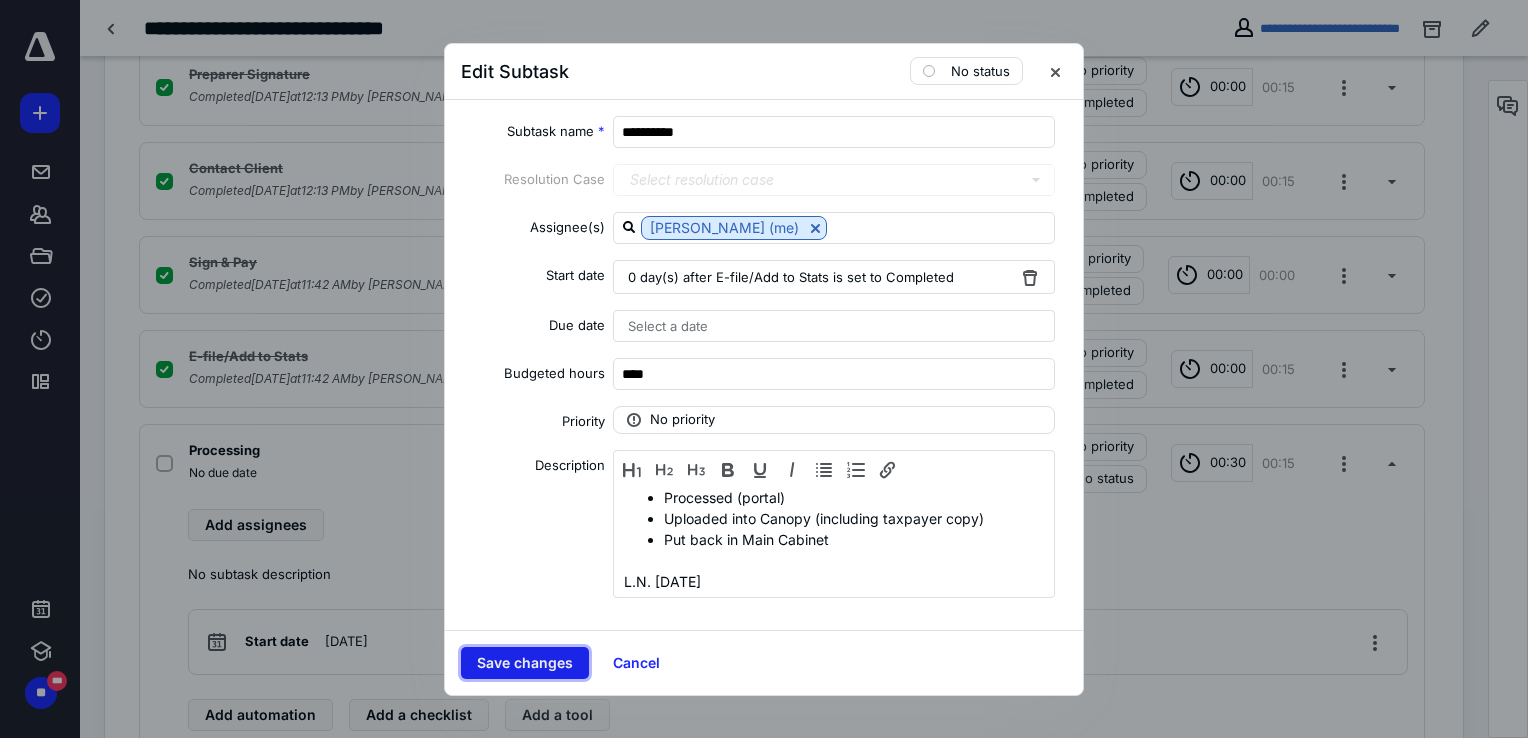 click on "Save changes" at bounding box center (525, 663) 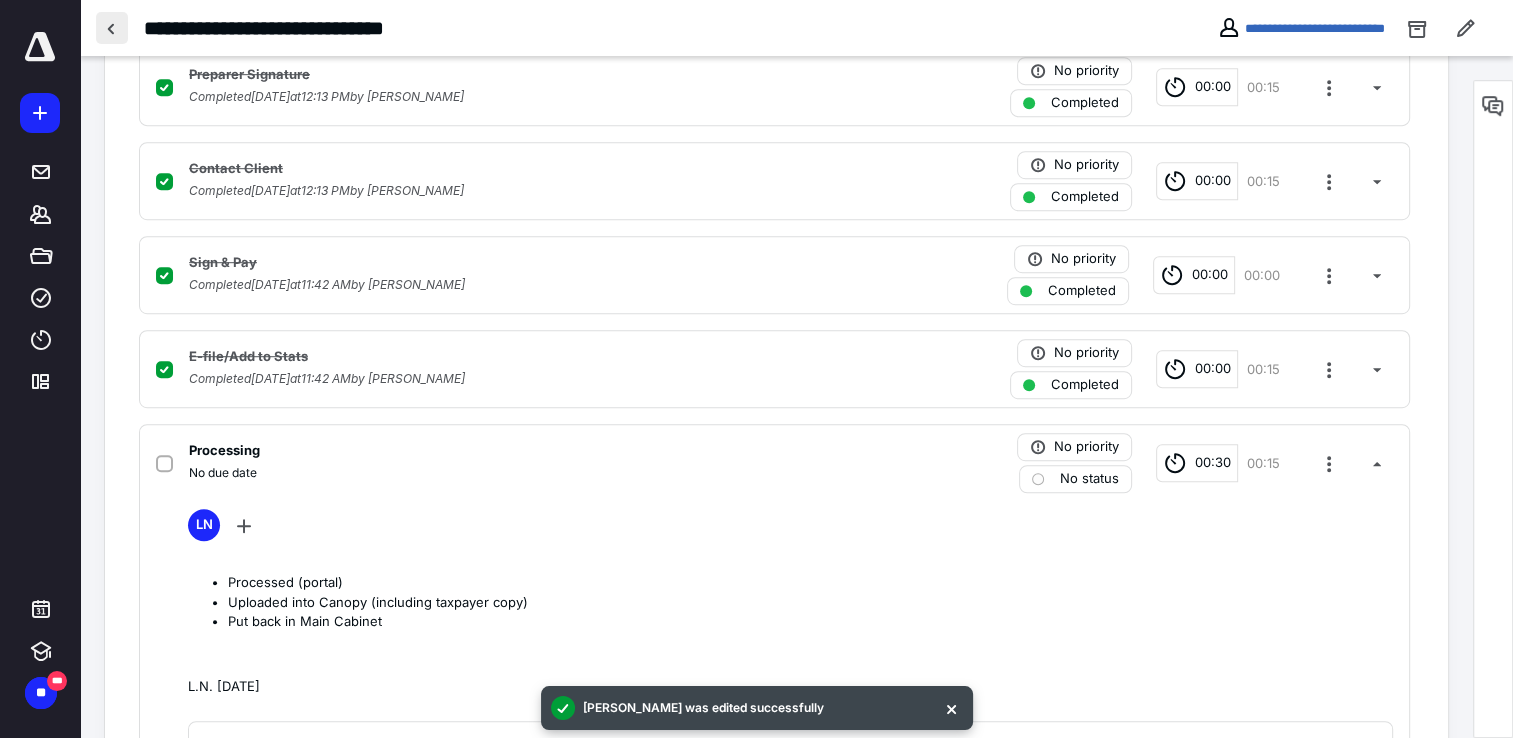 click at bounding box center [112, 28] 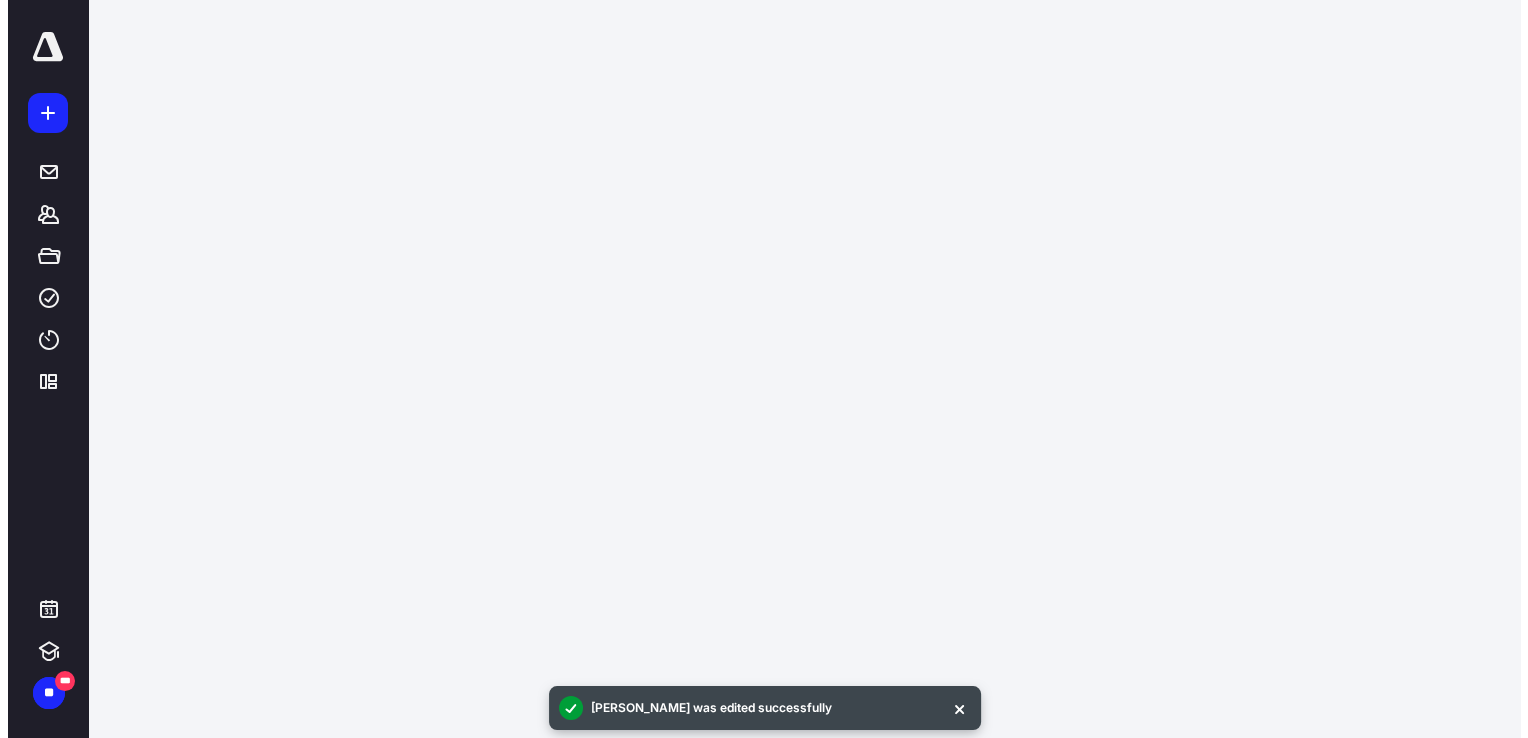 scroll, scrollTop: 0, scrollLeft: 0, axis: both 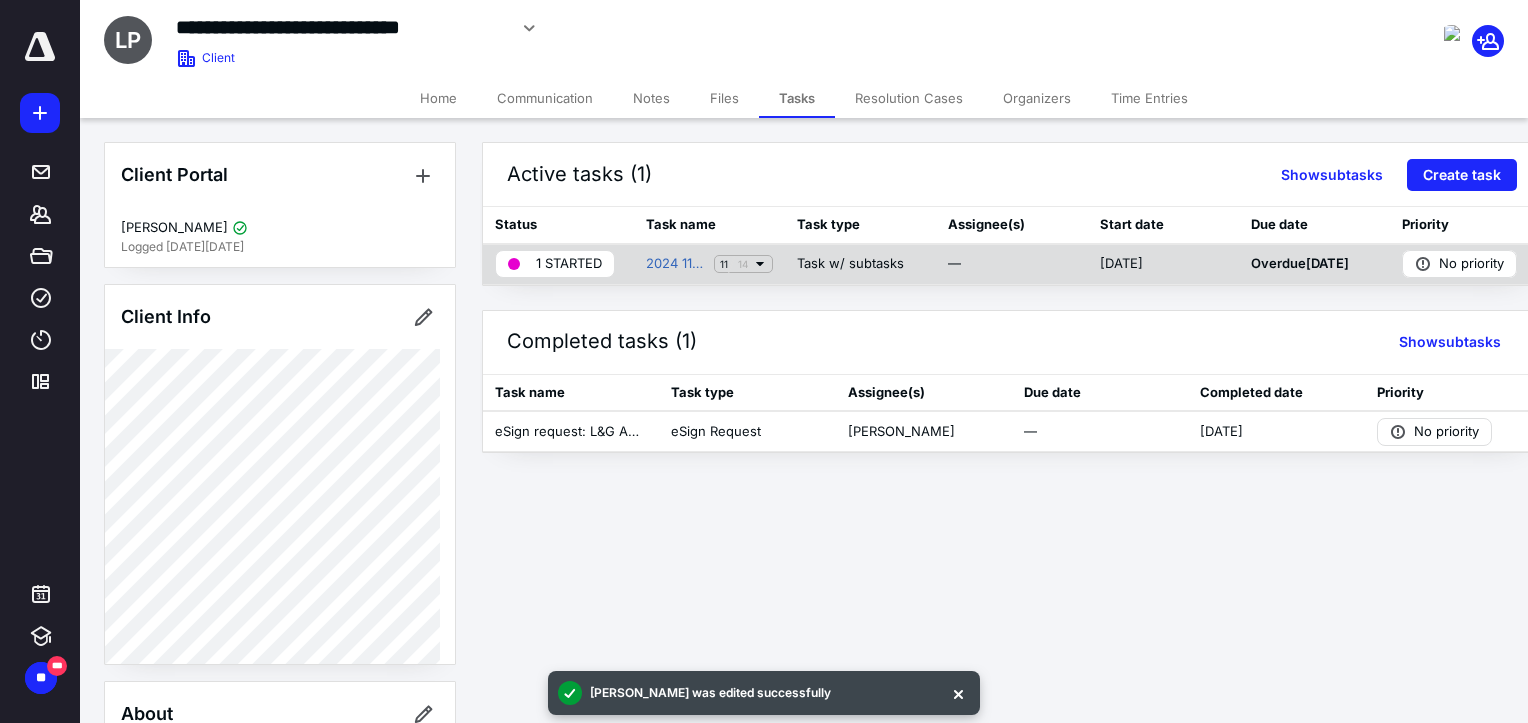 click on "1 STARTED" at bounding box center (569, 264) 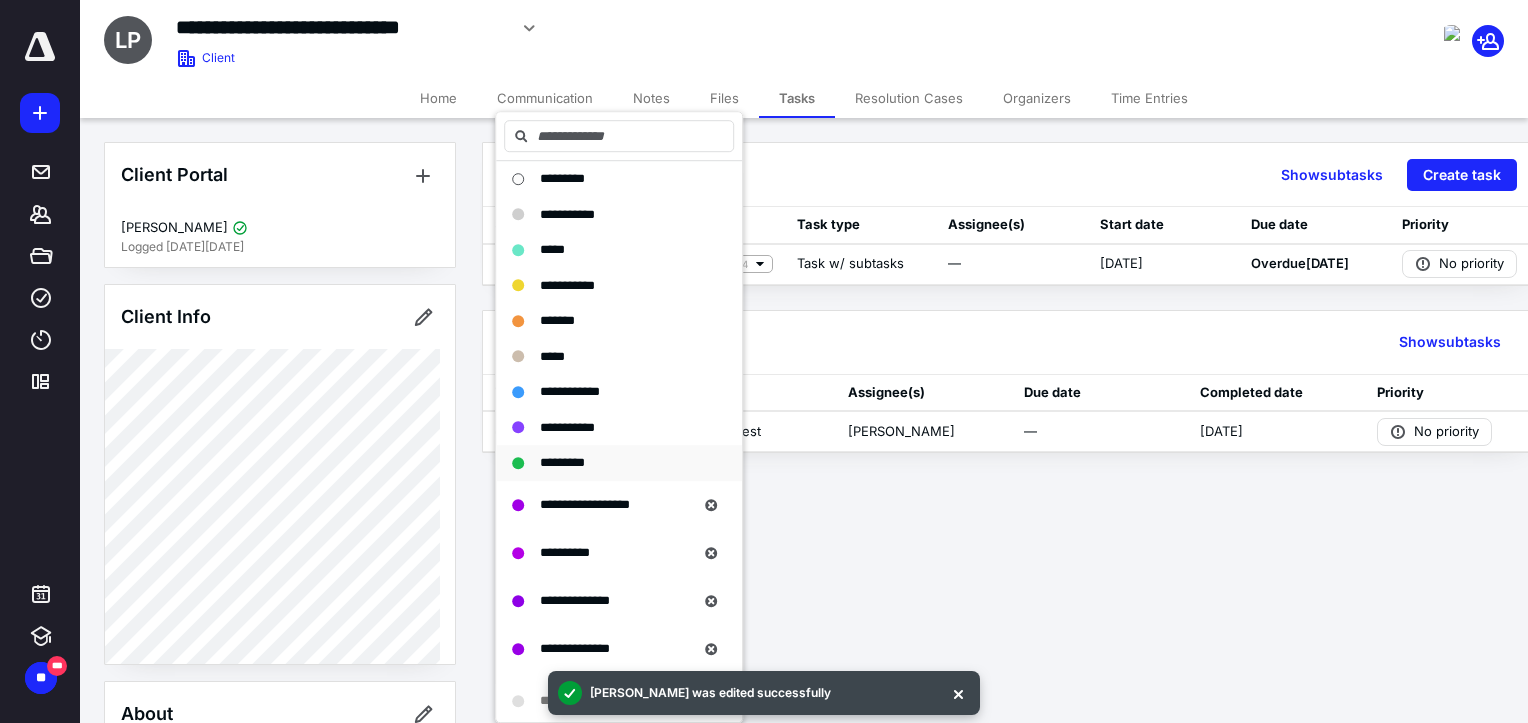 click on "*********" at bounding box center (619, 463) 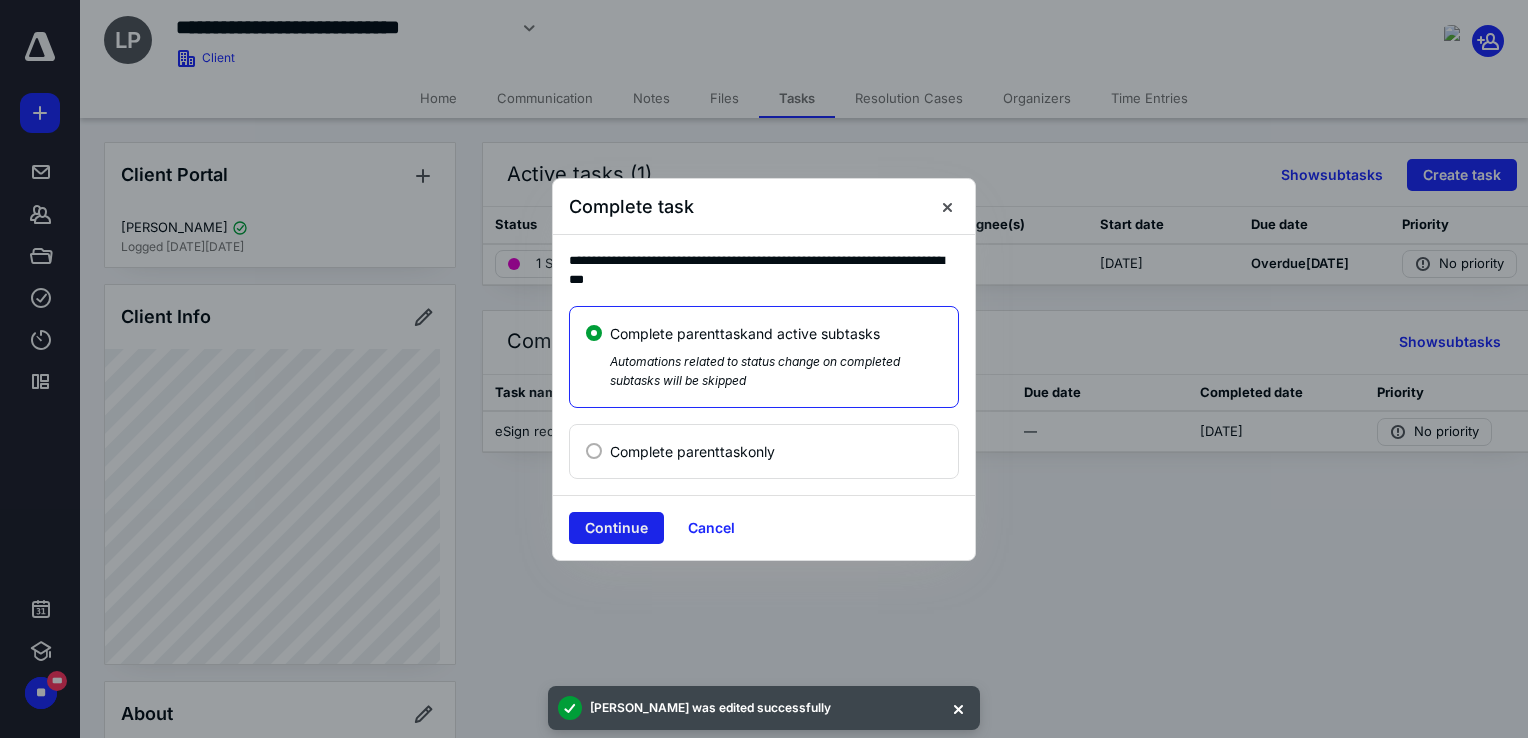 click on "Continue" at bounding box center [616, 528] 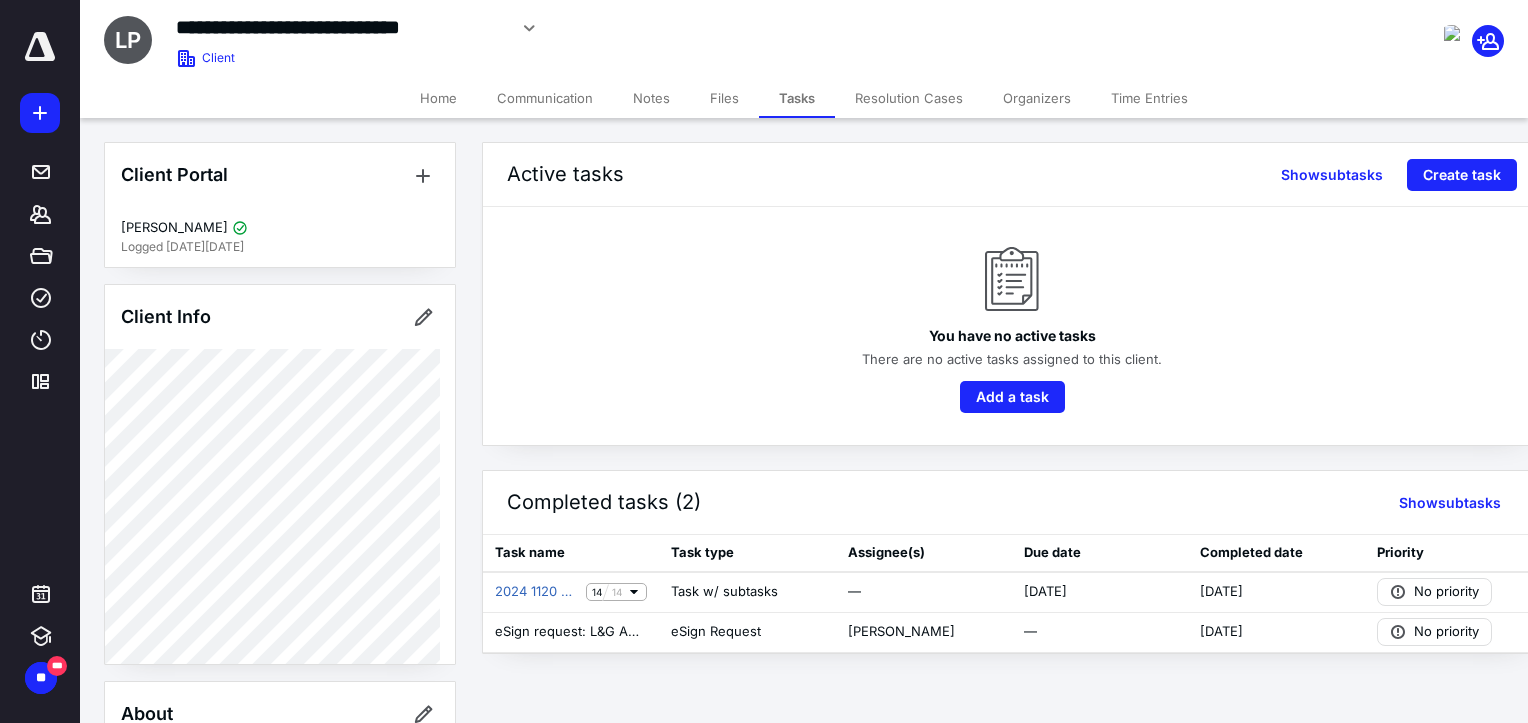 click on "Files" at bounding box center [724, 98] 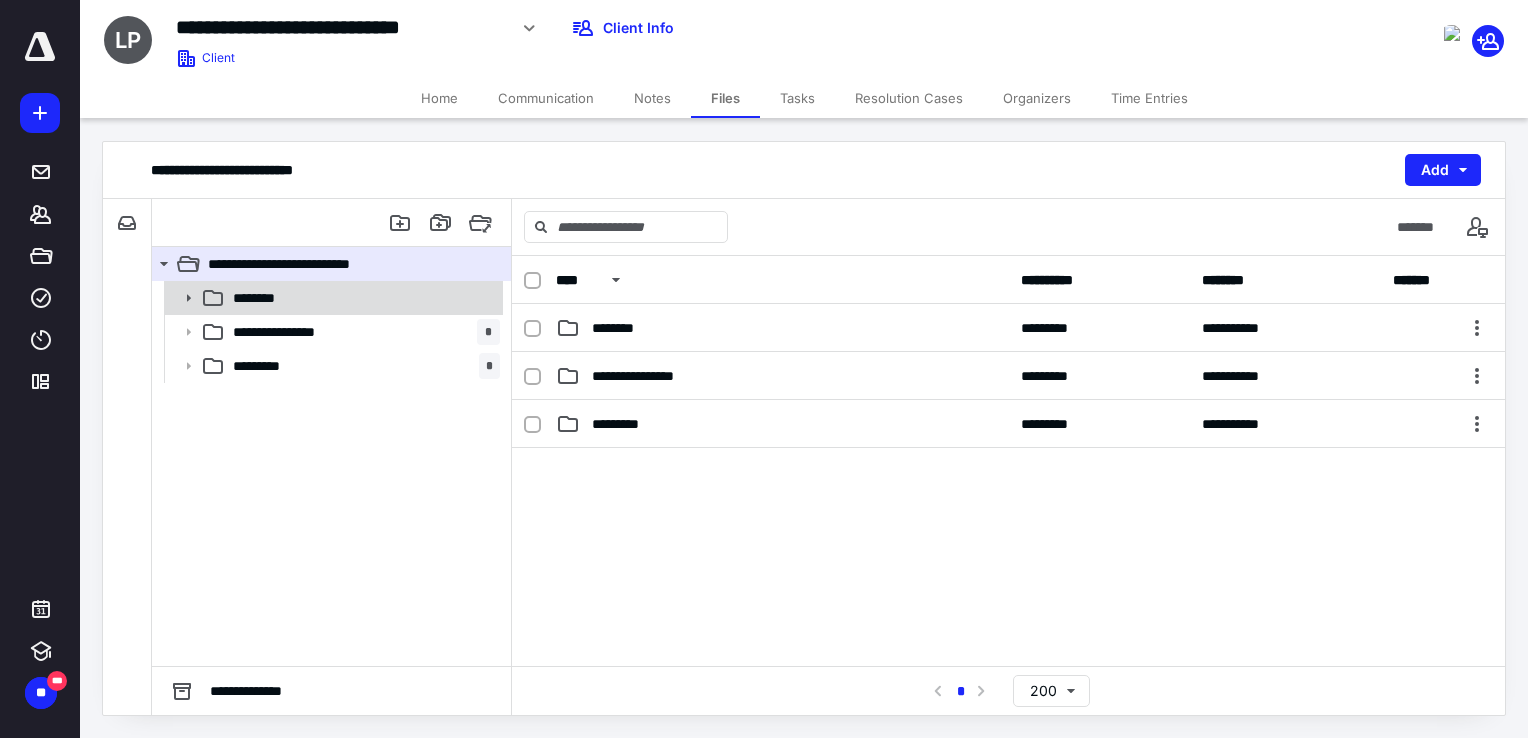 click 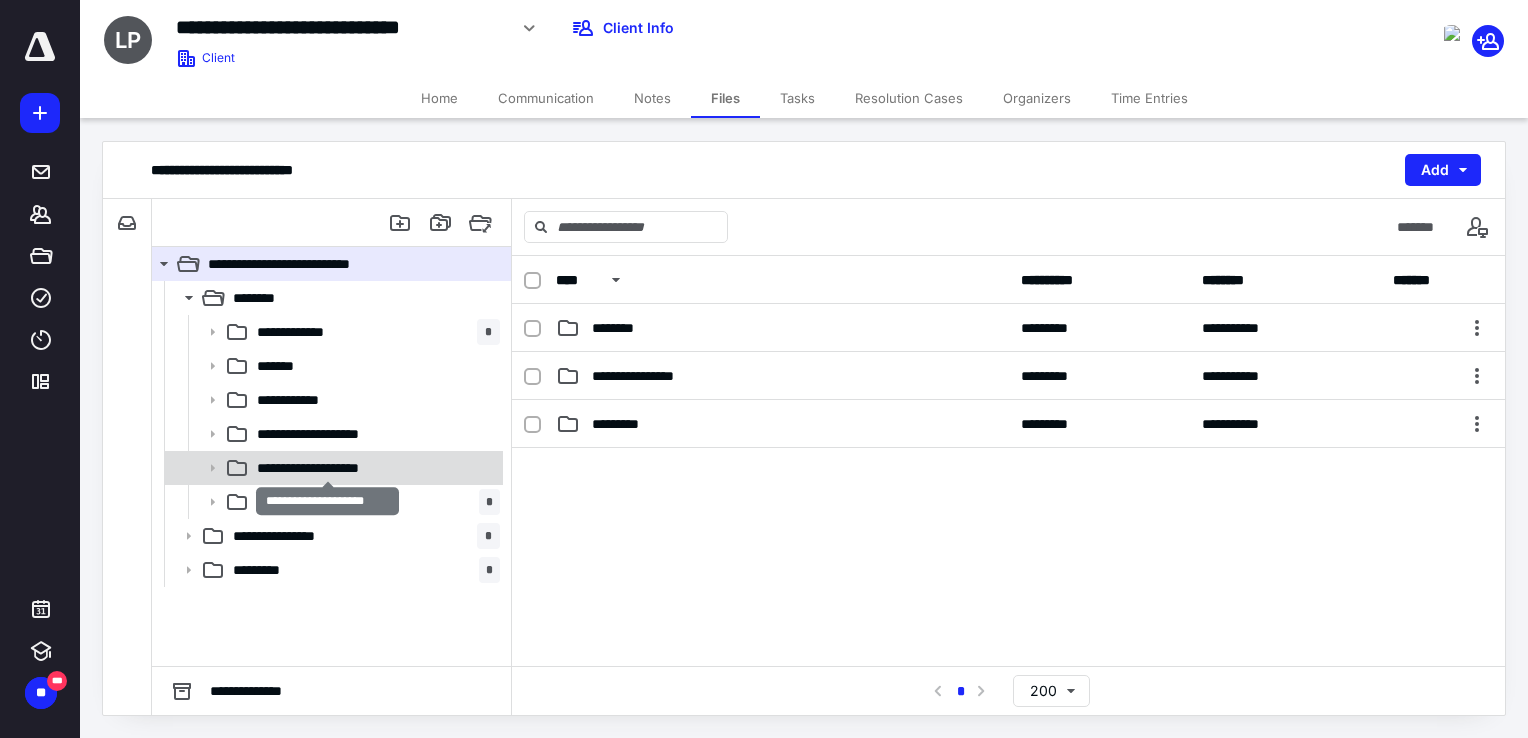 click on "**********" at bounding box center (328, 468) 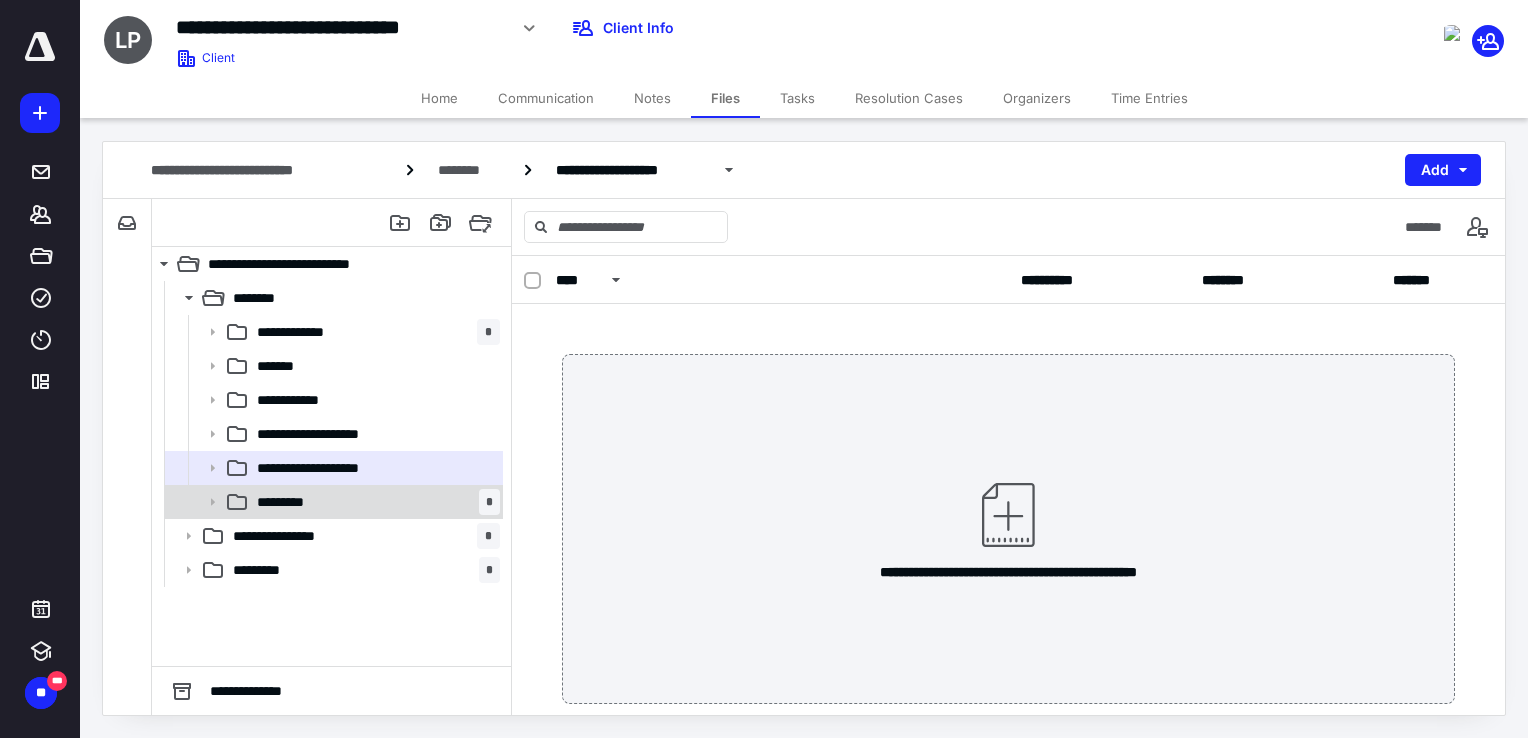 click on "********* *" at bounding box center [332, 502] 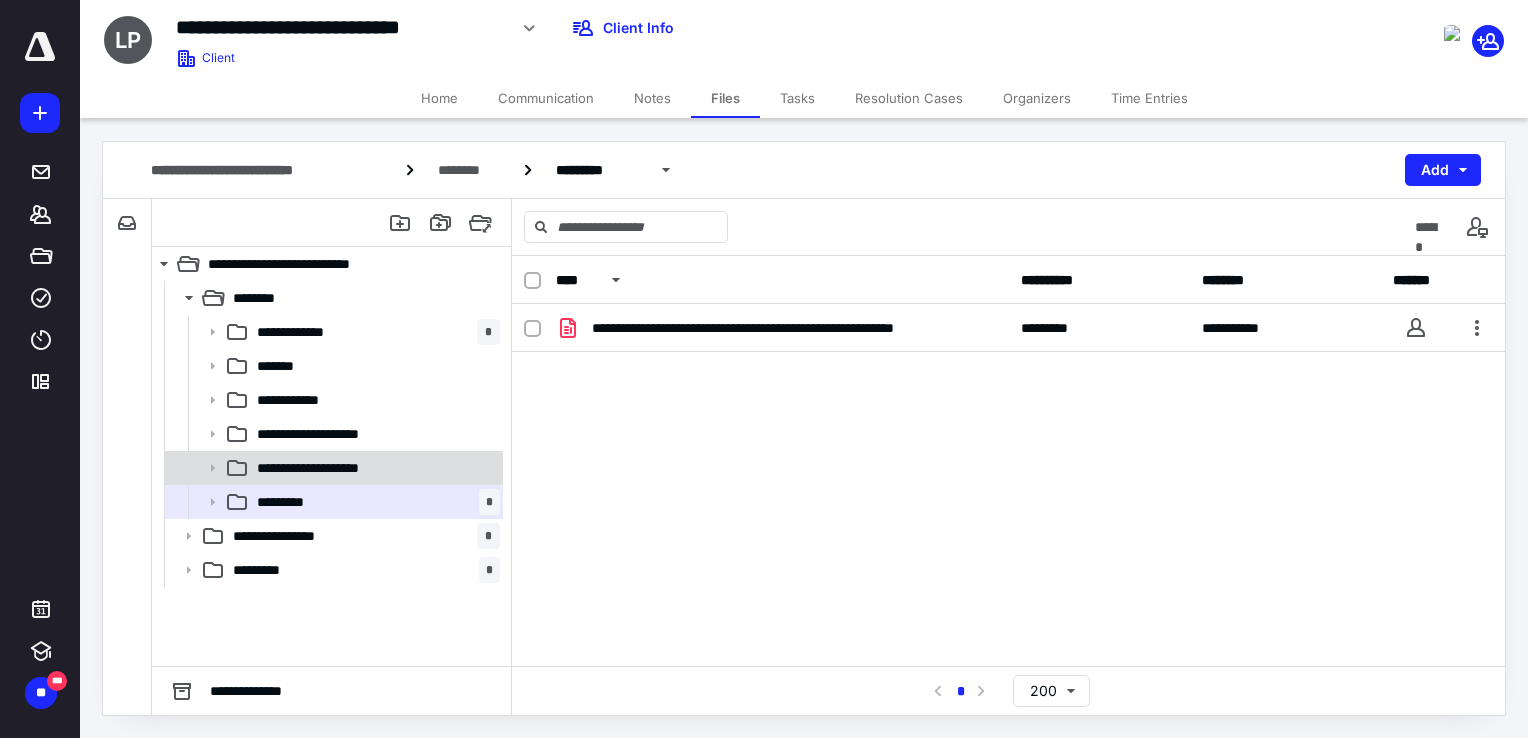 click on "**********" at bounding box center [374, 468] 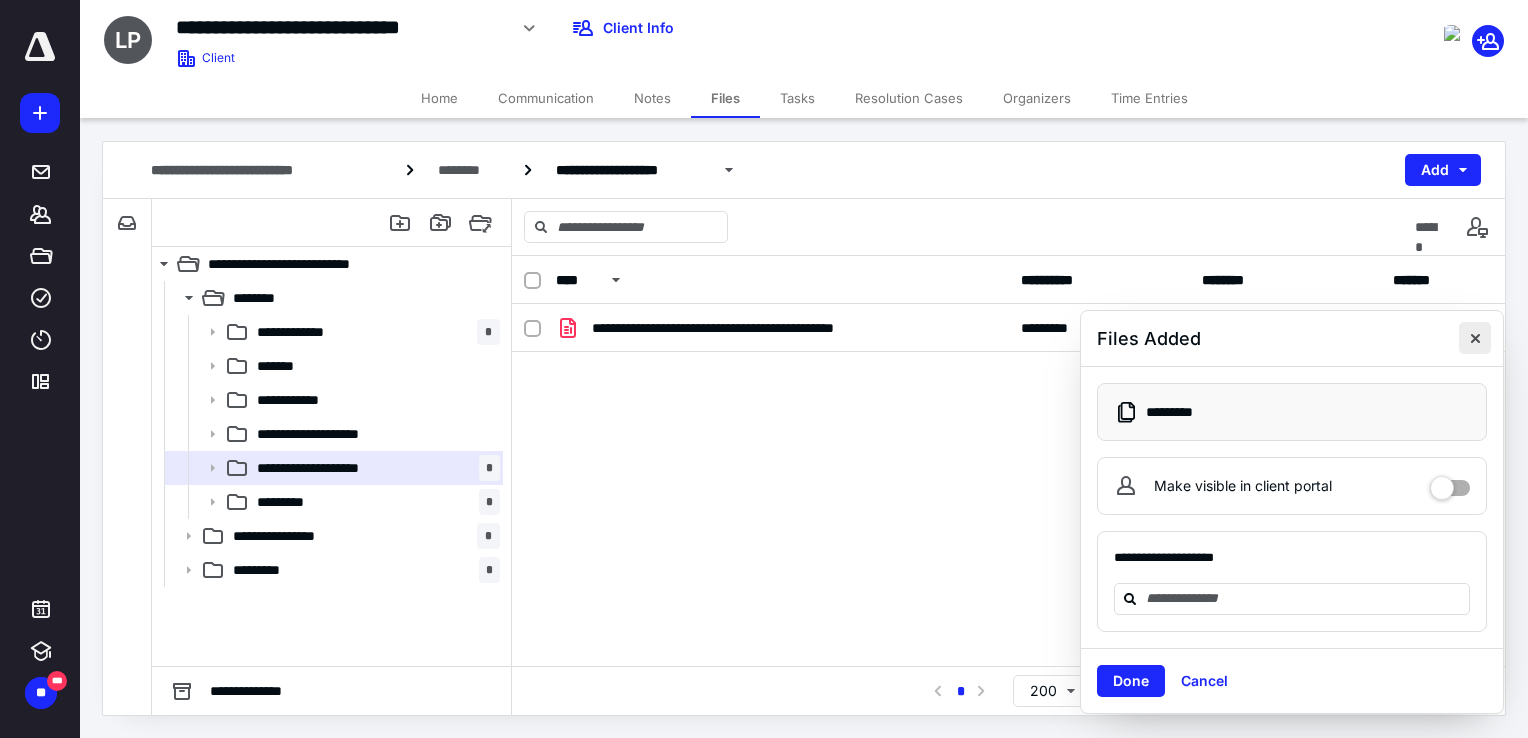 click at bounding box center (1475, 338) 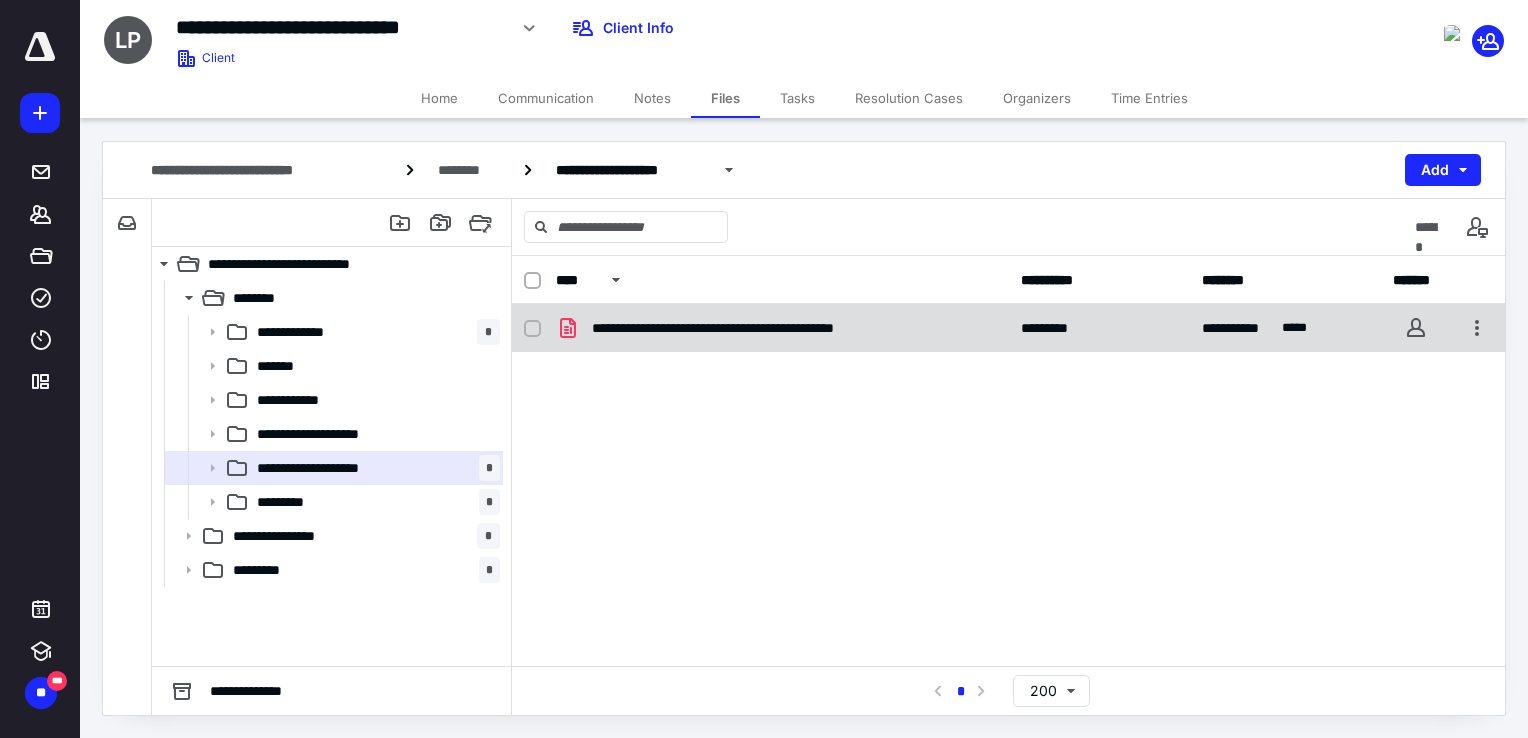 click on "**********" at bounding box center [774, 328] 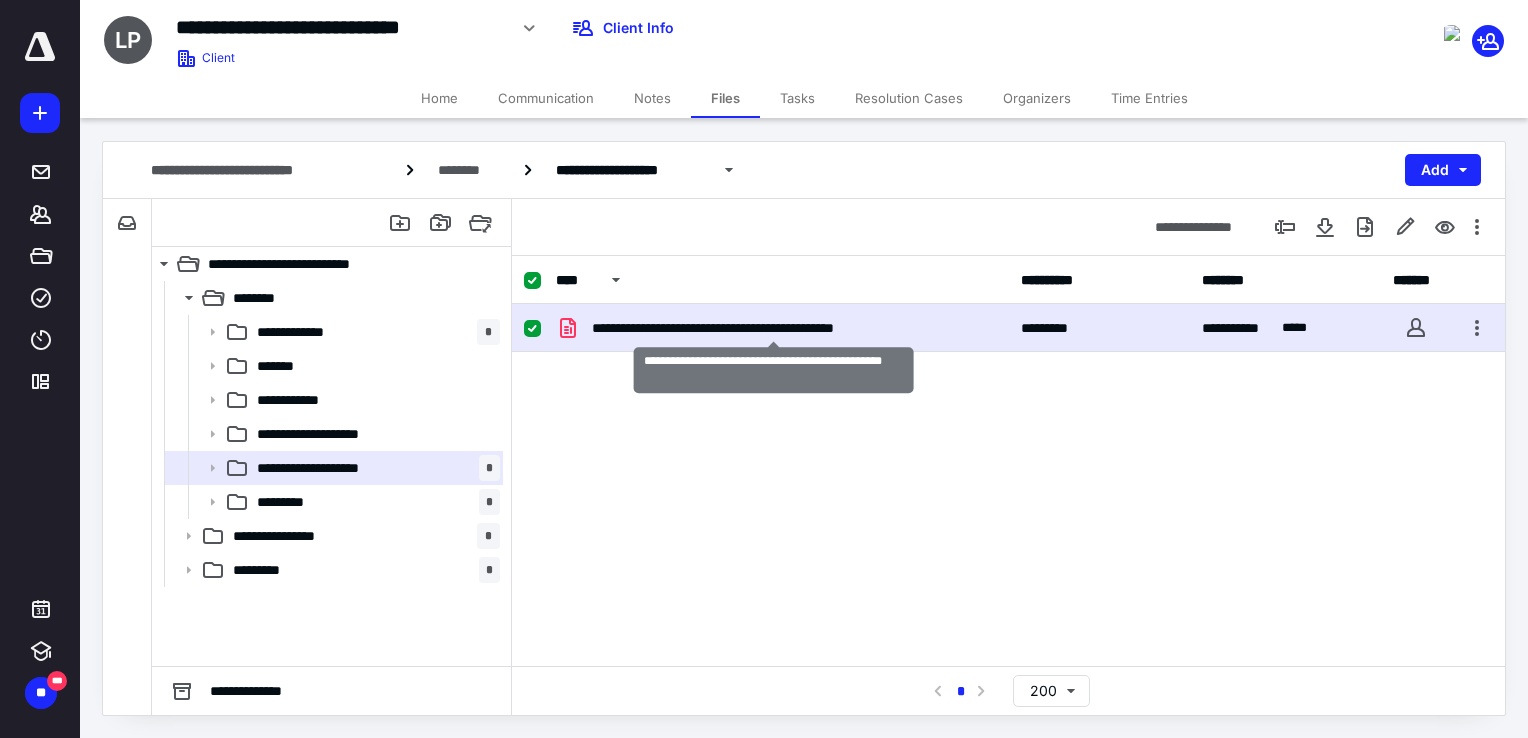 click on "**********" at bounding box center [774, 328] 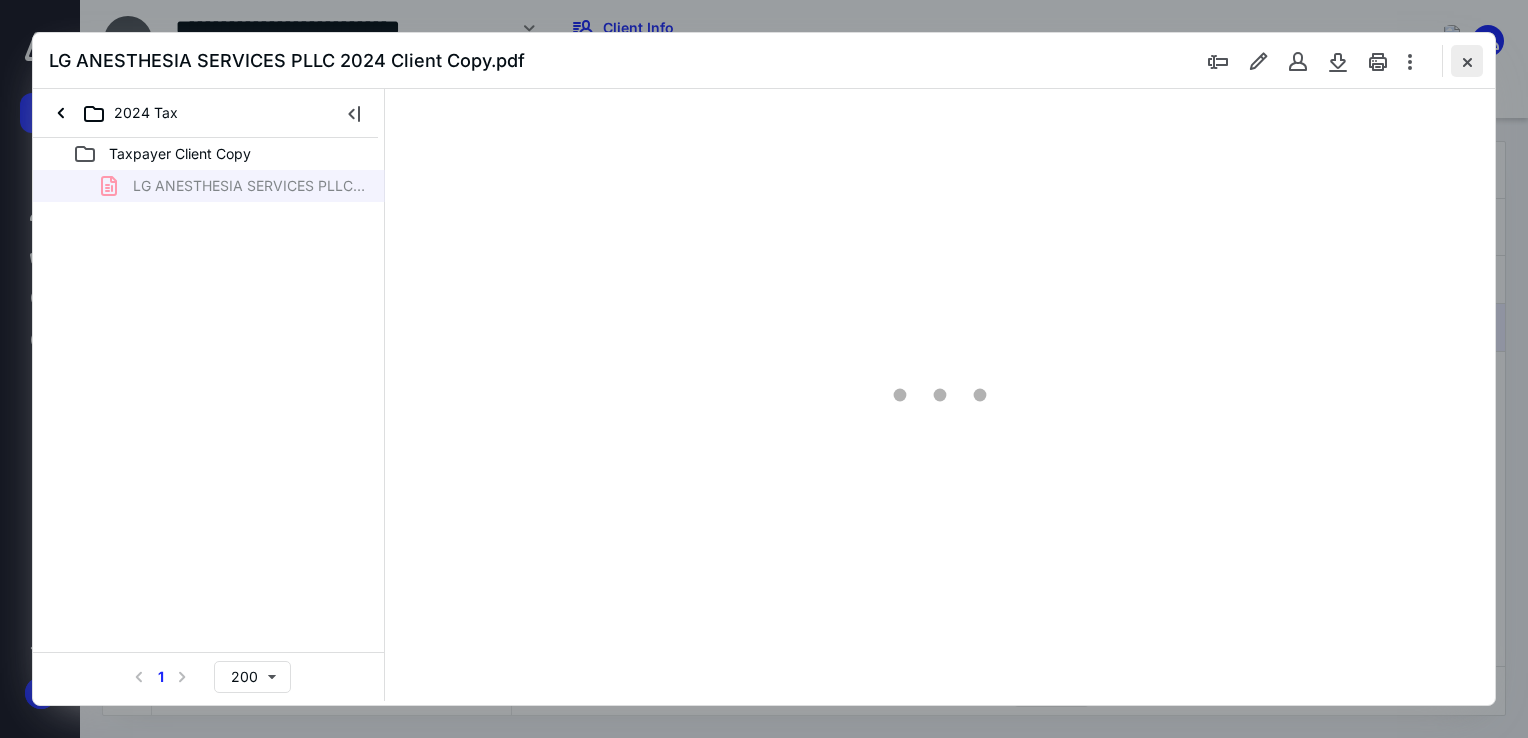 click at bounding box center [1467, 61] 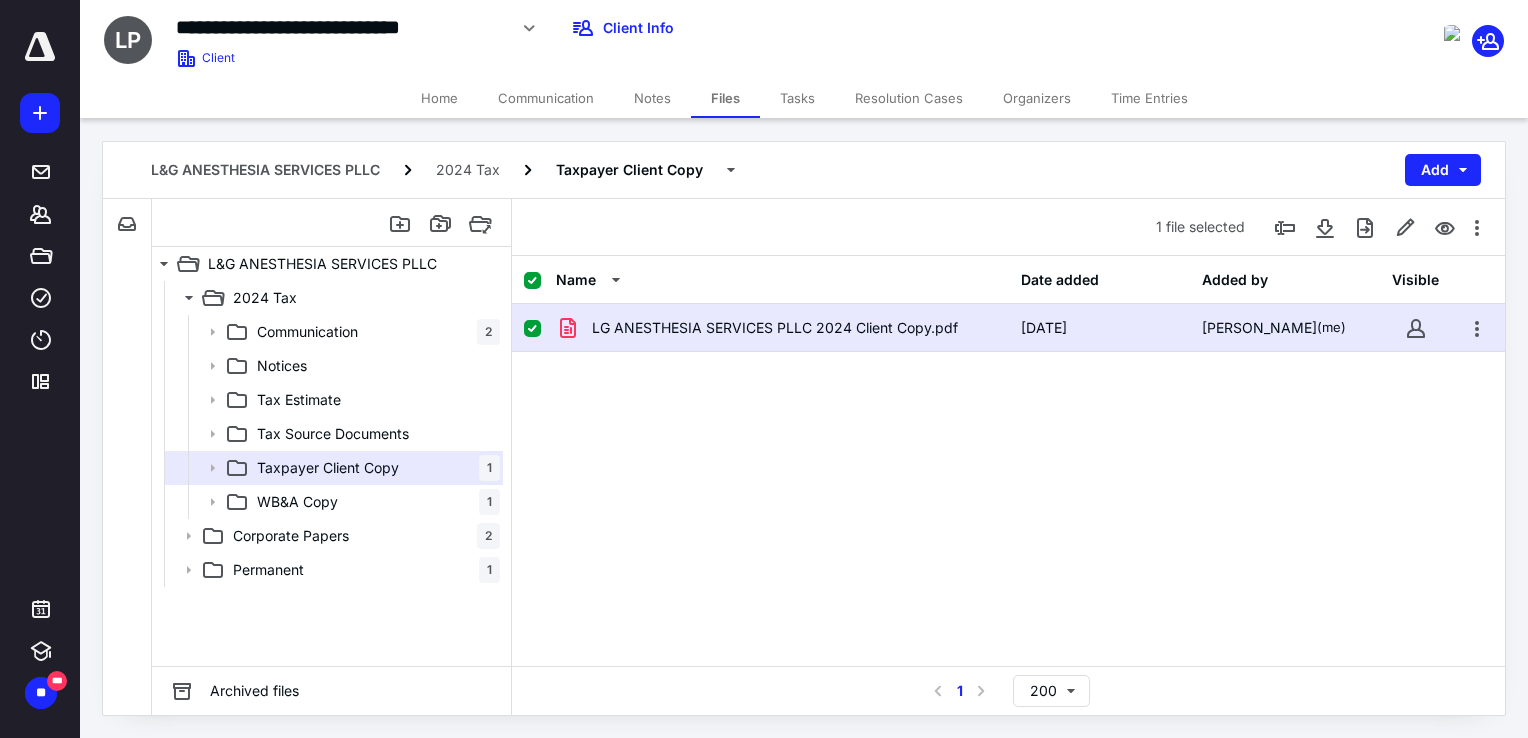 click on "LG ANESTHESIA SERVICES PLLC 2024 Client Copy.pdf 7/11/2025 Leah Newell  (me)" at bounding box center (1008, 328) 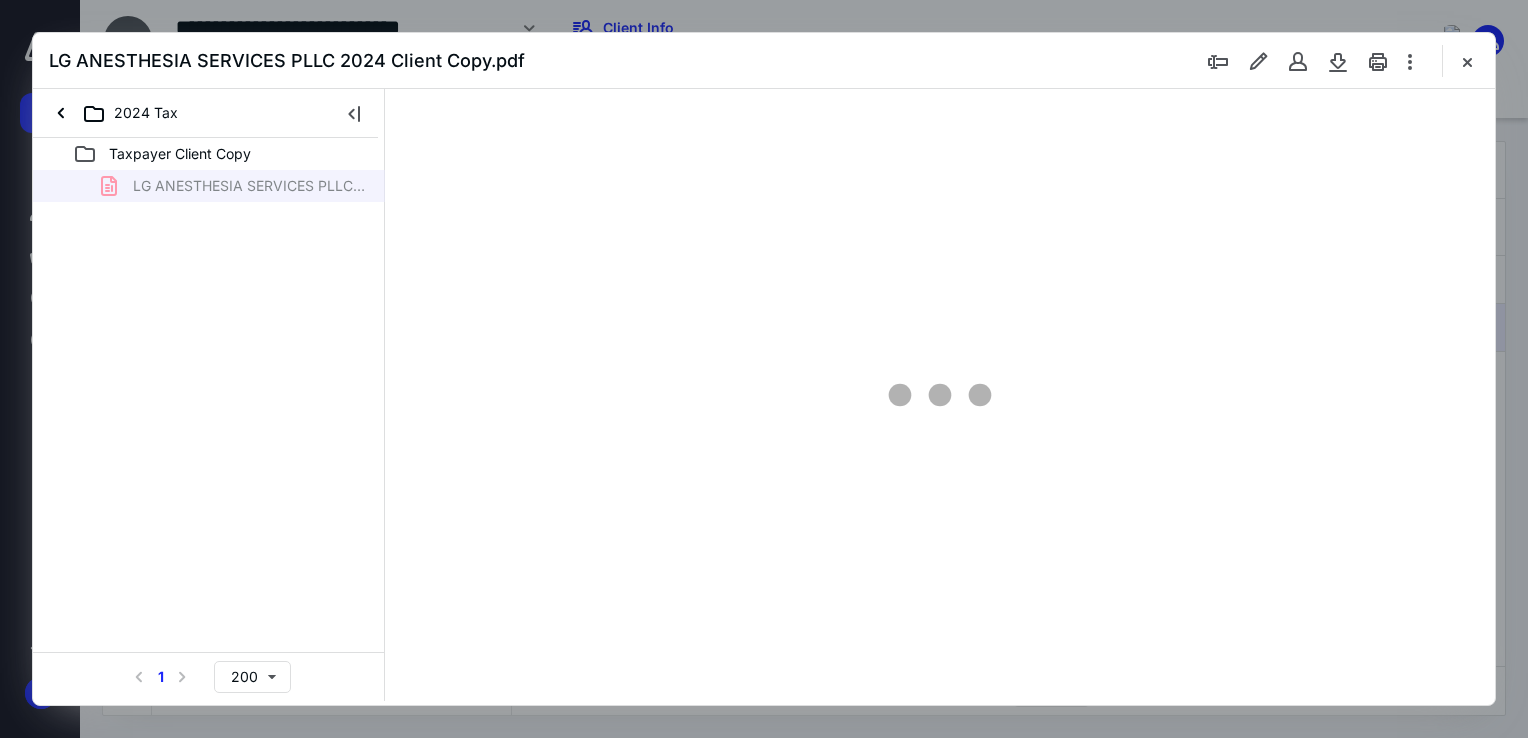 scroll, scrollTop: 0, scrollLeft: 0, axis: both 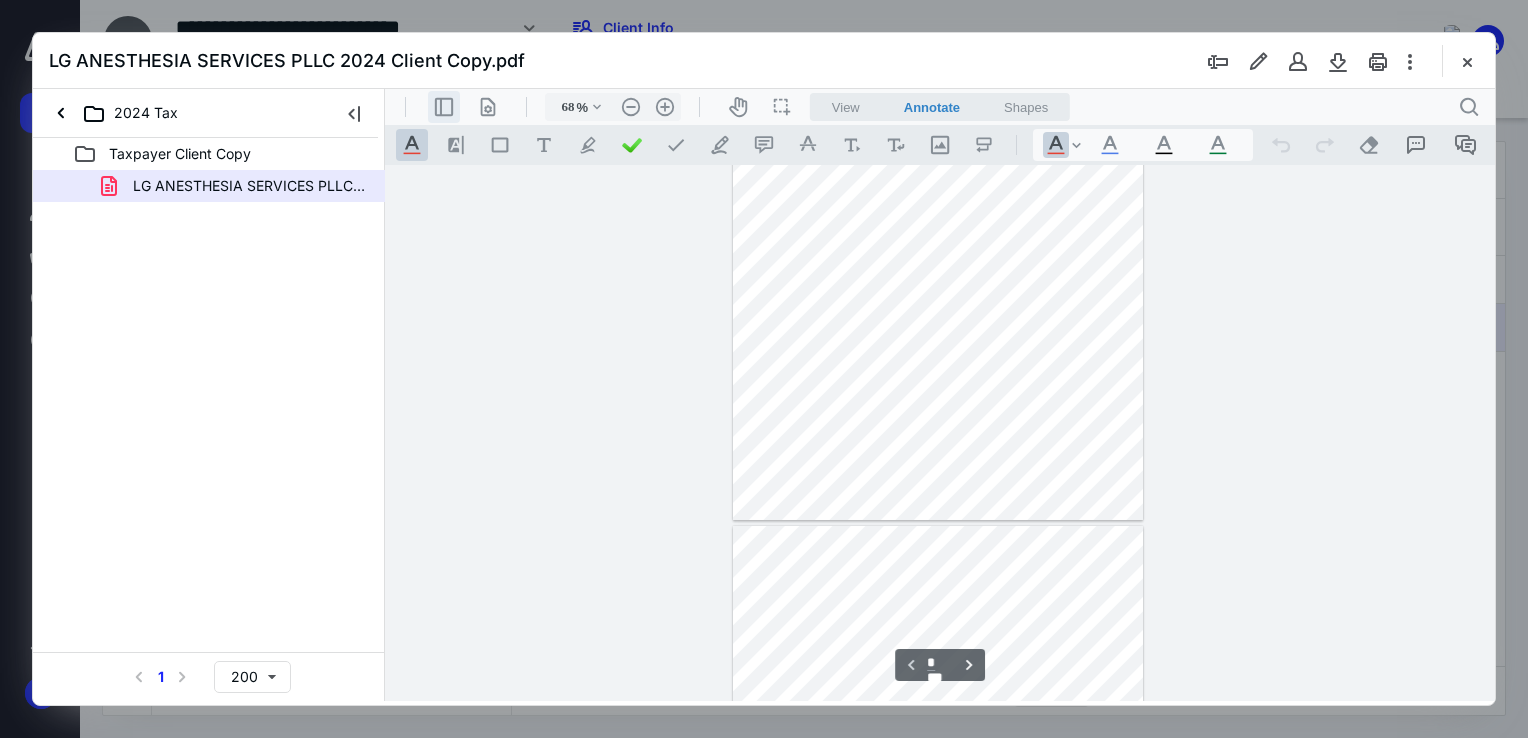 click on ".cls-1{fill:#abb0c4;} icon - header - sidebar - line" at bounding box center [444, 107] 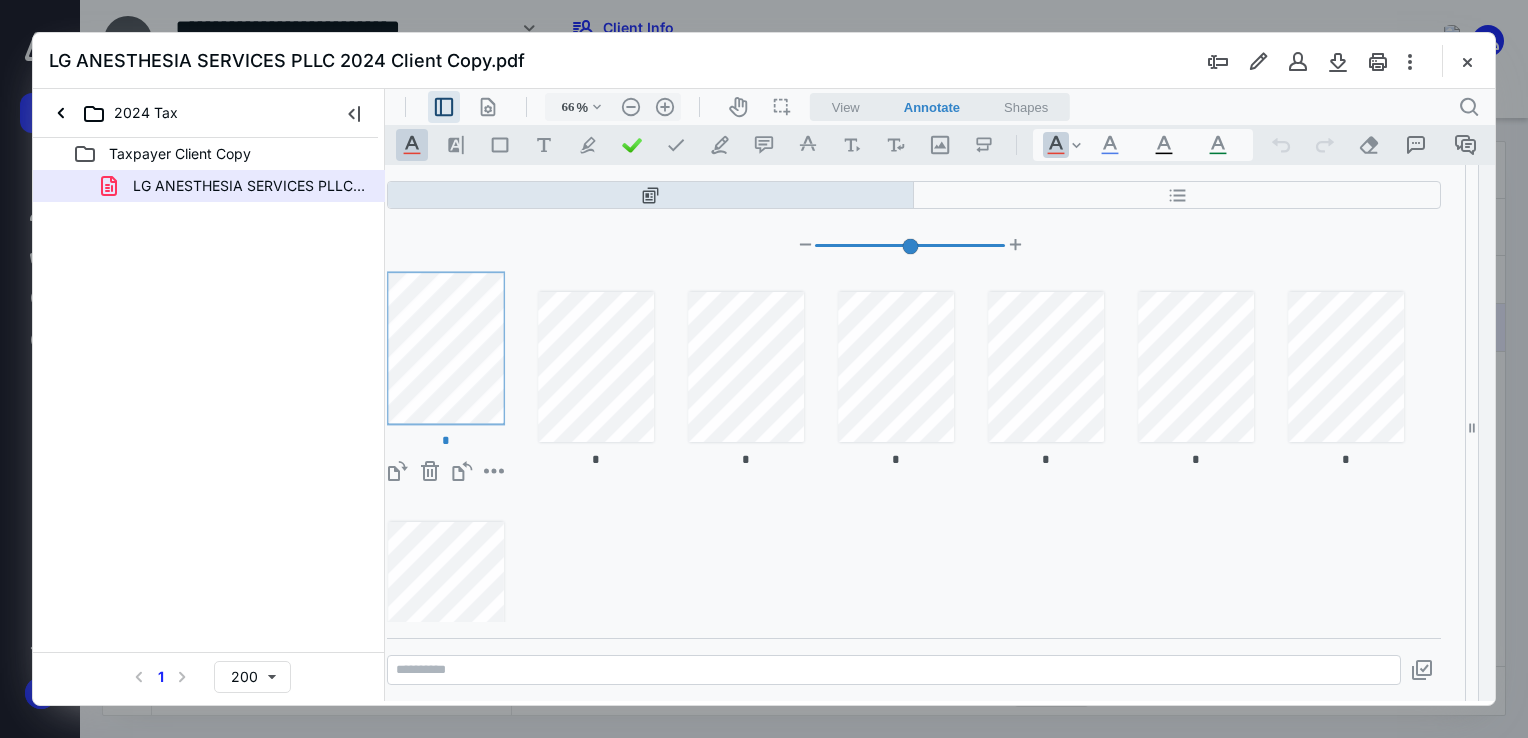 type on "0" 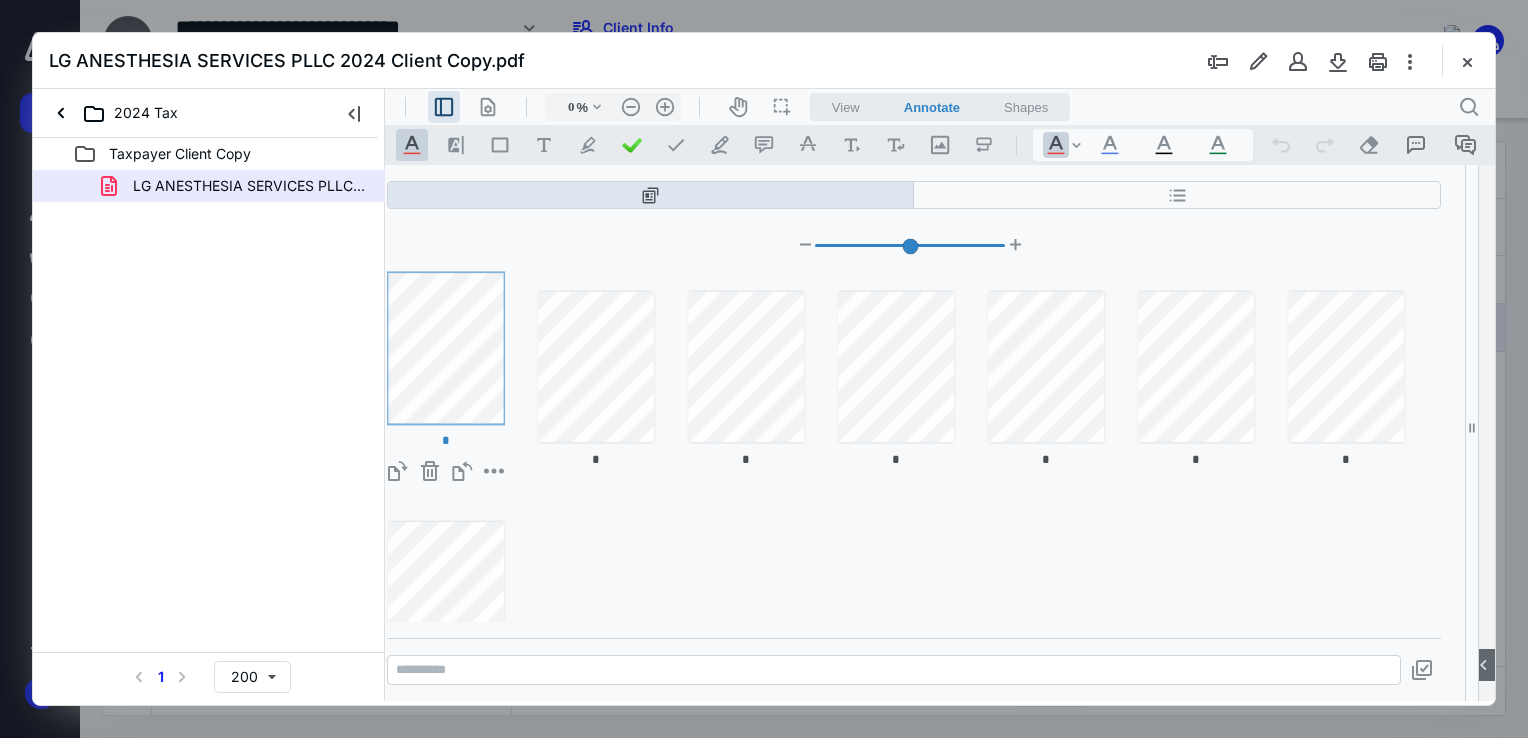 drag, startPoint x: 659, startPoint y: 357, endPoint x: 1901, endPoint y: 476, distance: 1247.6879 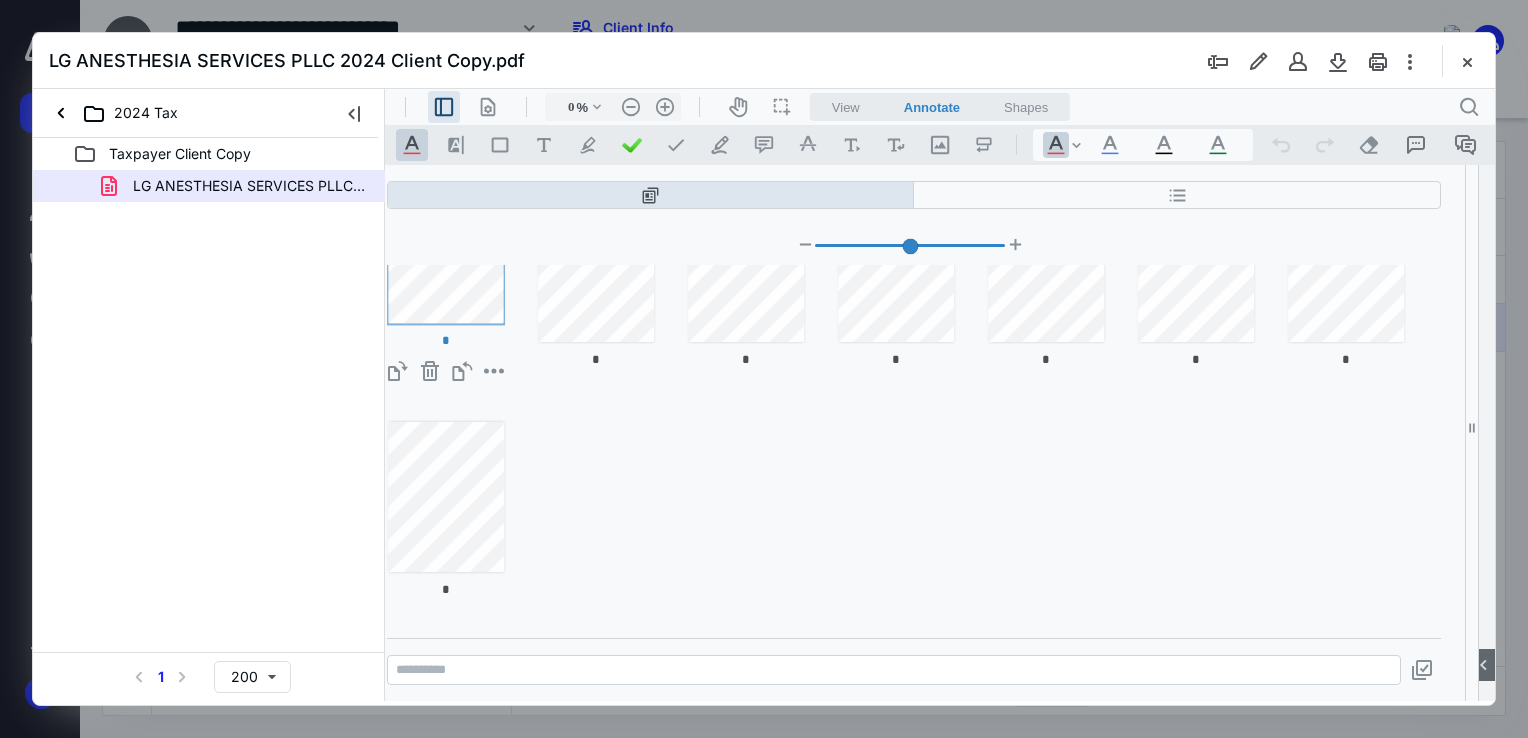 scroll, scrollTop: 101, scrollLeft: 0, axis: vertical 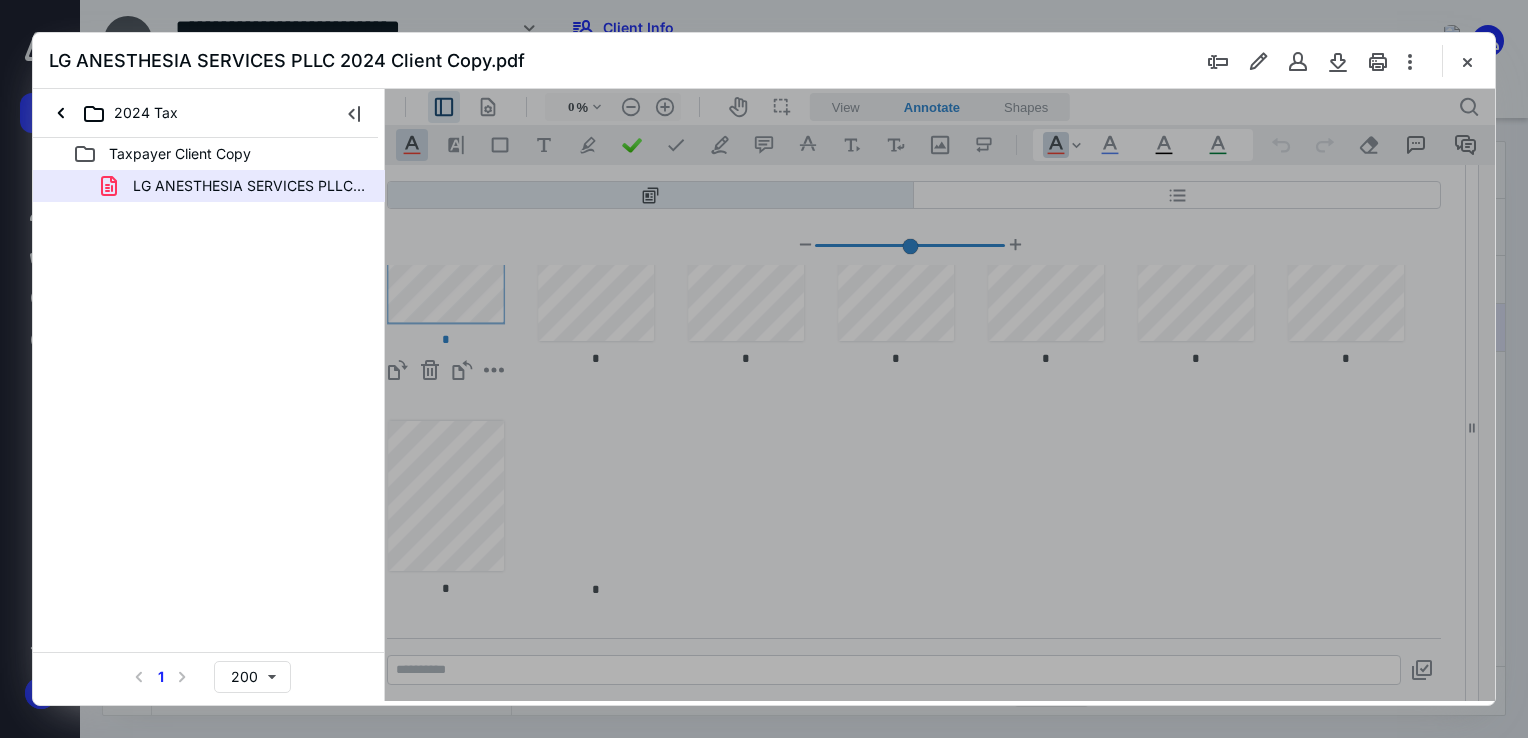 type on "*" 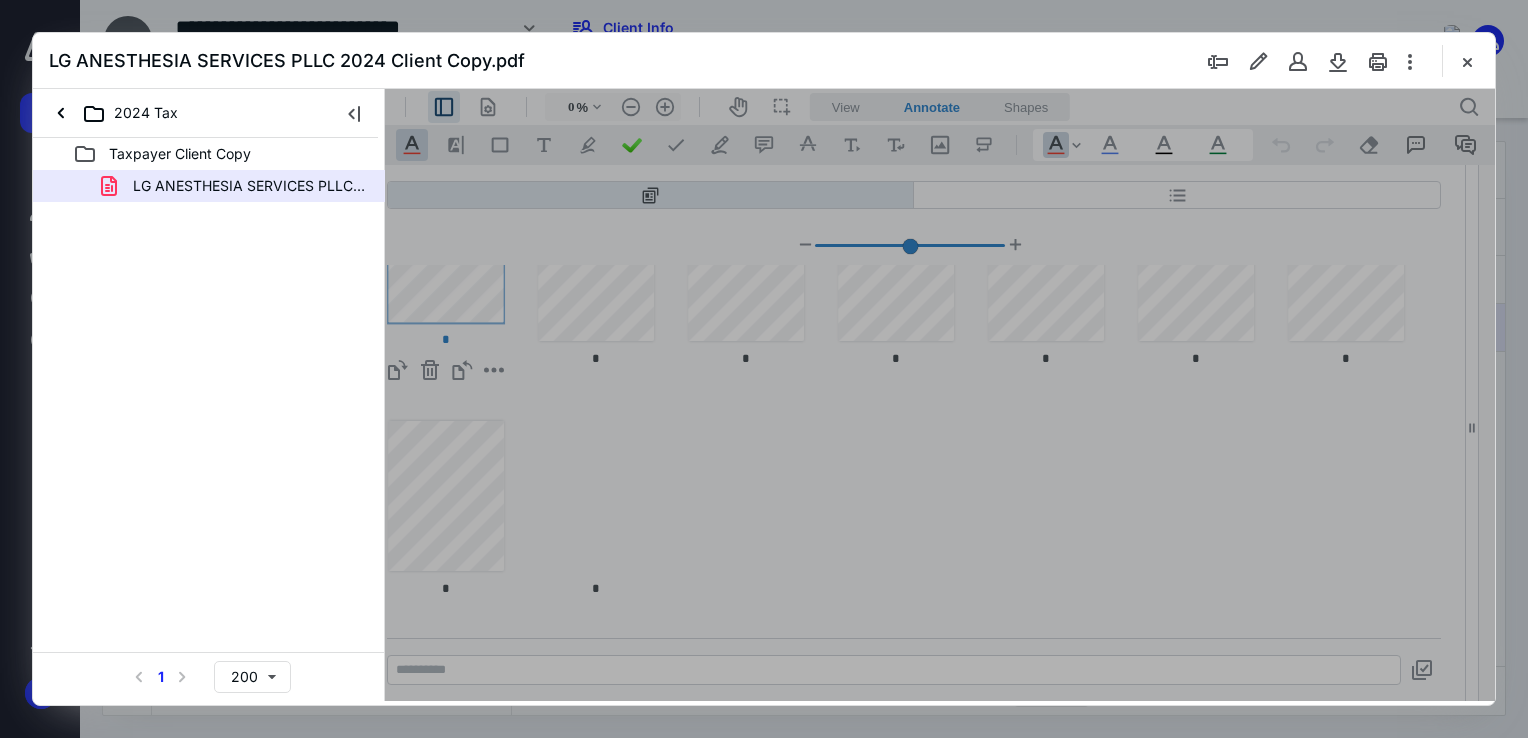 scroll, scrollTop: 0, scrollLeft: 398, axis: horizontal 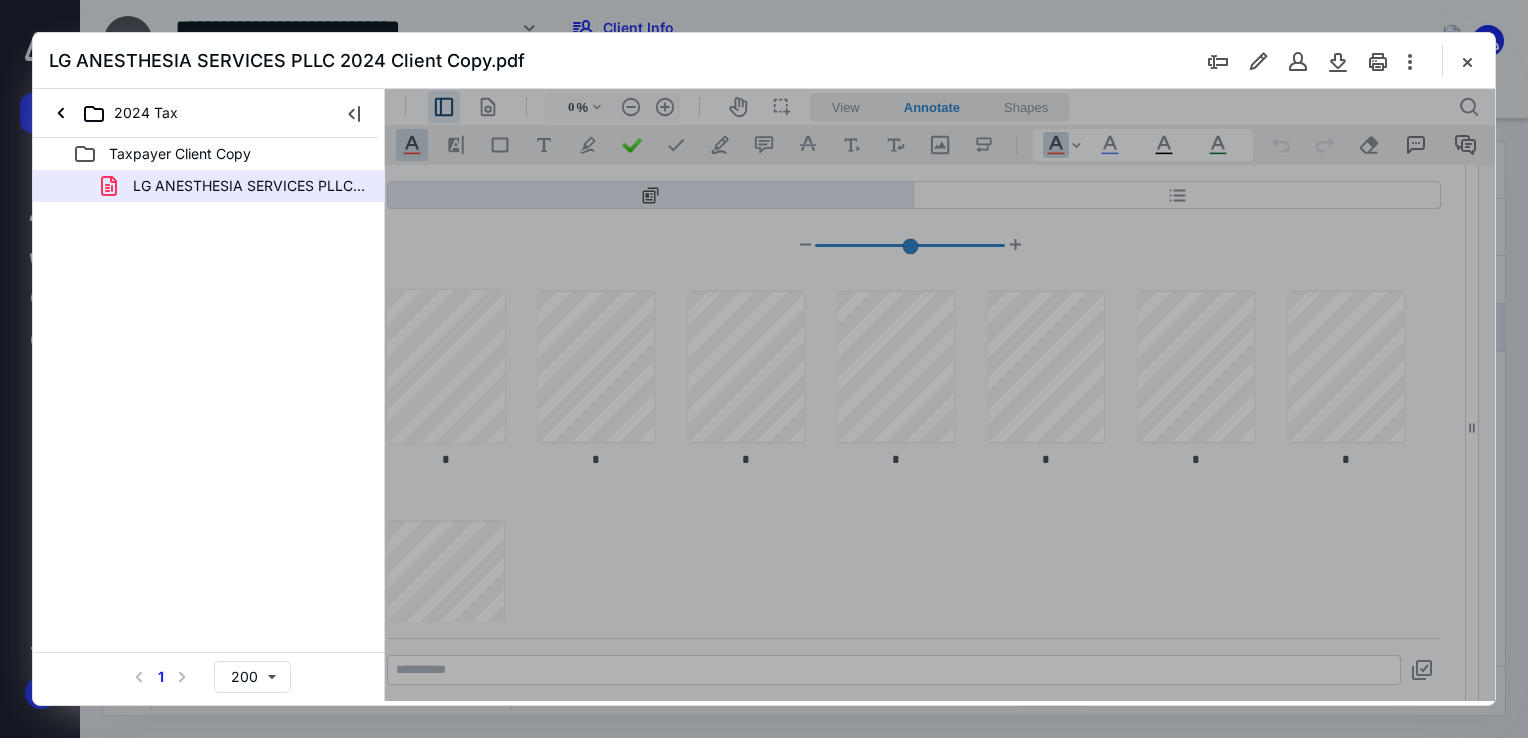 click at bounding box center (764, 369) 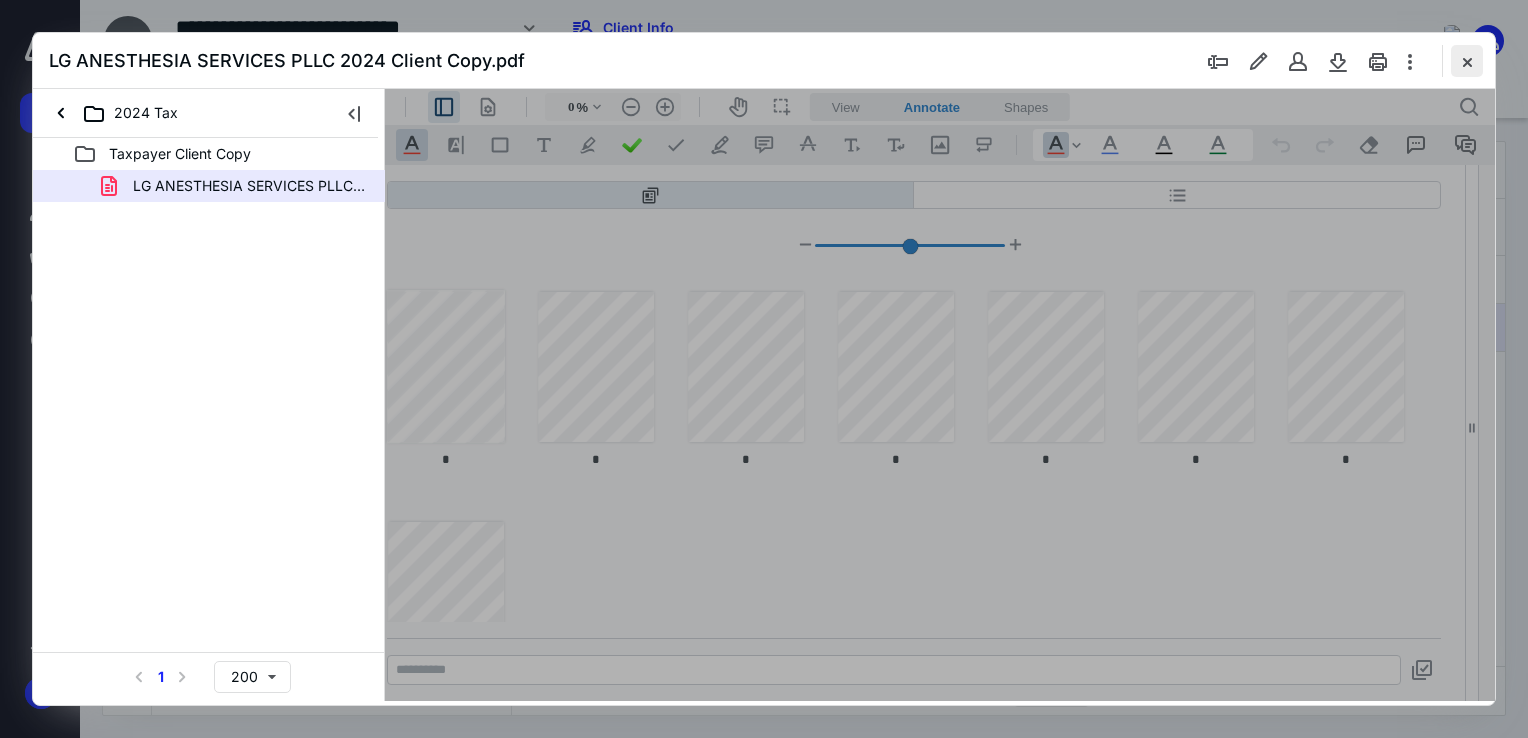 click at bounding box center (1467, 61) 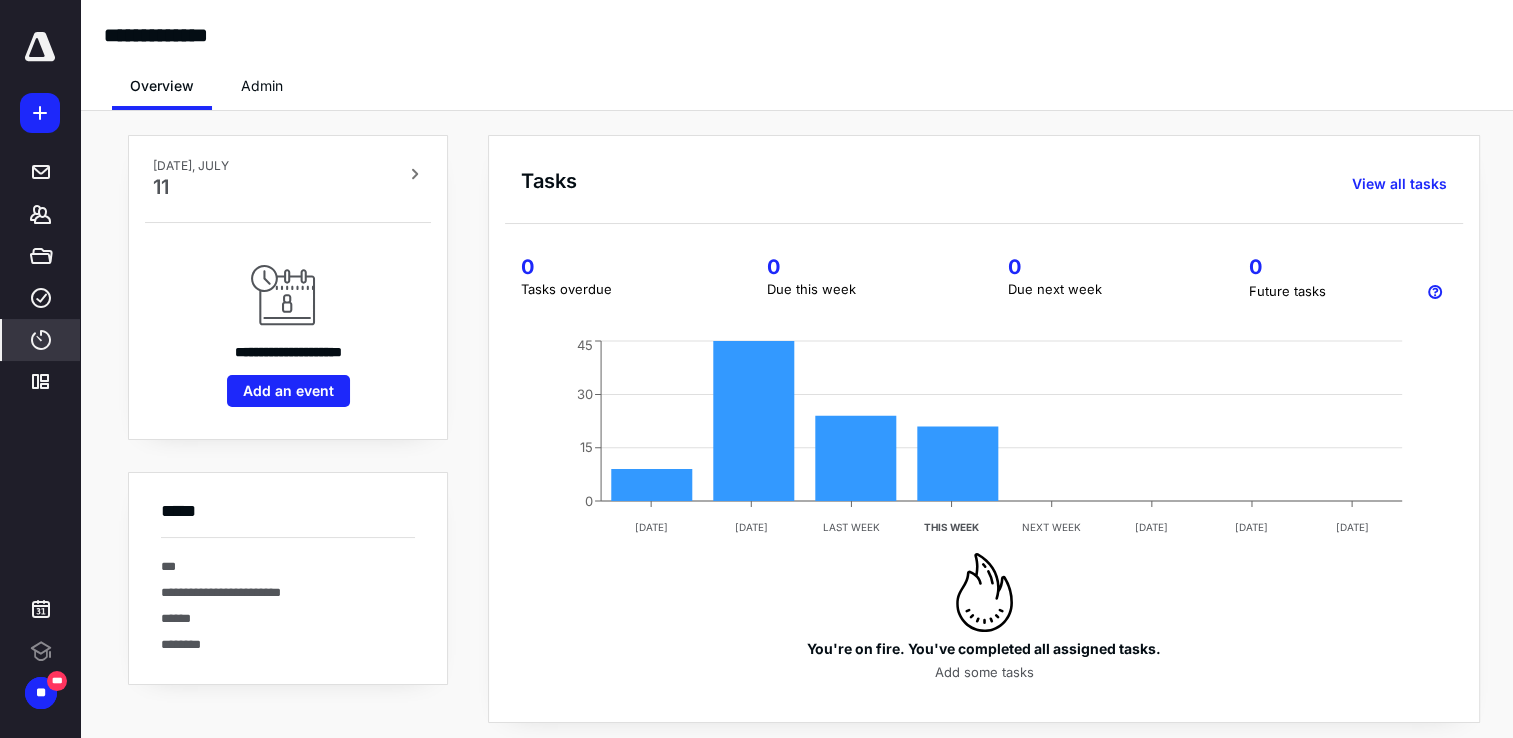 scroll, scrollTop: 0, scrollLeft: 0, axis: both 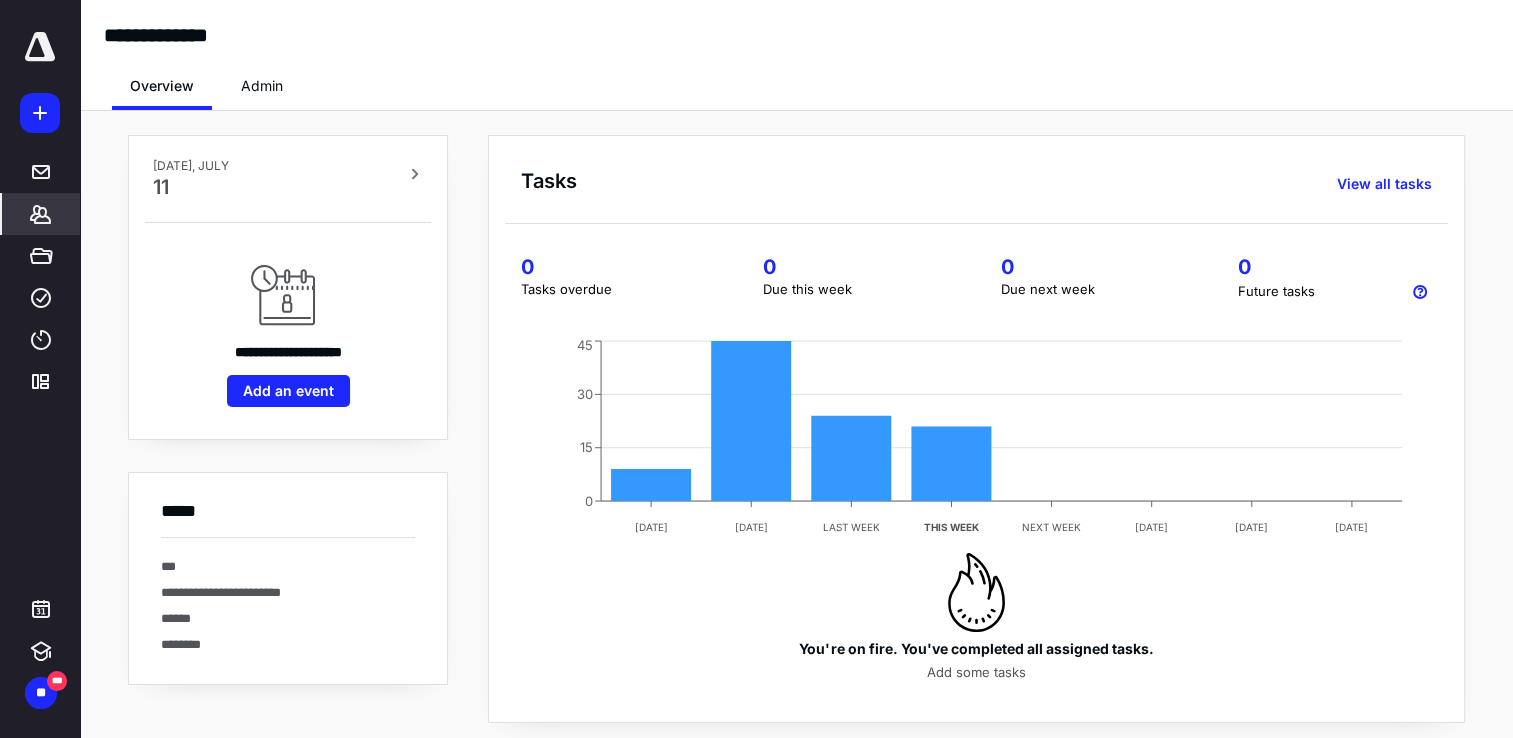 click 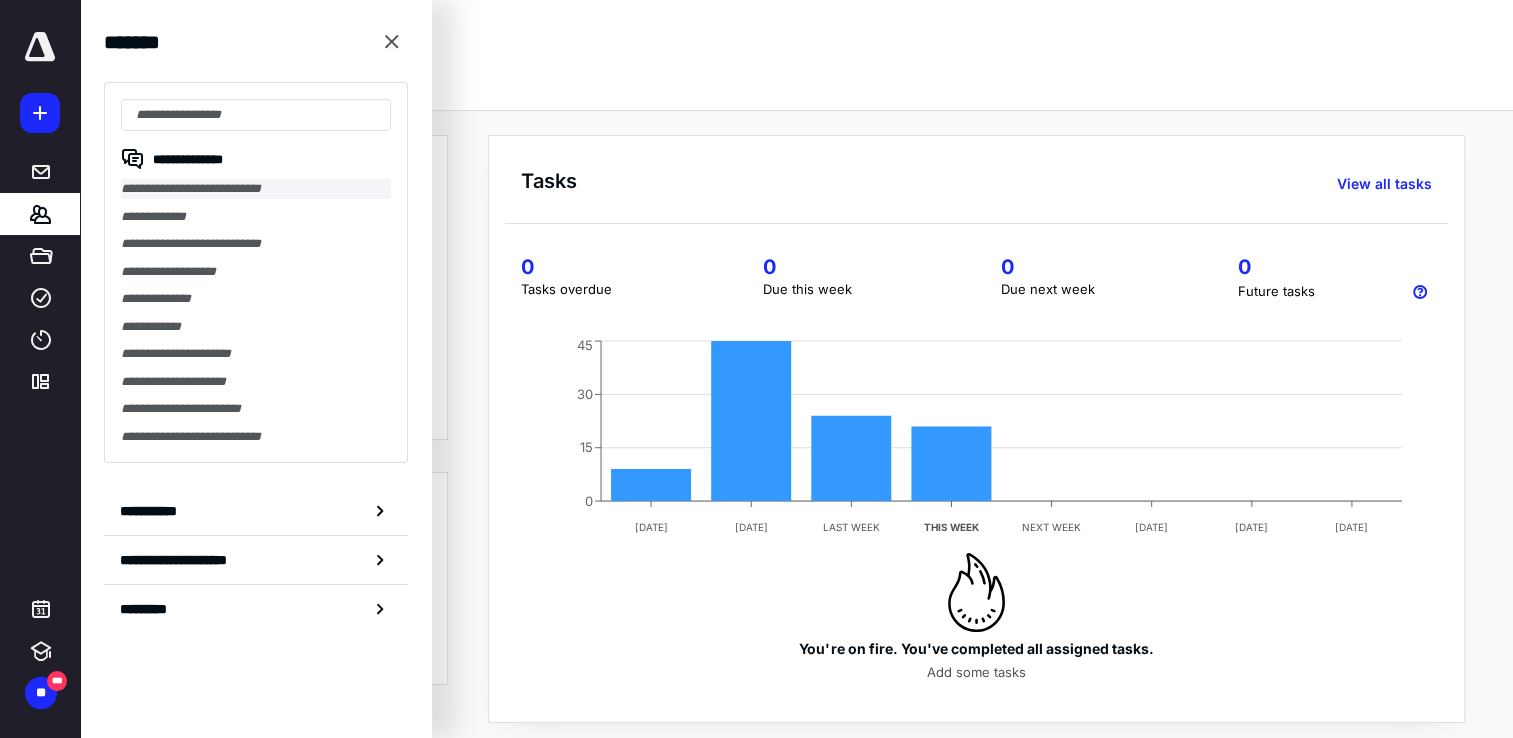 click on "**********" at bounding box center [256, 189] 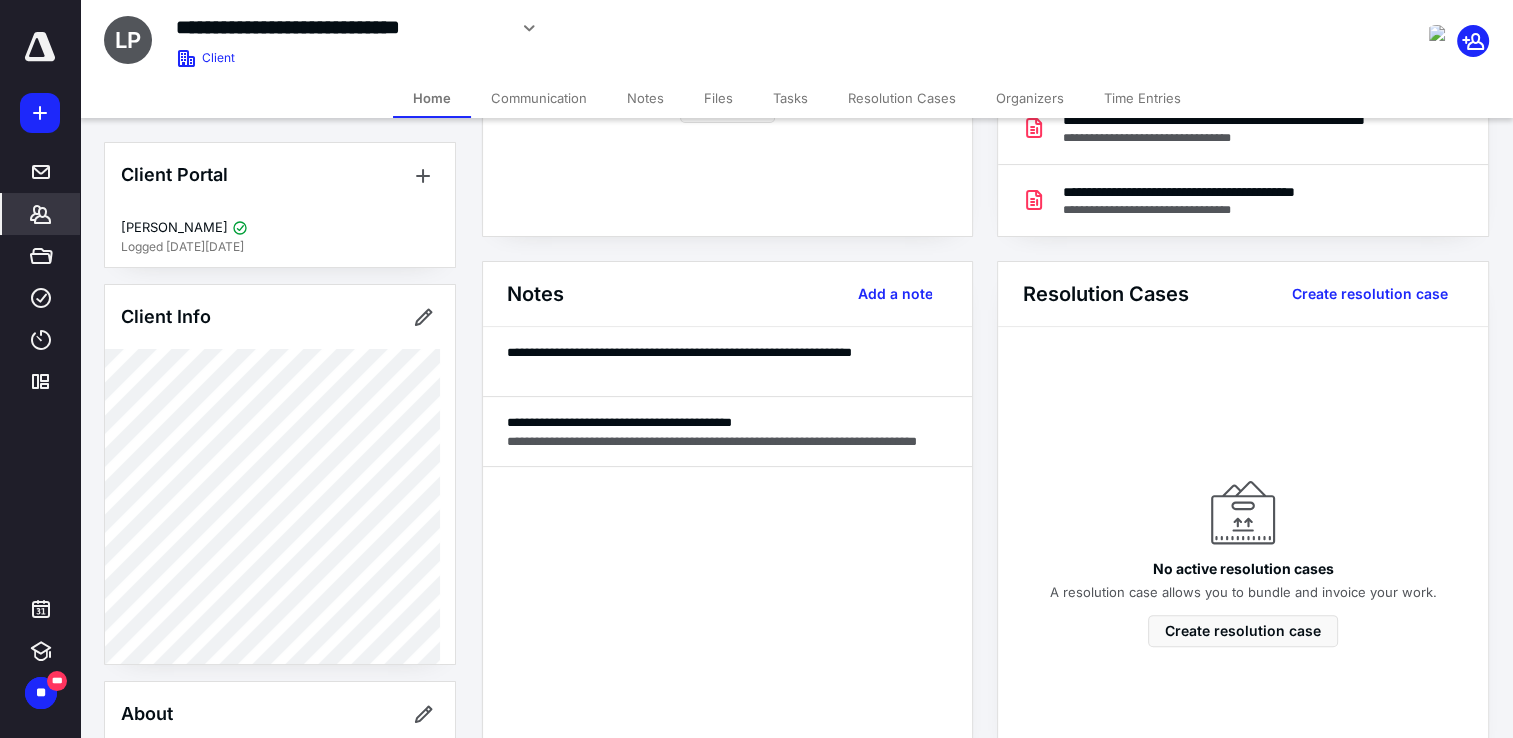 scroll, scrollTop: 600, scrollLeft: 0, axis: vertical 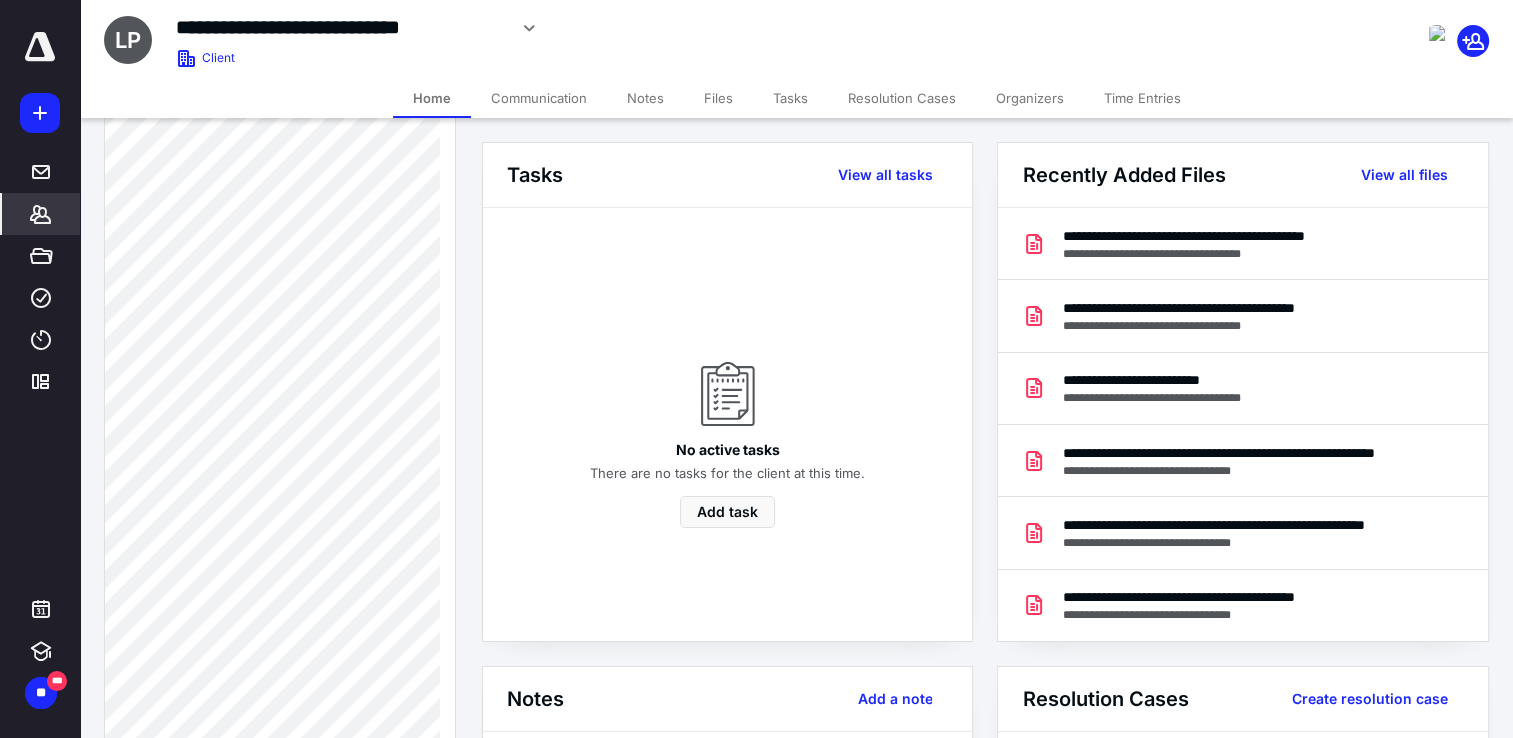 click on "Files" at bounding box center (718, 98) 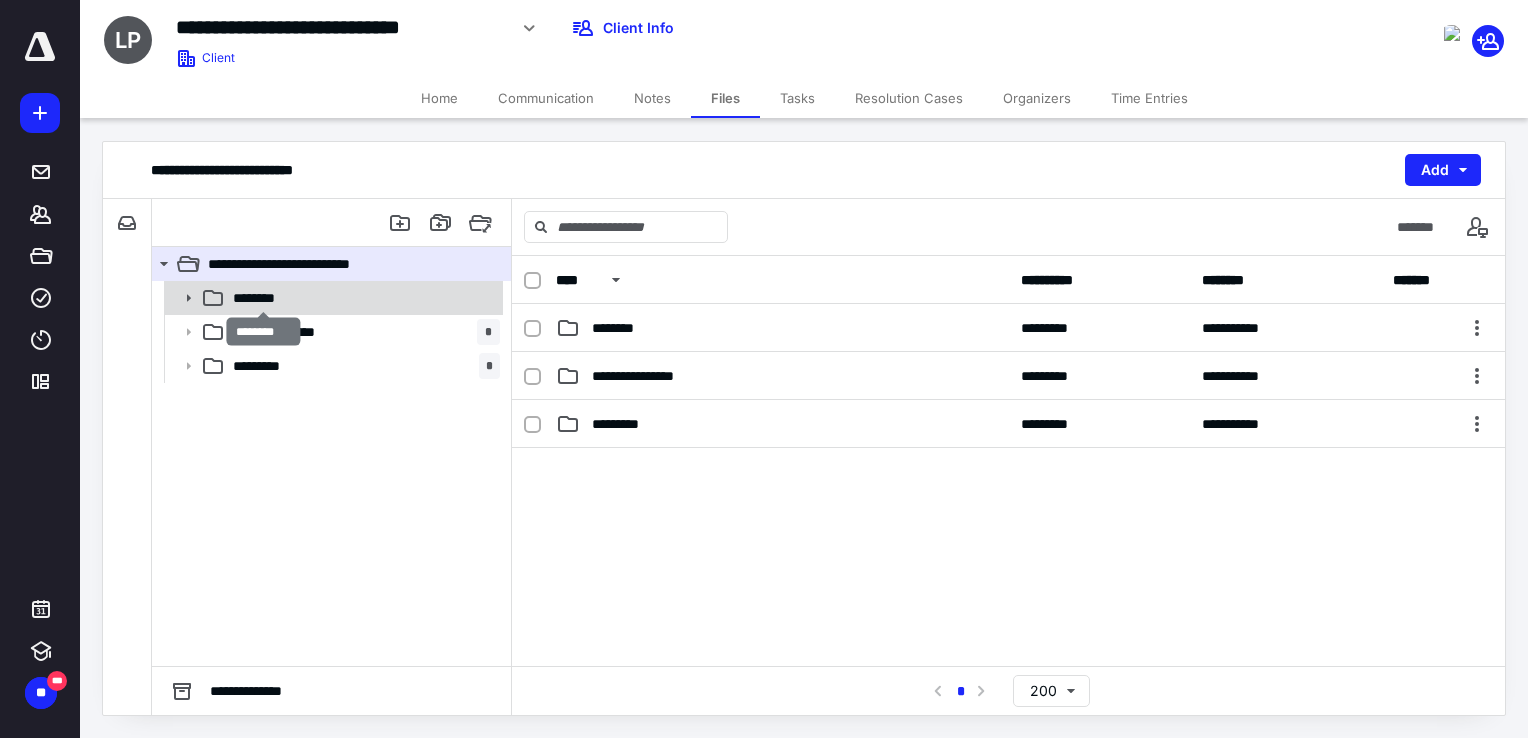 click on "********" at bounding box center (264, 298) 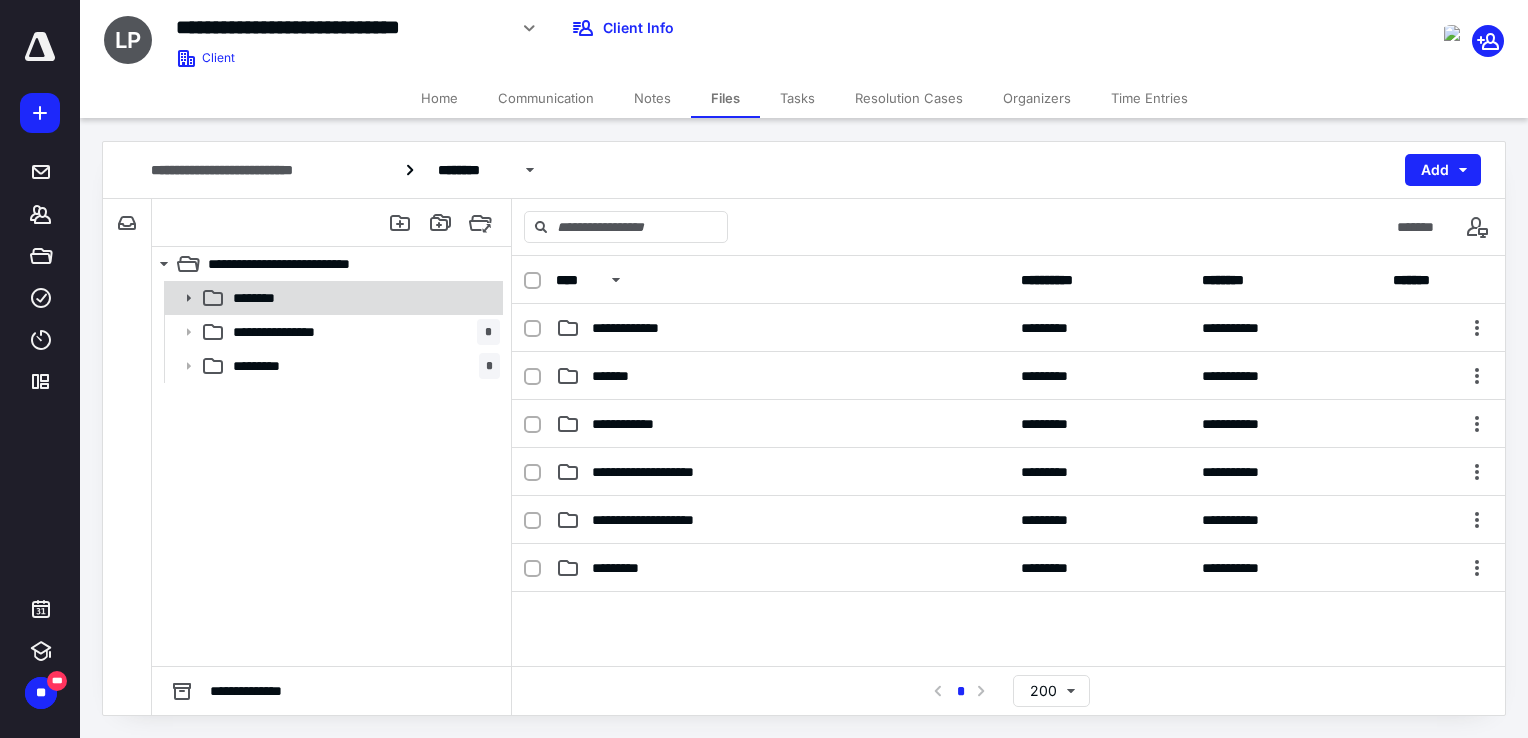 click 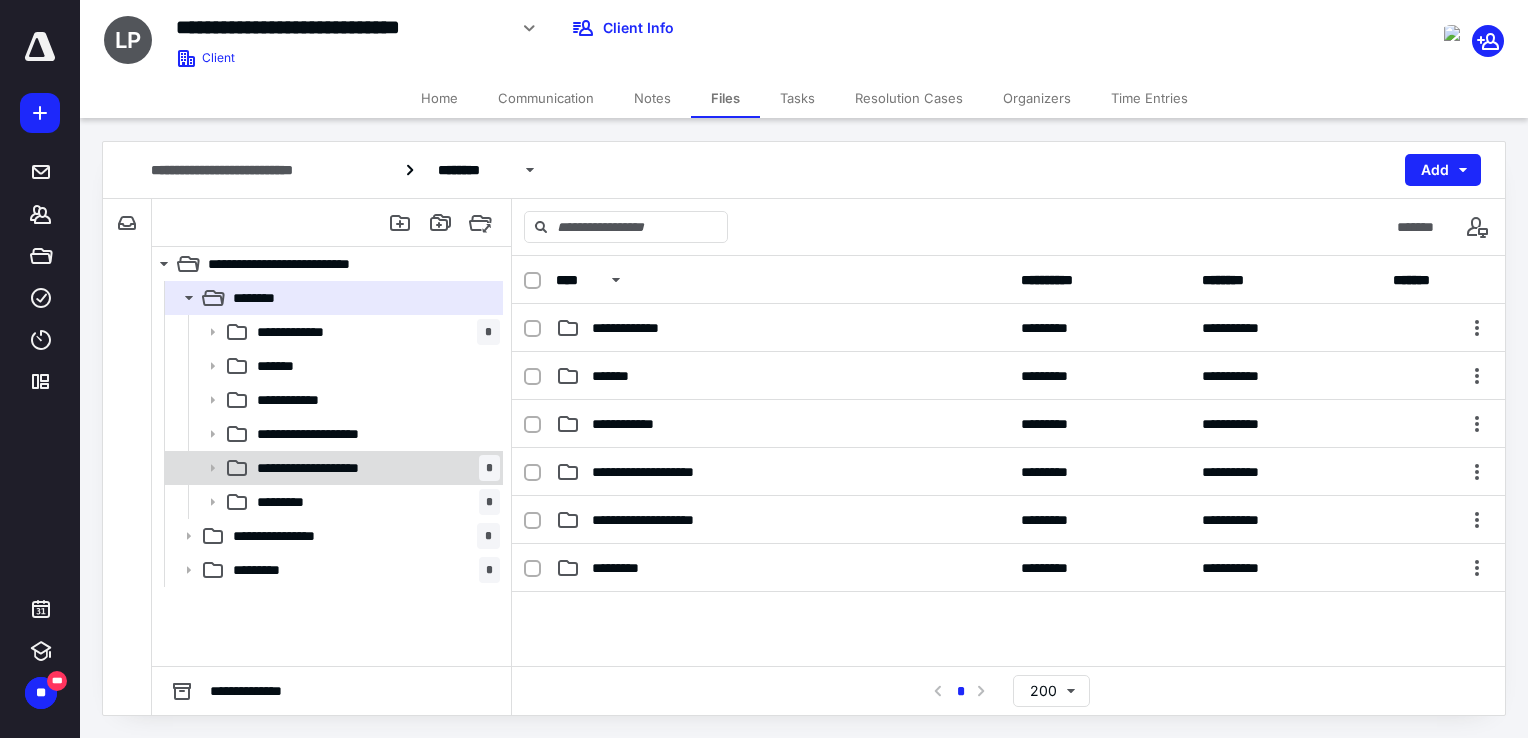 click on "**********" at bounding box center (374, 468) 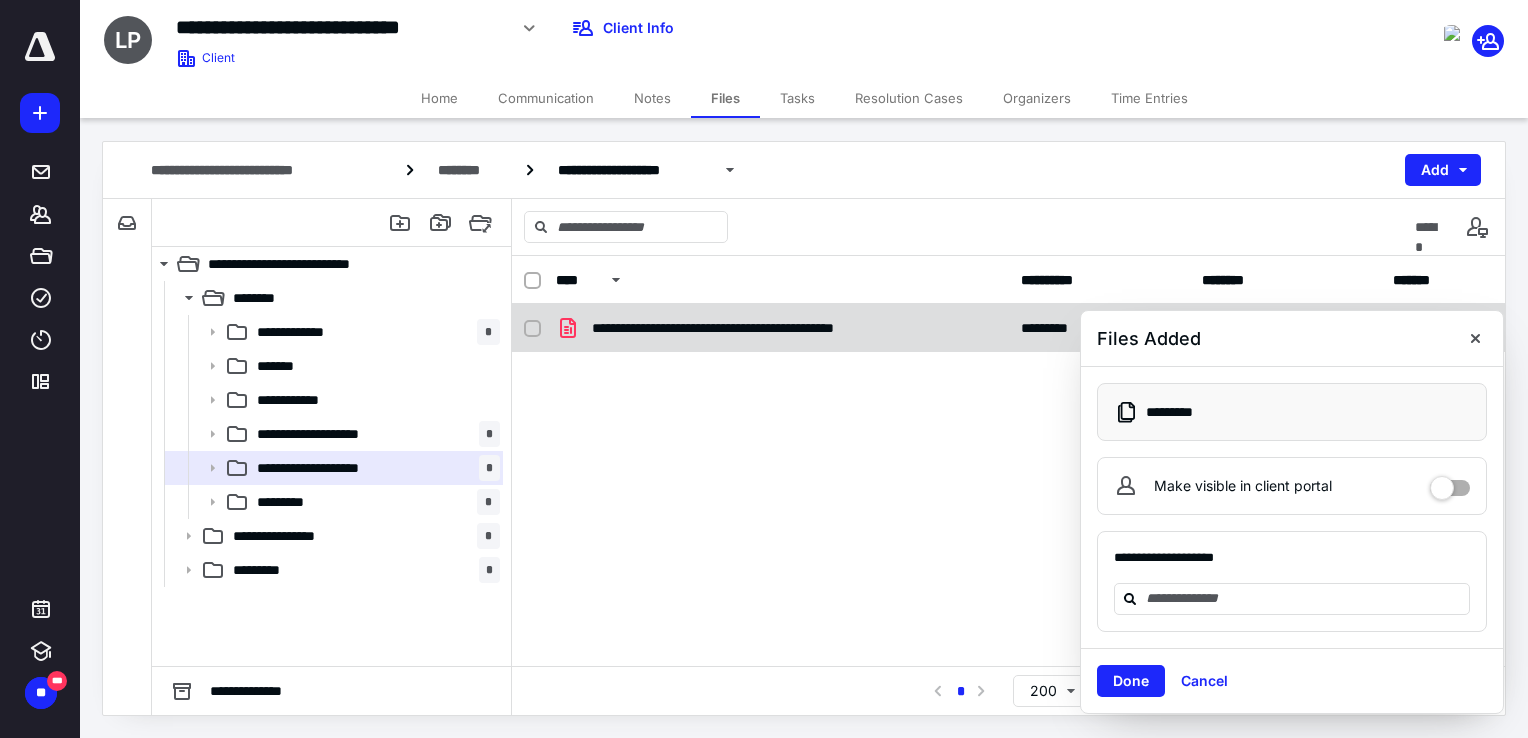 click on "**********" at bounding box center [774, 328] 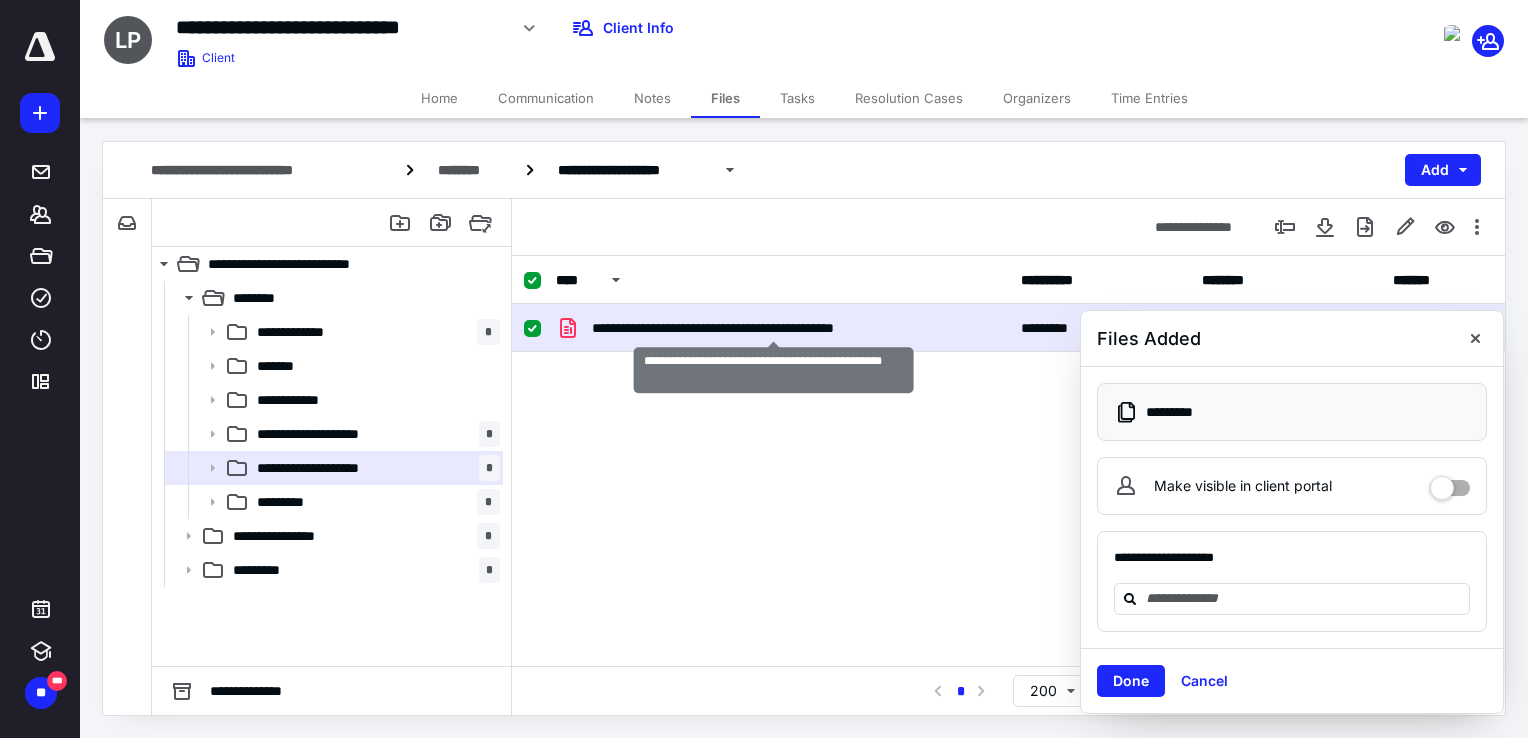 click on "**********" at bounding box center [774, 328] 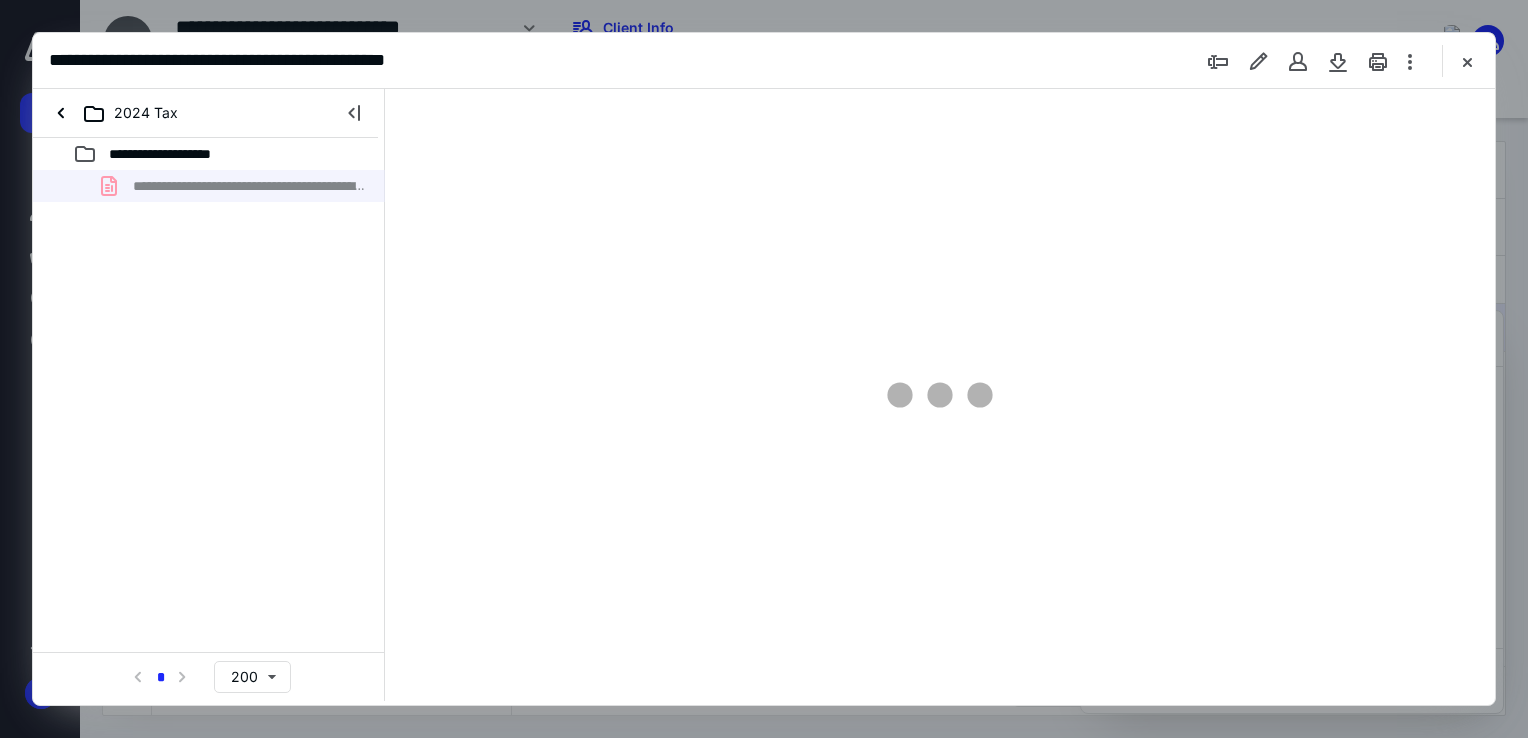 scroll, scrollTop: 0, scrollLeft: 0, axis: both 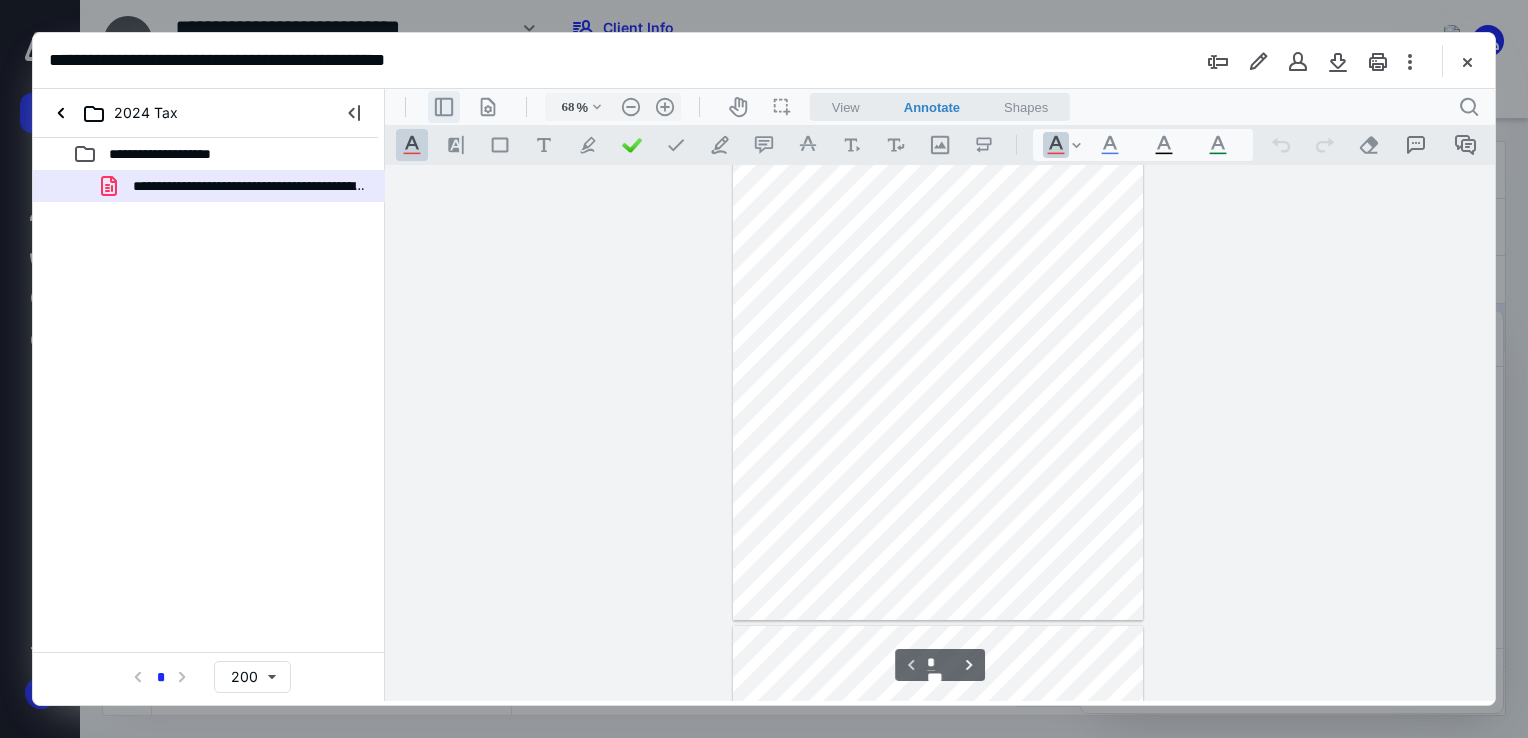 click on ".cls-1{fill:#abb0c4;} icon - header - sidebar - line" at bounding box center [444, 107] 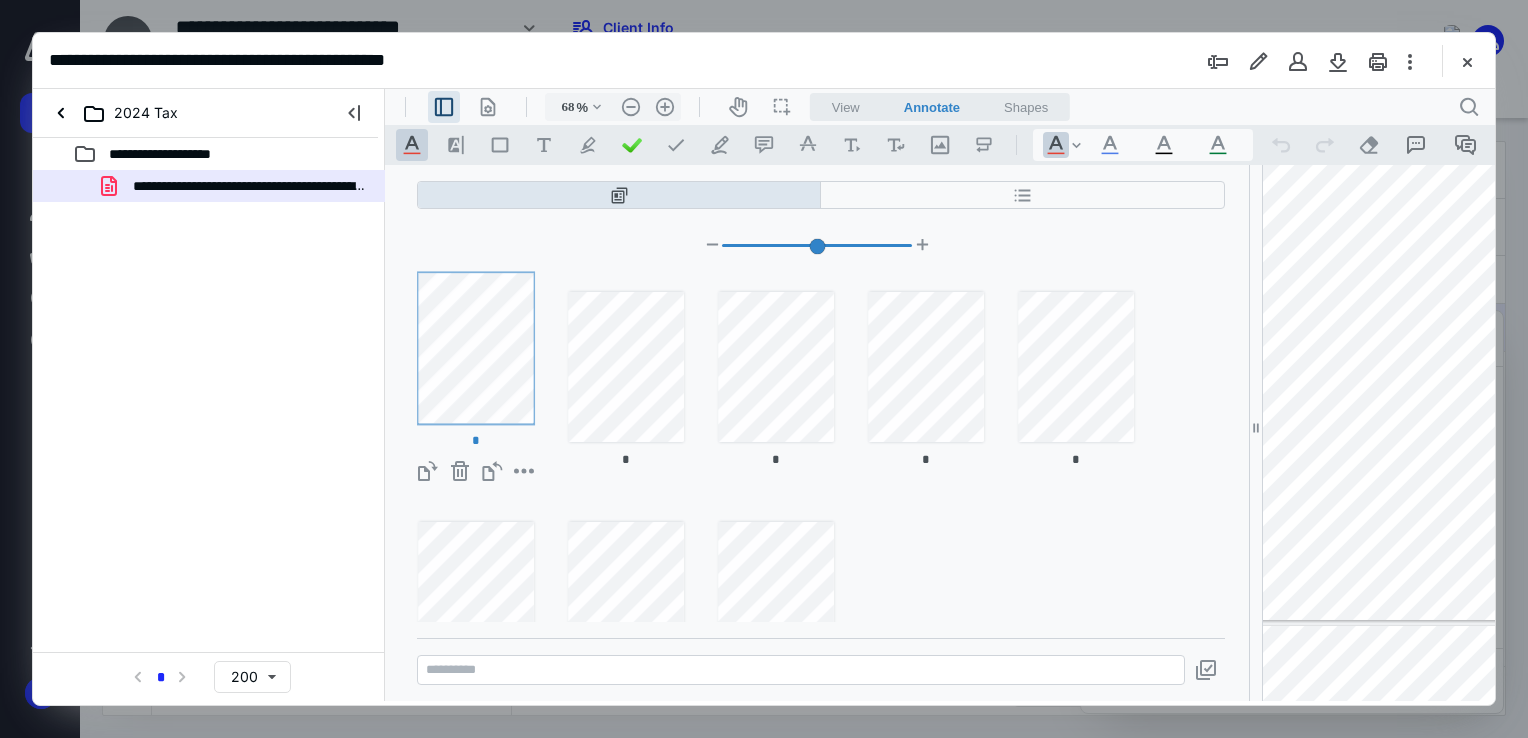 drag, startPoint x: 658, startPoint y: 361, endPoint x: 1249, endPoint y: 391, distance: 591.7609 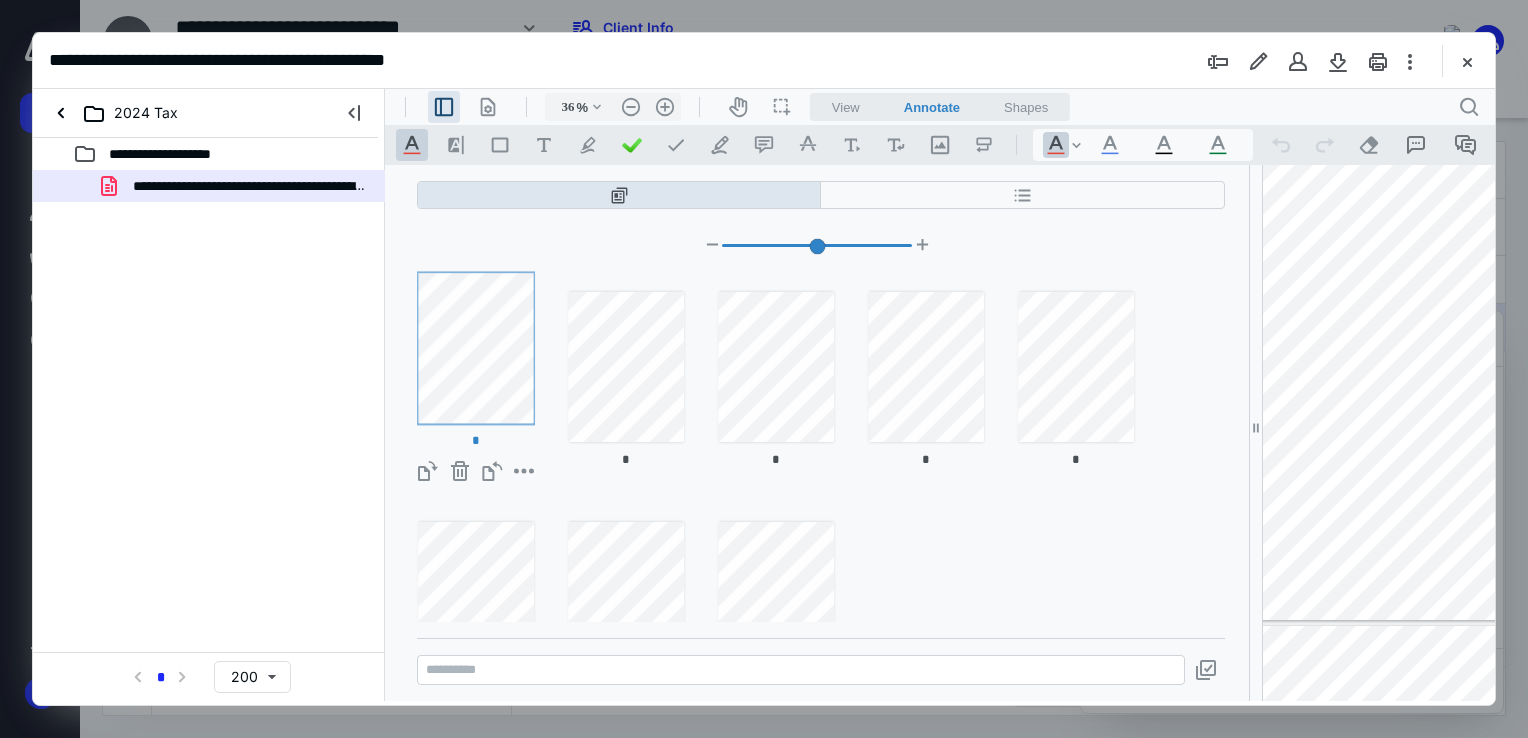 scroll, scrollTop: 77, scrollLeft: 0, axis: vertical 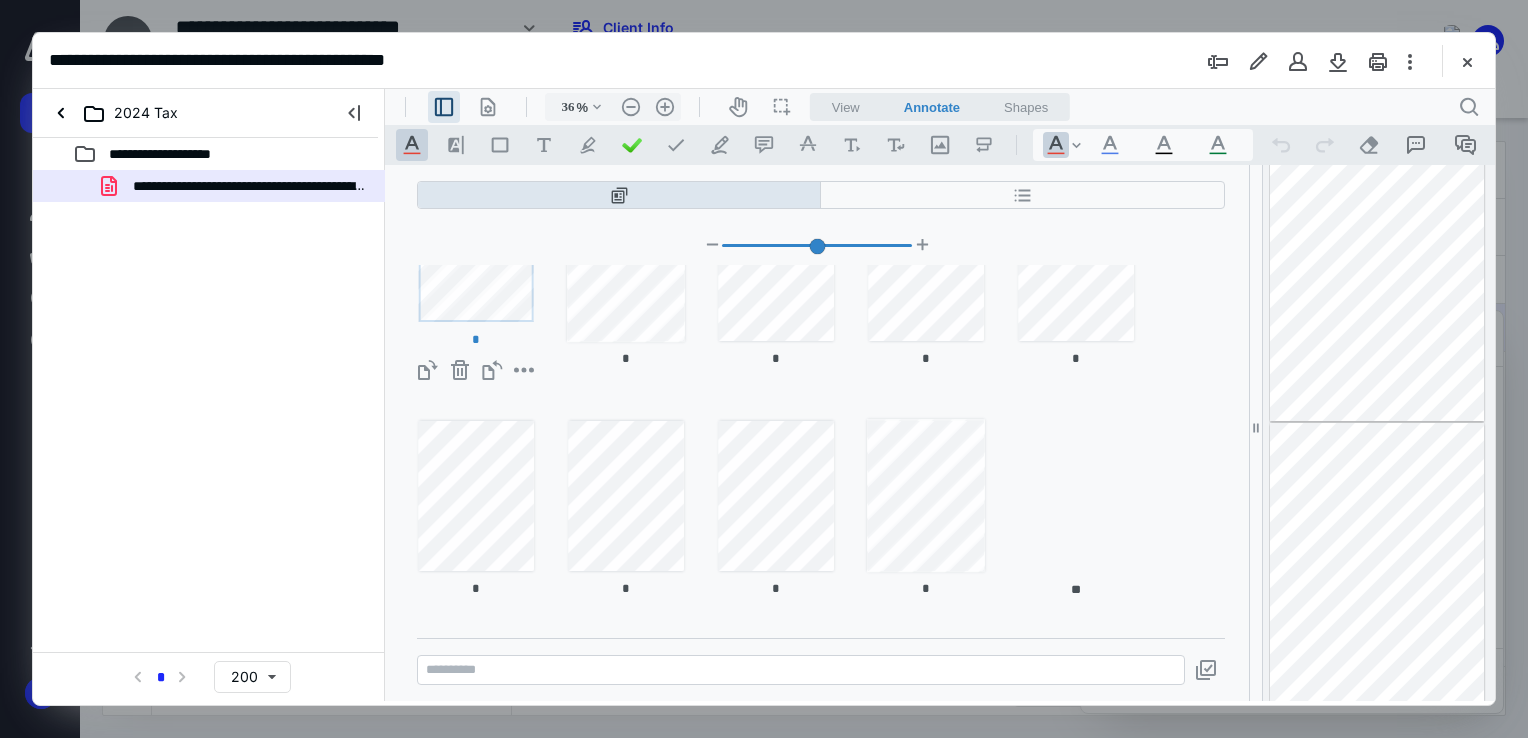 type on "*" 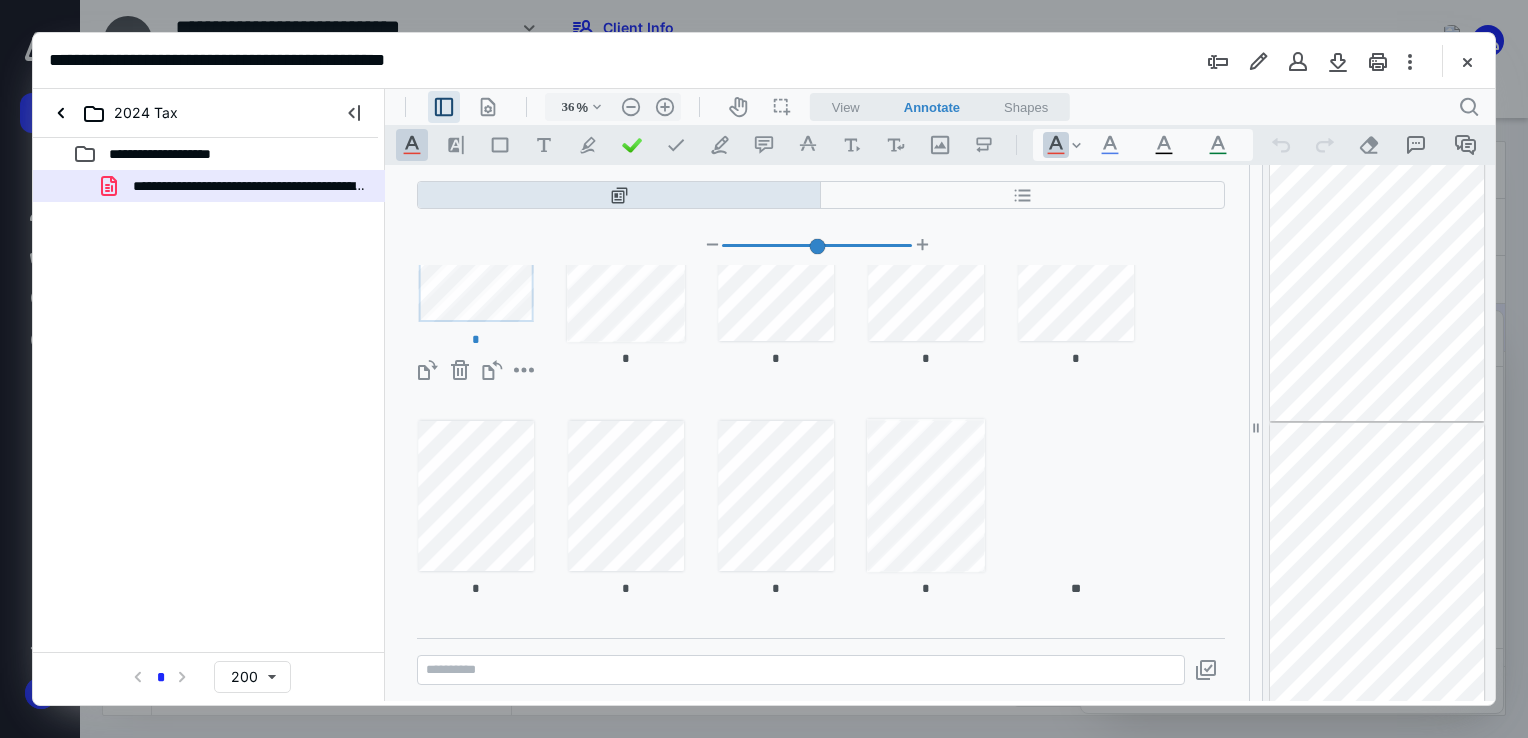 scroll, scrollTop: 0, scrollLeft: 0, axis: both 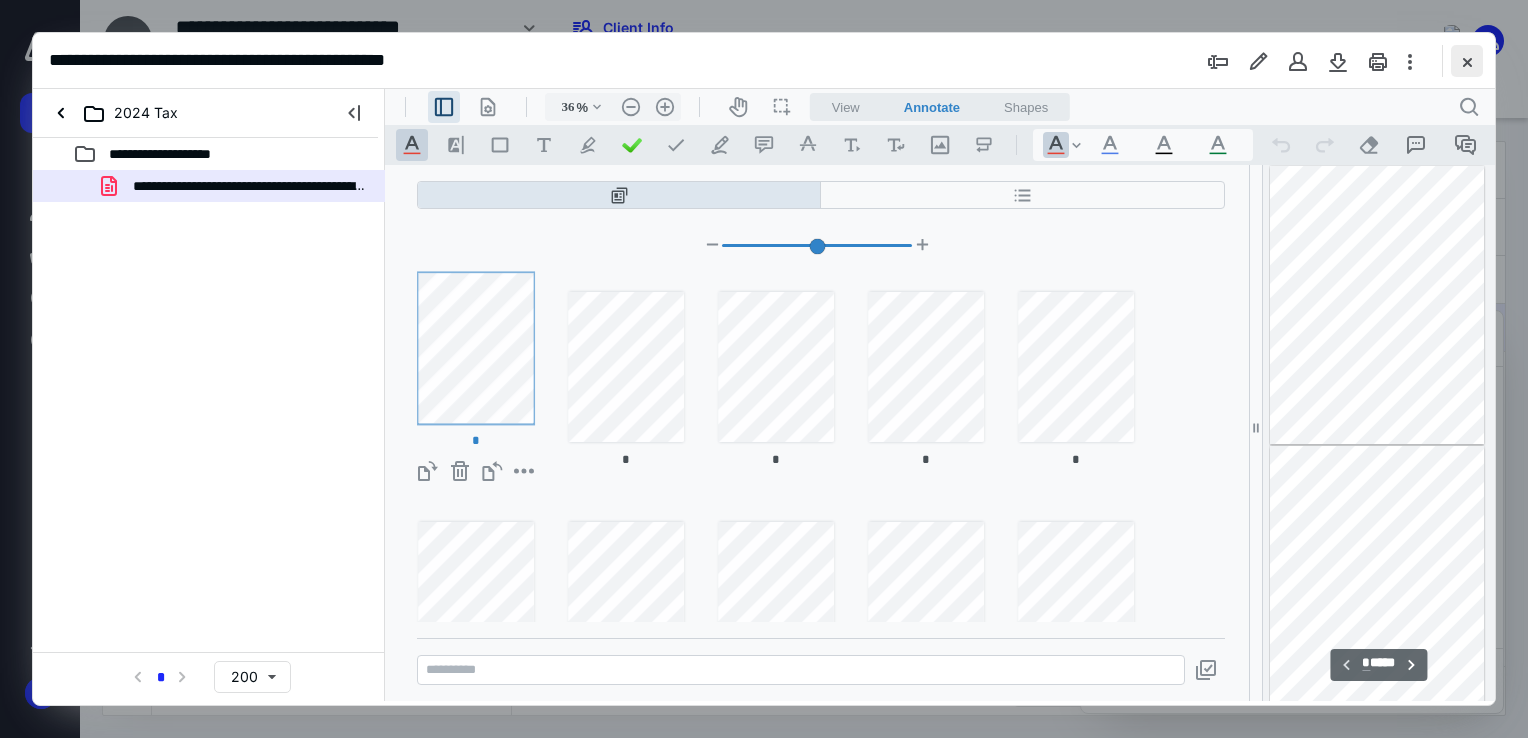 click at bounding box center [1467, 61] 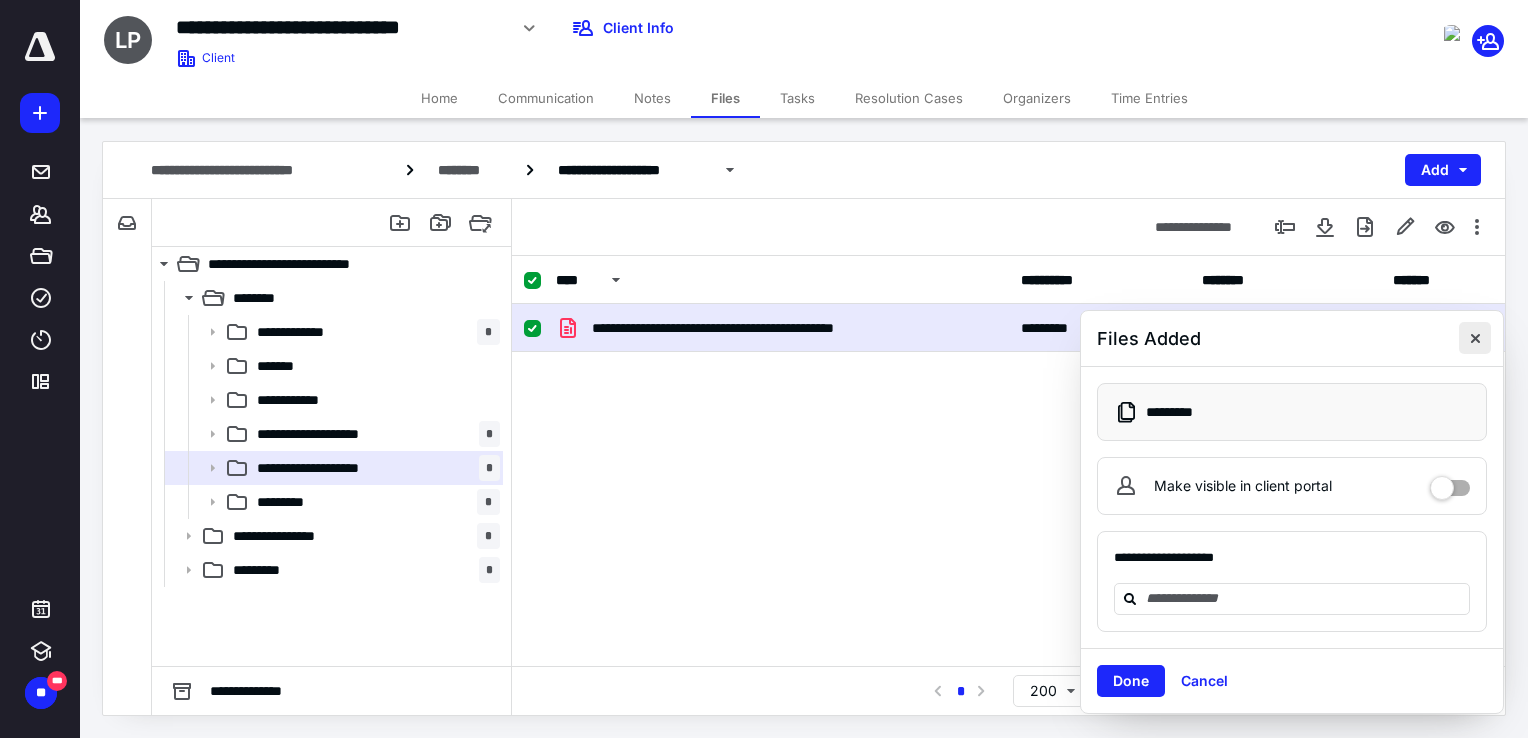 click at bounding box center [1475, 338] 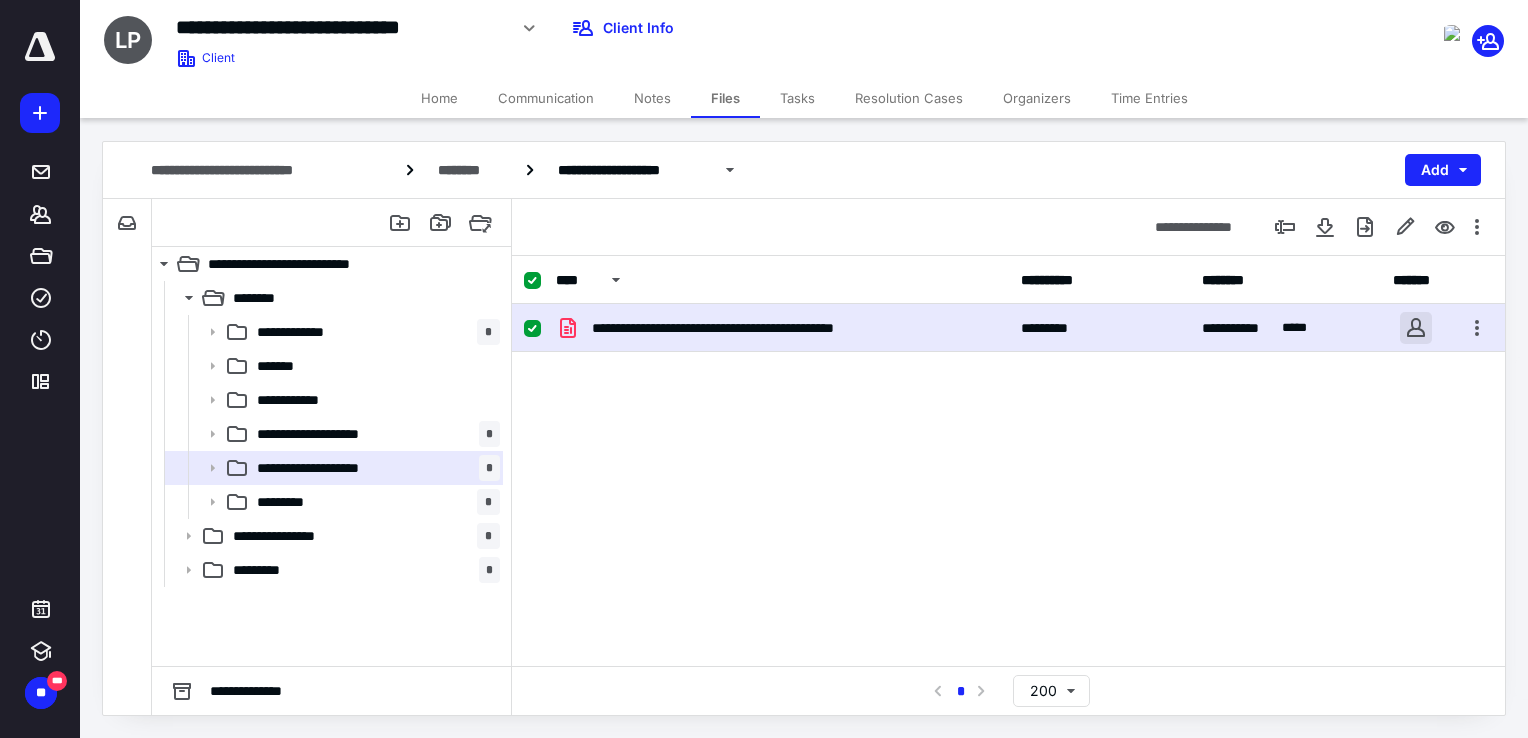 click at bounding box center (1416, 328) 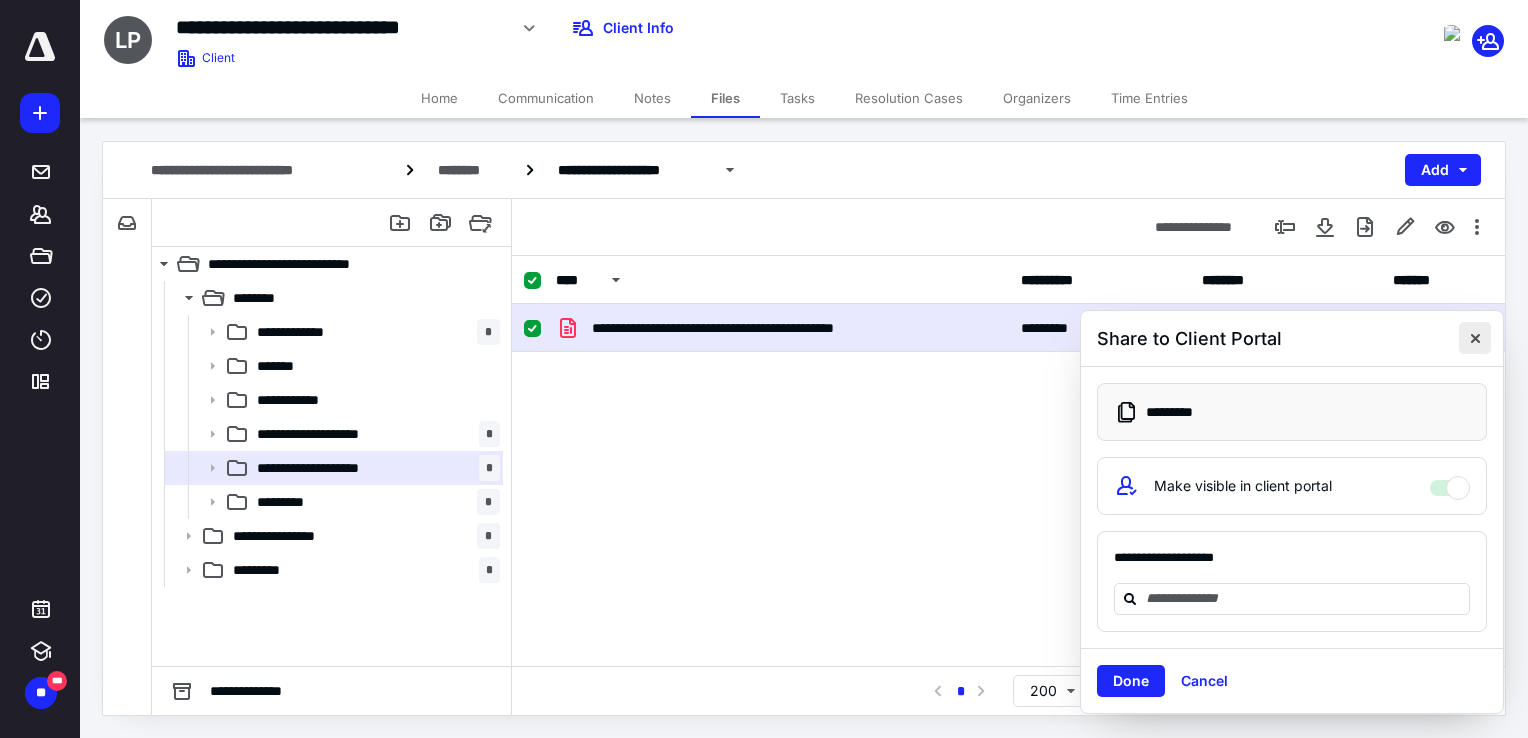 click at bounding box center (1475, 338) 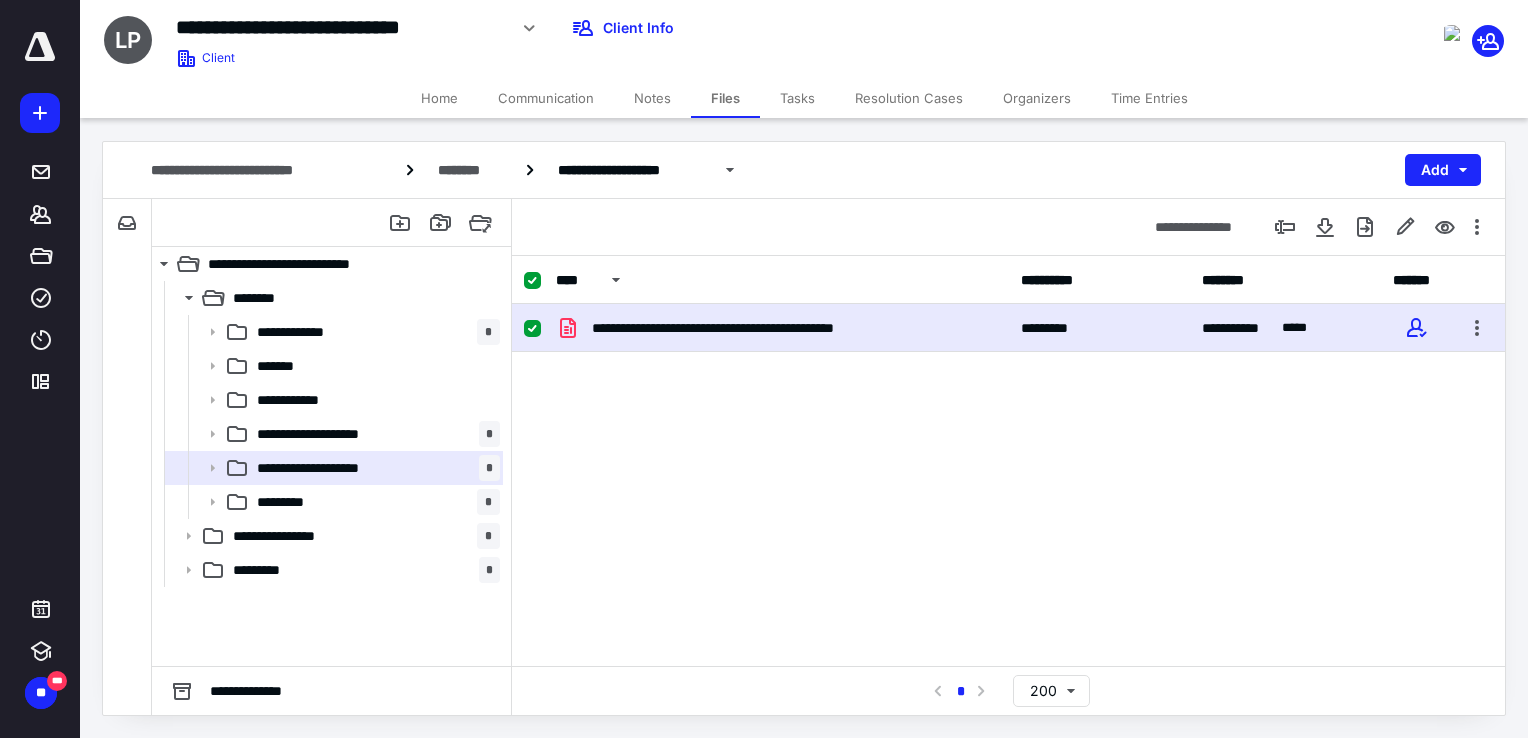 click on "**********" at bounding box center (804, 39) 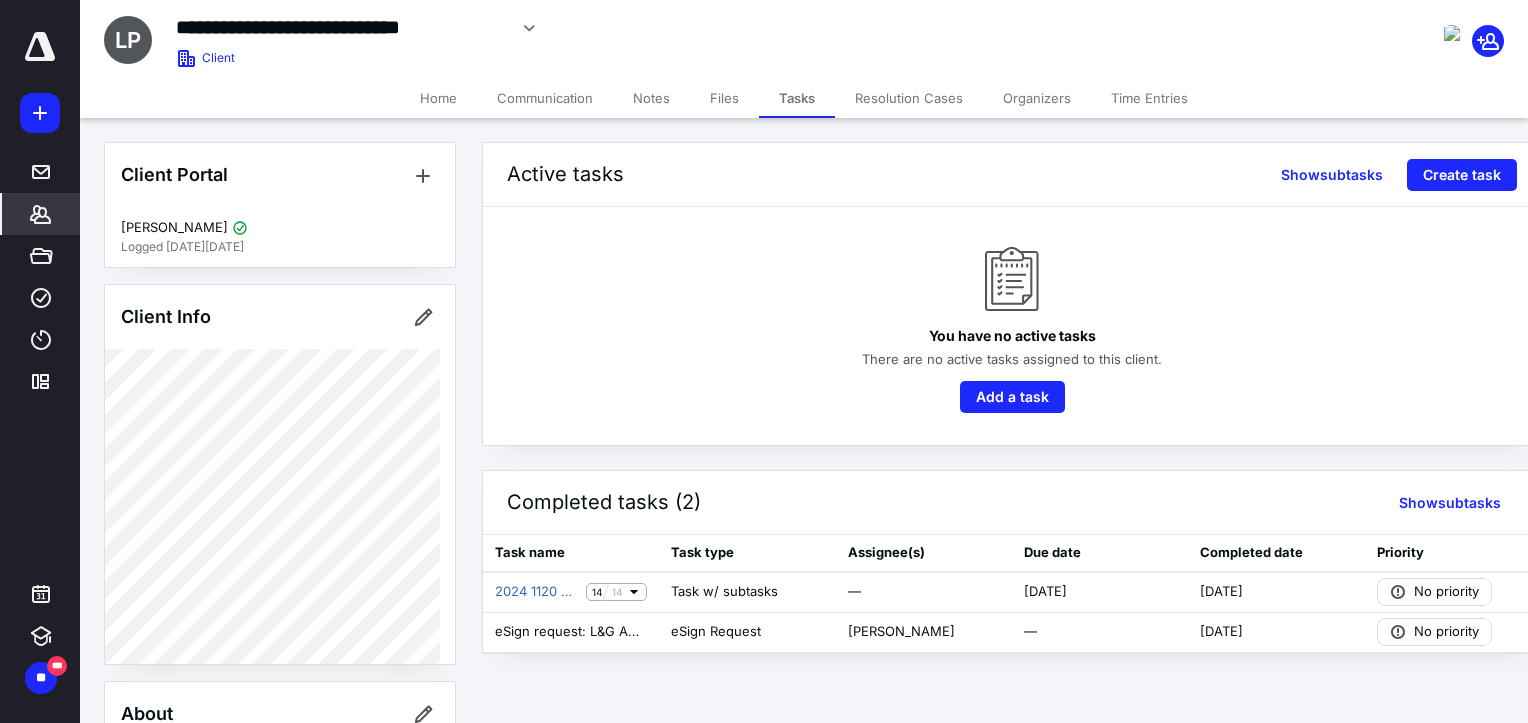 click on "*******" at bounding box center (41, 214) 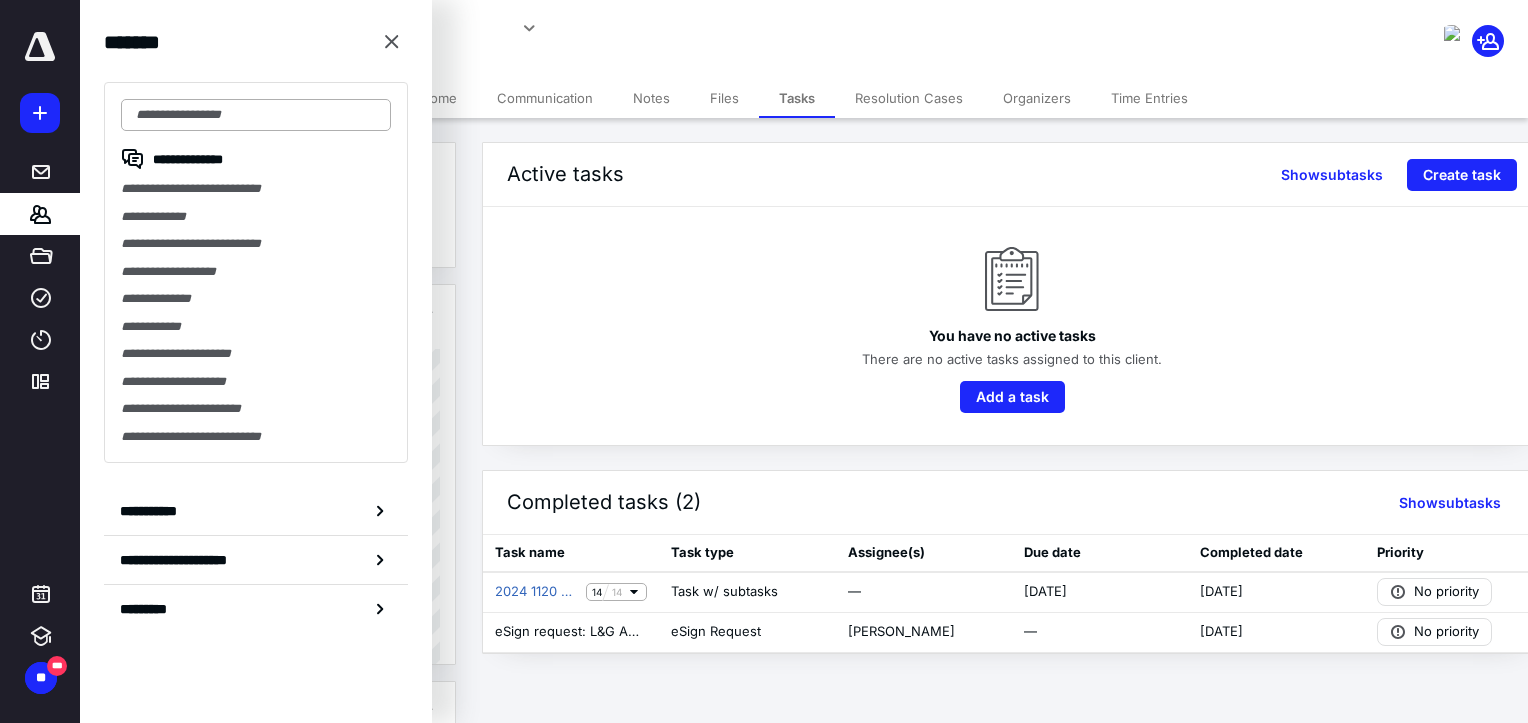 click at bounding box center [256, 115] 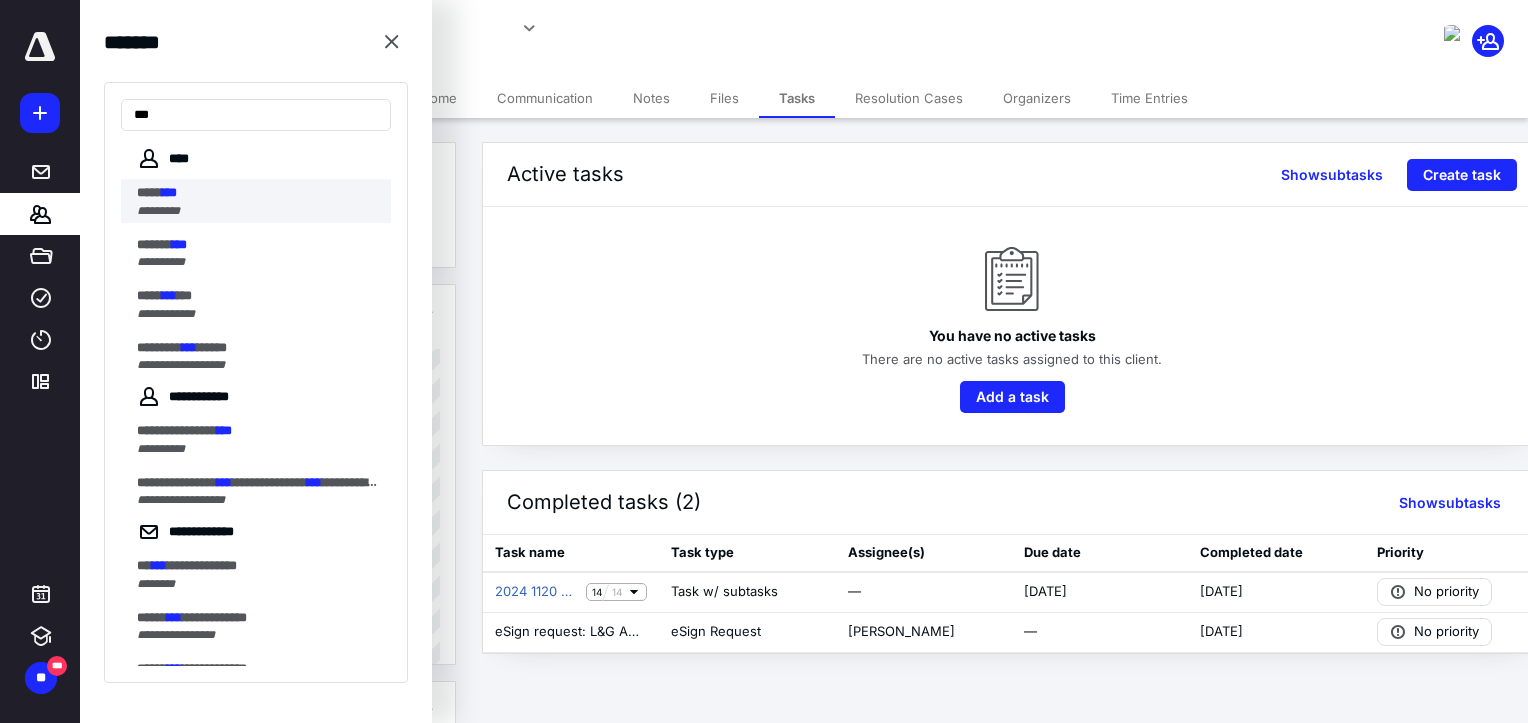 type on "***" 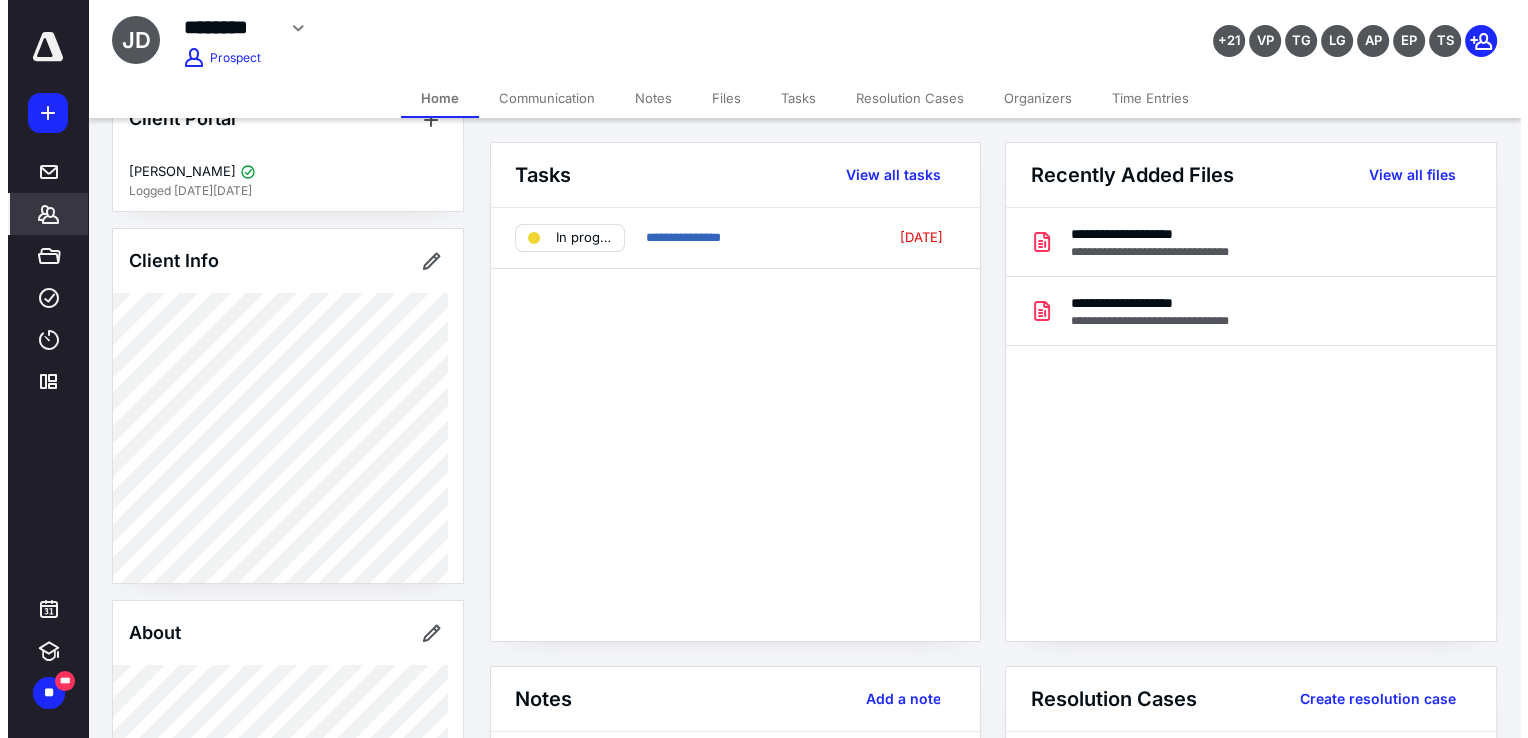 scroll, scrollTop: 5, scrollLeft: 0, axis: vertical 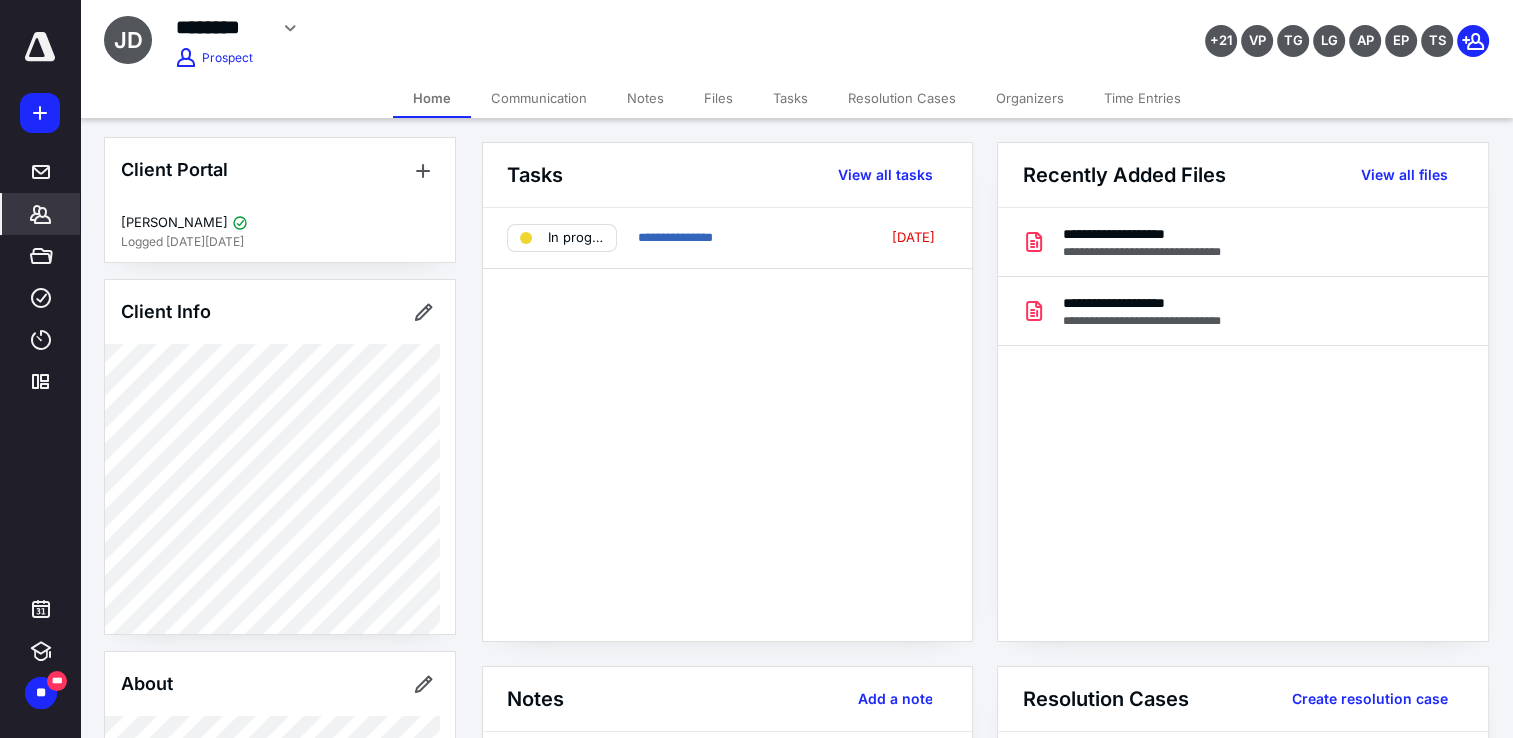 click 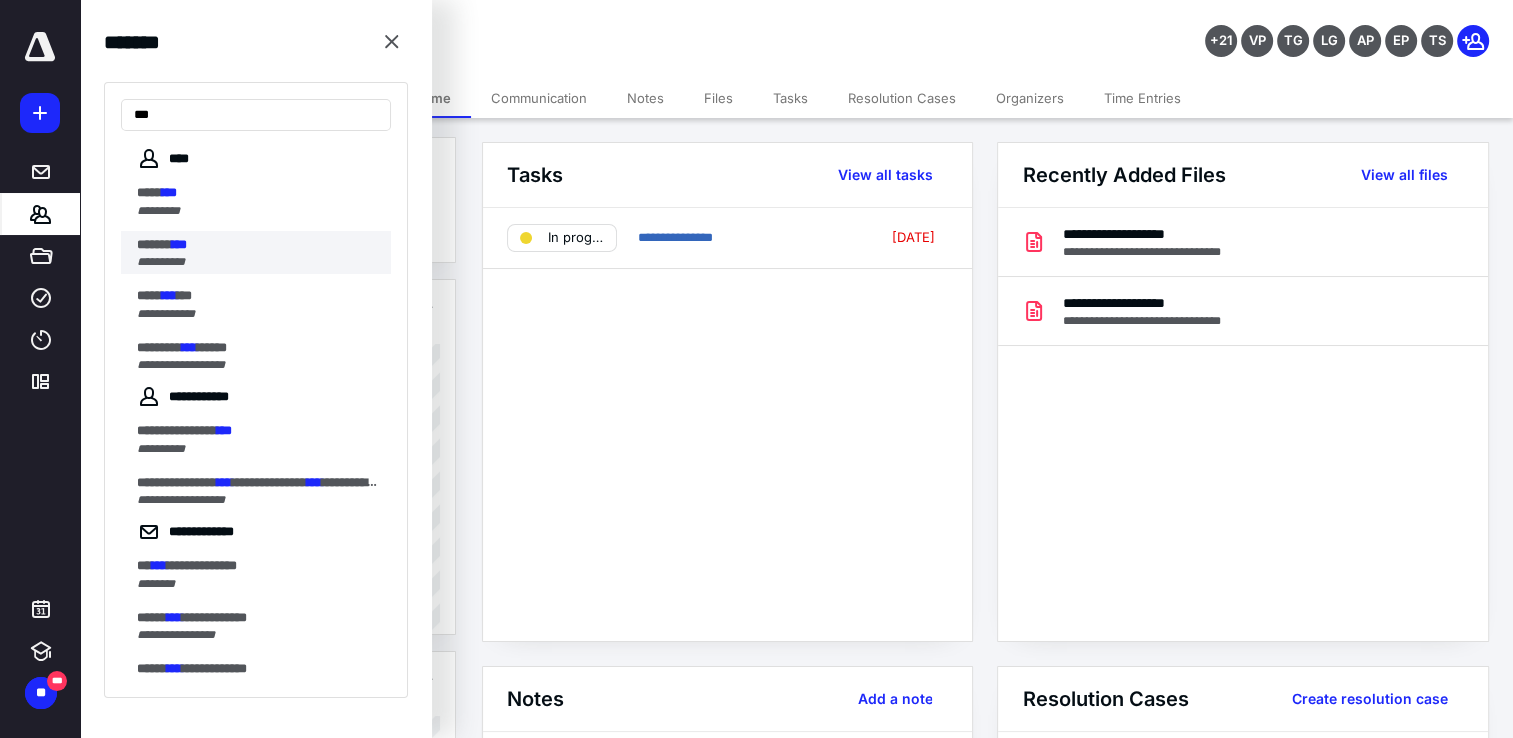 type on "***" 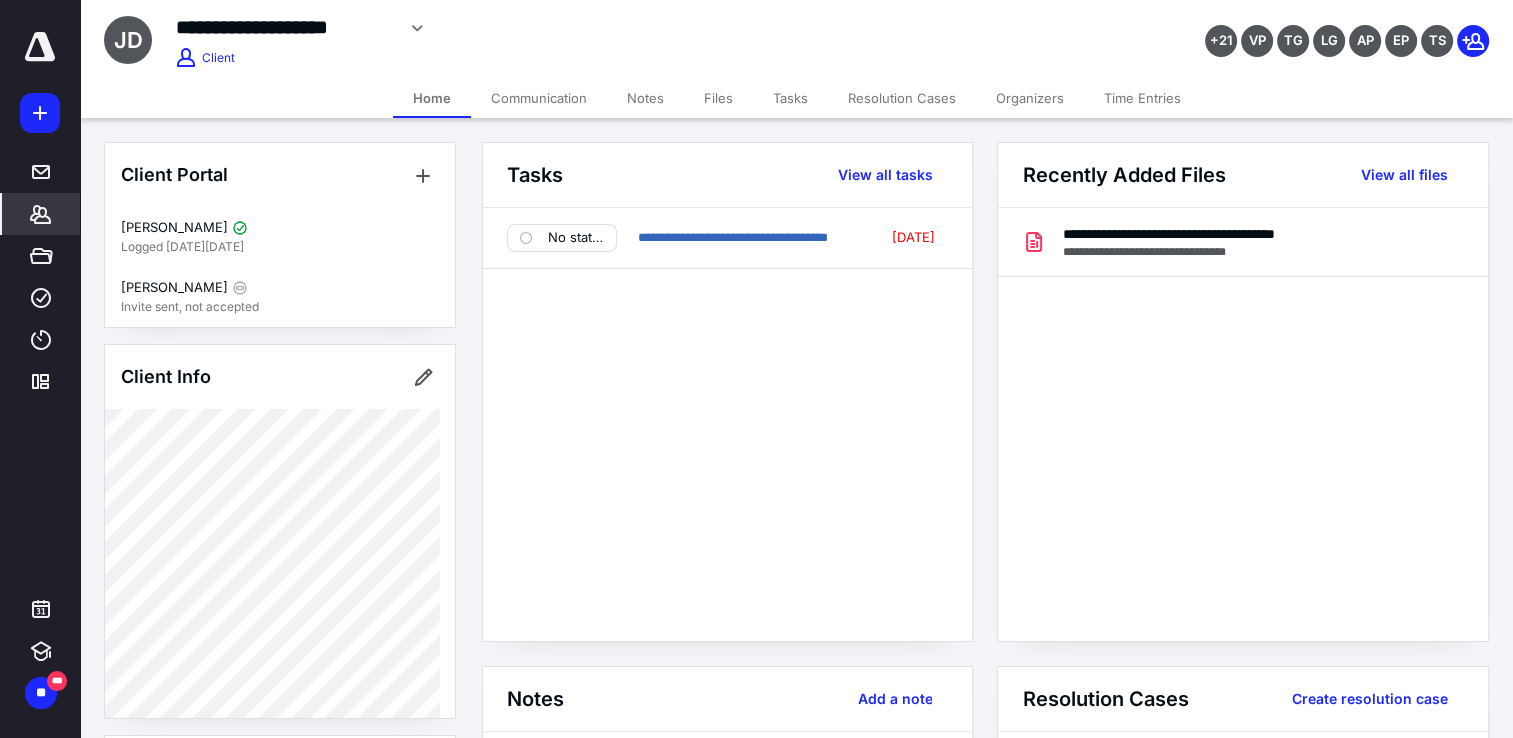 click on "Files" at bounding box center (718, 98) 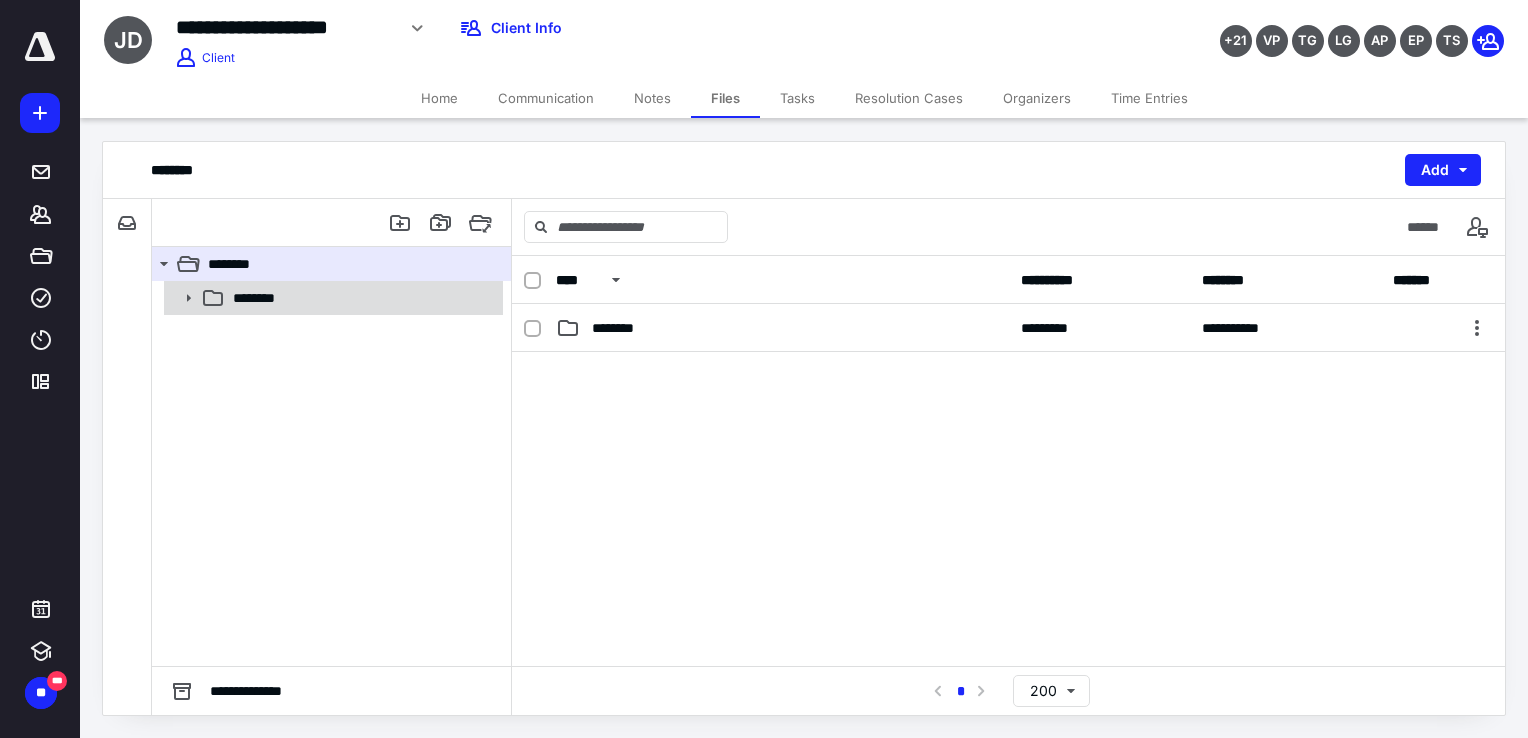 click 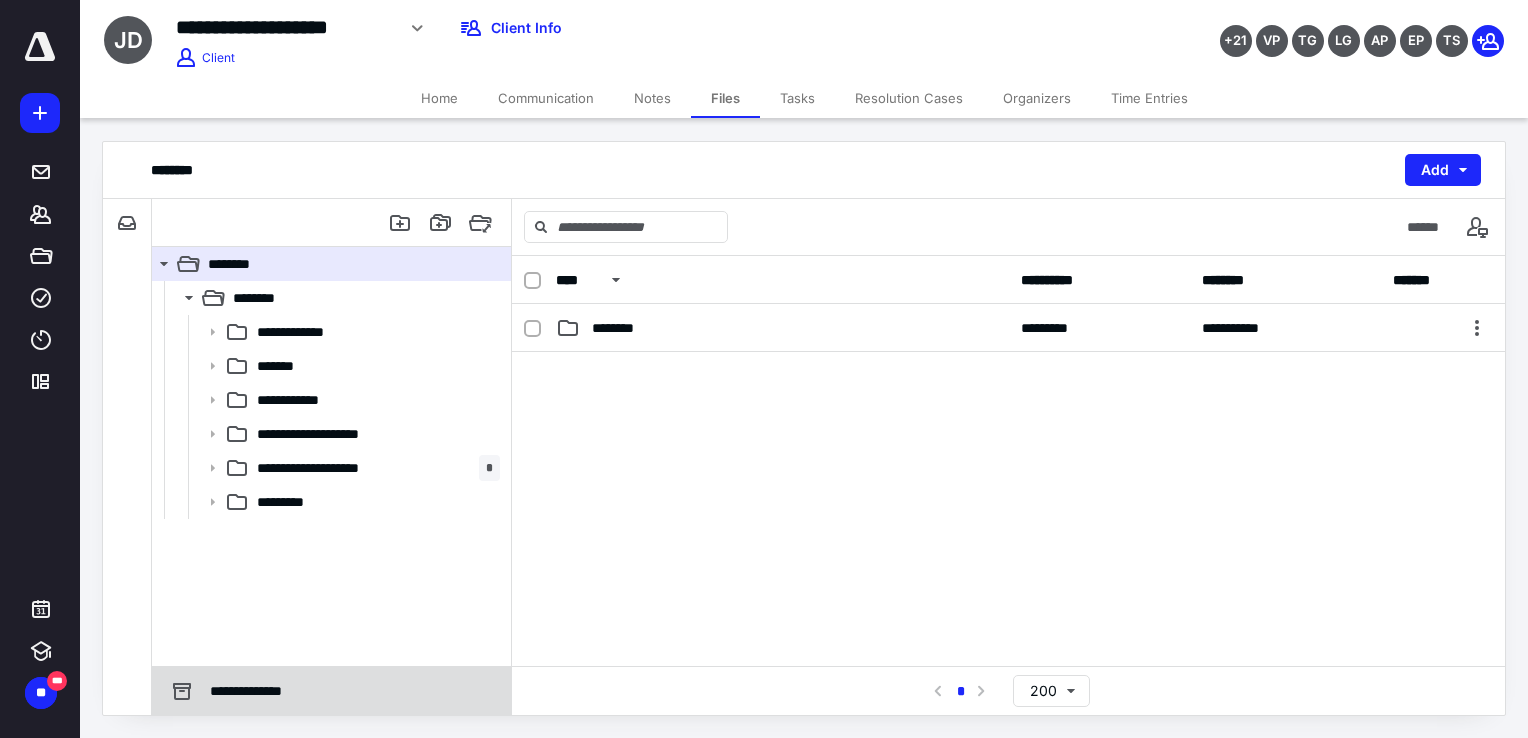 click on "**********" at bounding box center [255, 691] 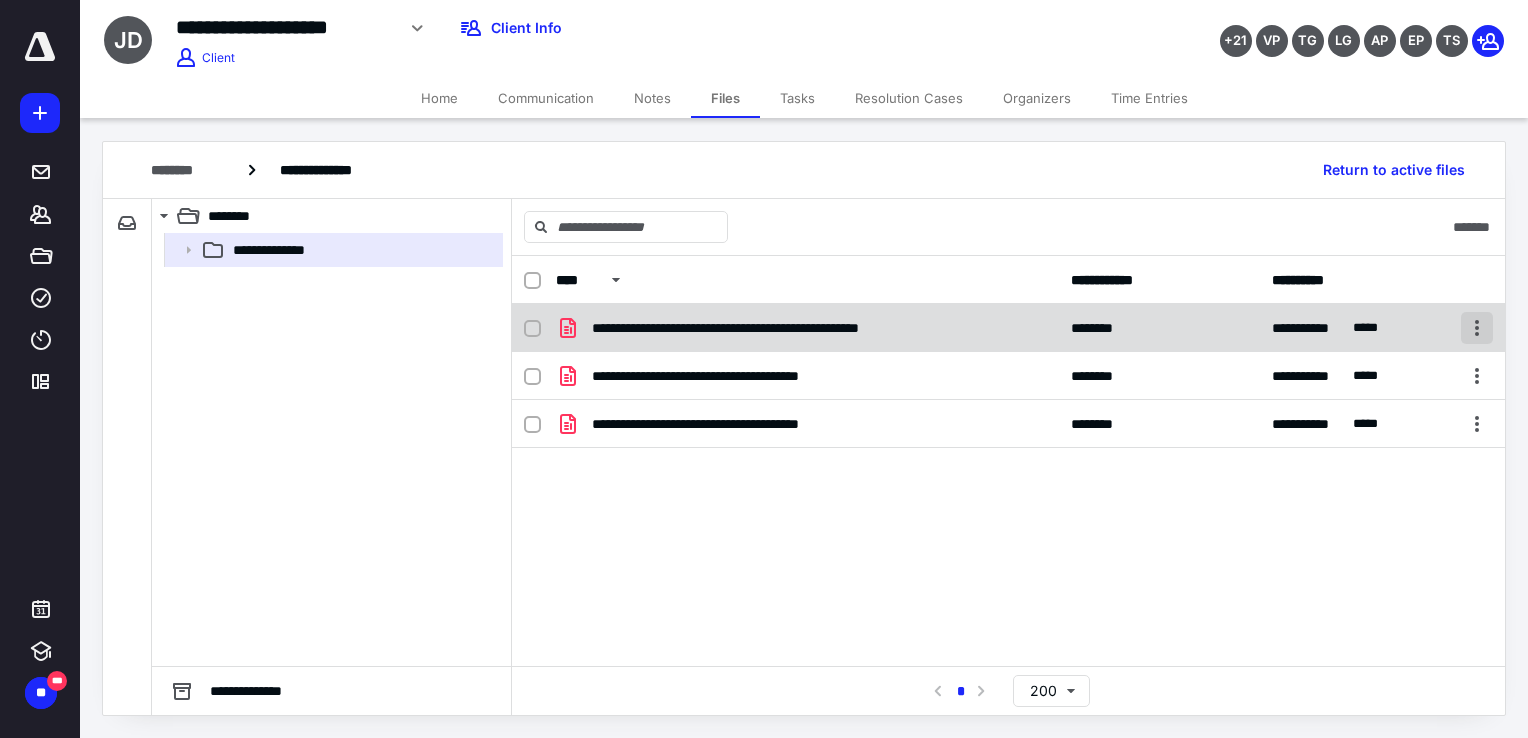 click at bounding box center [1477, 328] 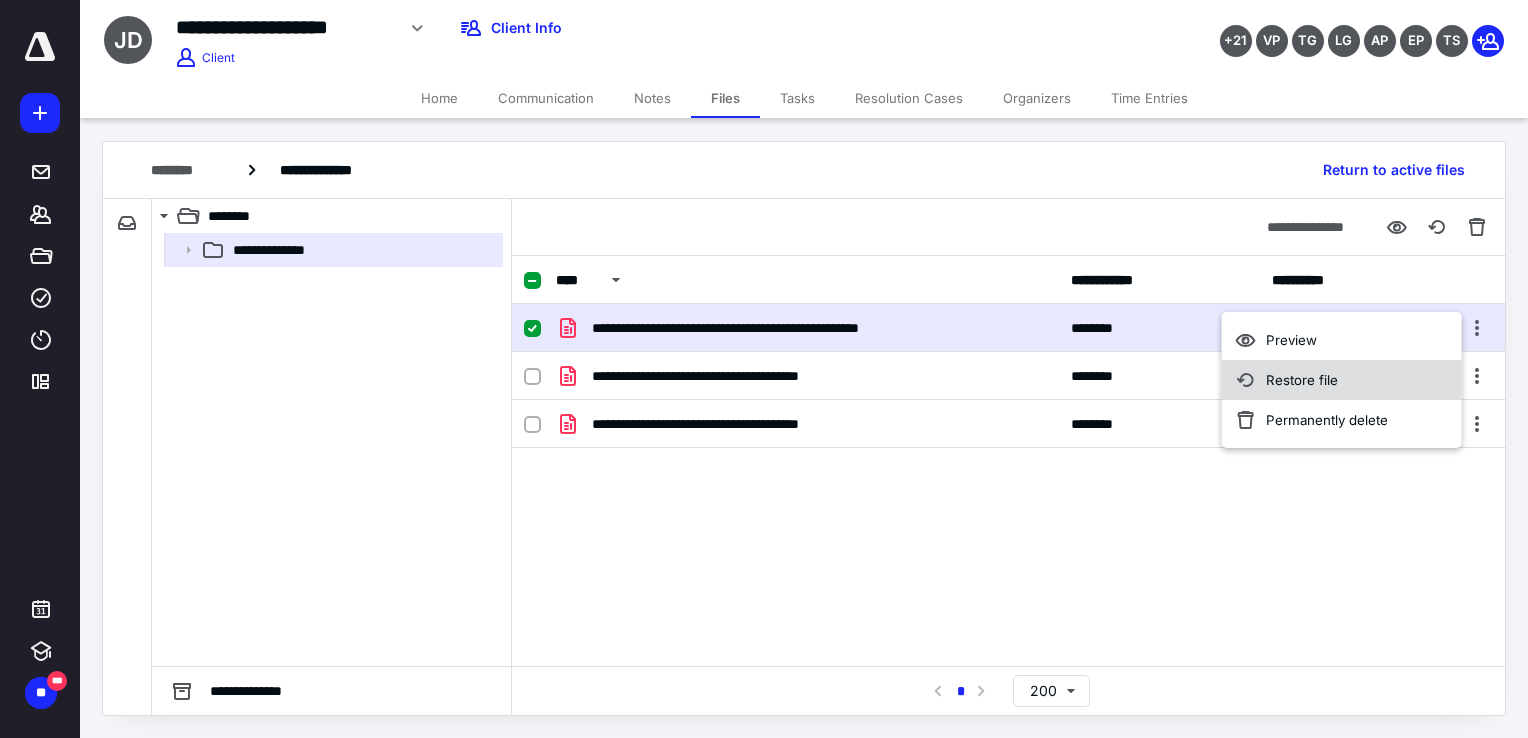 click on "Restore file" at bounding box center [1342, 380] 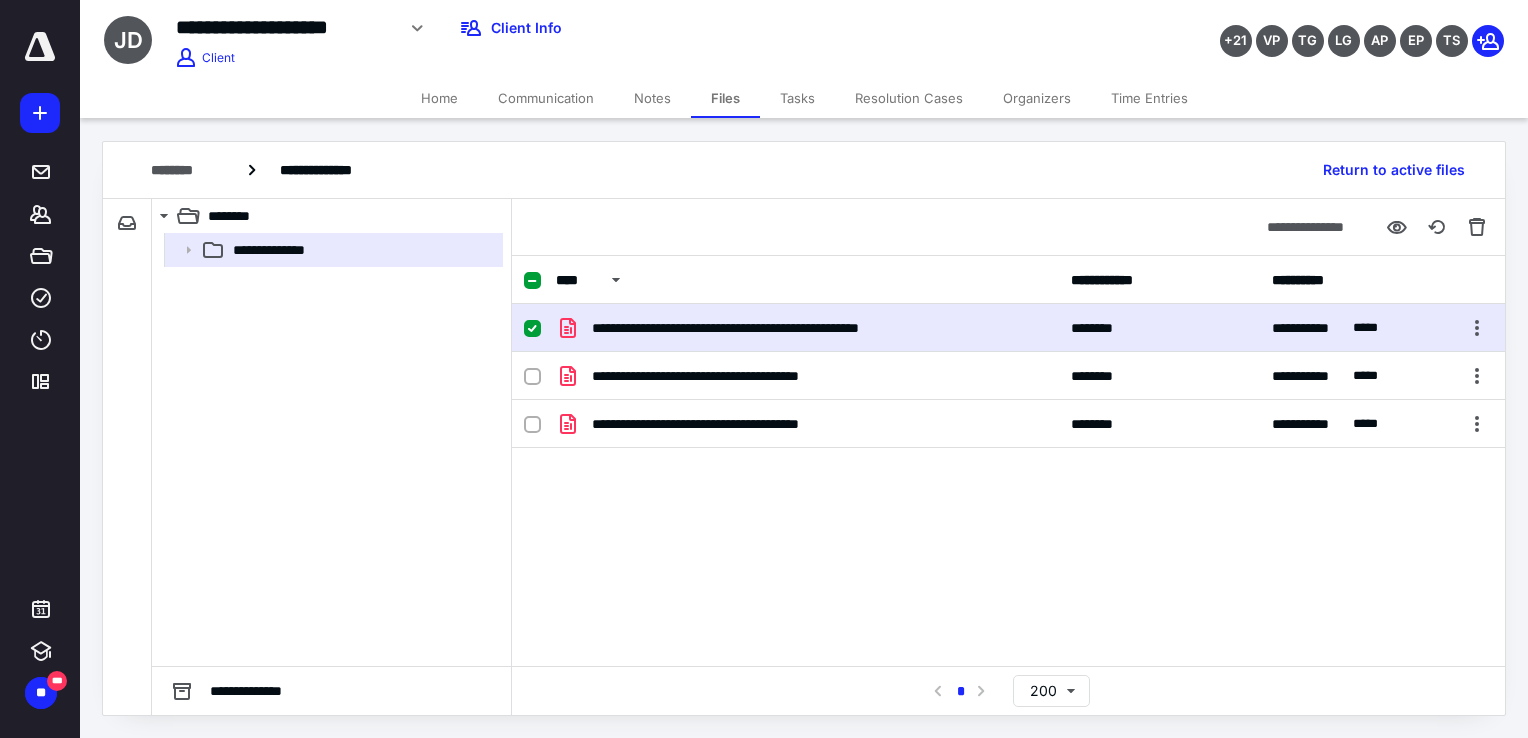 checkbox on "false" 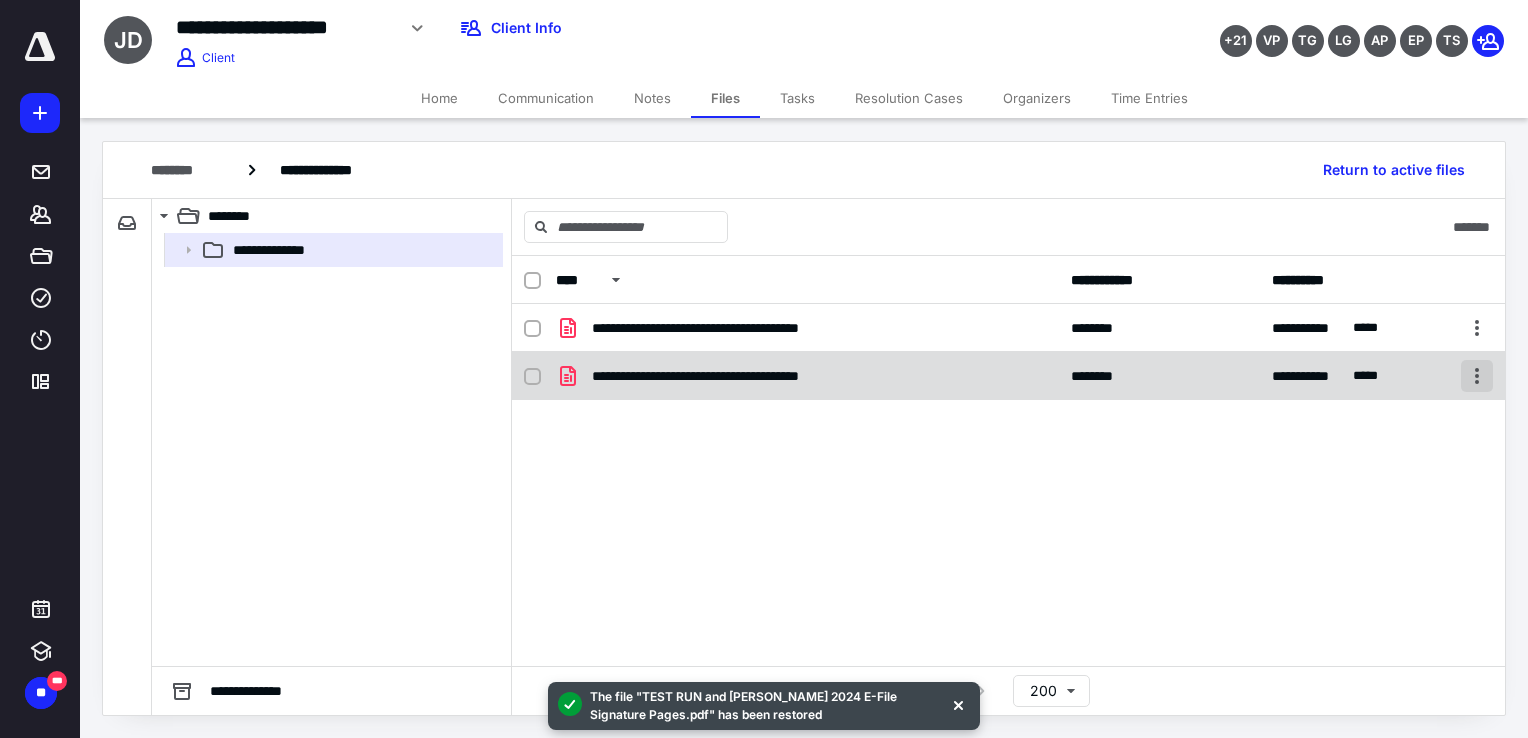 click at bounding box center [1477, 376] 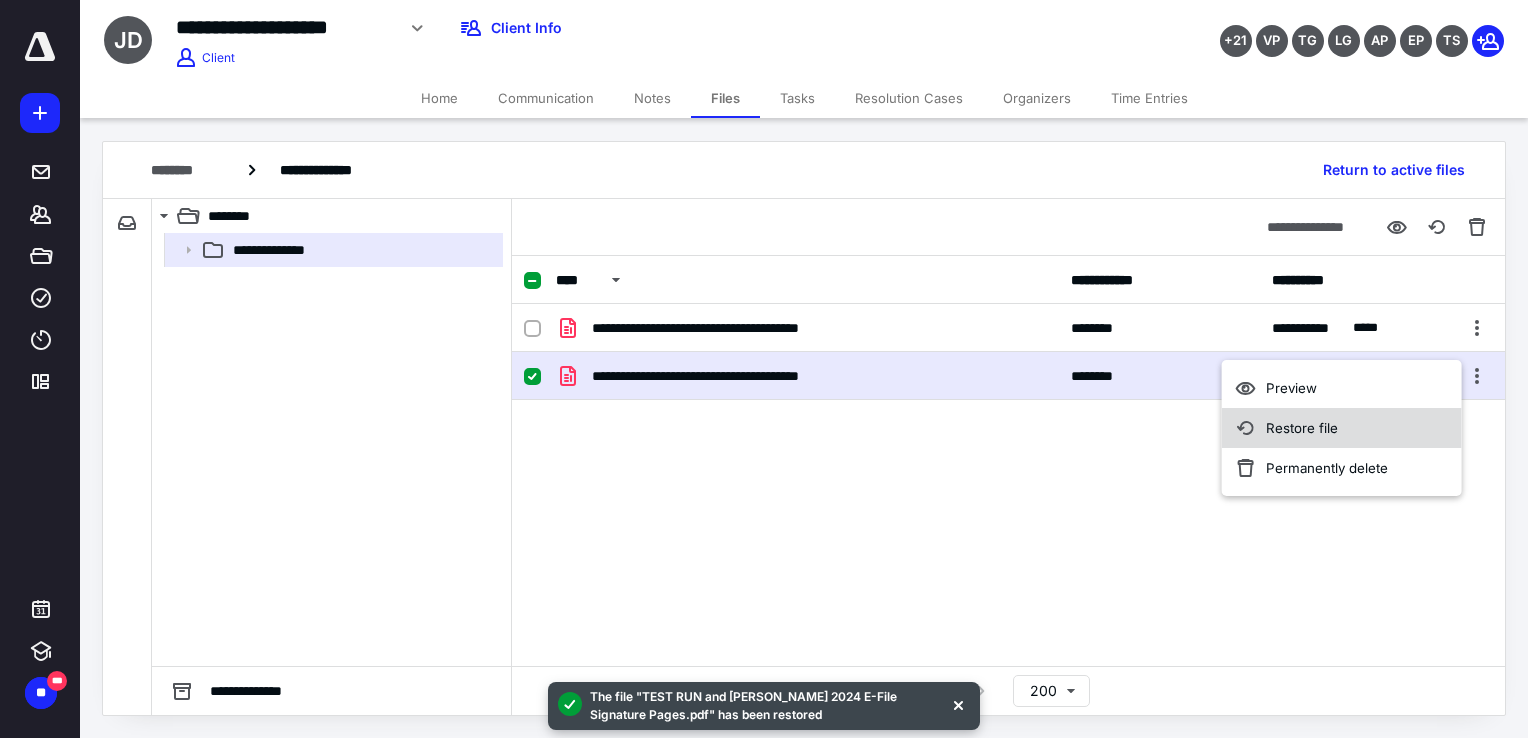 click on "Restore file" at bounding box center [1342, 428] 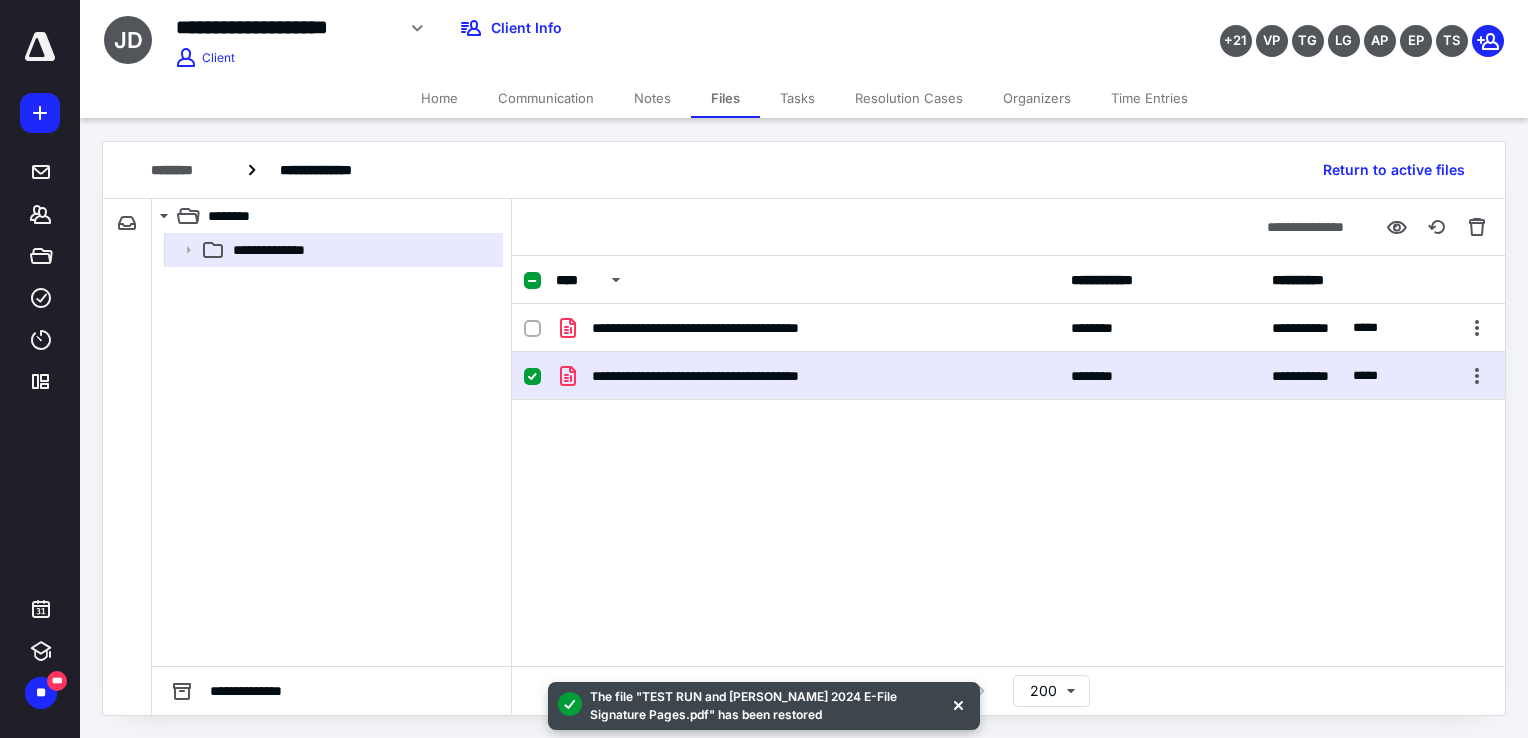checkbox on "false" 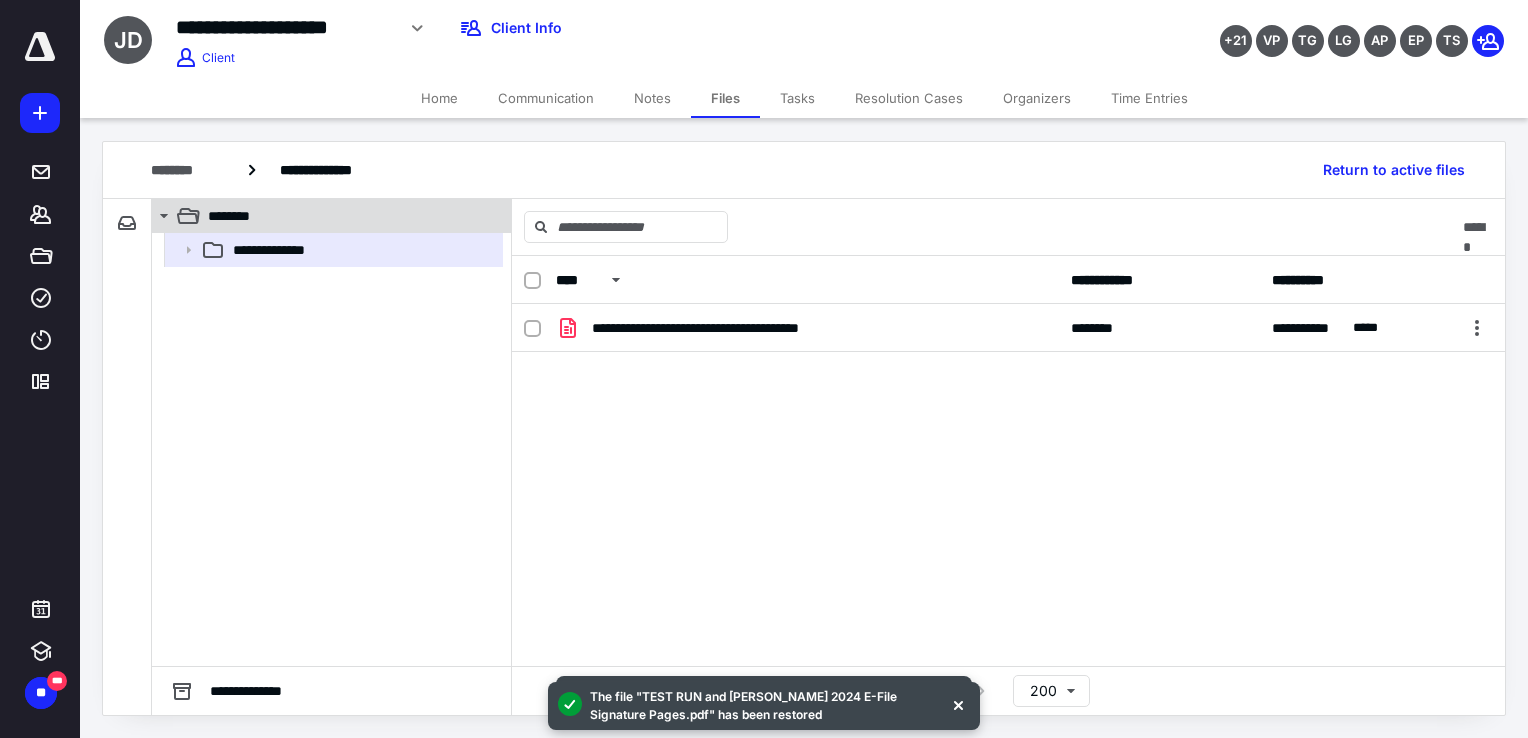 click 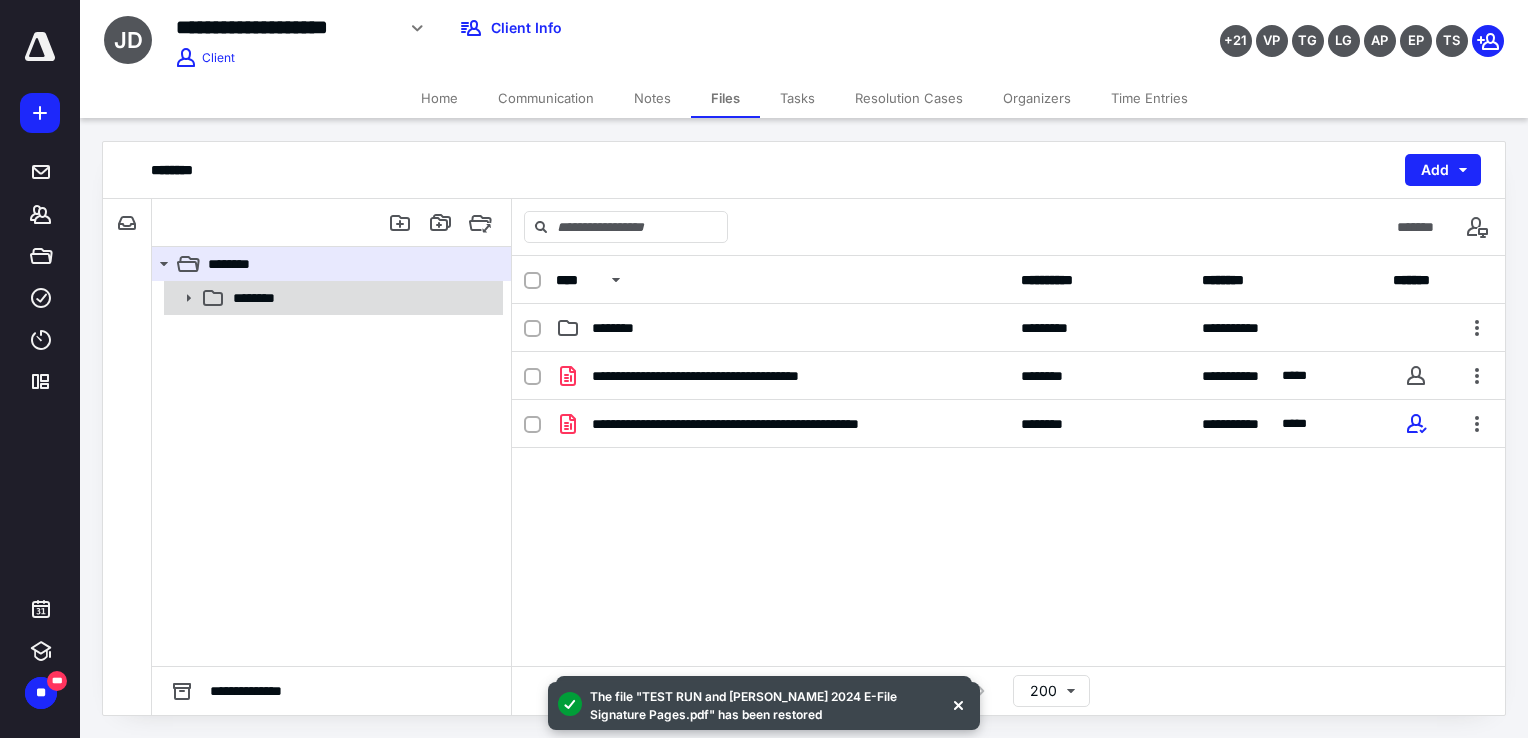 click 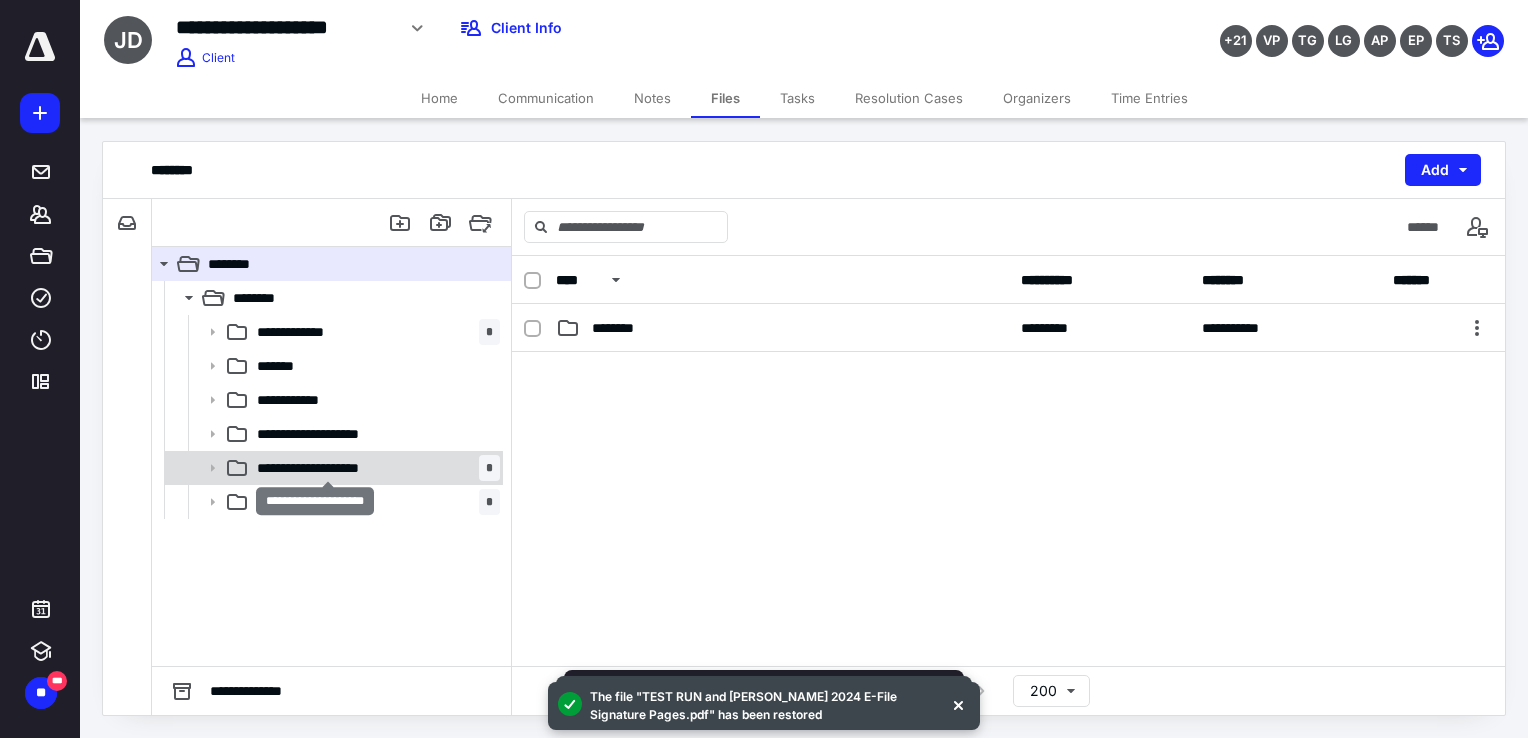 click on "**********" at bounding box center [328, 468] 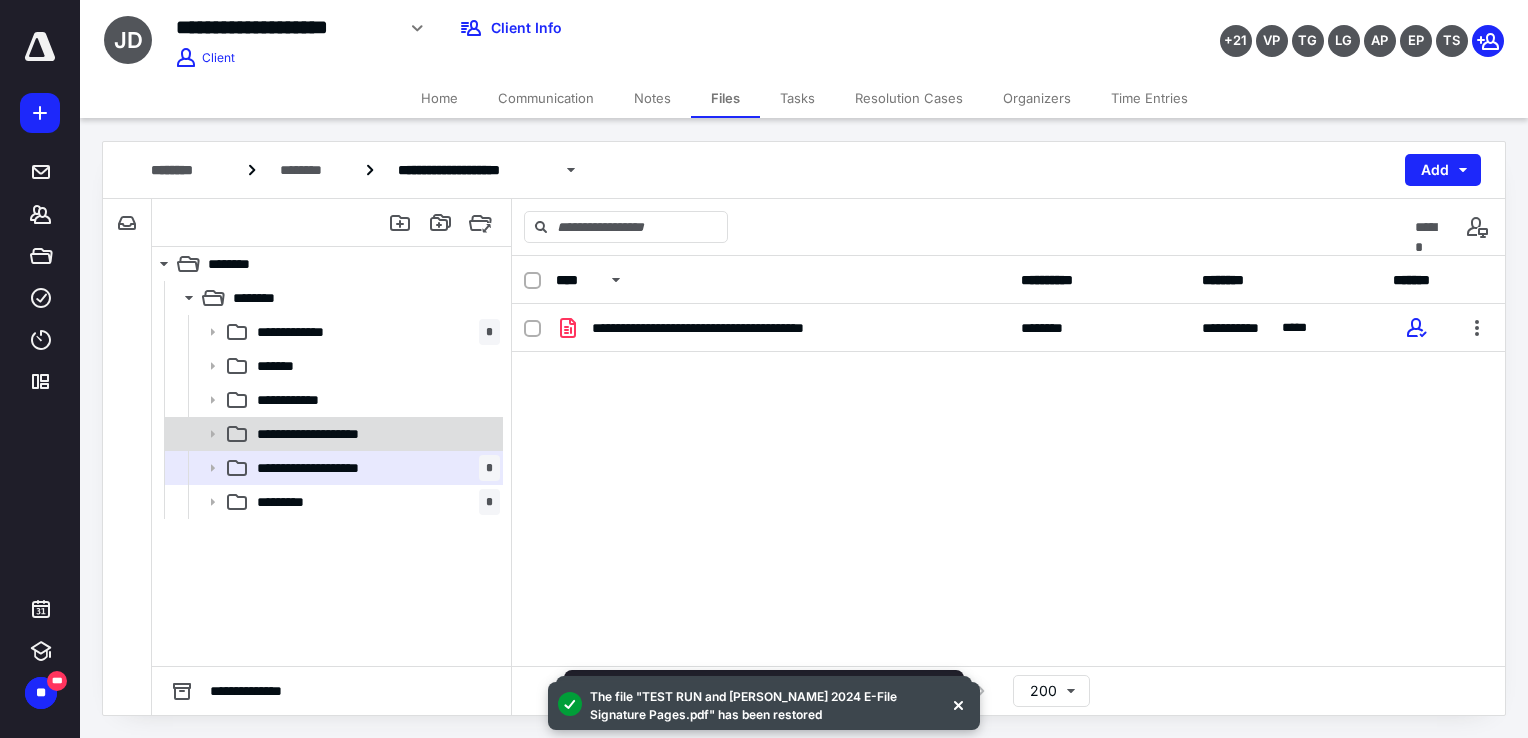 click on "**********" at bounding box center [334, 434] 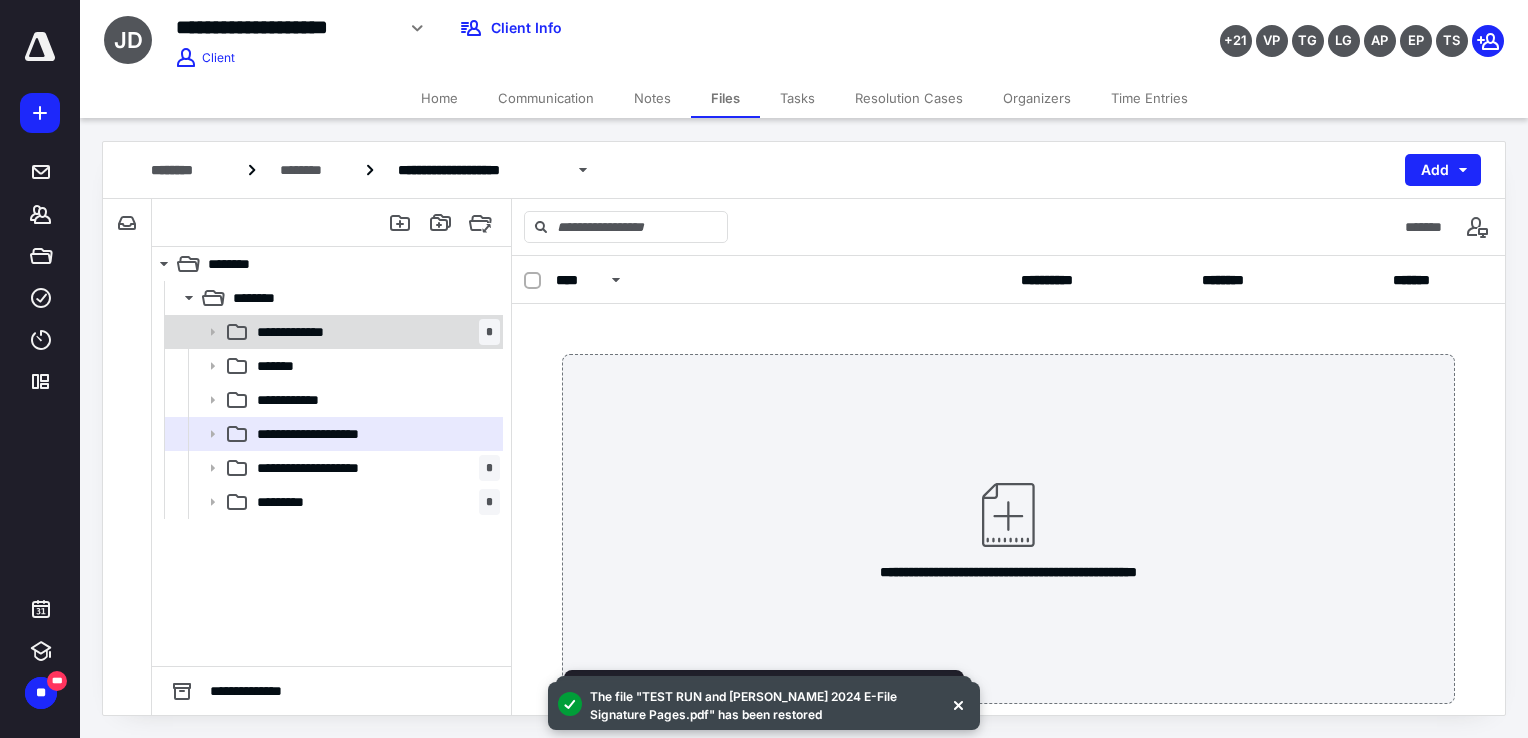 click on "**********" at bounding box center (374, 332) 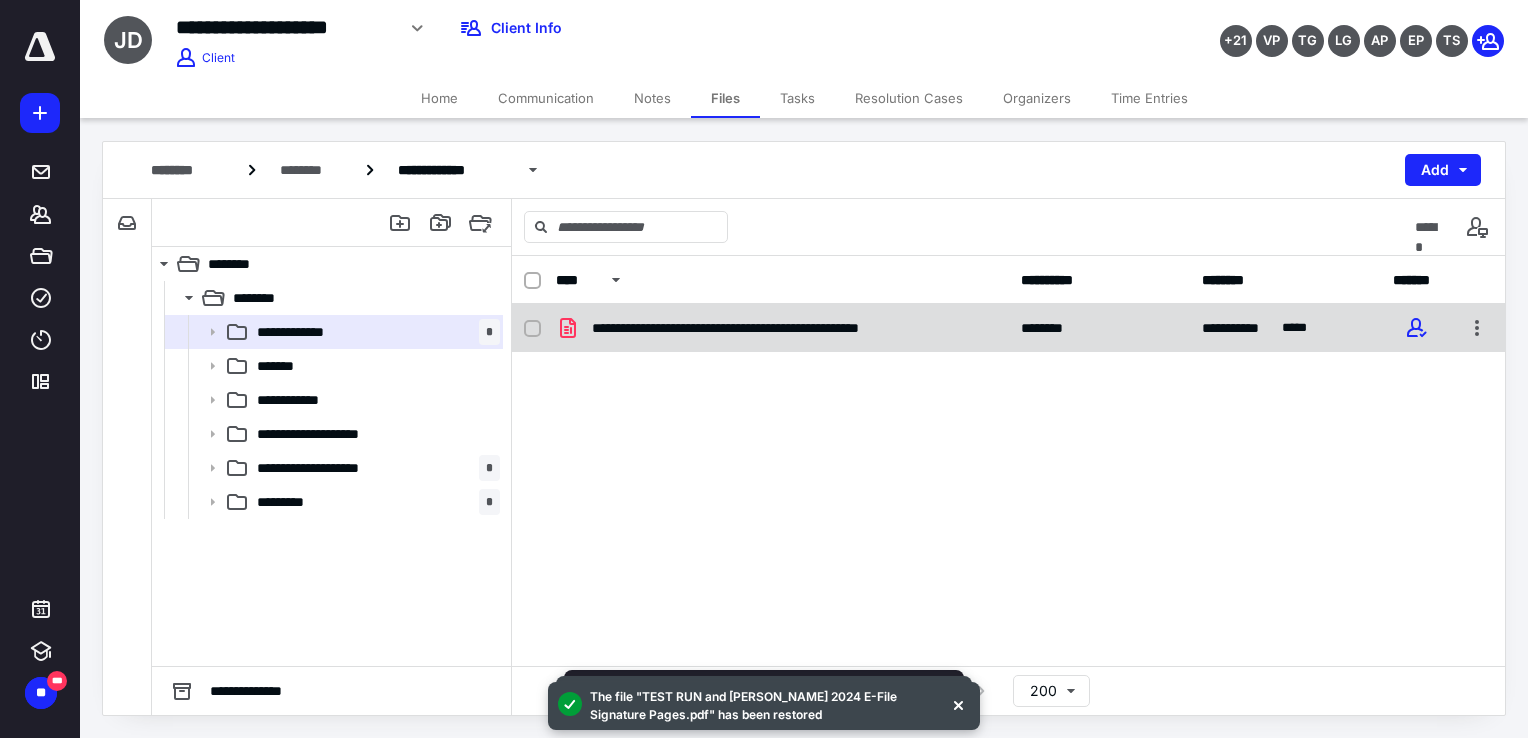 click on "**********" at bounding box center [1008, 328] 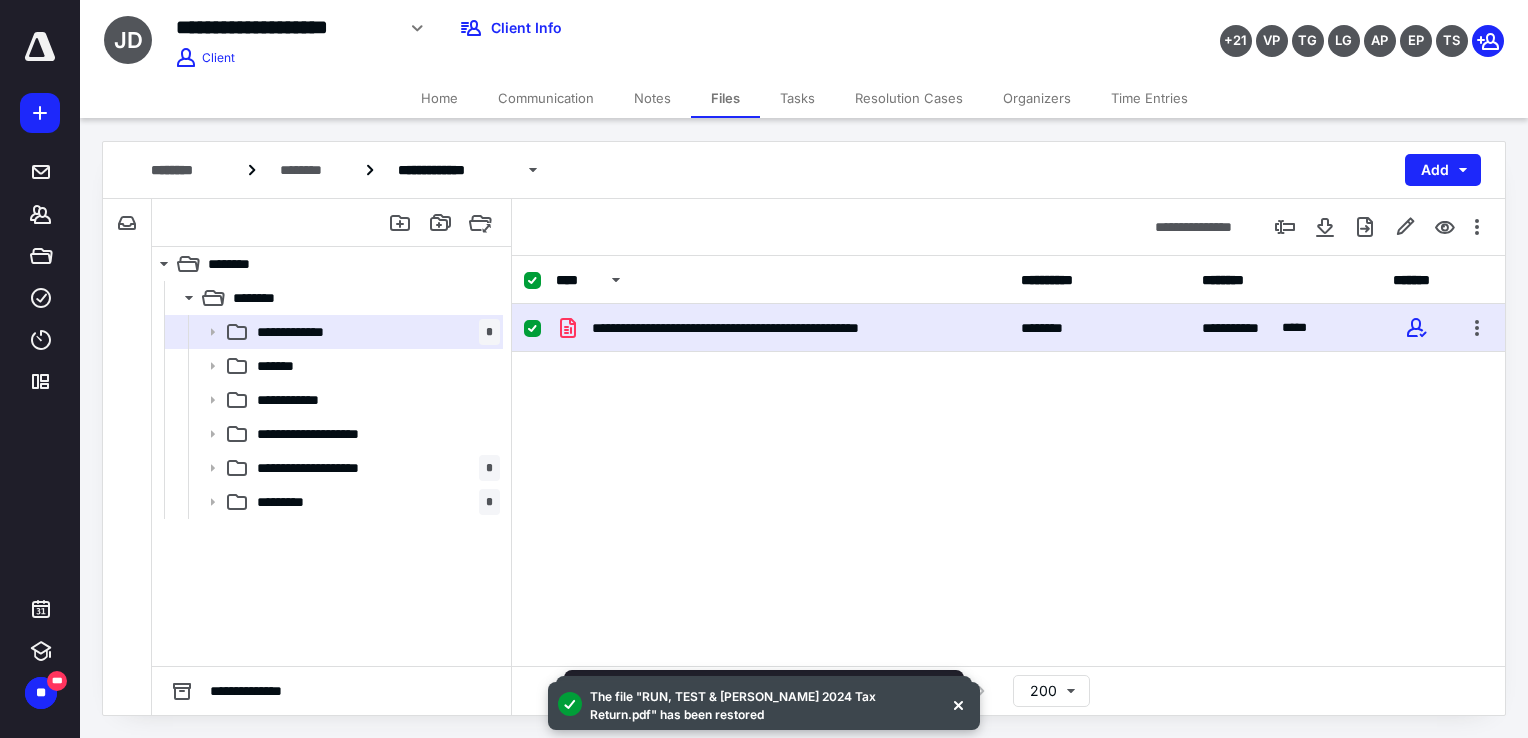 click on "**********" at bounding box center (1008, 328) 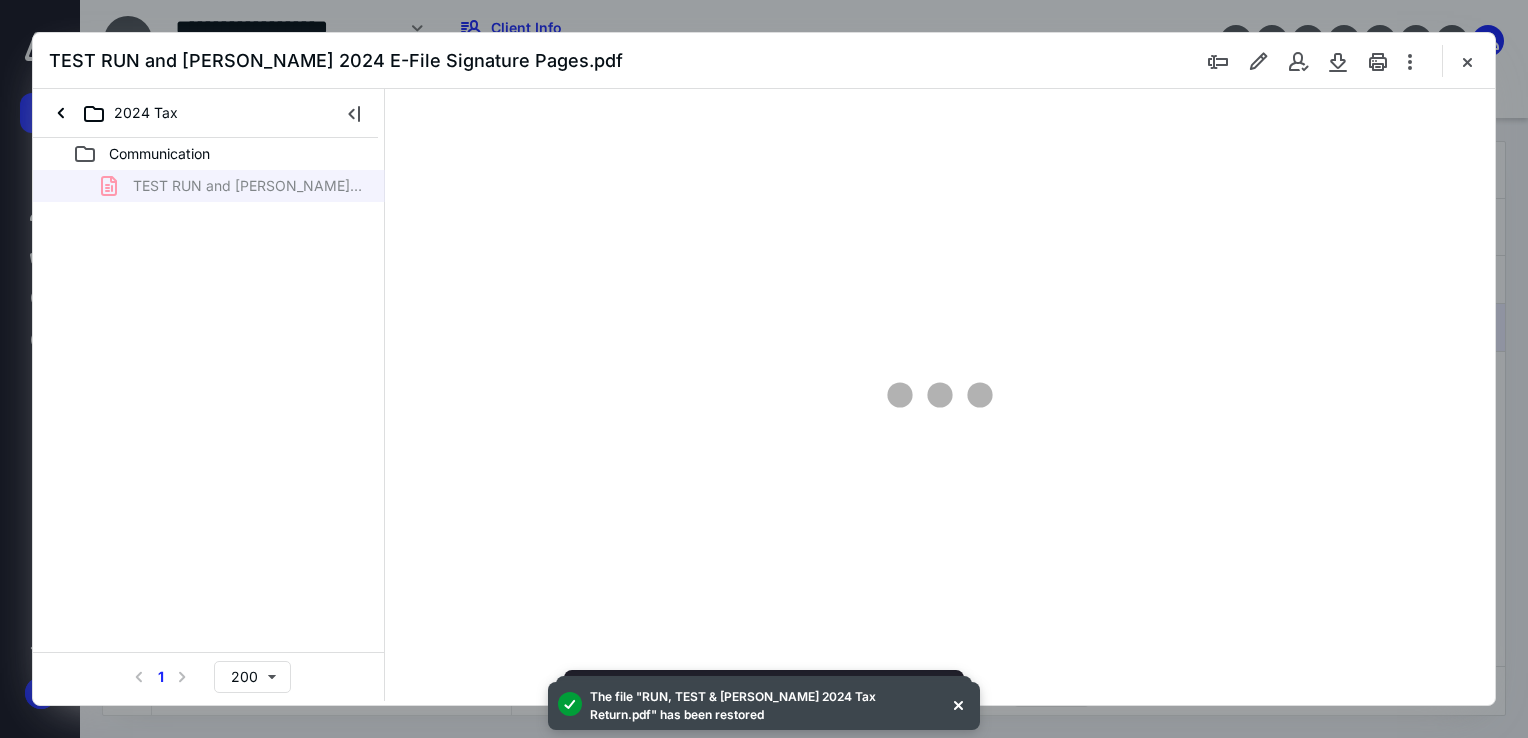 scroll, scrollTop: 0, scrollLeft: 0, axis: both 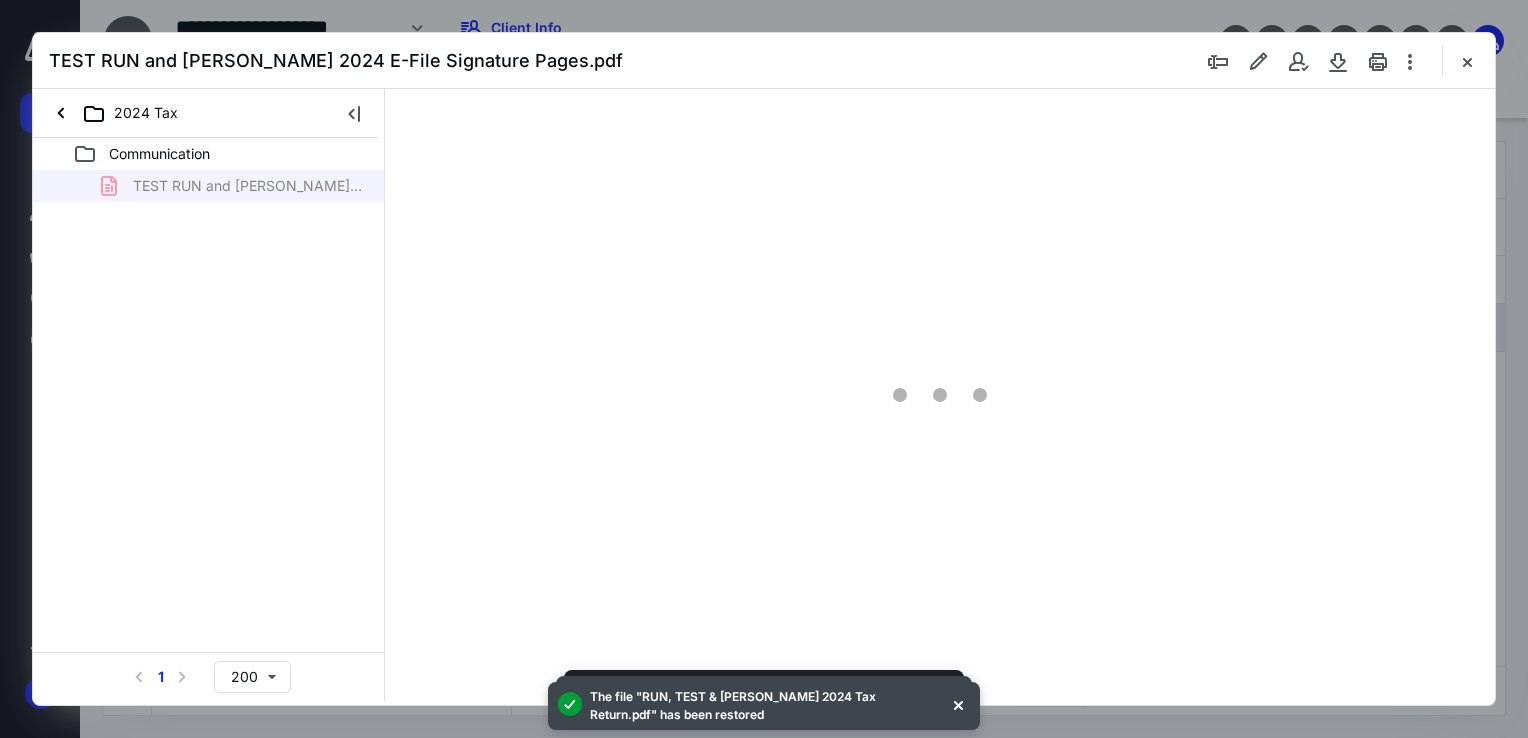 type on "68" 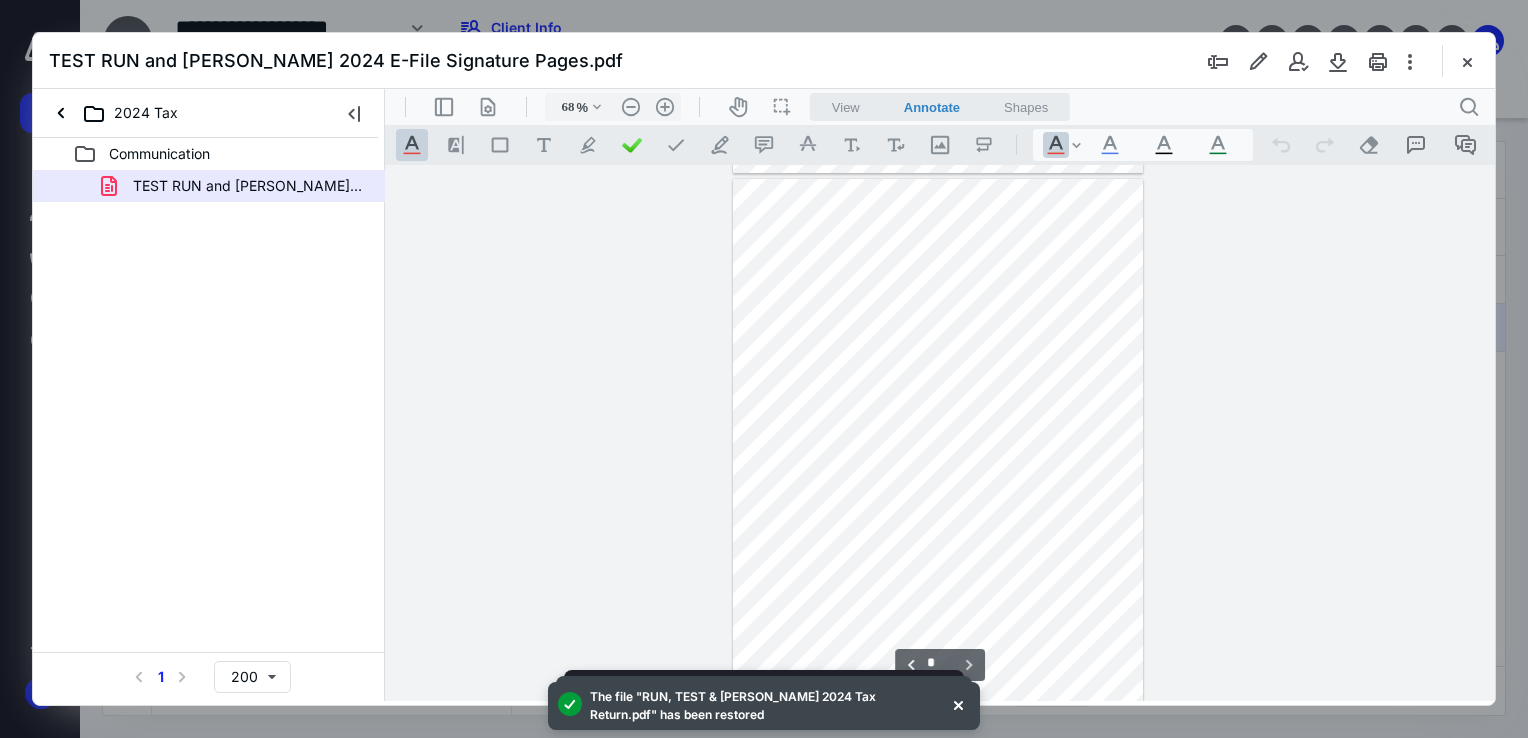 scroll, scrollTop: 1611, scrollLeft: 0, axis: vertical 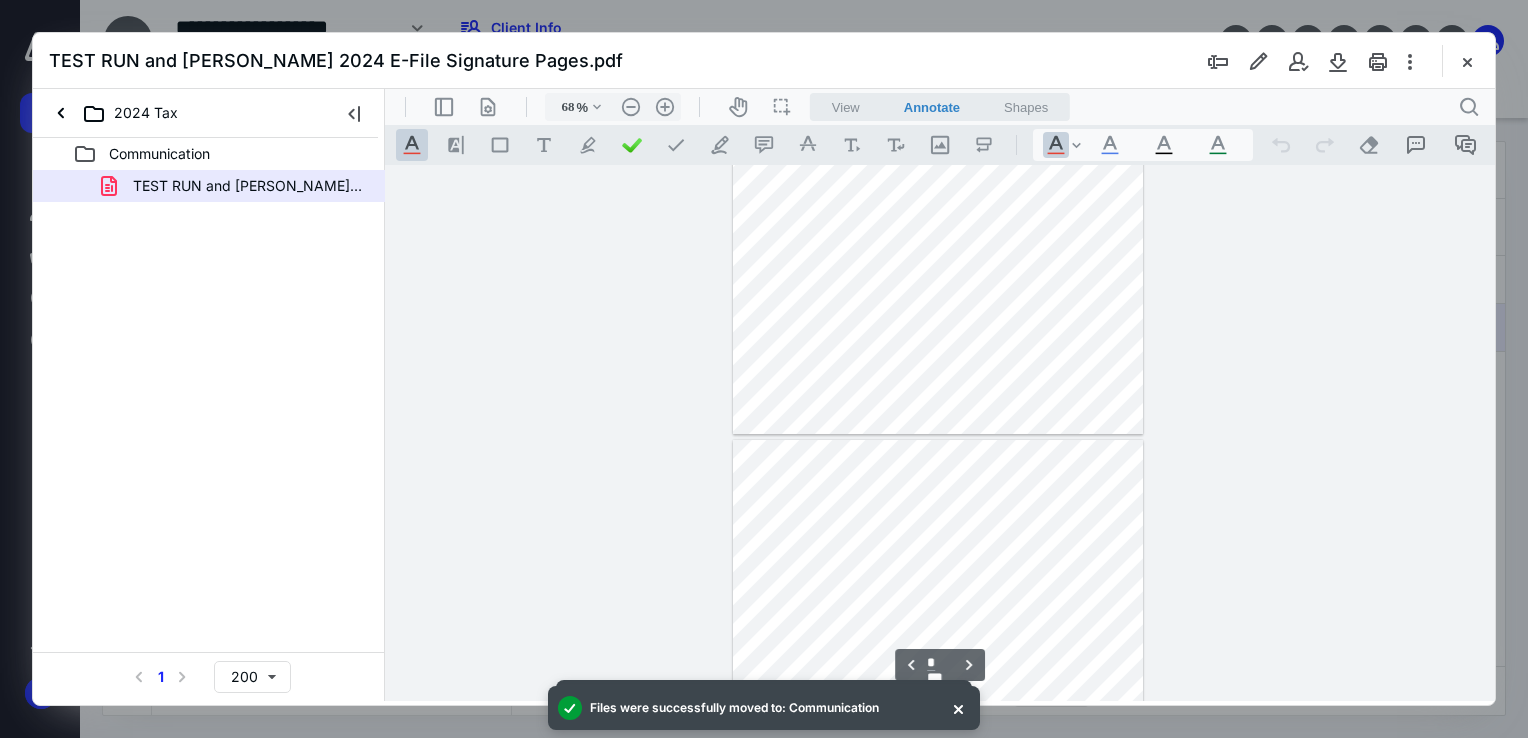 type on "*" 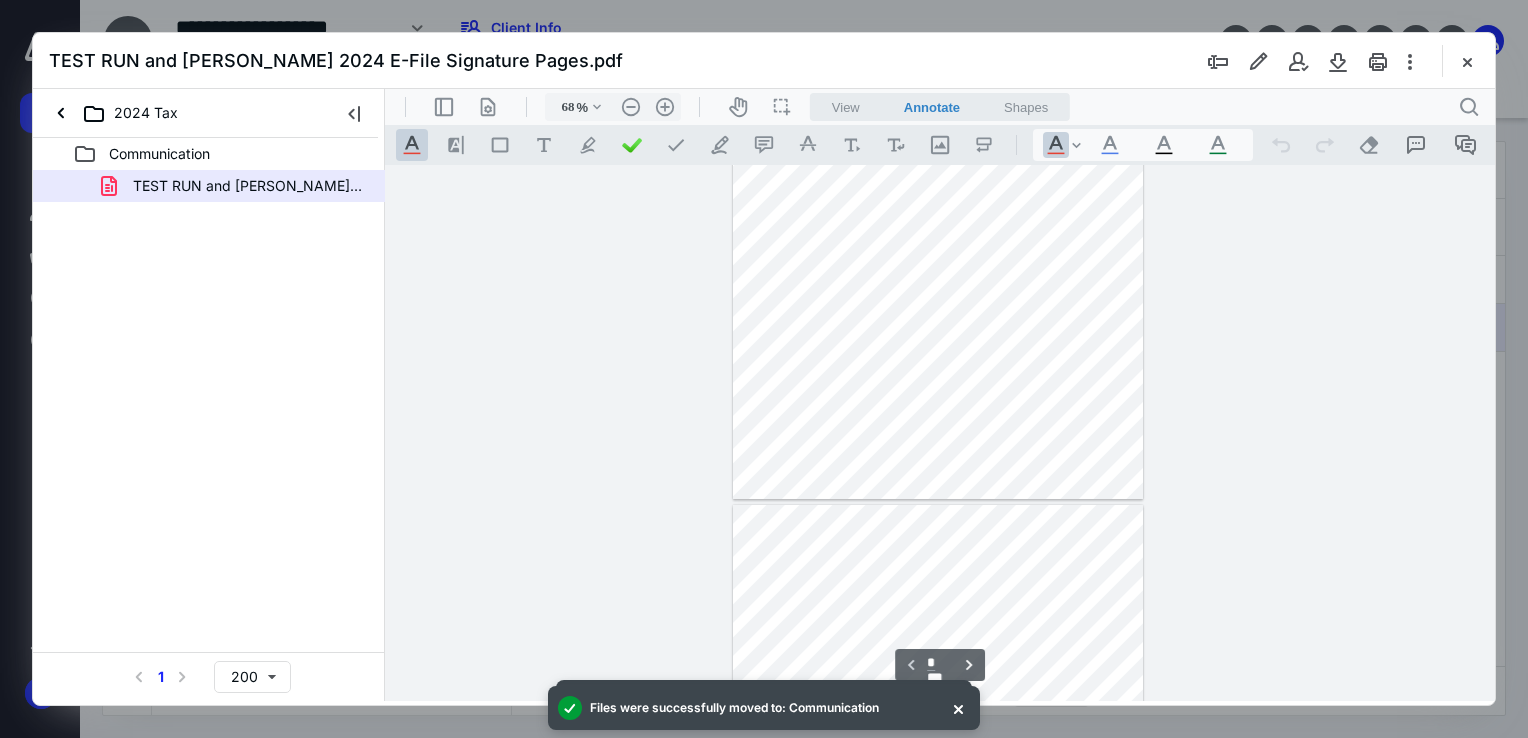 scroll, scrollTop: 0, scrollLeft: 0, axis: both 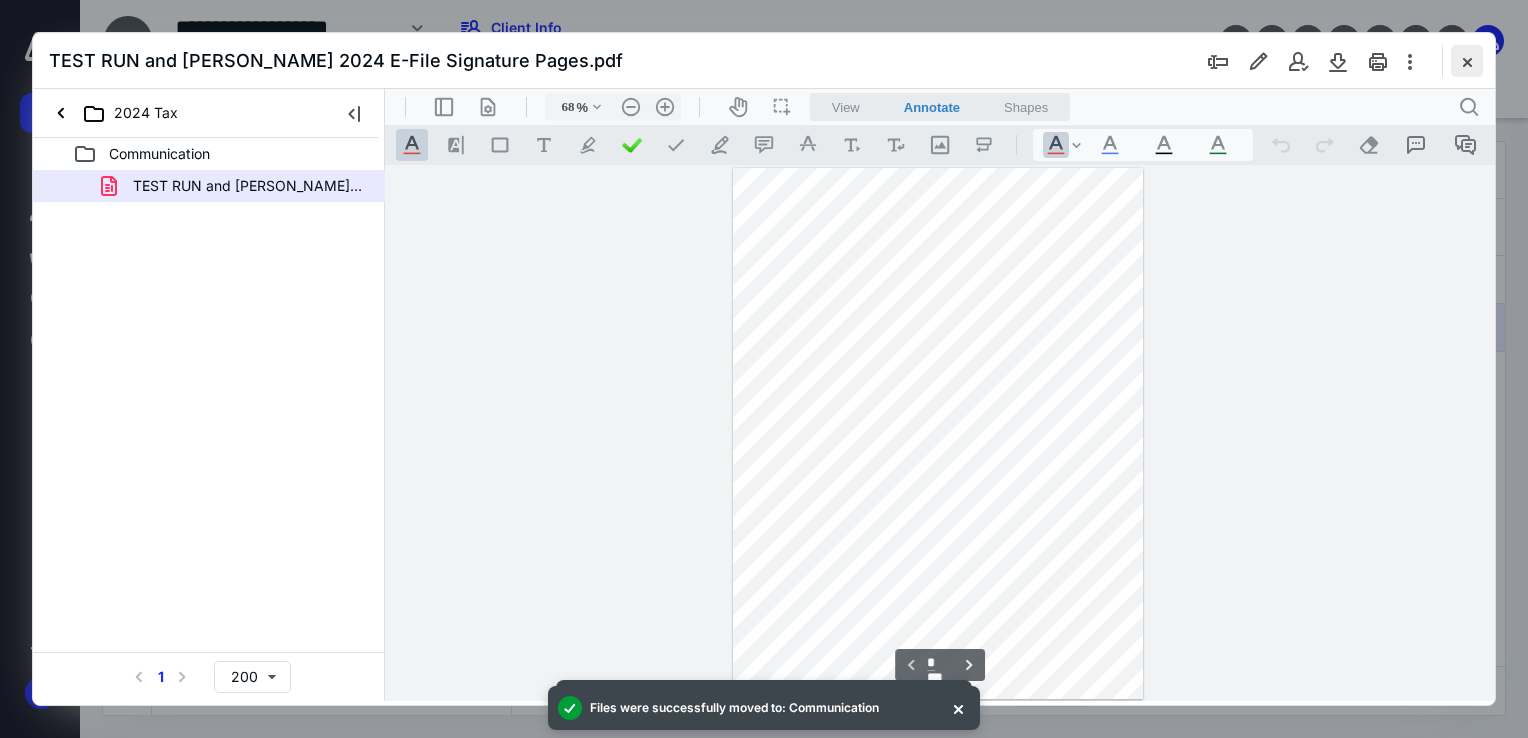 click at bounding box center [1467, 61] 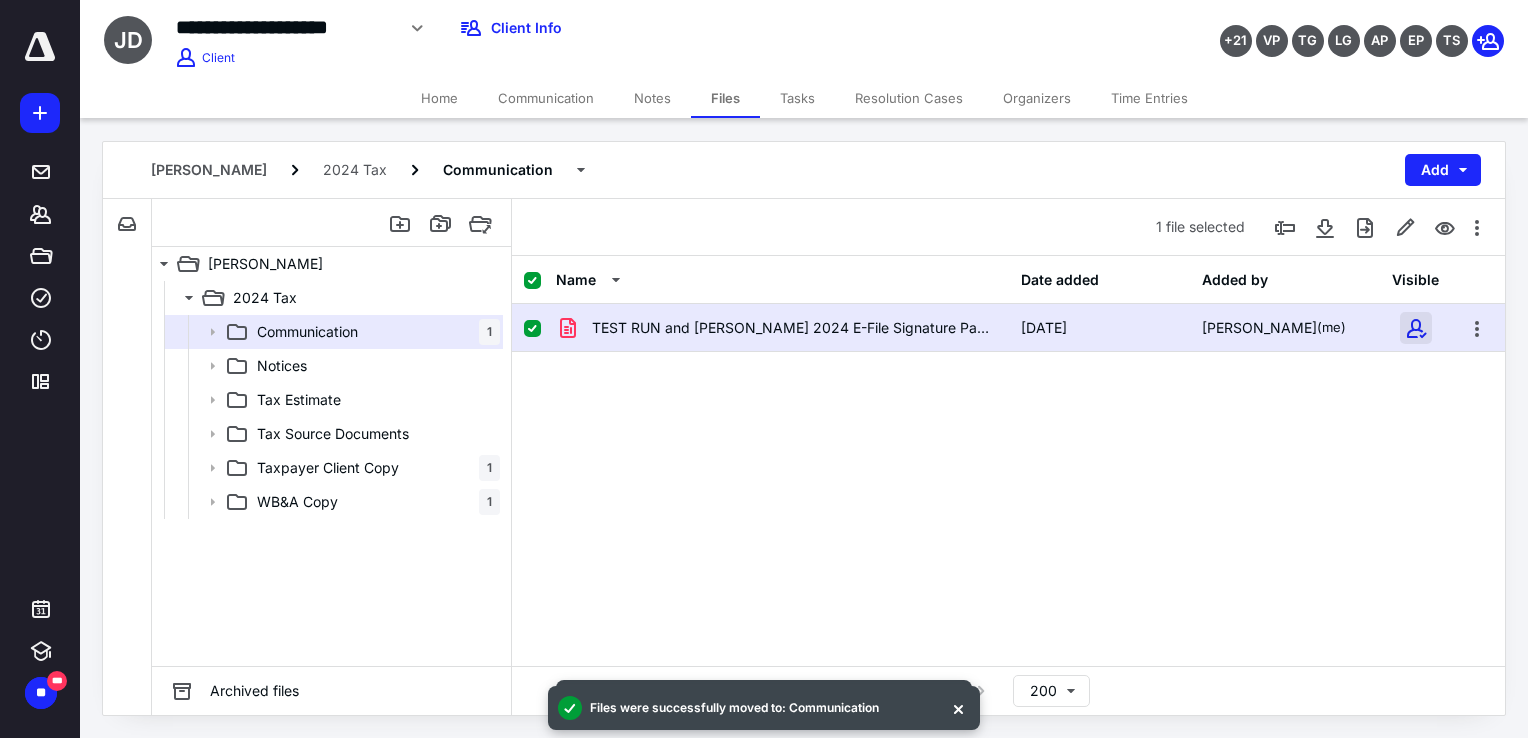 click at bounding box center [1416, 328] 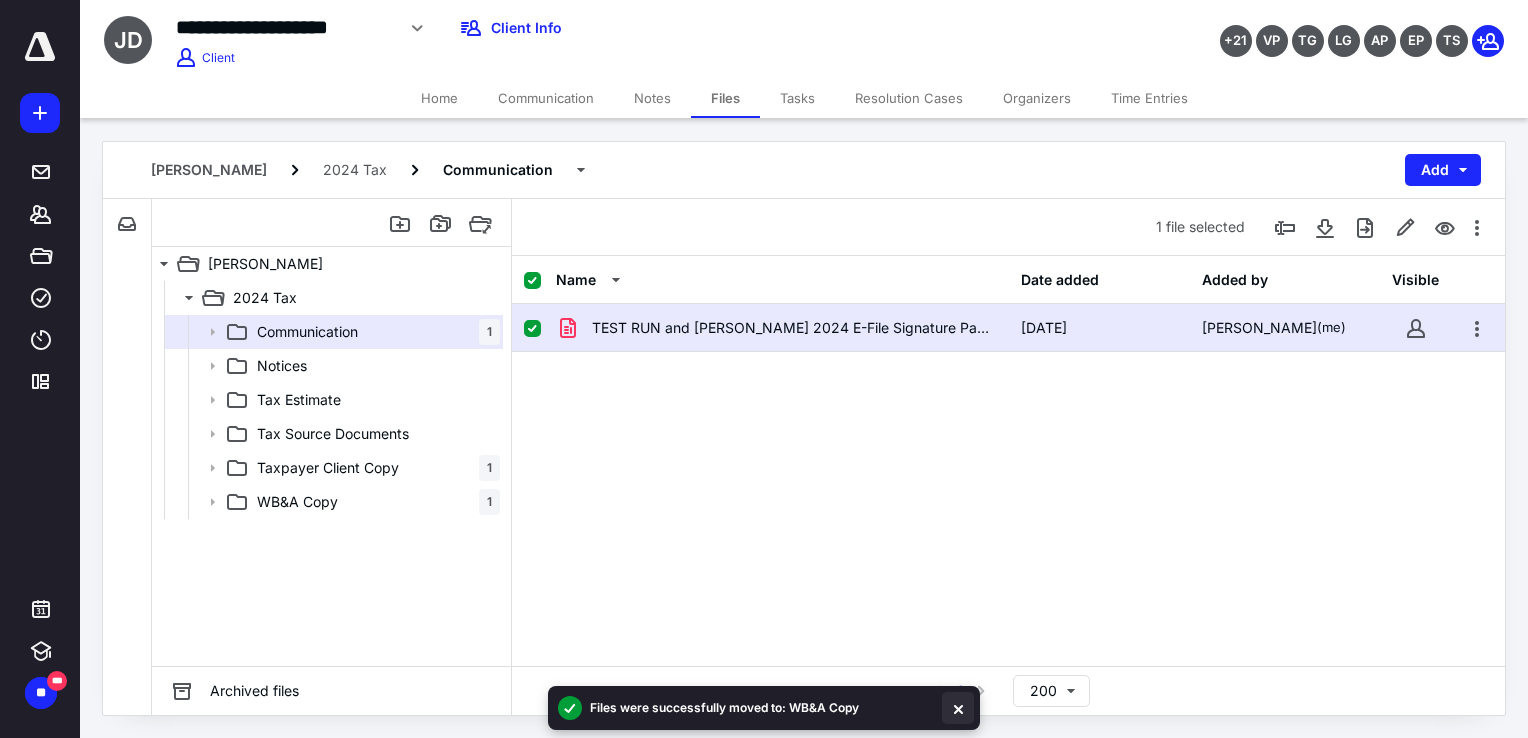 click at bounding box center (958, 708) 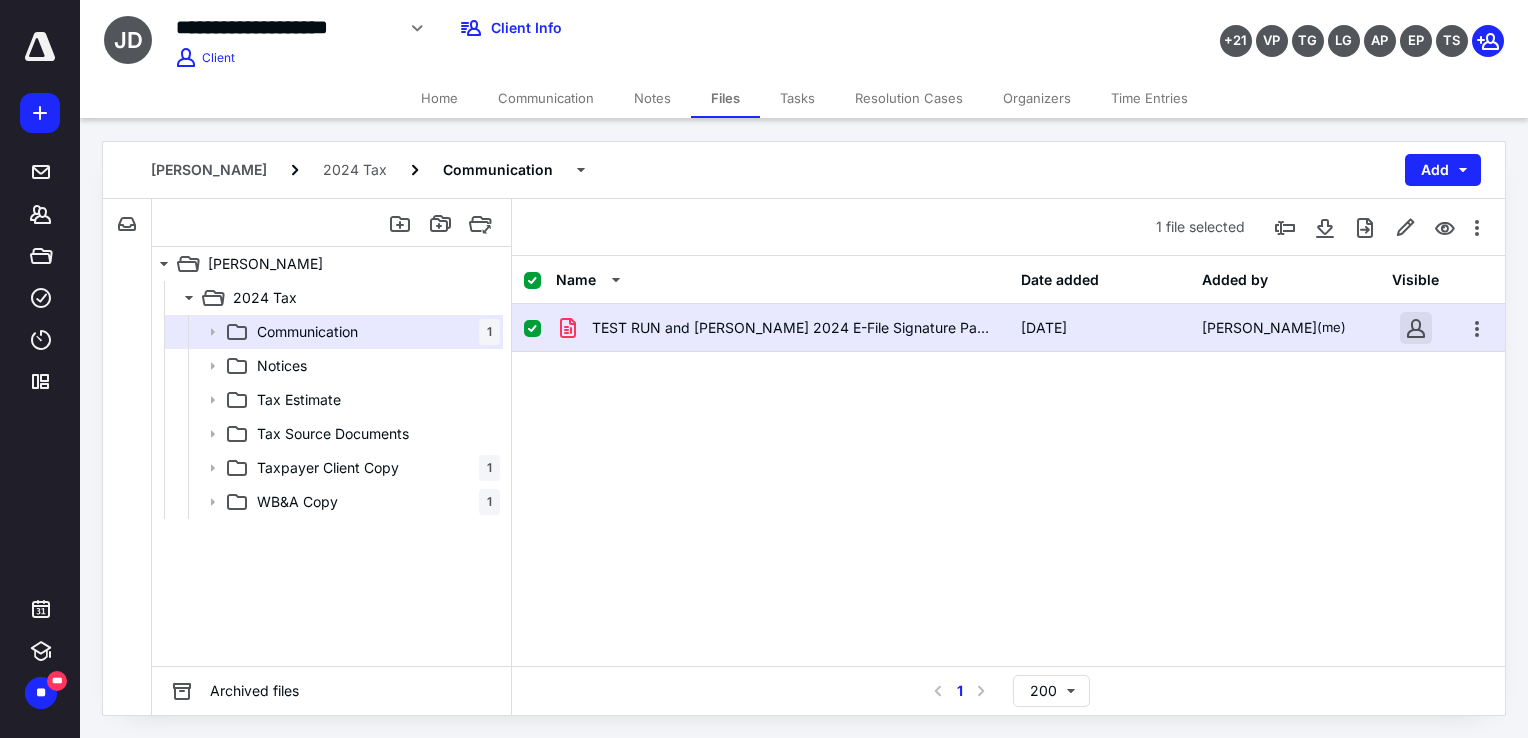 click at bounding box center (1416, 328) 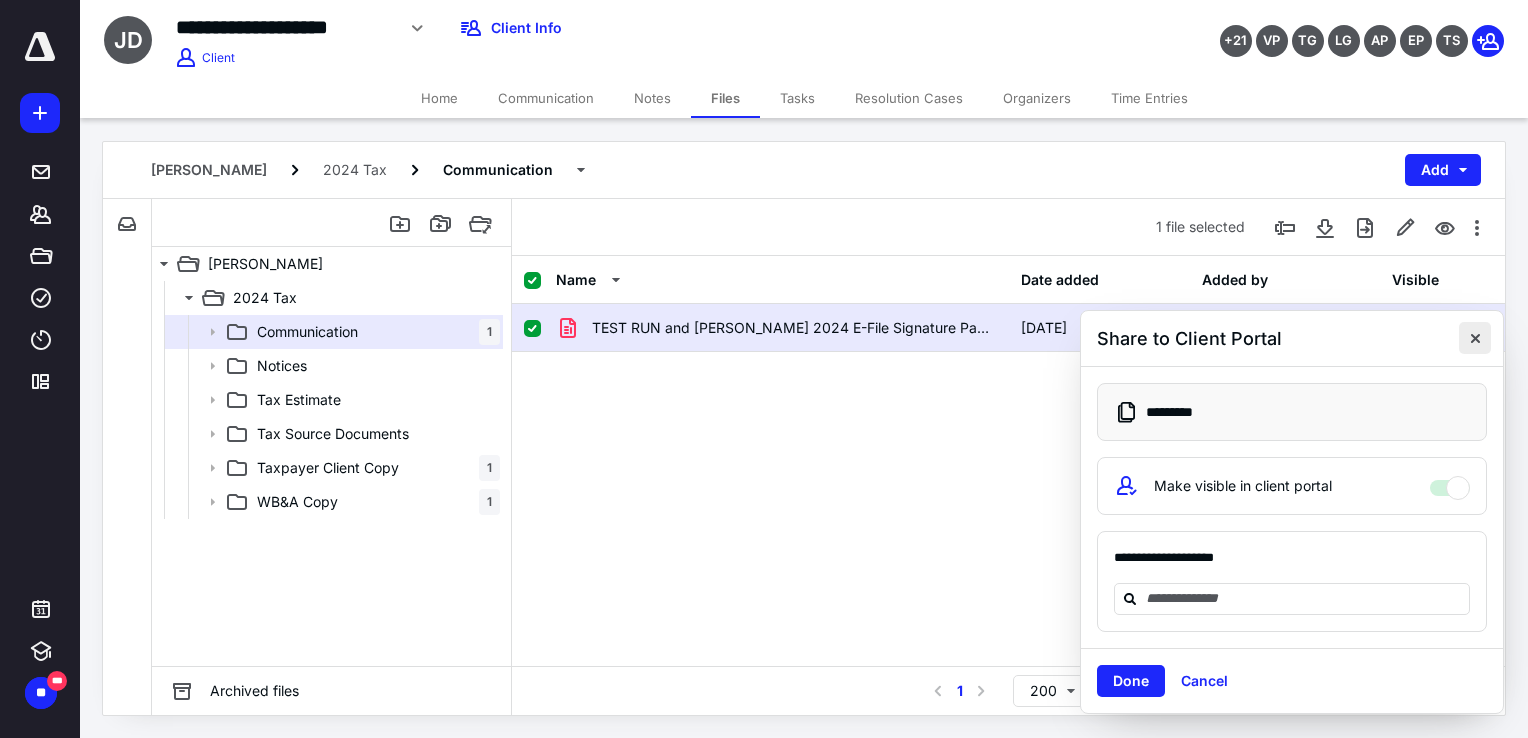 click at bounding box center (1475, 338) 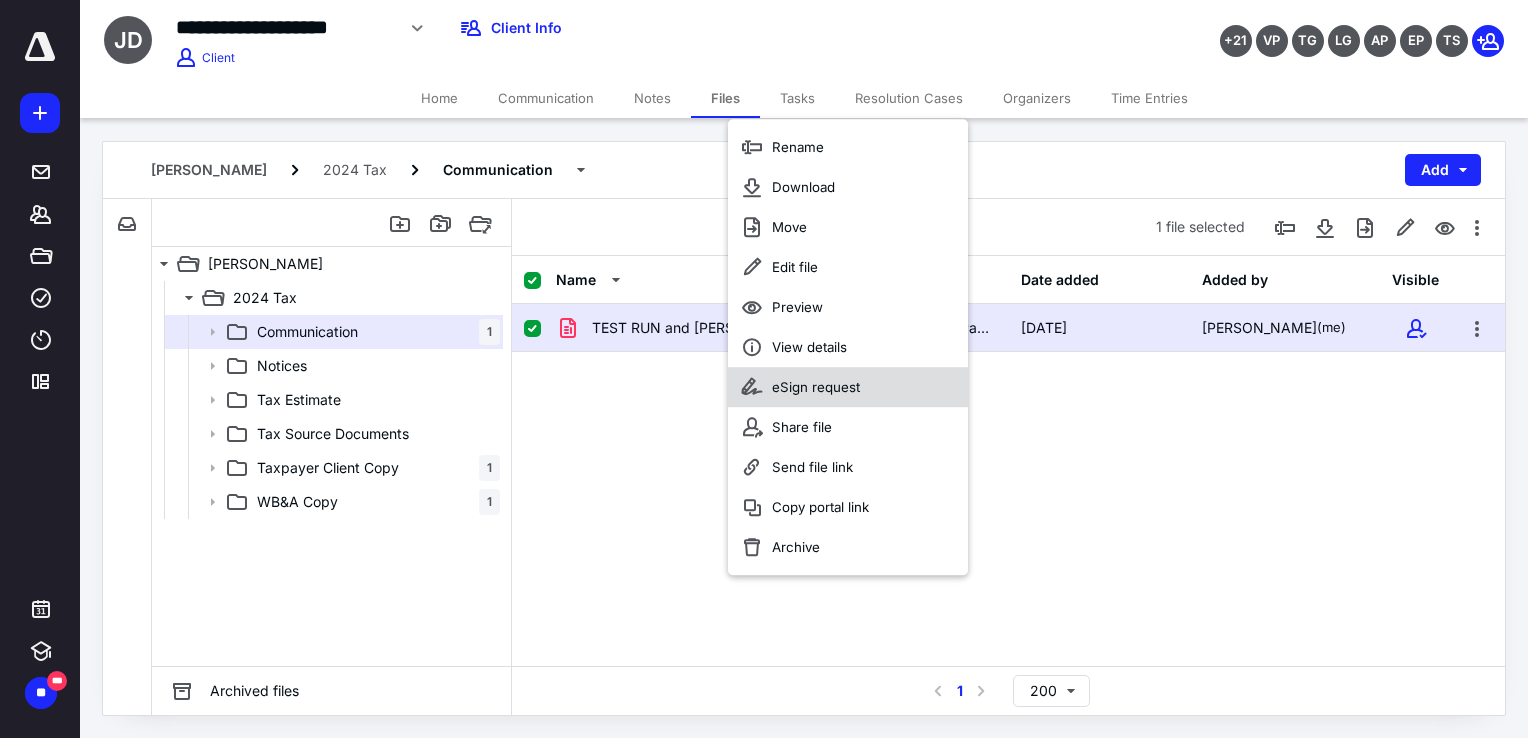 drag, startPoint x: 892, startPoint y: 382, endPoint x: 1321, endPoint y: 367, distance: 429.26215 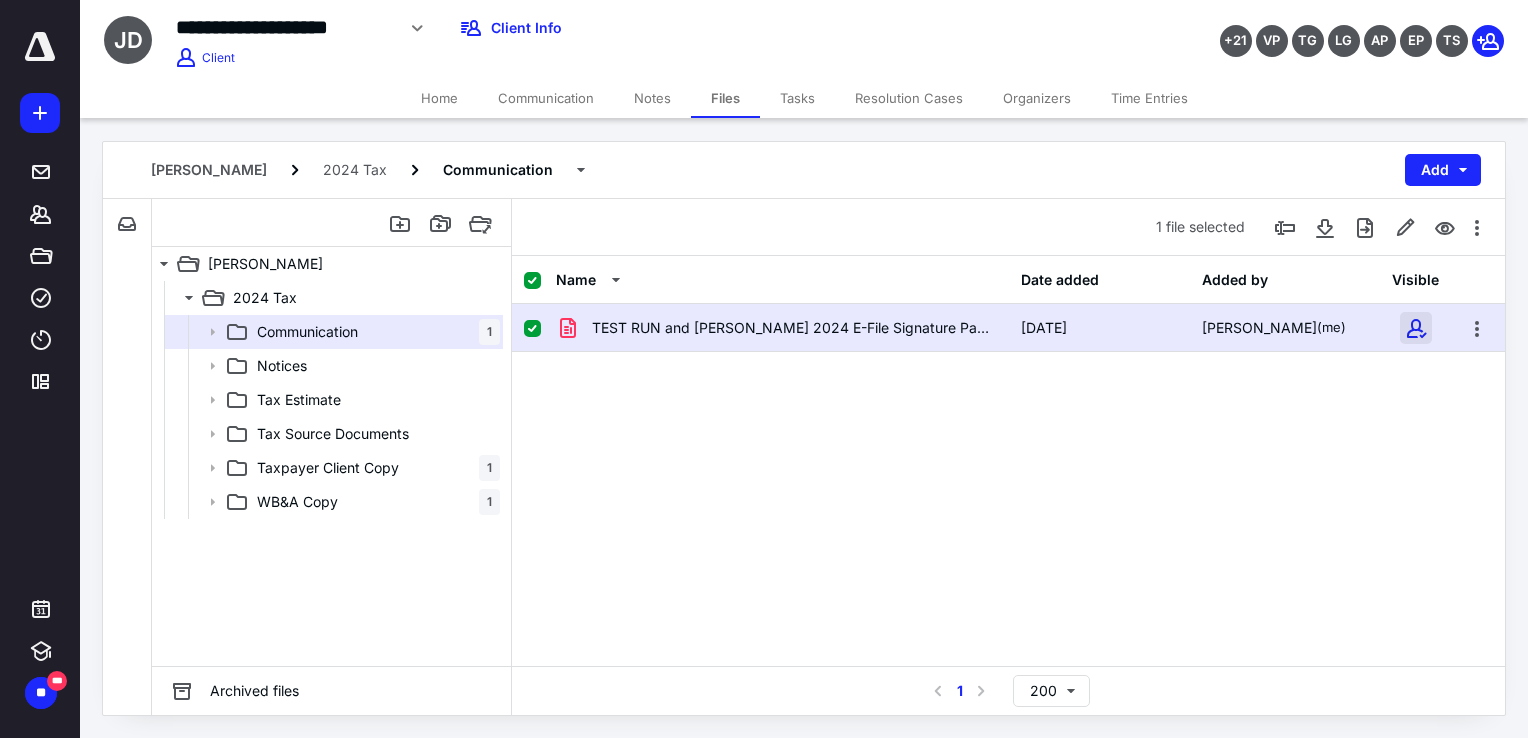 click at bounding box center [1416, 328] 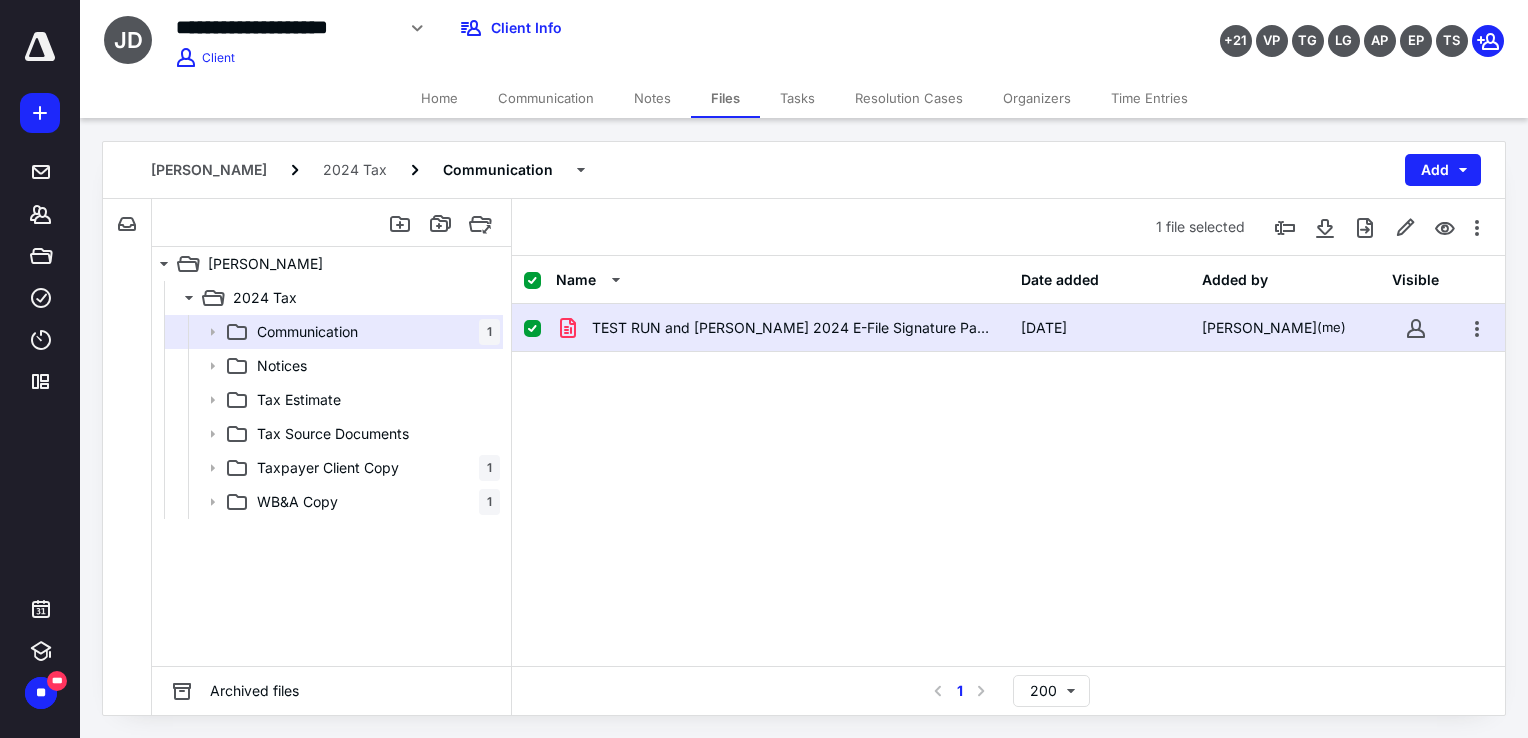 click on "Home" at bounding box center [439, 98] 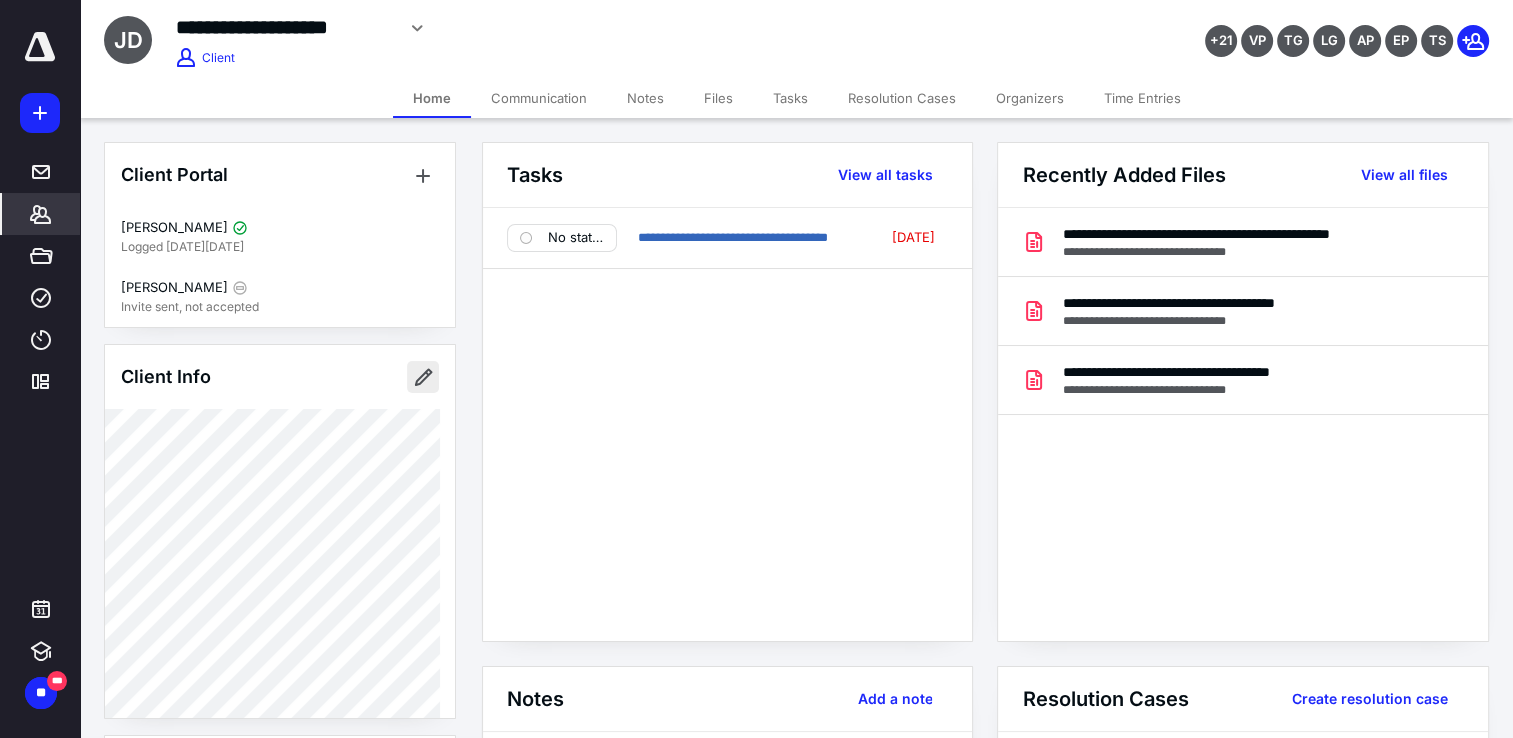 click at bounding box center [423, 377] 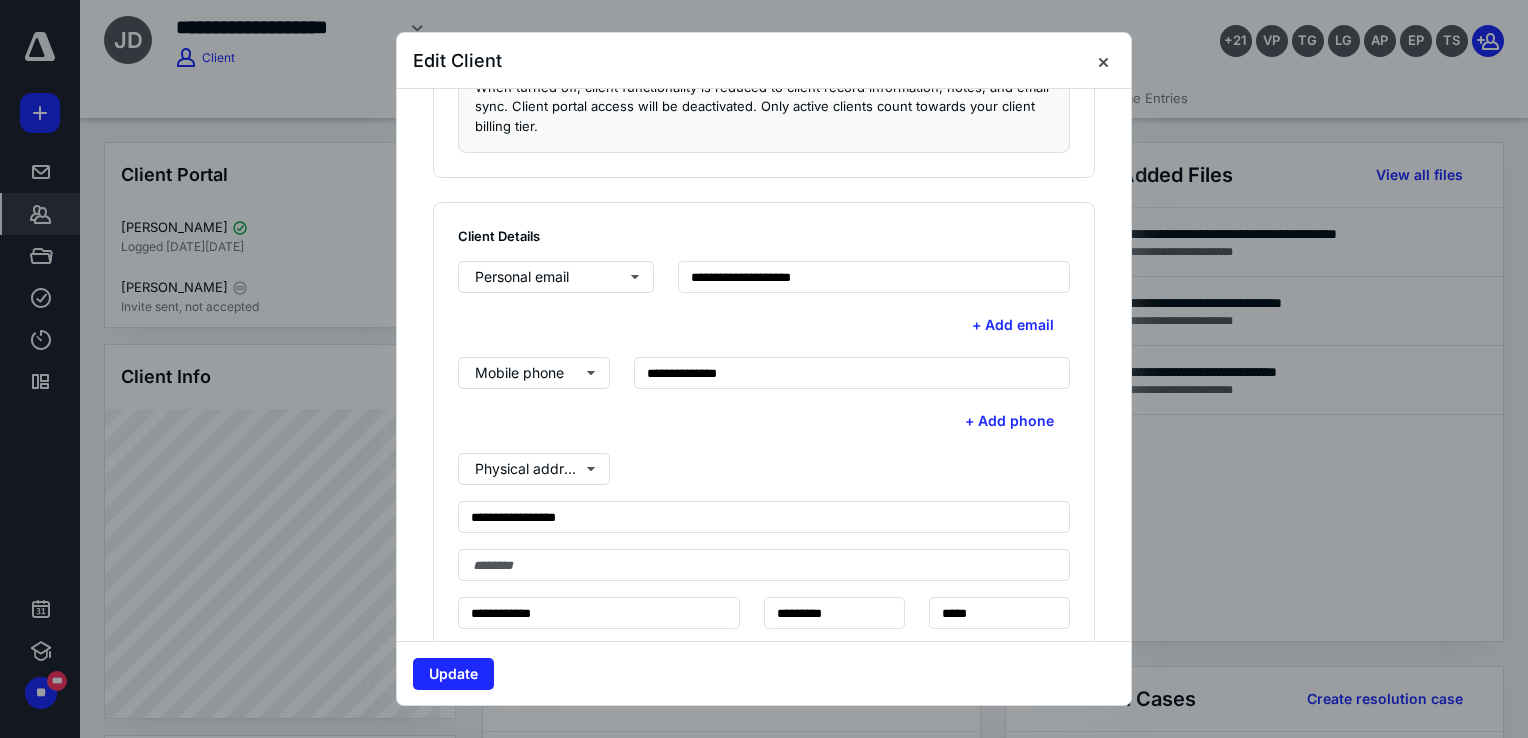 scroll, scrollTop: 100, scrollLeft: 0, axis: vertical 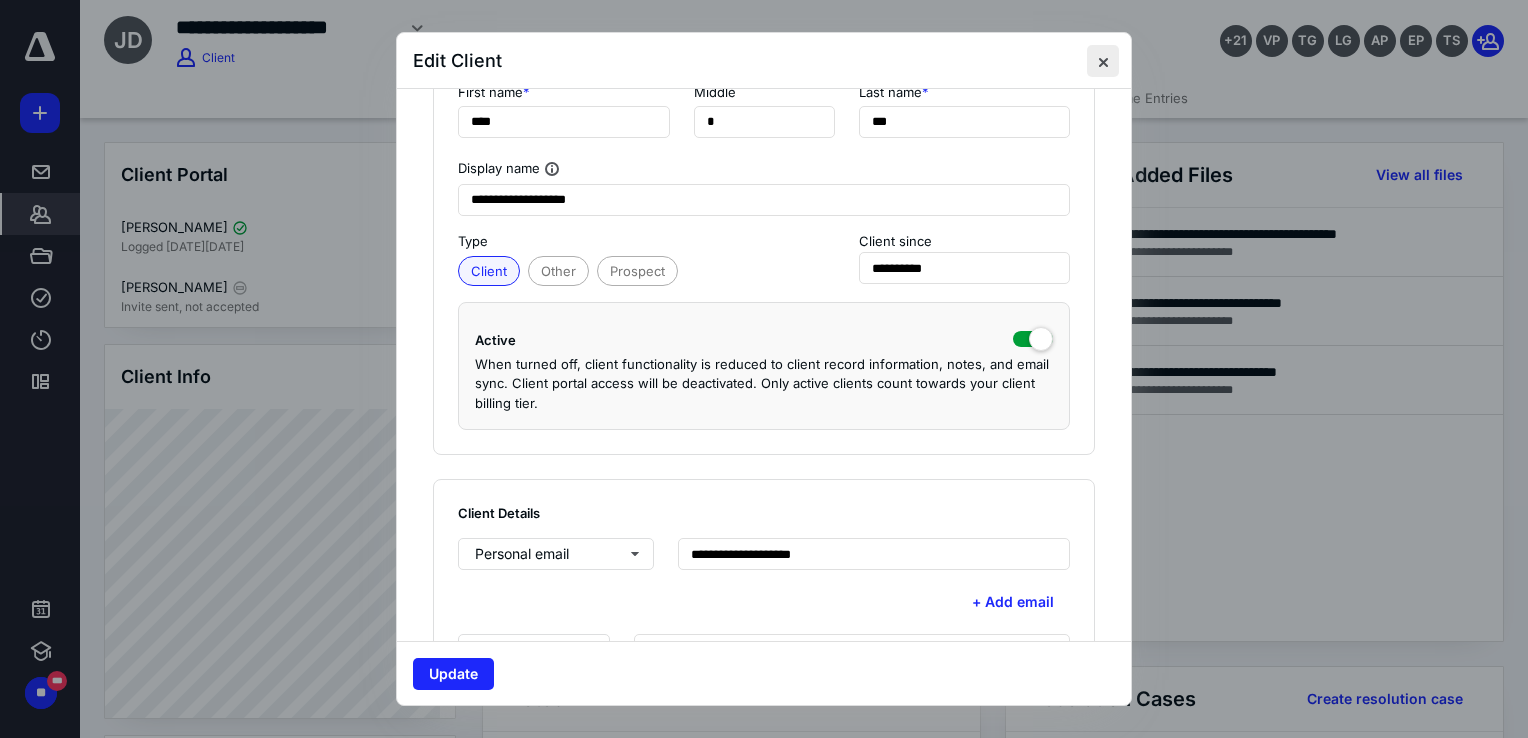 click at bounding box center (1103, 61) 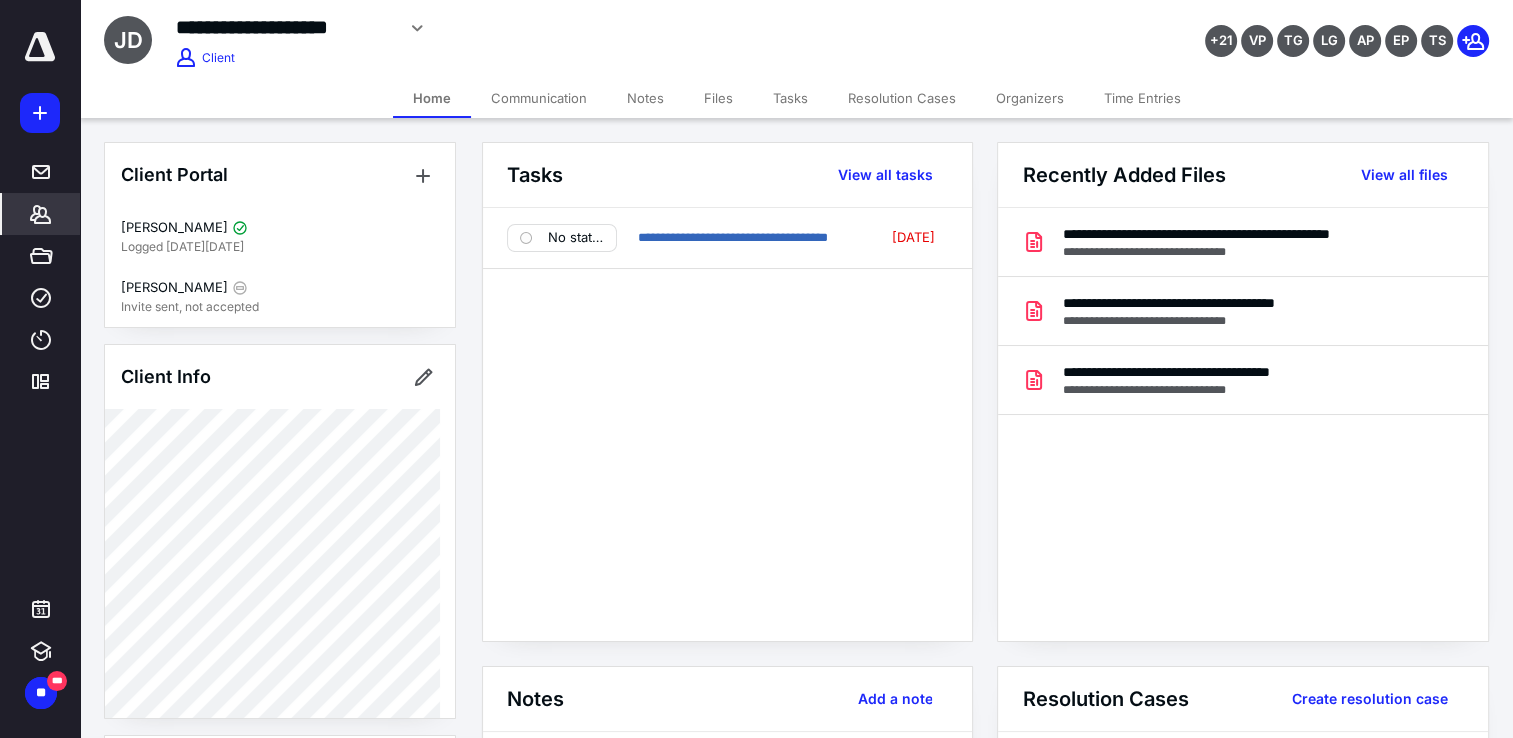 click on "Files" at bounding box center (718, 98) 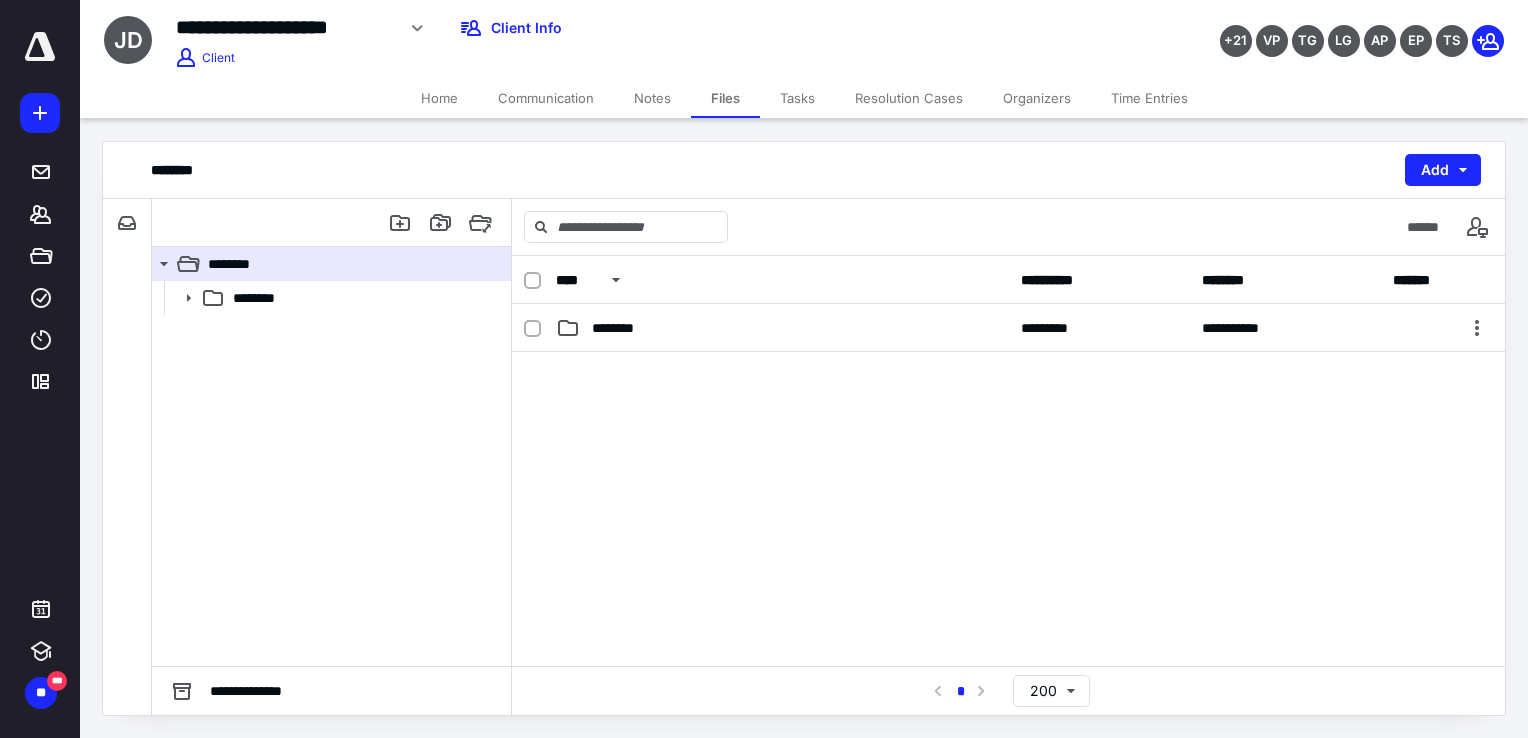 click on "********" at bounding box center [331, 473] 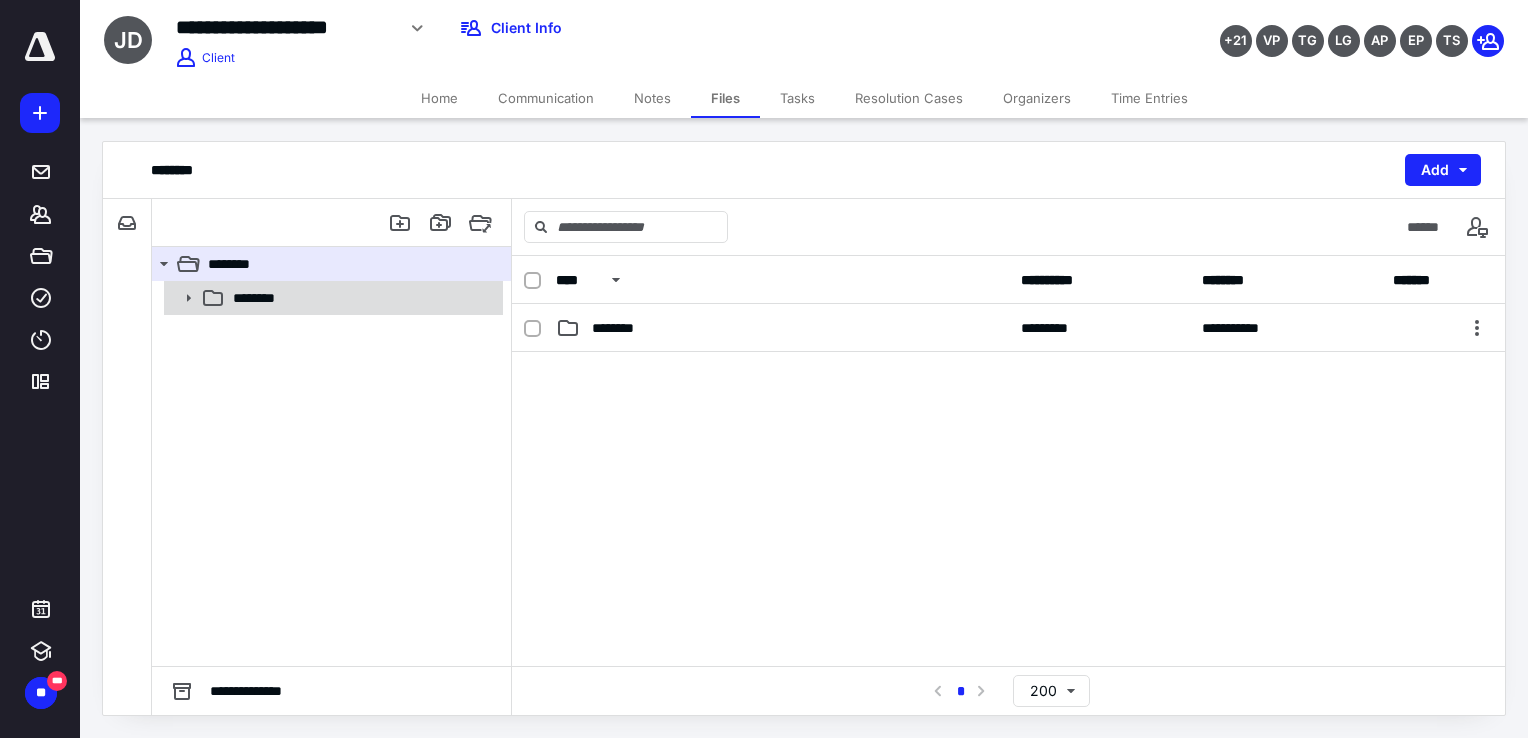 click at bounding box center (182, 298) 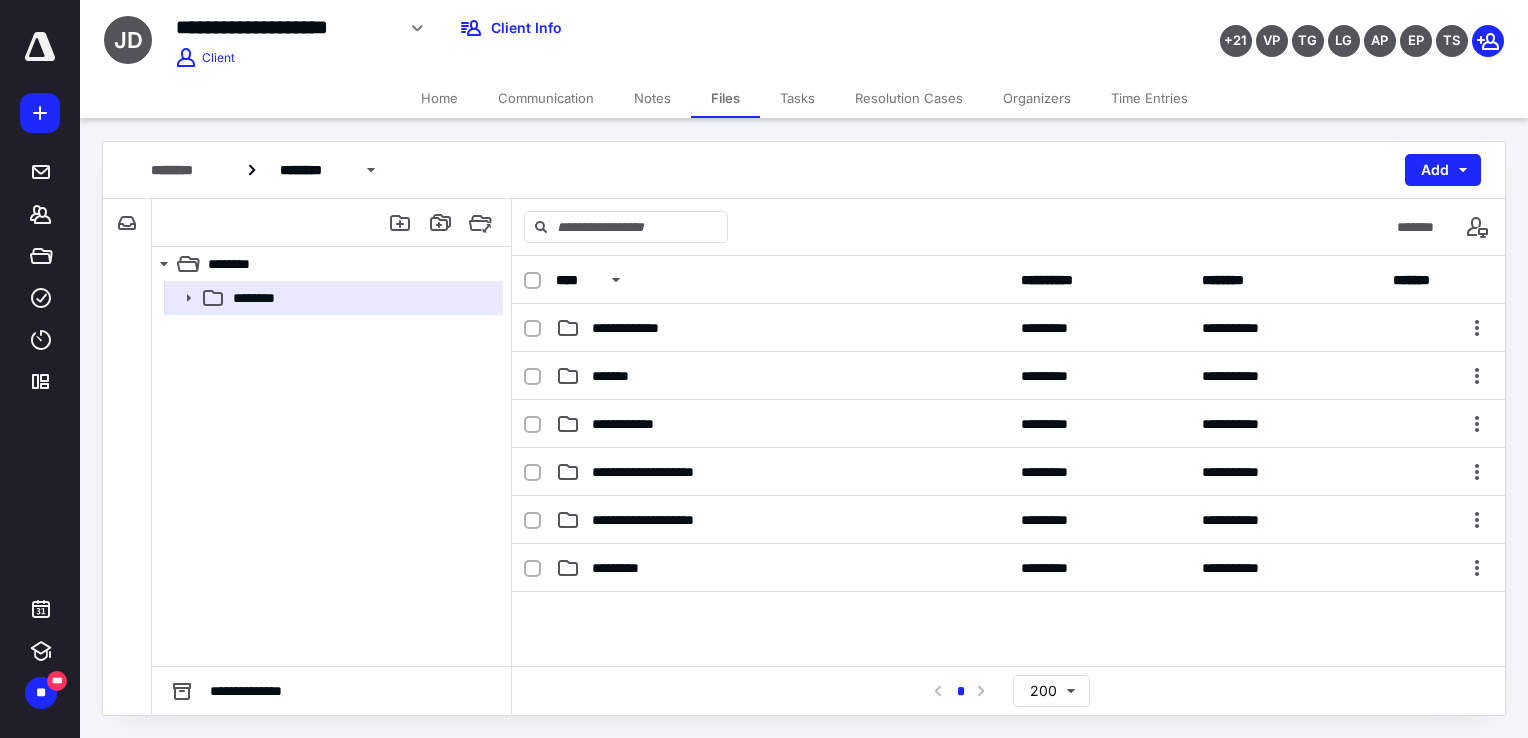 click on "Tasks" at bounding box center [797, 98] 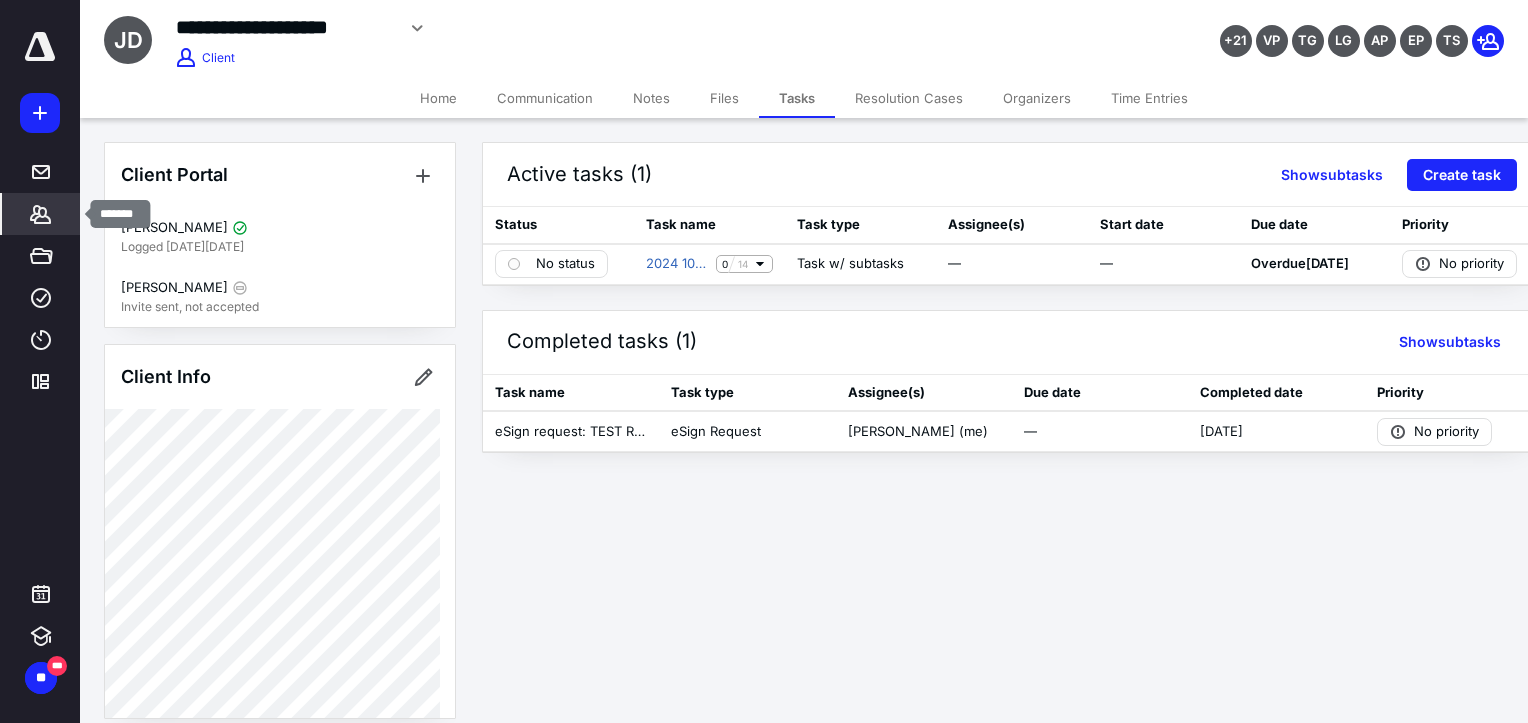 click on "*******" at bounding box center [41, 214] 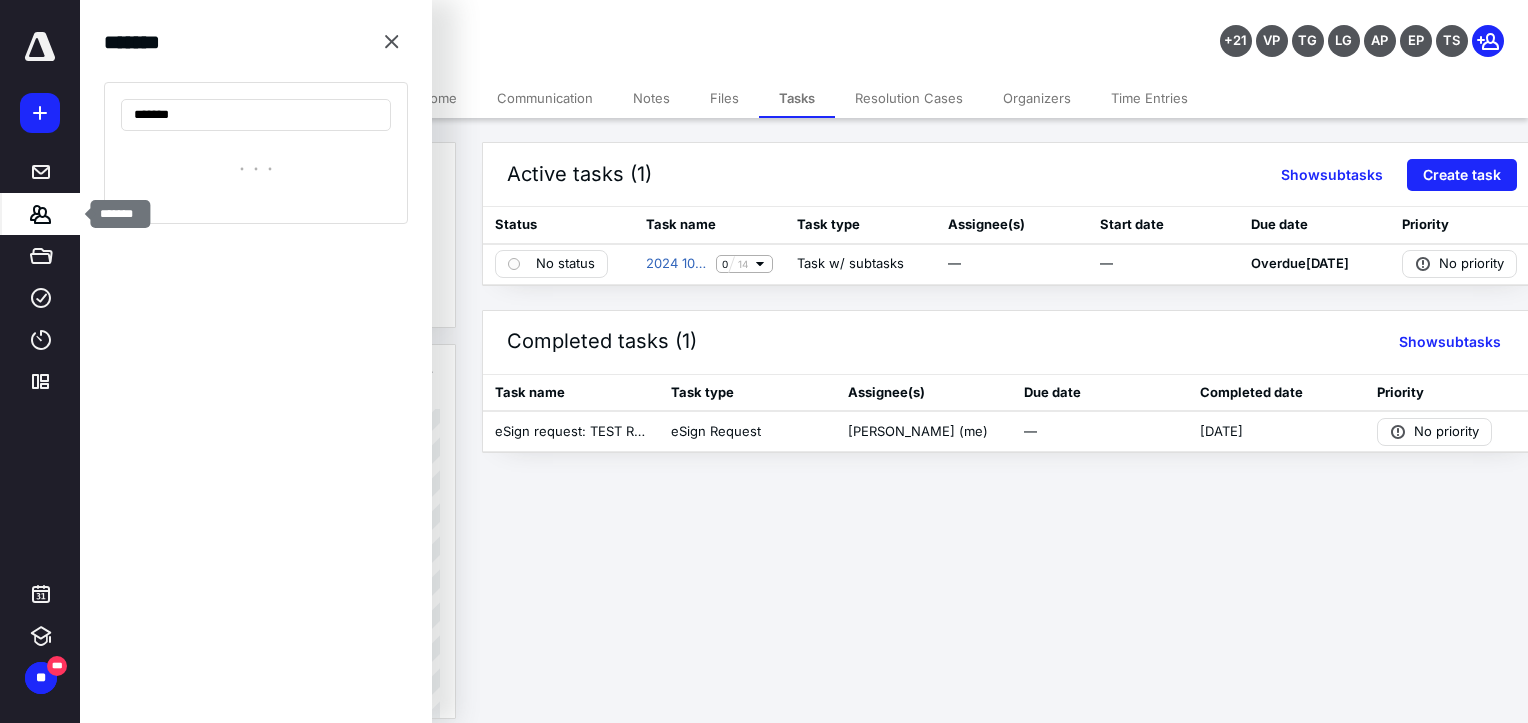 type on "*******" 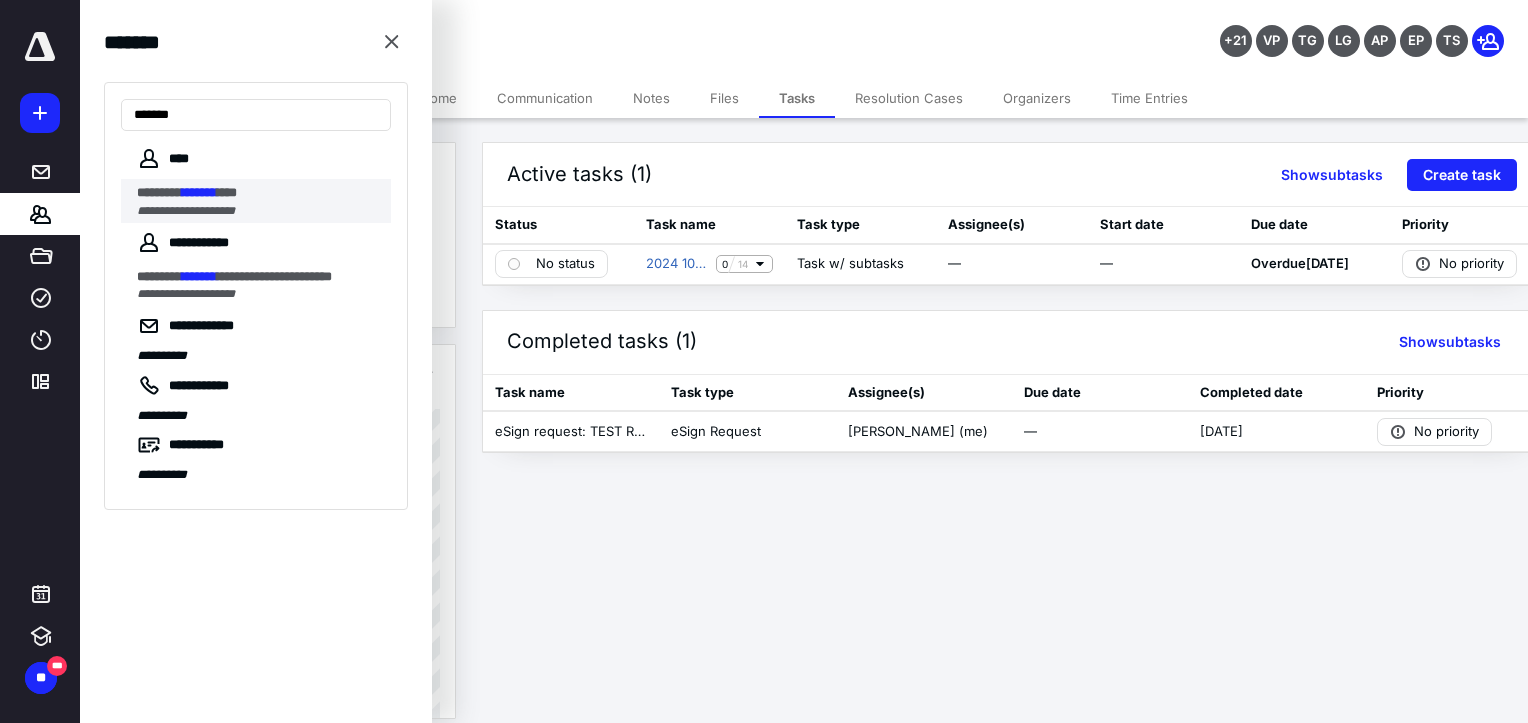 click on "**********" at bounding box center [258, 211] 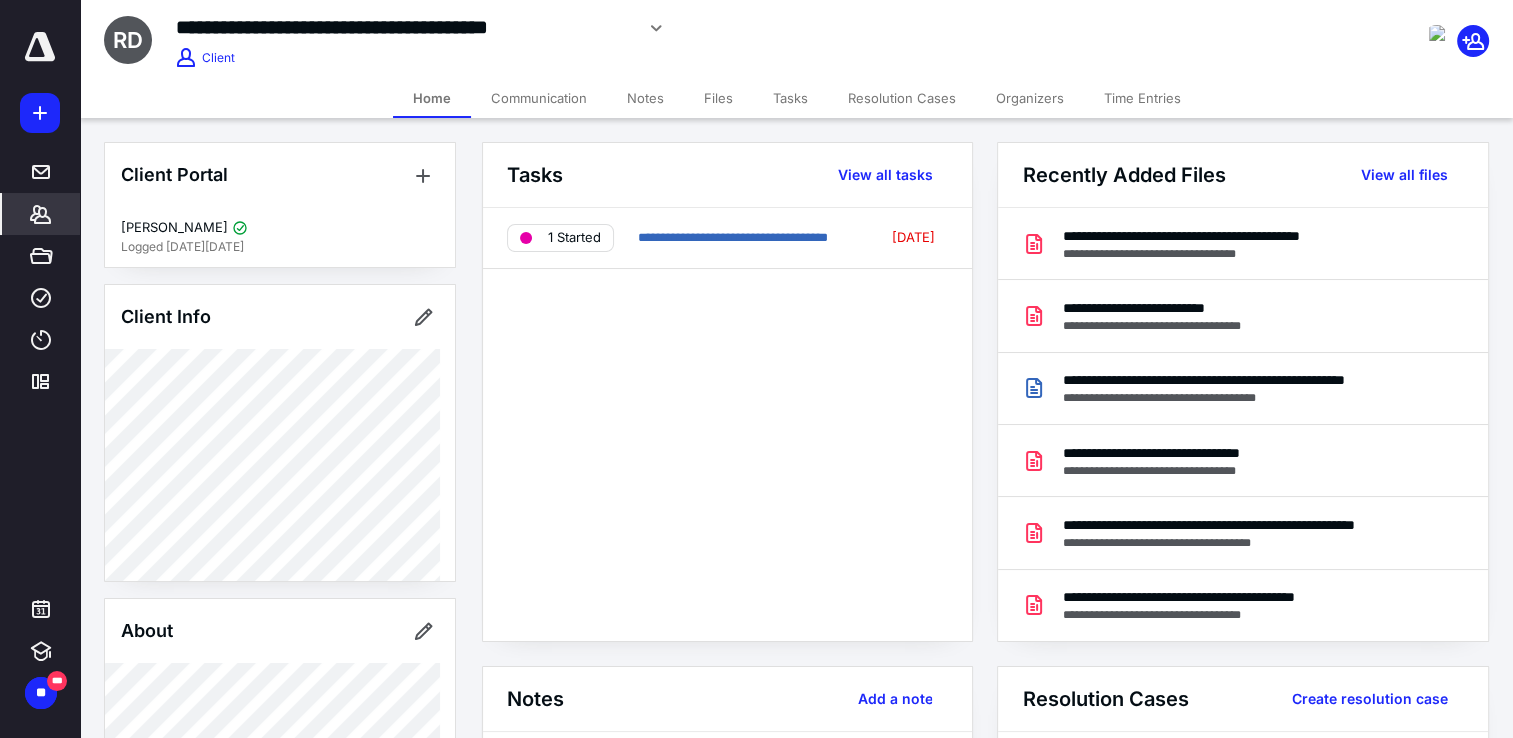 click on "Files" at bounding box center (718, 98) 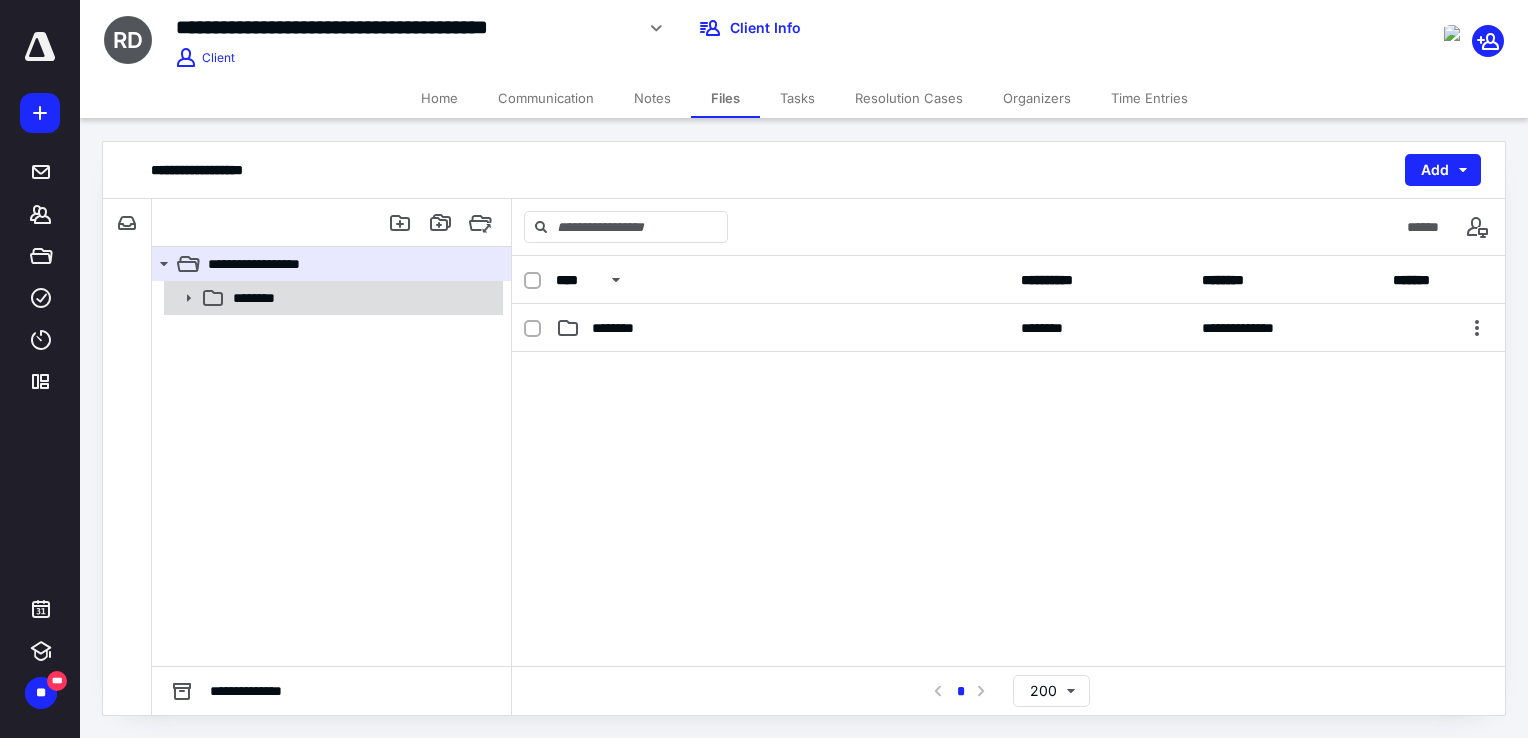 click 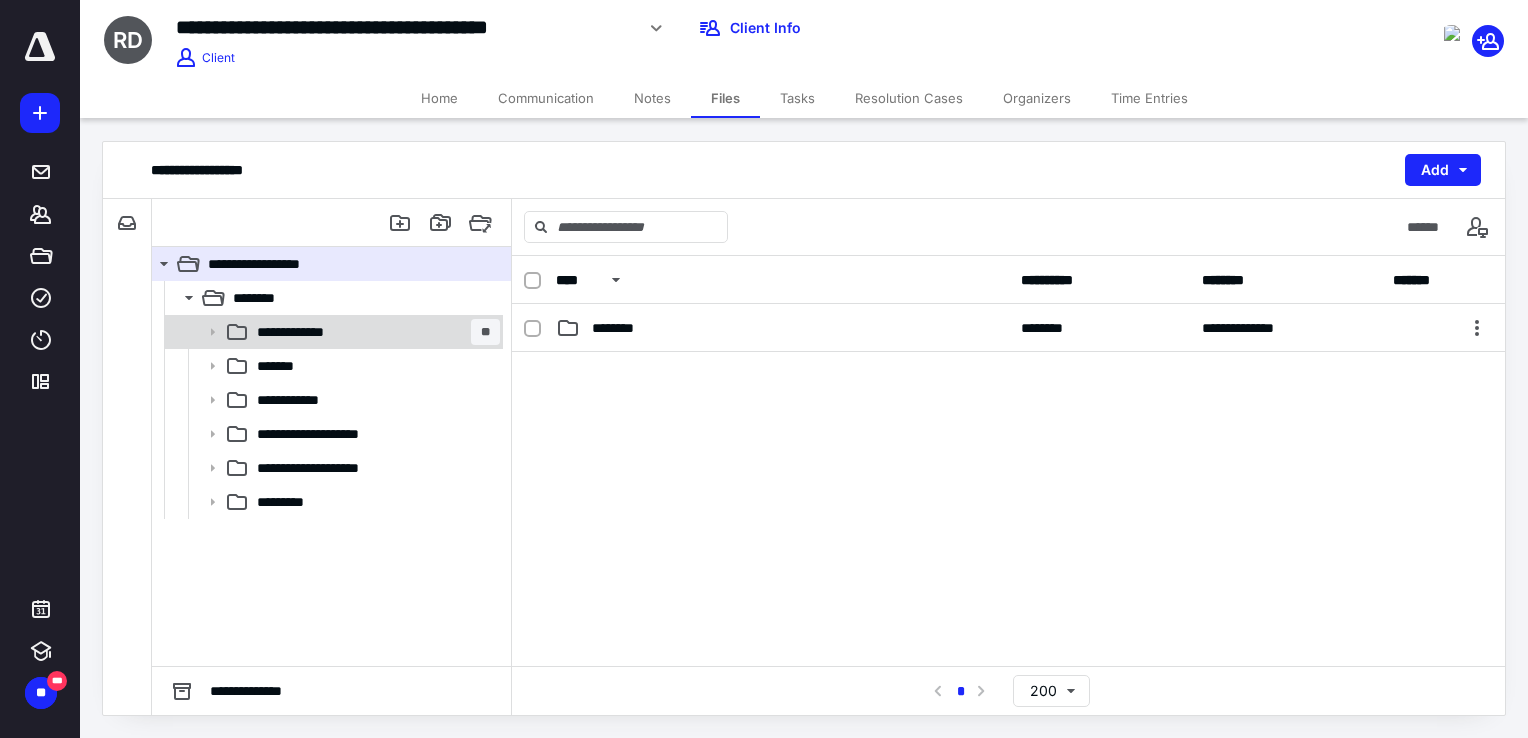 click on "**********" at bounding box center [374, 332] 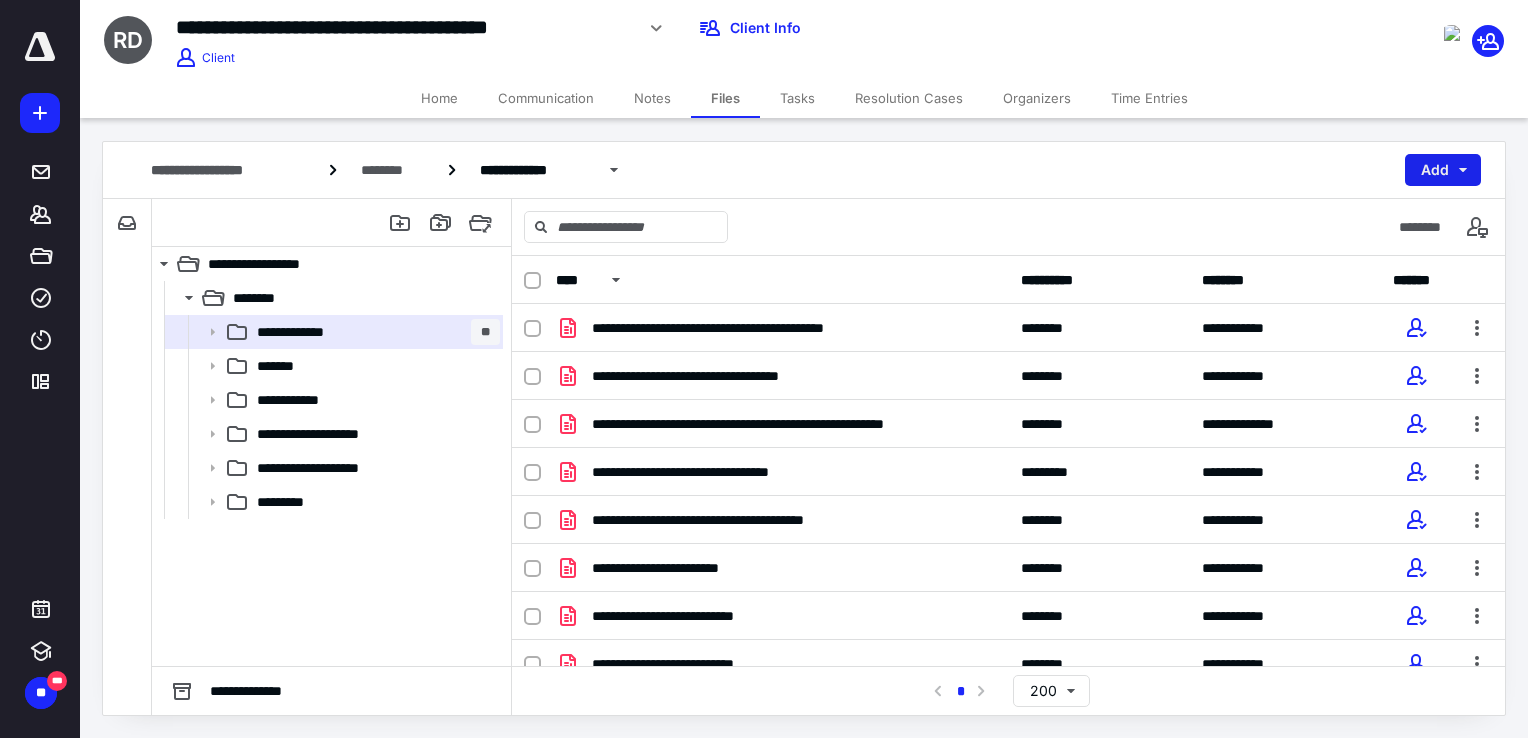 click on "Add" at bounding box center [1443, 170] 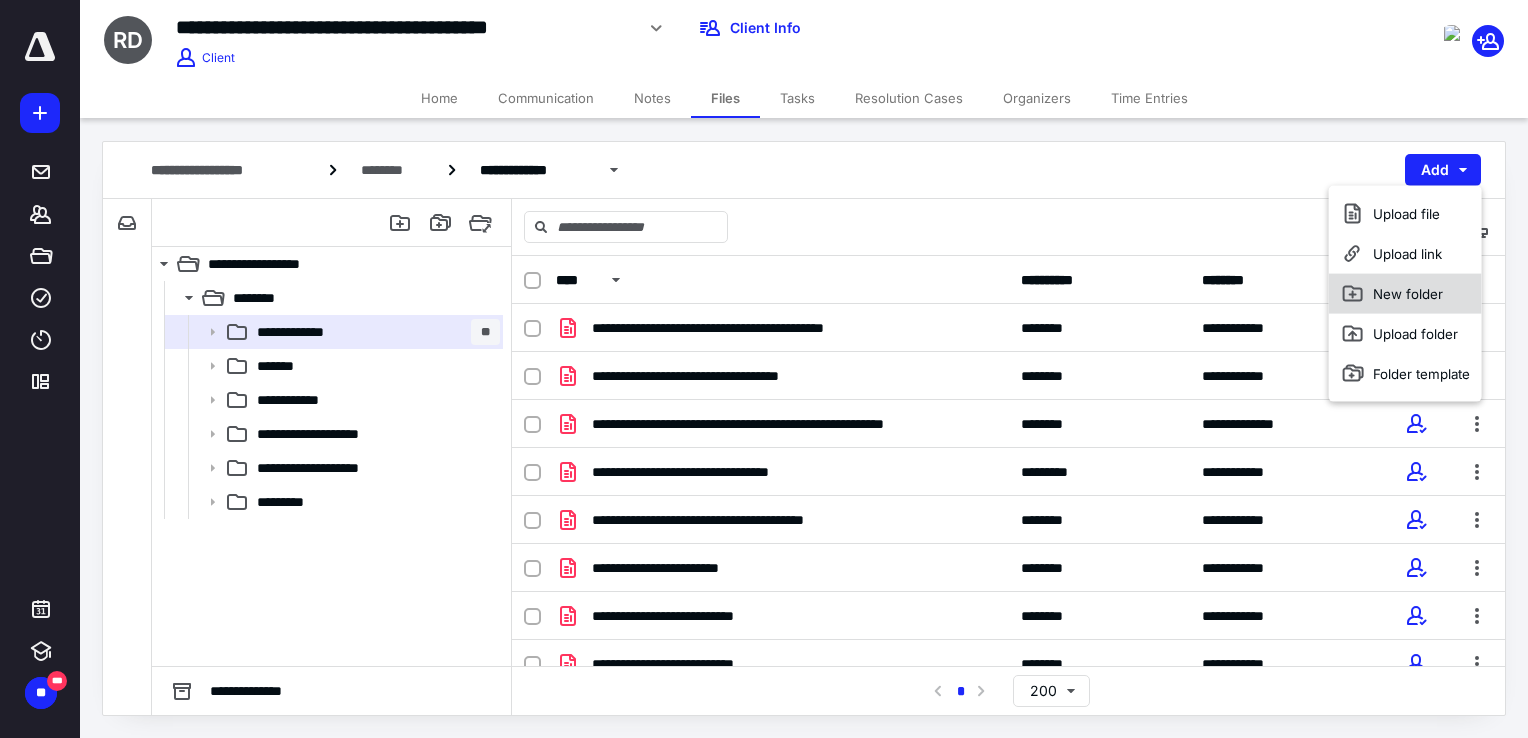 click on "New folder" at bounding box center [1405, 294] 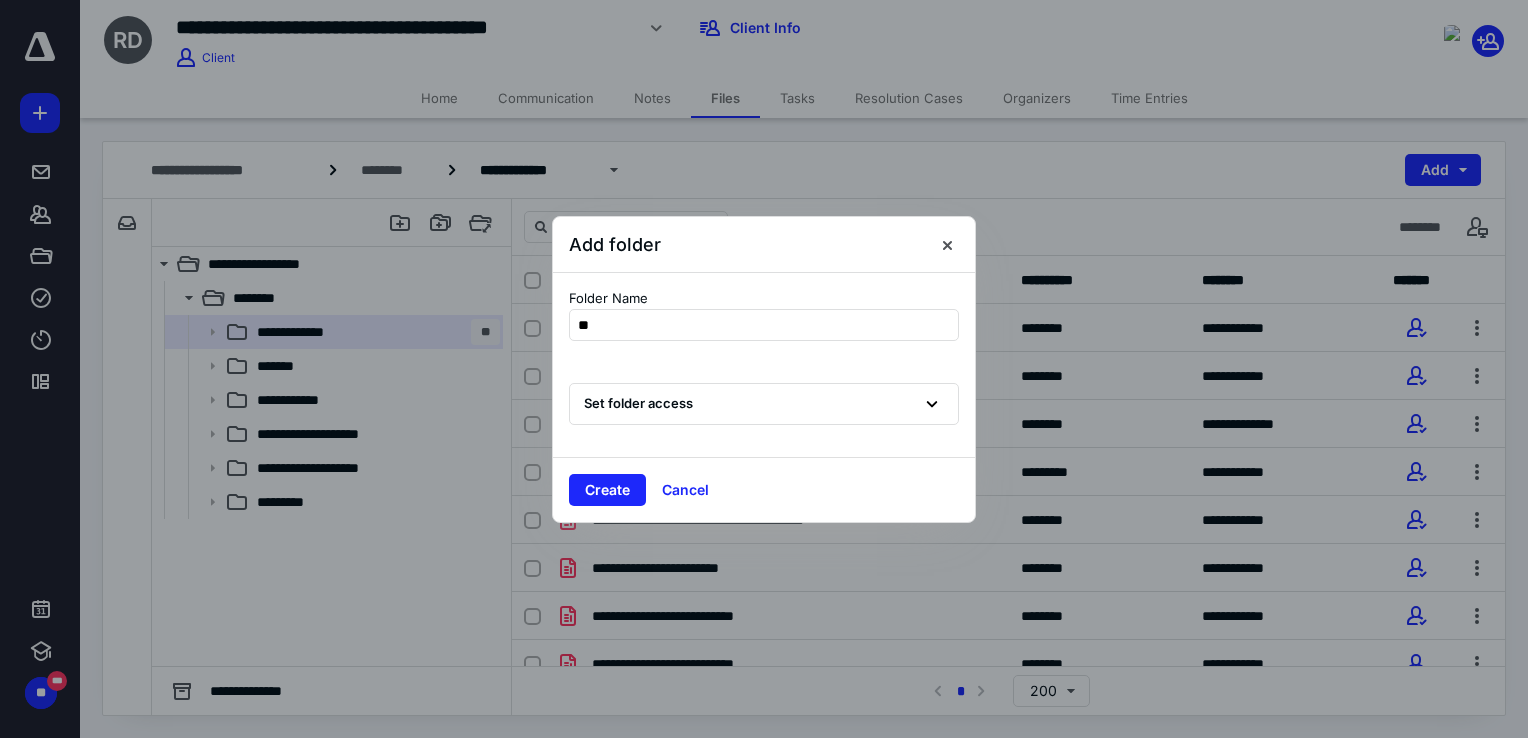 type on "*" 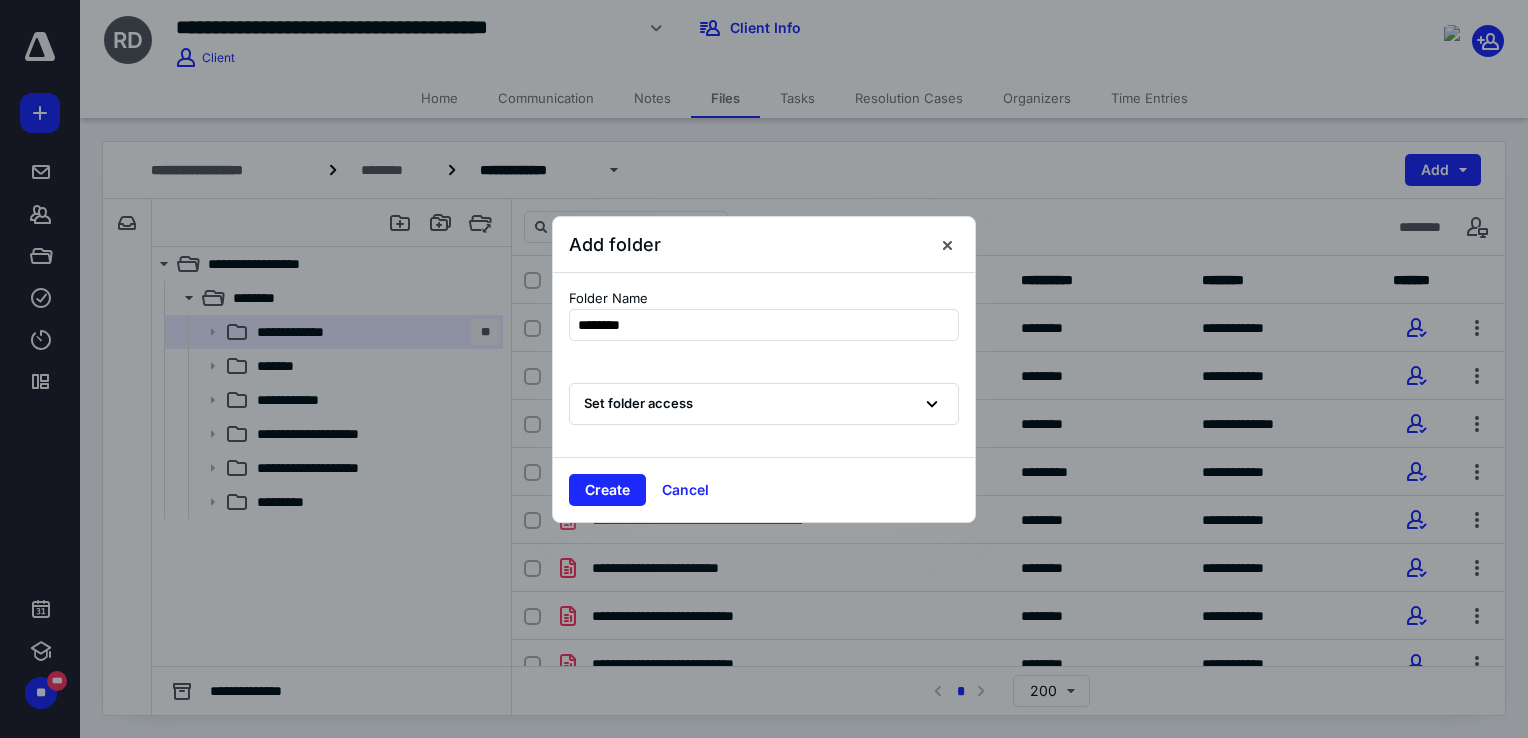 type on "*********" 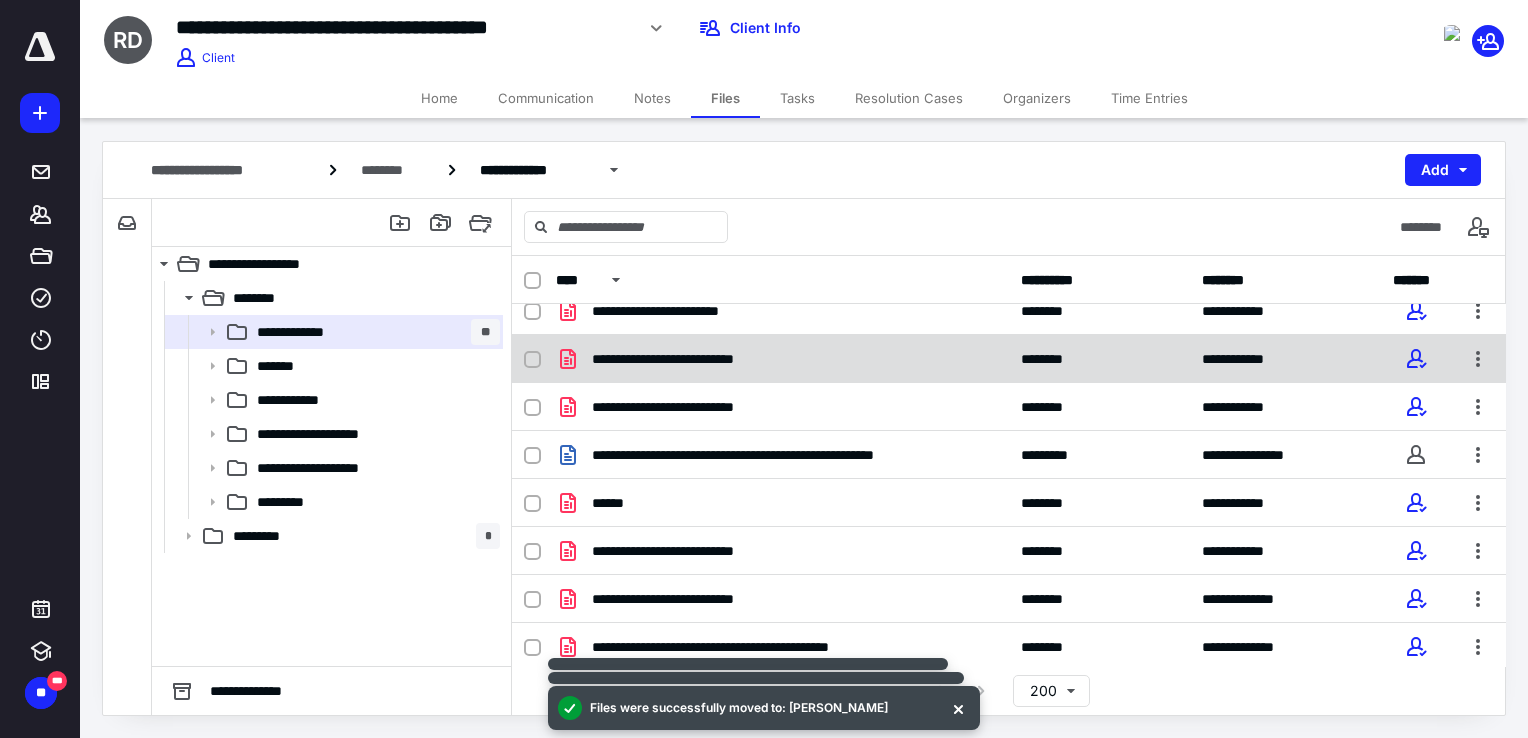 scroll, scrollTop: 115, scrollLeft: 0, axis: vertical 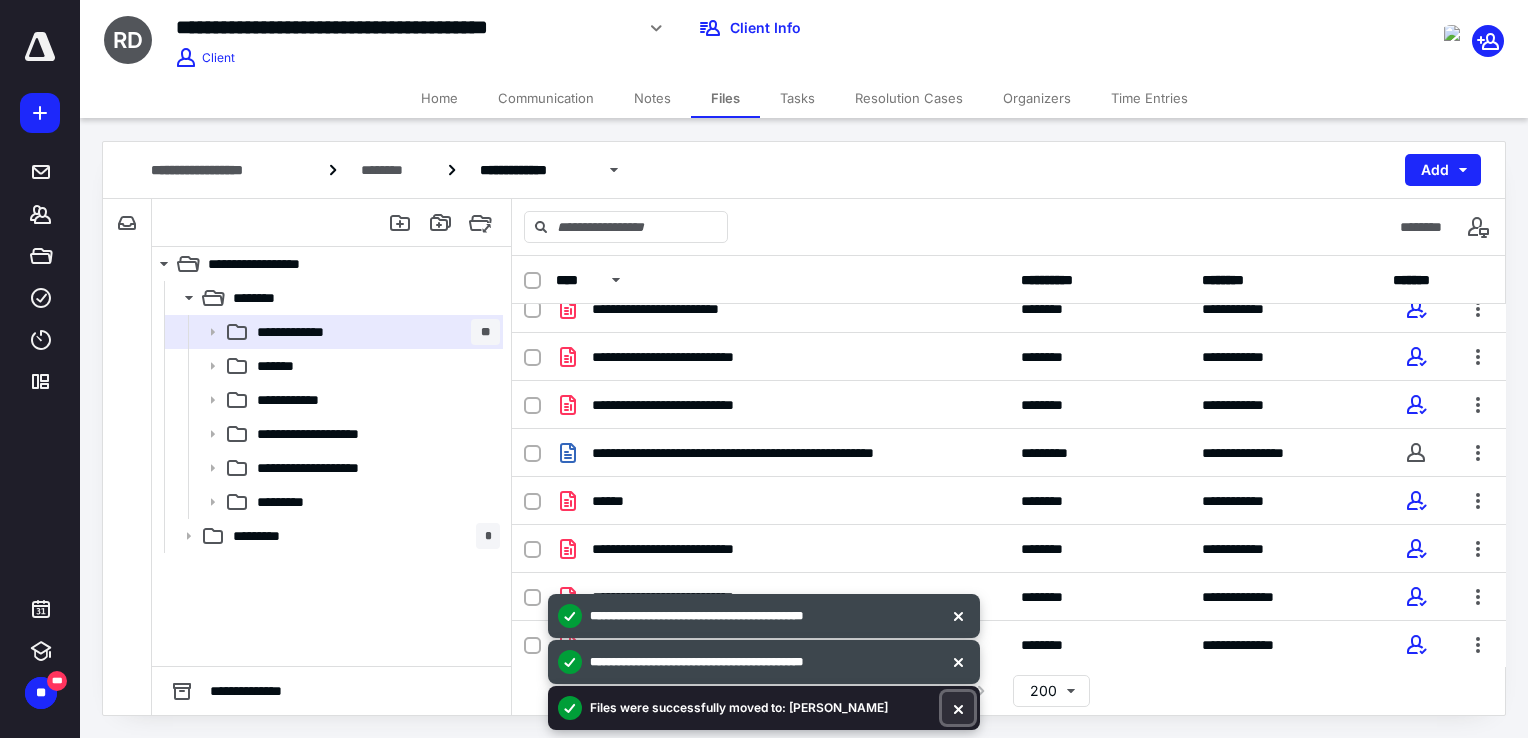 click at bounding box center [958, 708] 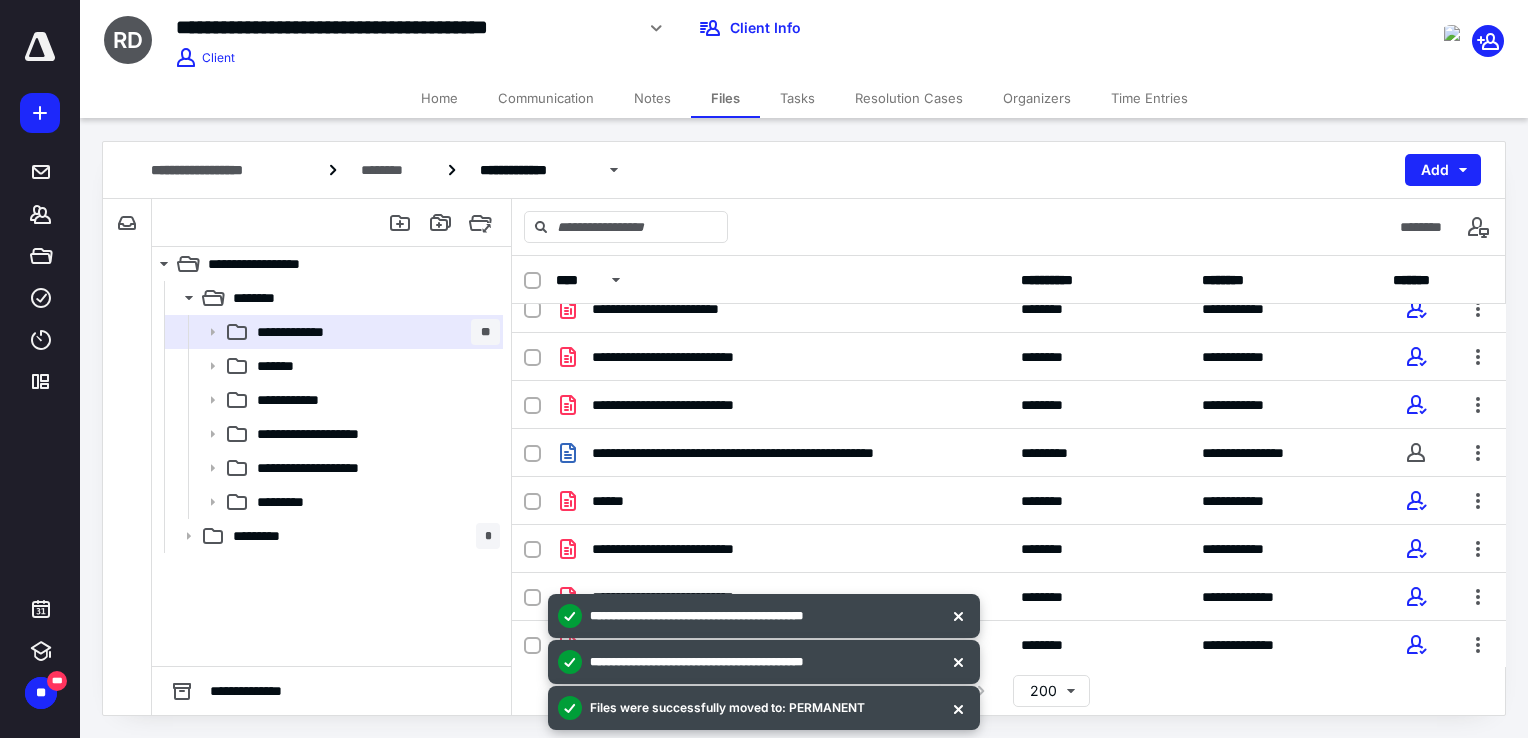 click at bounding box center [958, 708] 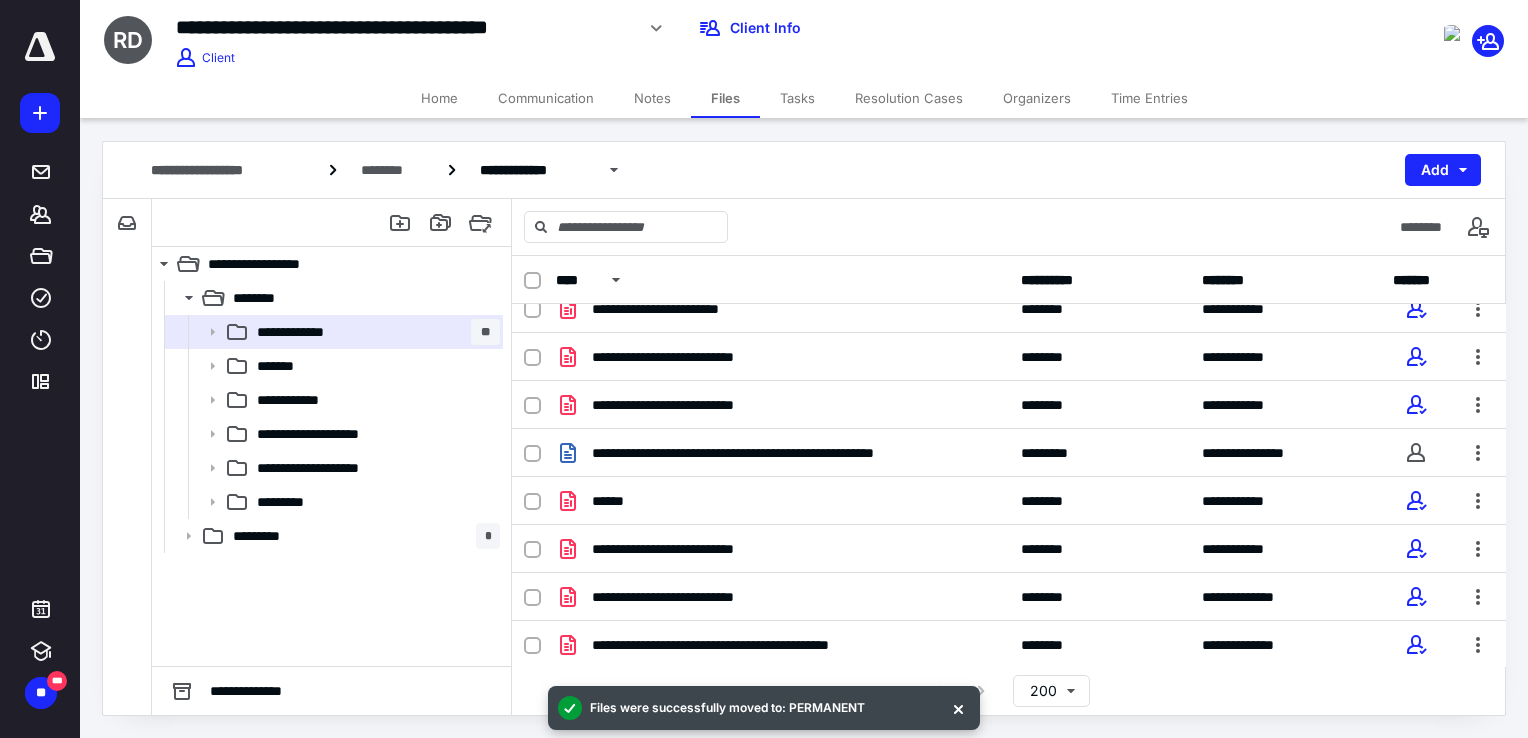 click at bounding box center [958, 708] 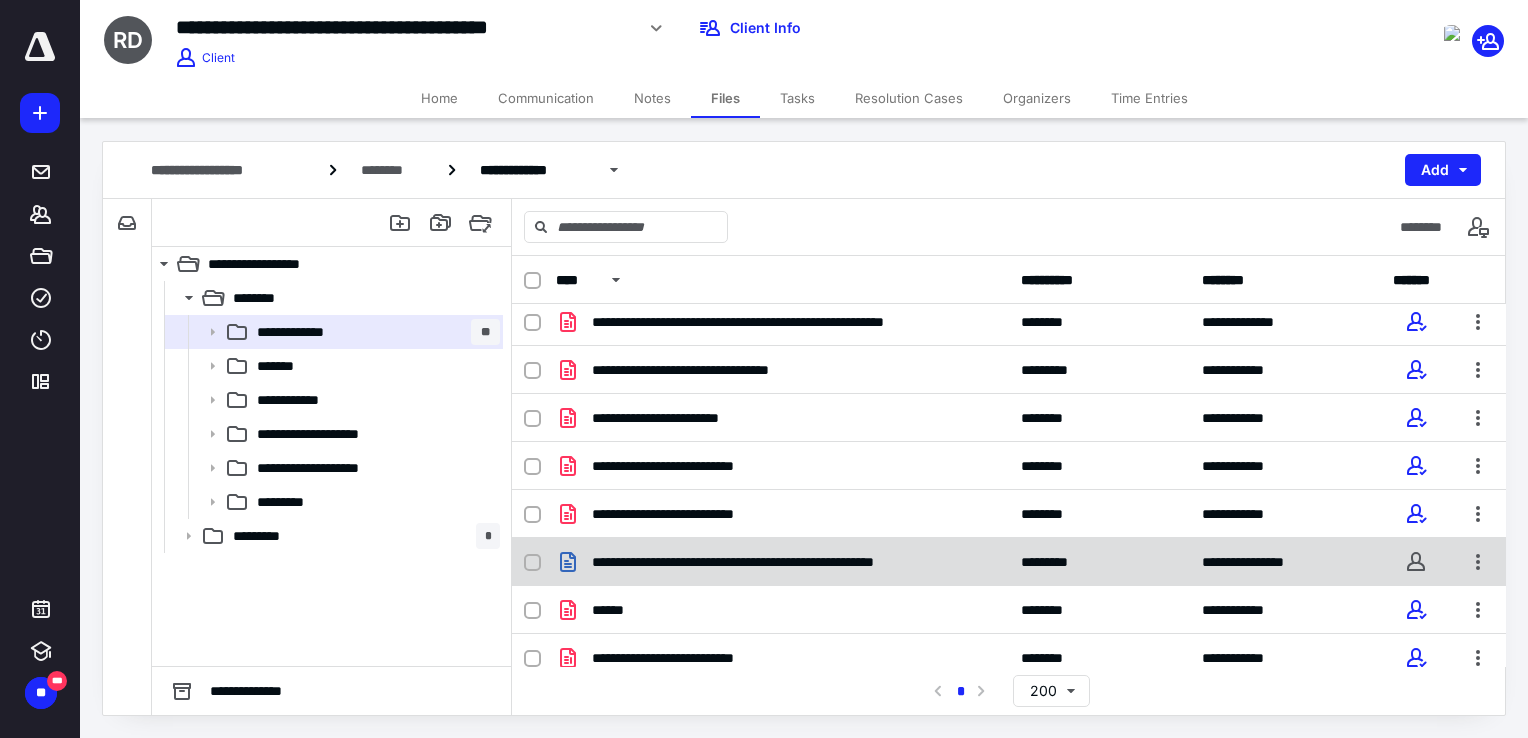 scroll, scrollTop: 0, scrollLeft: 0, axis: both 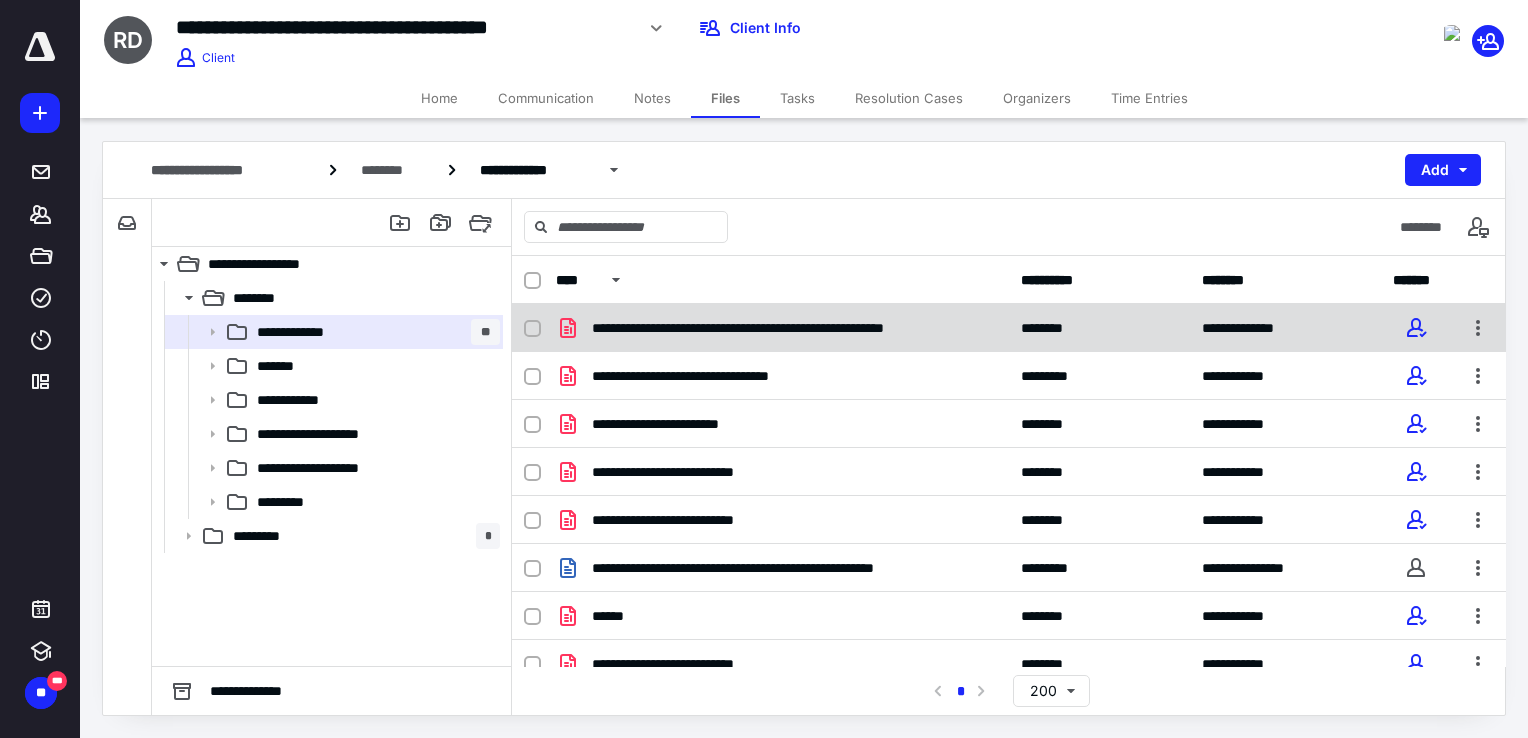 click on "**********" at bounding box center [782, 328] 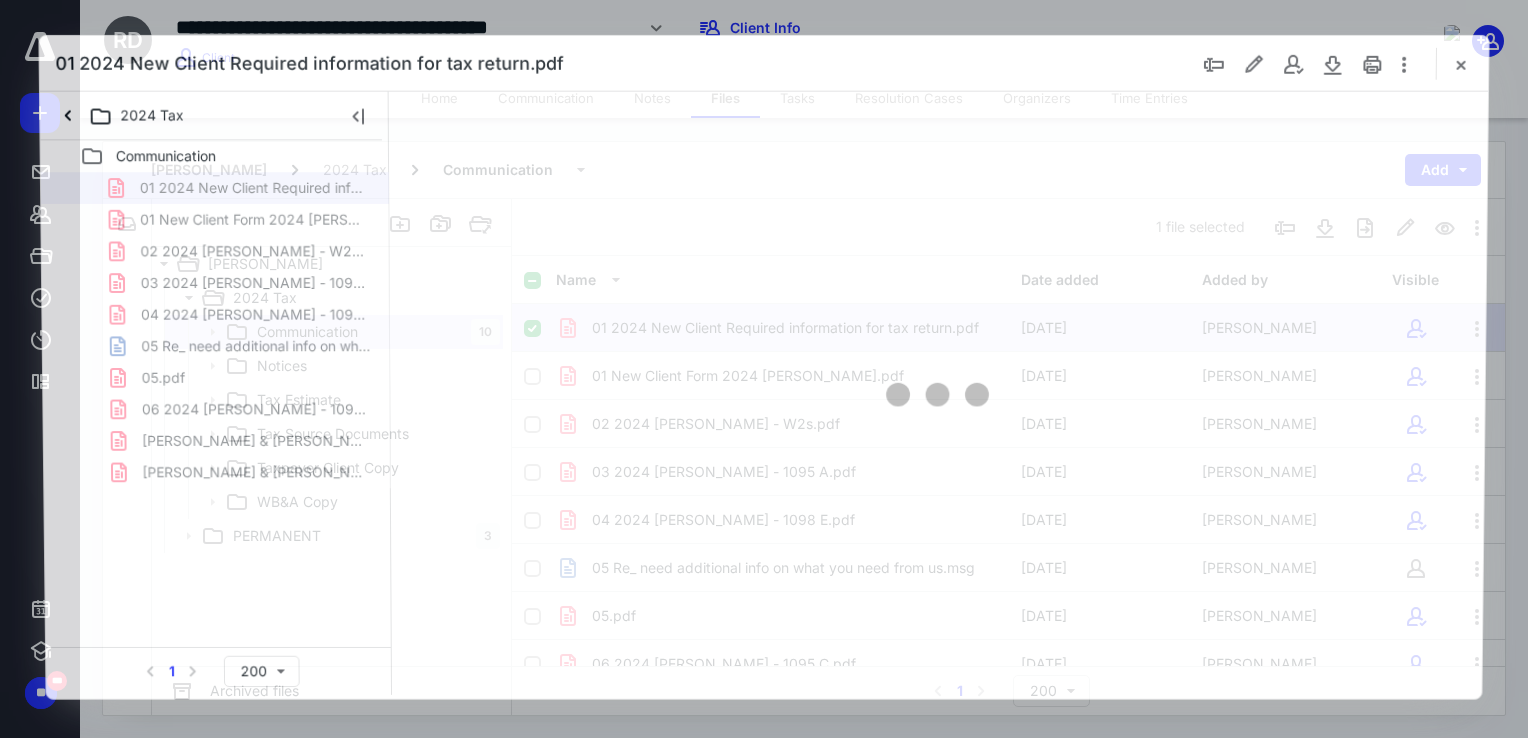 scroll, scrollTop: 0, scrollLeft: 0, axis: both 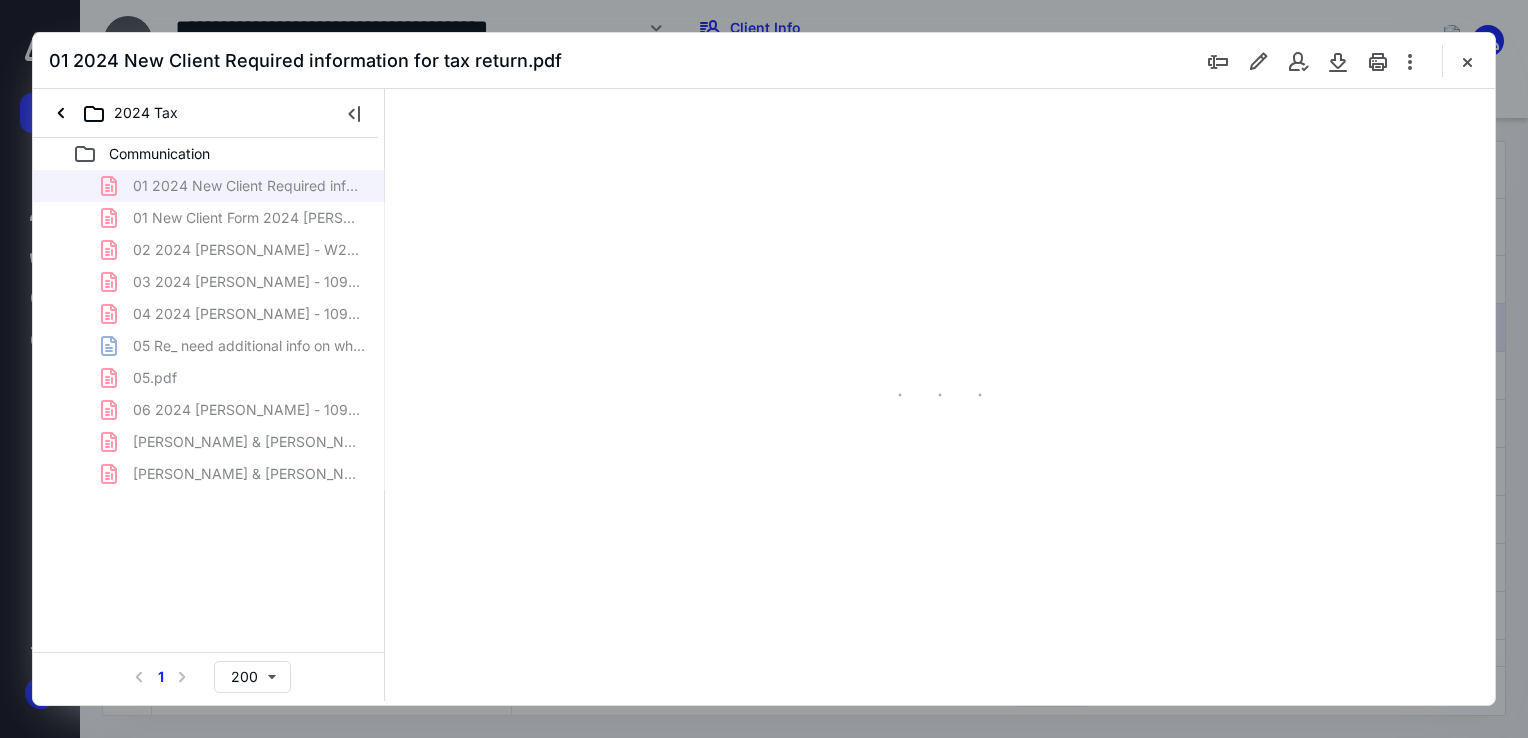 type on "68" 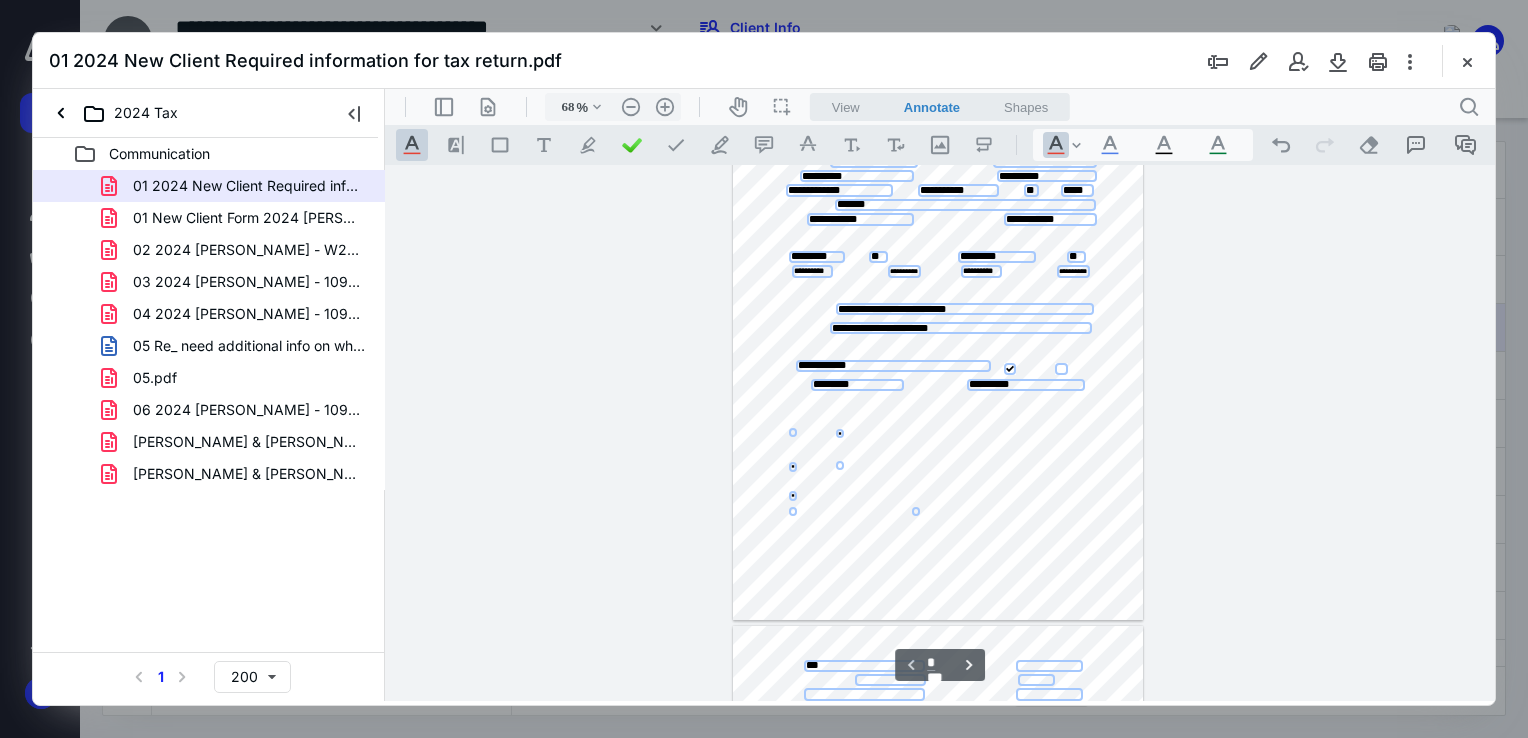 type on "*" 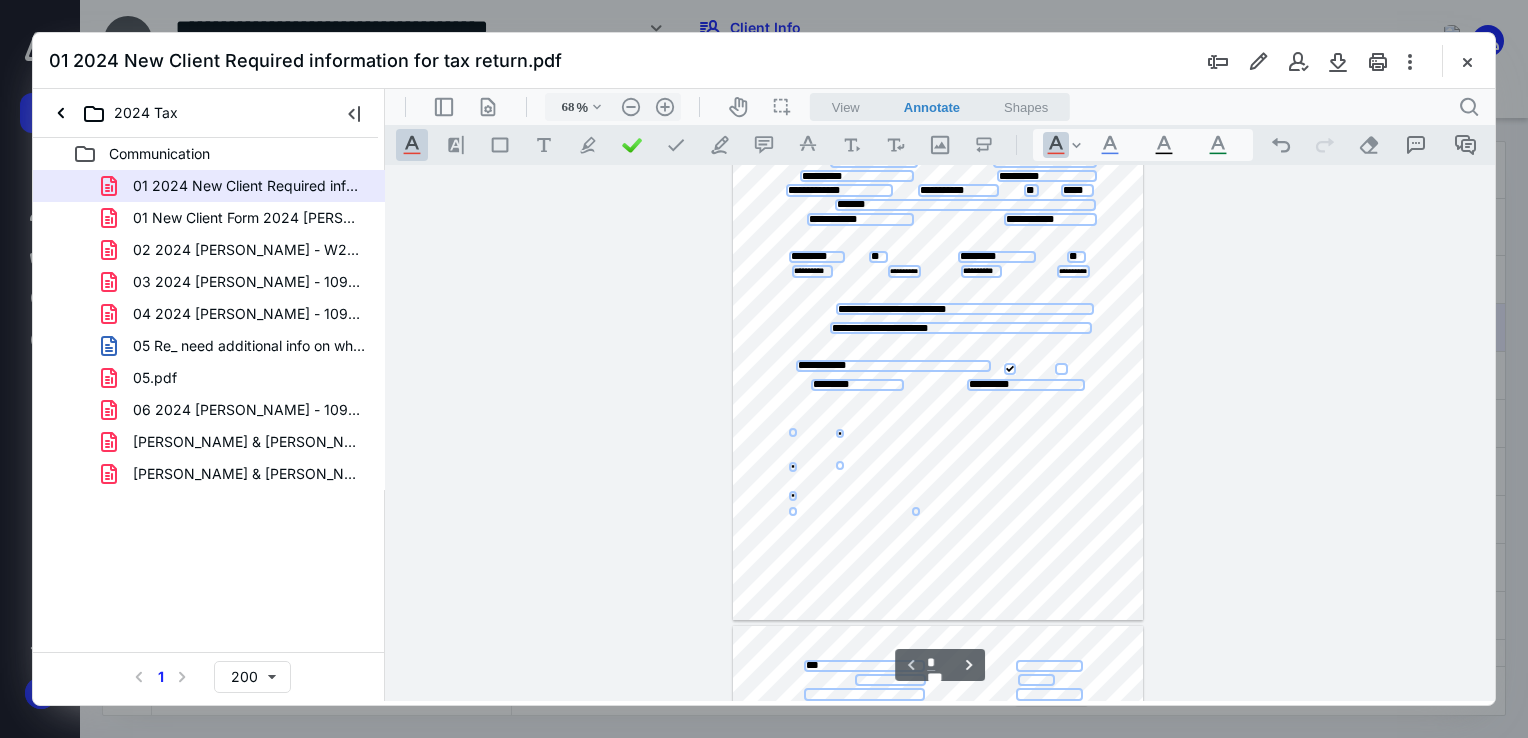 scroll, scrollTop: 537, scrollLeft: 0, axis: vertical 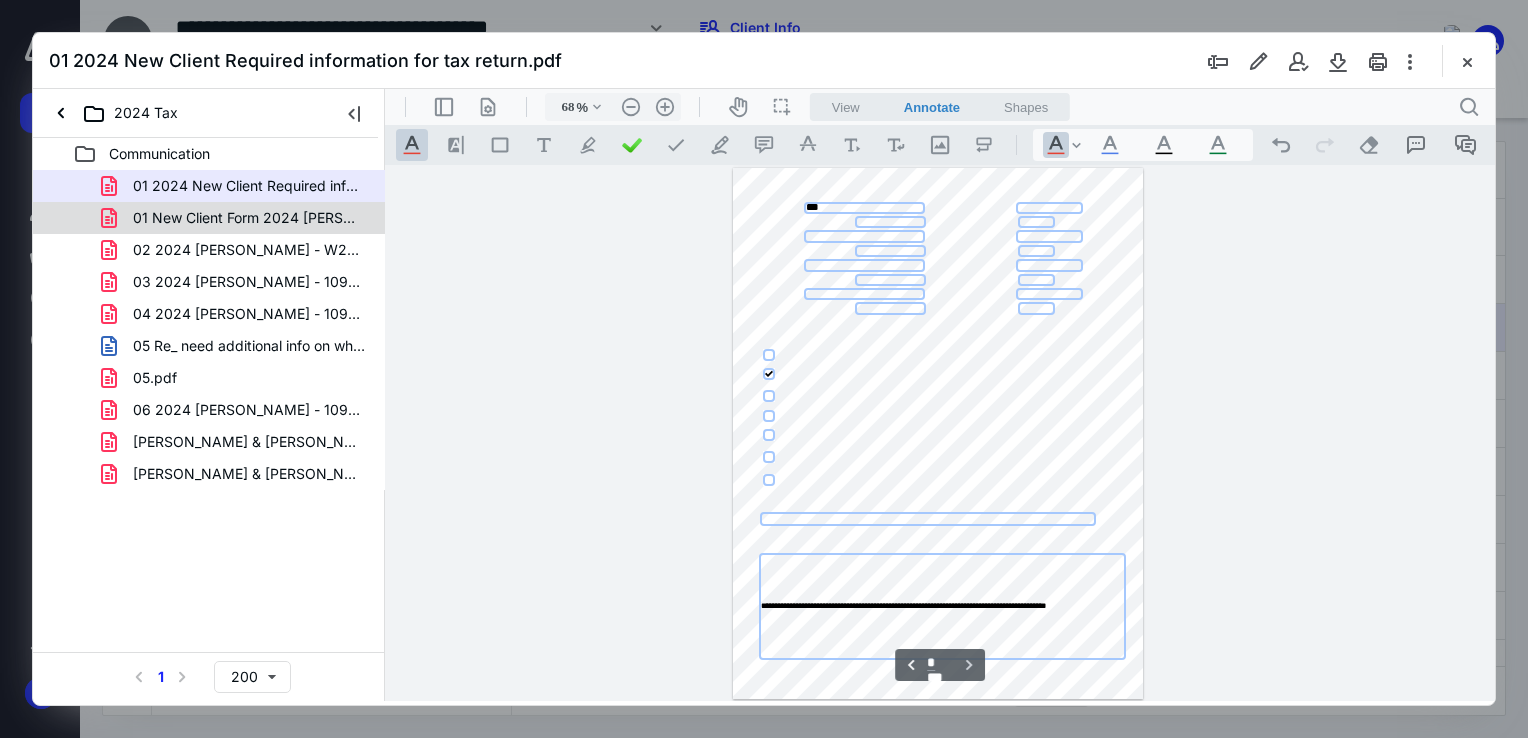 click on "01 New Client Form 2024 [PERSON_NAME].pdf" at bounding box center (237, 218) 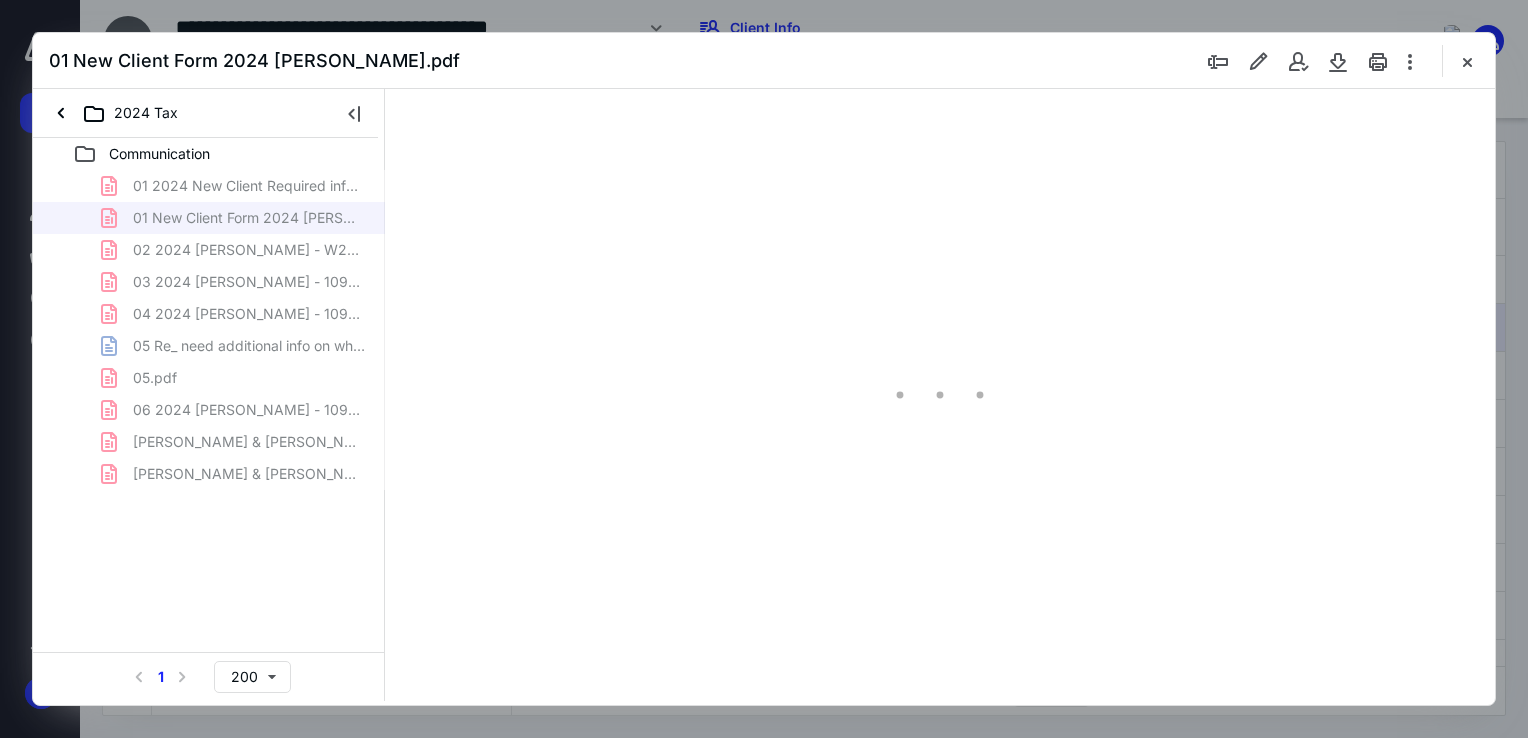 type on "68" 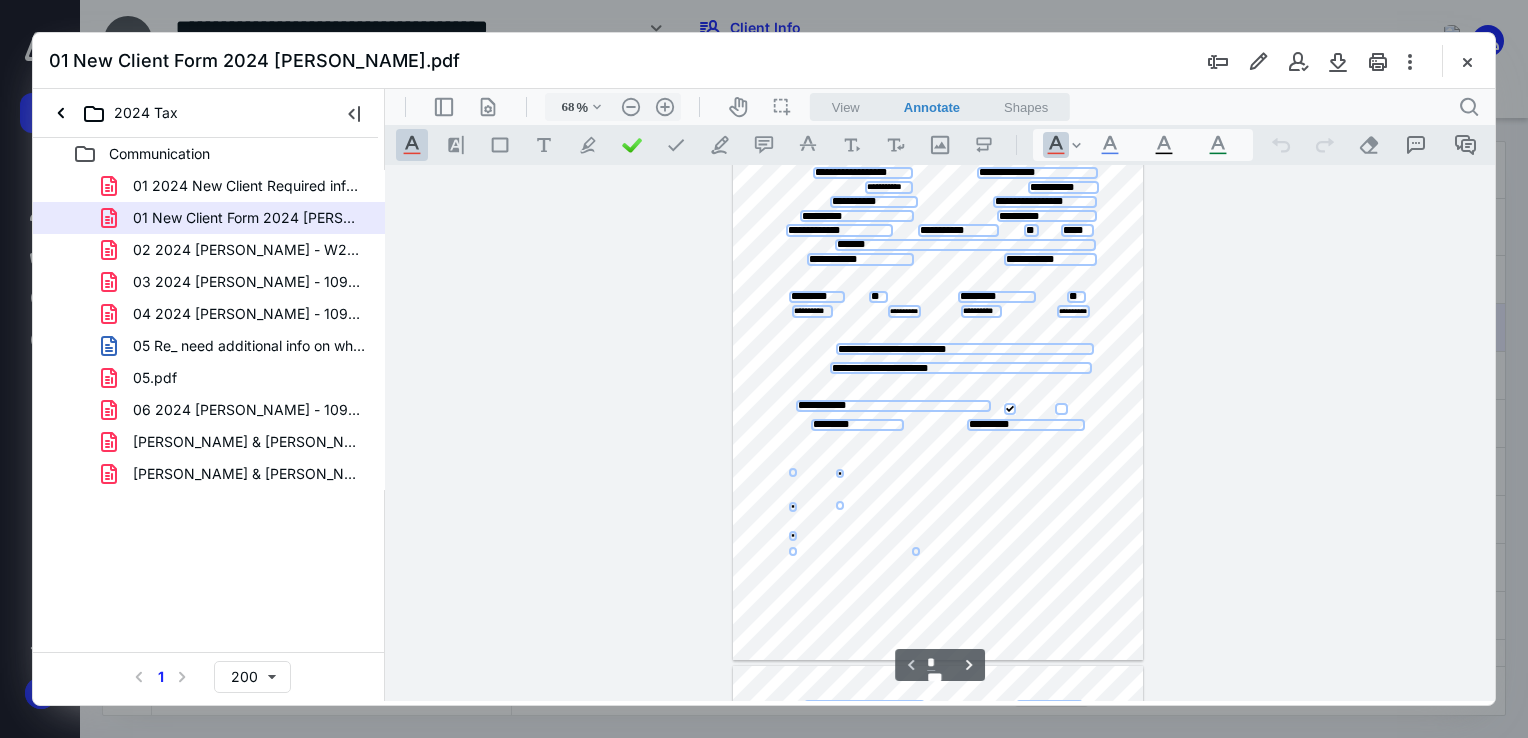 scroll, scrollTop: 0, scrollLeft: 0, axis: both 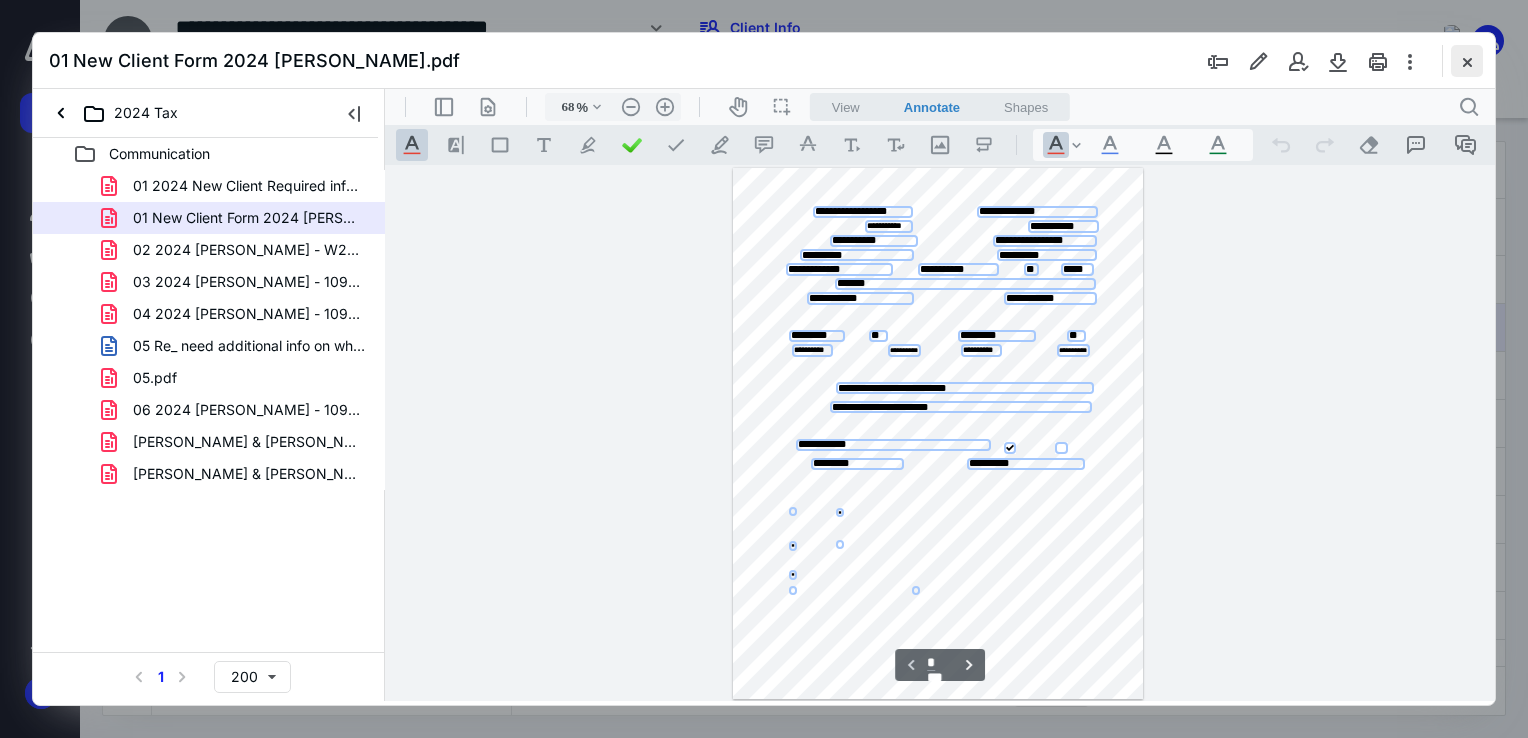 click at bounding box center [1467, 61] 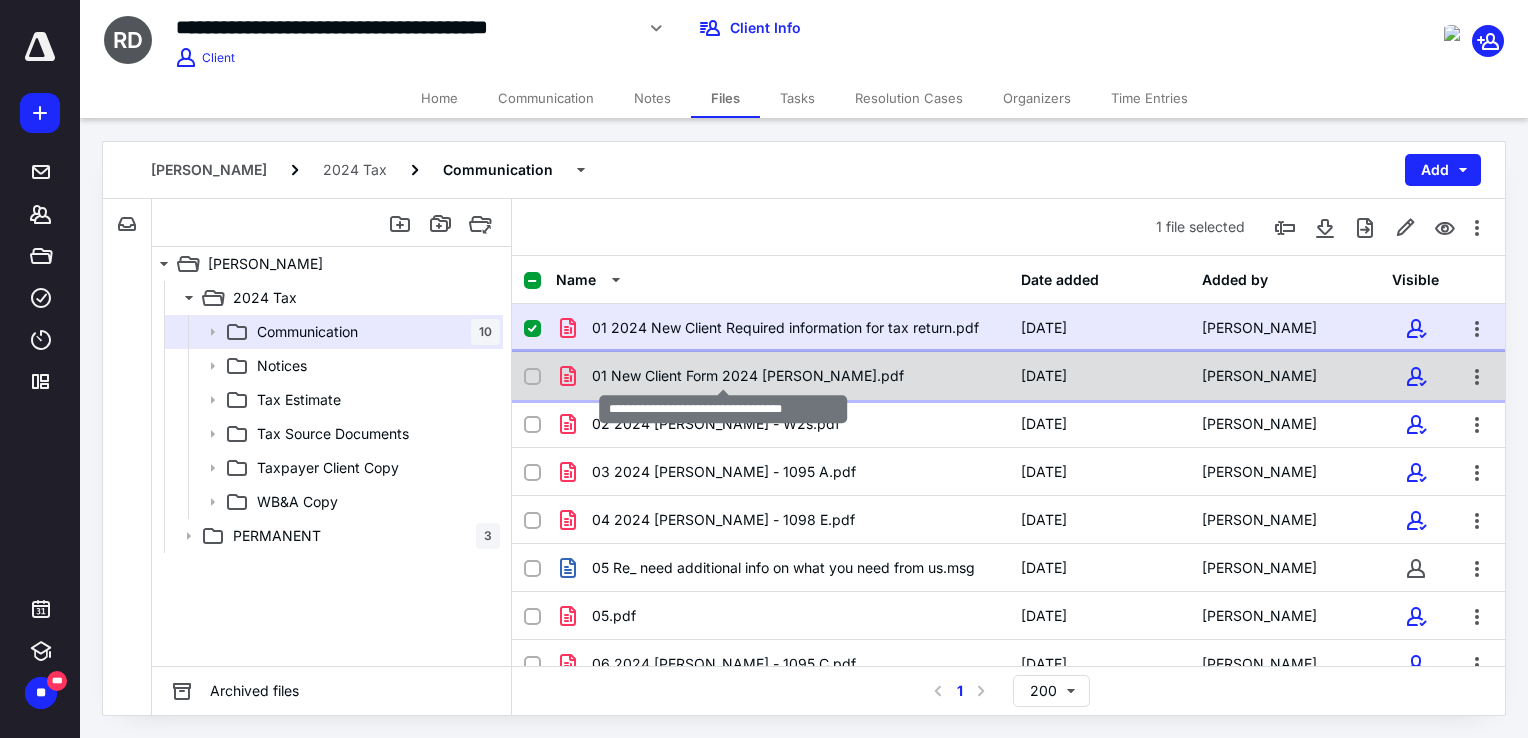 click on "01 New Client Form 2024 [PERSON_NAME].pdf" at bounding box center (748, 376) 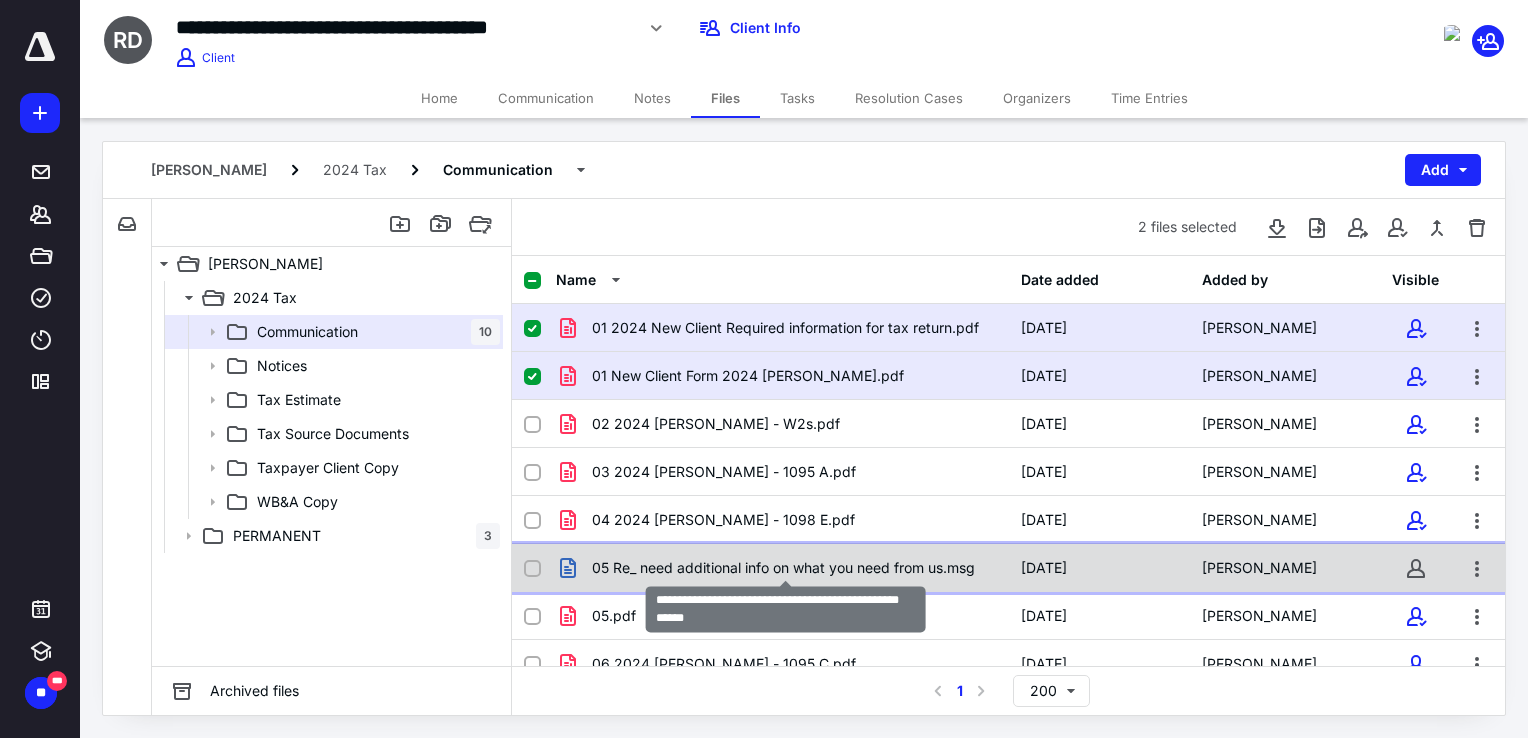 click on "05 Re_ need additional info on what you need from us.msg" at bounding box center [783, 568] 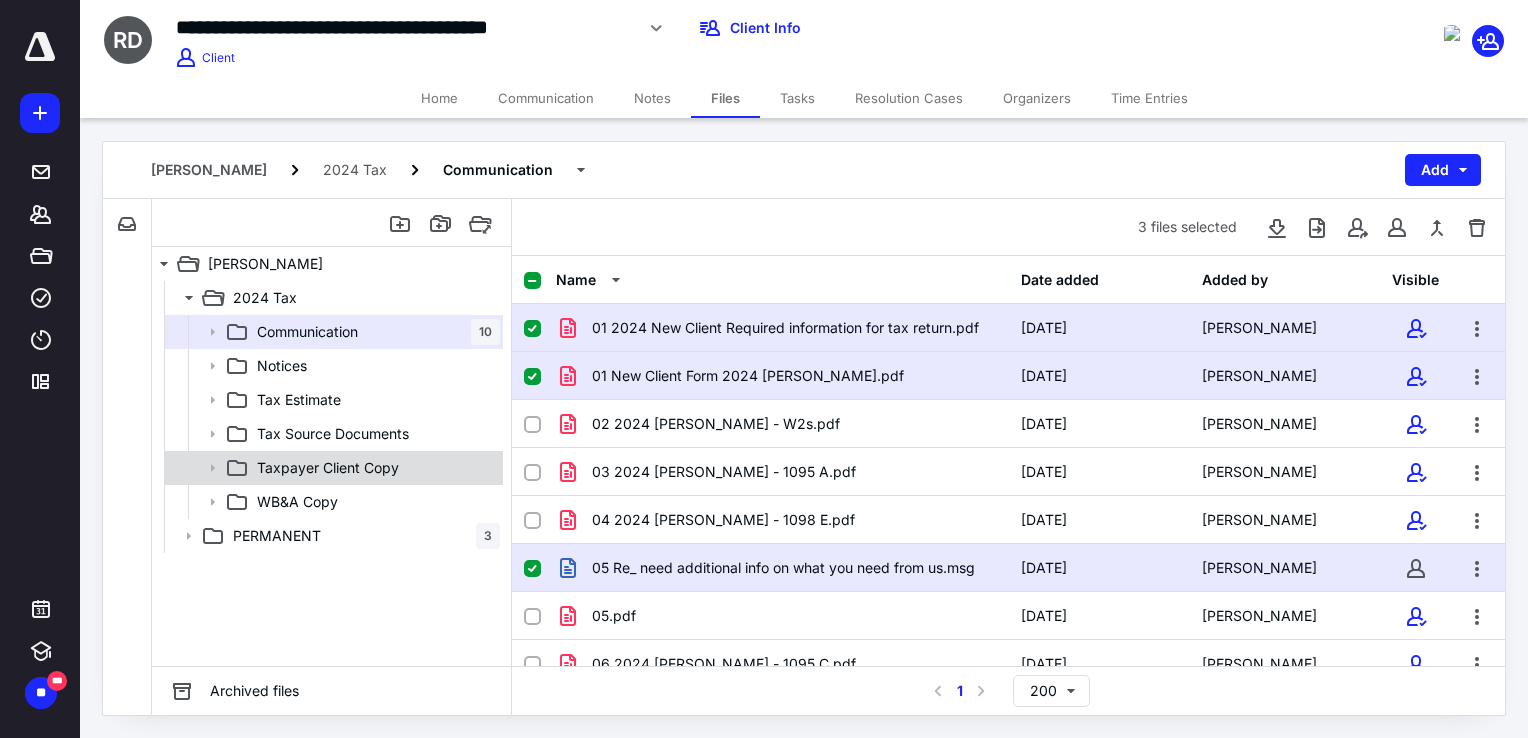 click on "Taxpayer Client Copy" at bounding box center (328, 468) 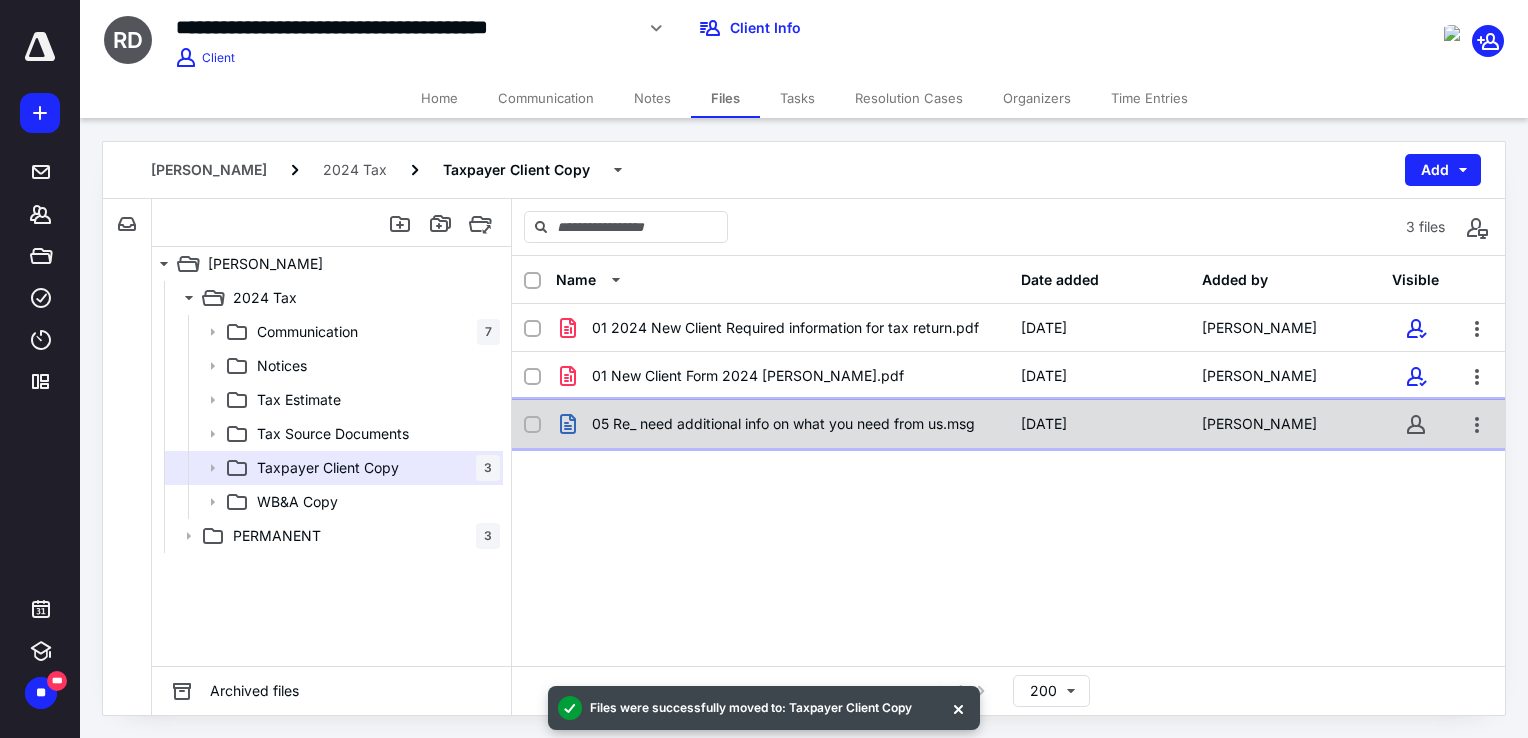 click on "05 Re_ need additional info on what you need from us.msg" at bounding box center [783, 424] 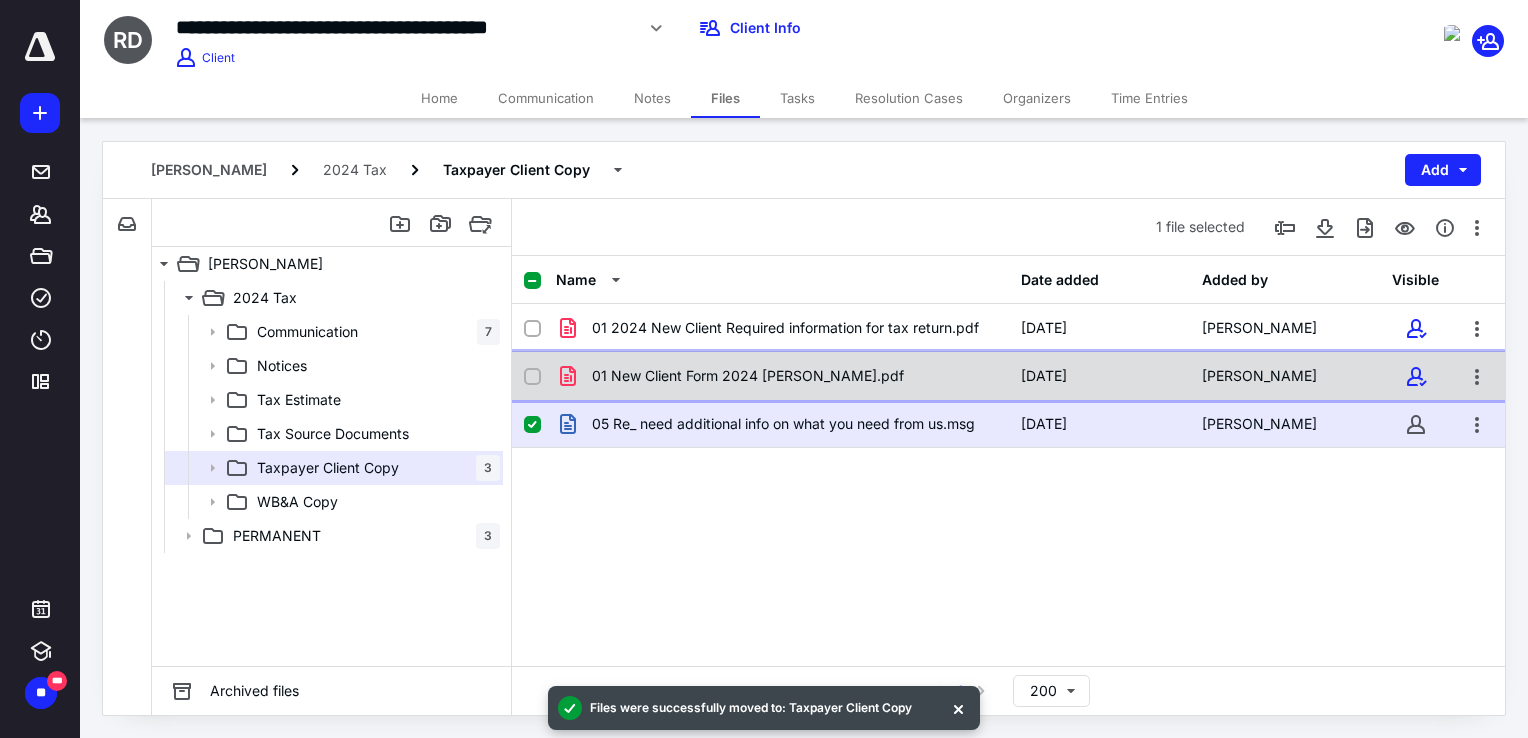click on "01 New Client Form 2024 [PERSON_NAME].pdf" at bounding box center (748, 376) 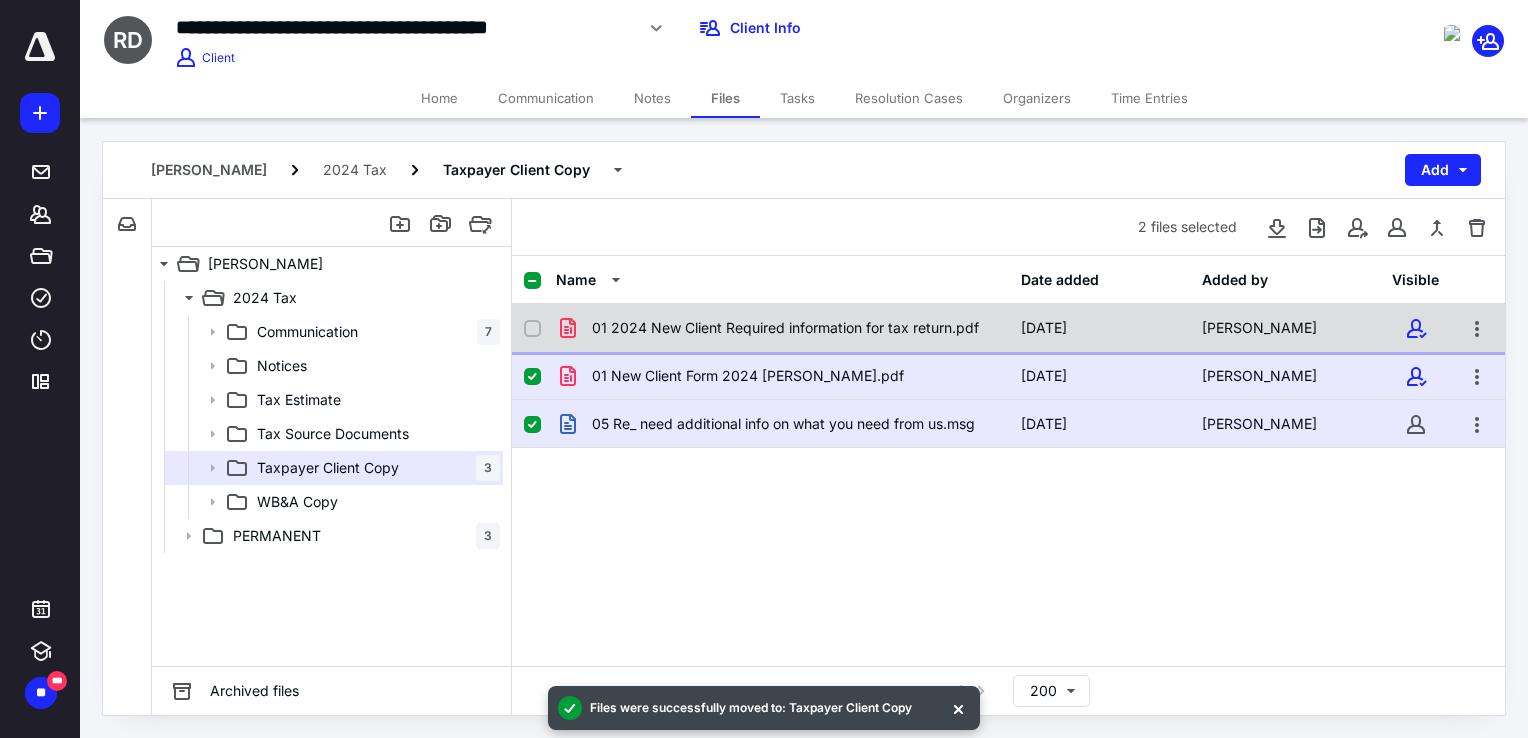 click on "01 2024 New Client Required information for tax return.pdf" at bounding box center [785, 328] 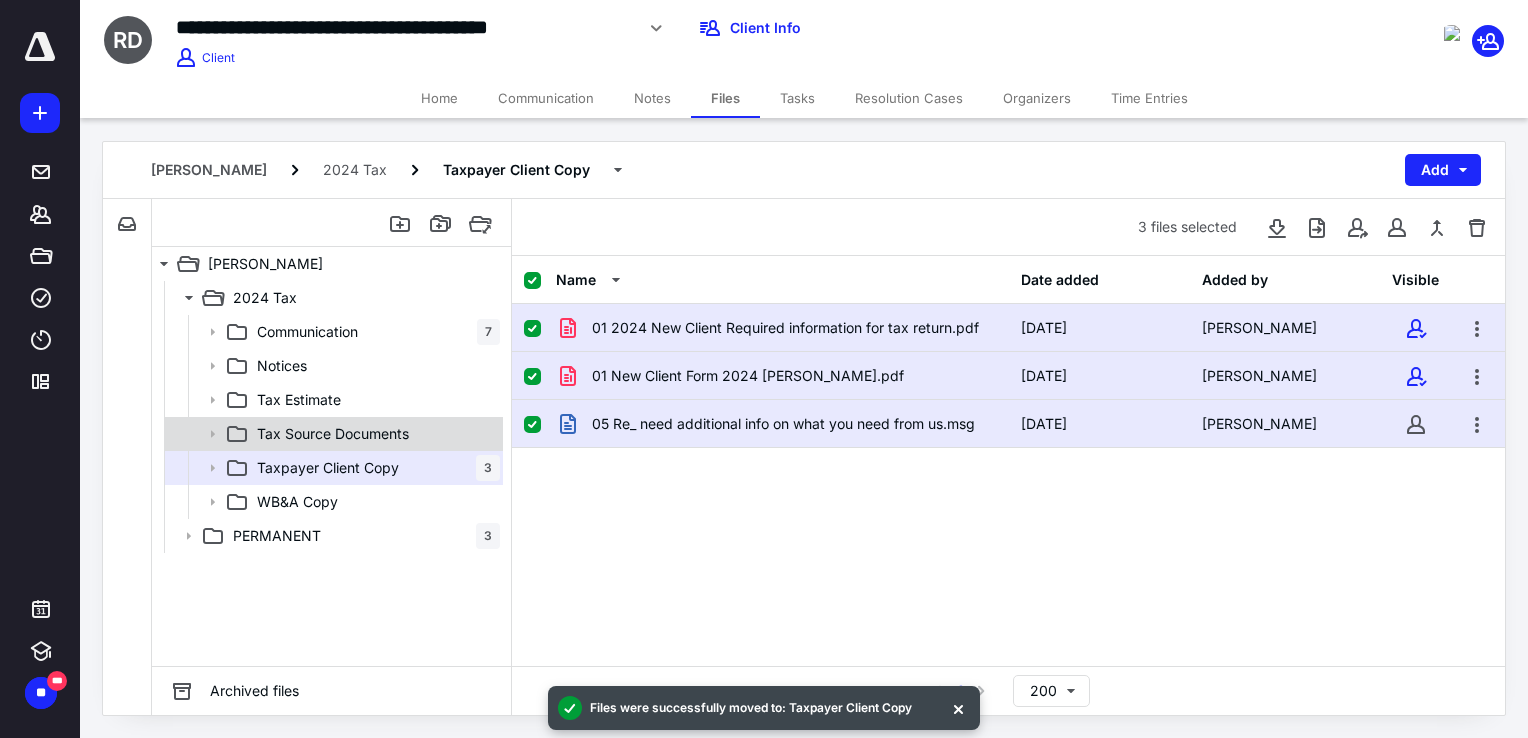 checkbox on "false" 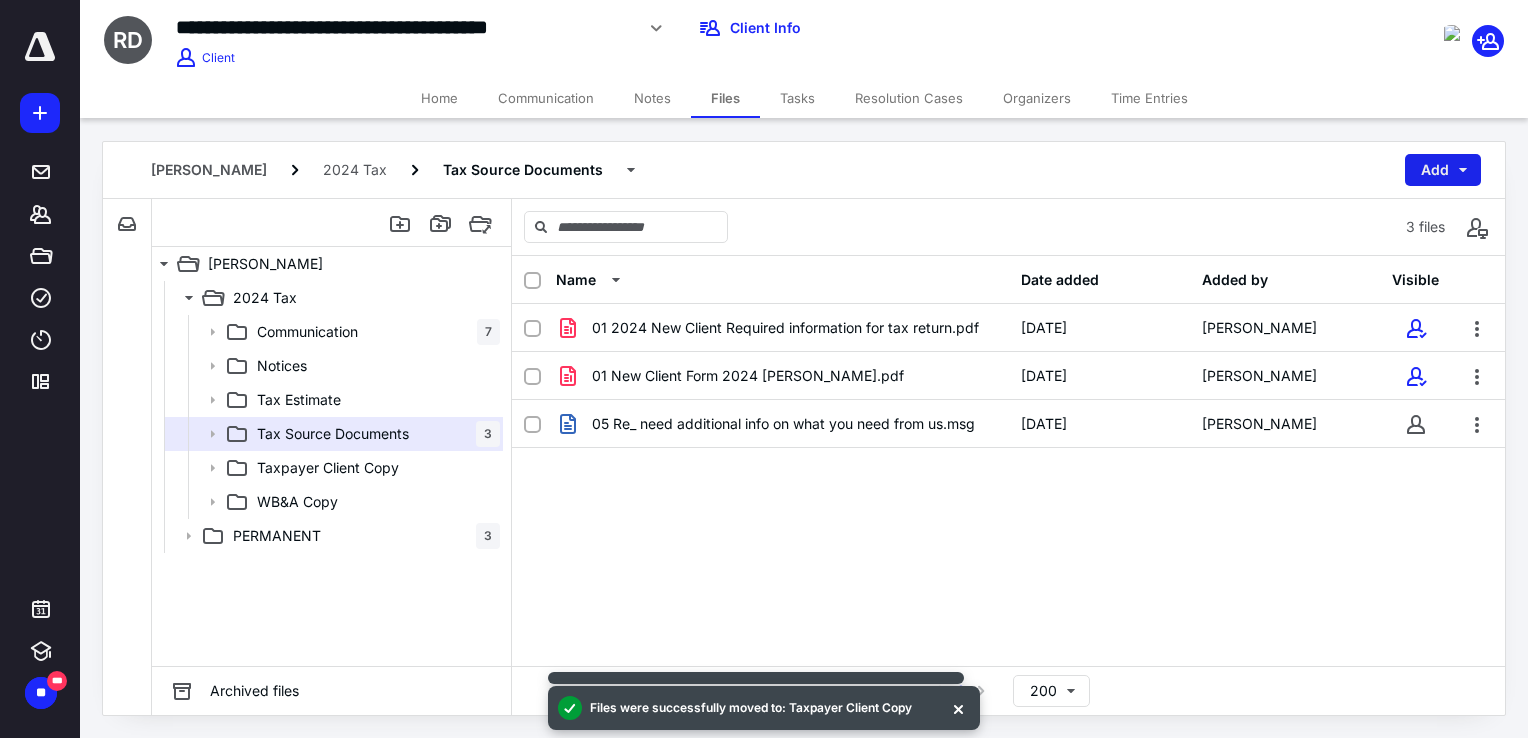click on "Add" at bounding box center [1443, 170] 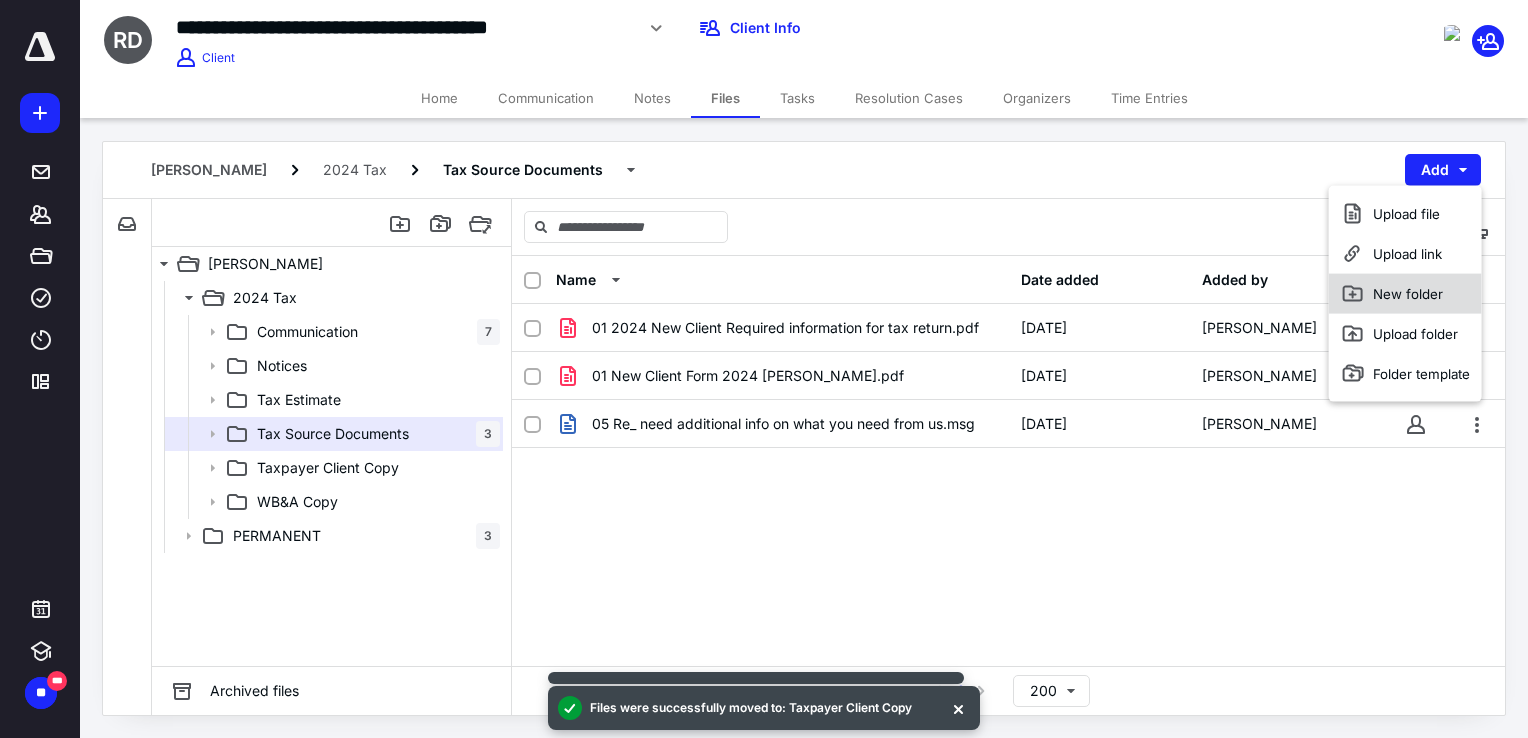 click on "New folder" at bounding box center (1405, 294) 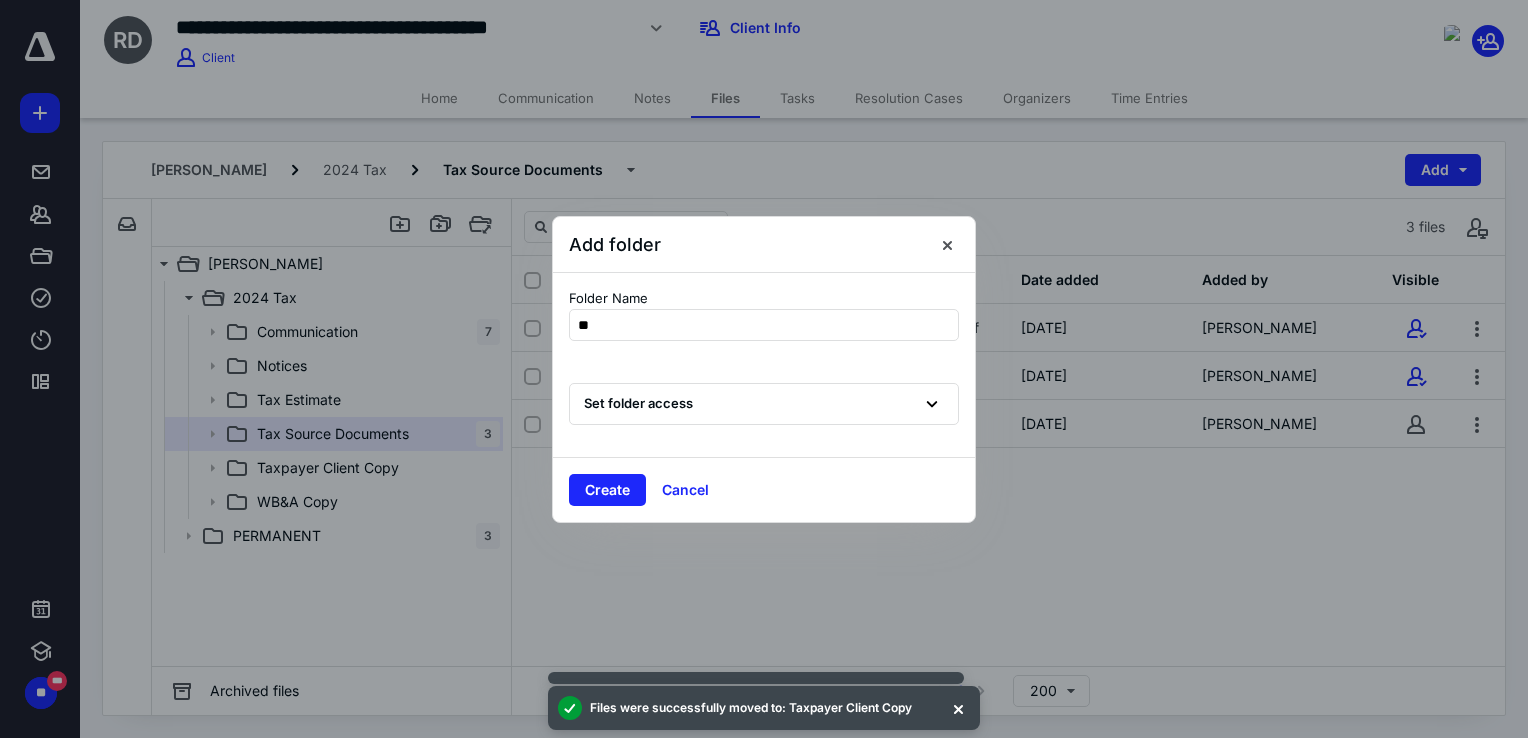 type on "*" 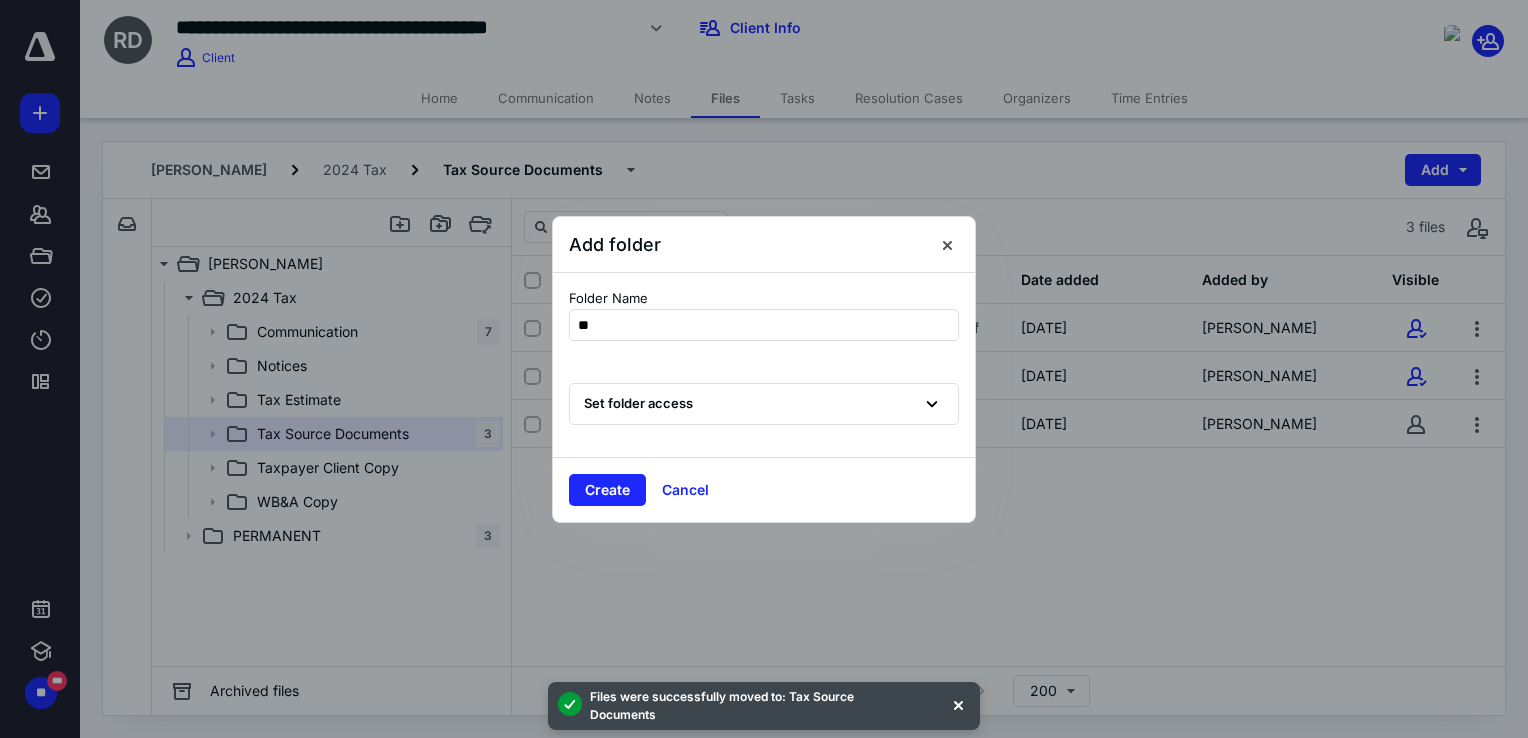 type on "*" 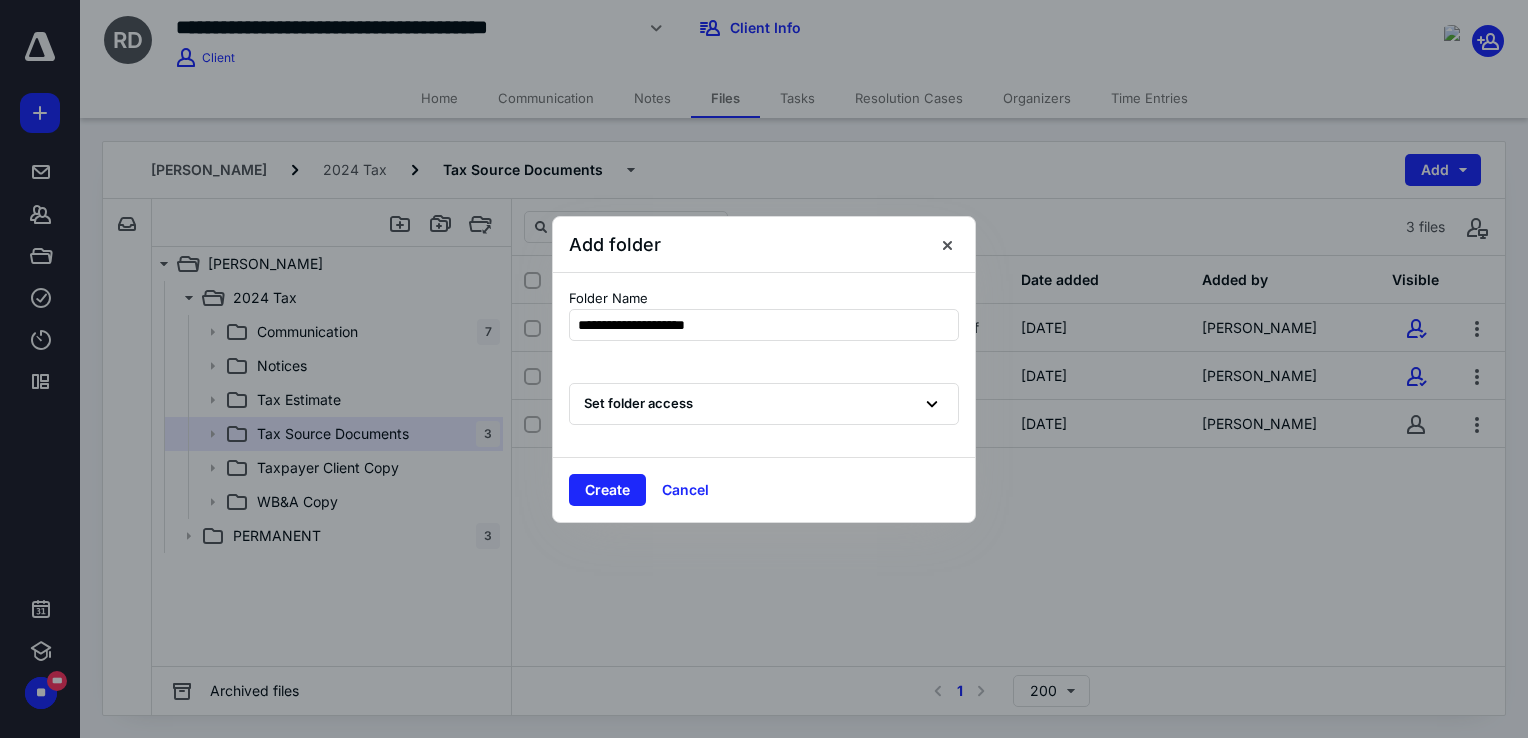 type on "**********" 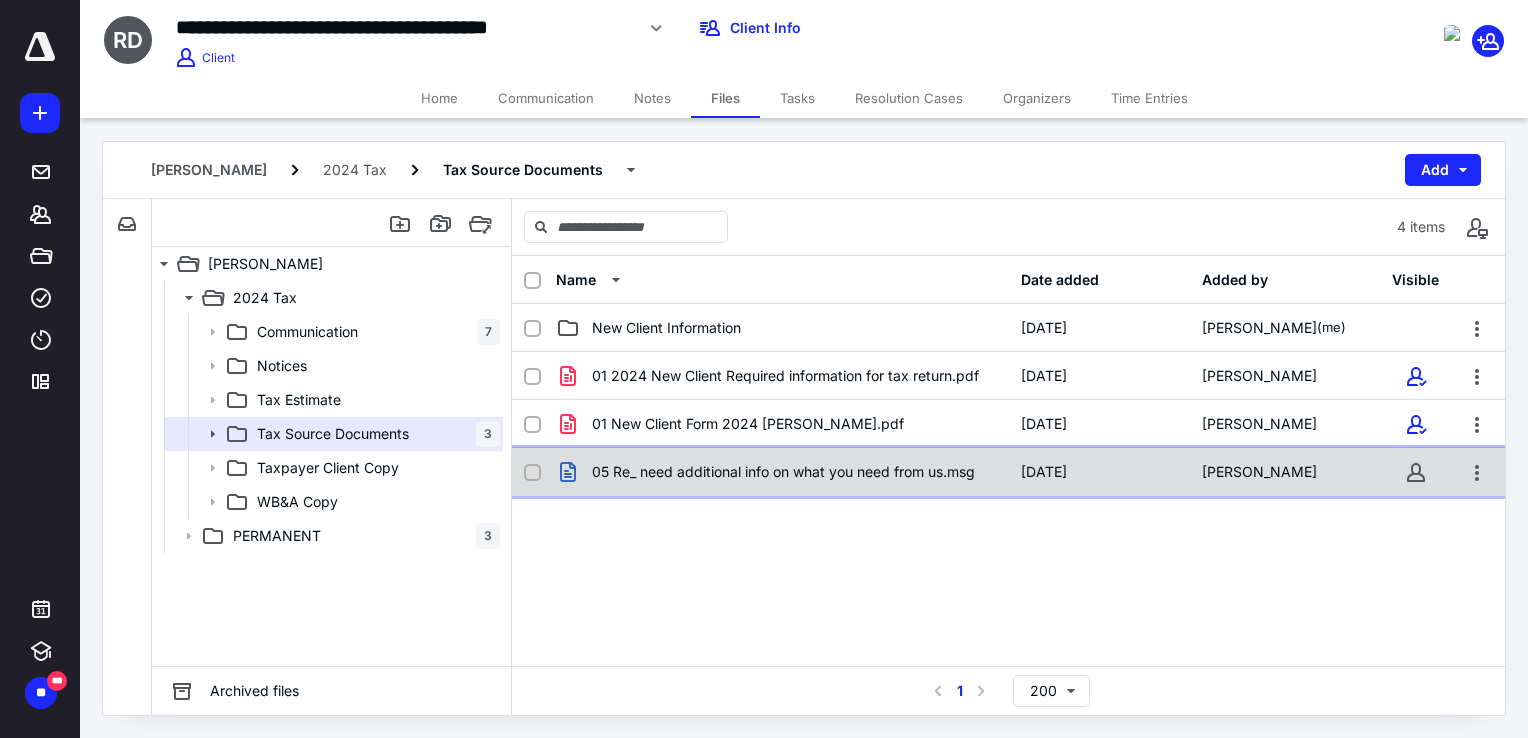 click on "[DATE]" at bounding box center (1099, 472) 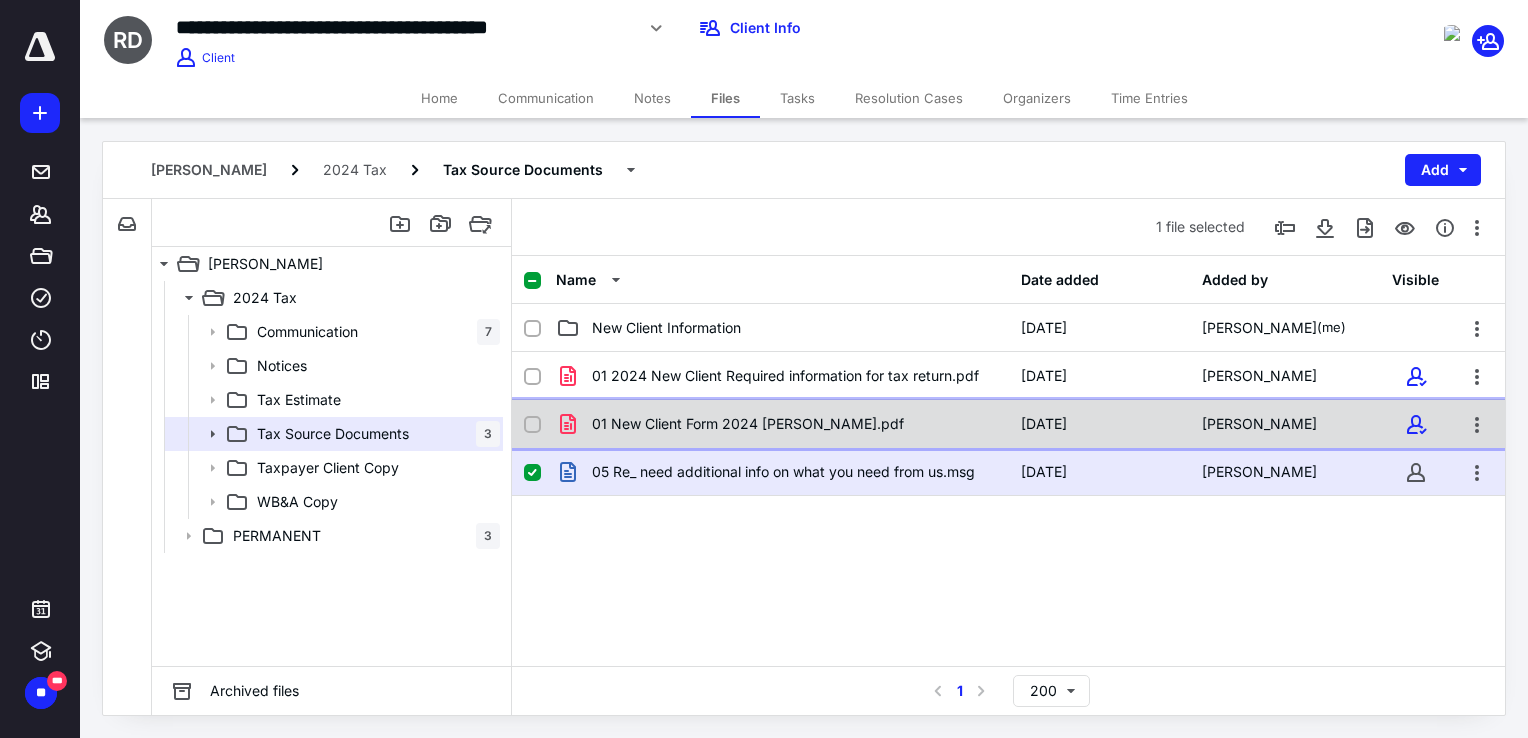 click on "01 New Client Form 2024 [PERSON_NAME].pdf [DATE] [PERSON_NAME]" at bounding box center [1008, 424] 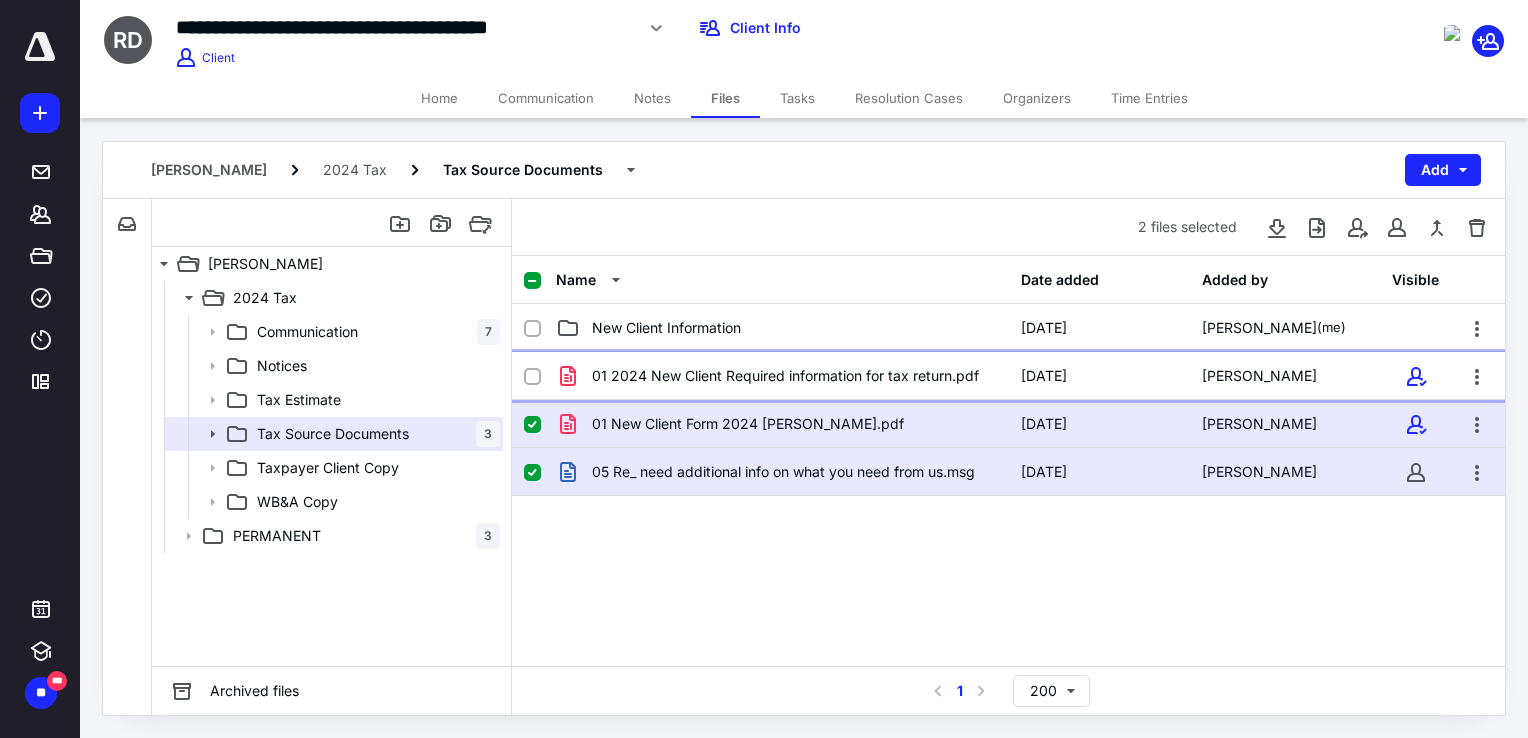click on "01 2024 New Client Required information for tax return.pdf [DATE] [PERSON_NAME]" at bounding box center [1008, 376] 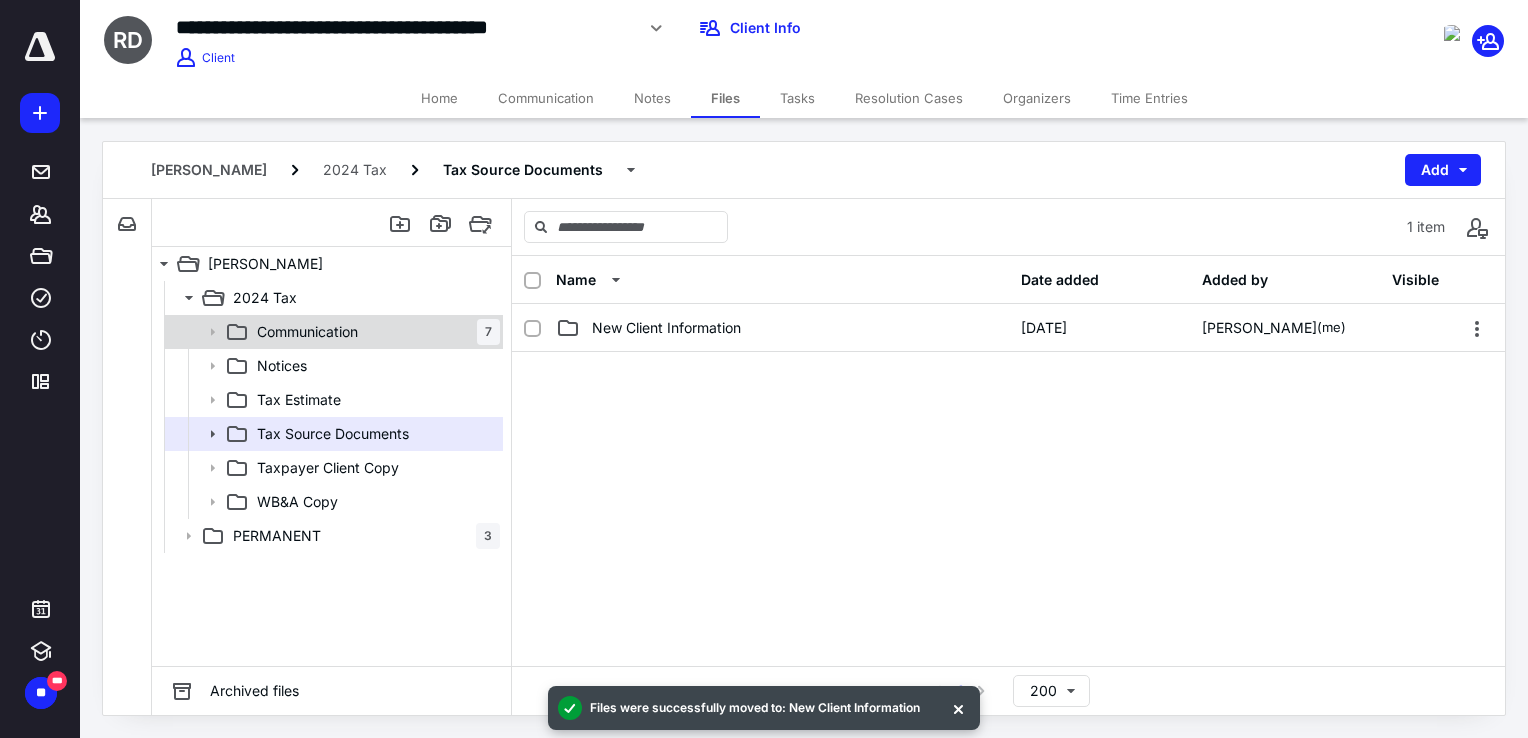 click on "Communication 7" at bounding box center [374, 332] 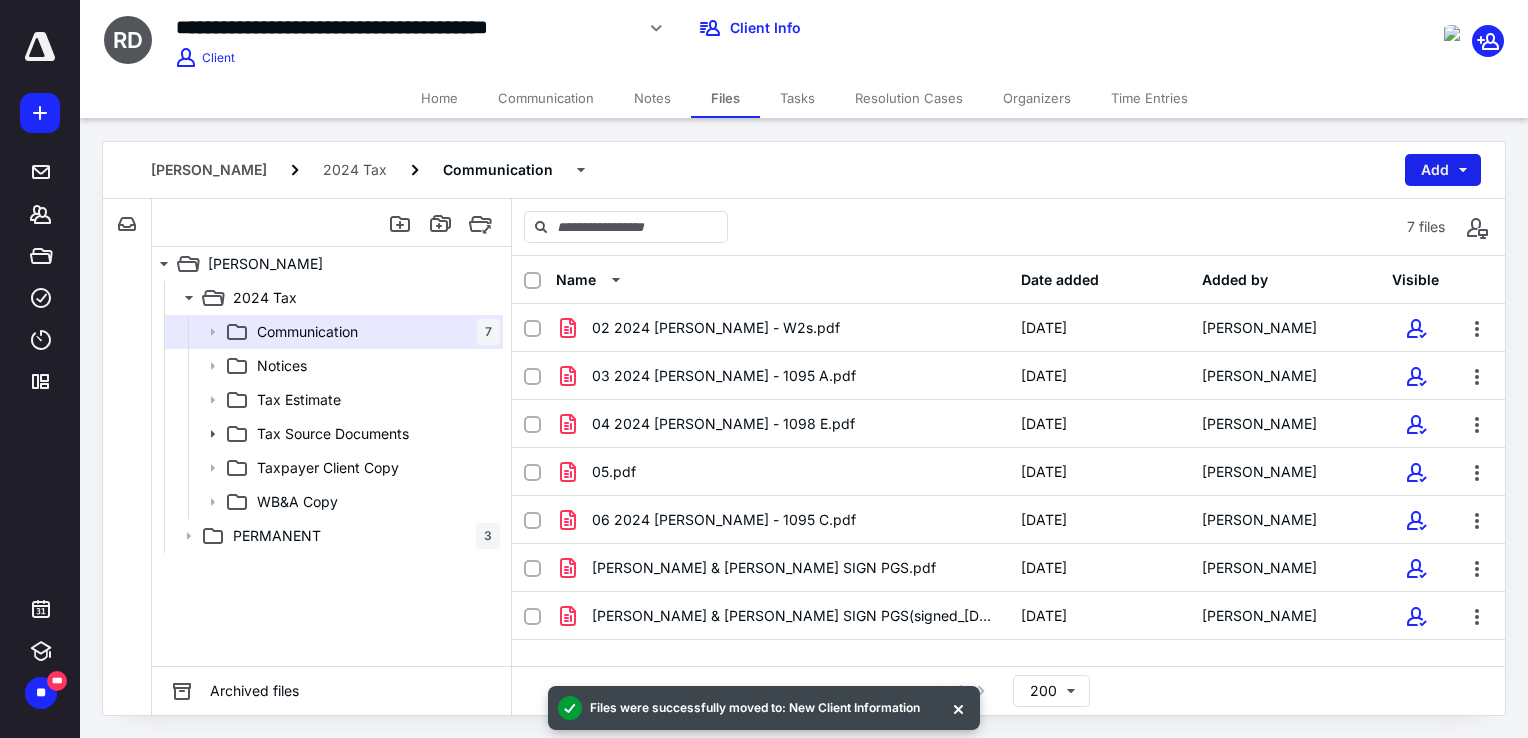 click on "Add" at bounding box center (1443, 170) 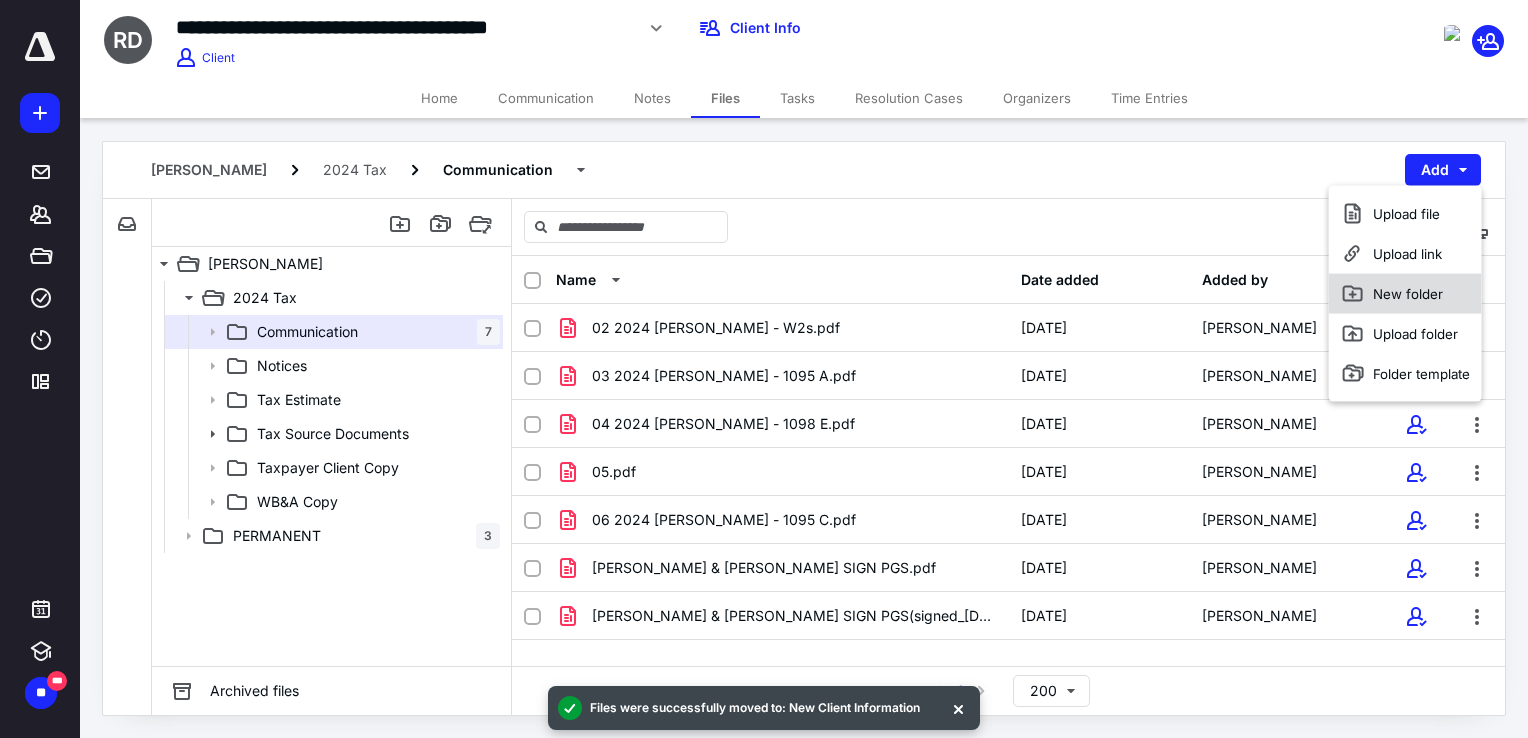 click on "New folder" at bounding box center (1405, 294) 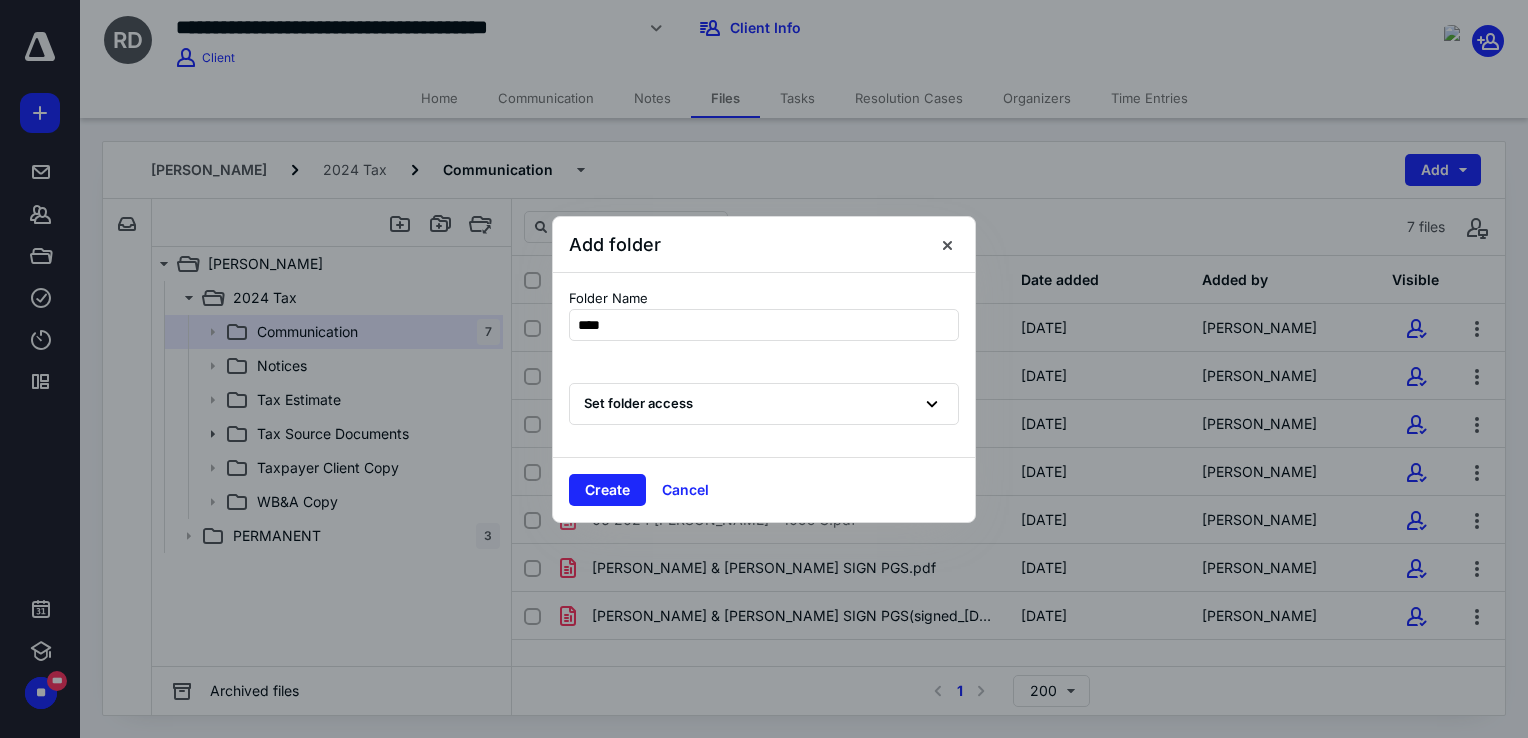 type on "*****" 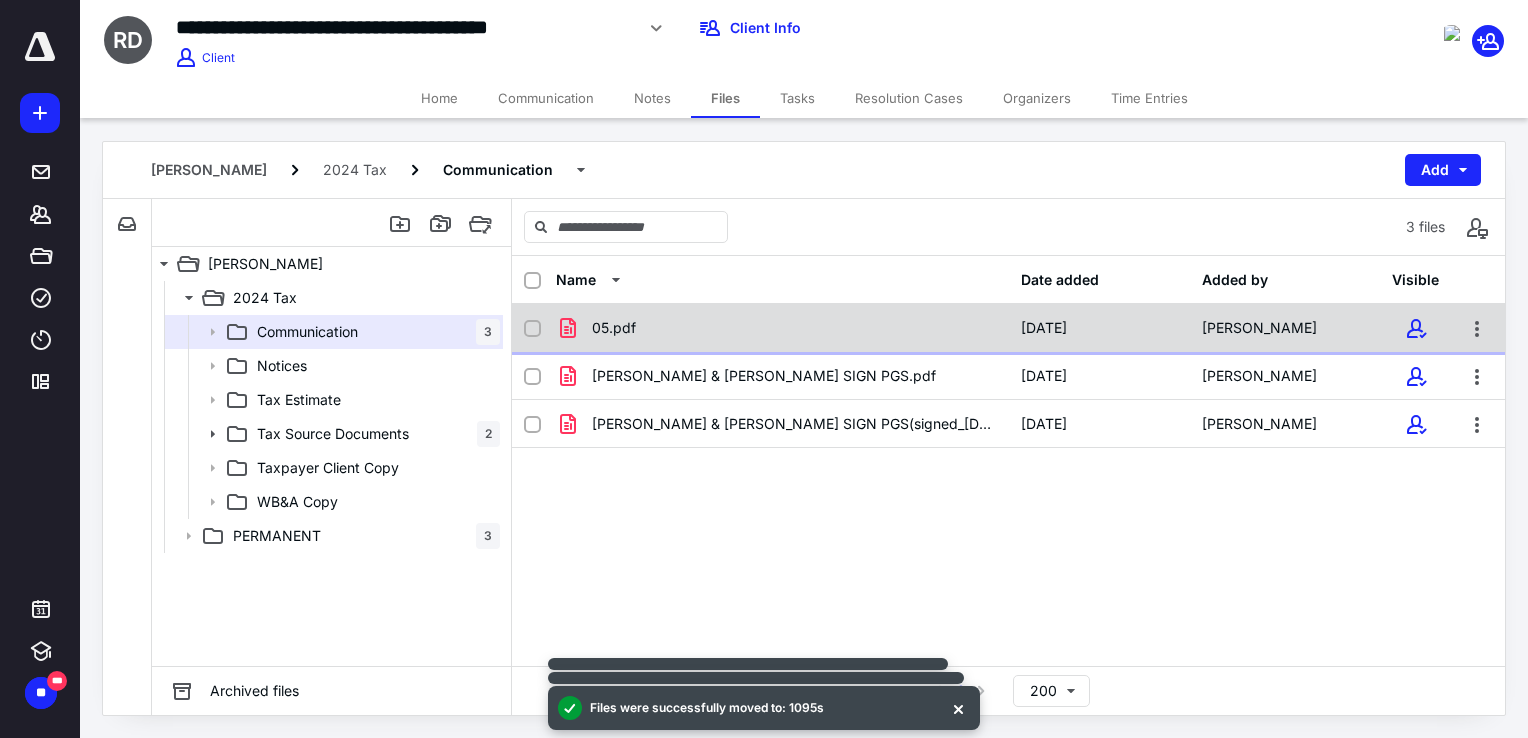 click on "05.pdf" at bounding box center (782, 328) 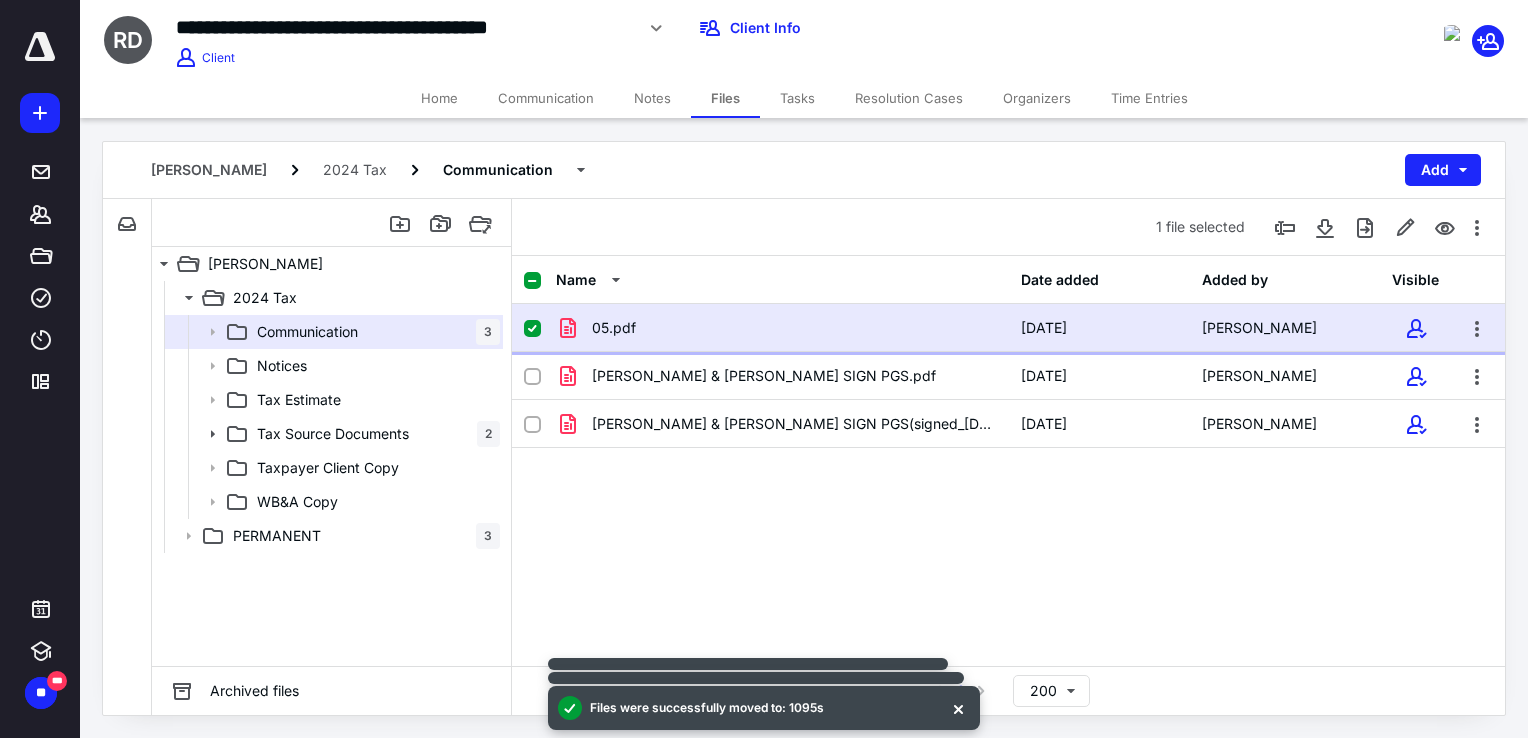 click on "05.pdf" at bounding box center [782, 328] 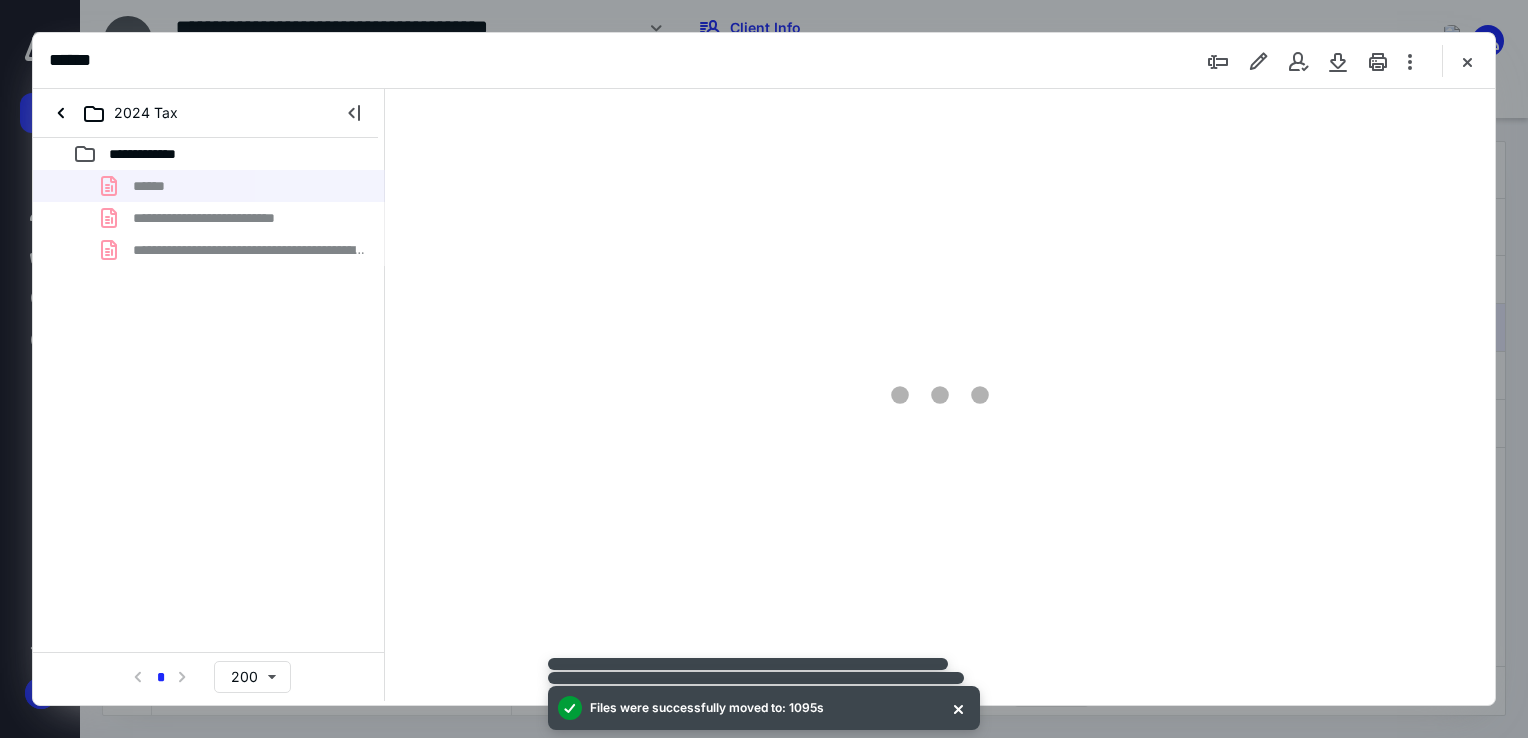 scroll, scrollTop: 0, scrollLeft: 0, axis: both 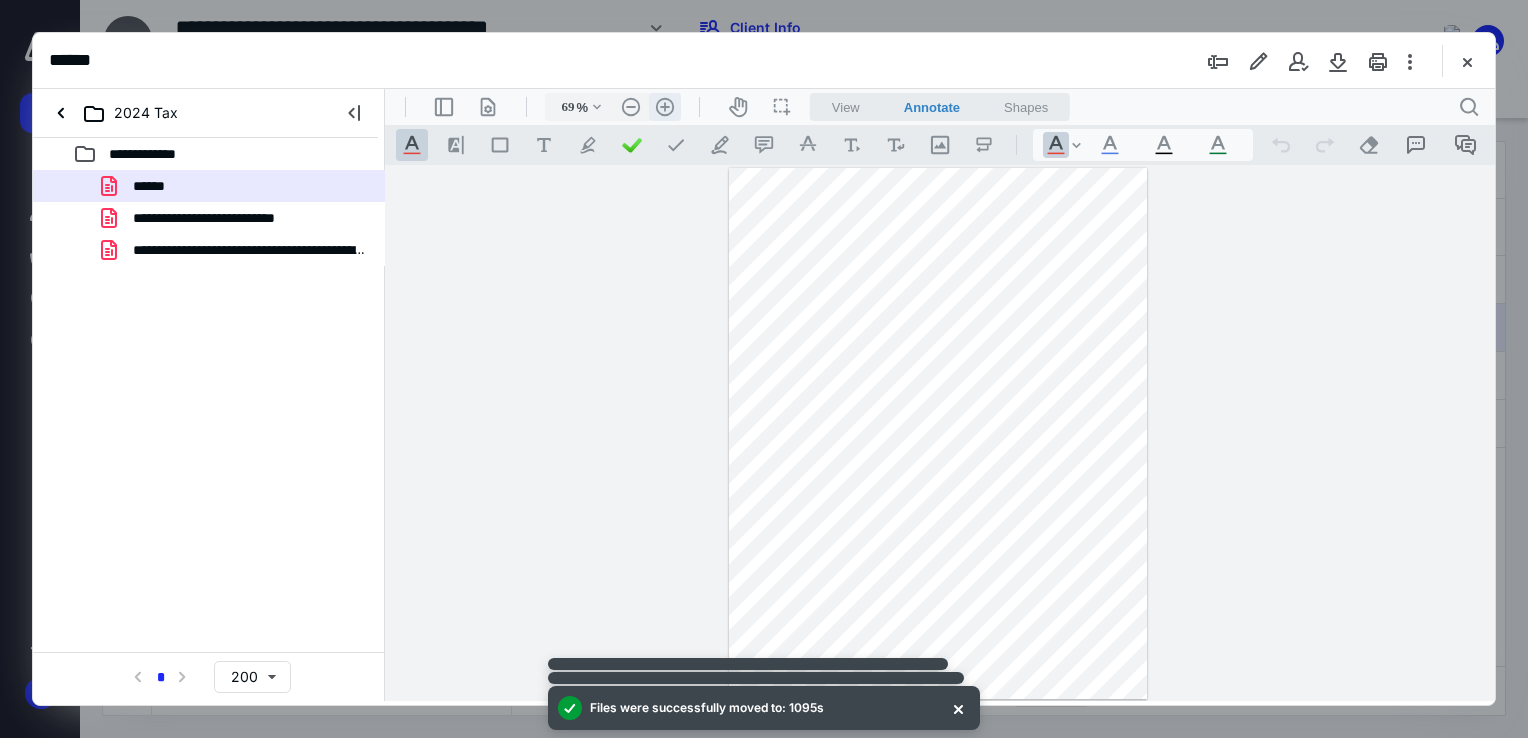 click on ".cls-1{fill:#abb0c4;} icon - header - zoom - in - line" at bounding box center [665, 107] 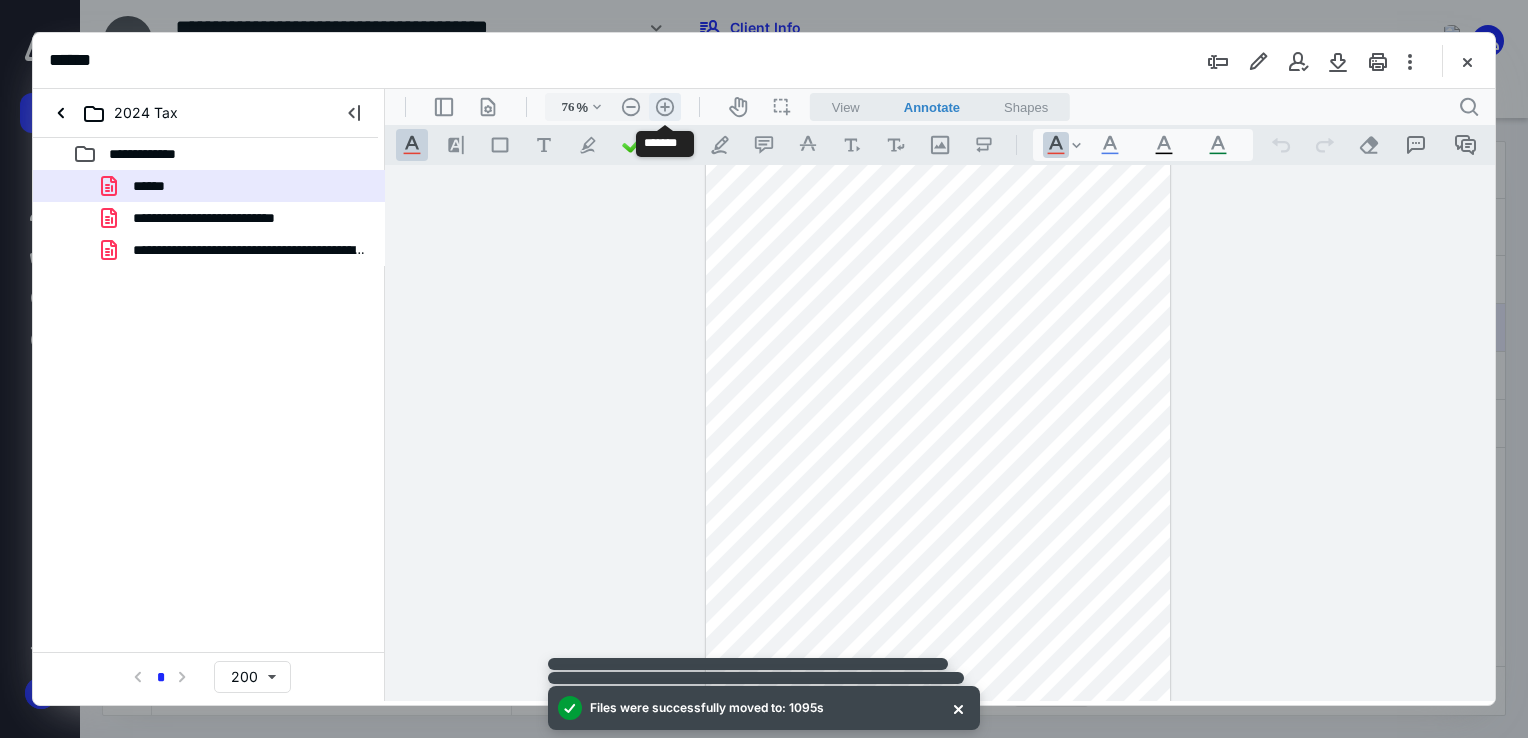 click on ".cls-1{fill:#abb0c4;} icon - header - zoom - in - line" at bounding box center [665, 107] 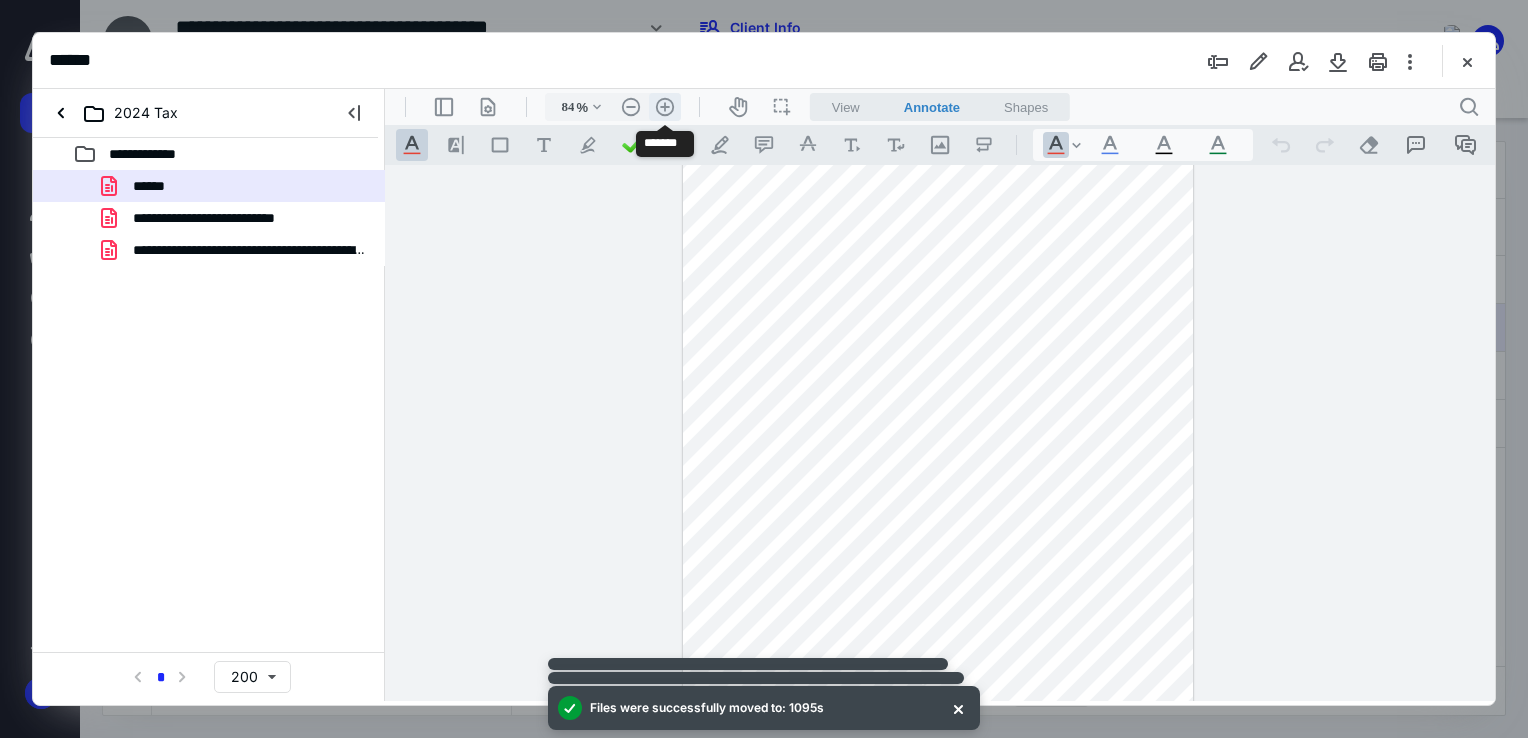 click on ".cls-1{fill:#abb0c4;} icon - header - zoom - in - line" at bounding box center [665, 107] 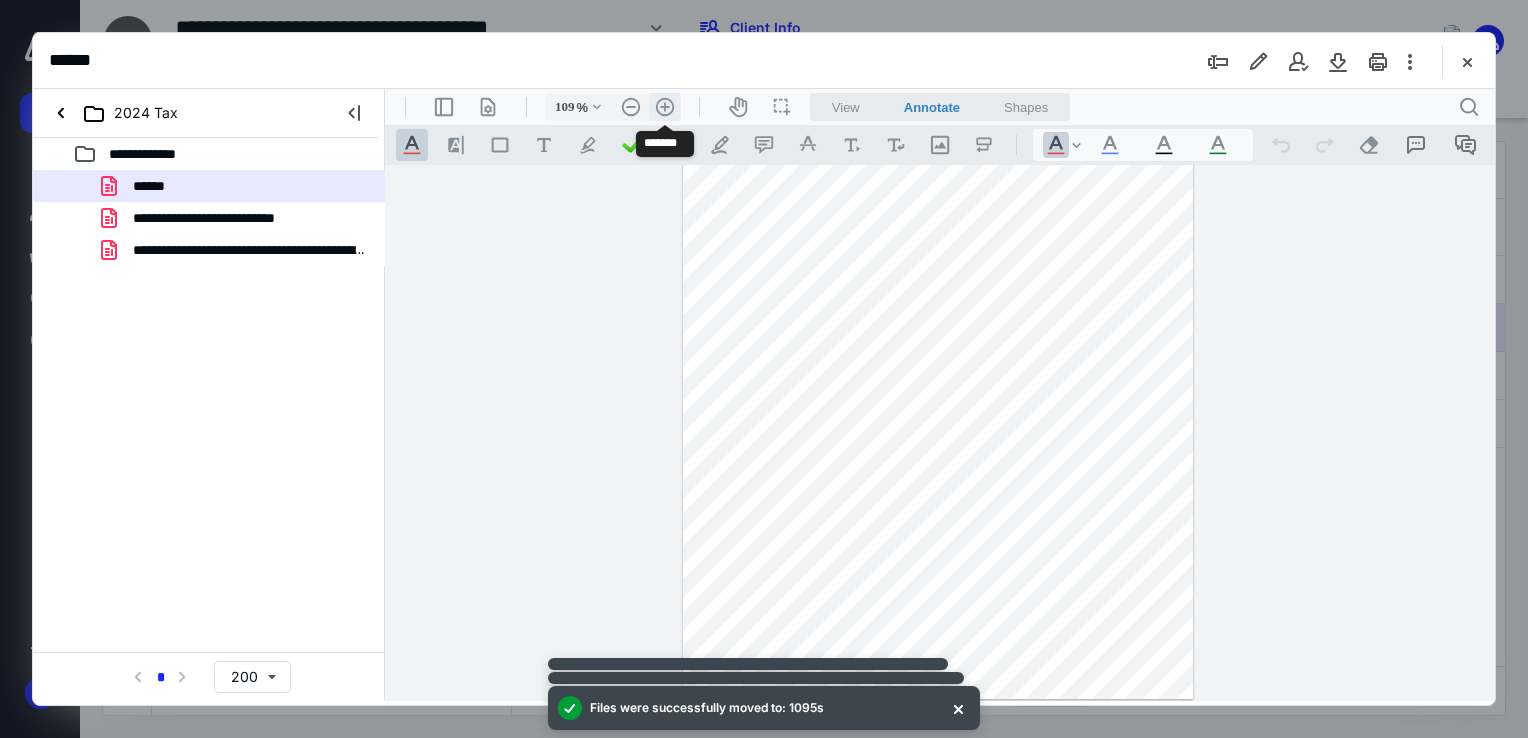 click on ".cls-1{fill:#abb0c4;} icon - header - zoom - in - line" at bounding box center [665, 107] 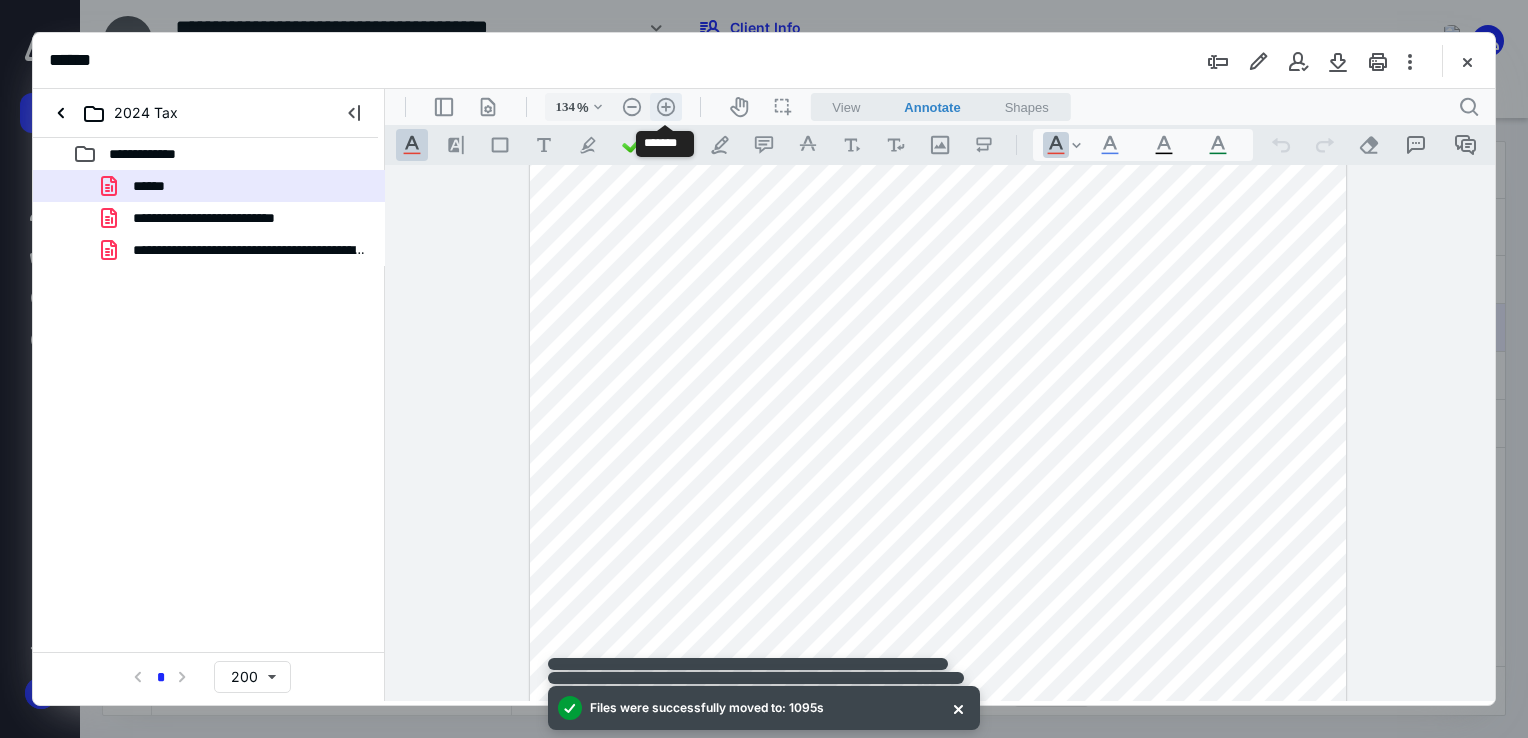 click on ".cls-1{fill:#abb0c4;} icon - header - zoom - in - line" at bounding box center [666, 107] 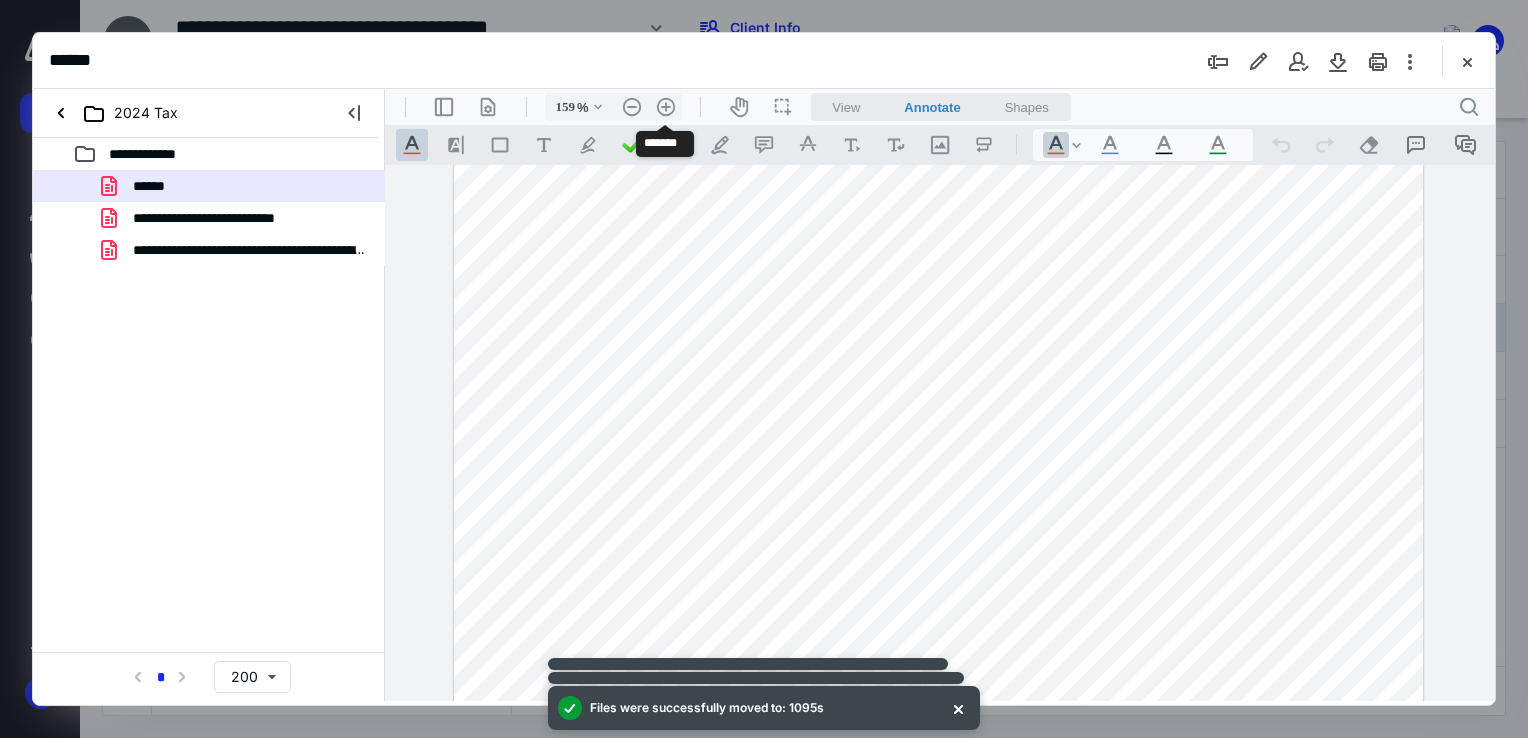 scroll, scrollTop: 305, scrollLeft: 0, axis: vertical 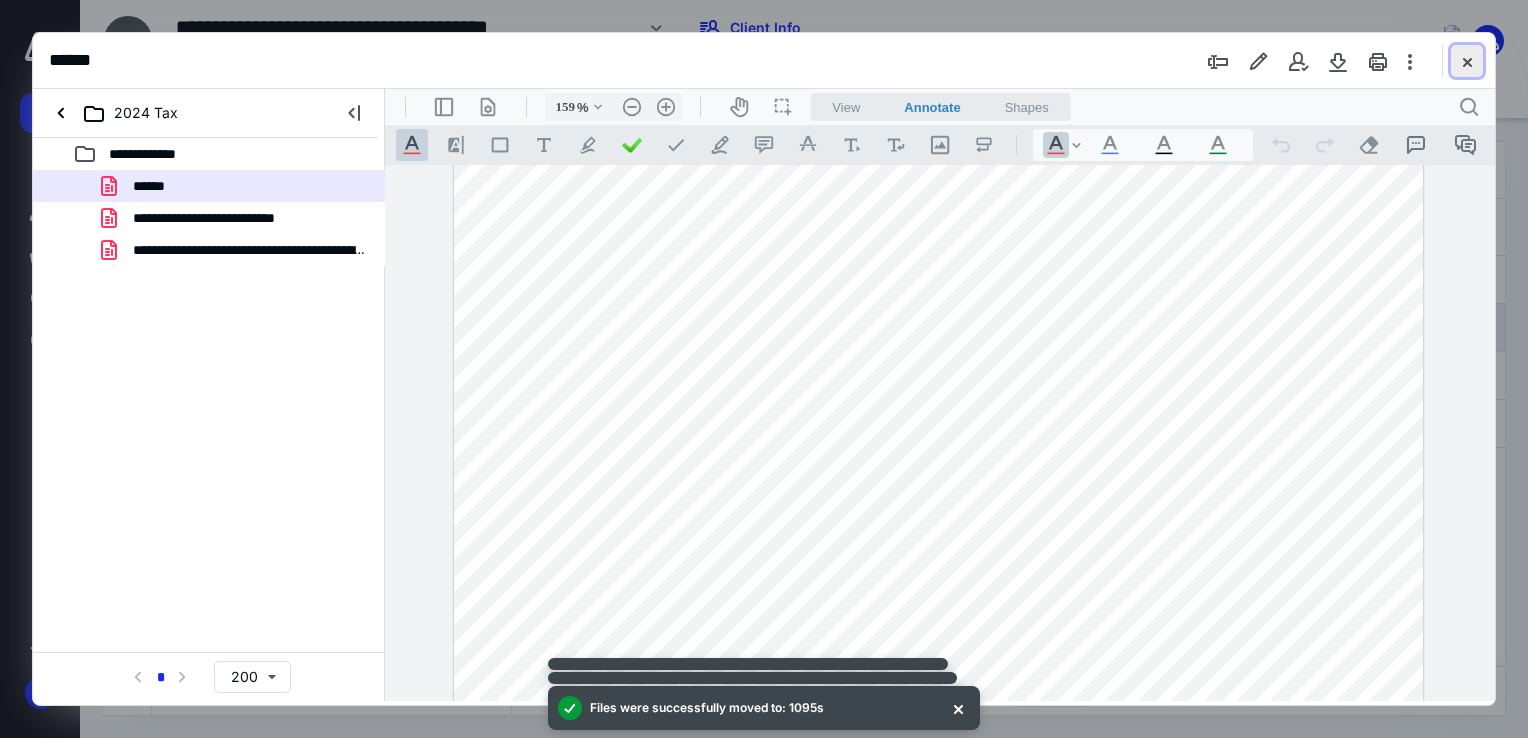 click at bounding box center (1467, 61) 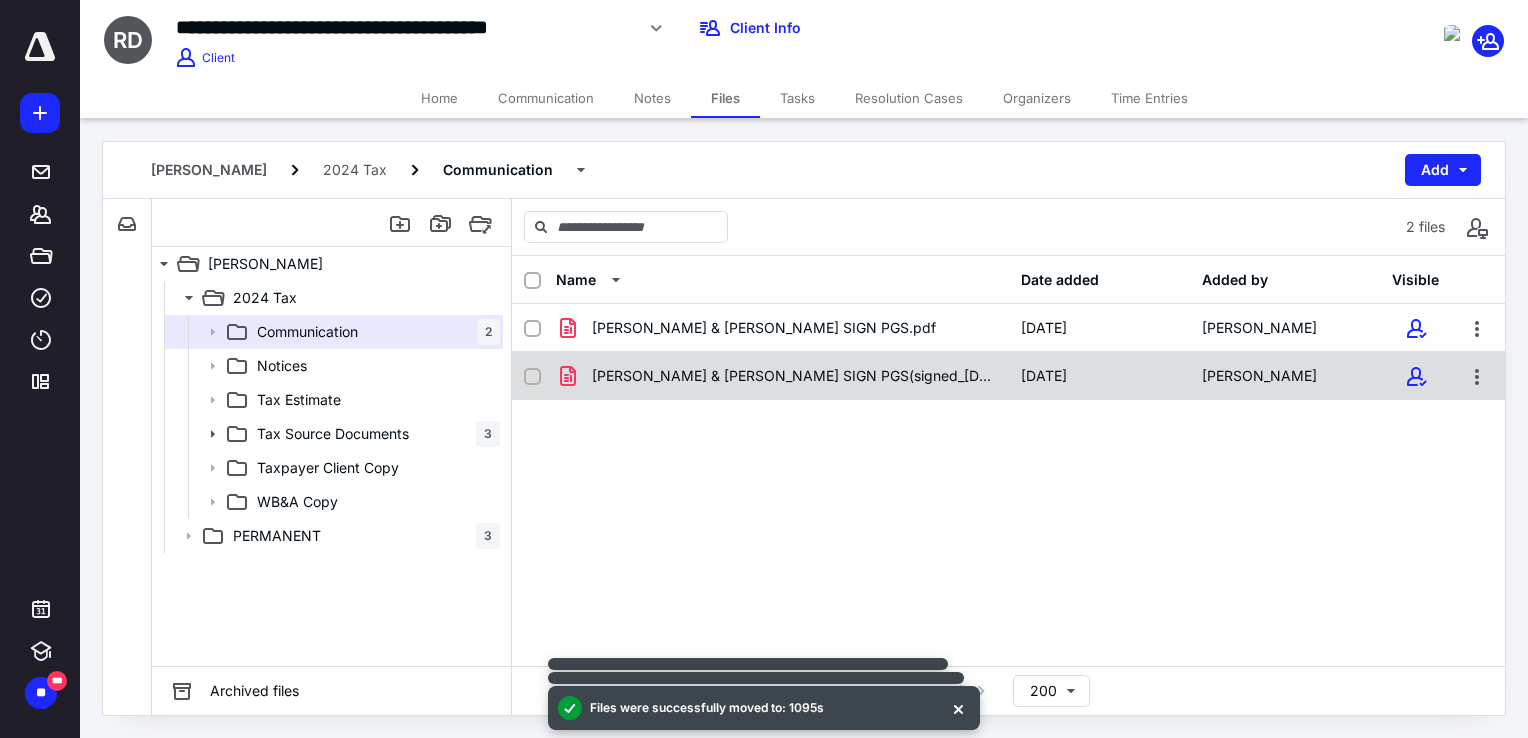 click on "[PERSON_NAME] & [PERSON_NAME] SIGN PGS(signed_[DATE]).pdf" at bounding box center (794, 376) 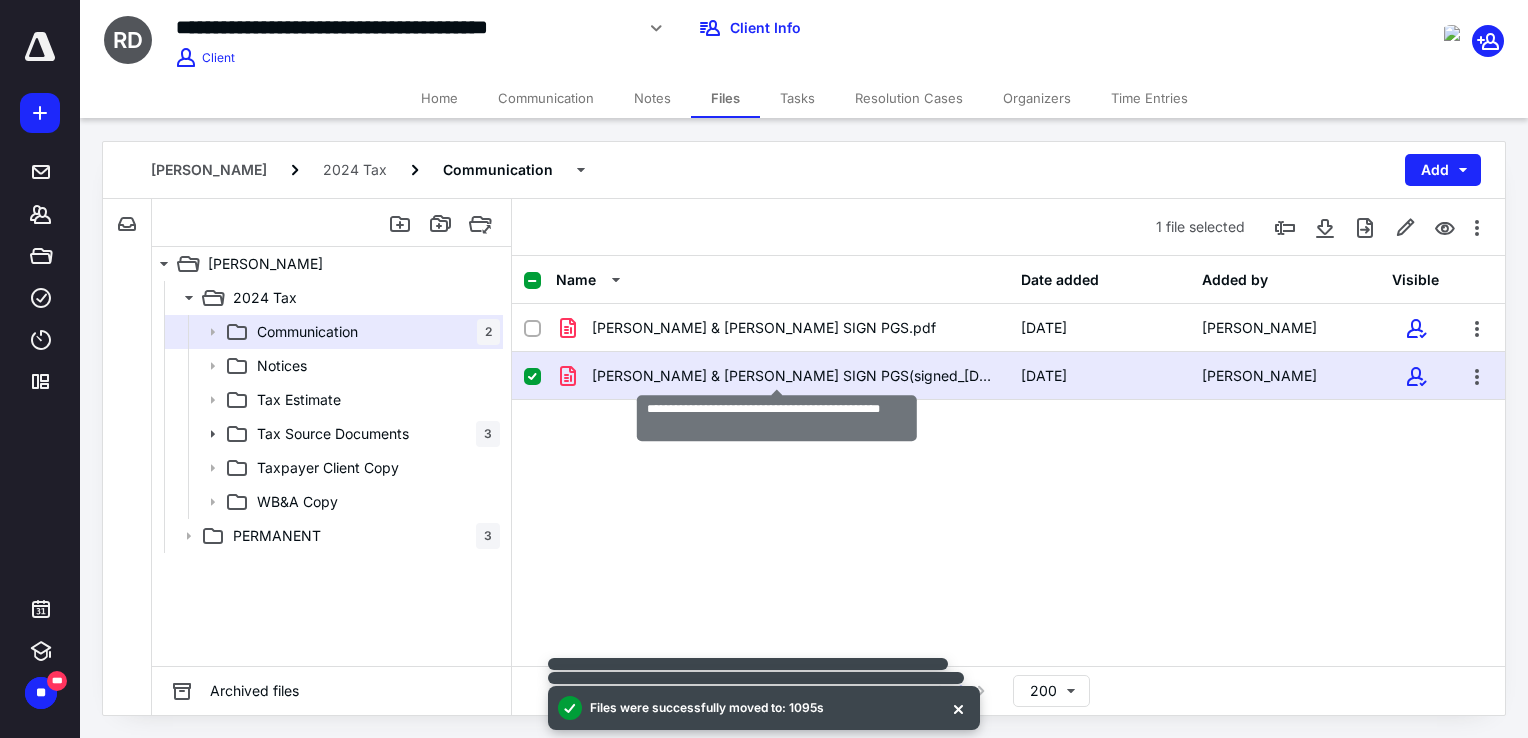 click on "[PERSON_NAME] & [PERSON_NAME] SIGN PGS(signed_[DATE]).pdf" at bounding box center [794, 376] 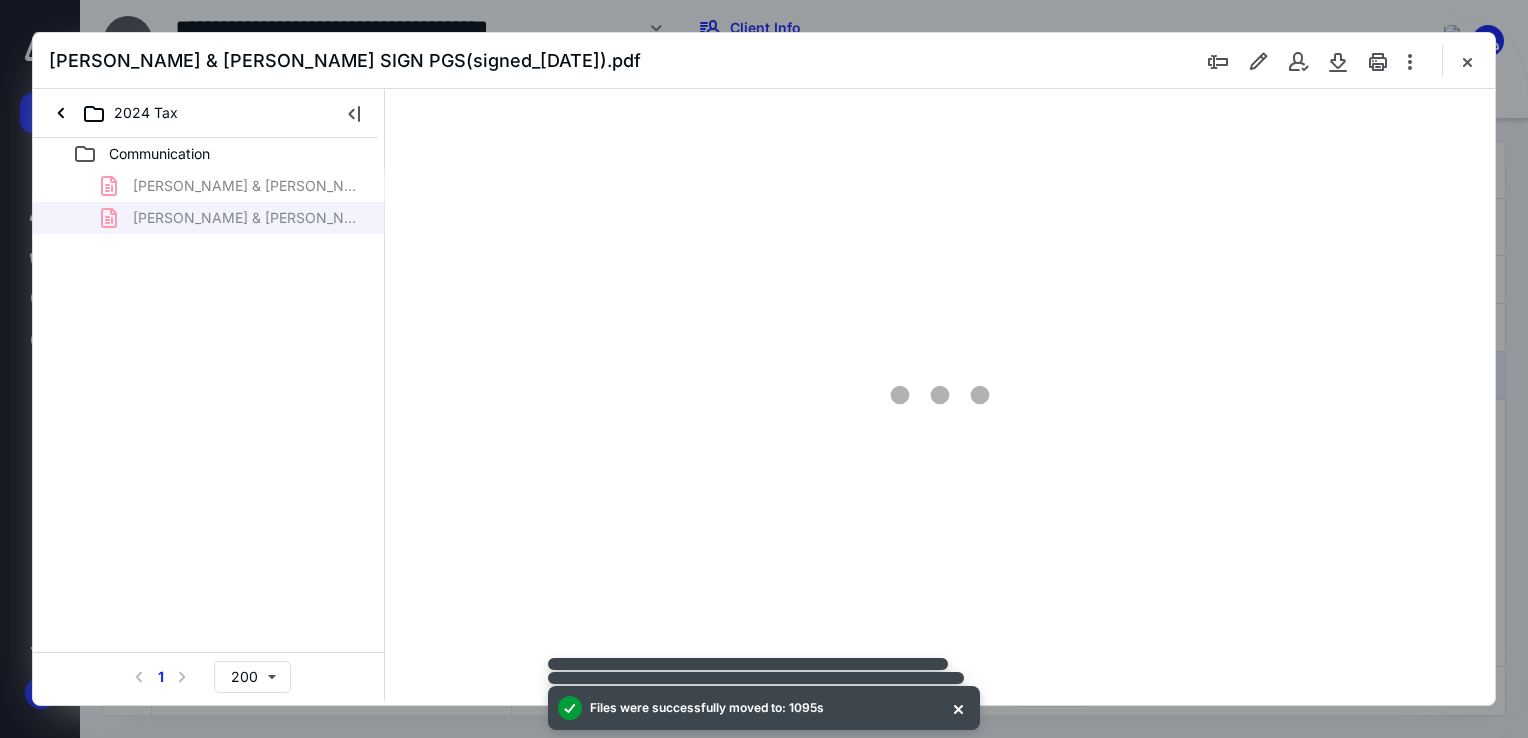 scroll, scrollTop: 0, scrollLeft: 0, axis: both 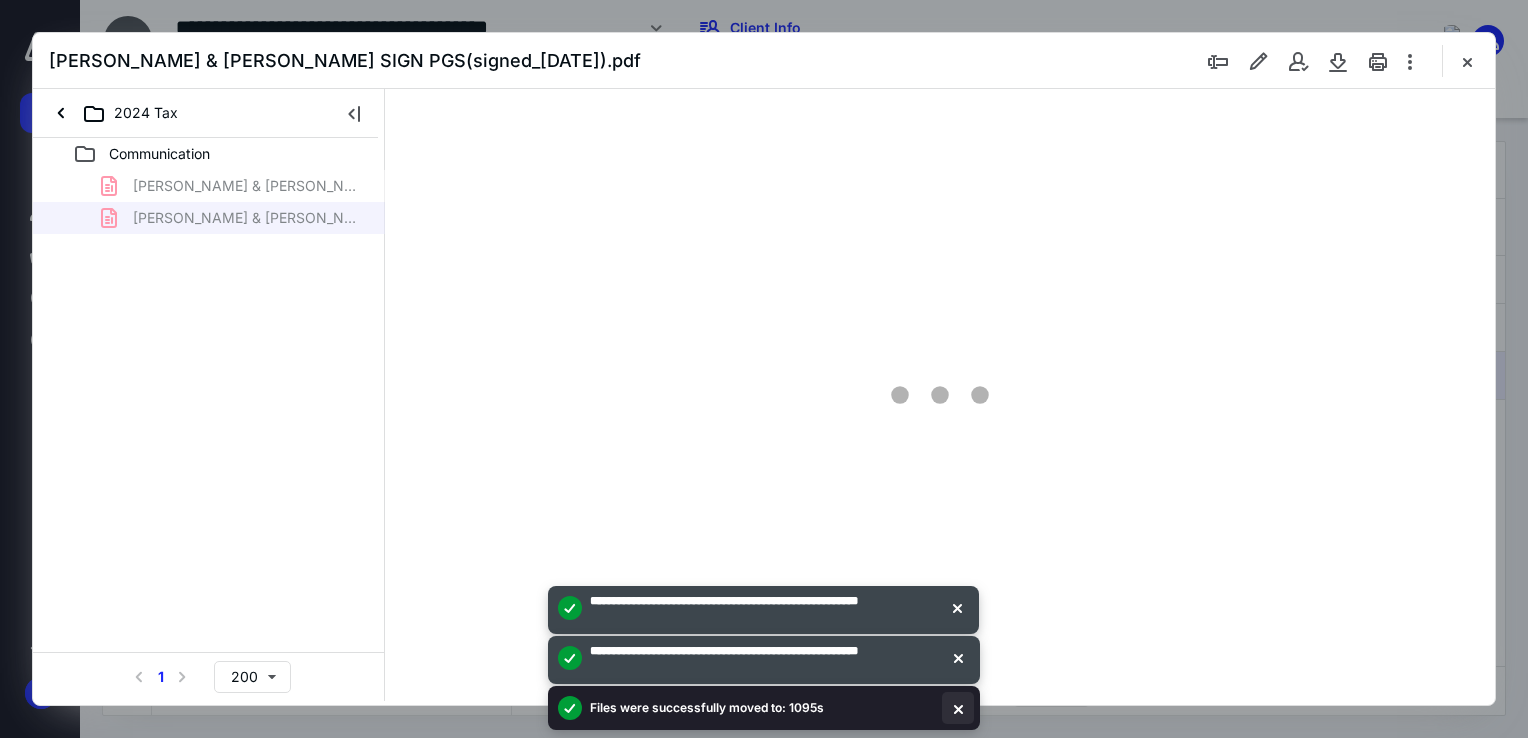 click at bounding box center [958, 708] 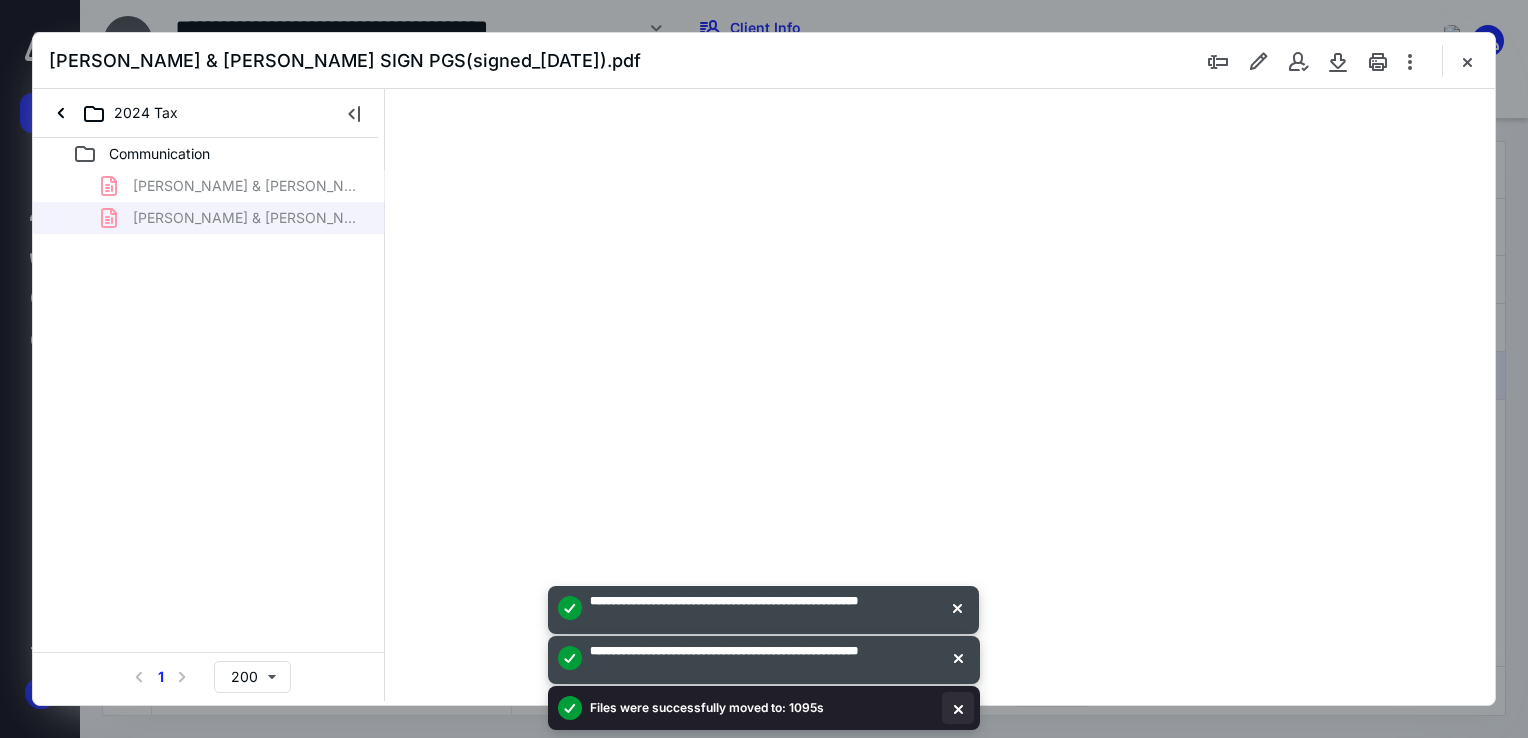 click at bounding box center (958, 658) 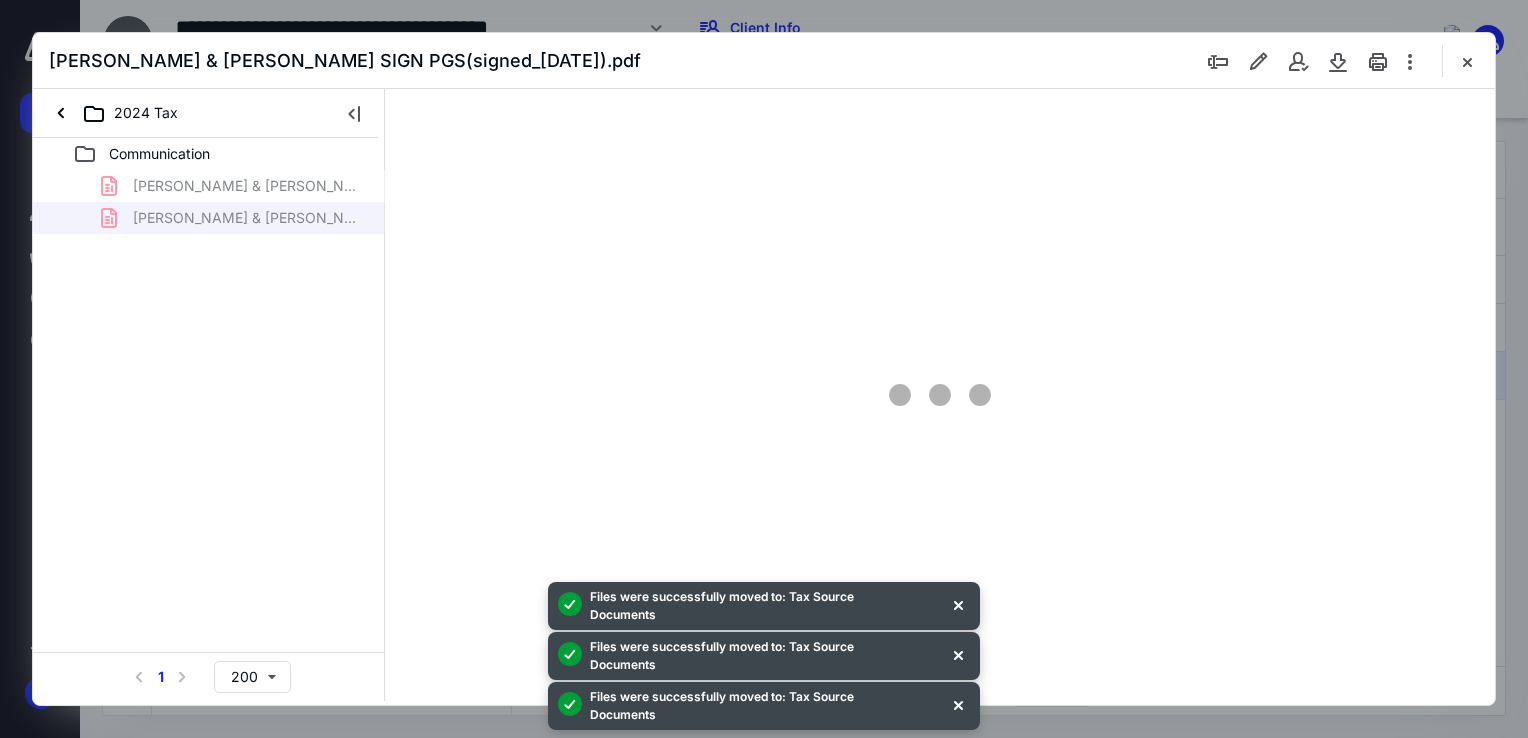click at bounding box center [958, 704] 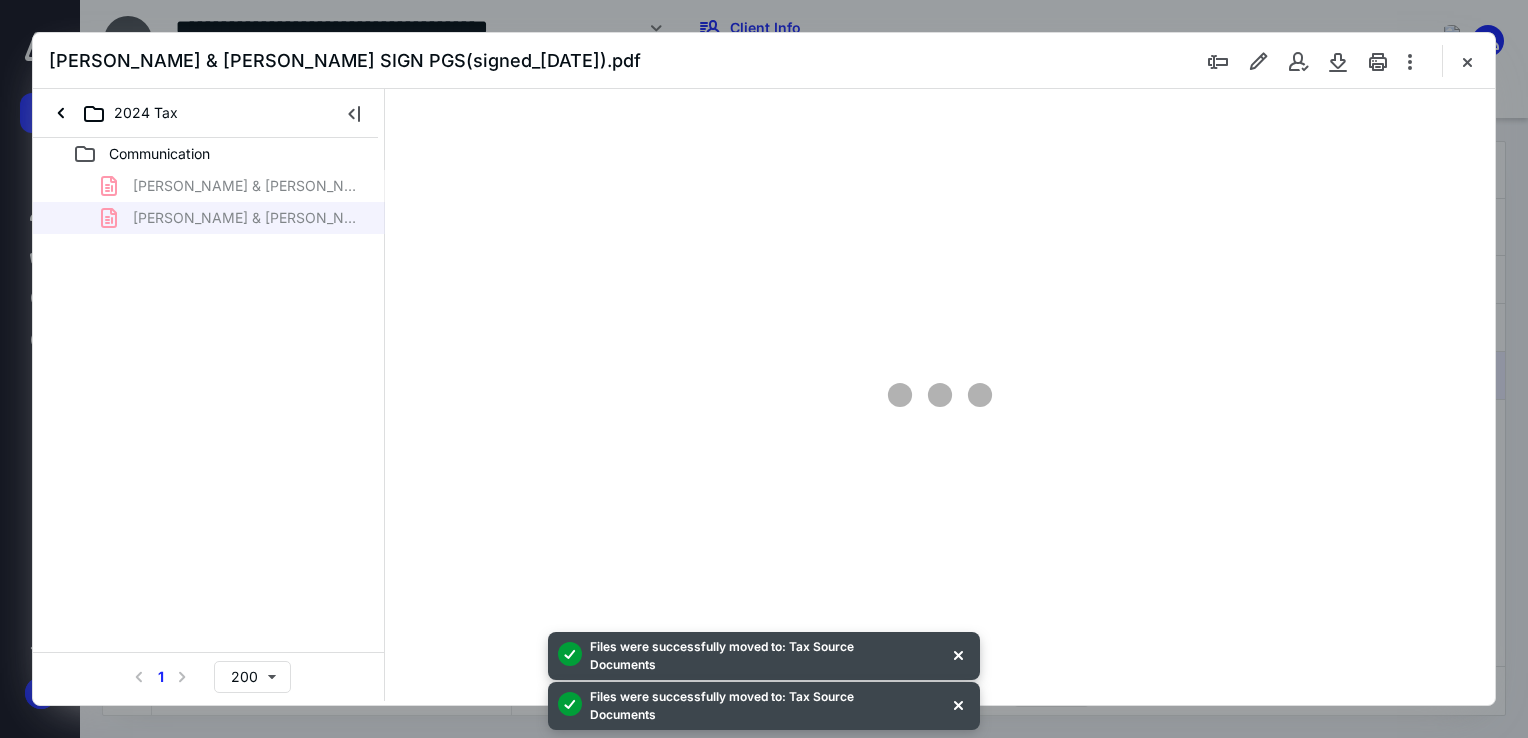 click at bounding box center [958, 704] 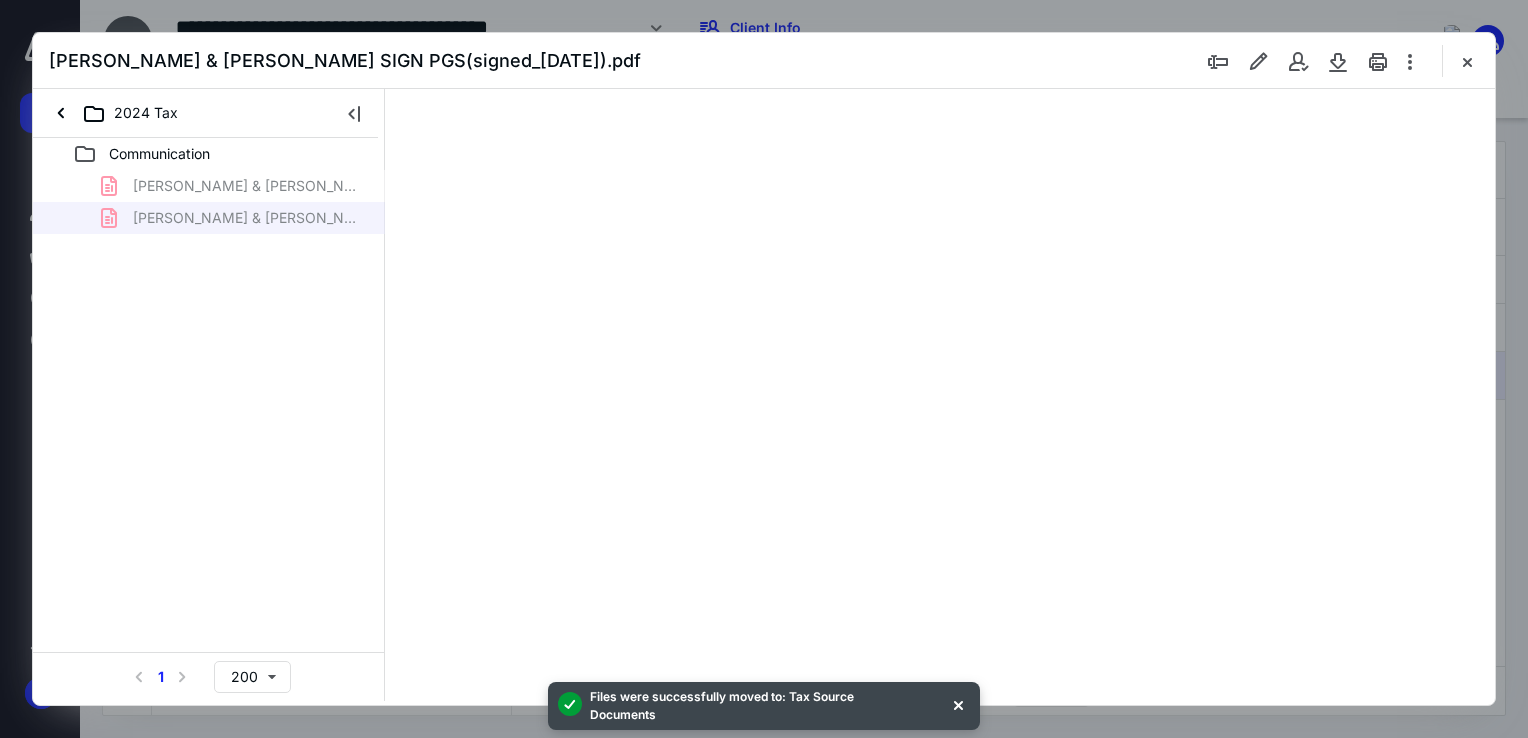 click at bounding box center (958, 704) 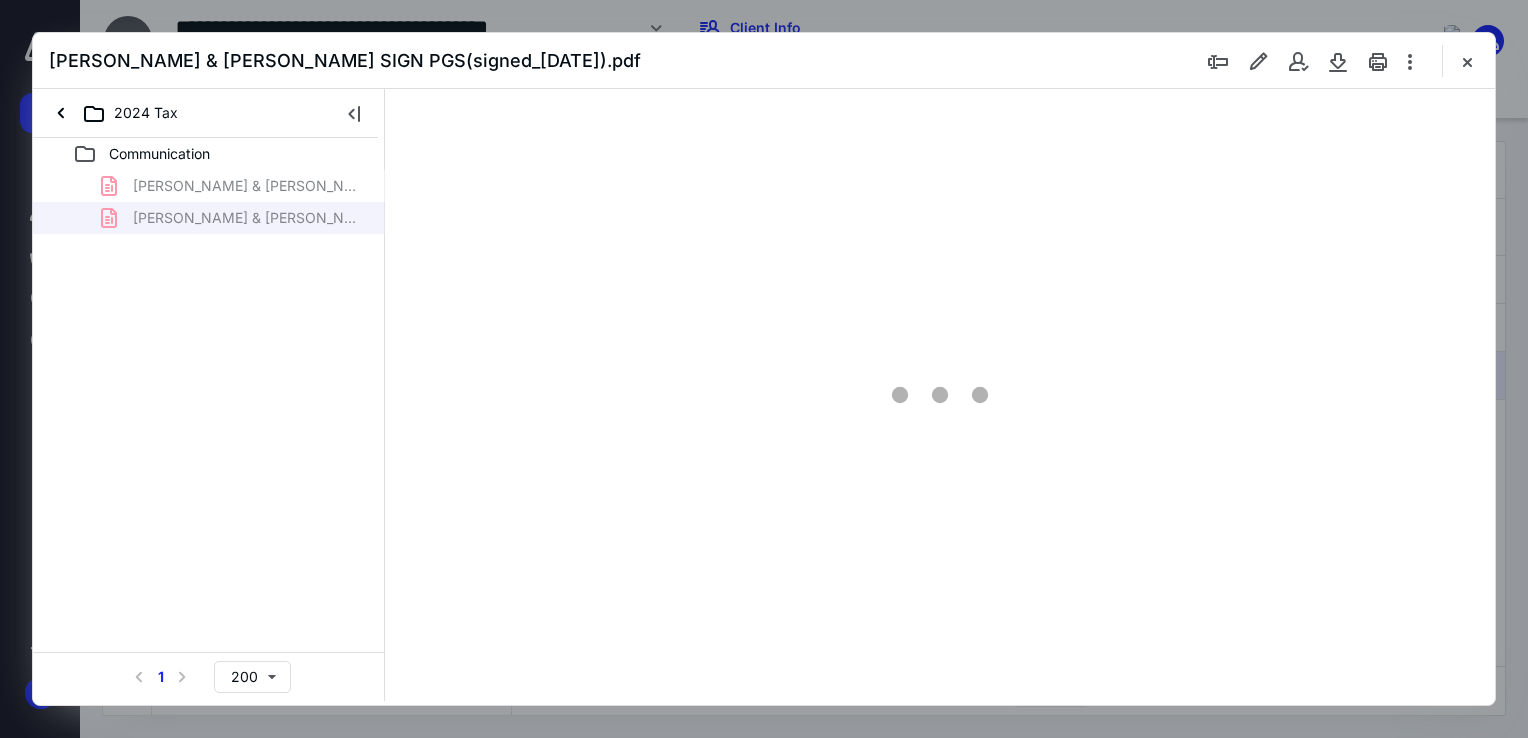 type on "69" 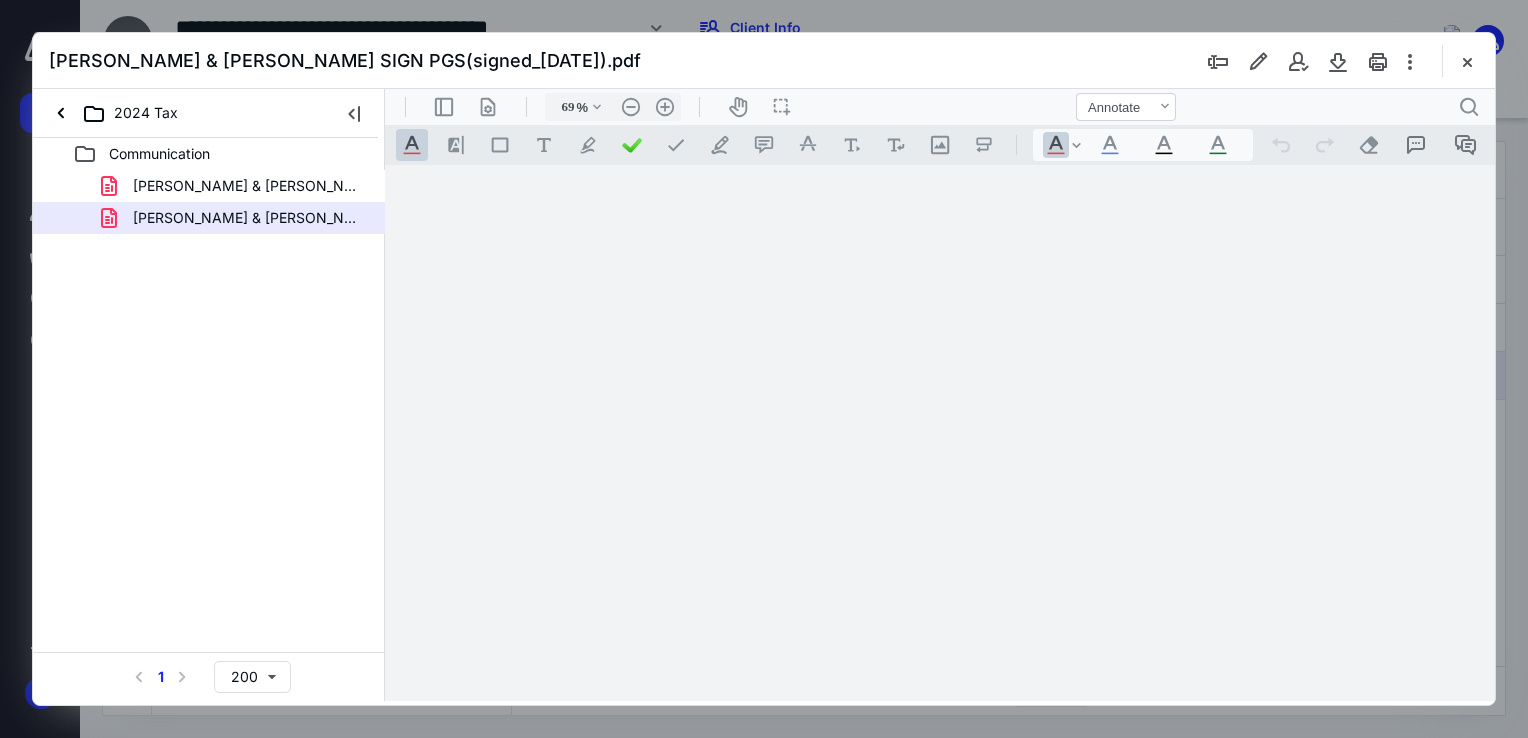 scroll, scrollTop: 79, scrollLeft: 0, axis: vertical 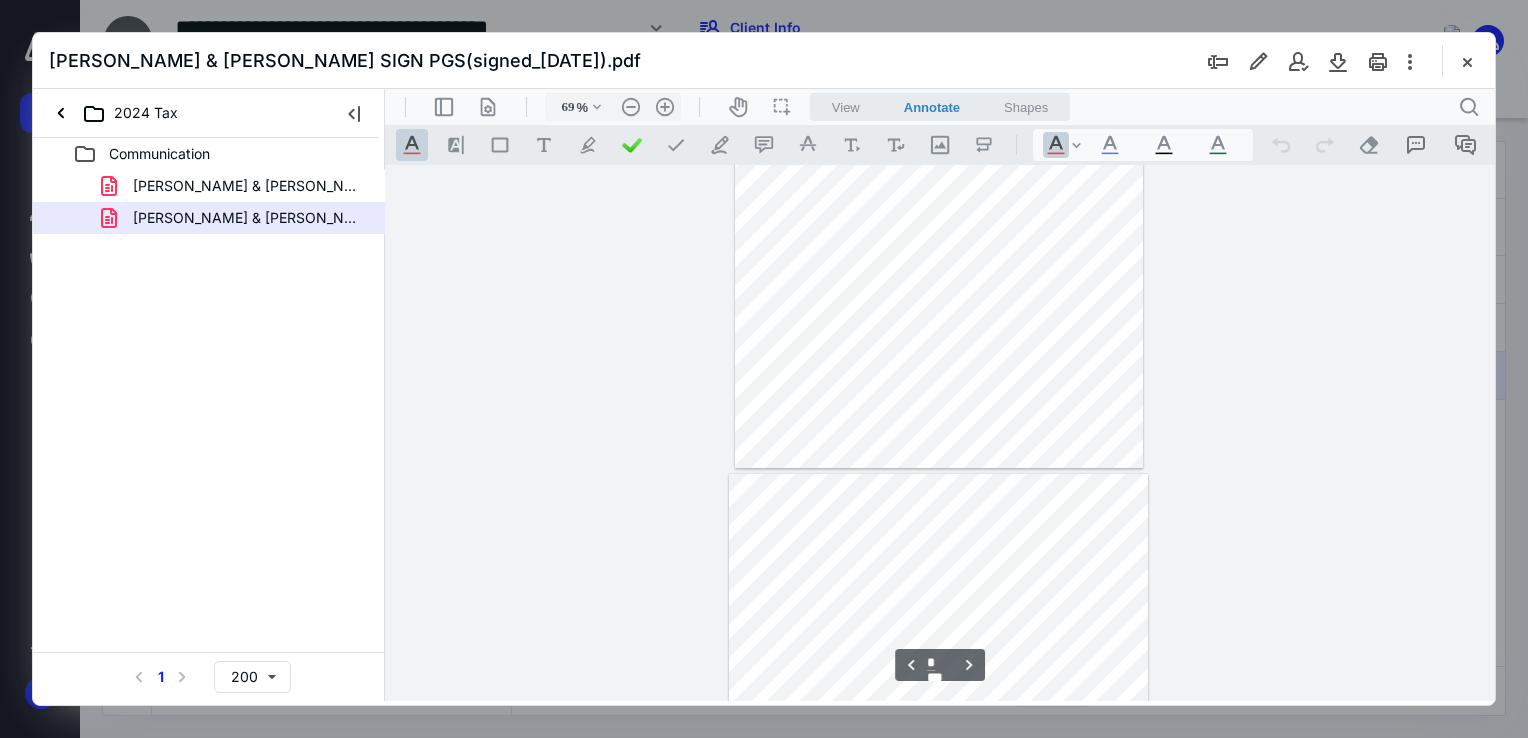 type on "*" 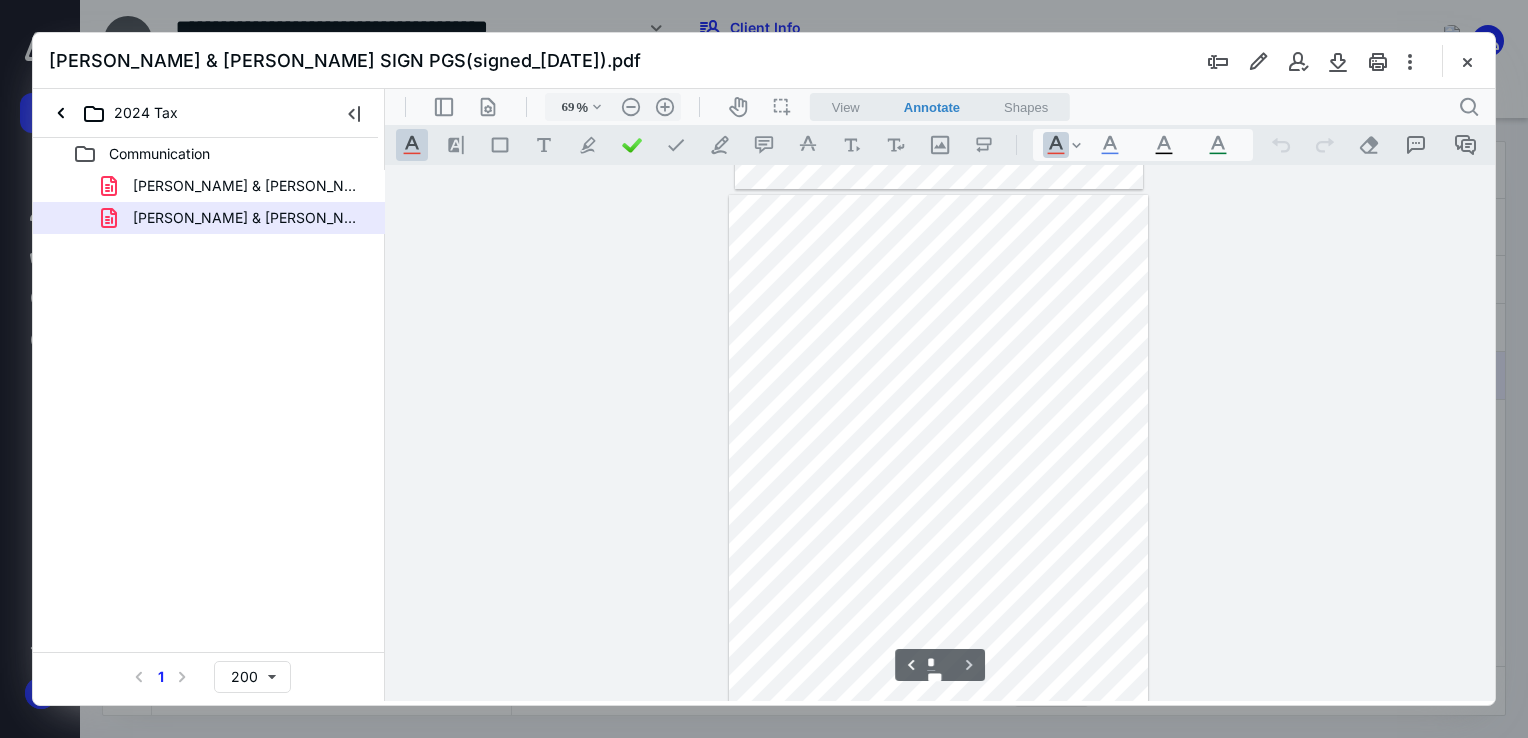 scroll, scrollTop: 2620, scrollLeft: 0, axis: vertical 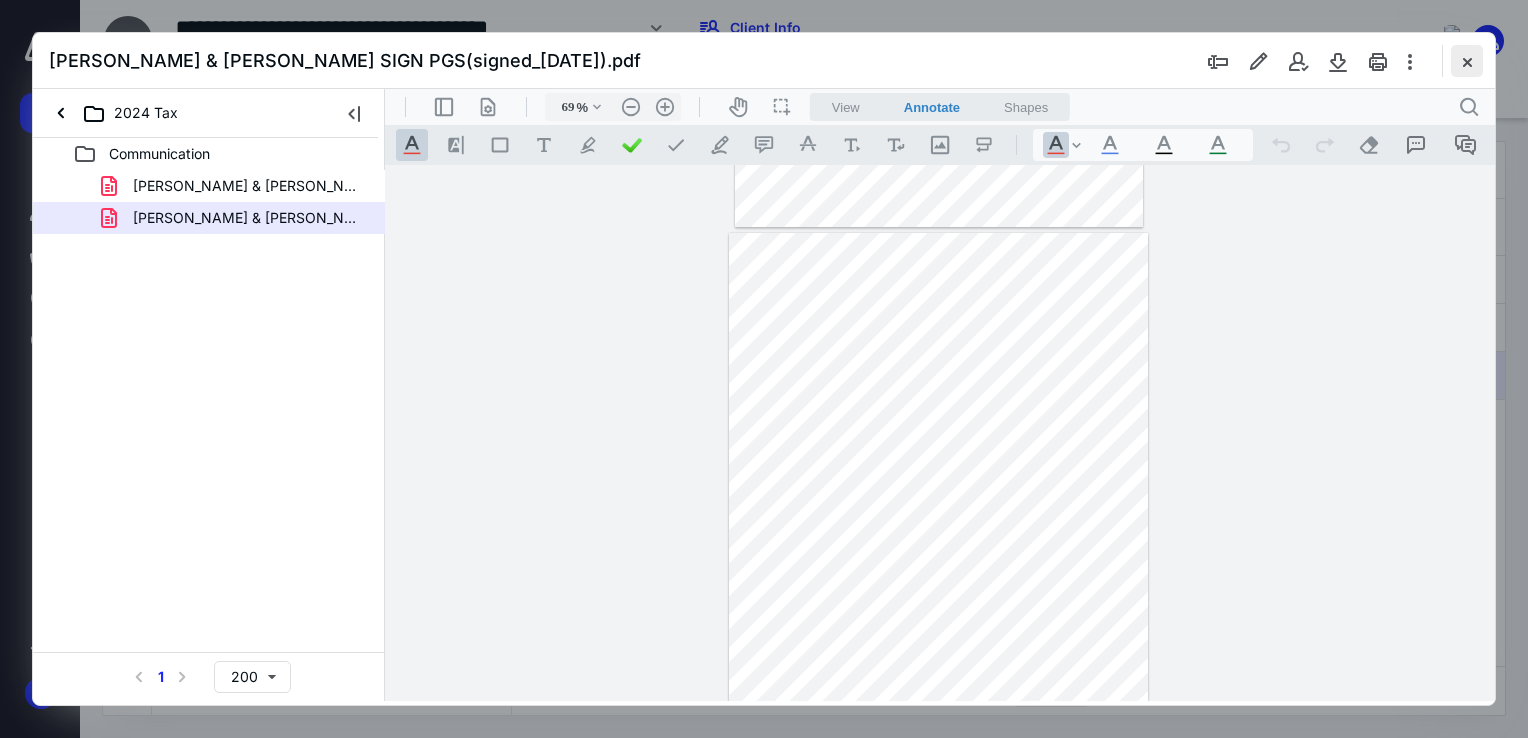 click at bounding box center [1467, 61] 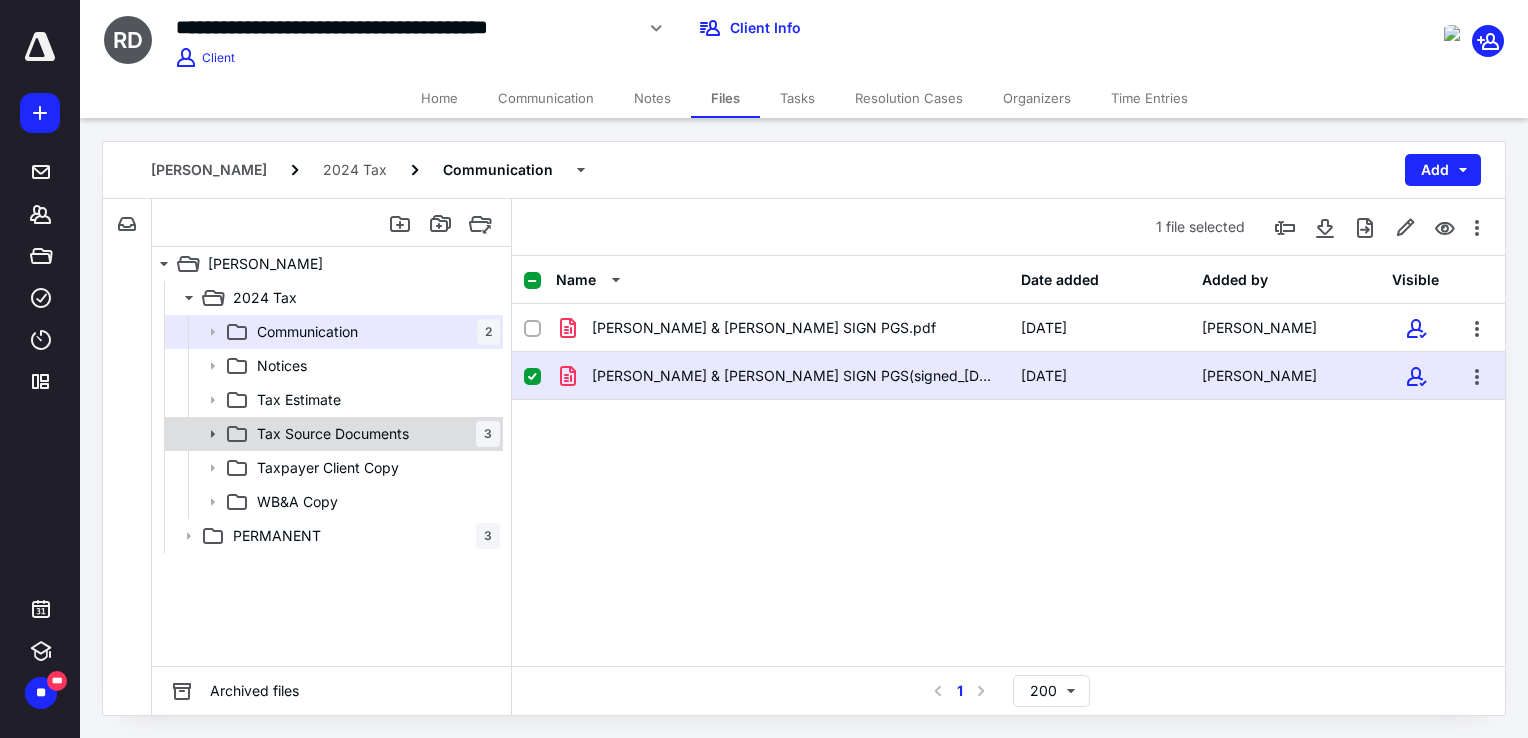 click on "Tax Source Documents" at bounding box center (333, 434) 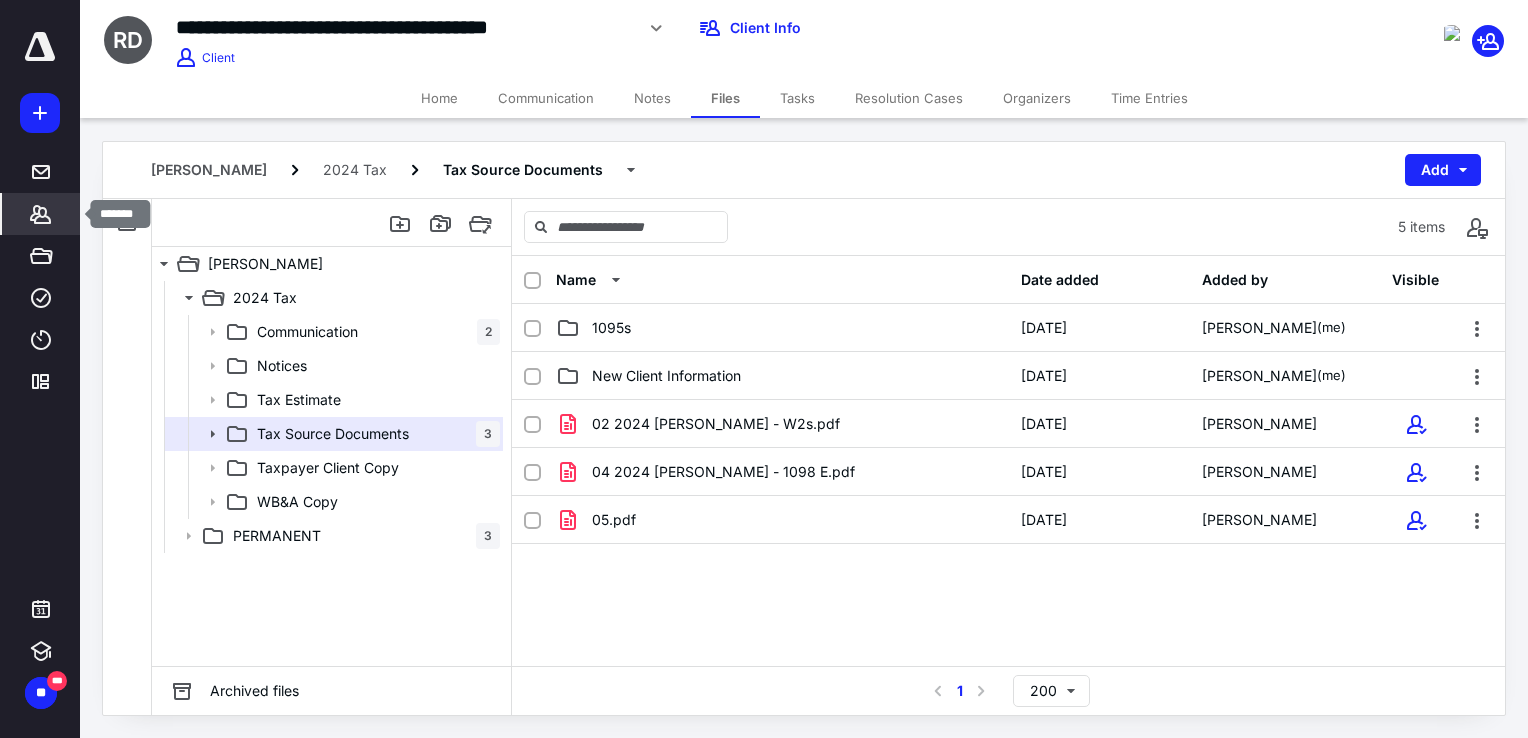 click 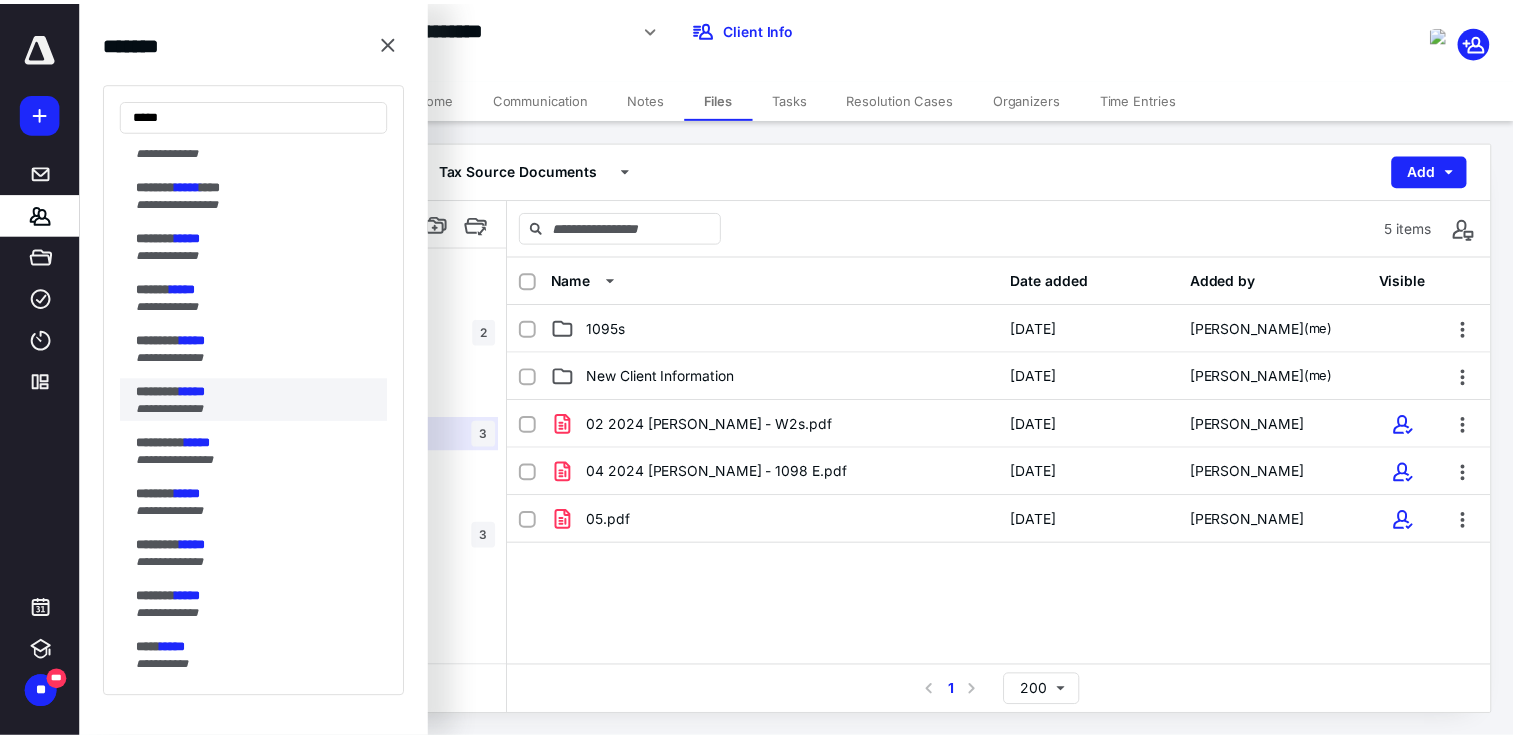 scroll, scrollTop: 900, scrollLeft: 0, axis: vertical 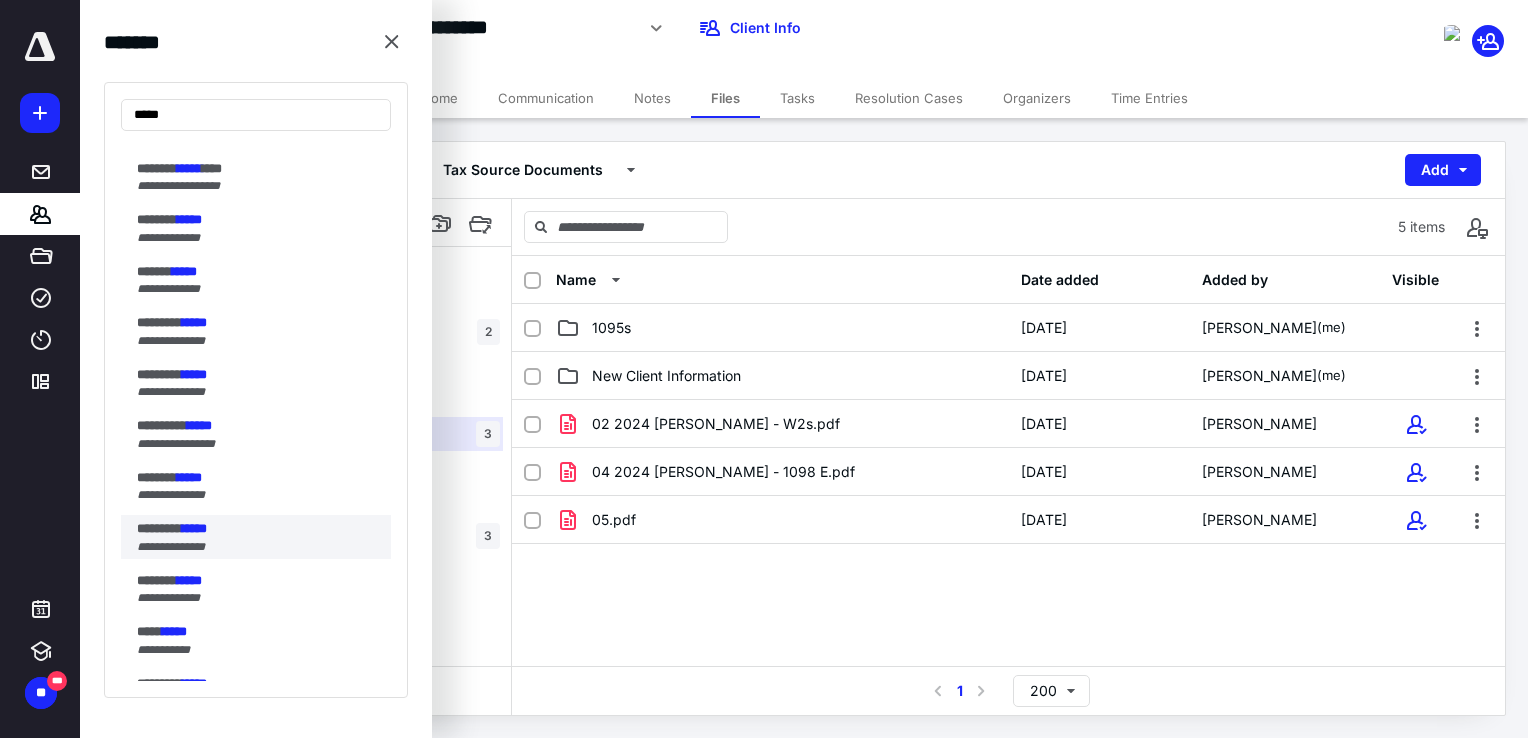 type on "*****" 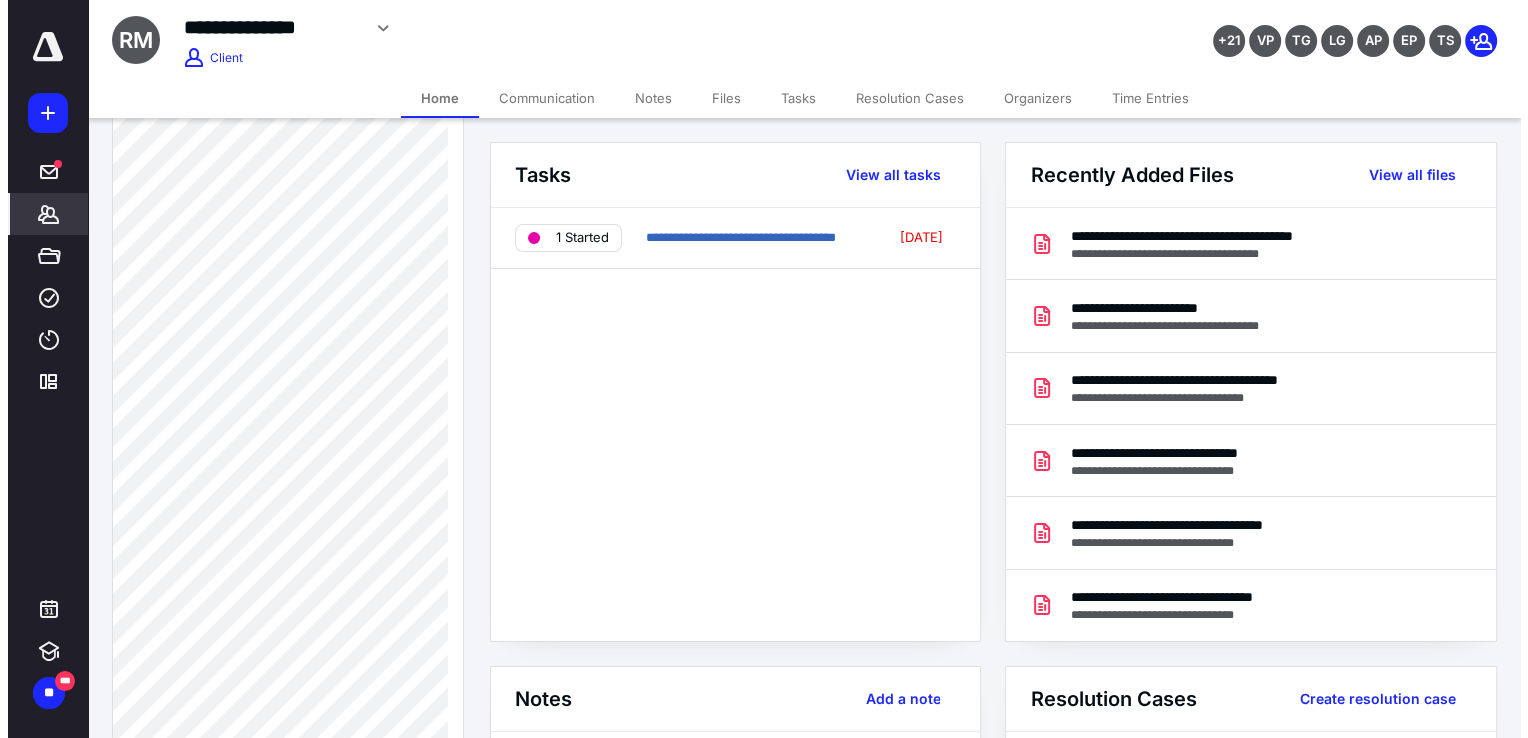 scroll, scrollTop: 1100, scrollLeft: 0, axis: vertical 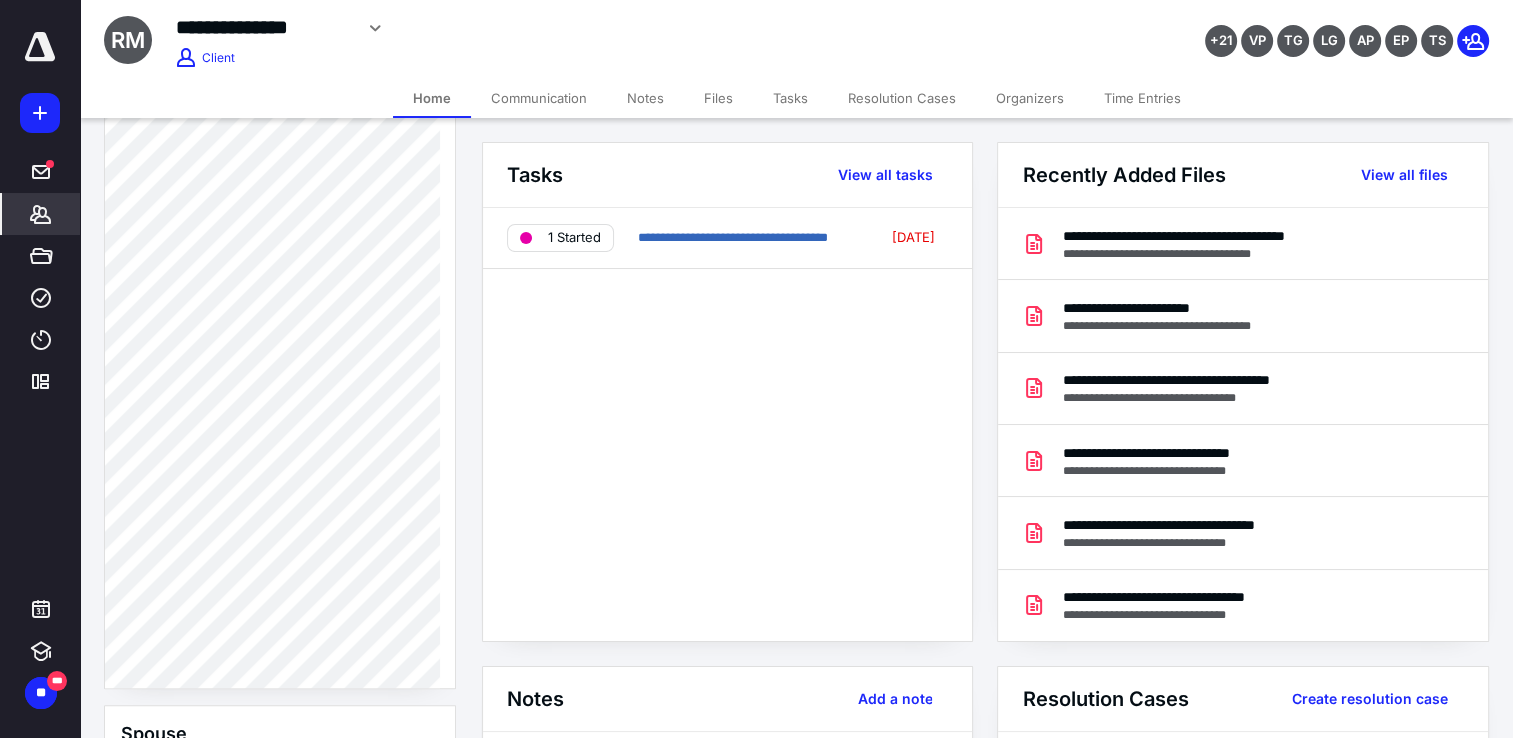 drag, startPoint x: 740, startPoint y: 96, endPoint x: 735, endPoint y: 127, distance: 31.400637 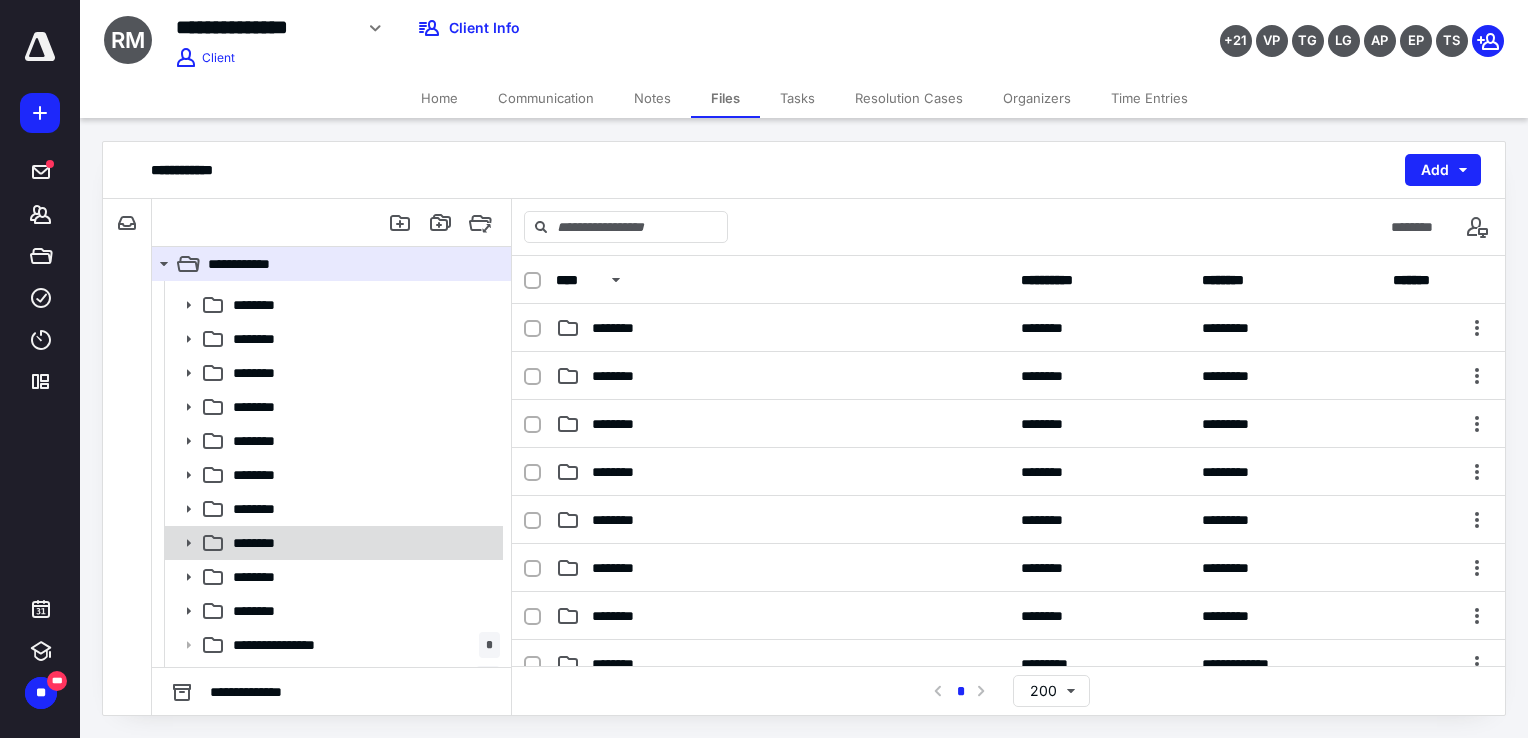 scroll, scrollTop: 89, scrollLeft: 0, axis: vertical 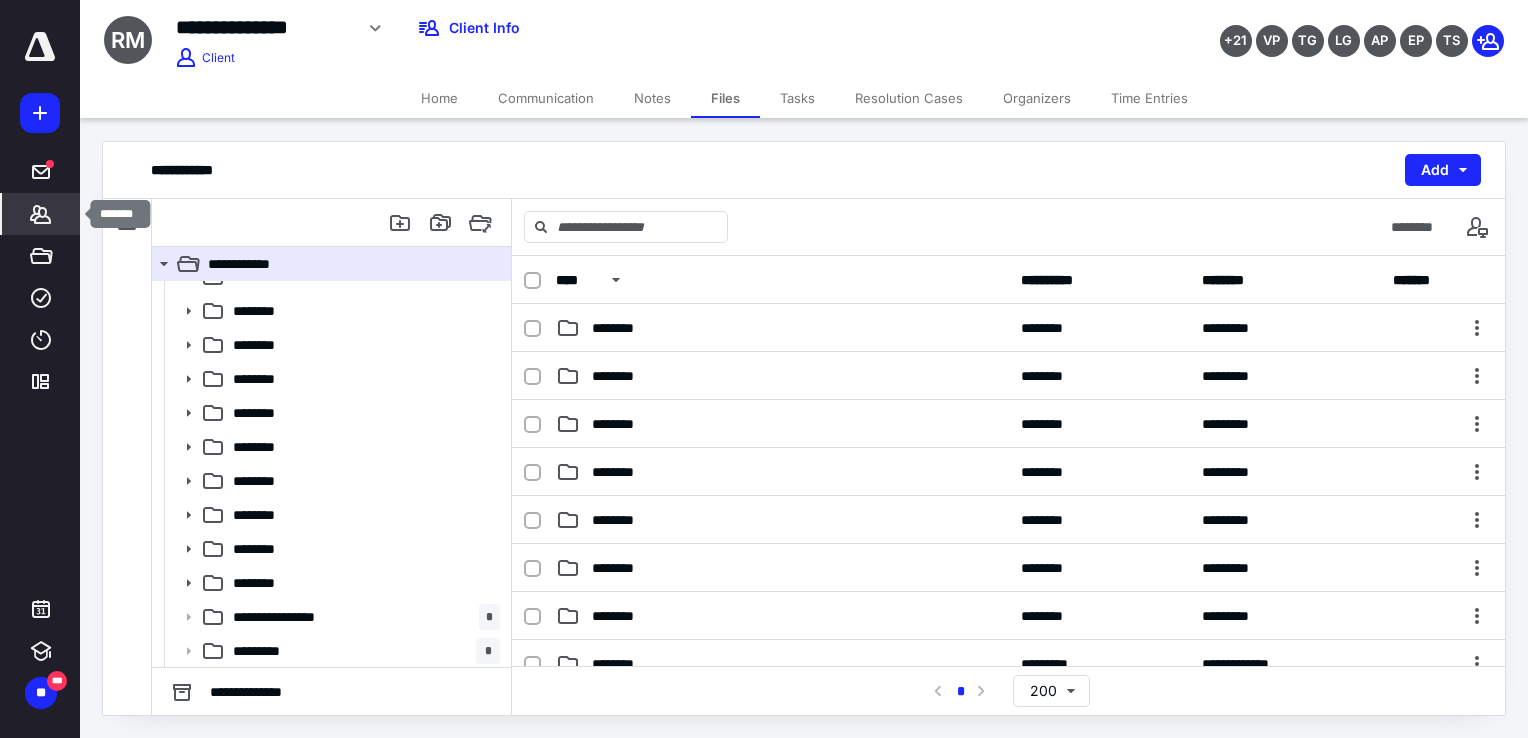 click on "*******" at bounding box center [41, 214] 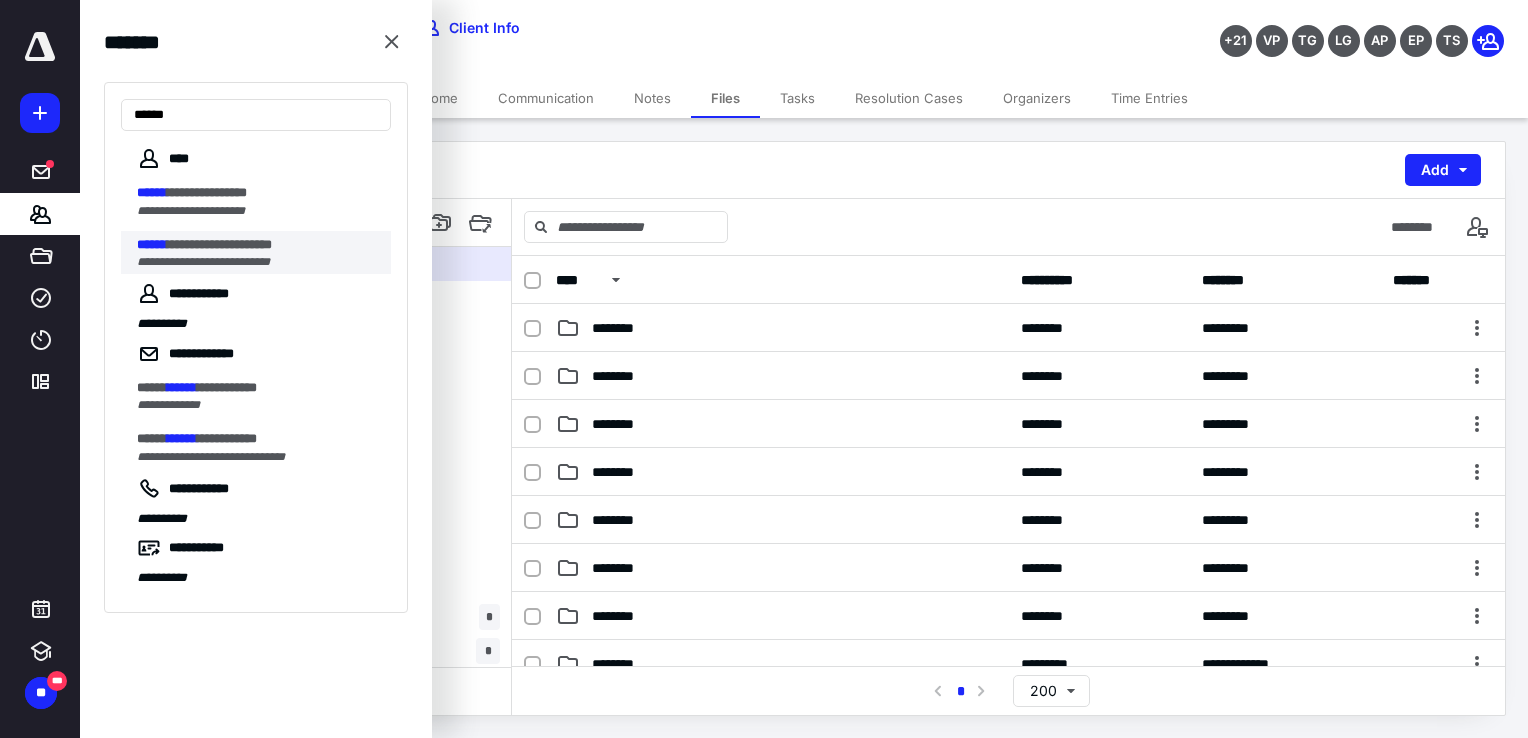 type on "******" 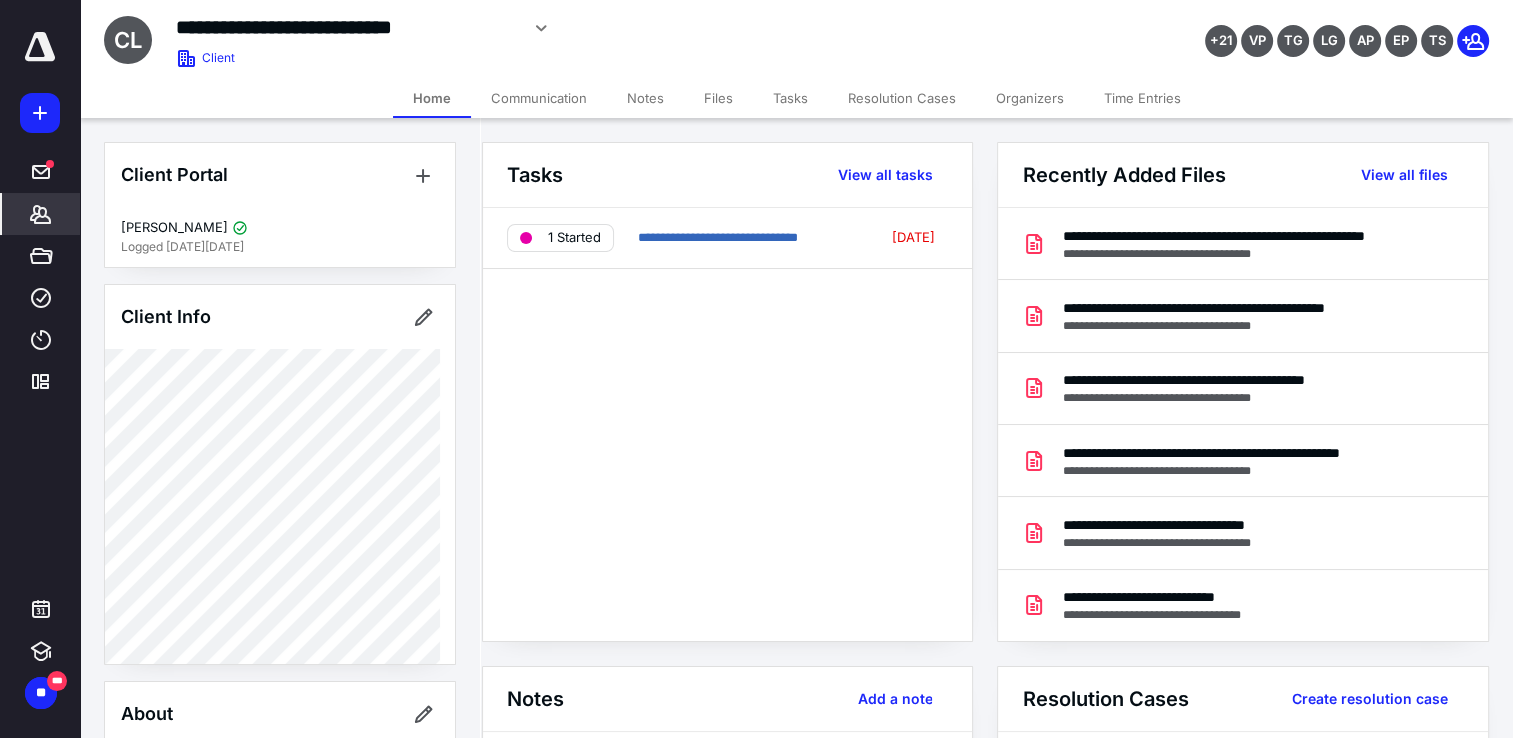 click on "Tasks" at bounding box center [790, 98] 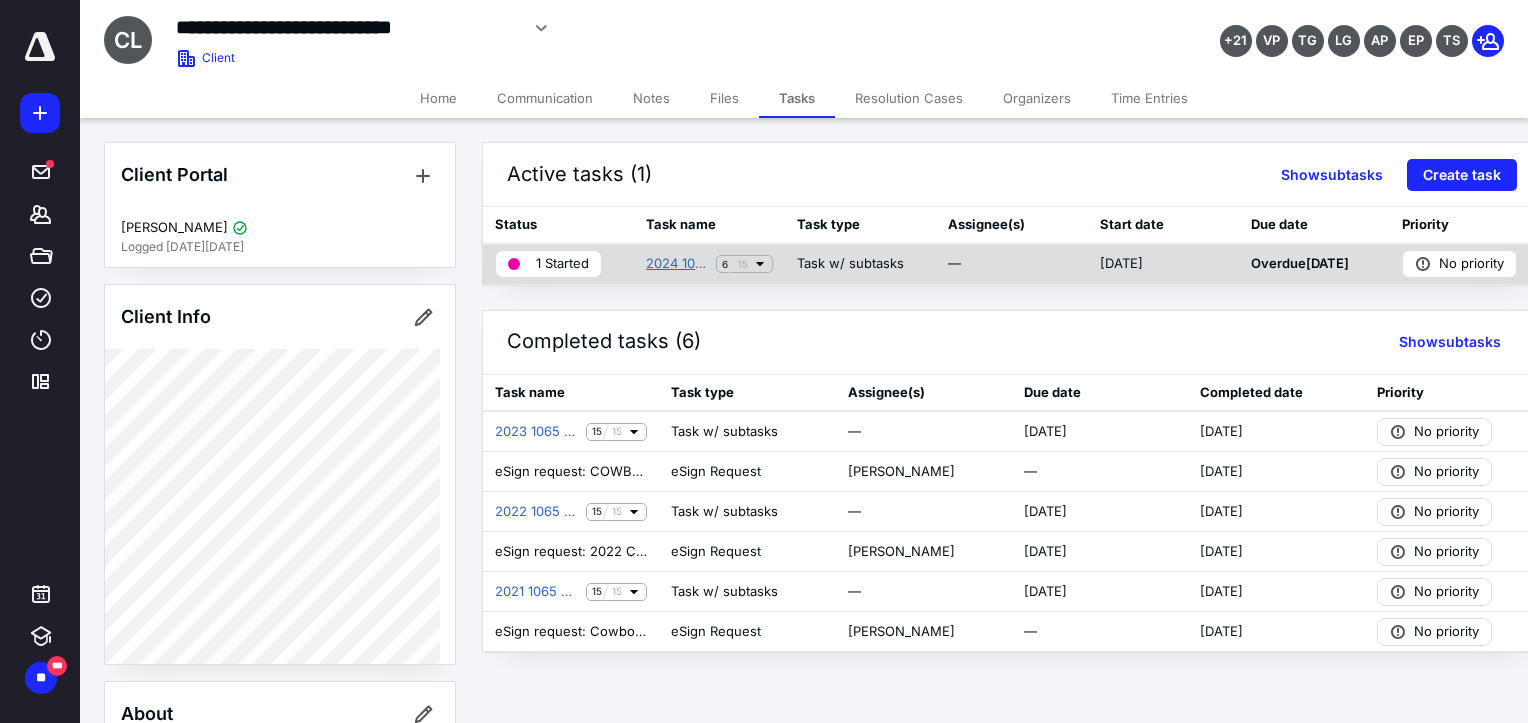 click on "2024 1065 Partnership Tax Return" at bounding box center [677, 264] 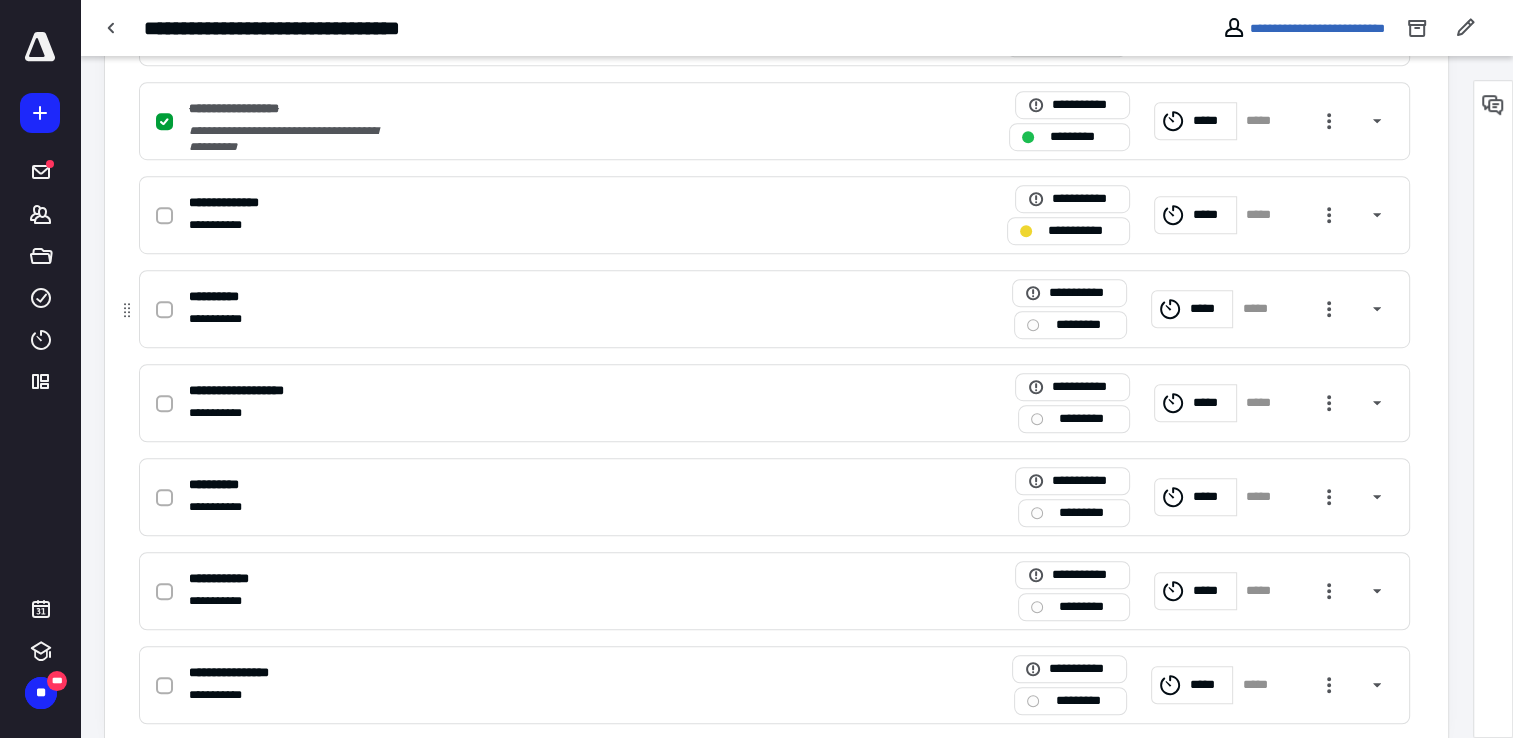 scroll, scrollTop: 1282, scrollLeft: 0, axis: vertical 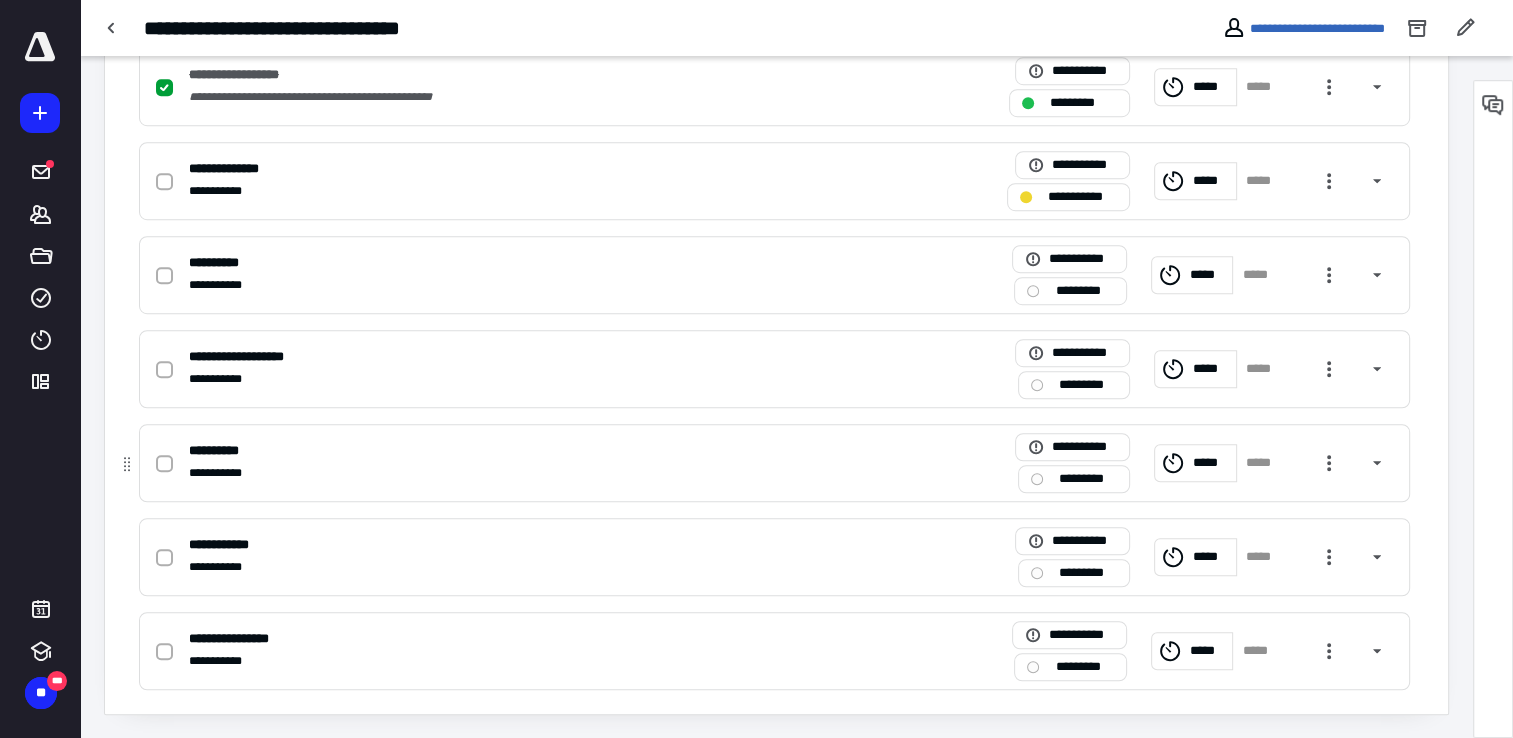 click on "**********" at bounding box center (512, 473) 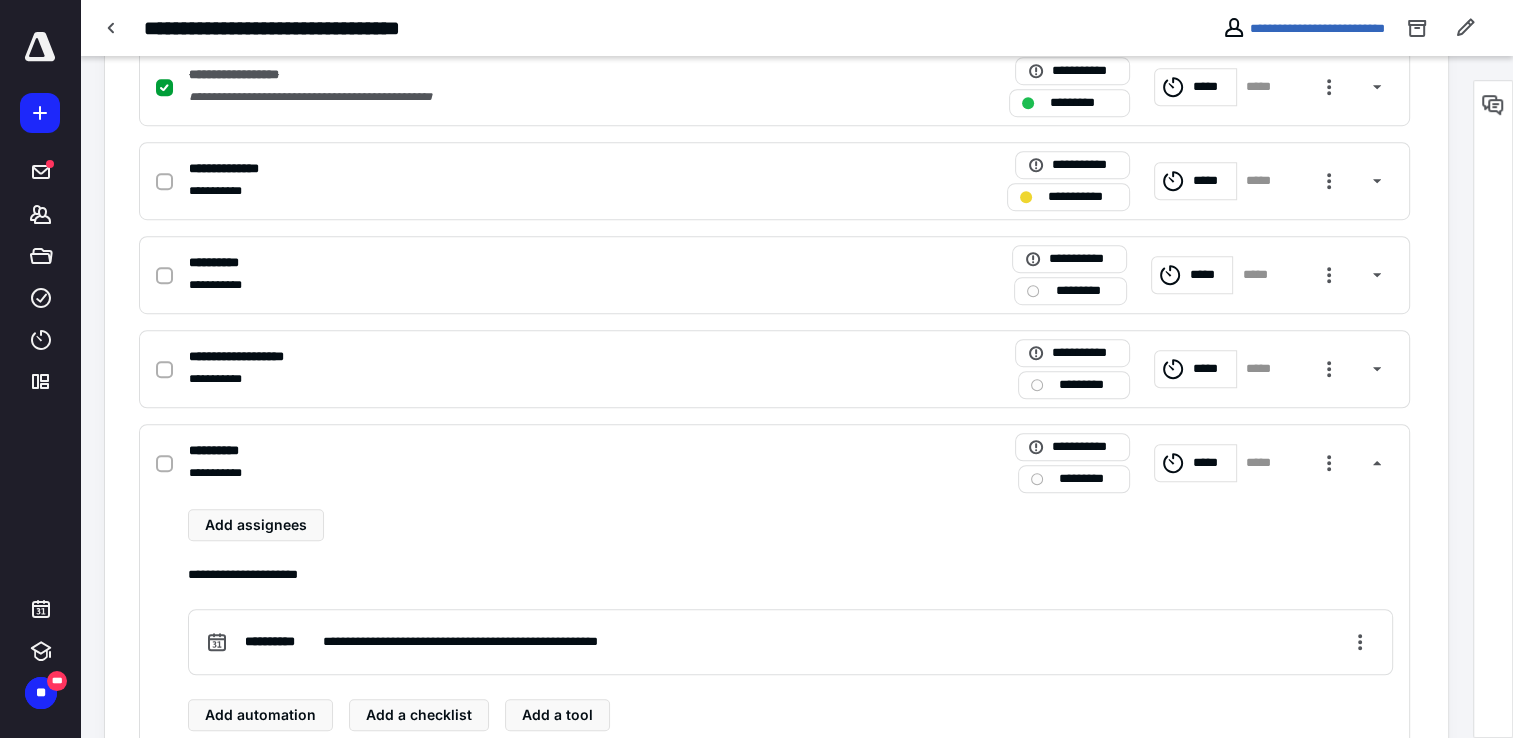 scroll, scrollTop: 1082, scrollLeft: 0, axis: vertical 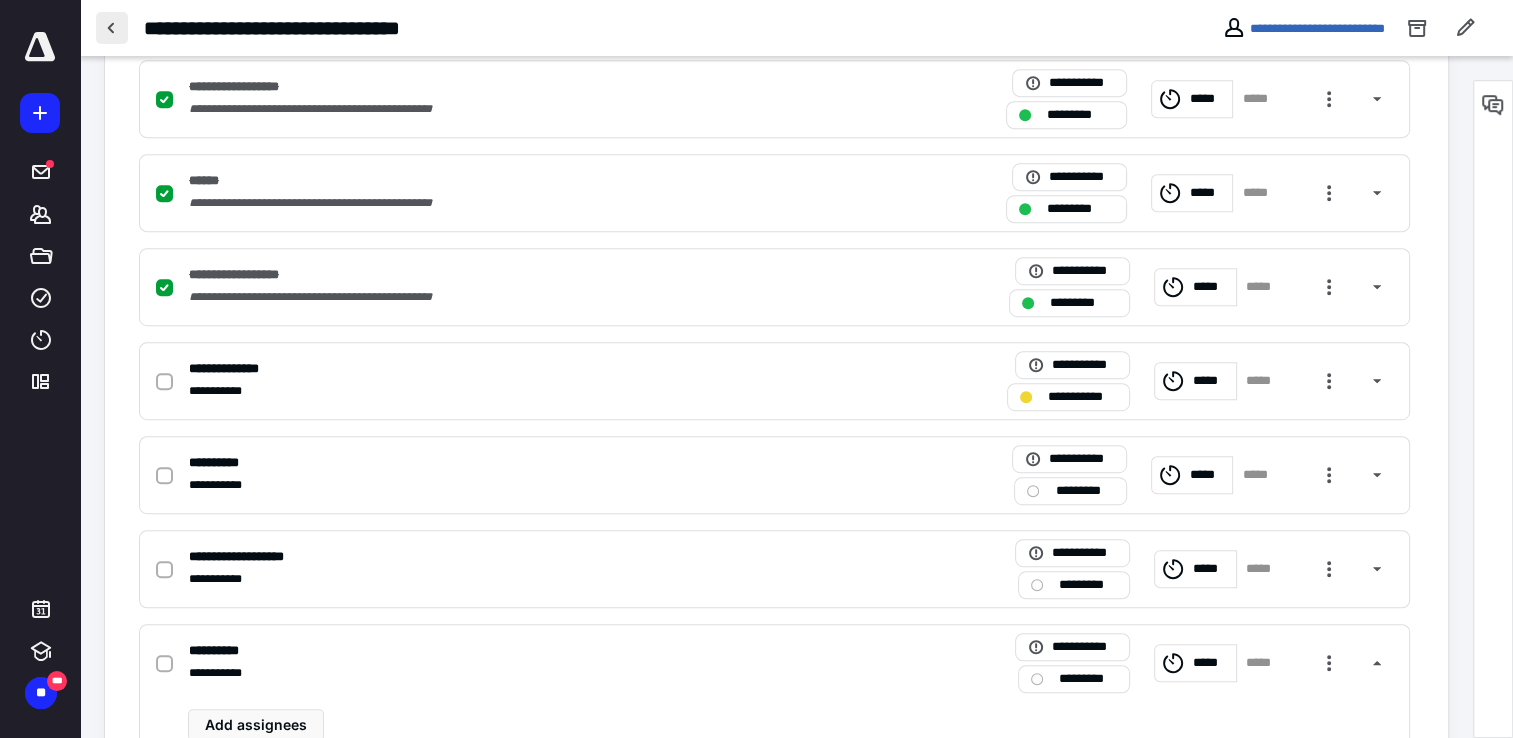 click at bounding box center [112, 28] 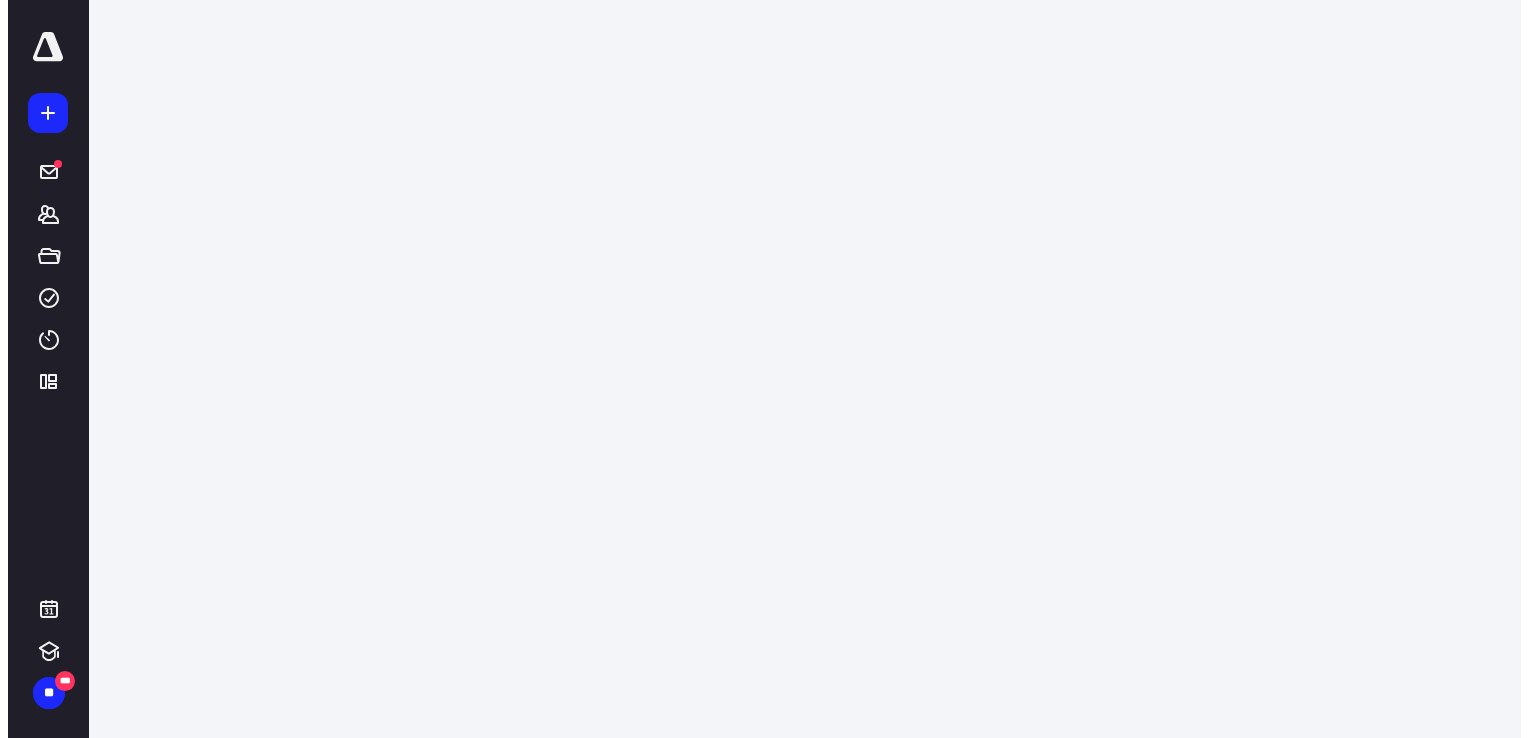 scroll, scrollTop: 0, scrollLeft: 0, axis: both 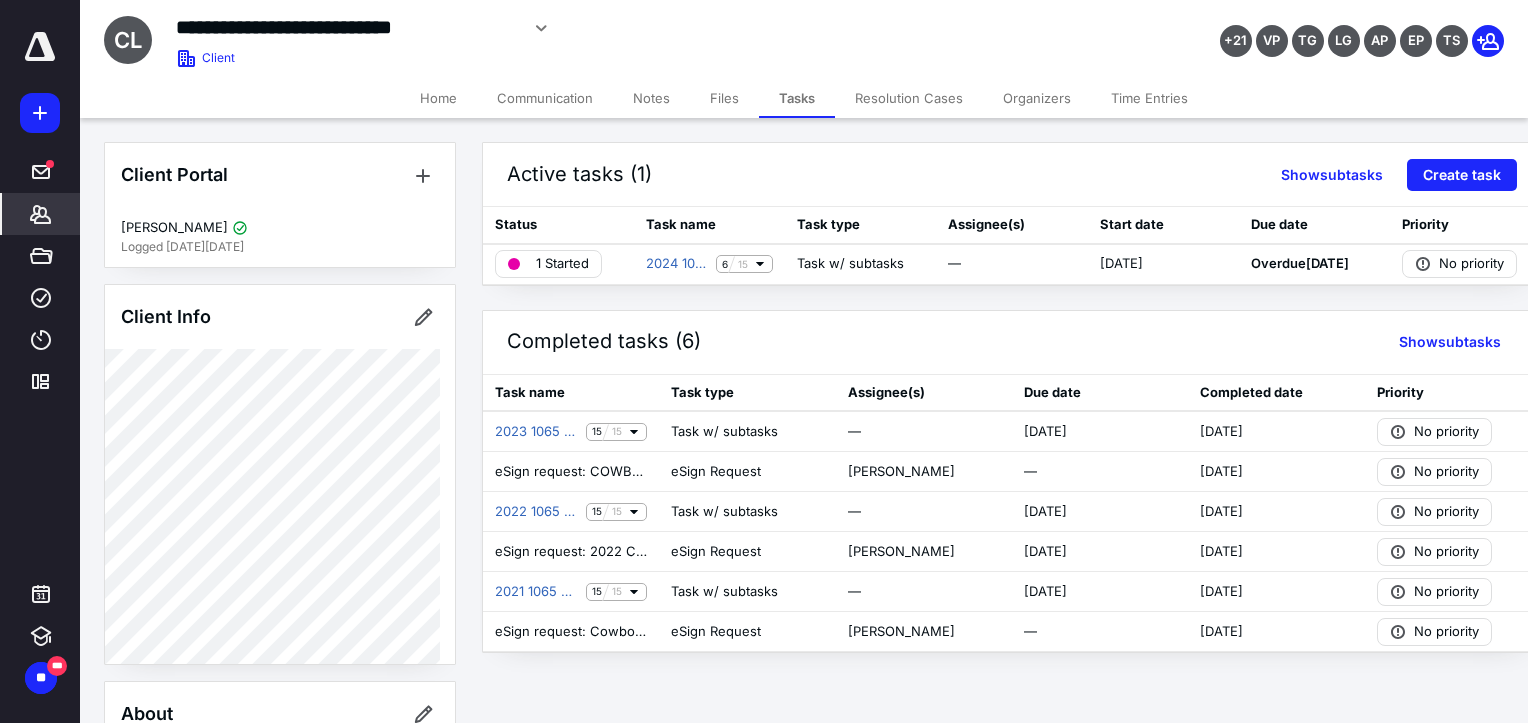 click 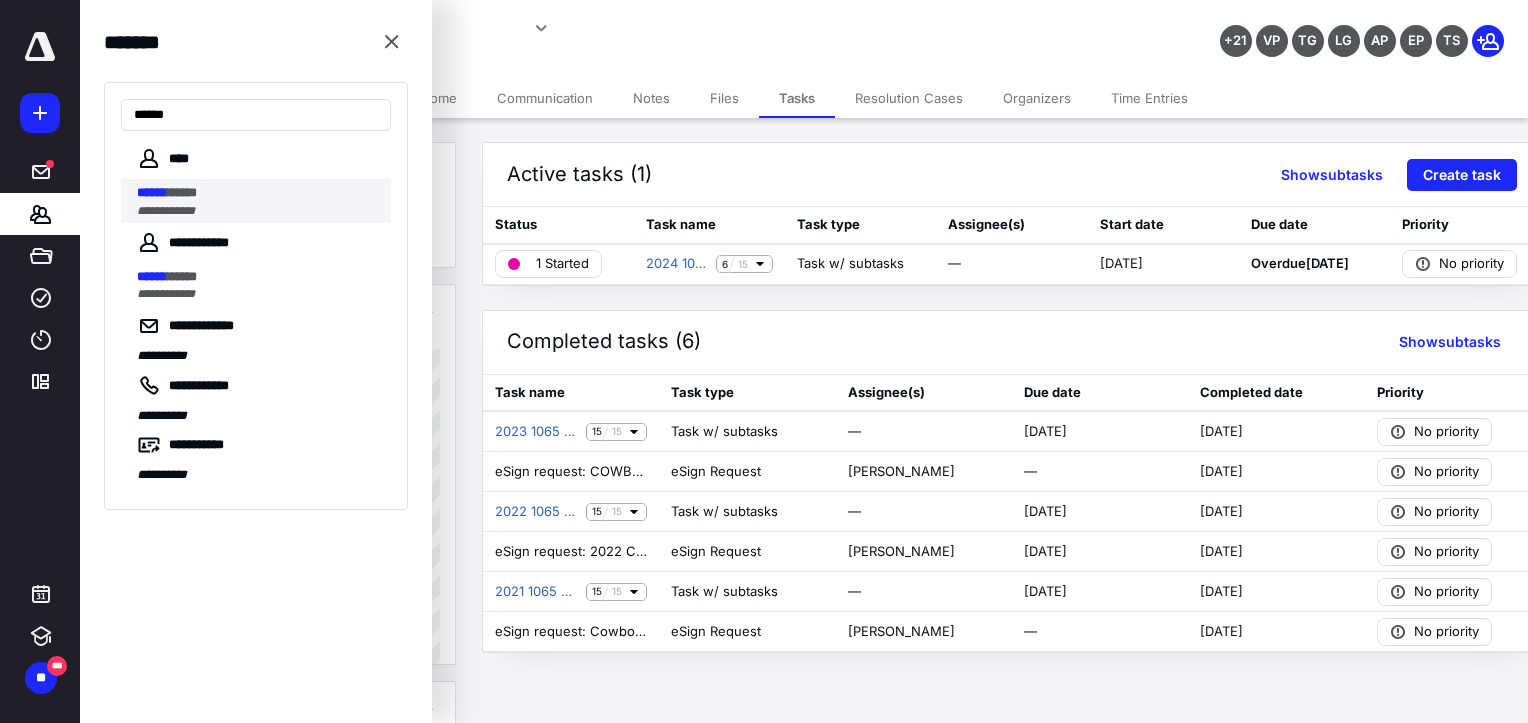 type on "******" 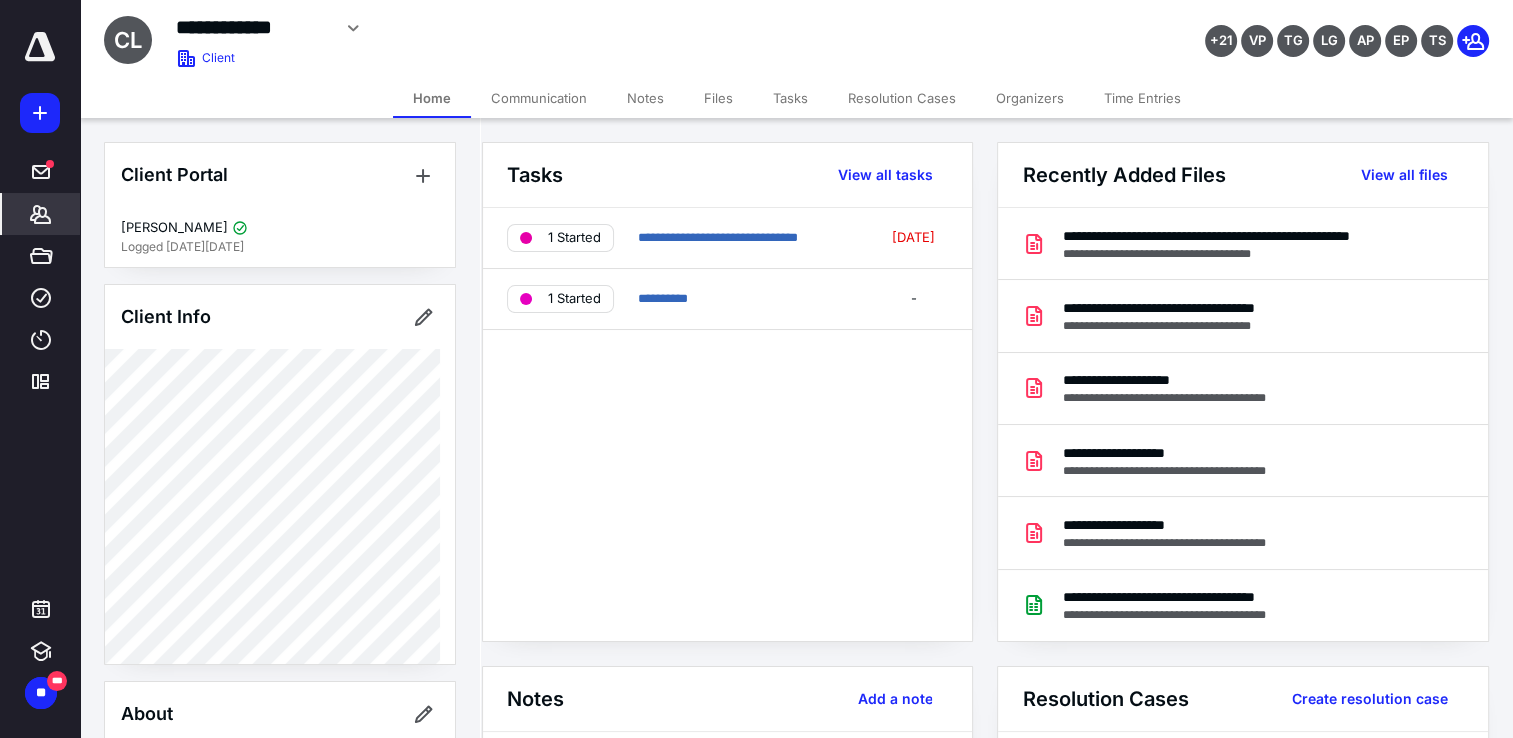 click on "Tasks" at bounding box center [790, 98] 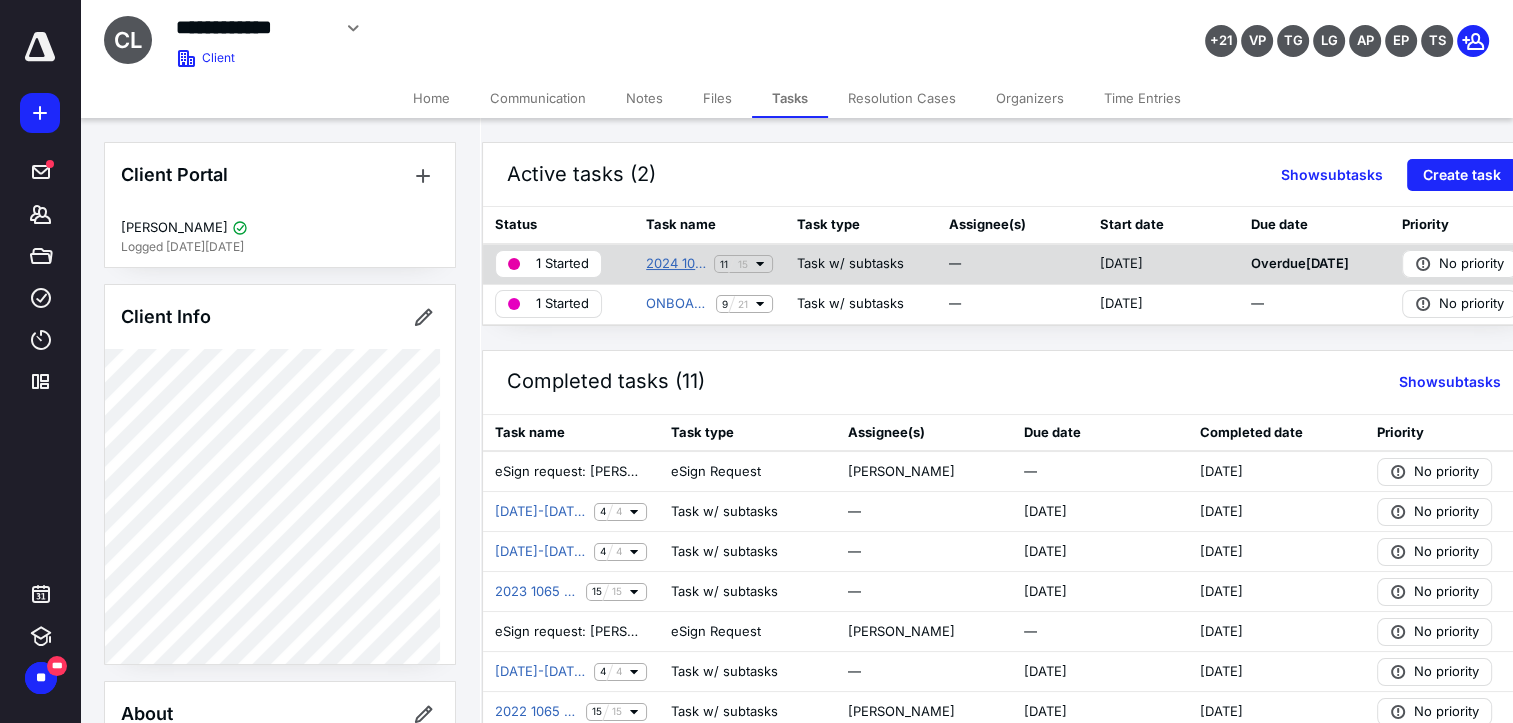 click on "2024 1065 Partnership Tax Return" at bounding box center [676, 264] 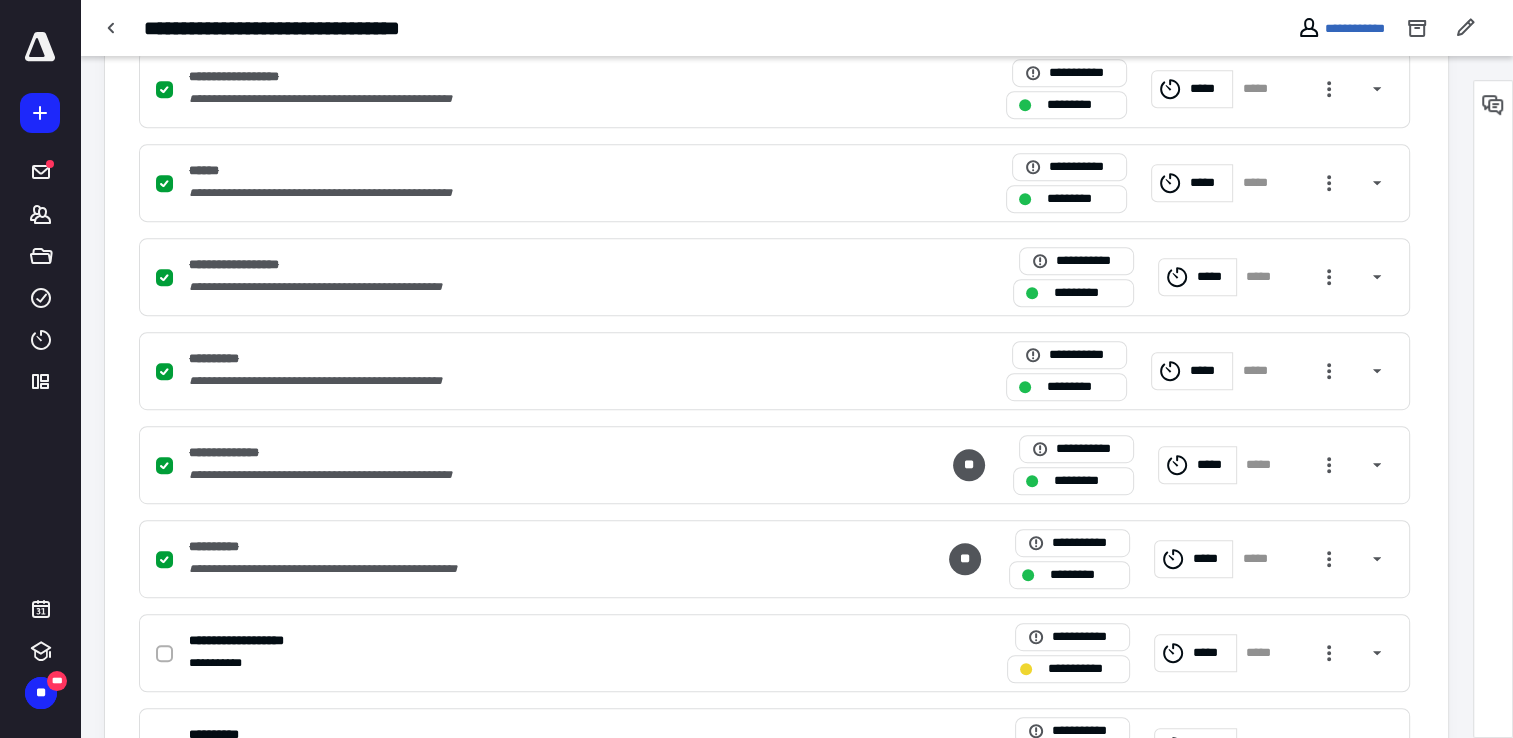 scroll, scrollTop: 1282, scrollLeft: 0, axis: vertical 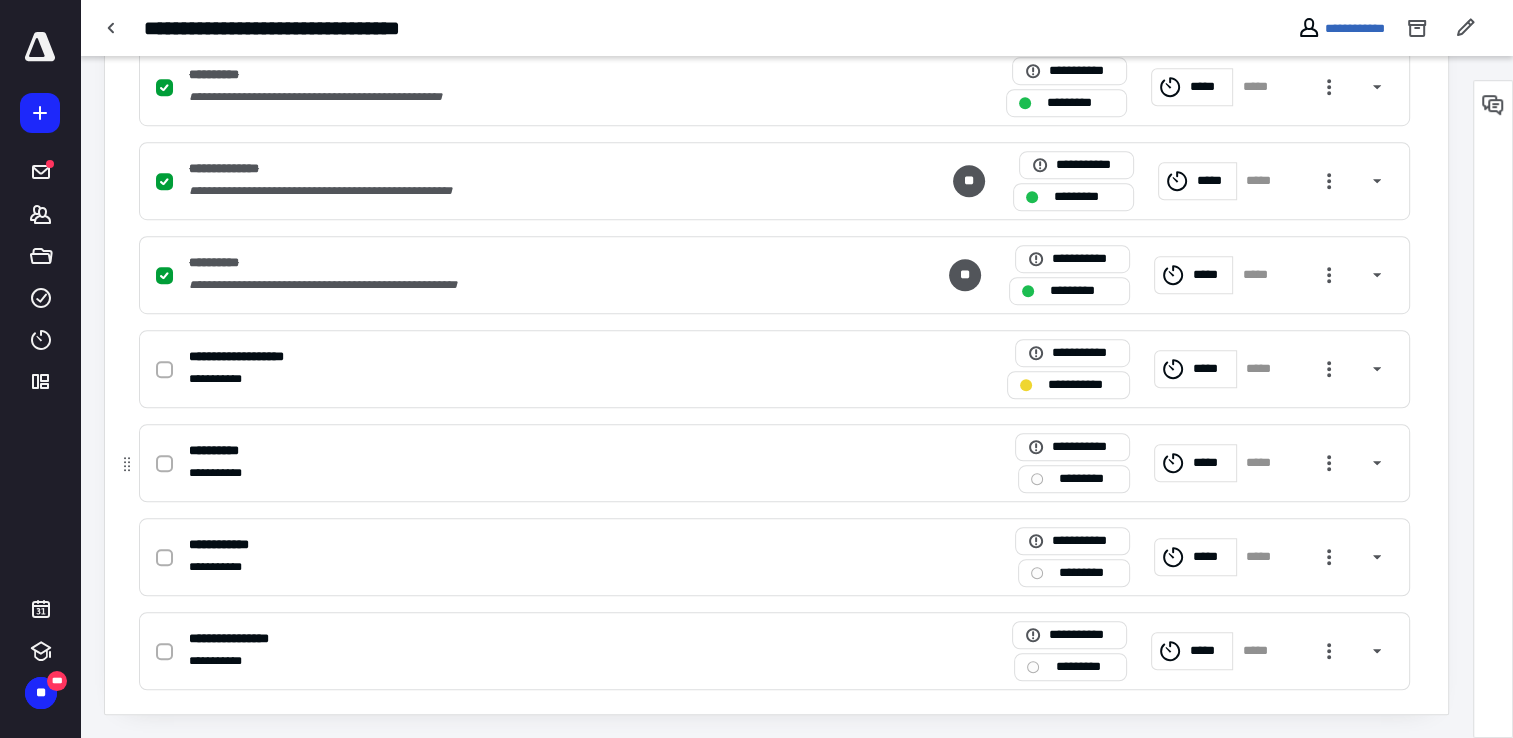 click on "**********" at bounding box center (512, 473) 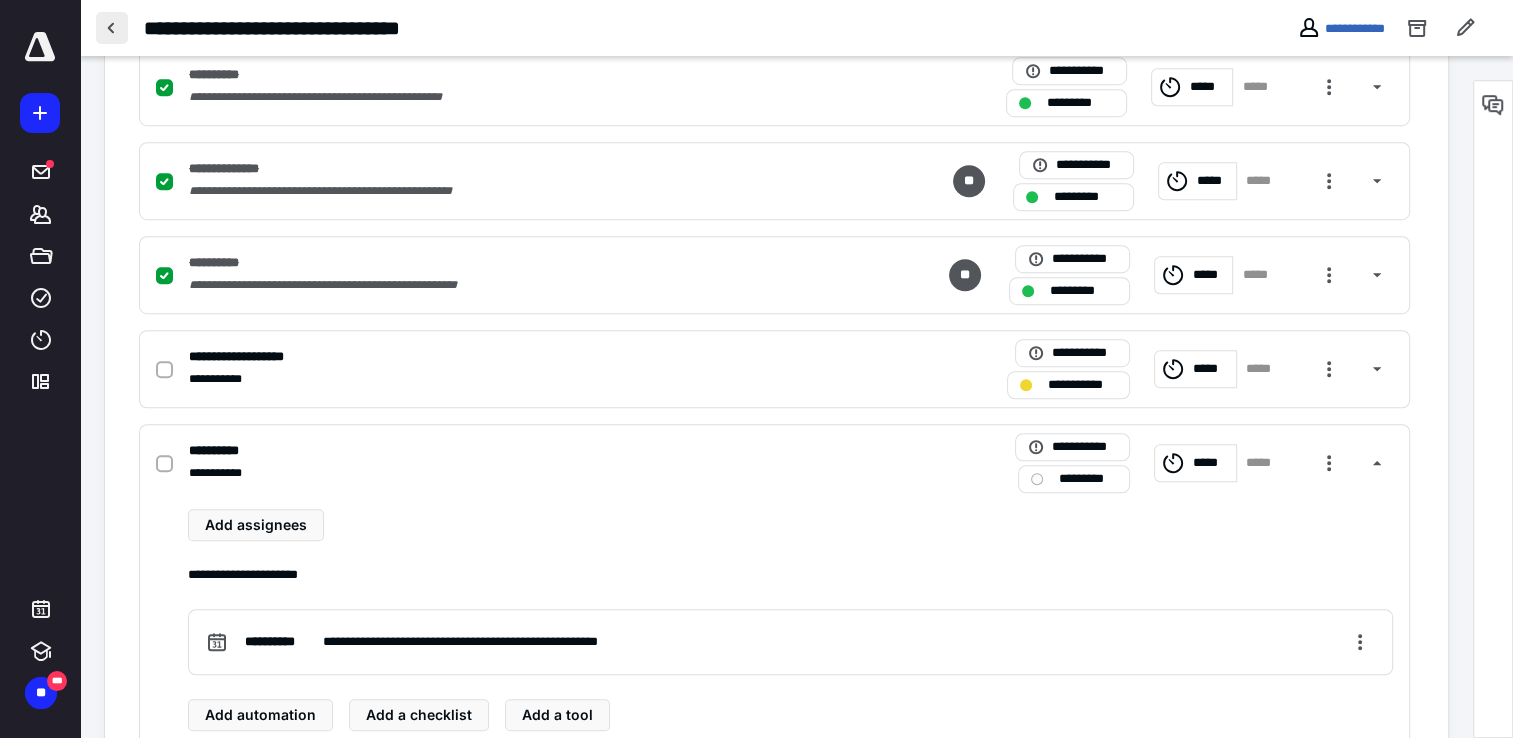 click at bounding box center (112, 28) 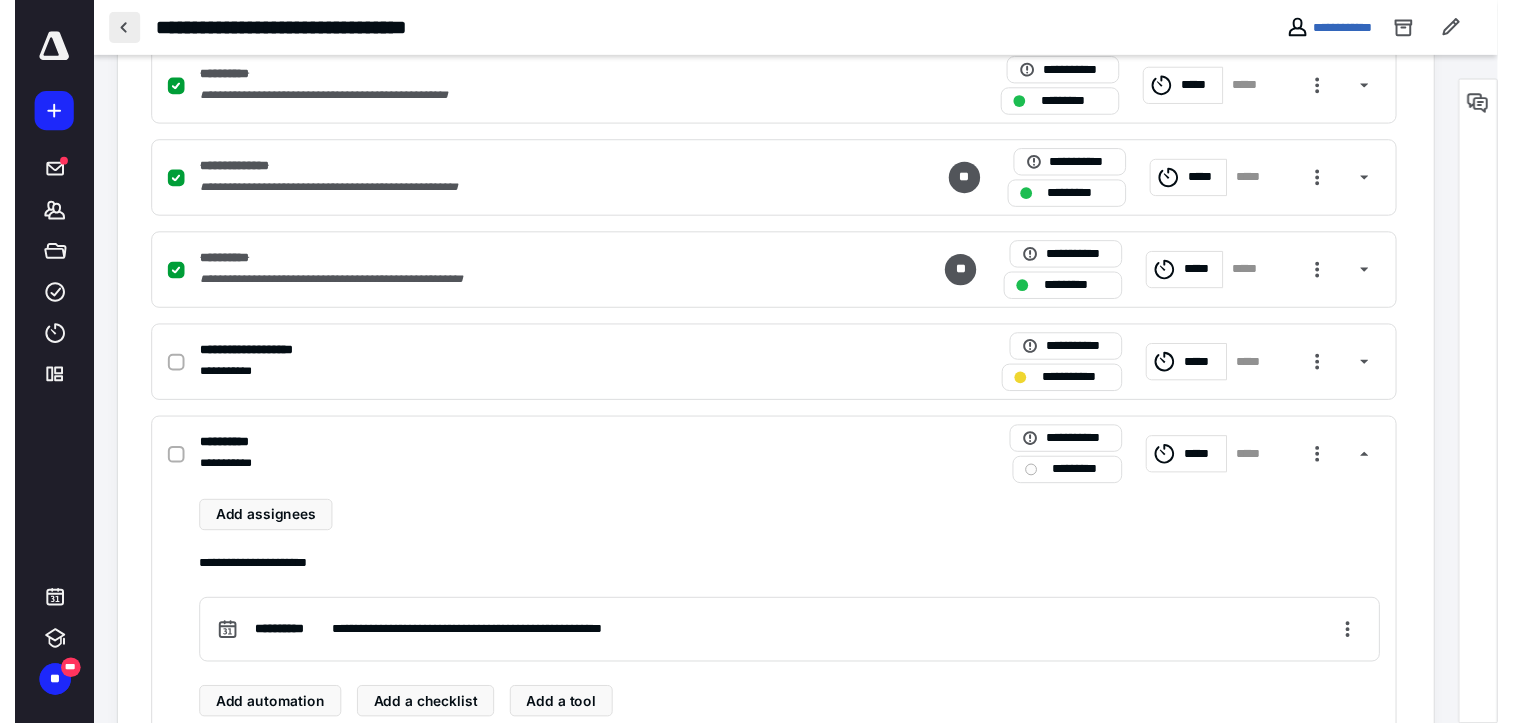 scroll, scrollTop: 0, scrollLeft: 0, axis: both 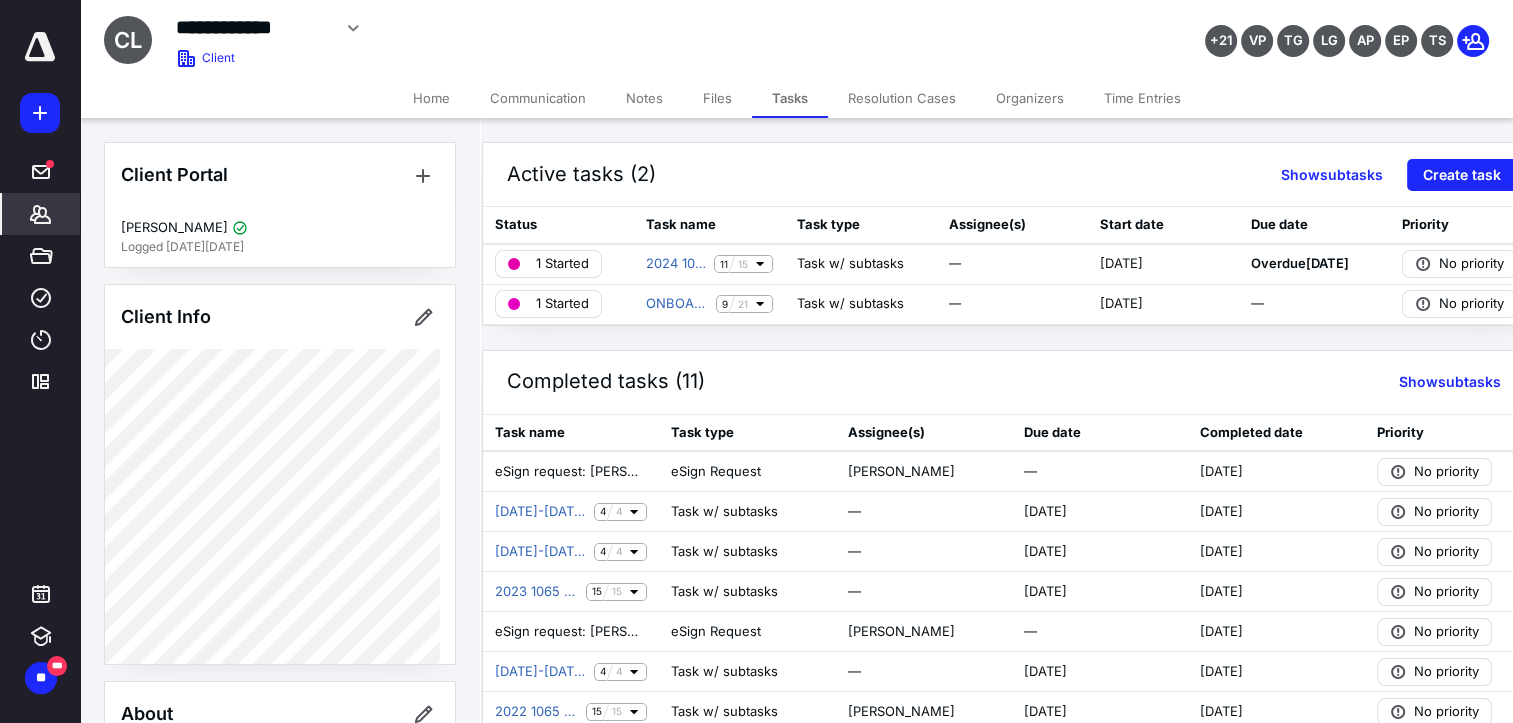 click 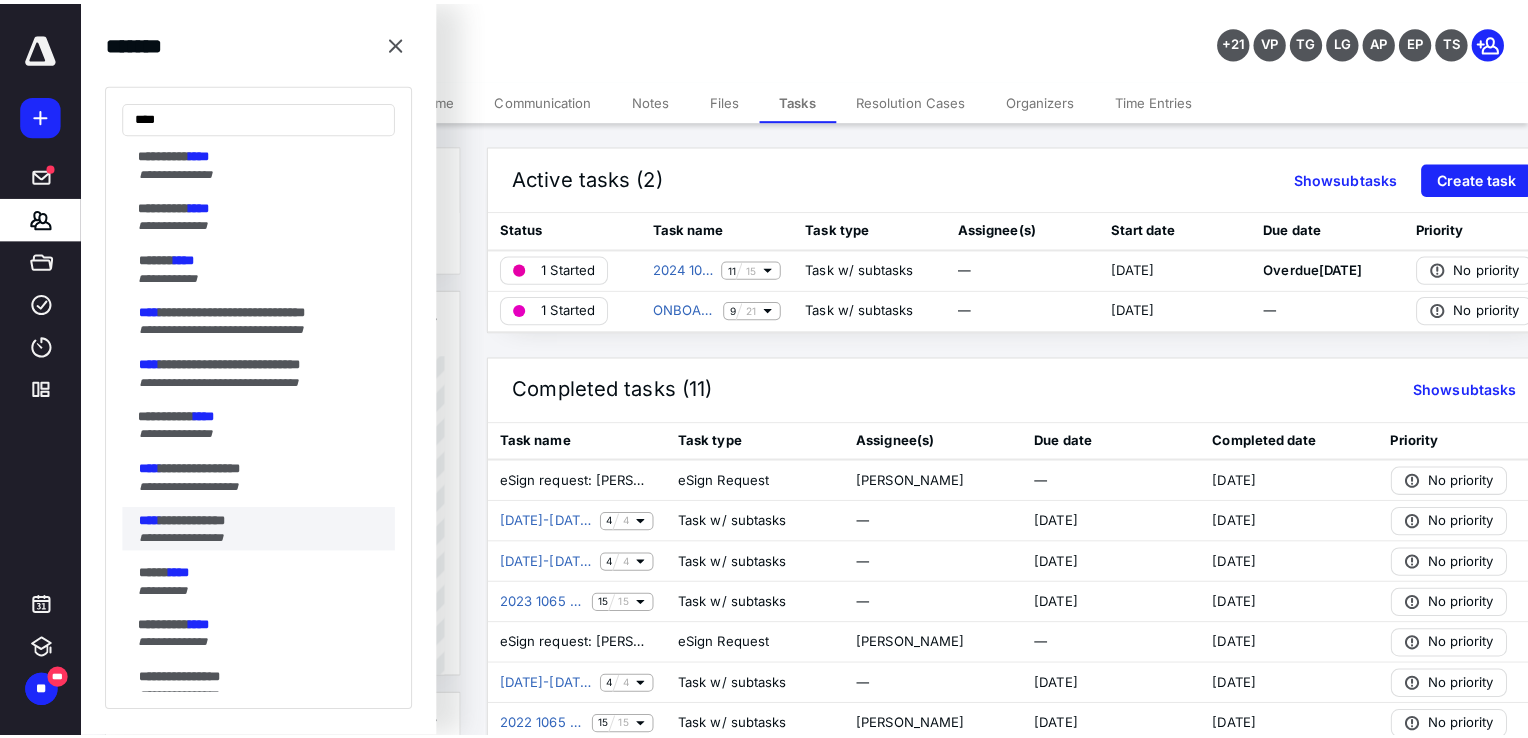 scroll, scrollTop: 1000, scrollLeft: 0, axis: vertical 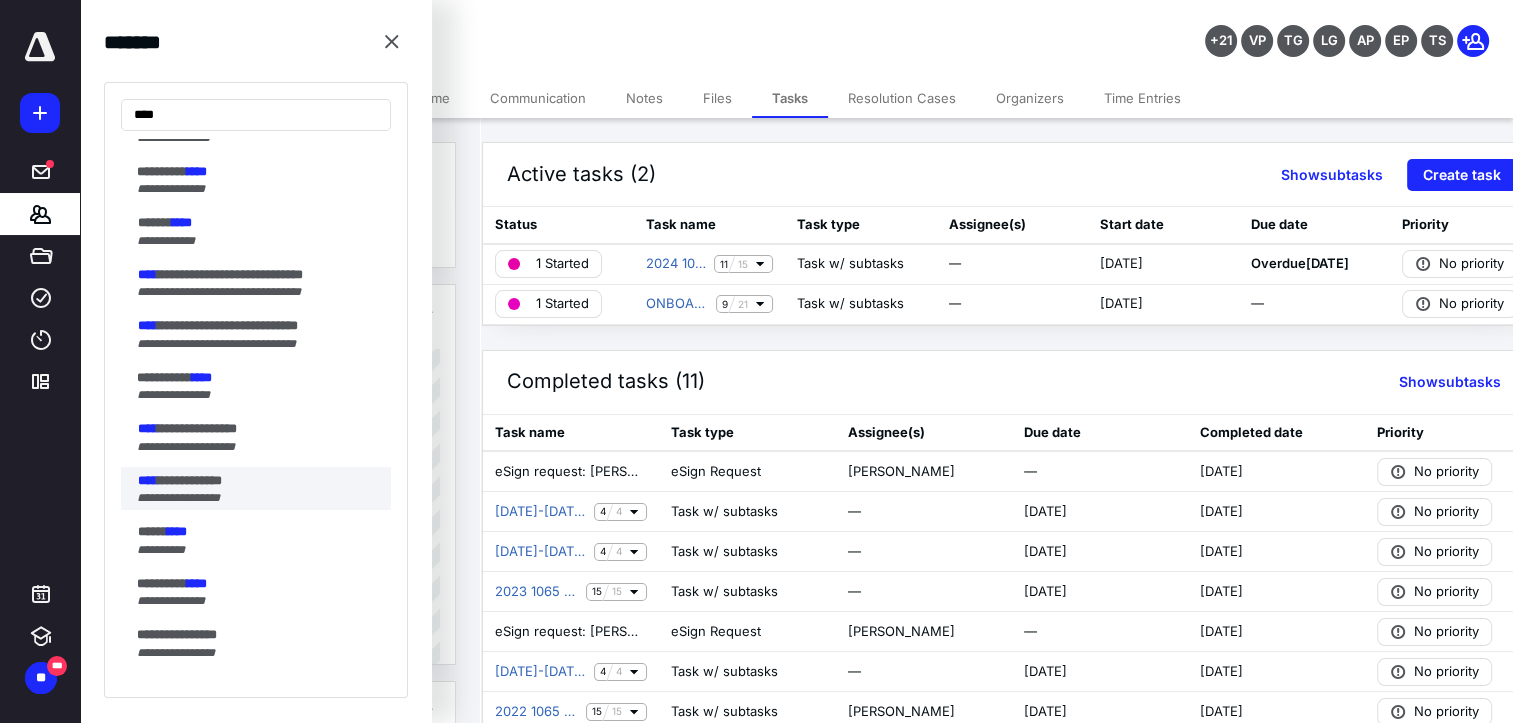 type on "****" 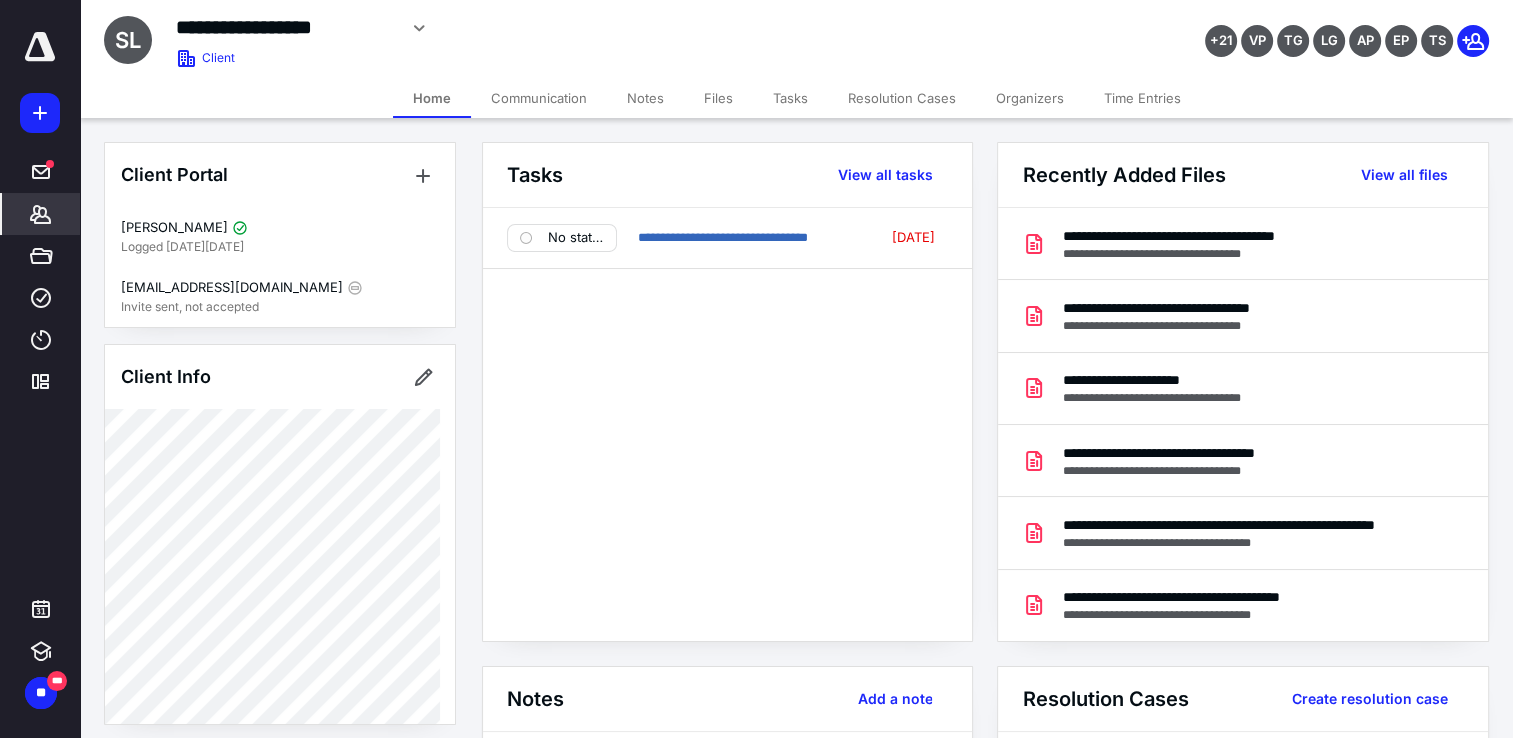 click on "Tasks" at bounding box center [790, 98] 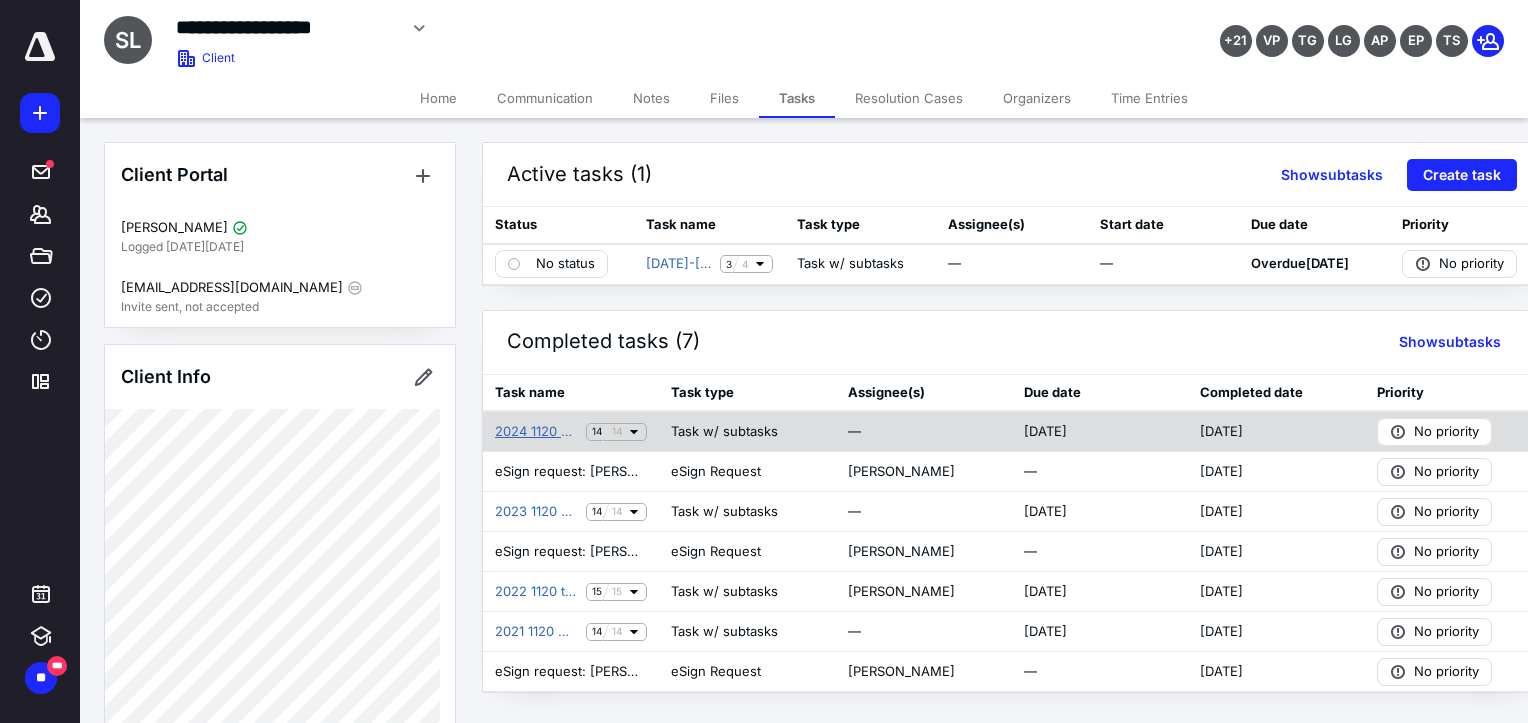 click on "2024 1120 Corporate Tax Return" at bounding box center [536, 432] 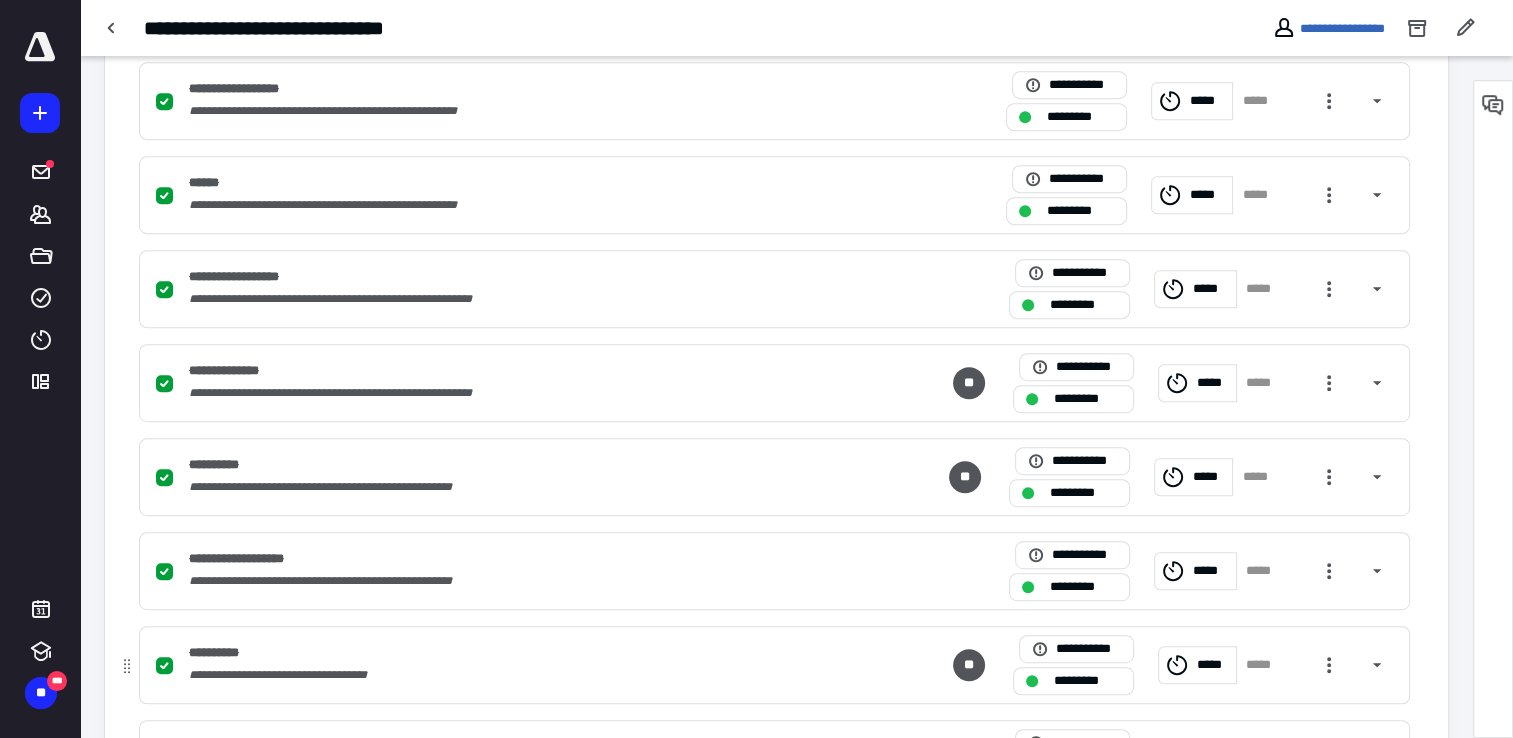 scroll, scrollTop: 1188, scrollLeft: 0, axis: vertical 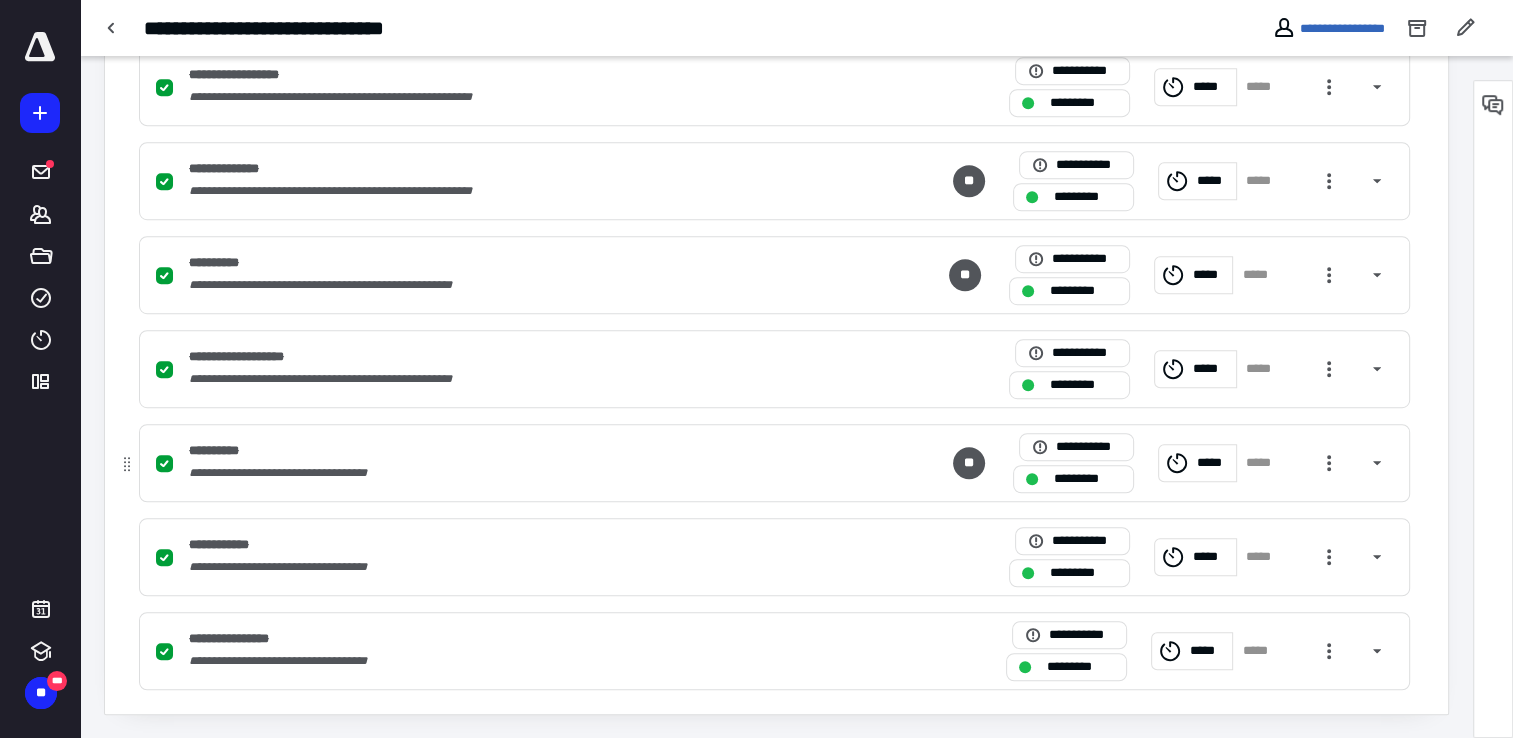 click on "**********" at bounding box center [512, 473] 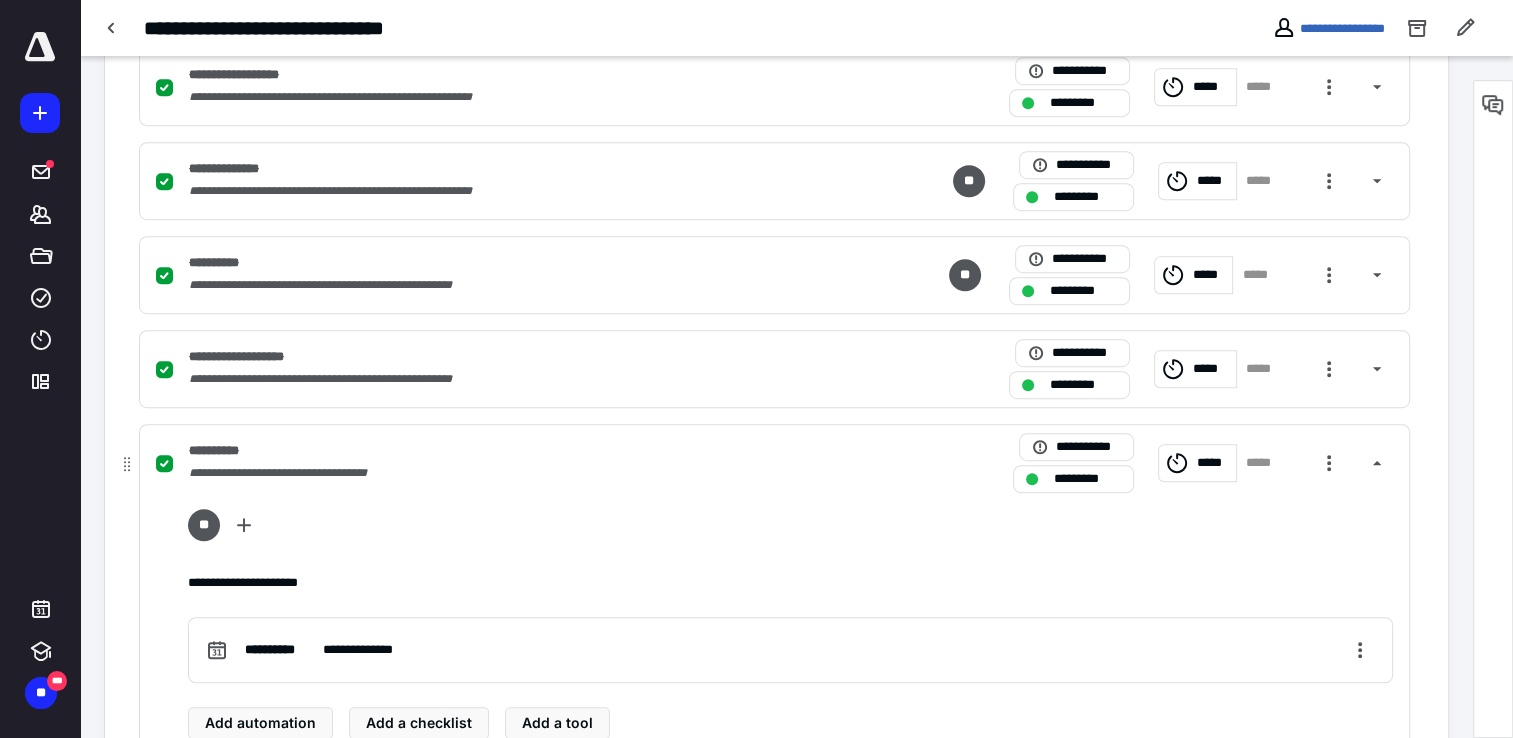 scroll, scrollTop: 1388, scrollLeft: 0, axis: vertical 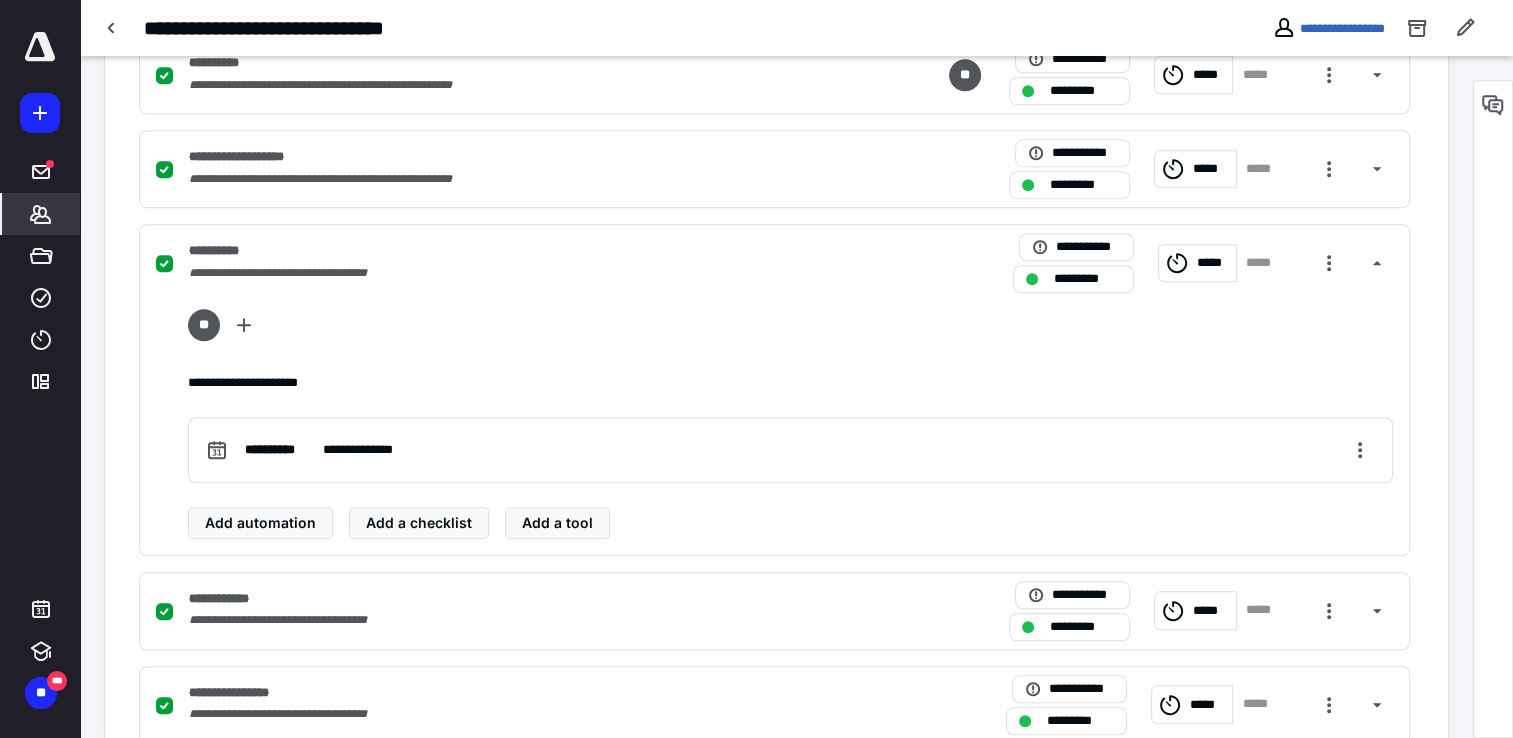 click on "*******" at bounding box center [41, 214] 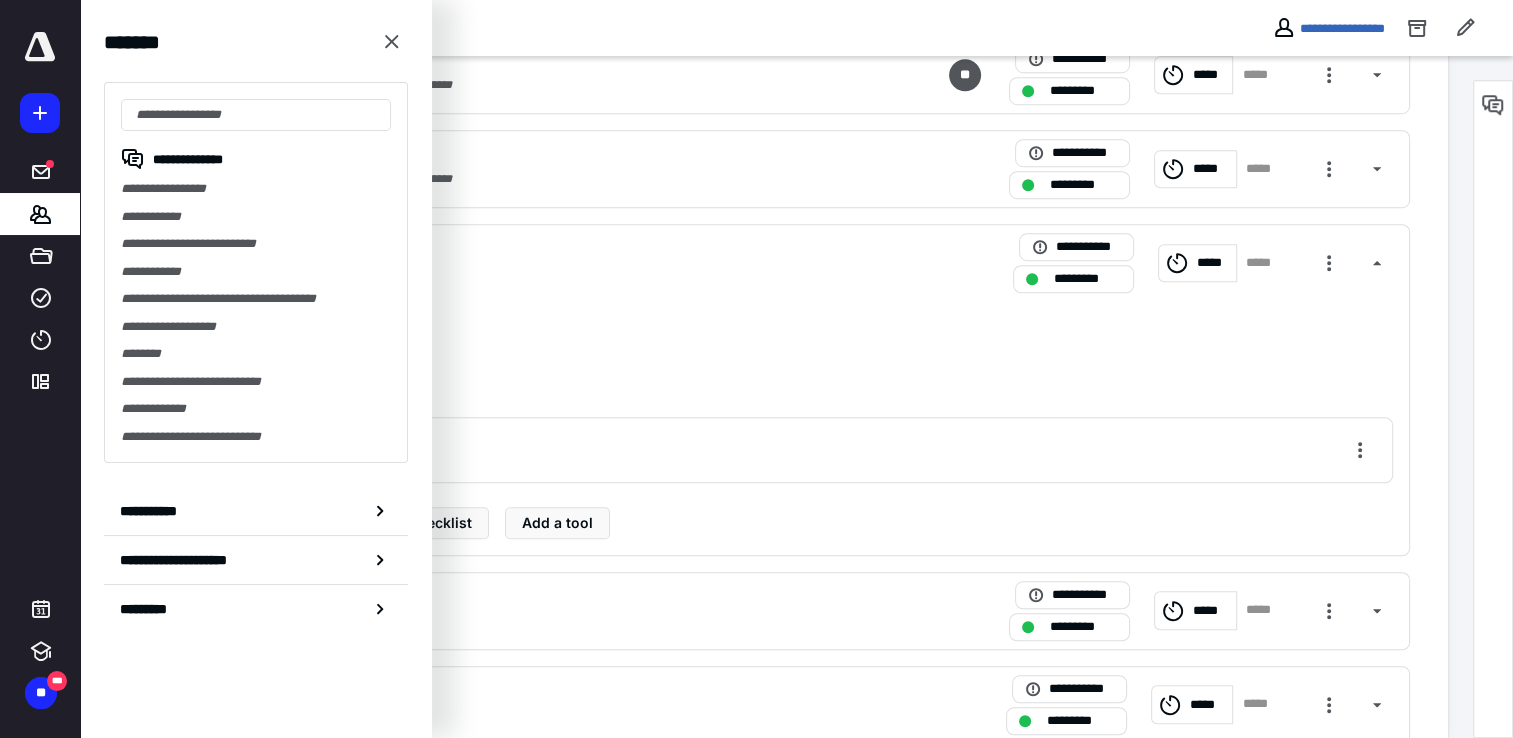 drag, startPoint x: 563, startPoint y: 297, endPoint x: 566, endPoint y: 433, distance: 136.03308 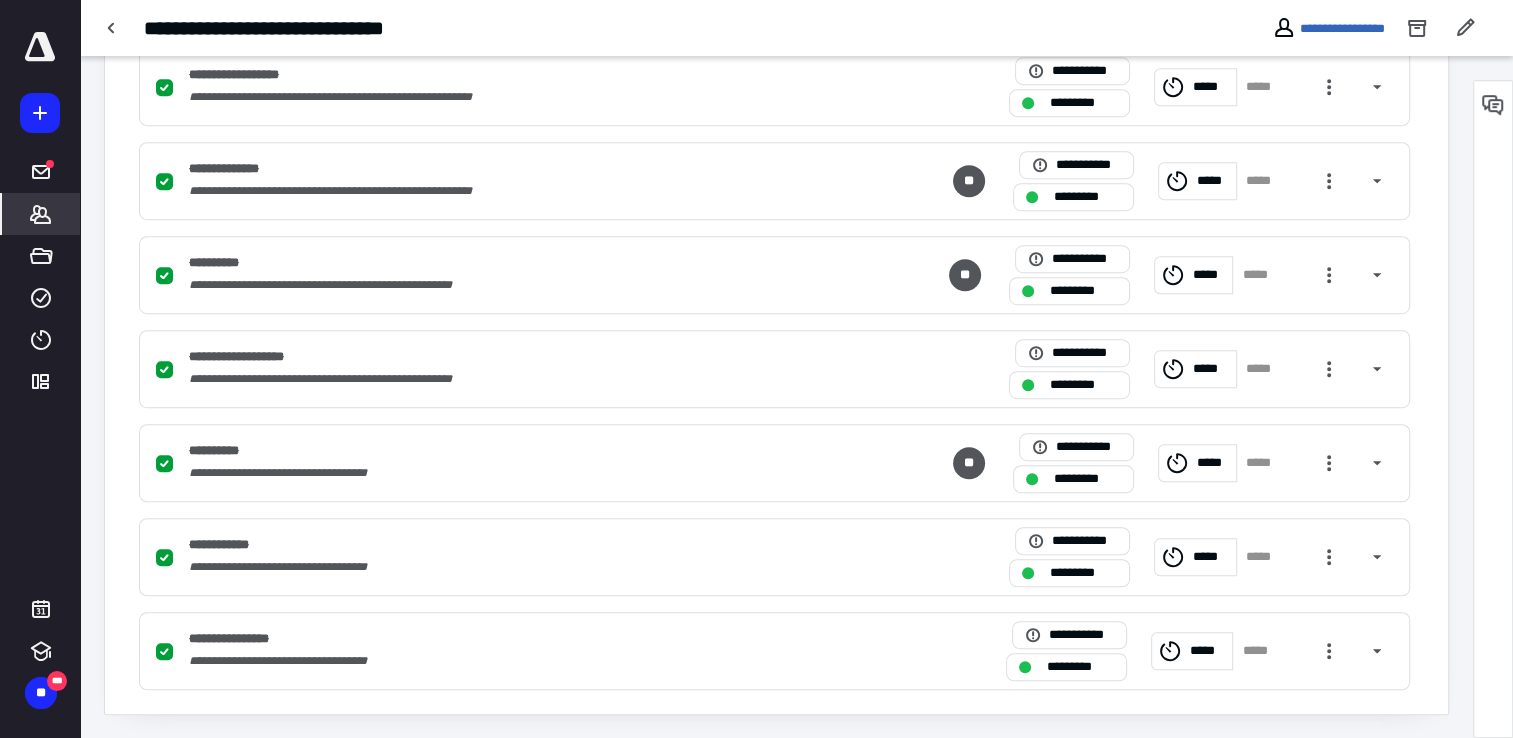 click on "*******" at bounding box center (41, 214) 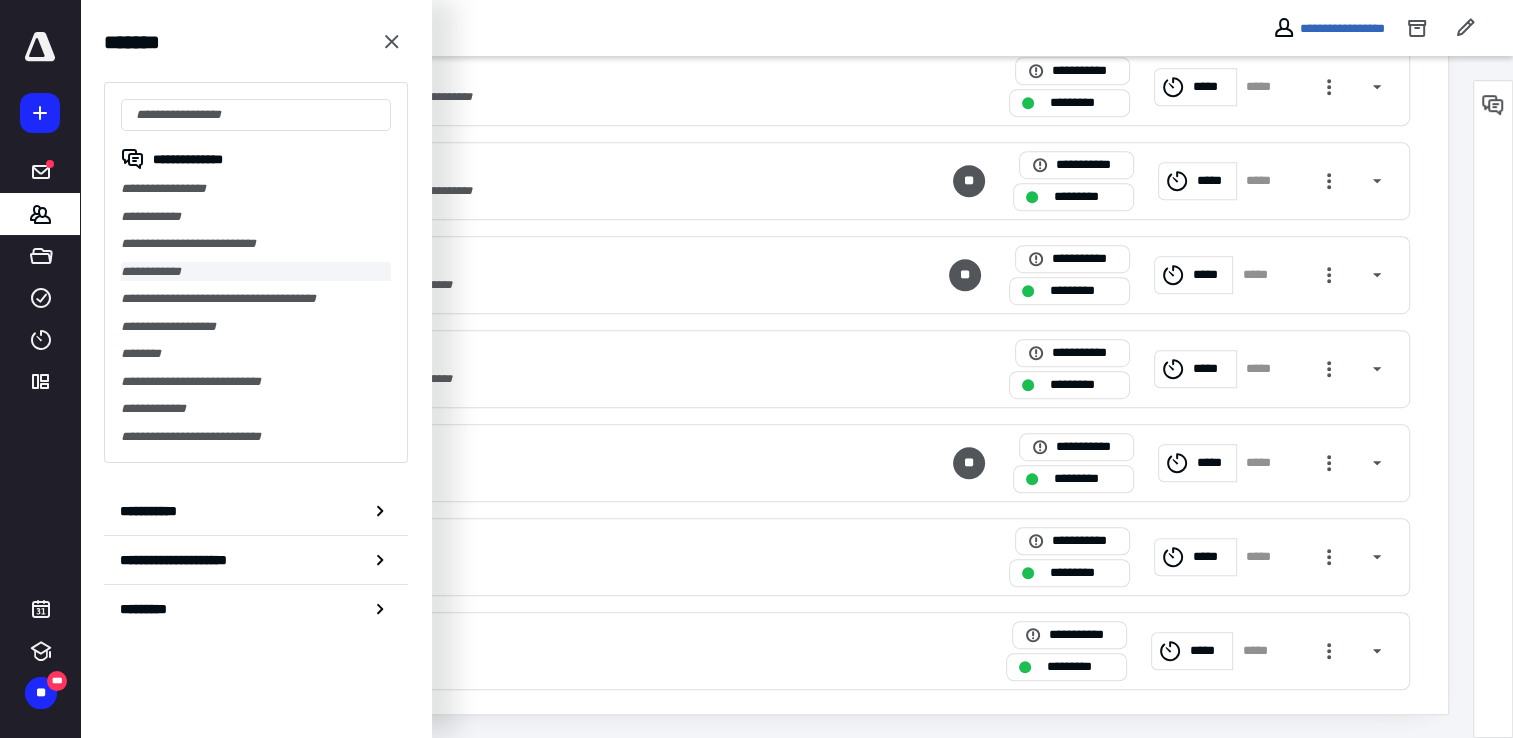 click on "**********" at bounding box center [256, 272] 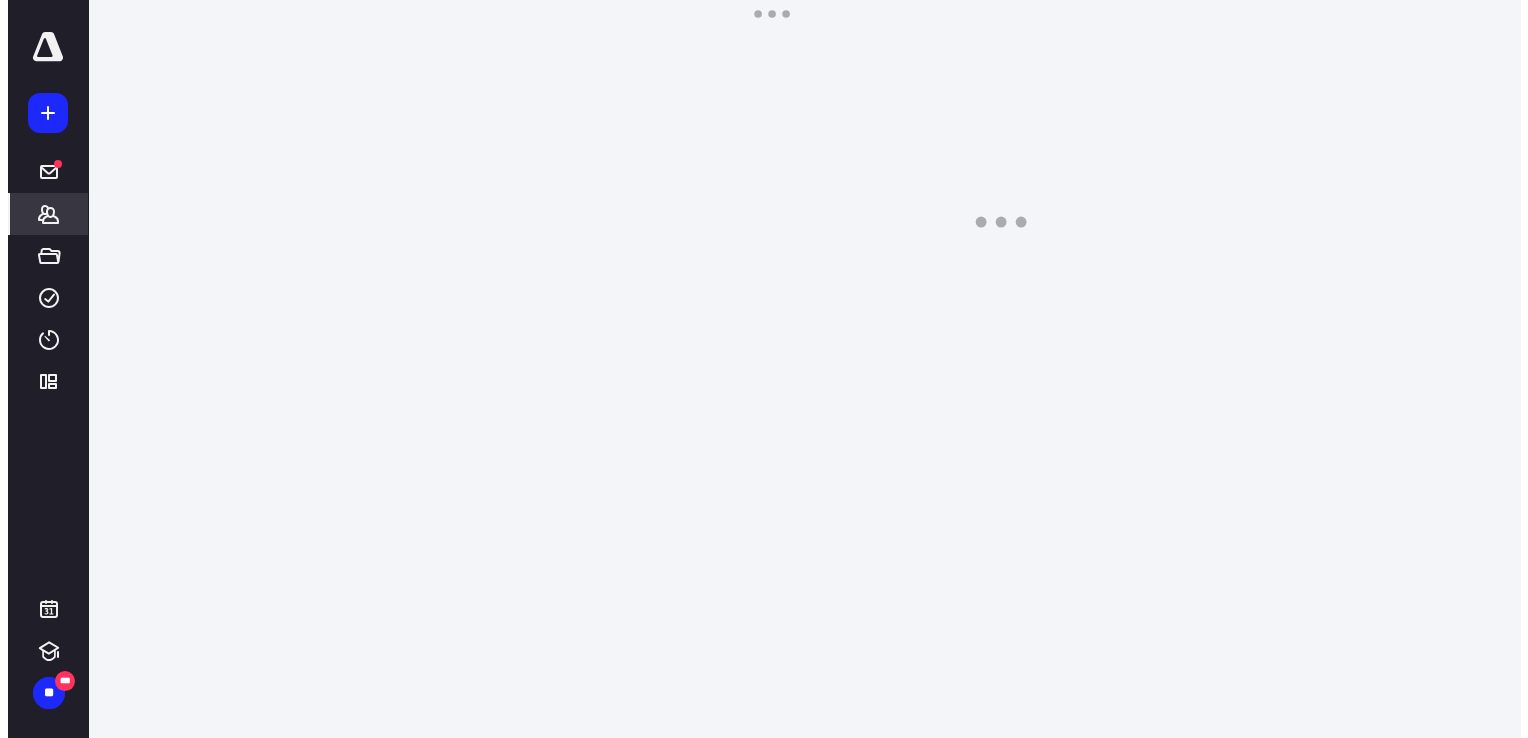scroll, scrollTop: 0, scrollLeft: 0, axis: both 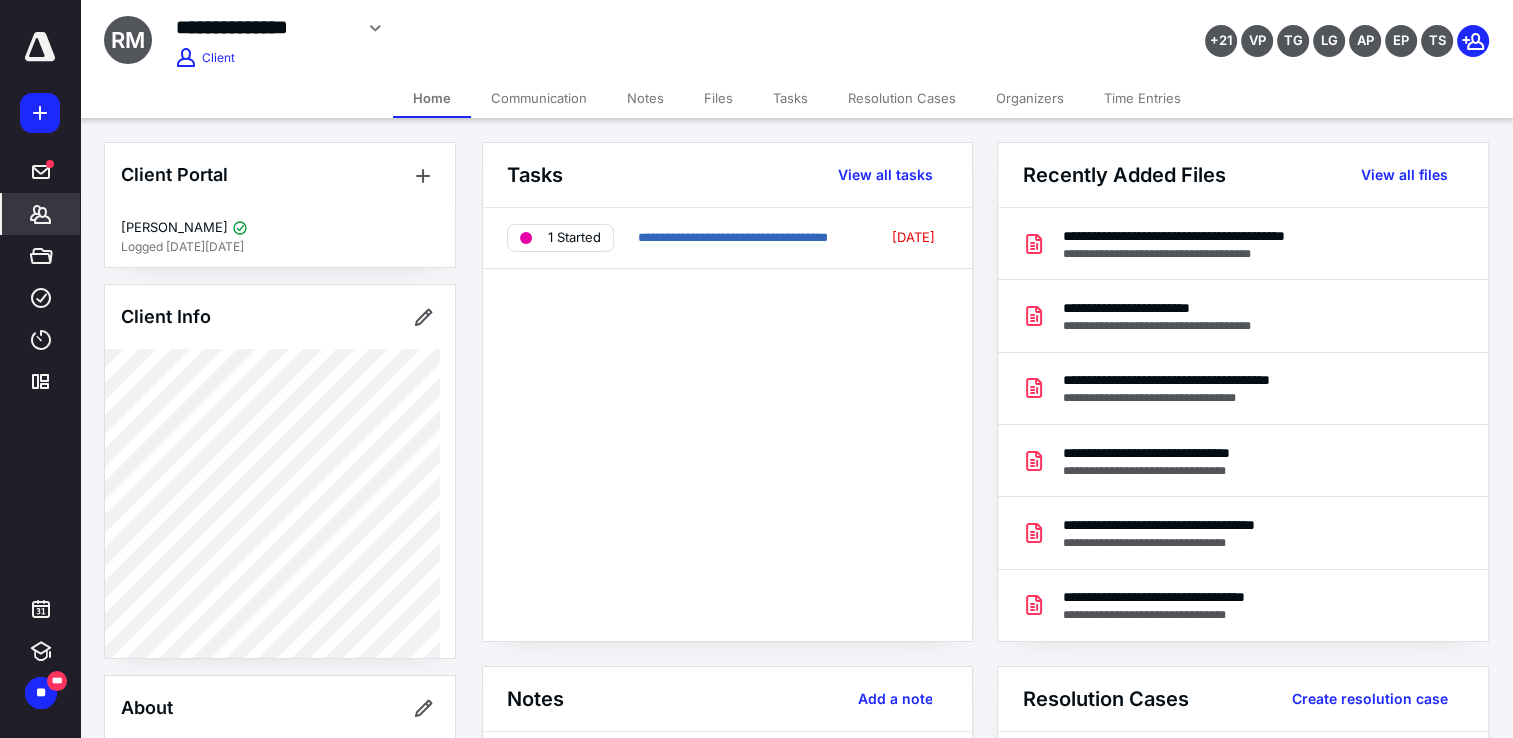 click on "Files" at bounding box center (718, 98) 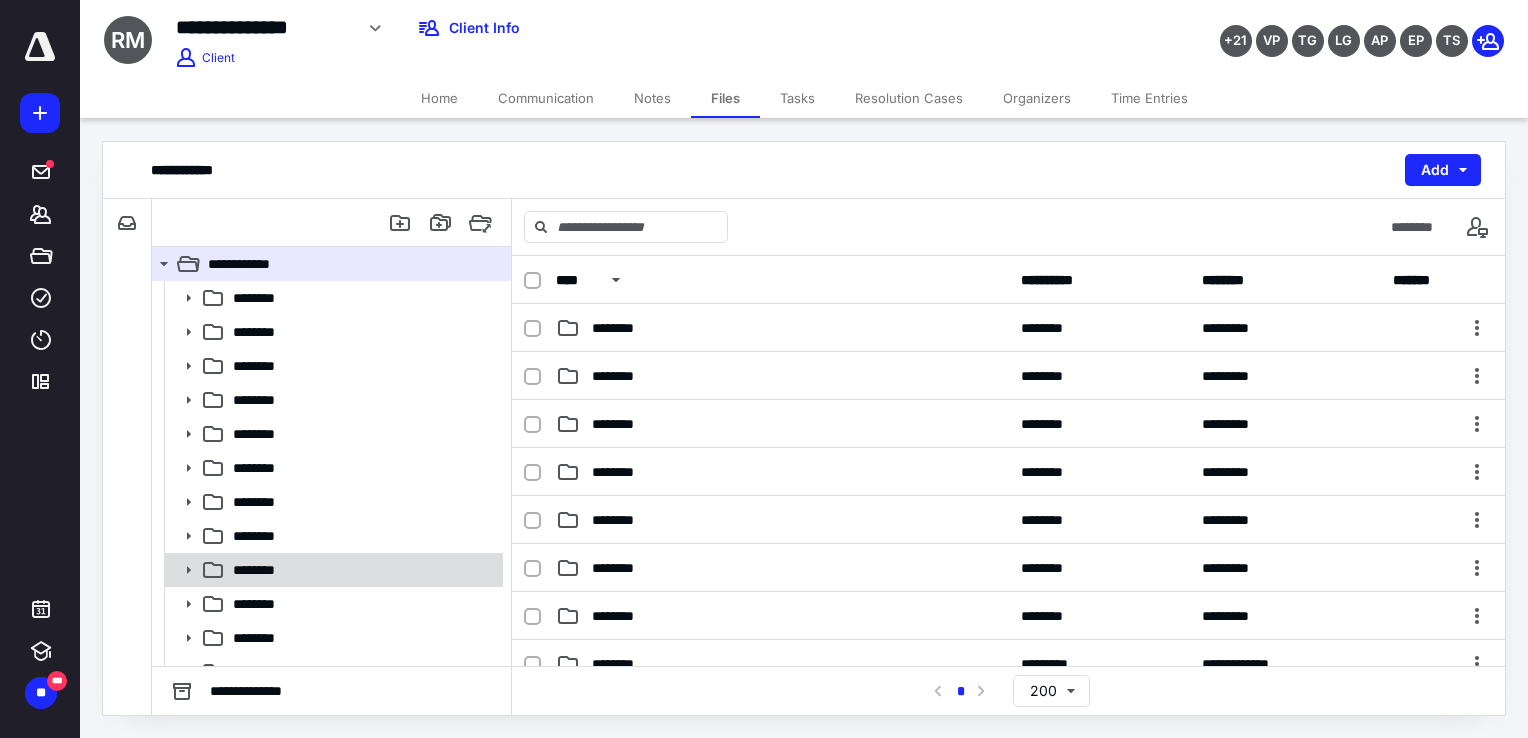 scroll, scrollTop: 89, scrollLeft: 0, axis: vertical 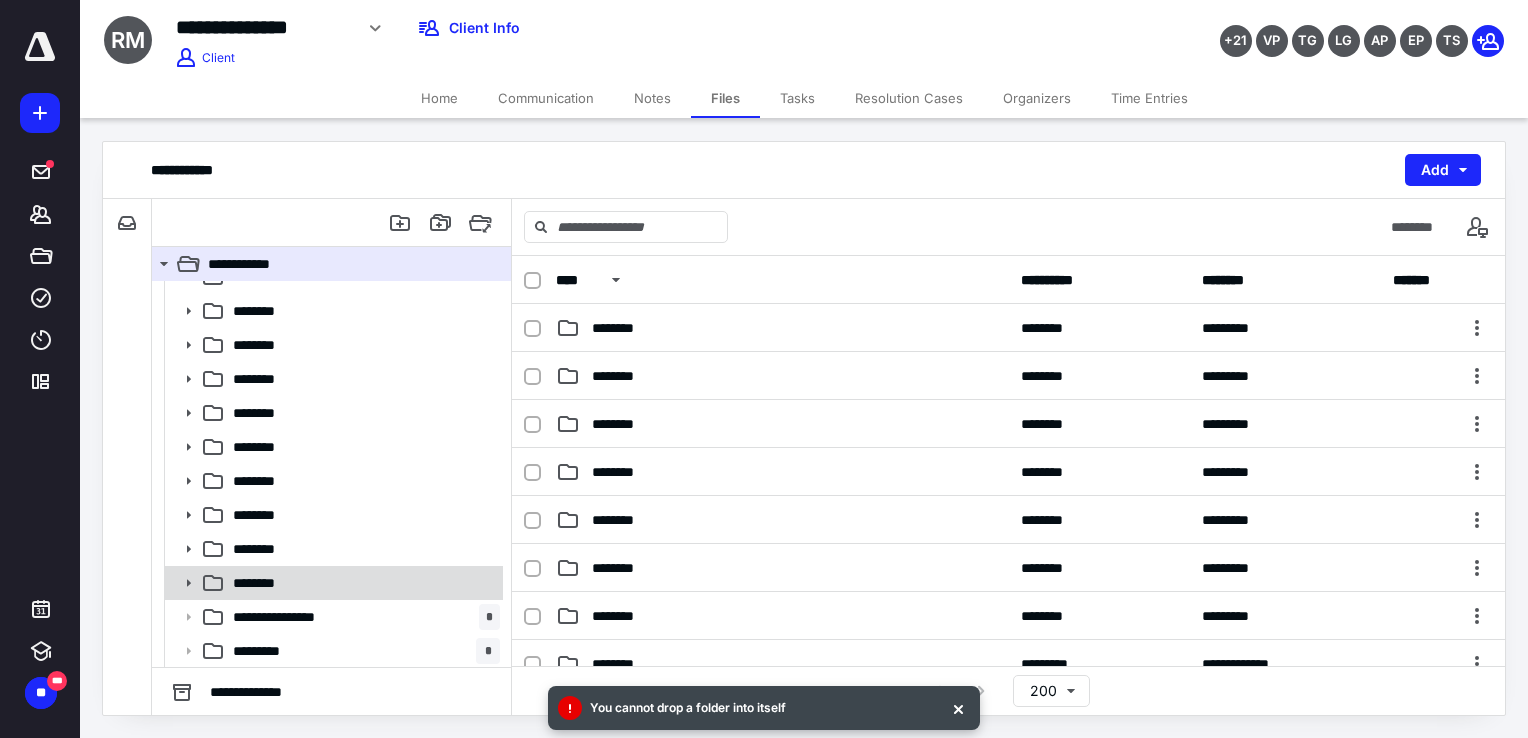 click 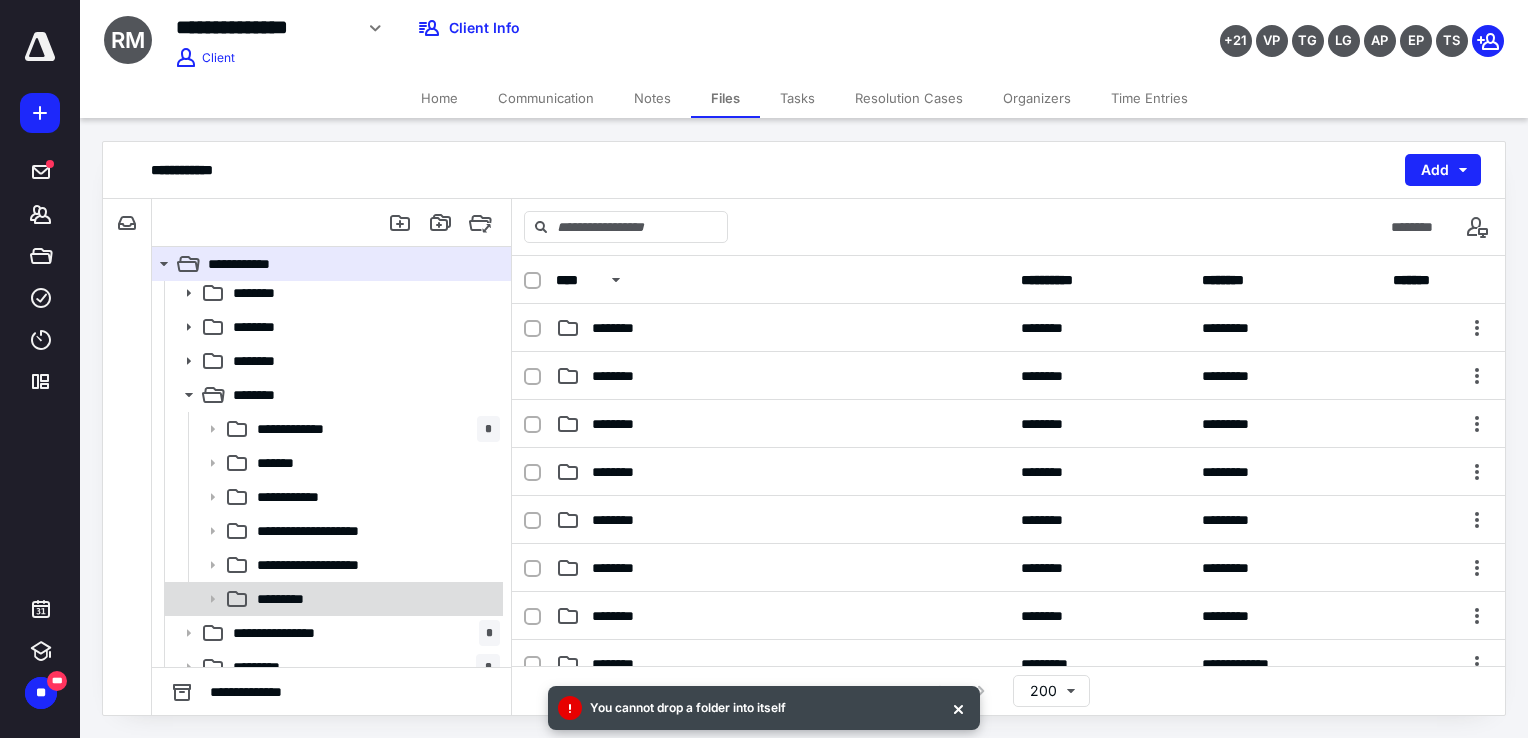 scroll, scrollTop: 293, scrollLeft: 0, axis: vertical 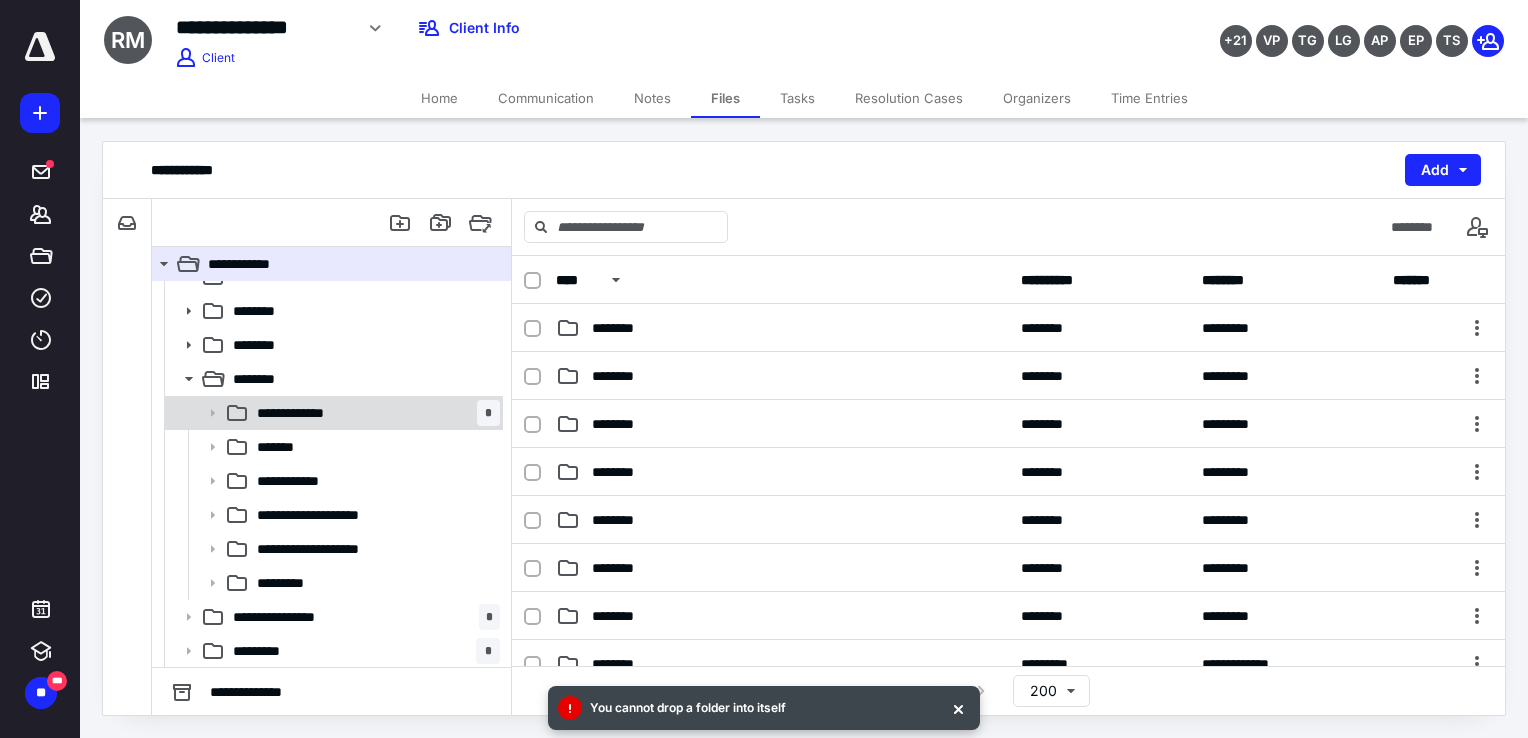 click on "**********" at bounding box center [309, 413] 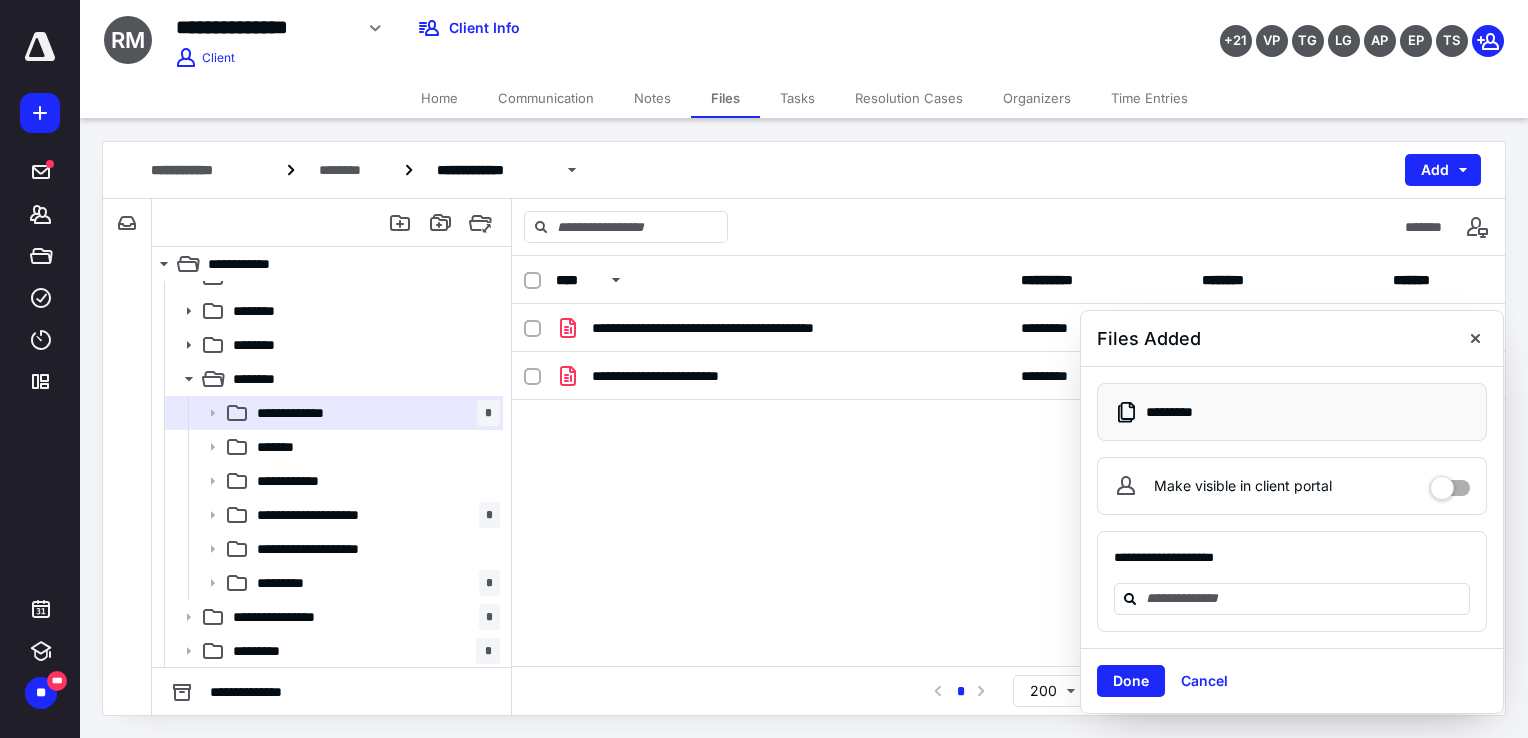 click on "Tasks" at bounding box center [797, 98] 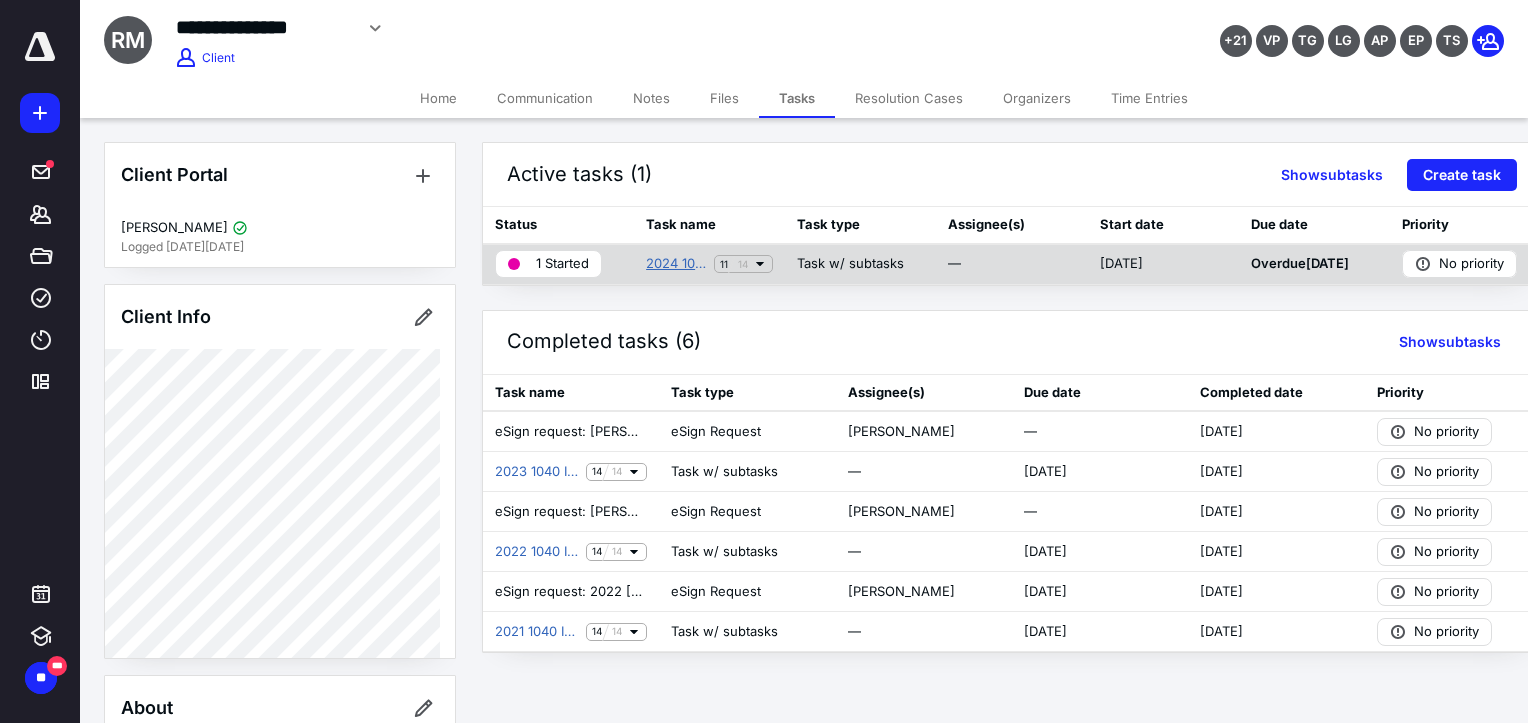 click on "2024 1040 Individual Income Tax Return" at bounding box center (676, 264) 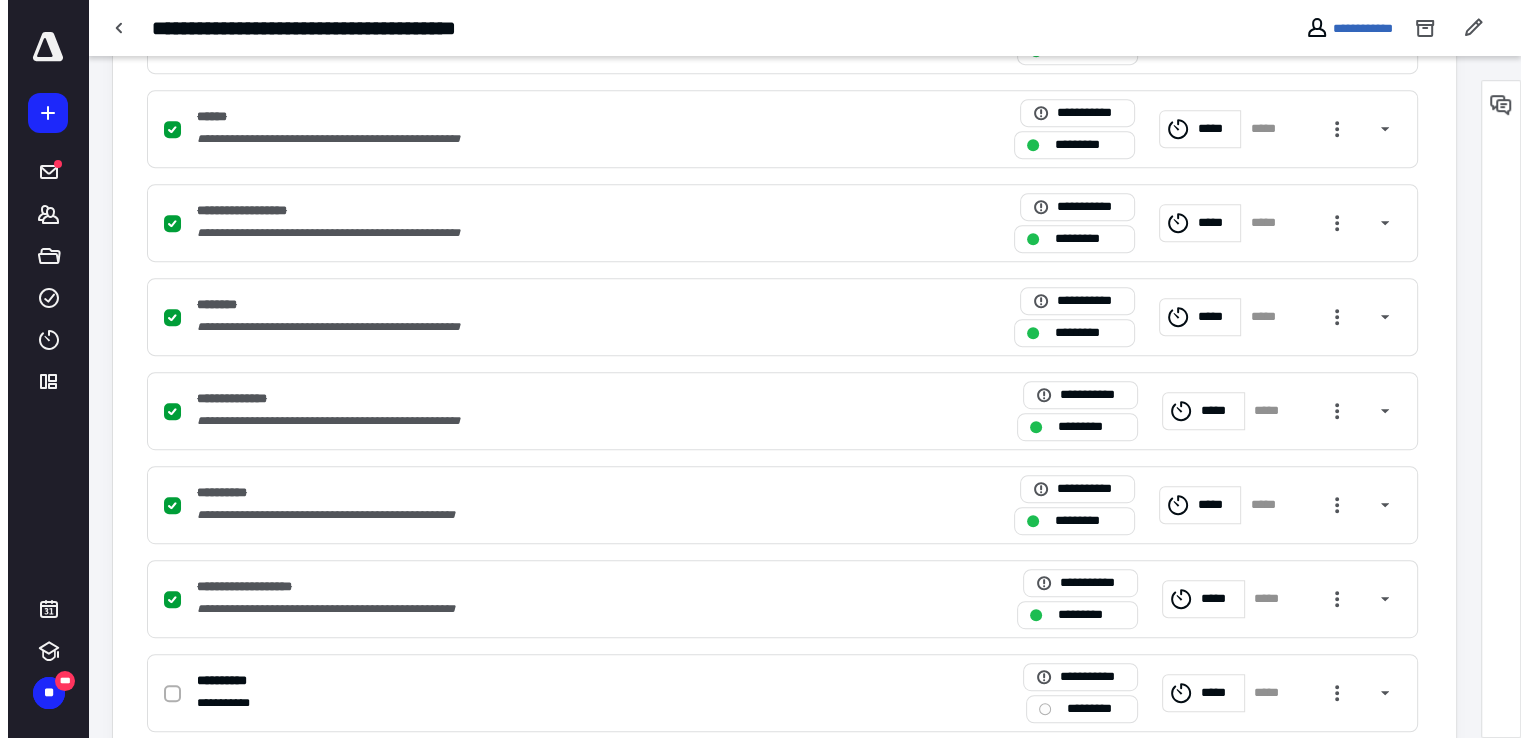 scroll, scrollTop: 1188, scrollLeft: 0, axis: vertical 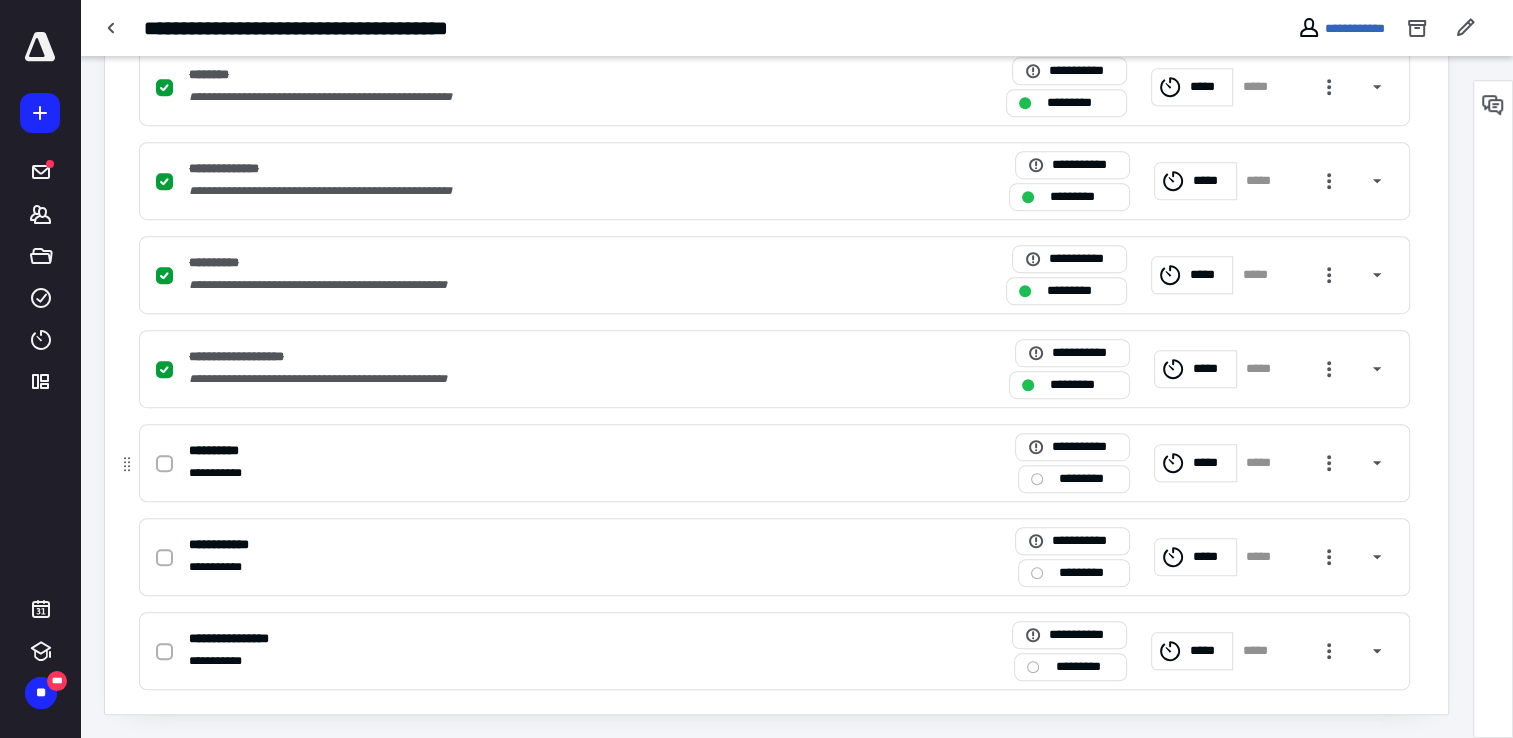 click on "**********" at bounding box center (512, 473) 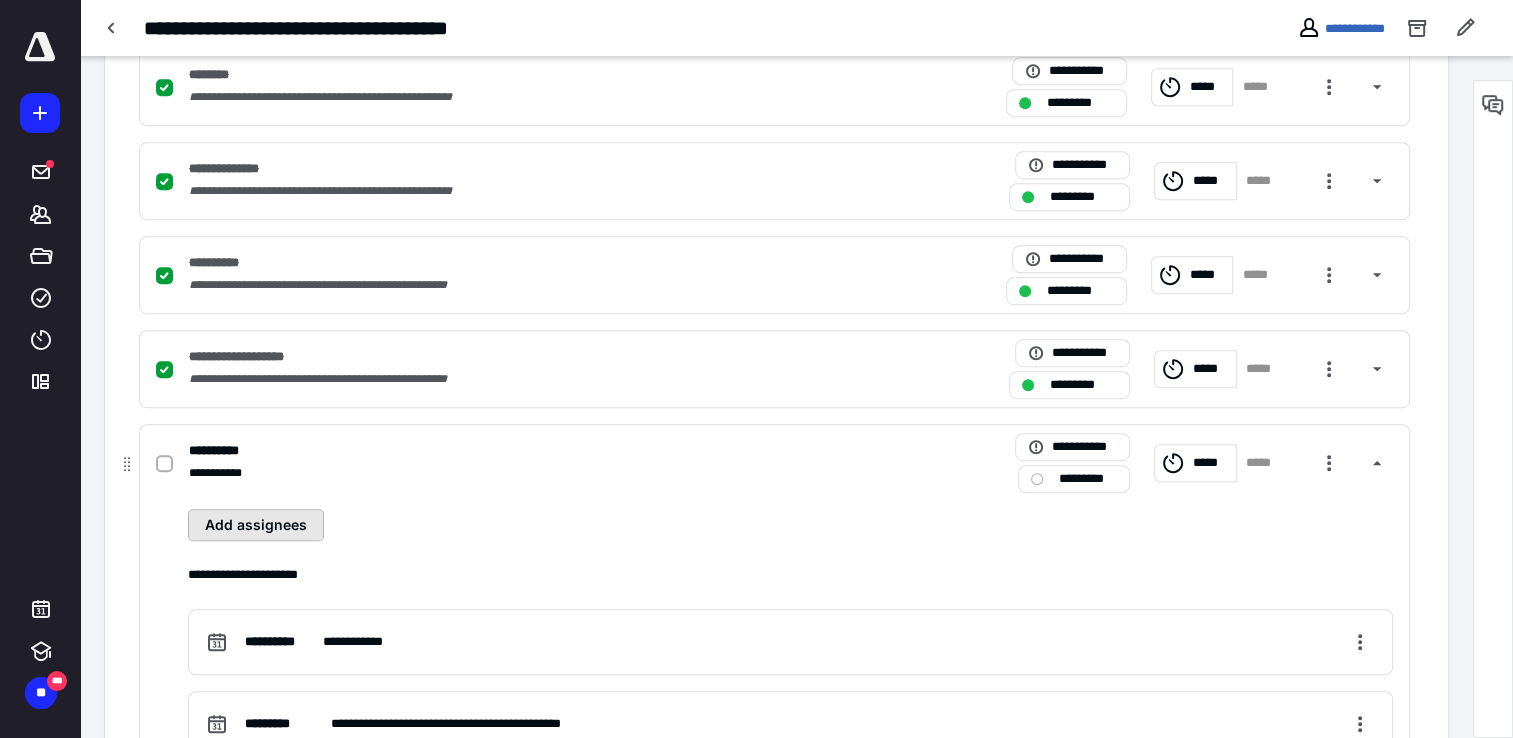 click on "Add assignees" at bounding box center [256, 525] 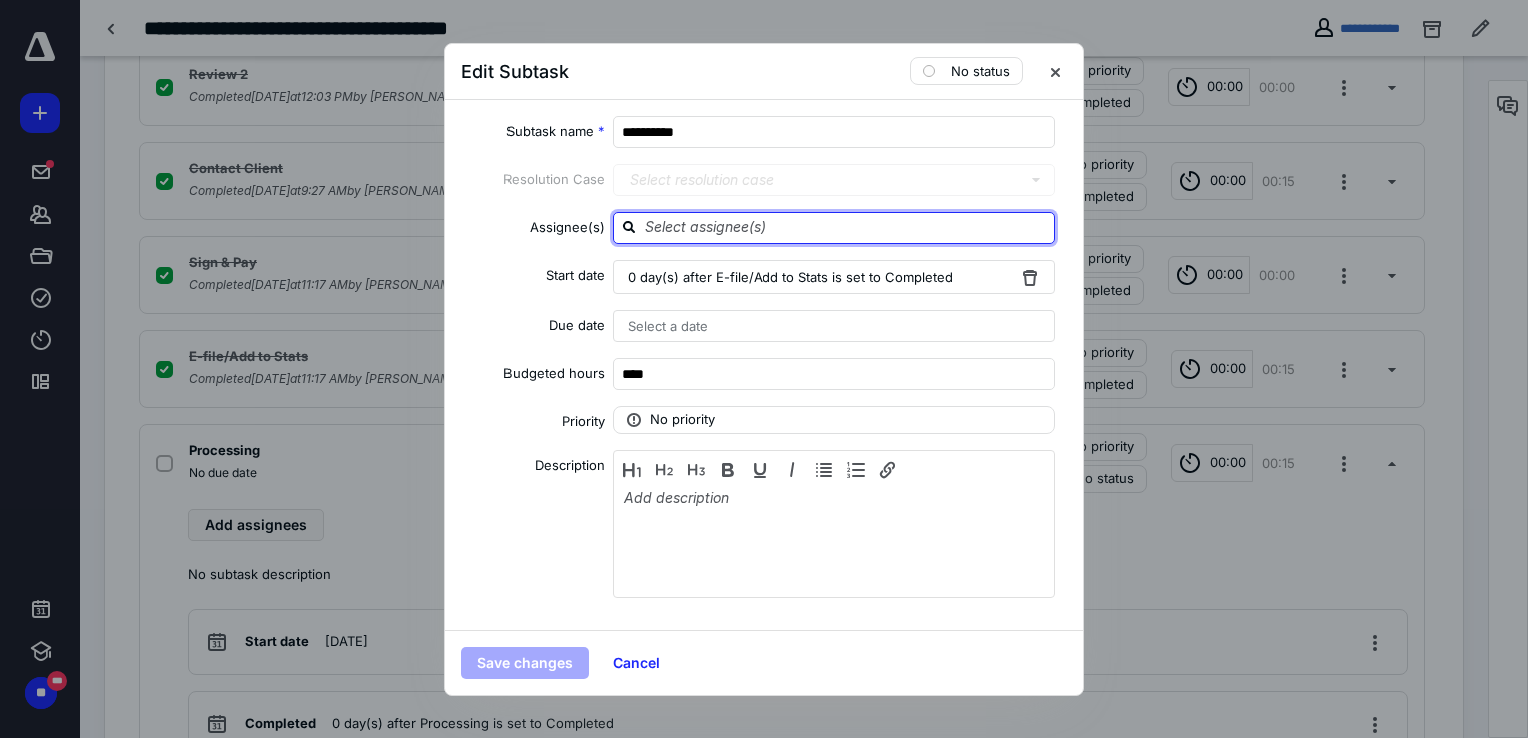 click at bounding box center [846, 227] 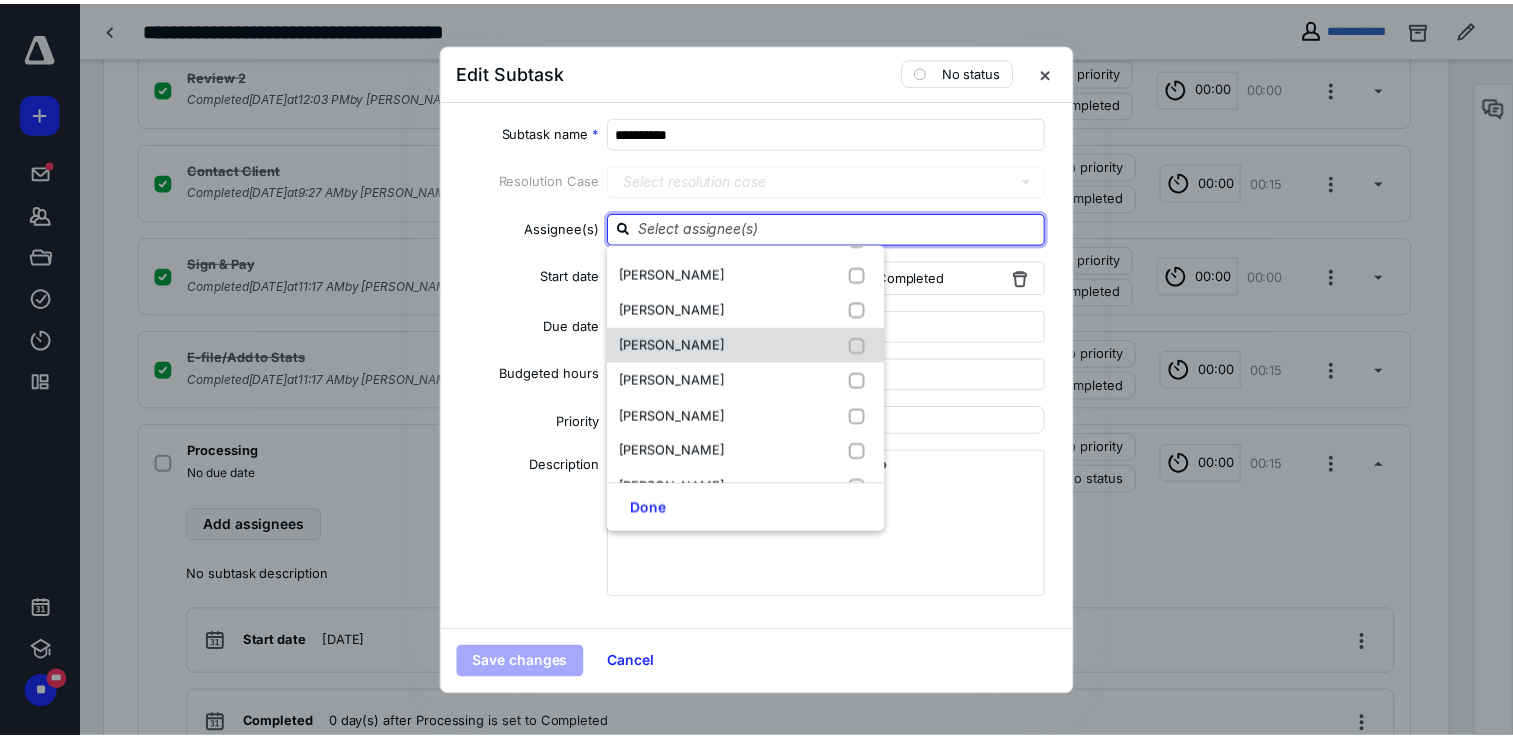 scroll, scrollTop: 500, scrollLeft: 0, axis: vertical 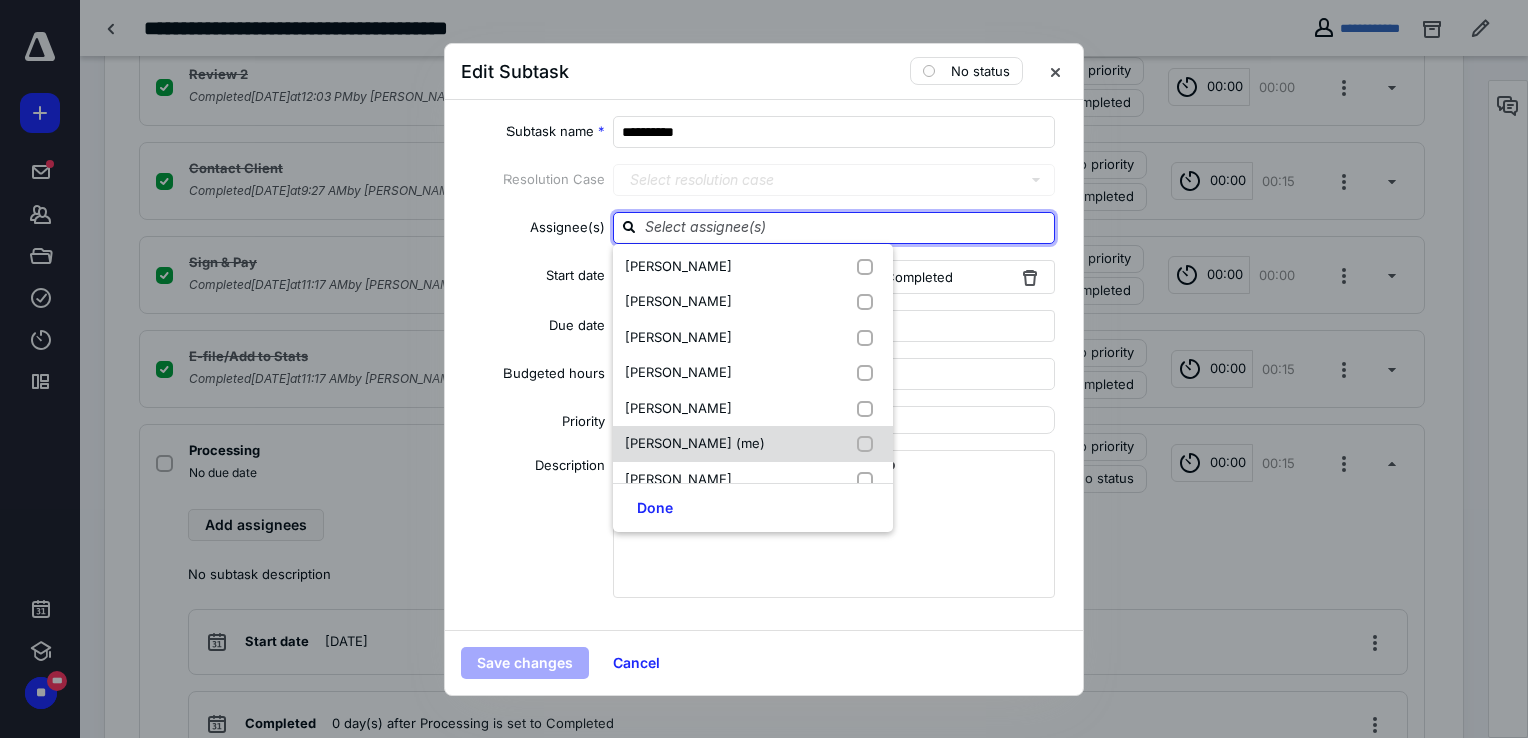 click on "[PERSON_NAME] (me)" at bounding box center (695, 443) 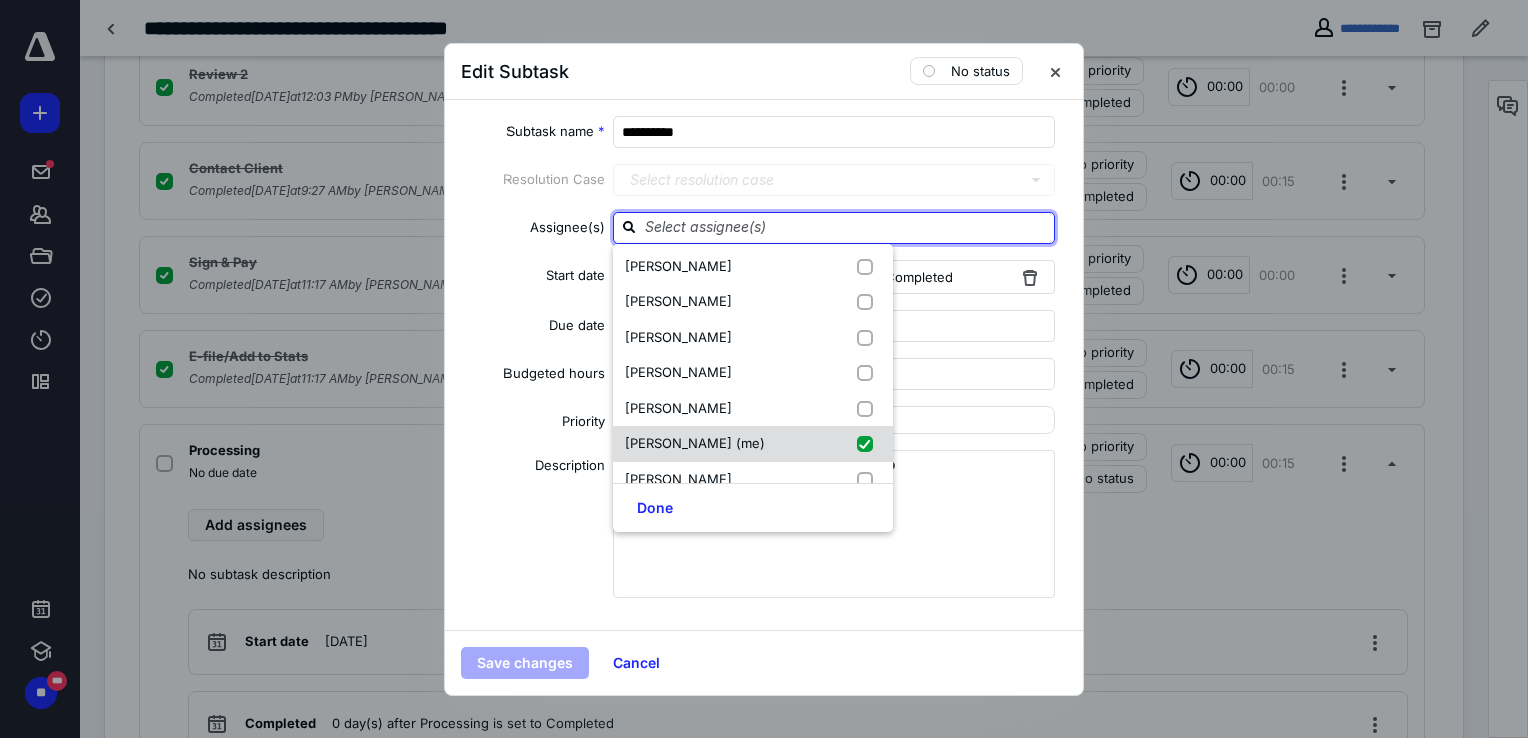 checkbox on "true" 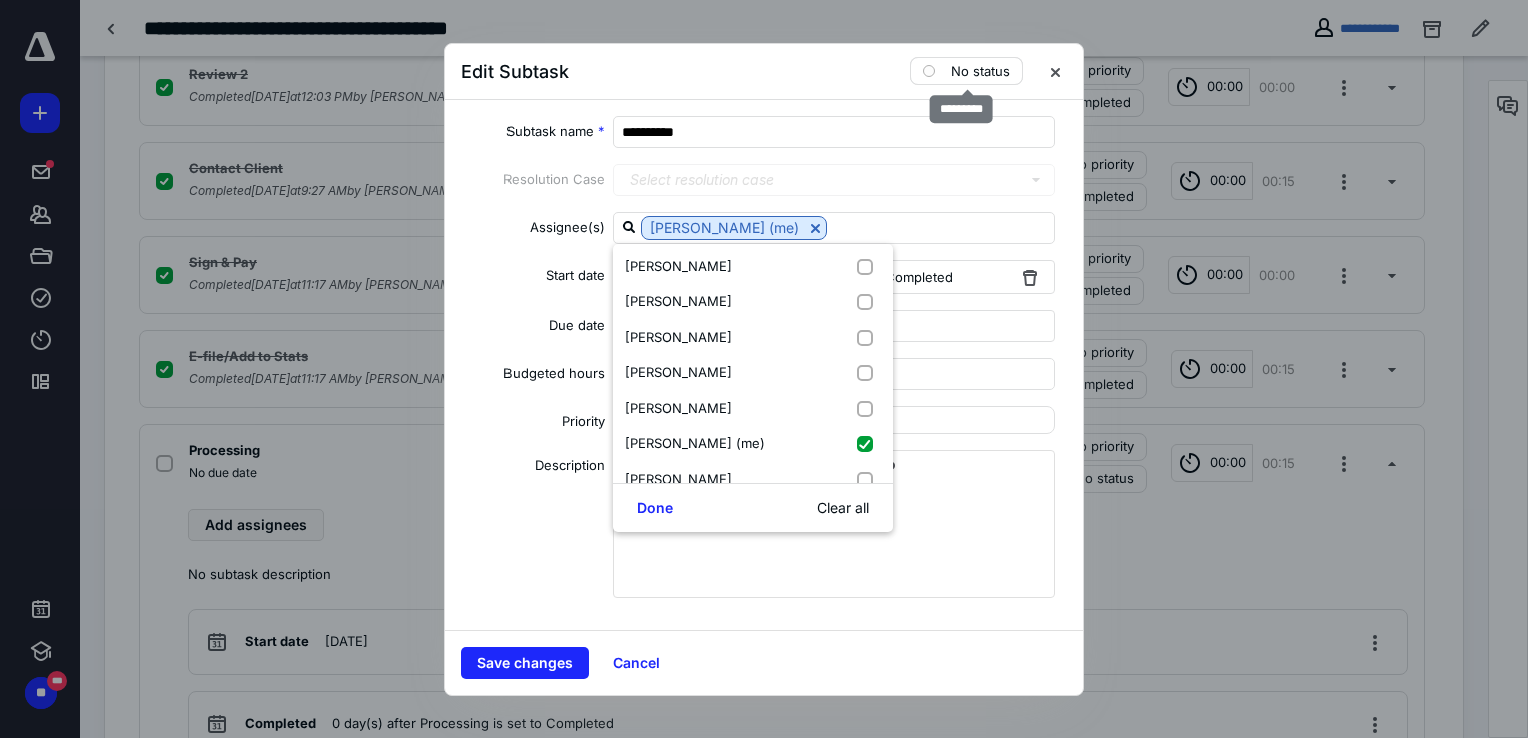 click on "No status" at bounding box center [980, 71] 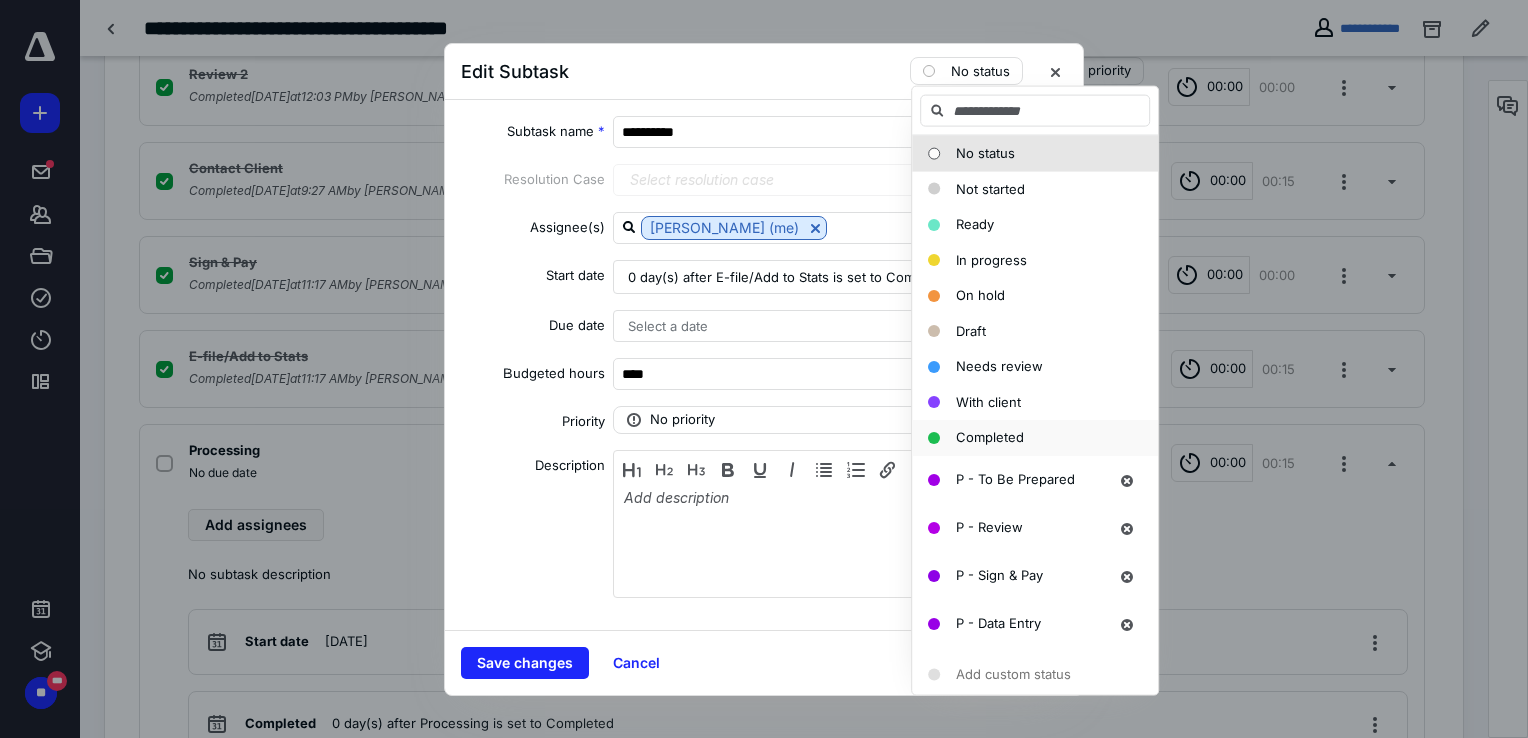 click on "Completed" at bounding box center [990, 437] 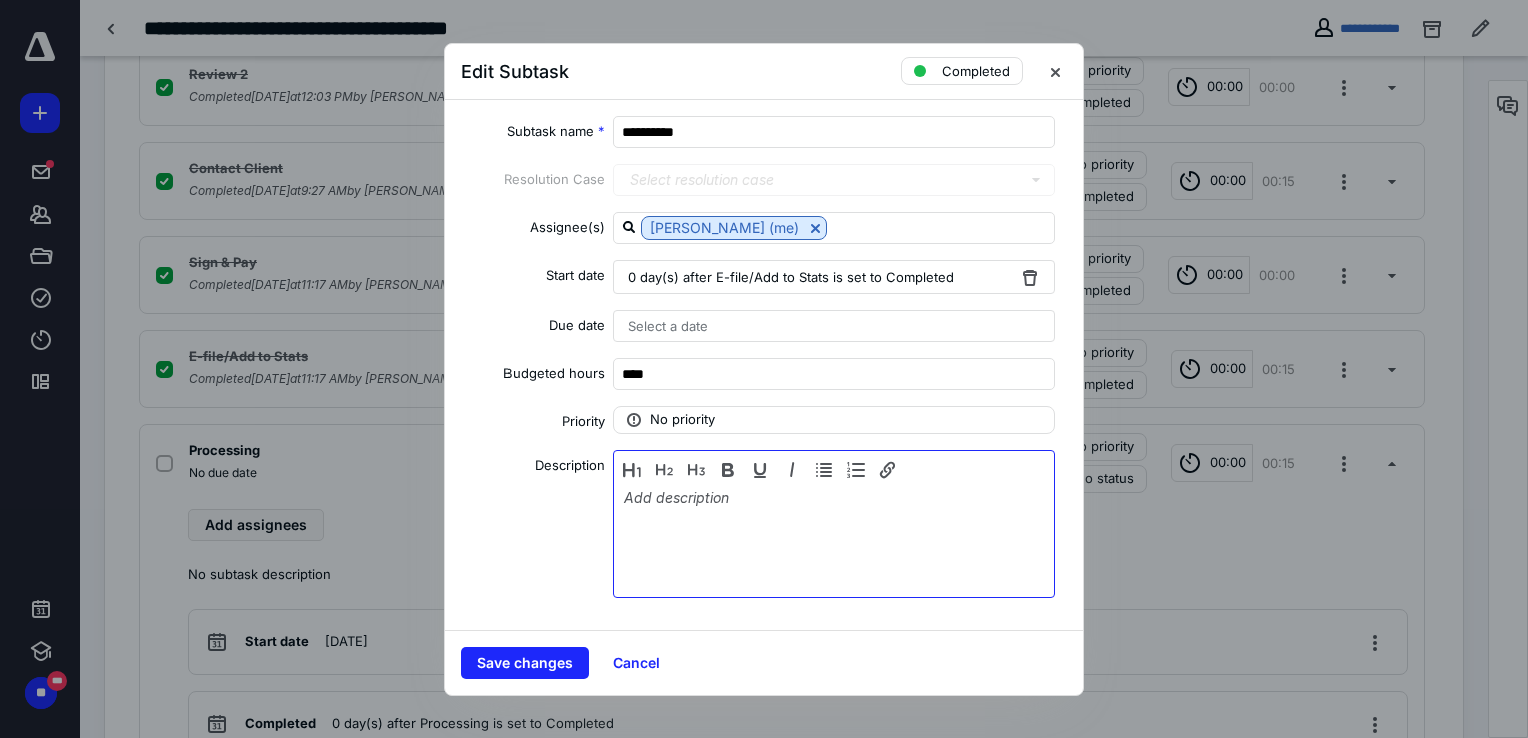 click at bounding box center [834, 539] 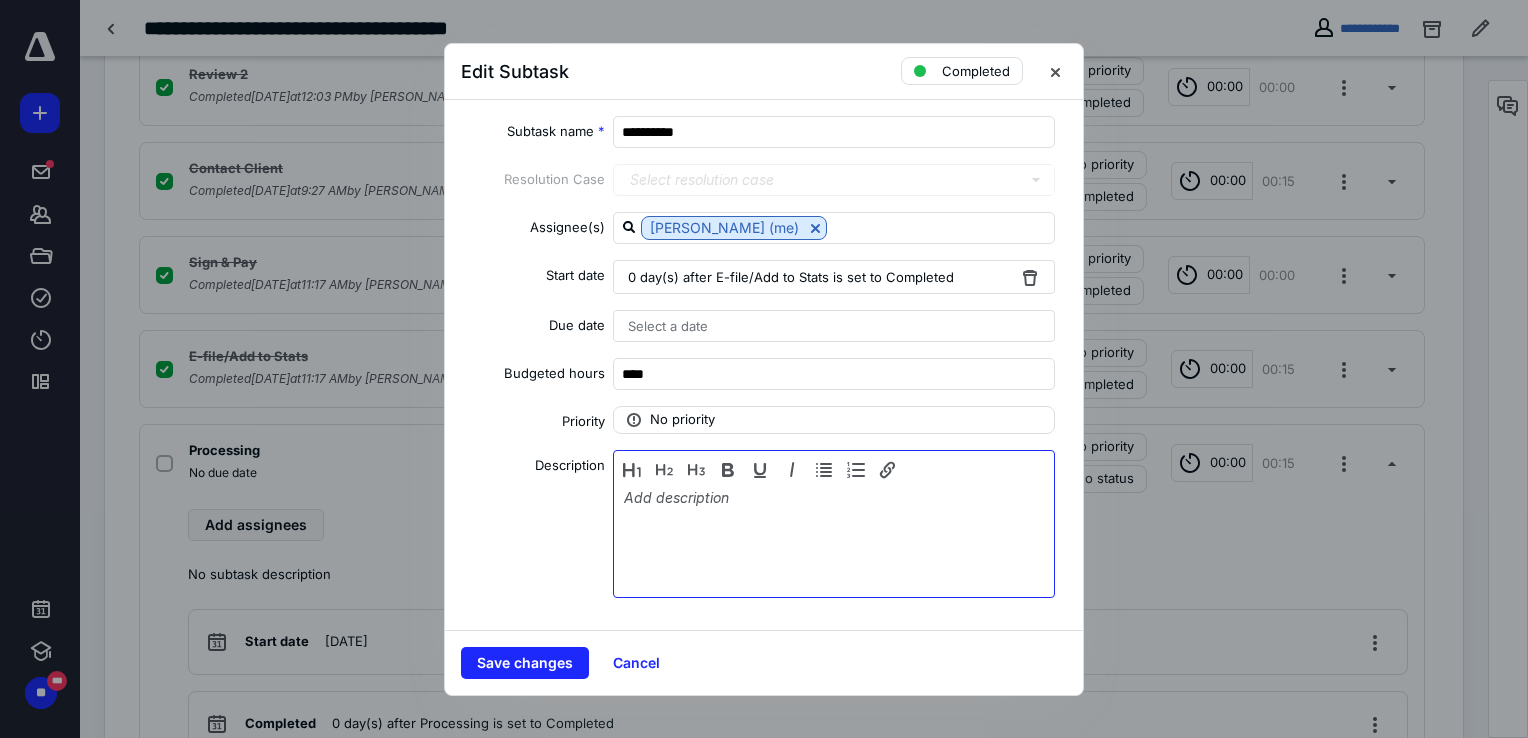 type 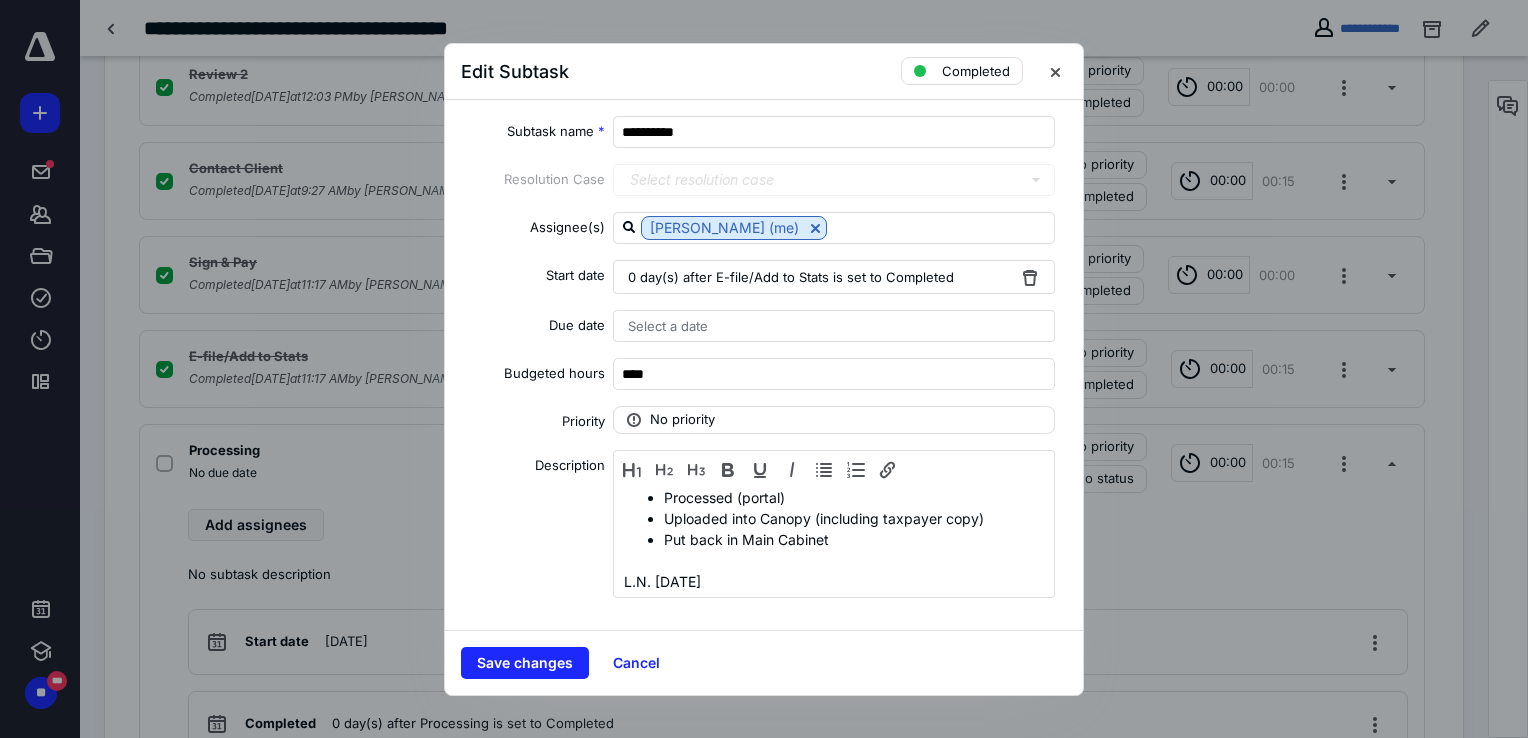 drag, startPoint x: 570, startPoint y: 624, endPoint x: 553, endPoint y: 654, distance: 34.48188 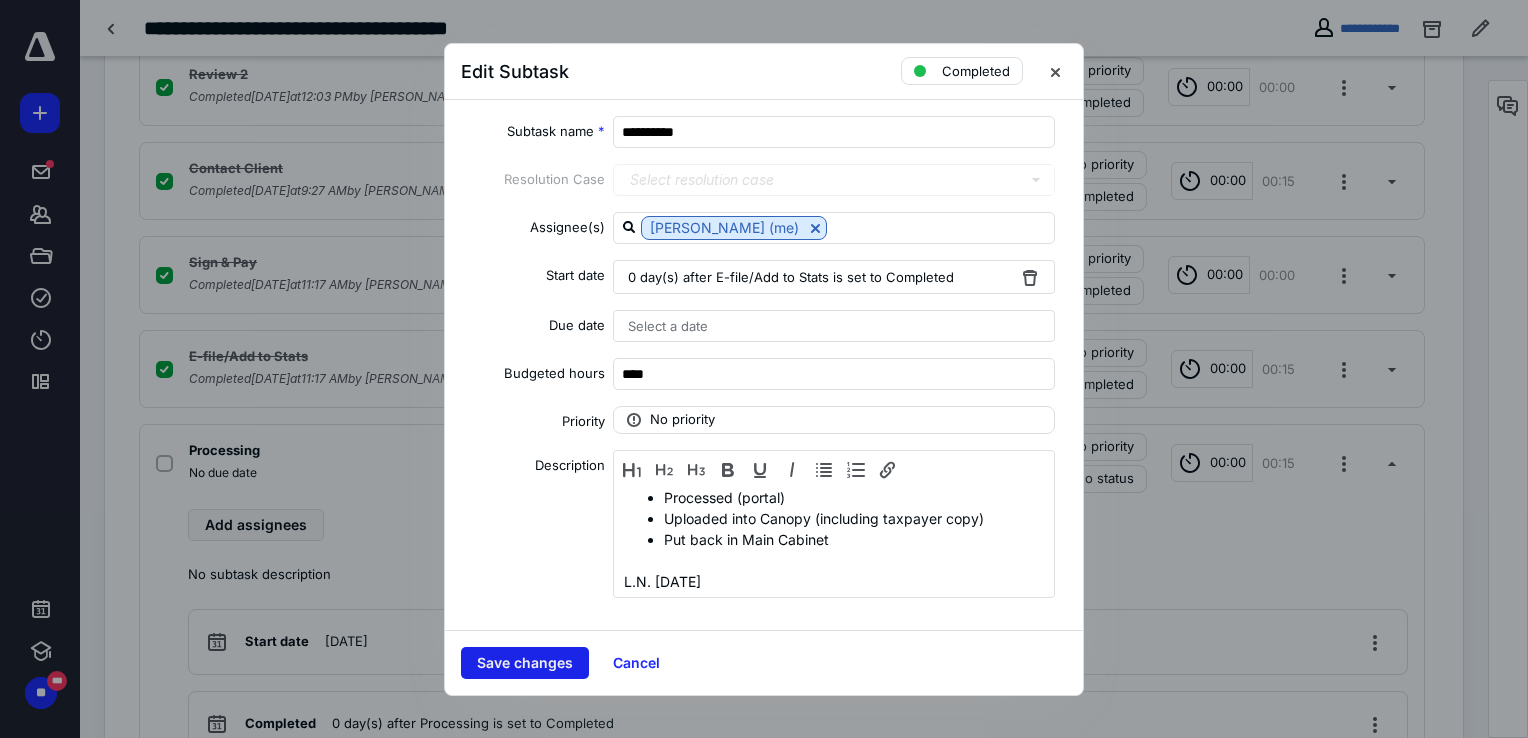 click on "Save changes" at bounding box center [525, 663] 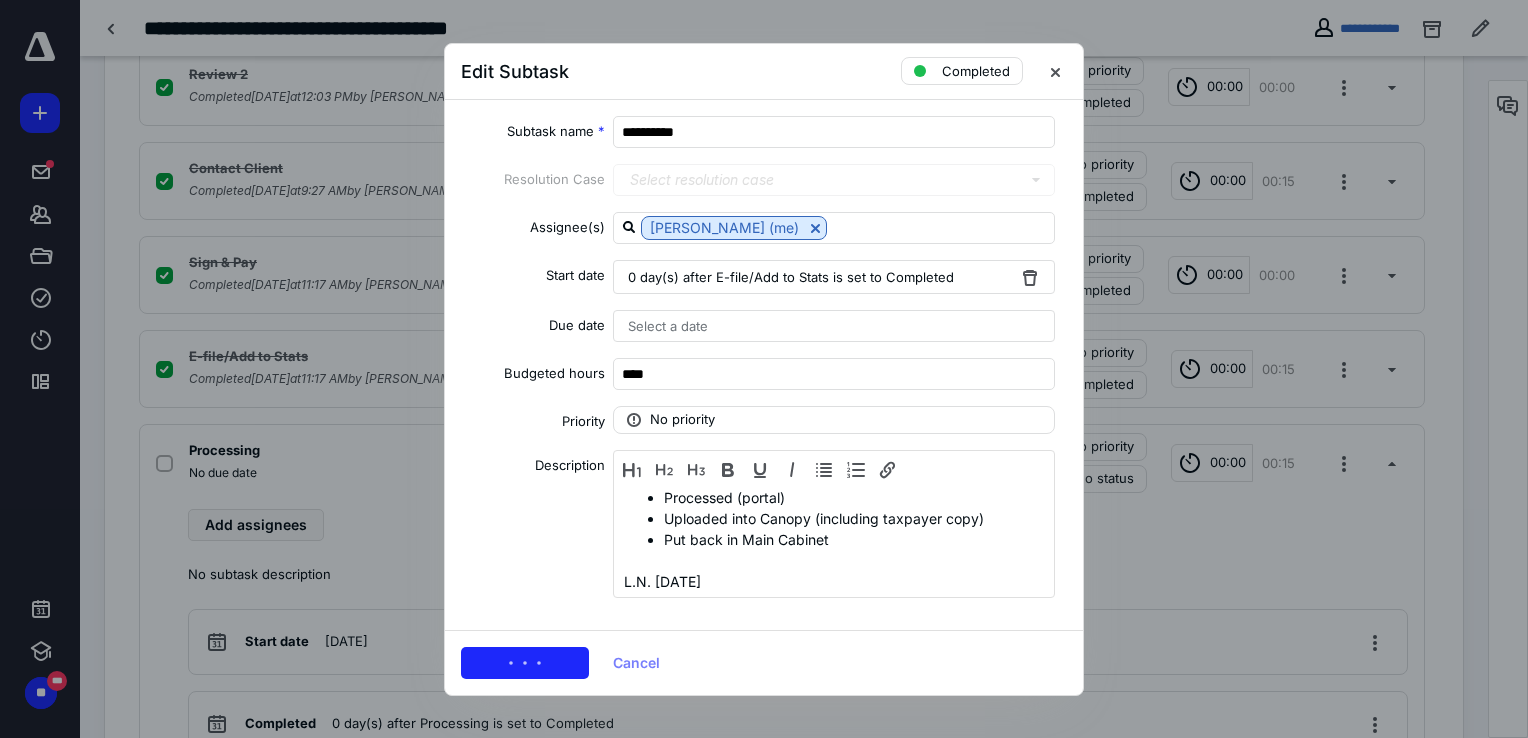checkbox on "true" 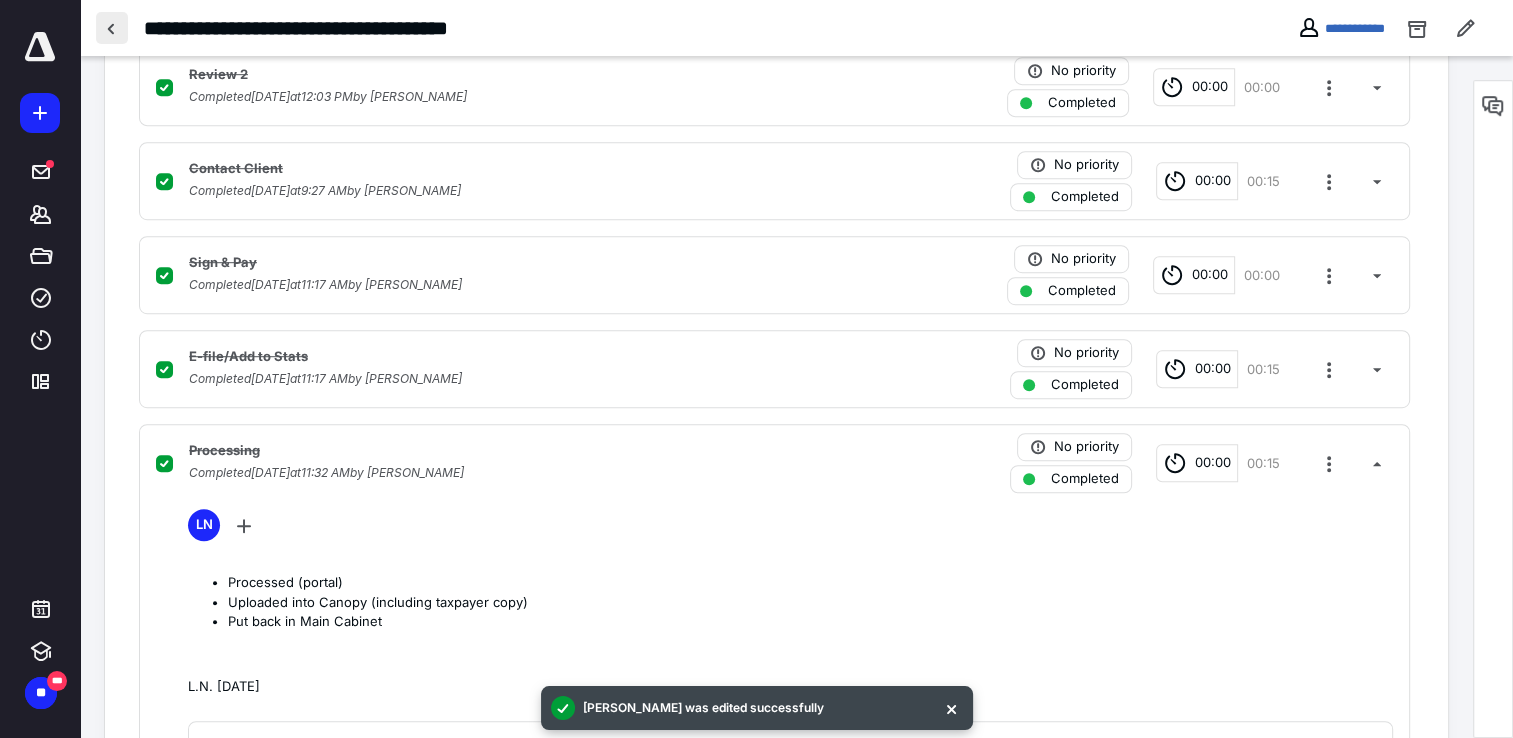 click at bounding box center (112, 28) 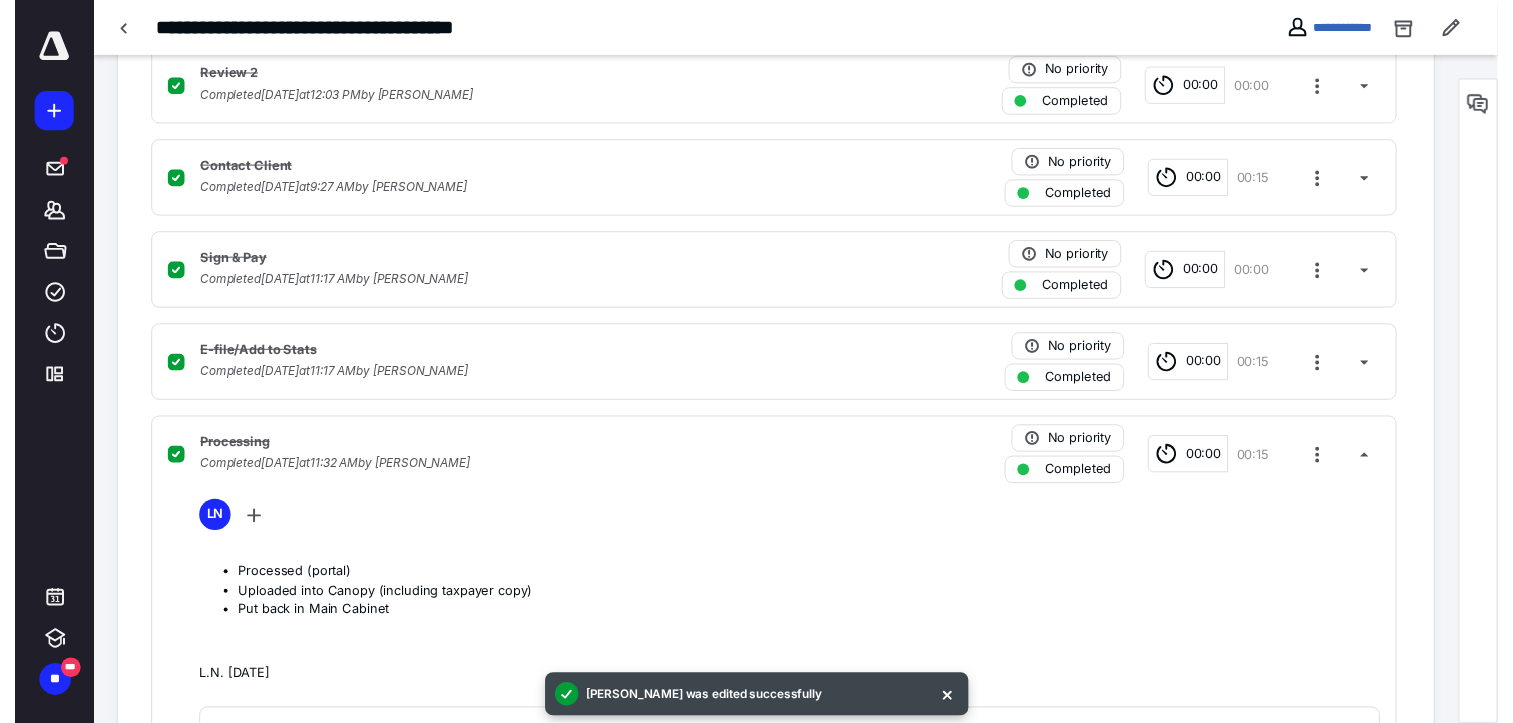 scroll, scrollTop: 0, scrollLeft: 0, axis: both 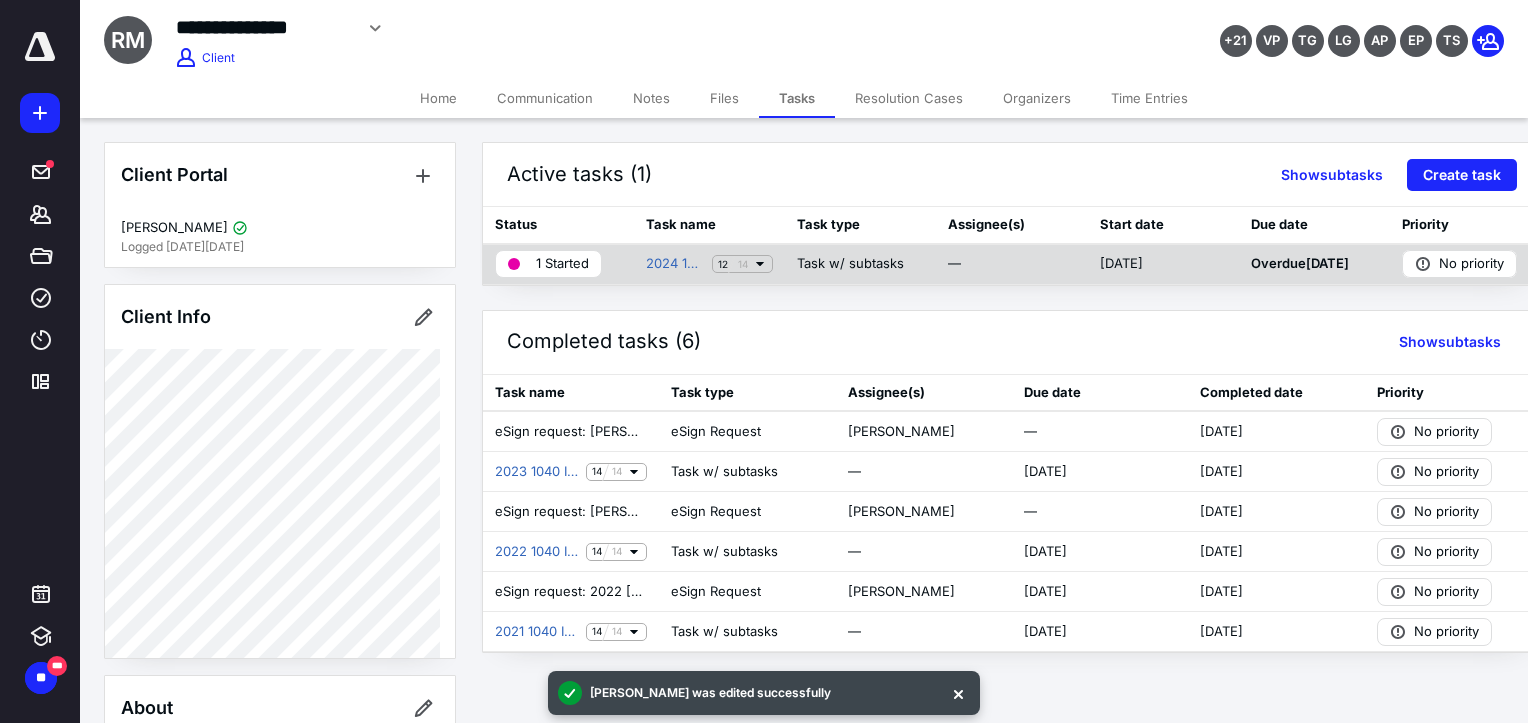 click on "1 Started" at bounding box center [562, 264] 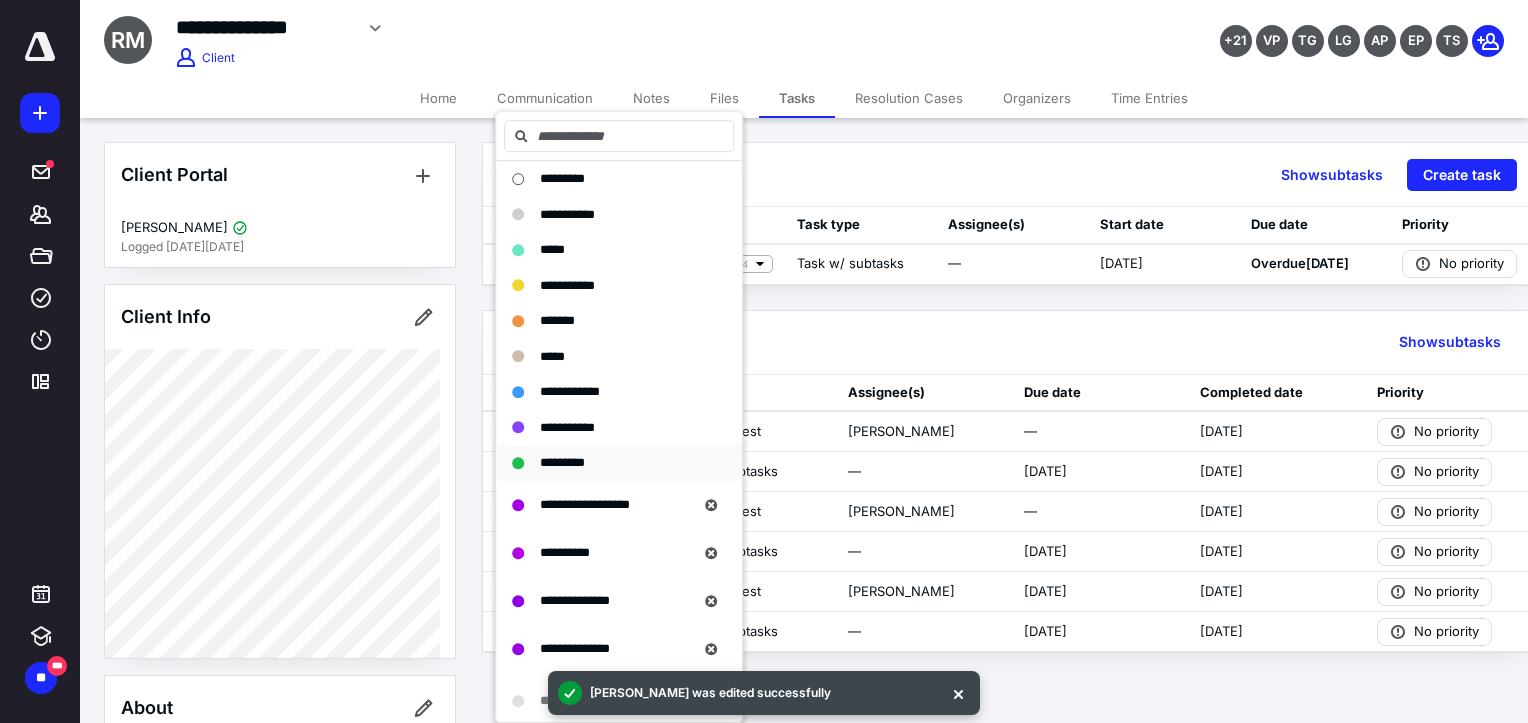 click on "*********" at bounding box center (619, 463) 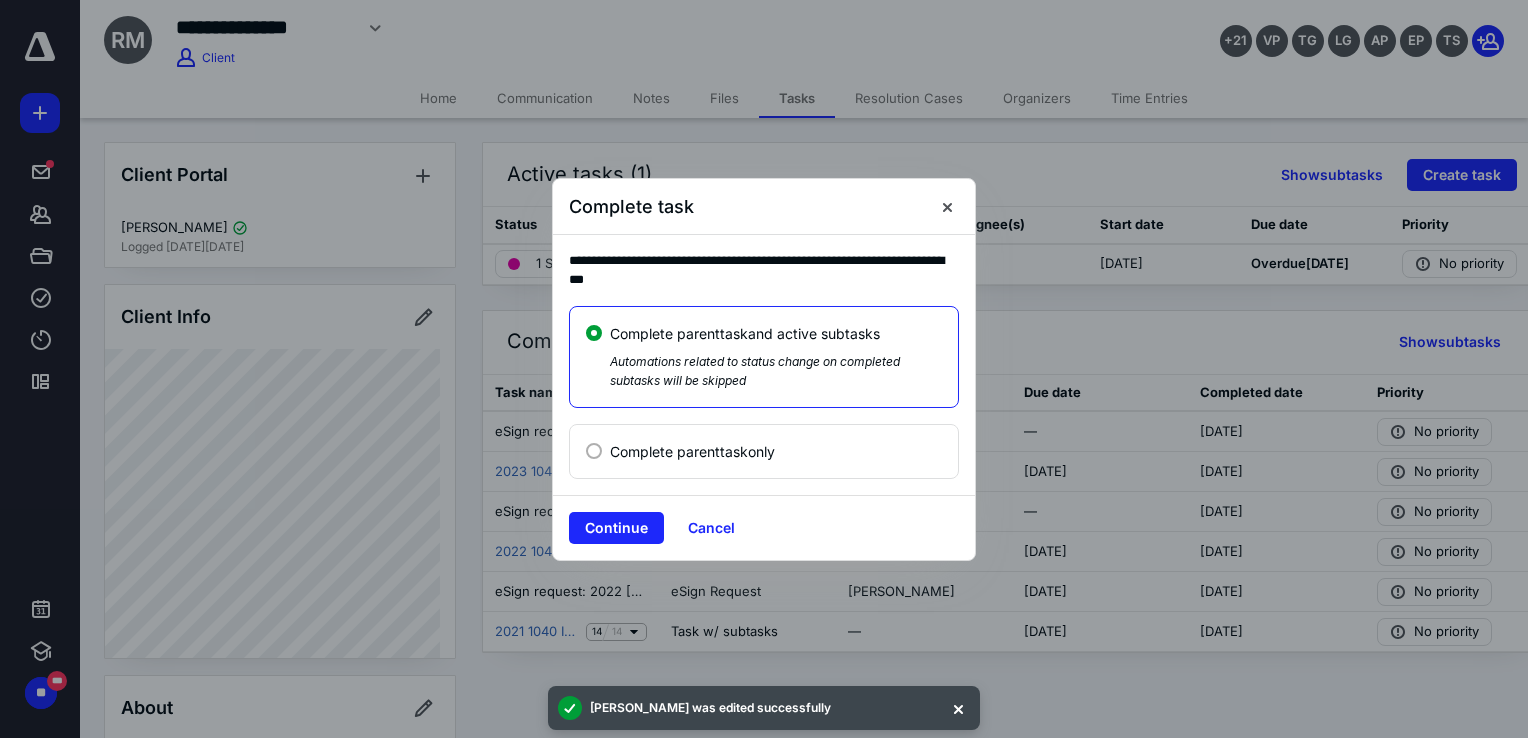 click on "Continue Cancel" at bounding box center [764, 527] 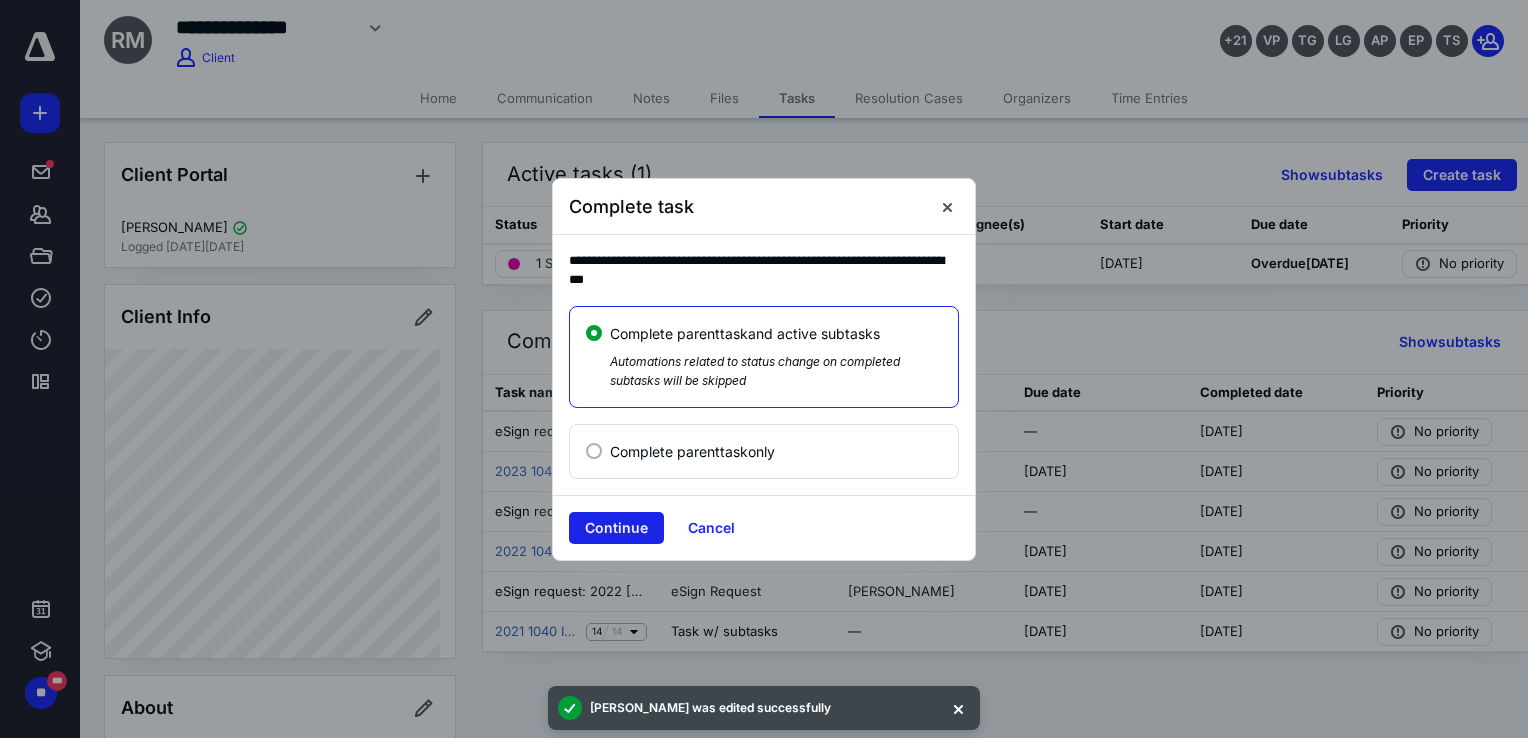 click on "Continue" at bounding box center (616, 528) 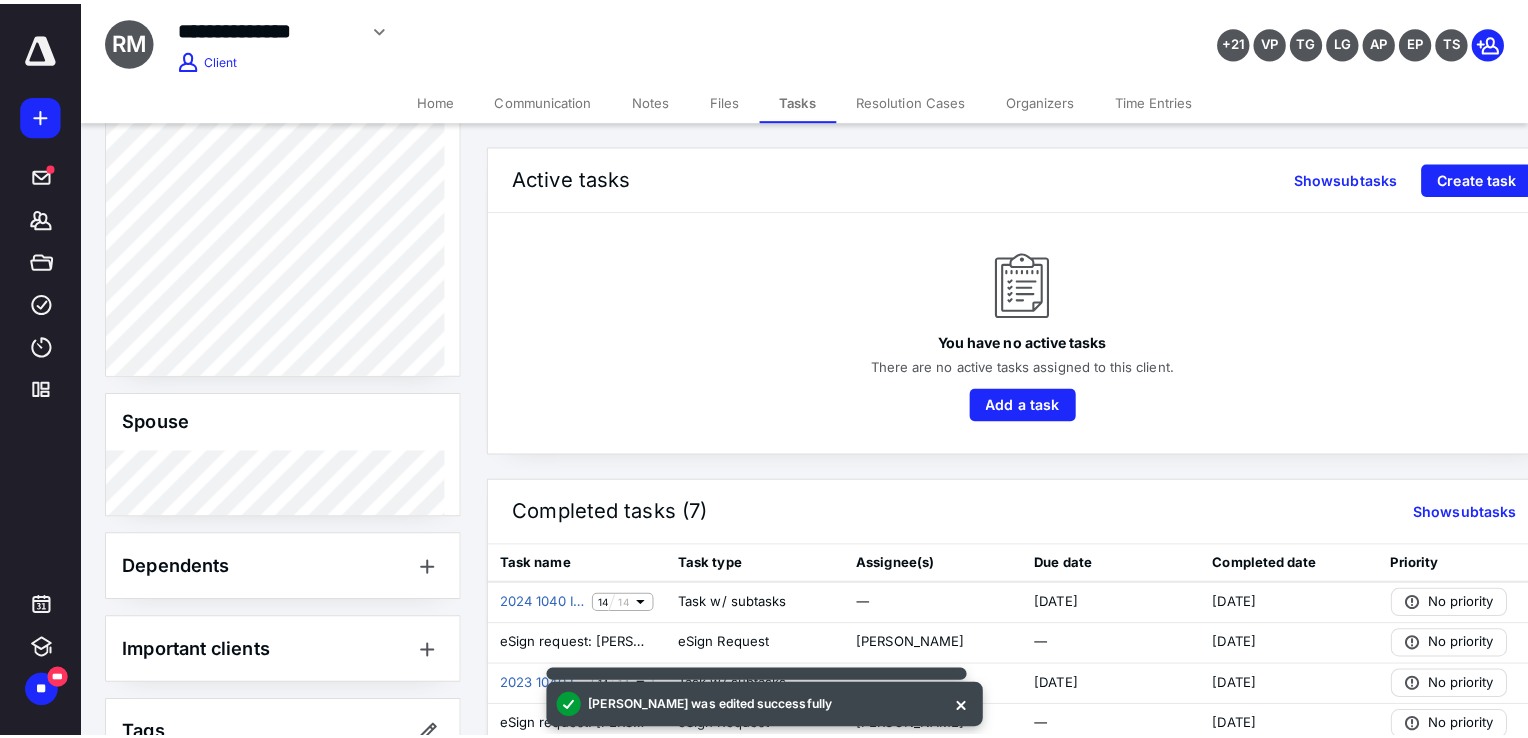 scroll, scrollTop: 1500, scrollLeft: 0, axis: vertical 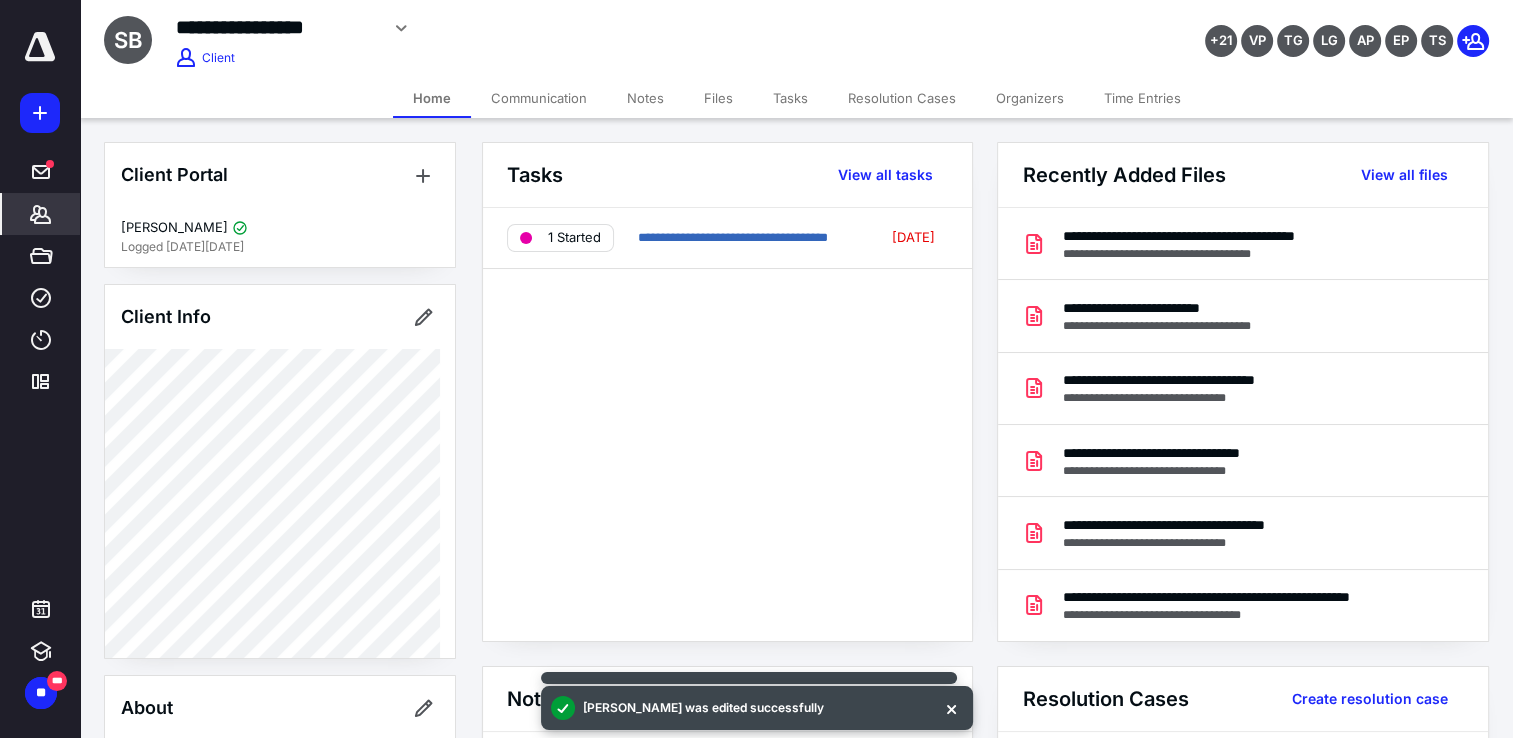 click on "Tasks" at bounding box center (790, 98) 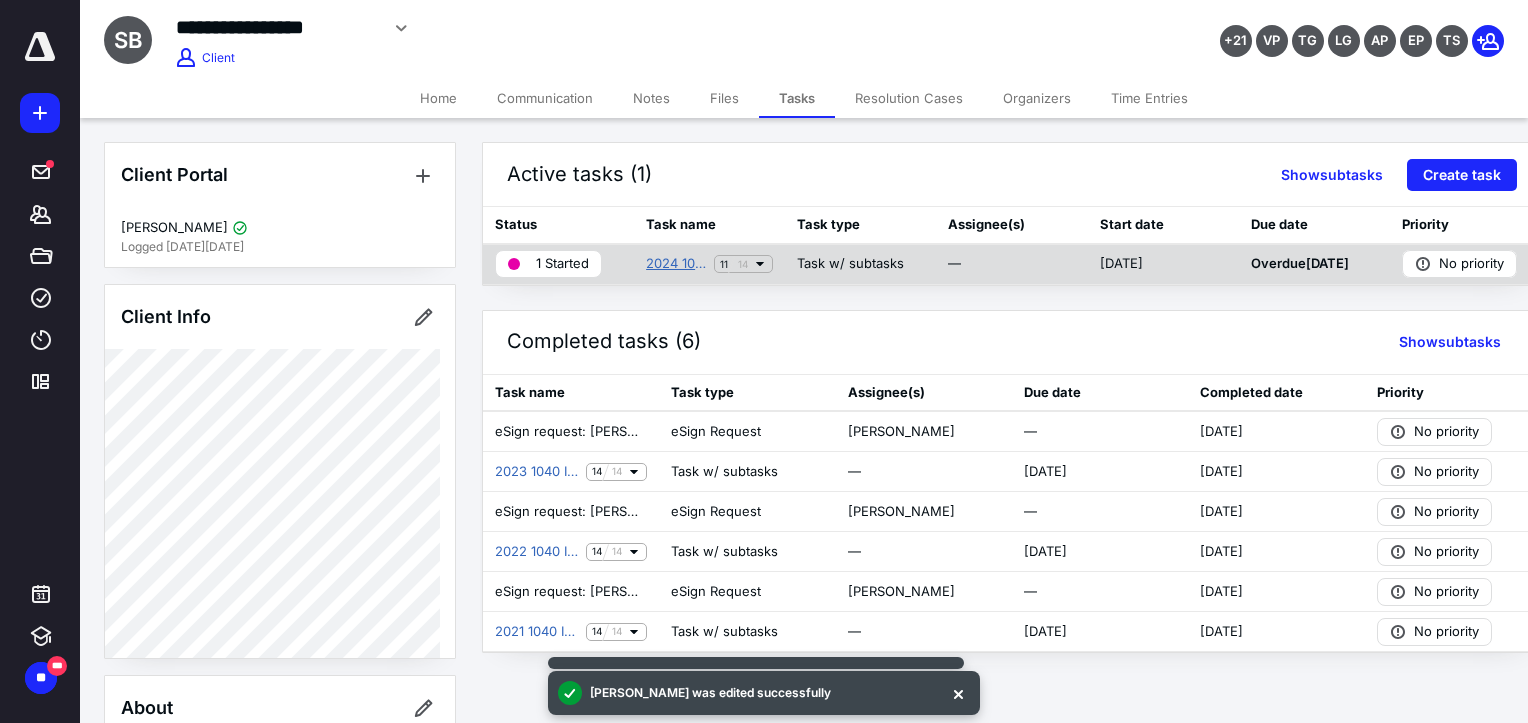 click on "2024 1040 Individual Income Tax Return" at bounding box center [676, 264] 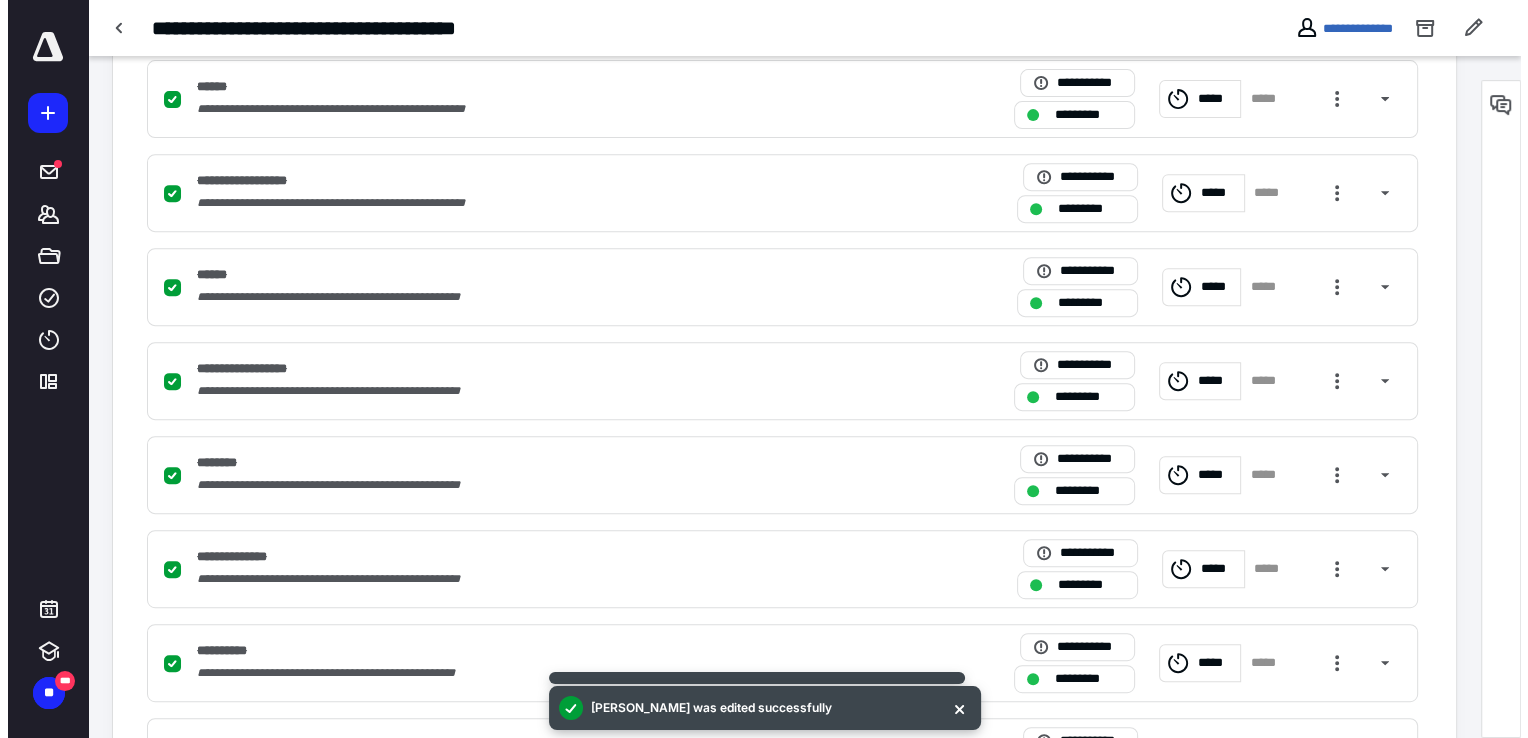 scroll, scrollTop: 1188, scrollLeft: 0, axis: vertical 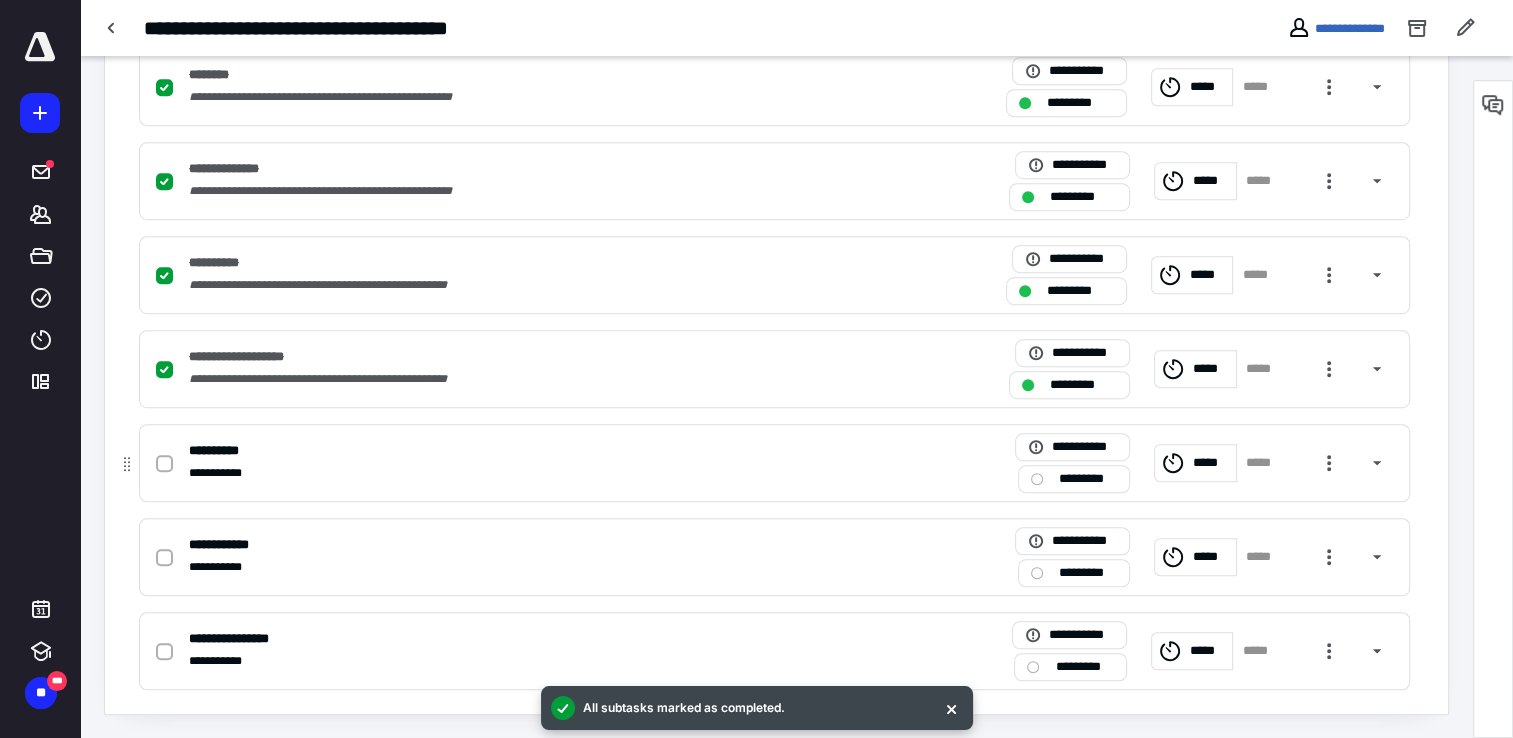 click on "**********" at bounding box center (512, 473) 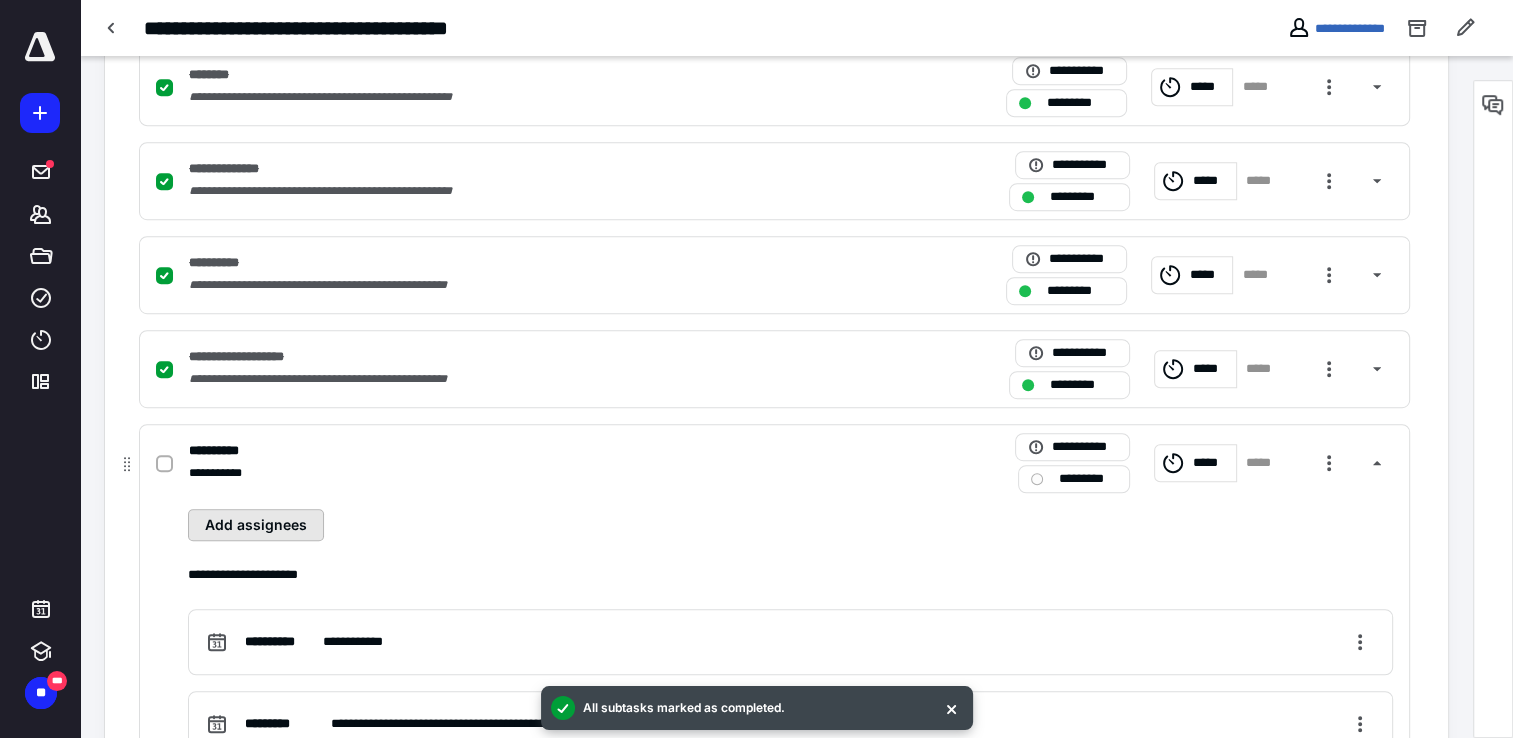 click on "Add assignees" at bounding box center (256, 525) 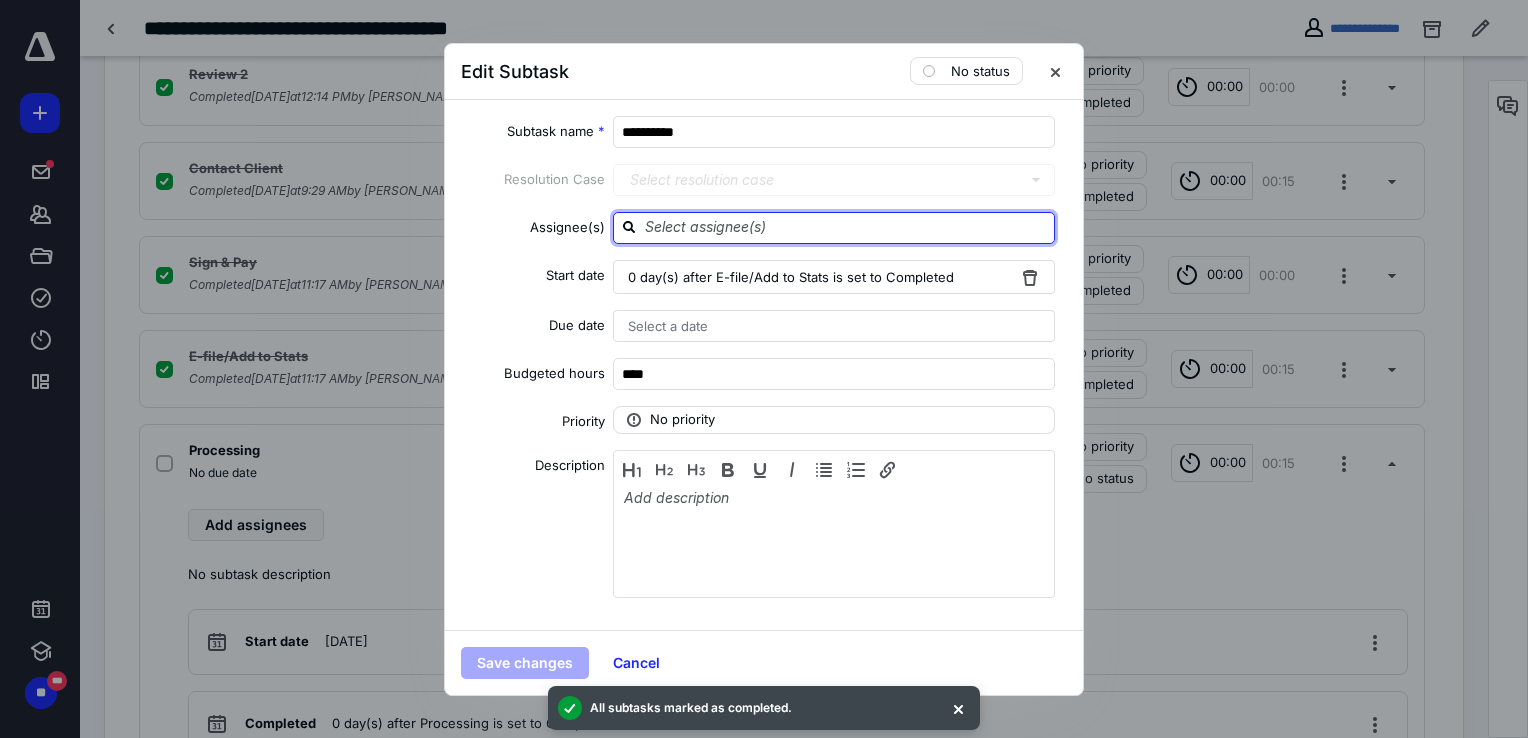 click at bounding box center (846, 227) 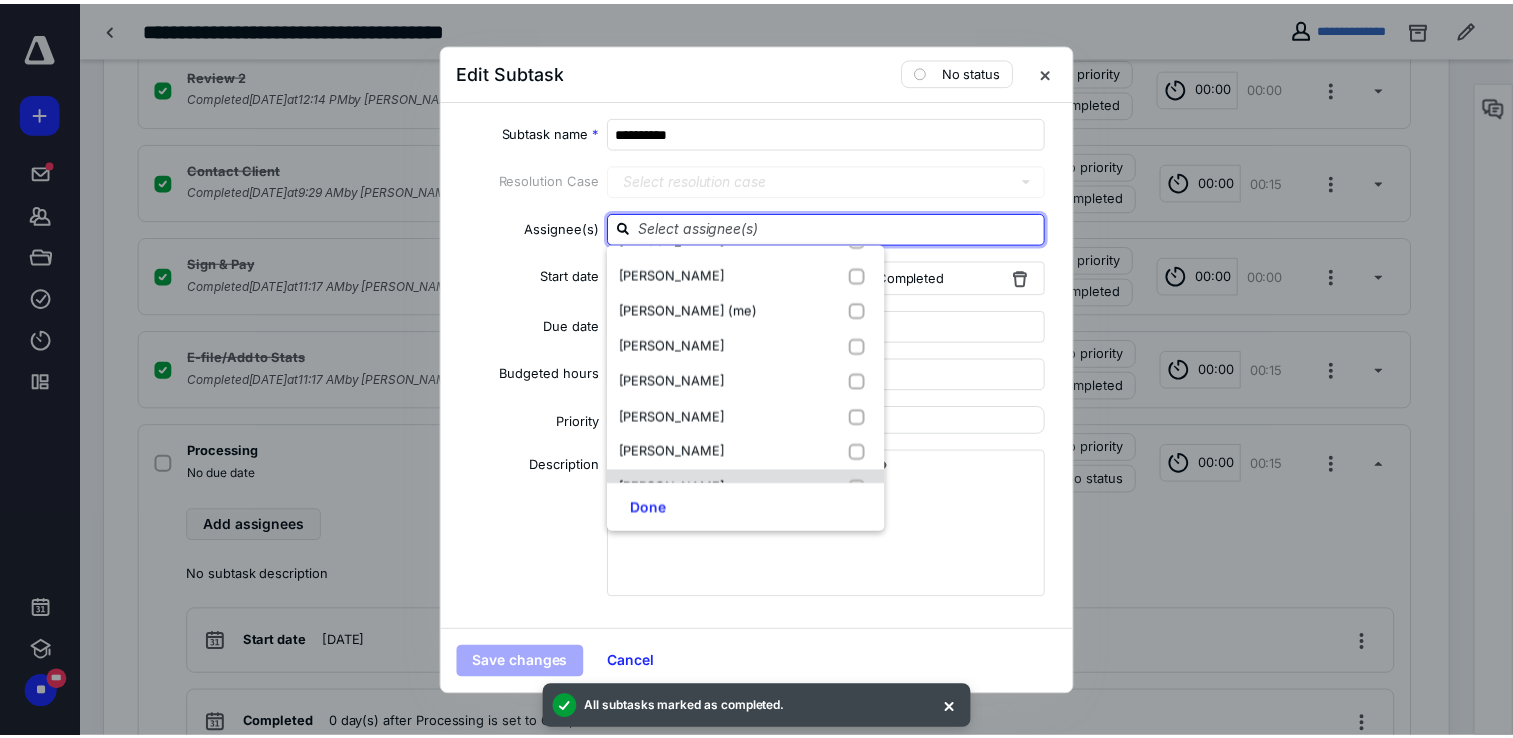 scroll, scrollTop: 600, scrollLeft: 0, axis: vertical 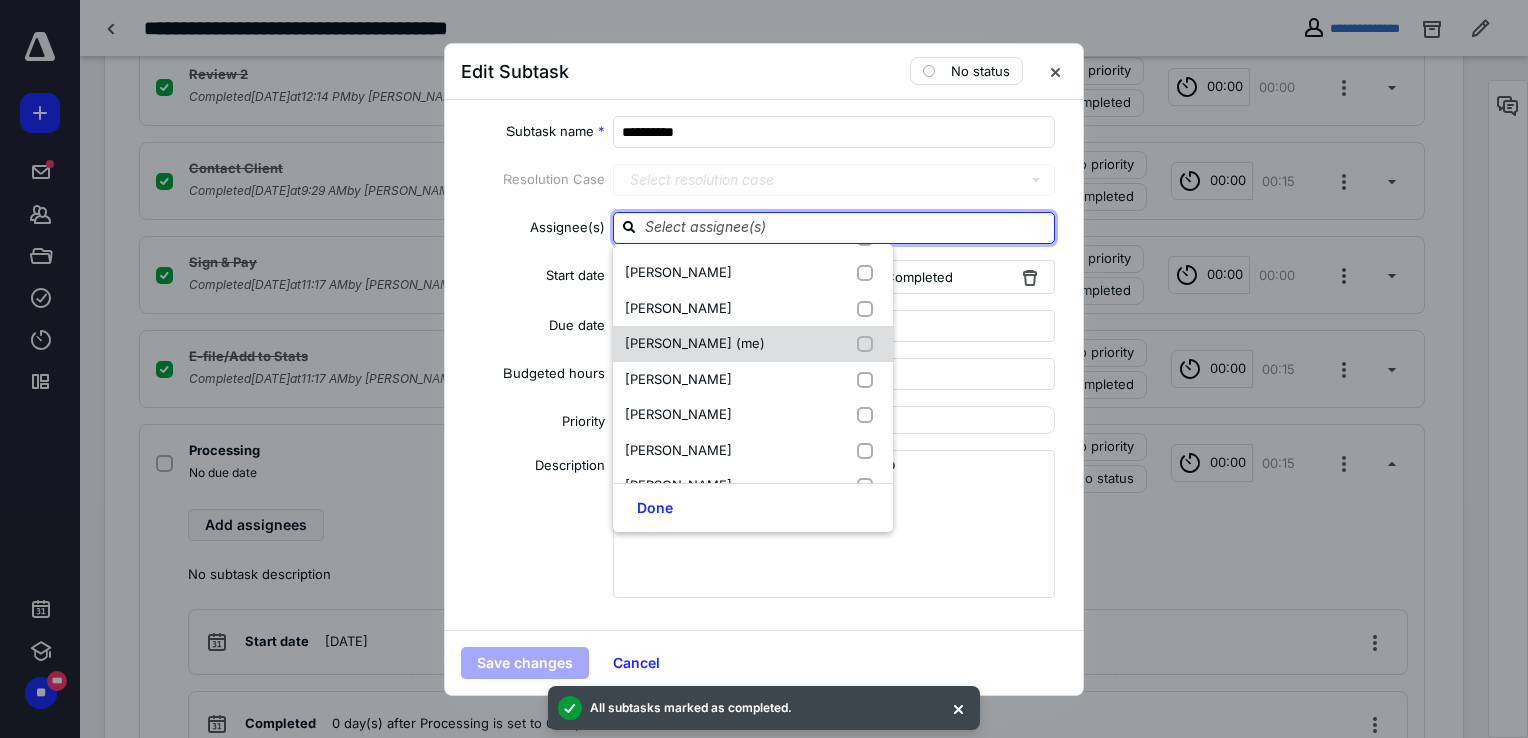 click on "[PERSON_NAME] (me)" at bounding box center (695, 343) 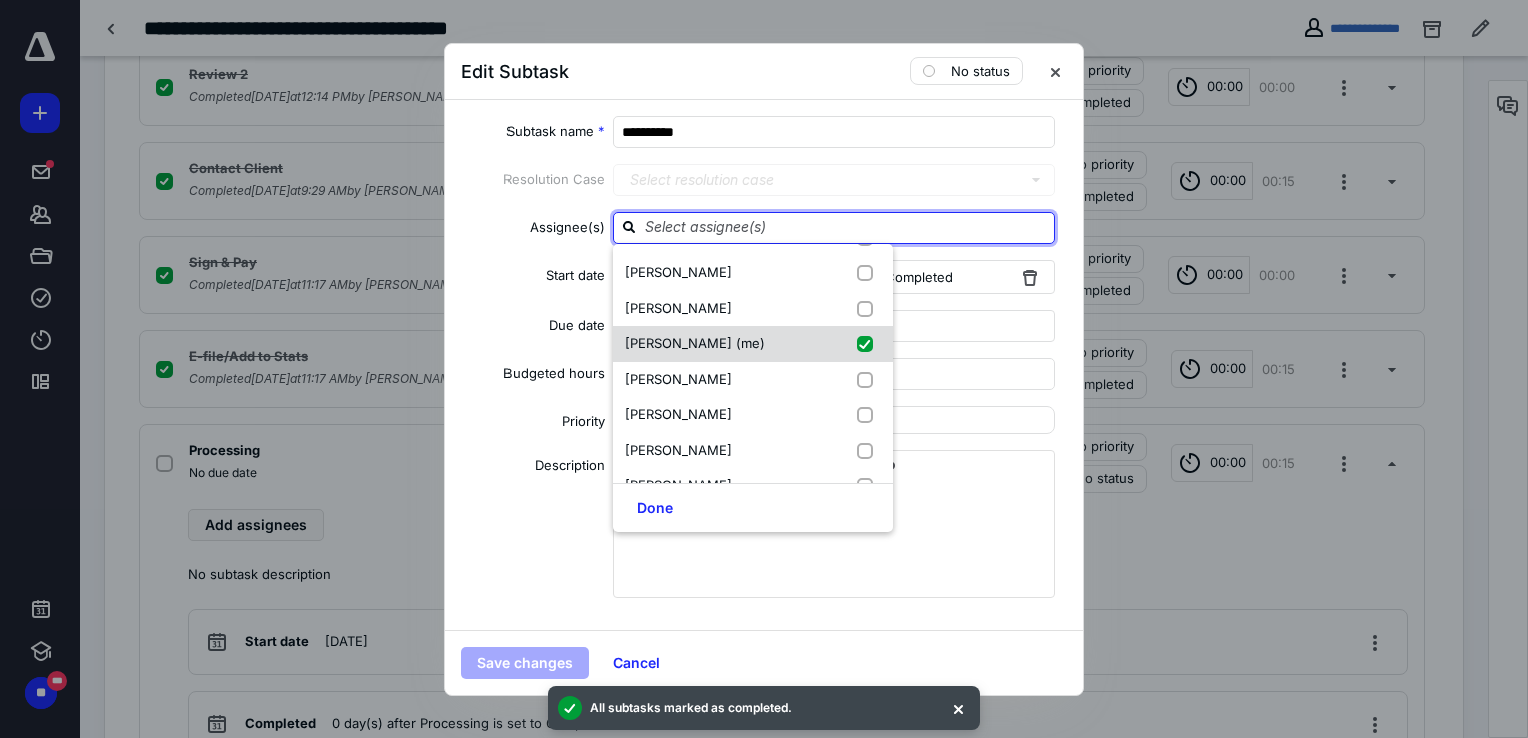 checkbox on "true" 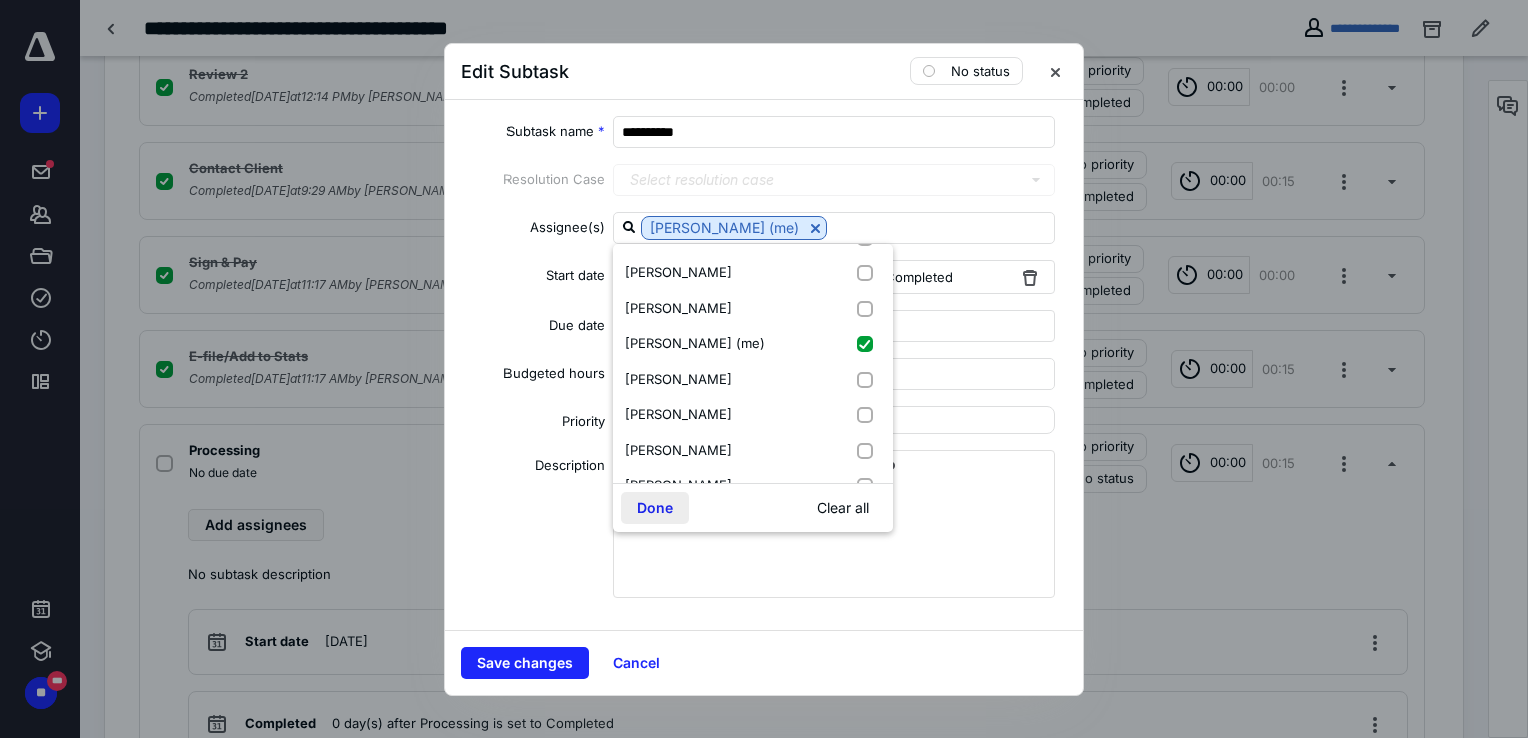 click on "Done" at bounding box center [655, 508] 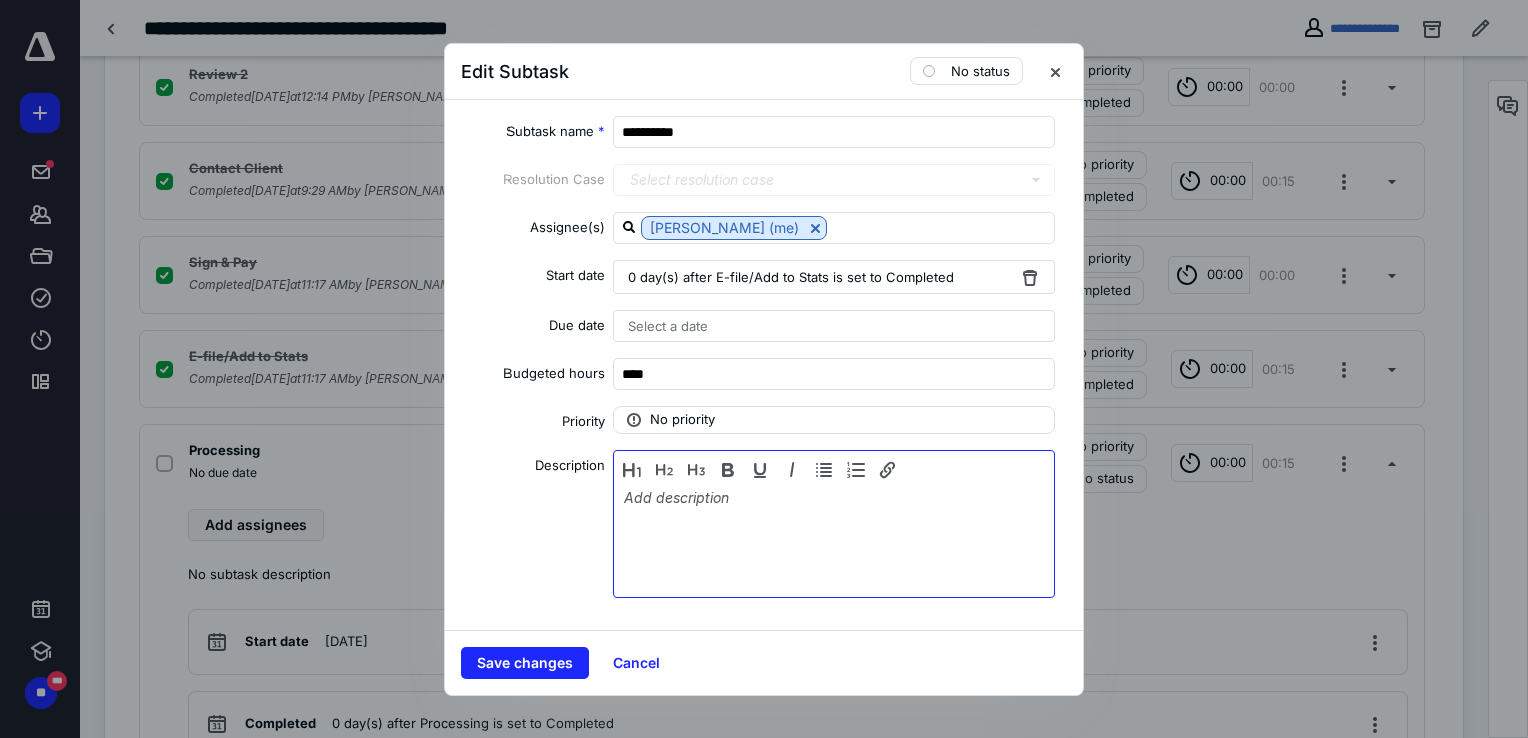 click at bounding box center [834, 539] 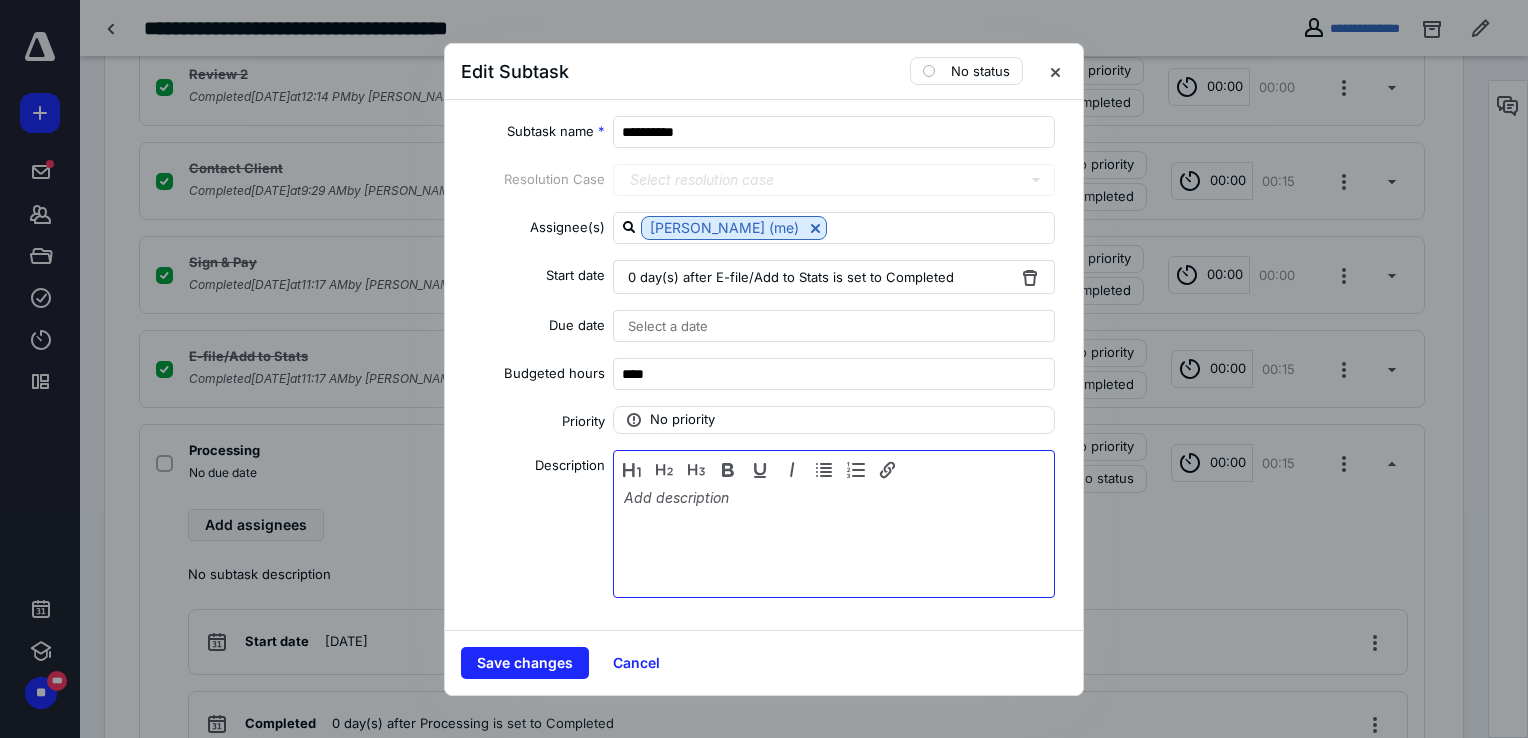 type 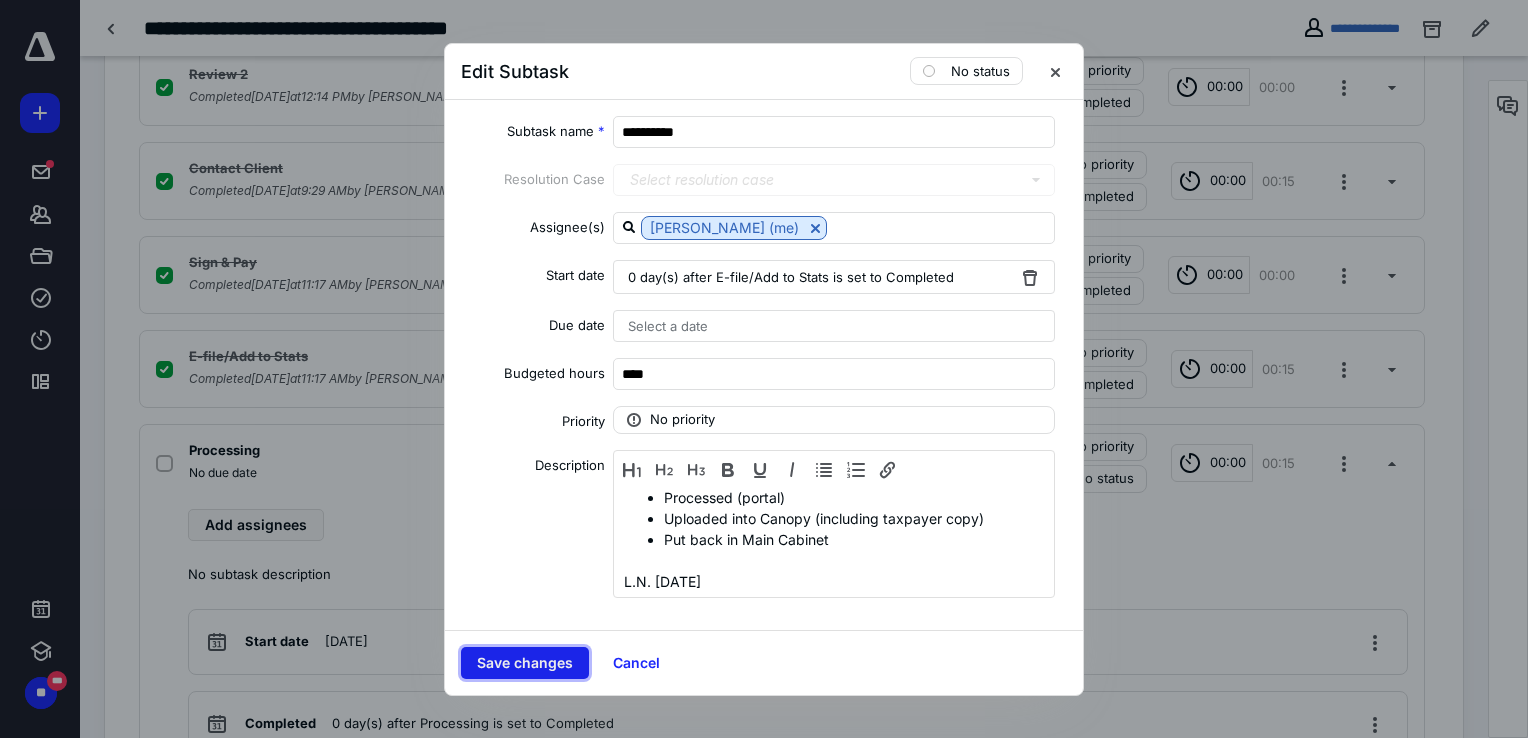 click on "Save changes" at bounding box center [525, 663] 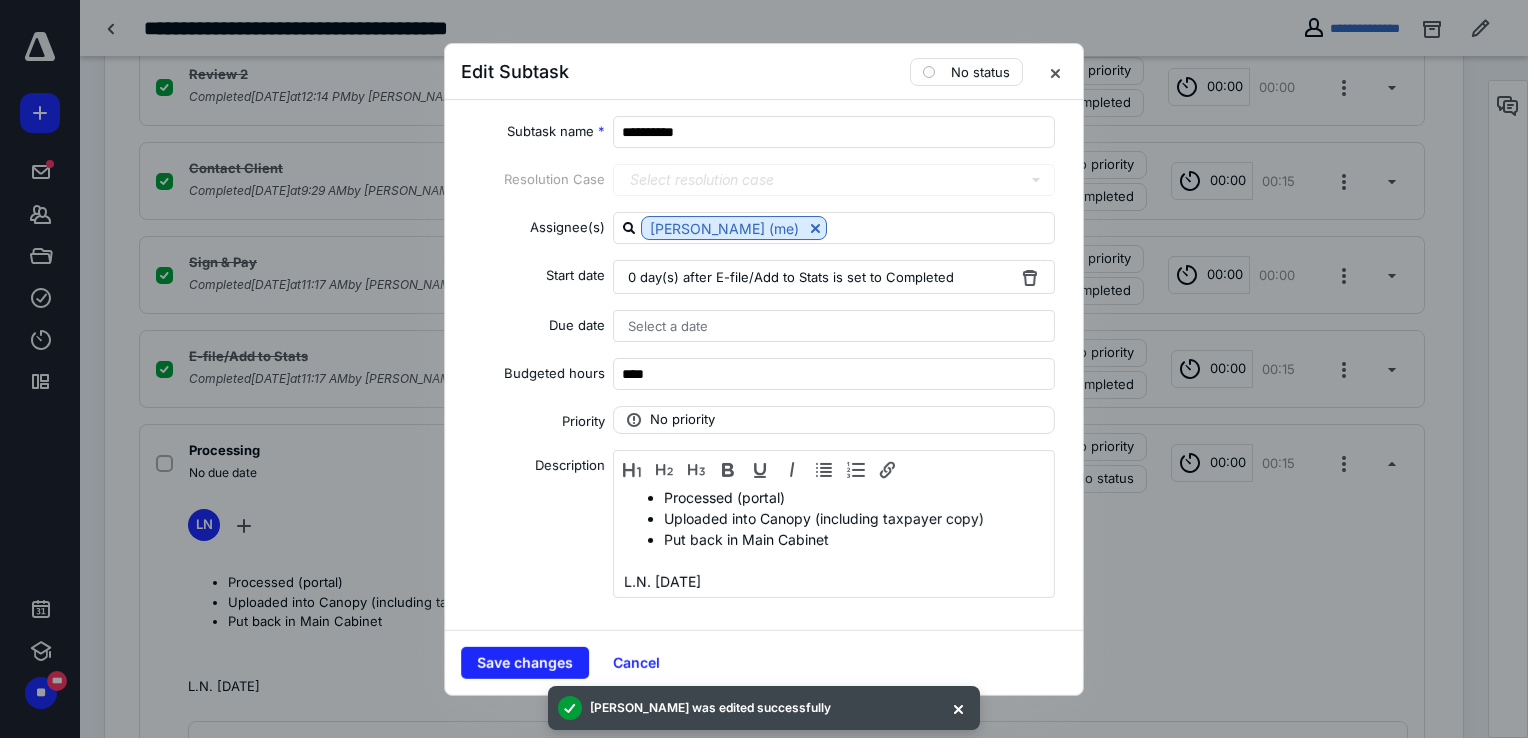 click at bounding box center (764, 369) 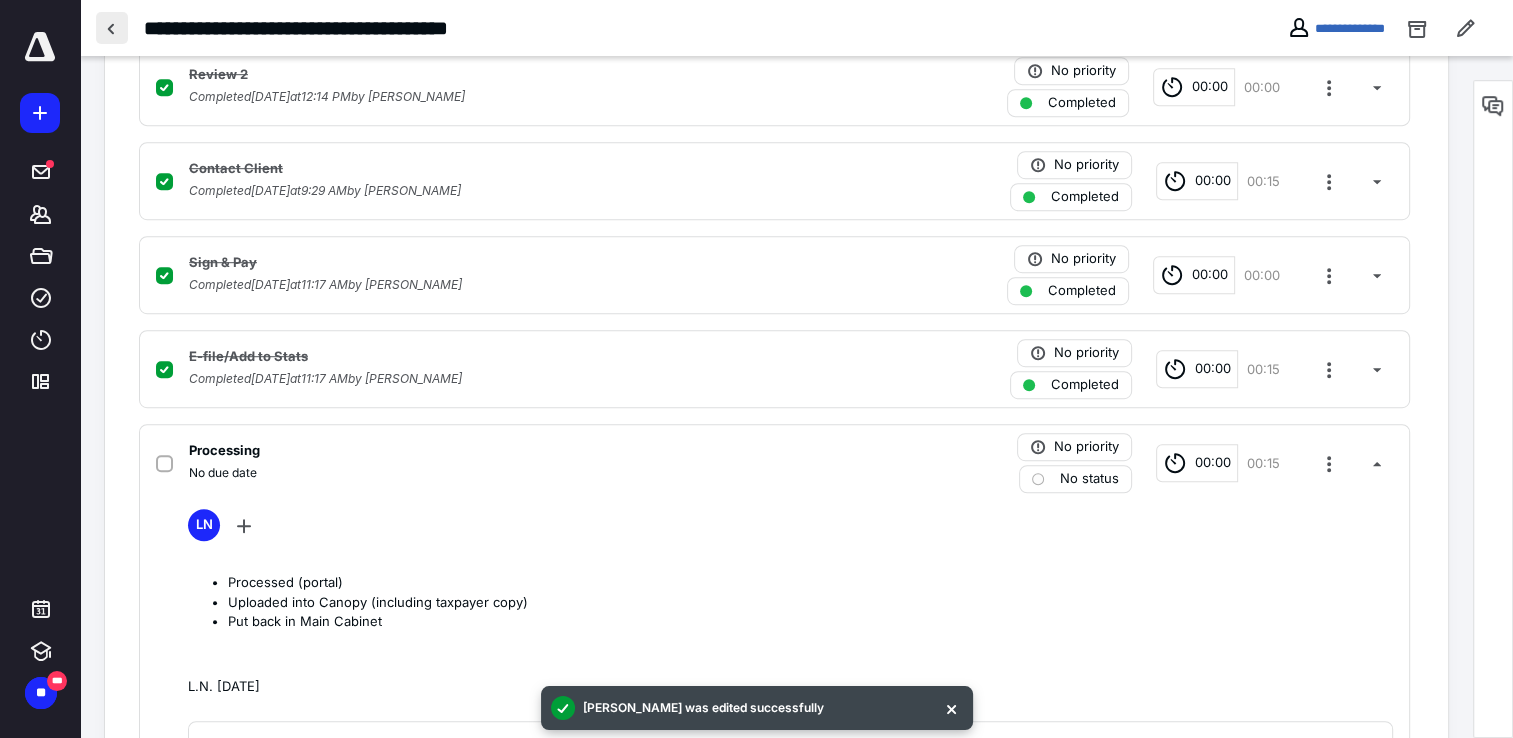 click at bounding box center [112, 28] 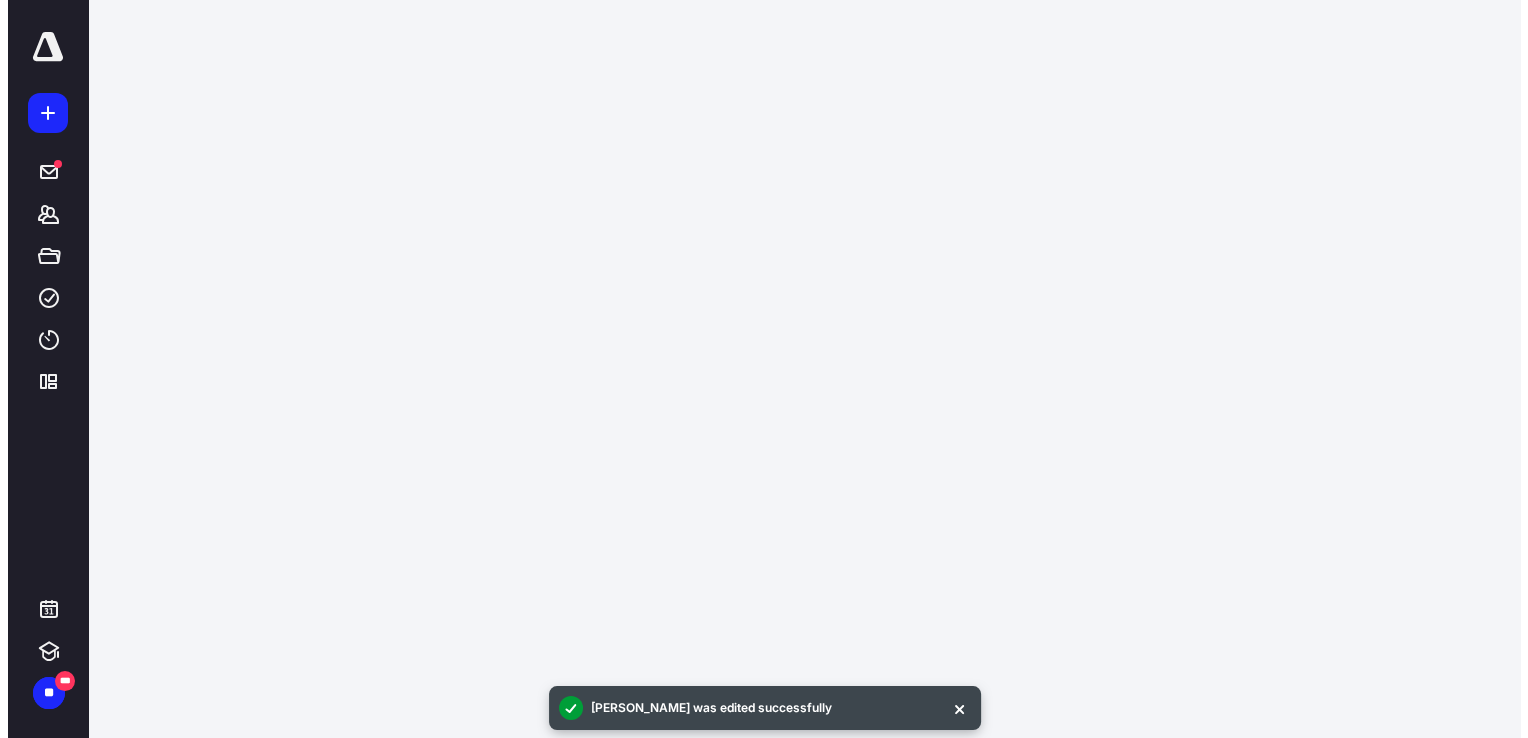 scroll, scrollTop: 0, scrollLeft: 0, axis: both 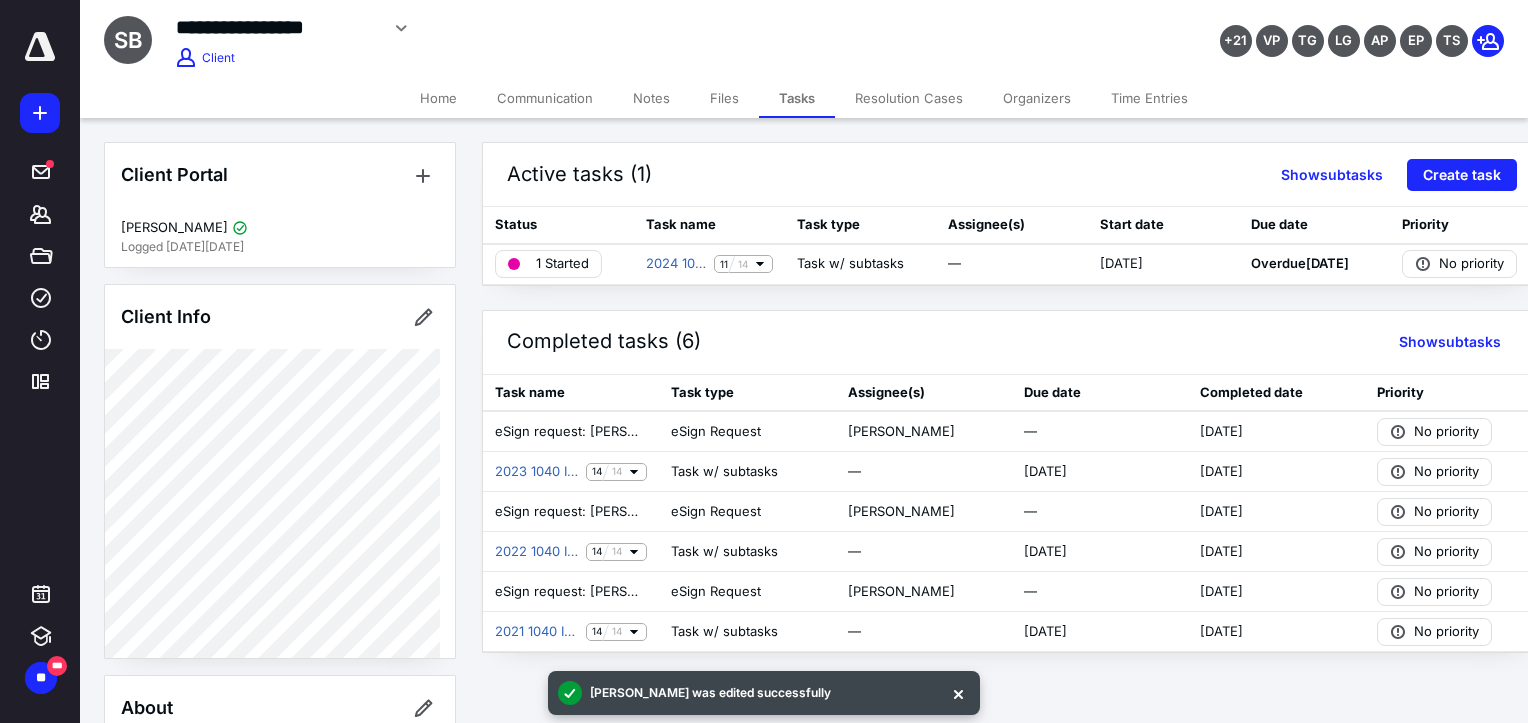 click on "Files" at bounding box center (724, 98) 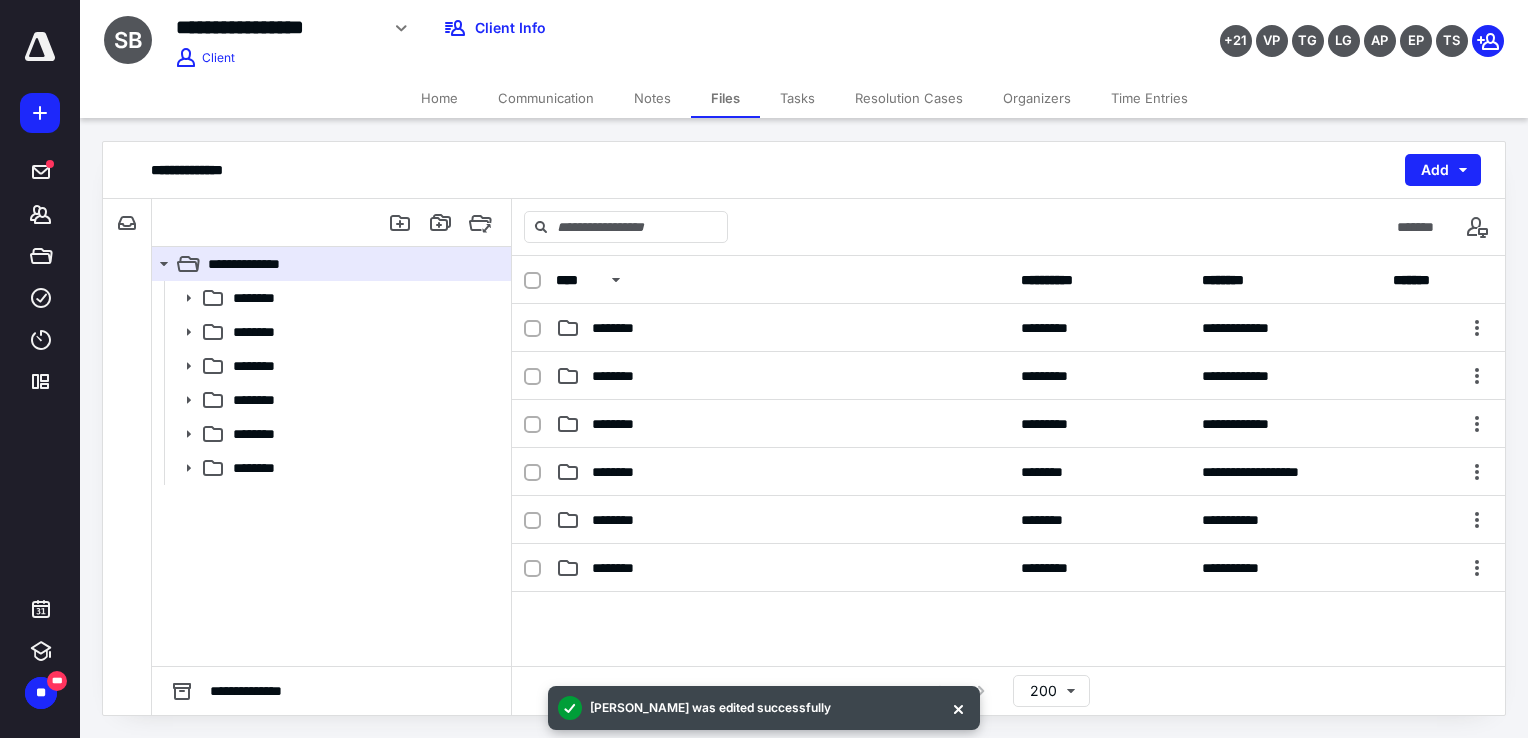 click on "Tasks" at bounding box center [797, 98] 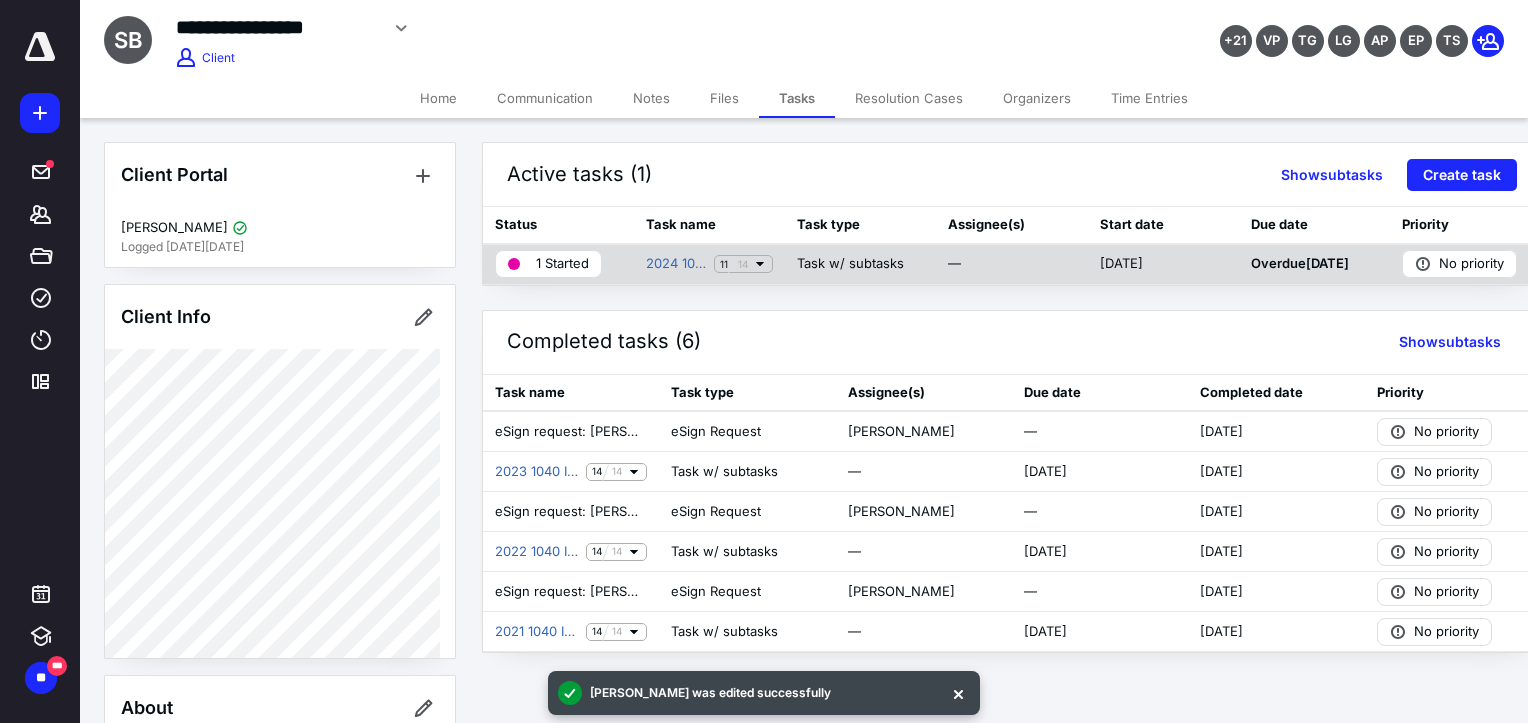 click on "1 Started" at bounding box center [562, 264] 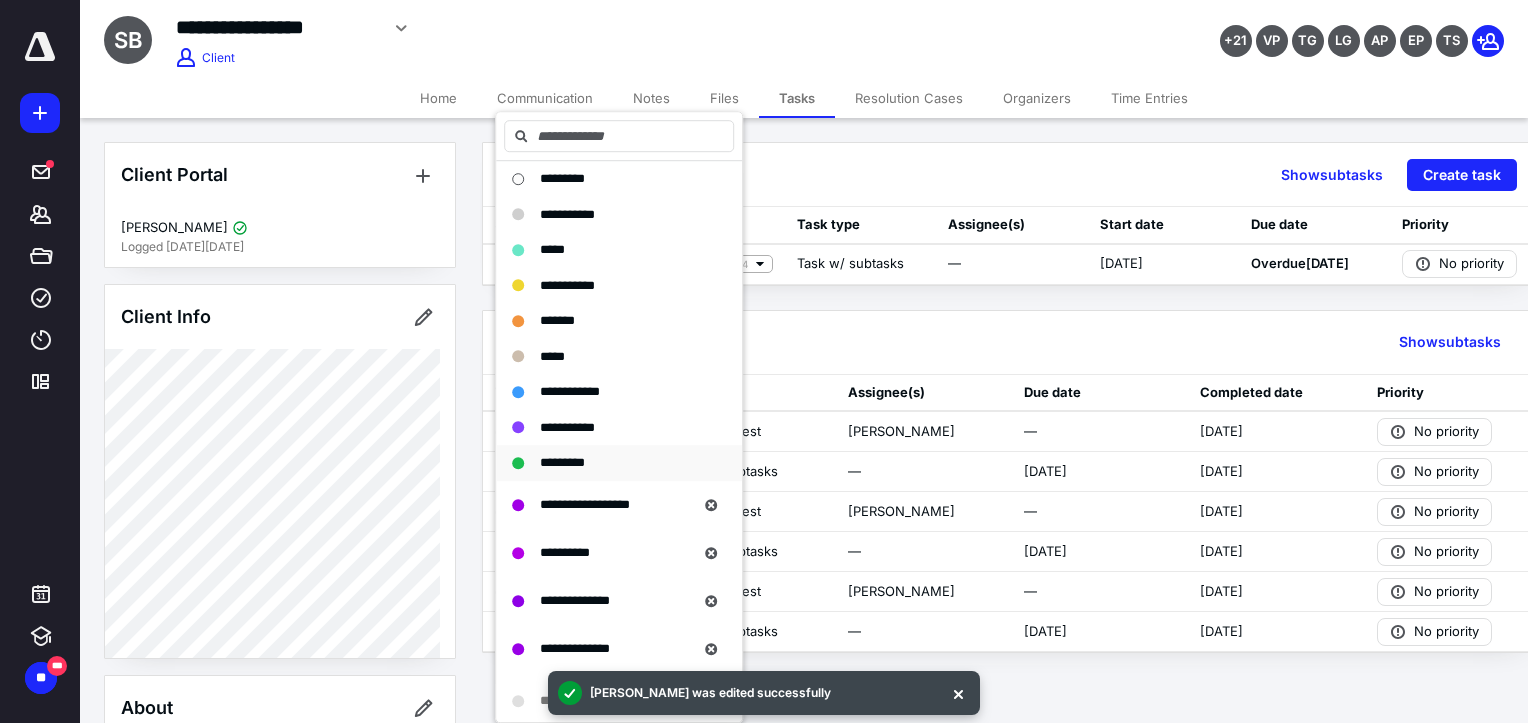 click on "*********" at bounding box center [619, 463] 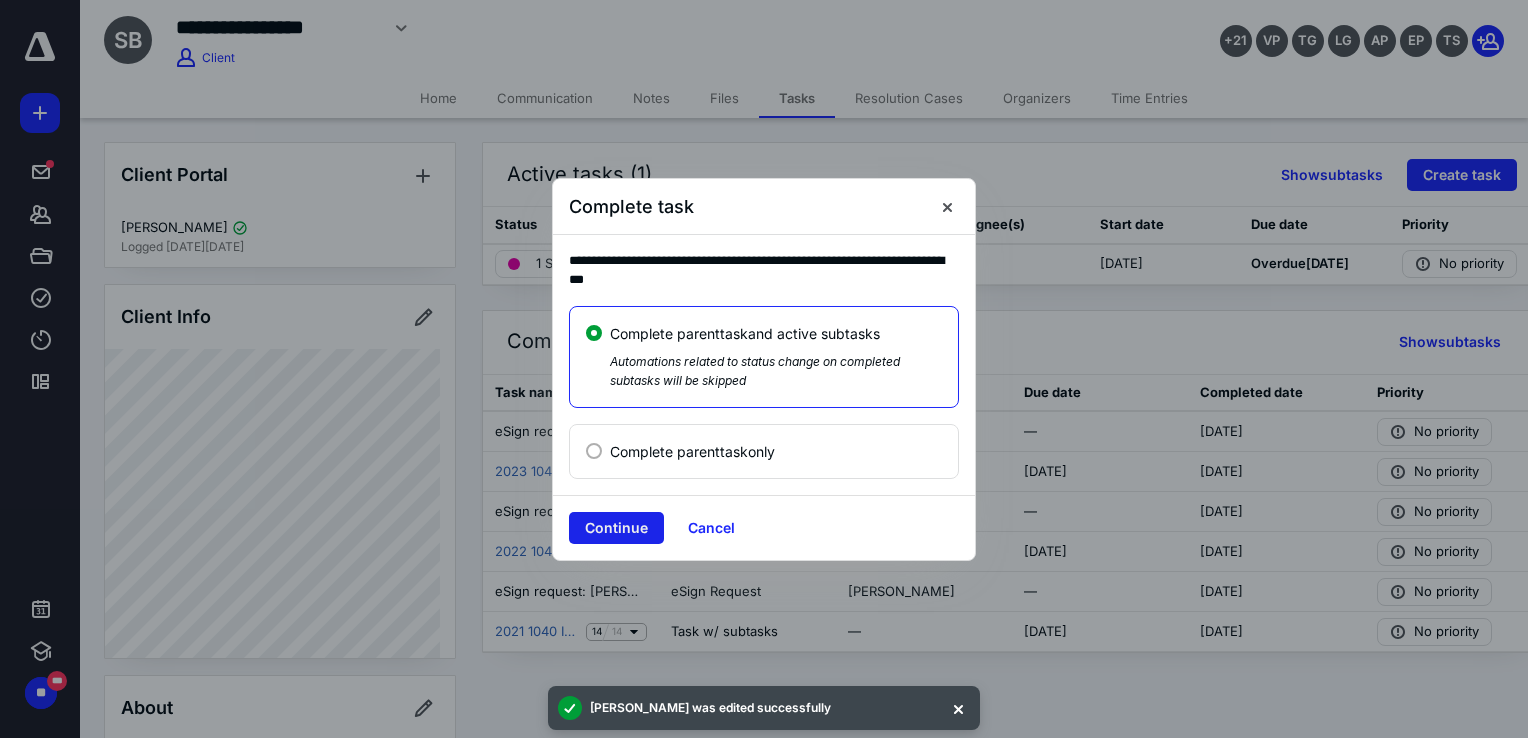 click on "Continue" at bounding box center (616, 528) 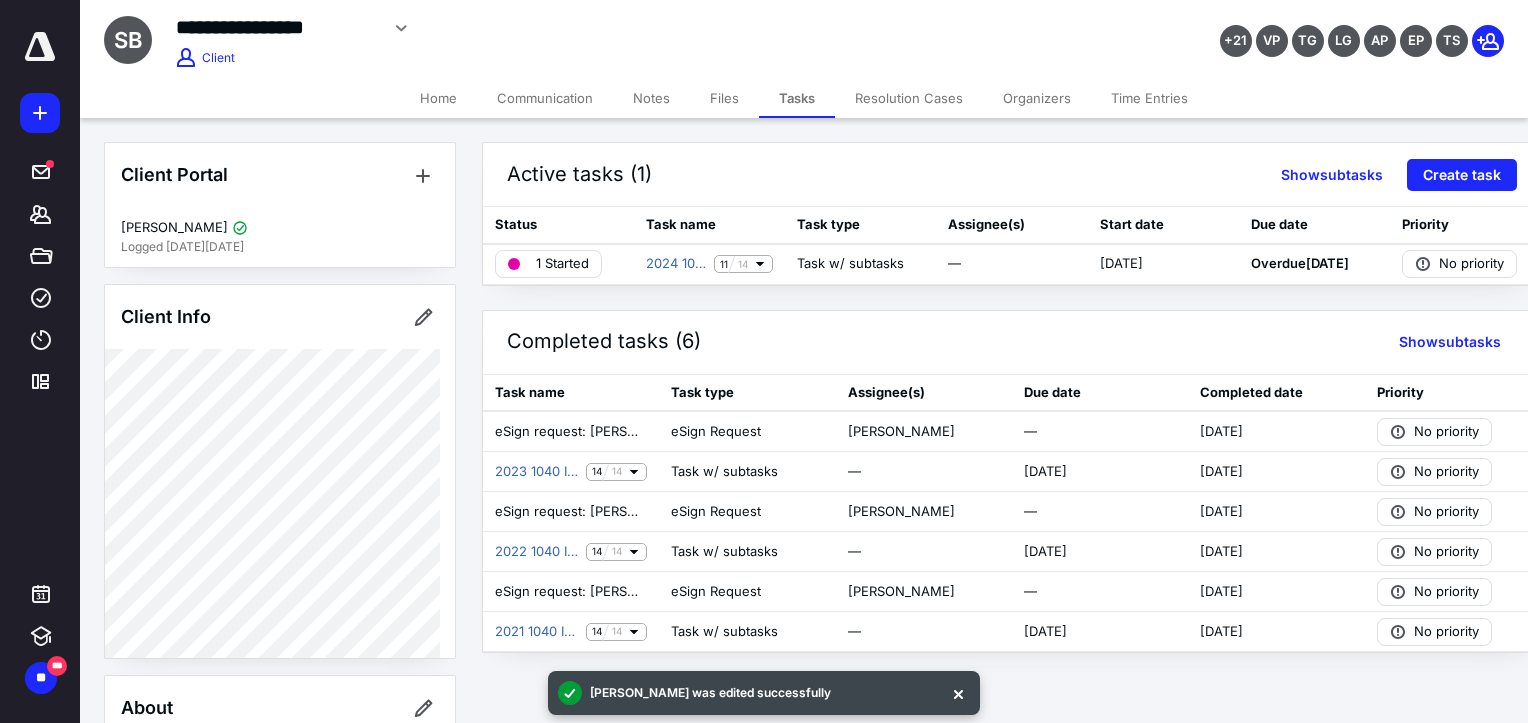 click on "Files" at bounding box center [724, 98] 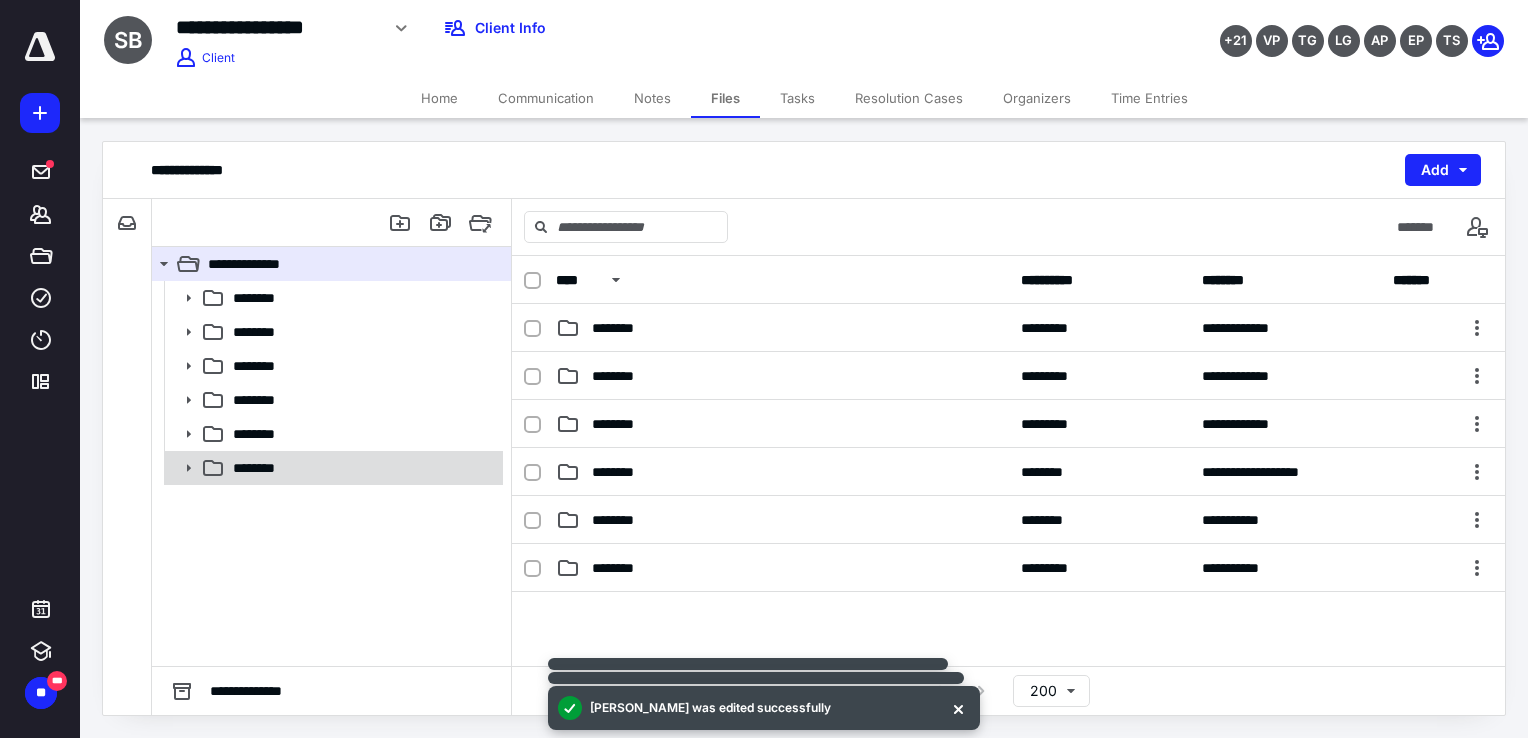 click 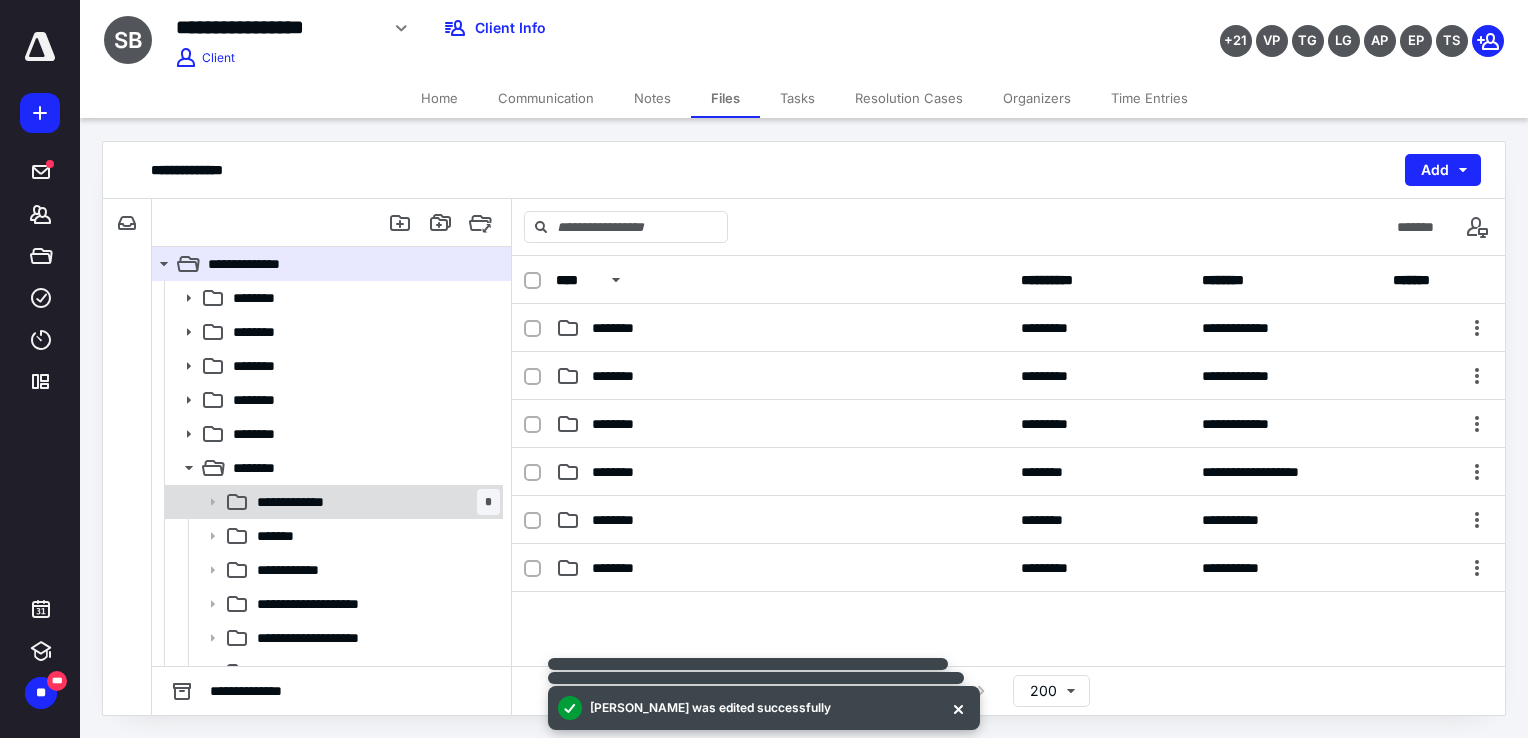 scroll, scrollTop: 21, scrollLeft: 0, axis: vertical 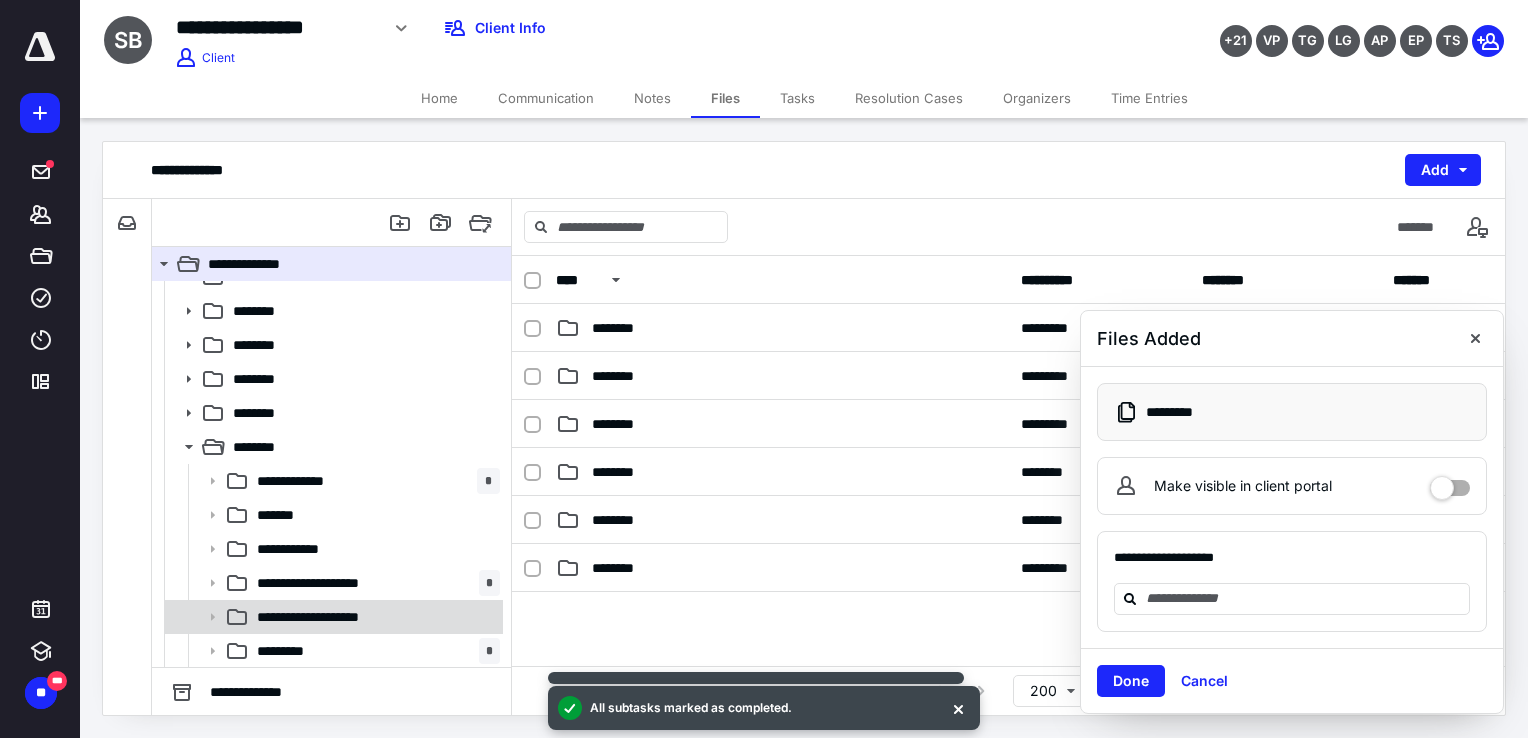 click on "**********" at bounding box center (328, 617) 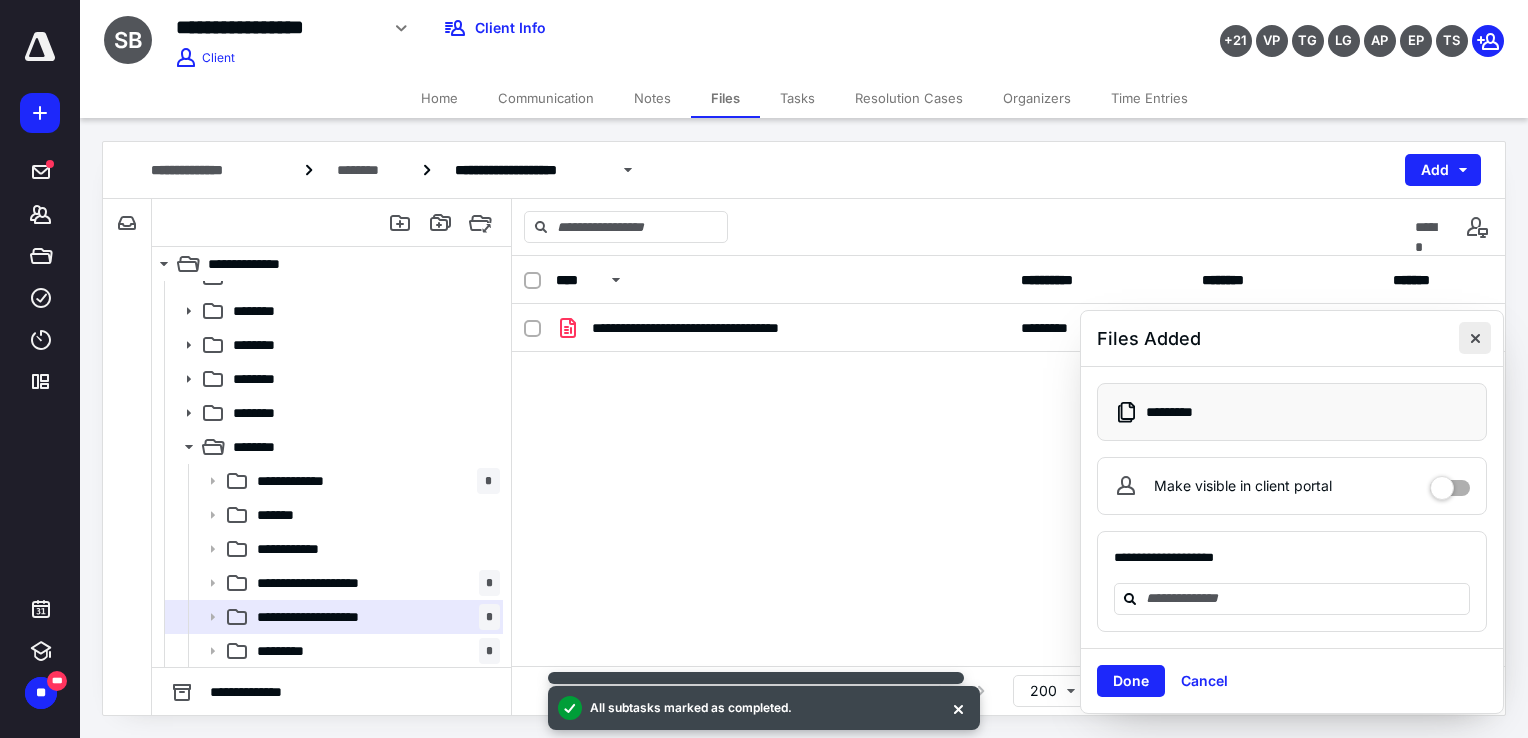 click at bounding box center (1475, 338) 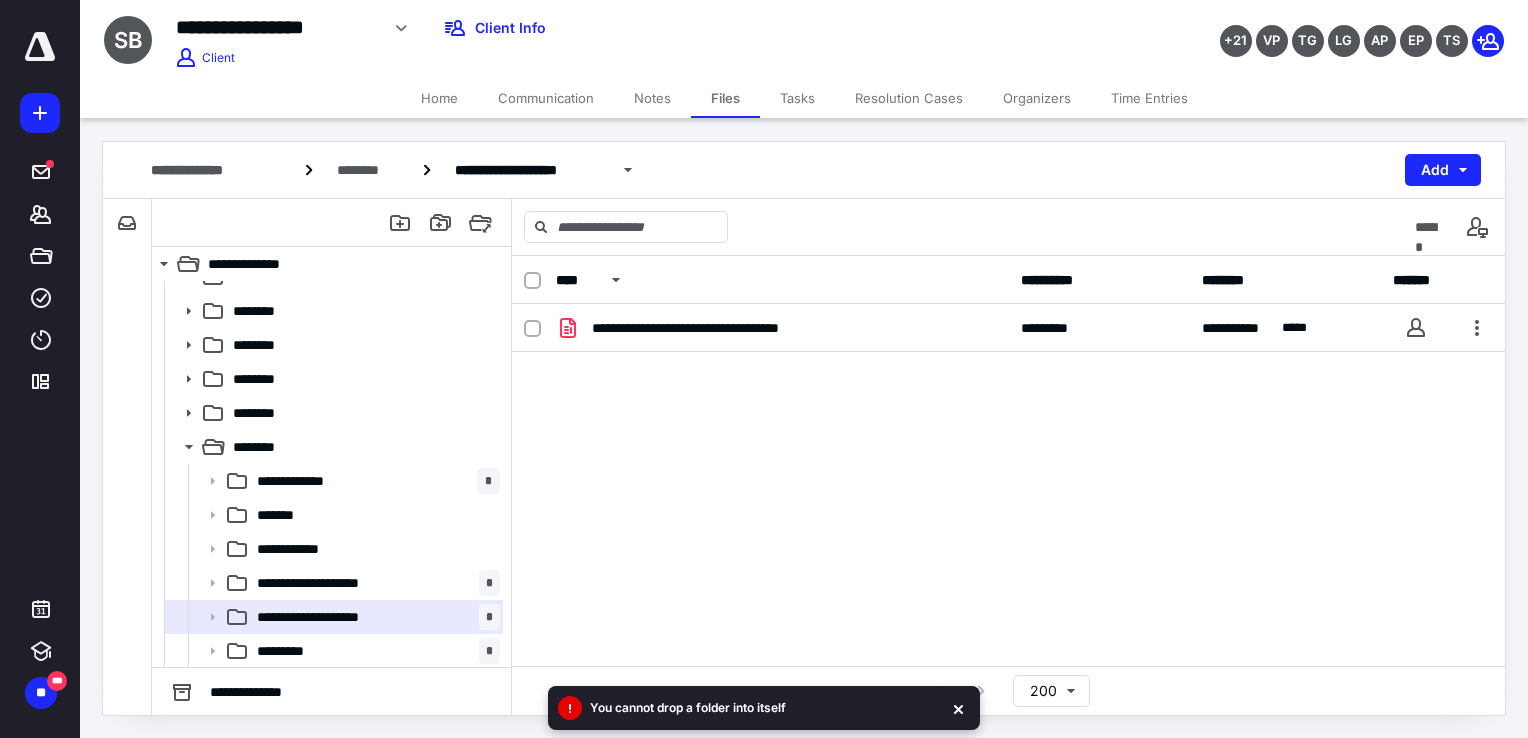 click on "You cannot drop a folder into itself" at bounding box center [764, 708] 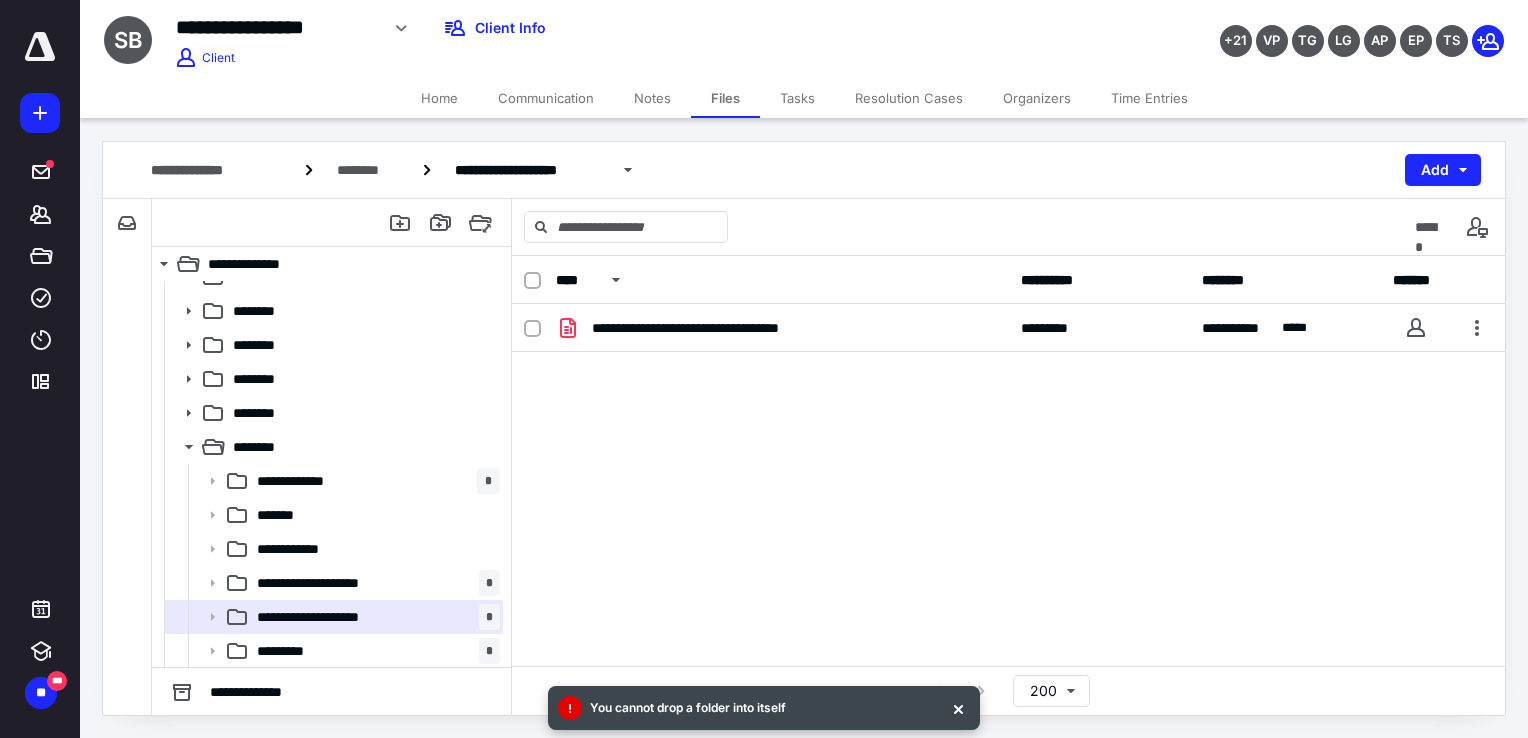 drag, startPoint x: 966, startPoint y: 718, endPoint x: 924, endPoint y: 643, distance: 85.95929 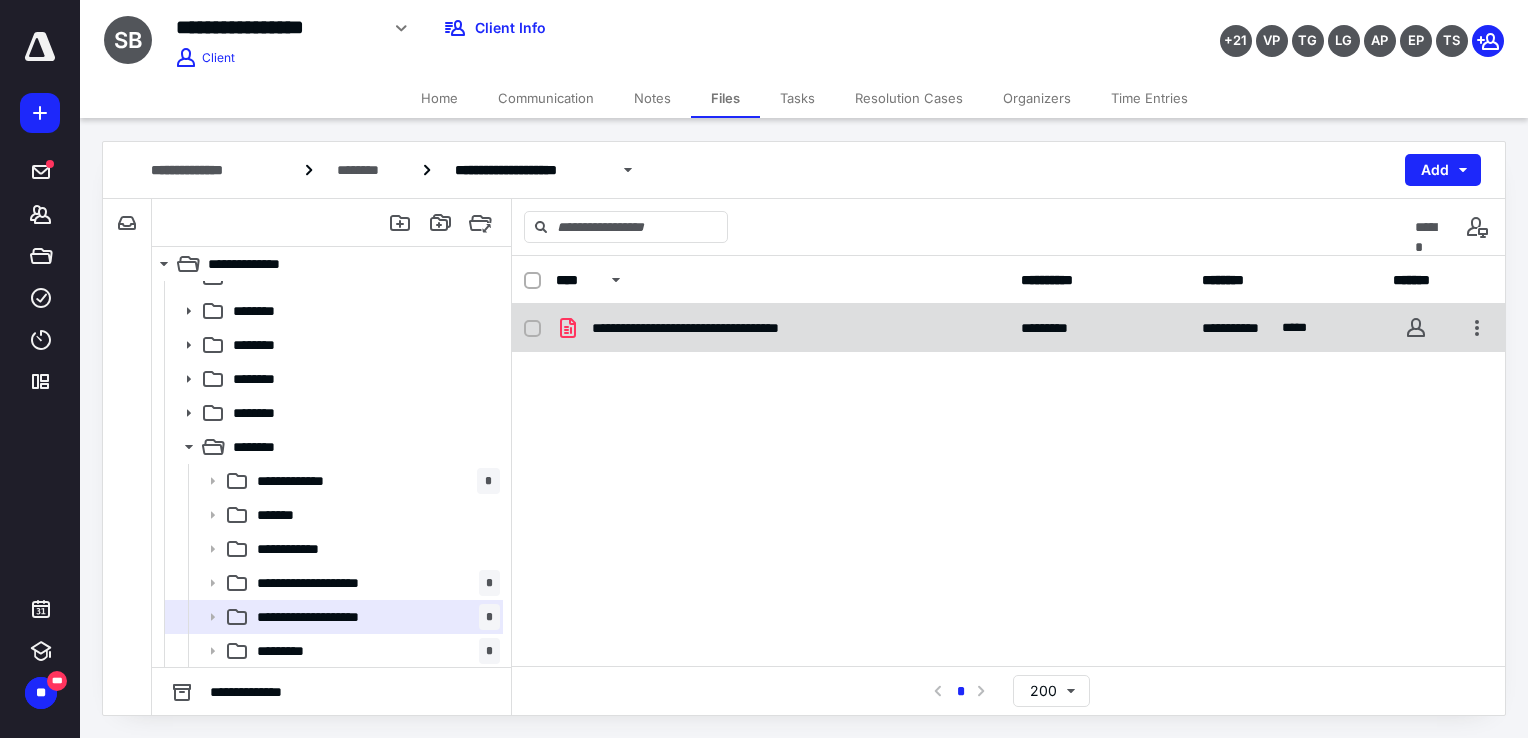 click on "**********" at bounding box center [734, 328] 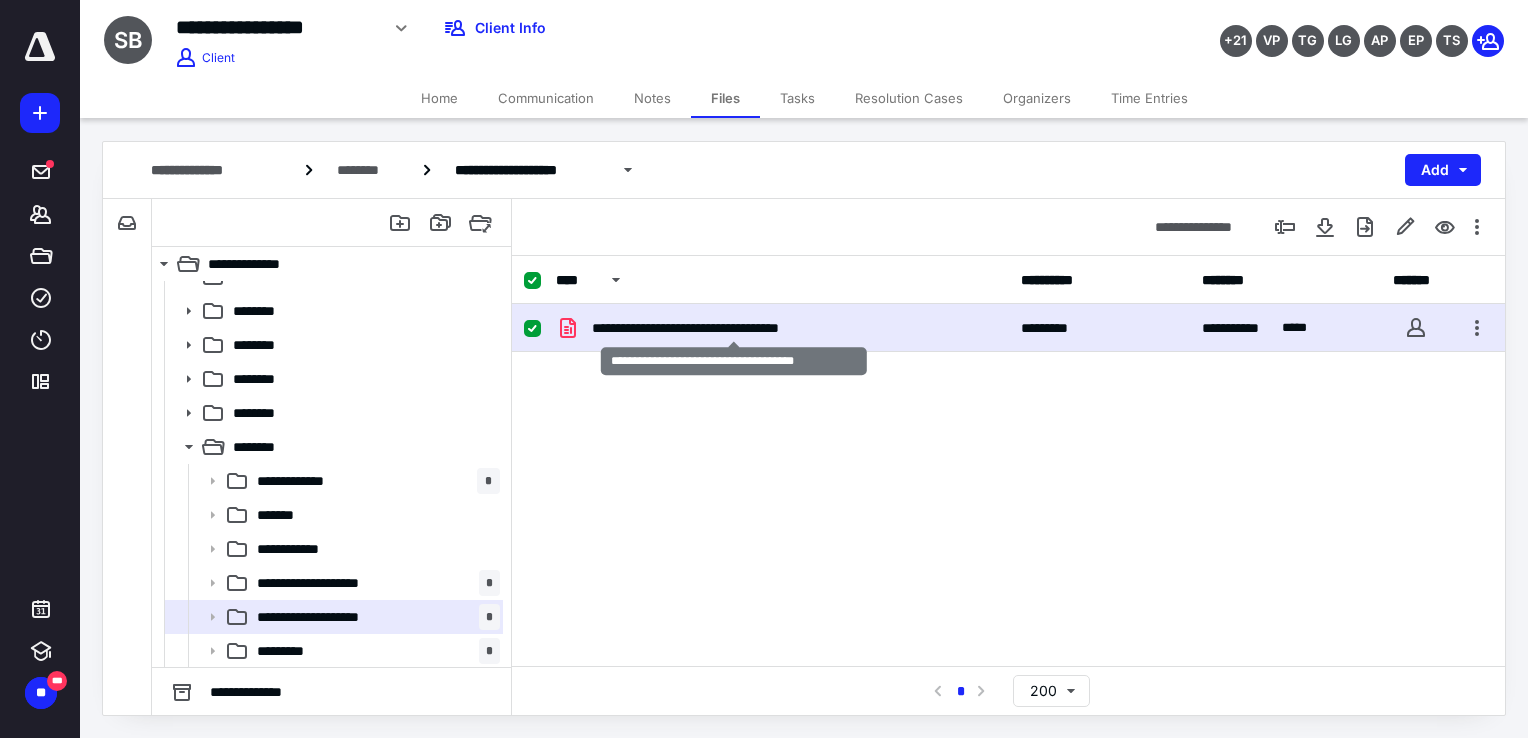 click on "**********" at bounding box center (734, 328) 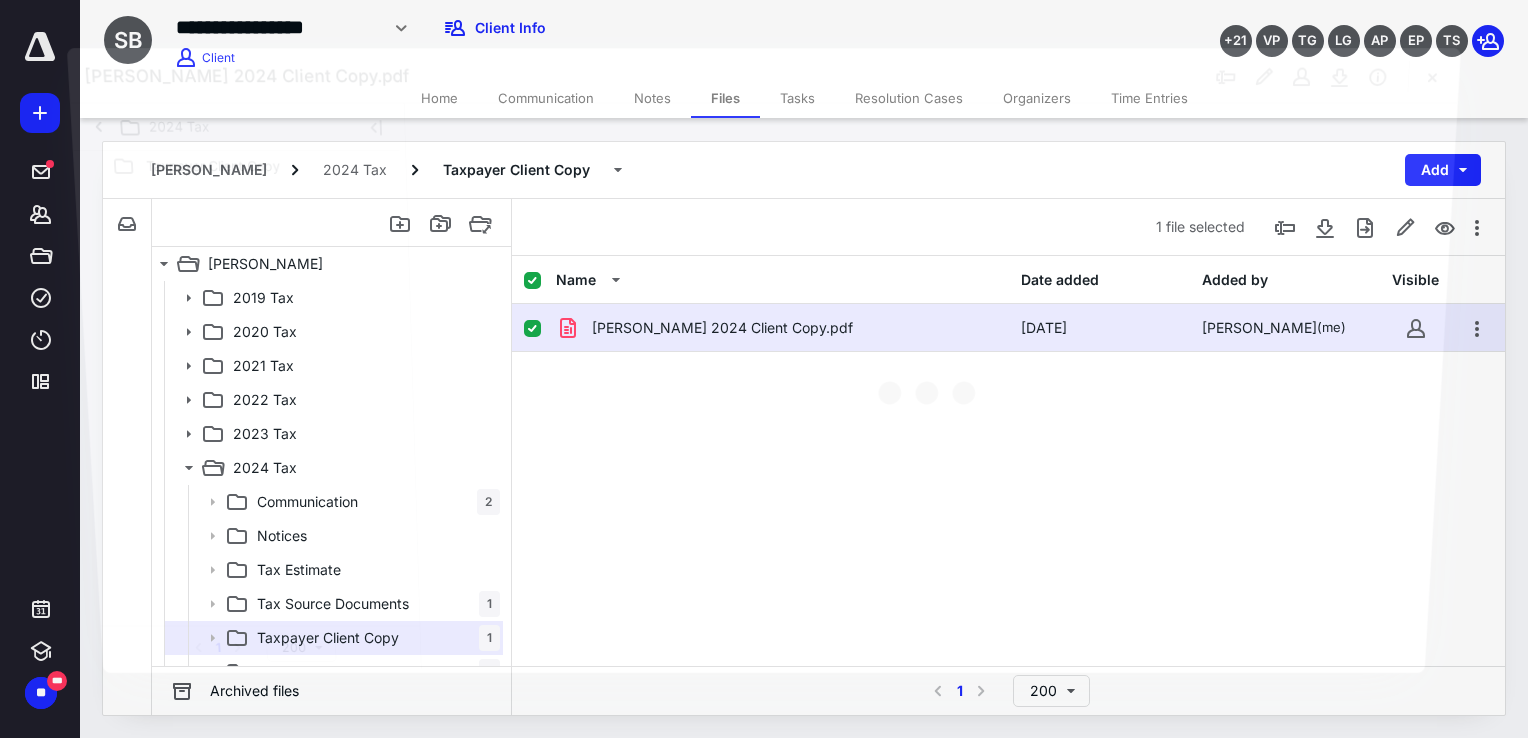 scroll, scrollTop: 21, scrollLeft: 0, axis: vertical 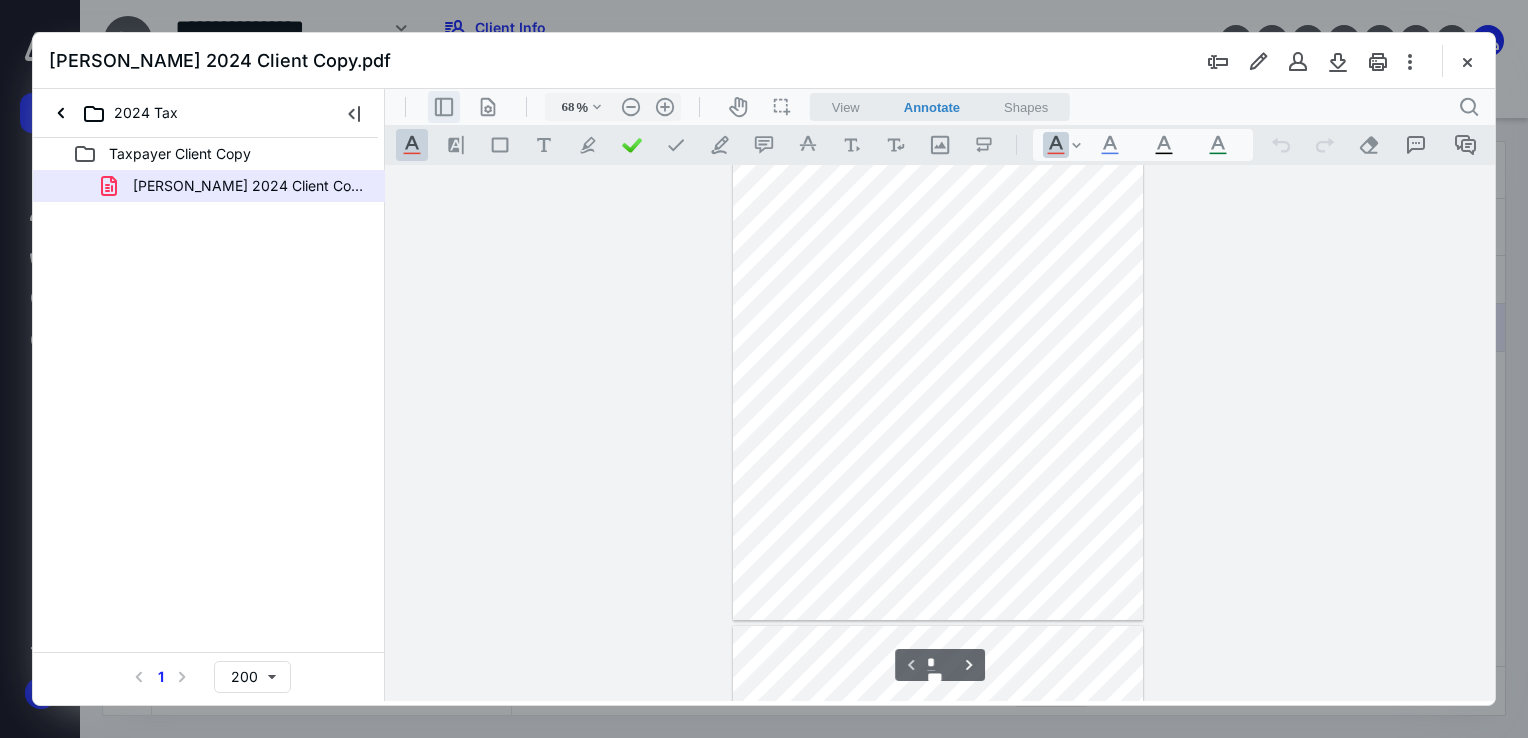 click on ".cls-1{fill:#abb0c4;} icon - header - sidebar - line" at bounding box center (444, 107) 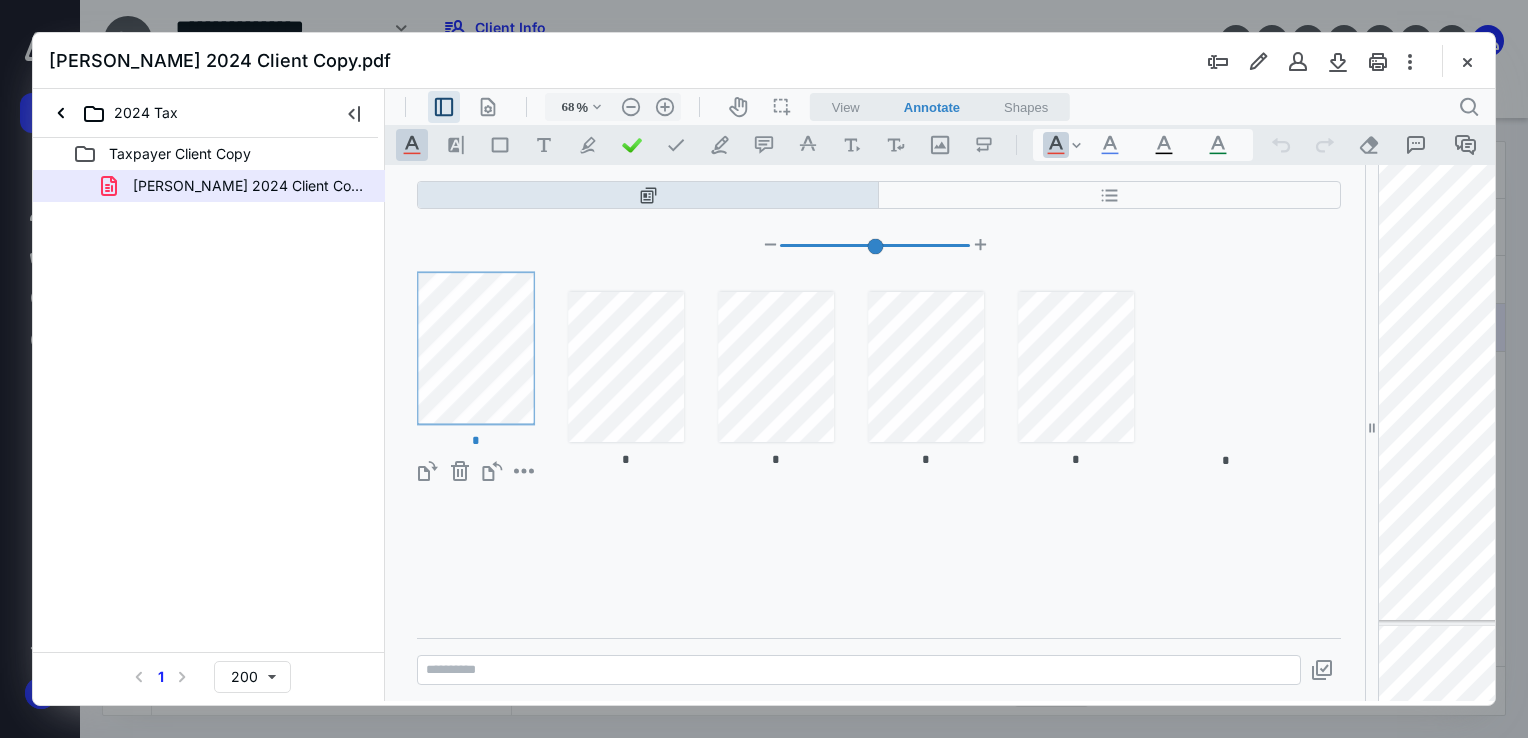 type on "33" 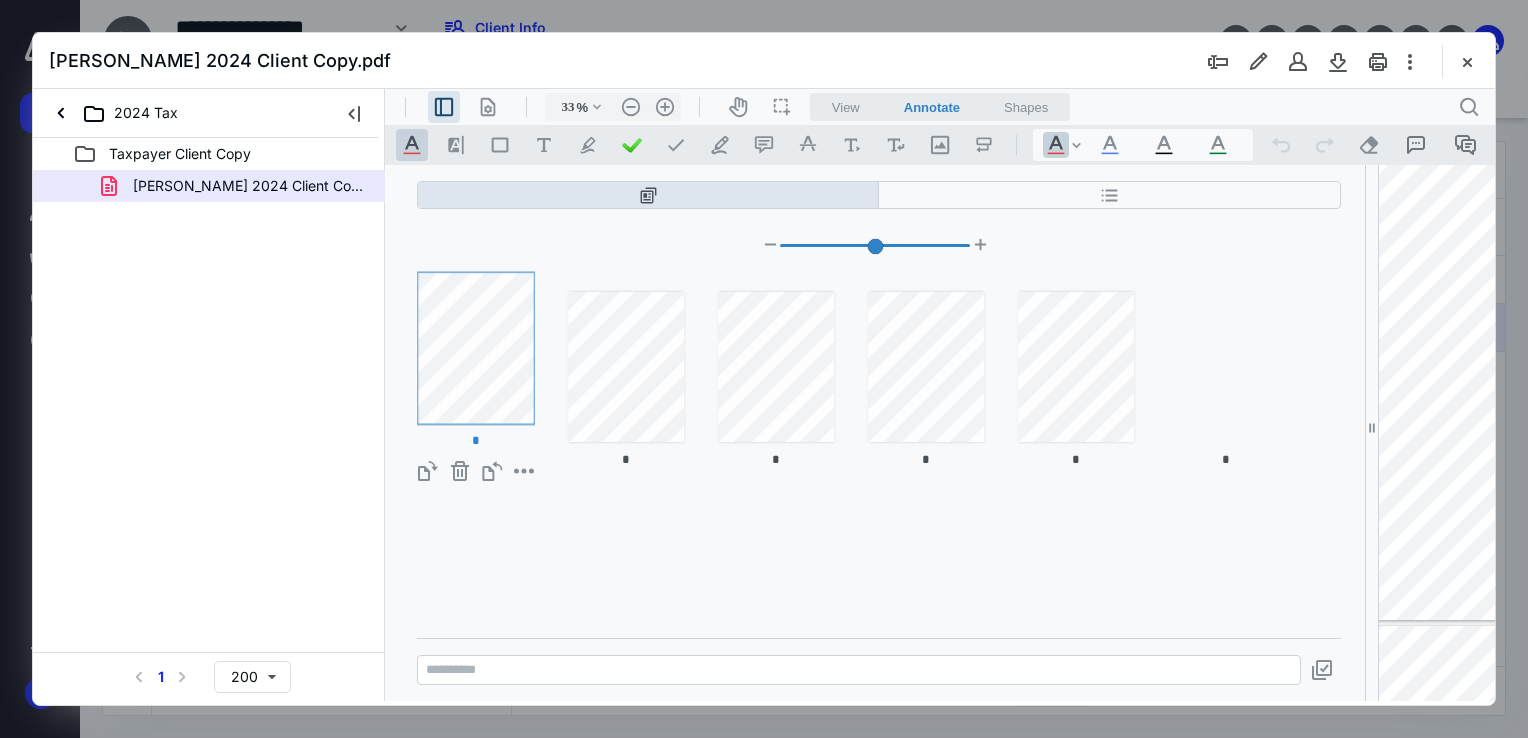 scroll, scrollTop: 77, scrollLeft: 0, axis: vertical 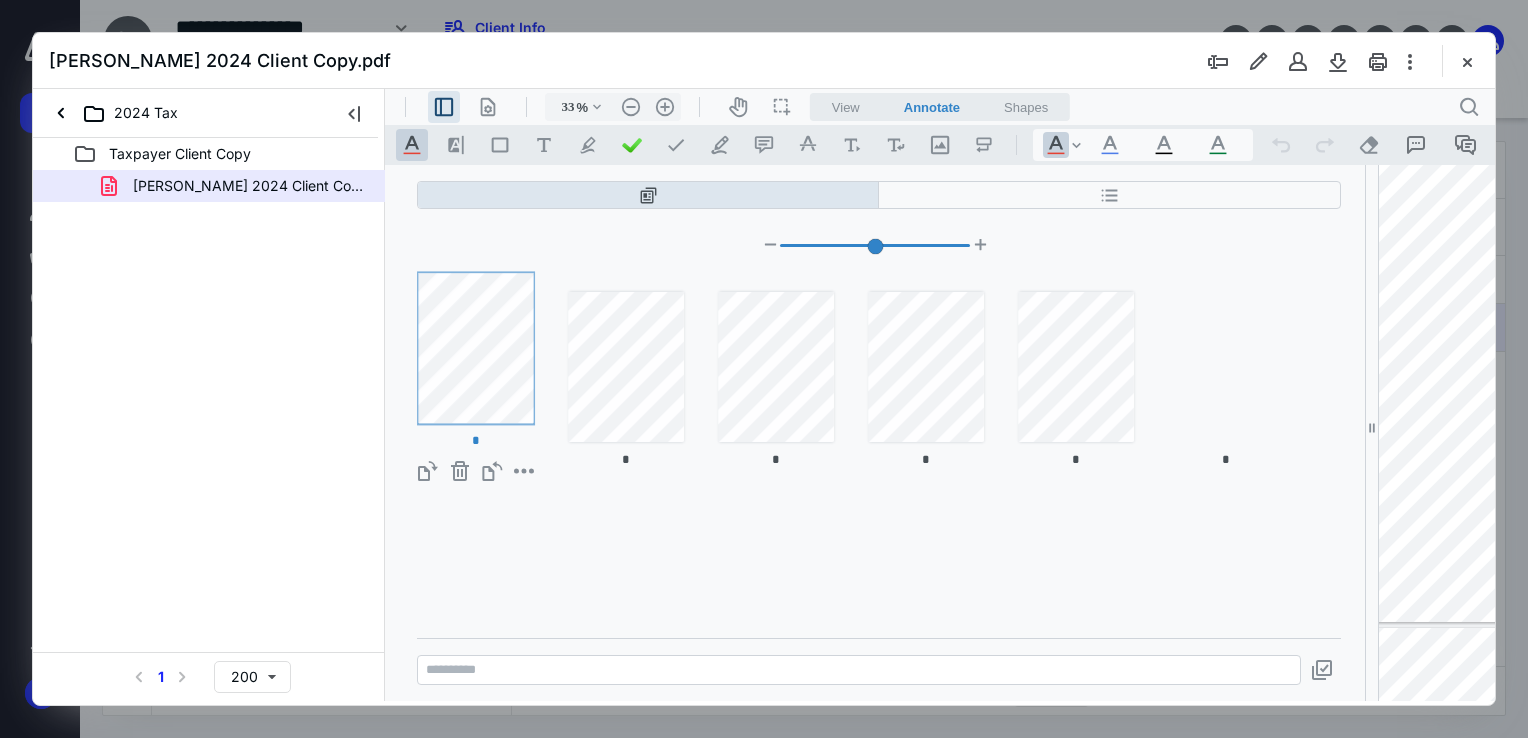 type on "20" 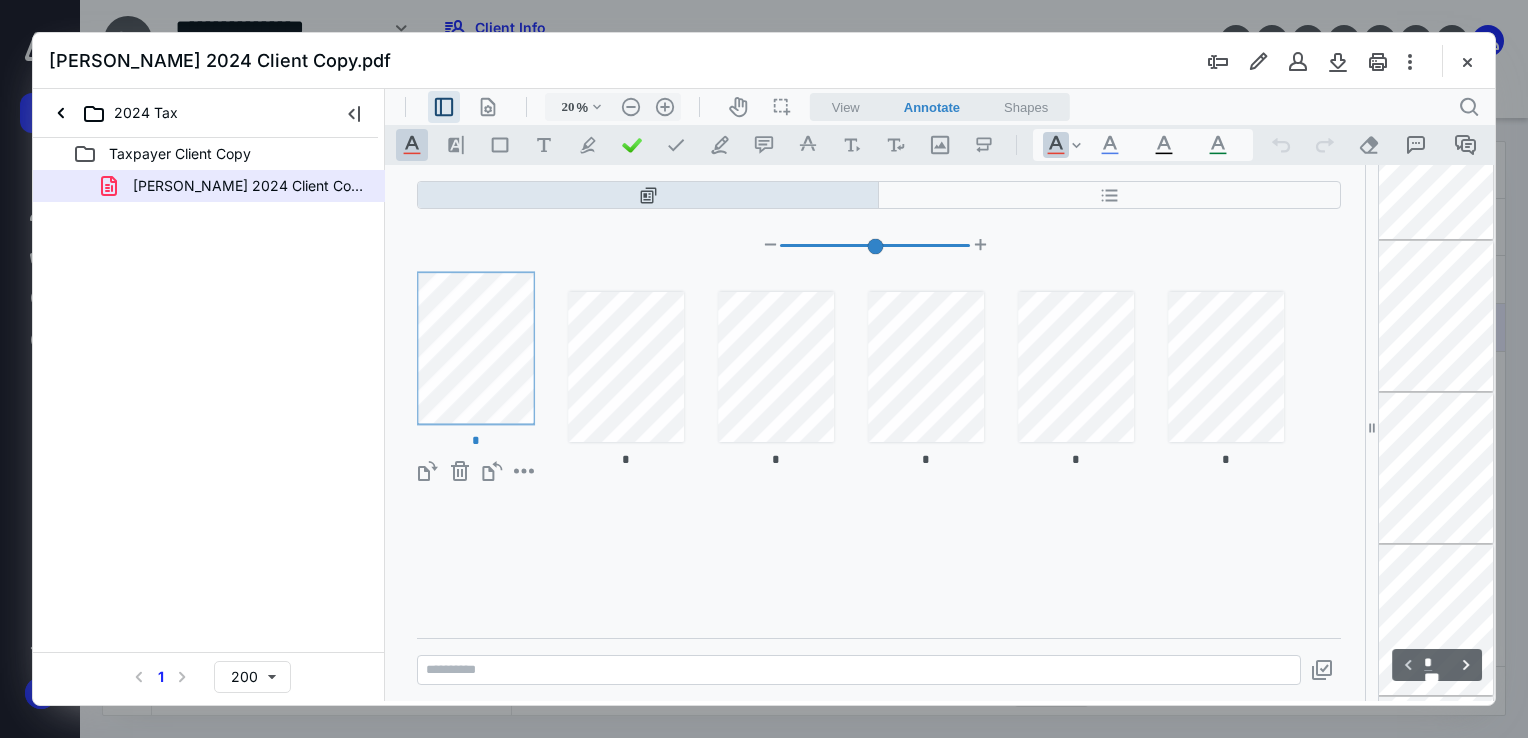 type on "*" 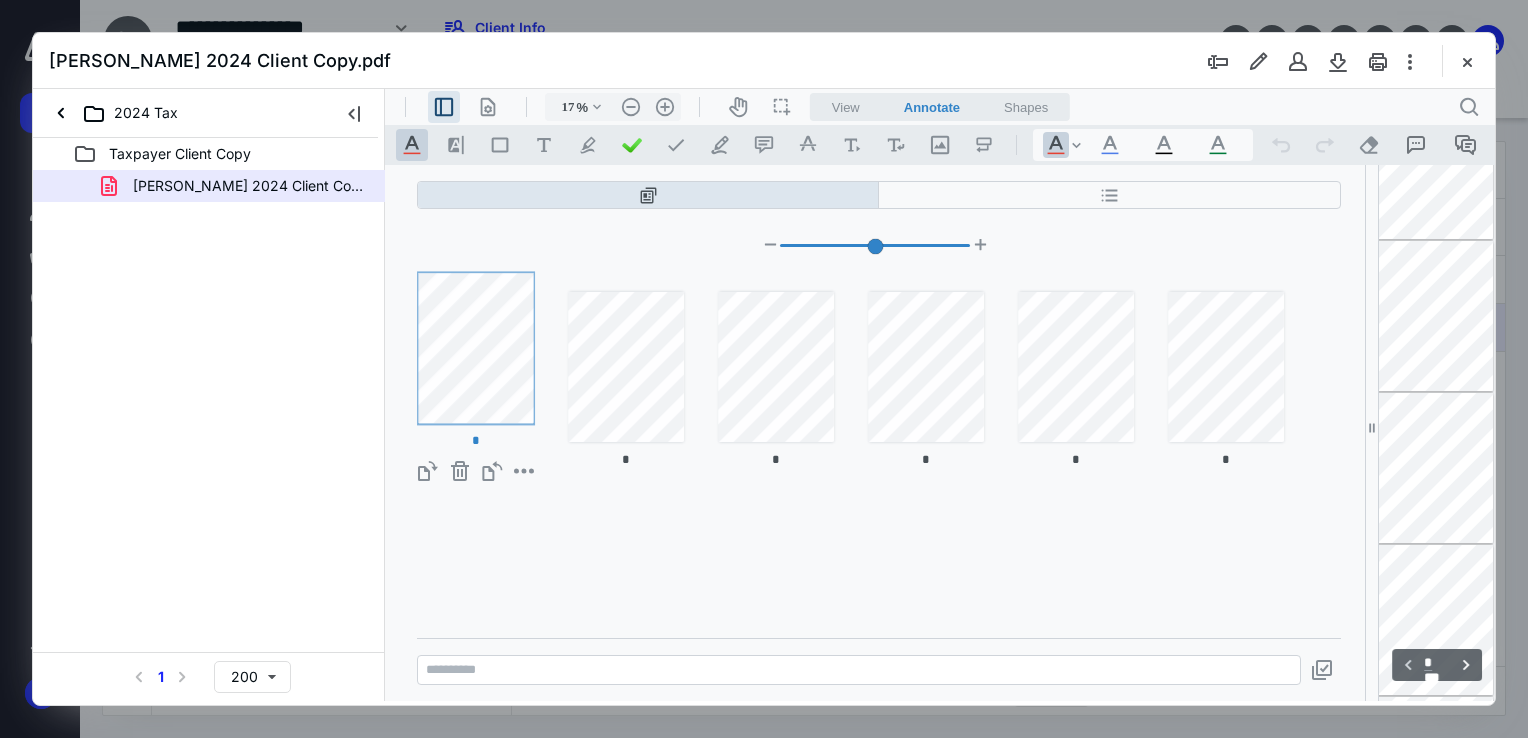 scroll, scrollTop: 0, scrollLeft: 0, axis: both 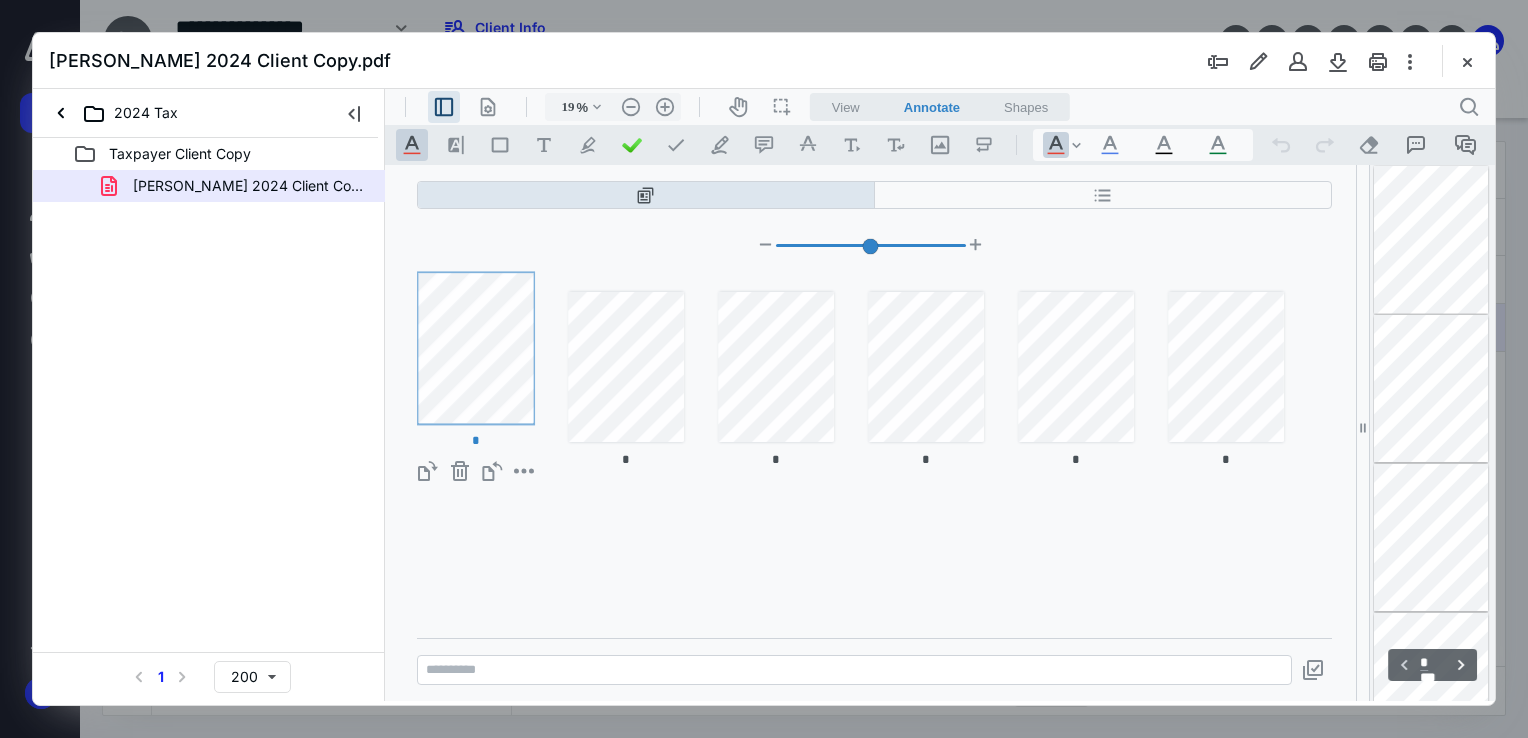 type on "18" 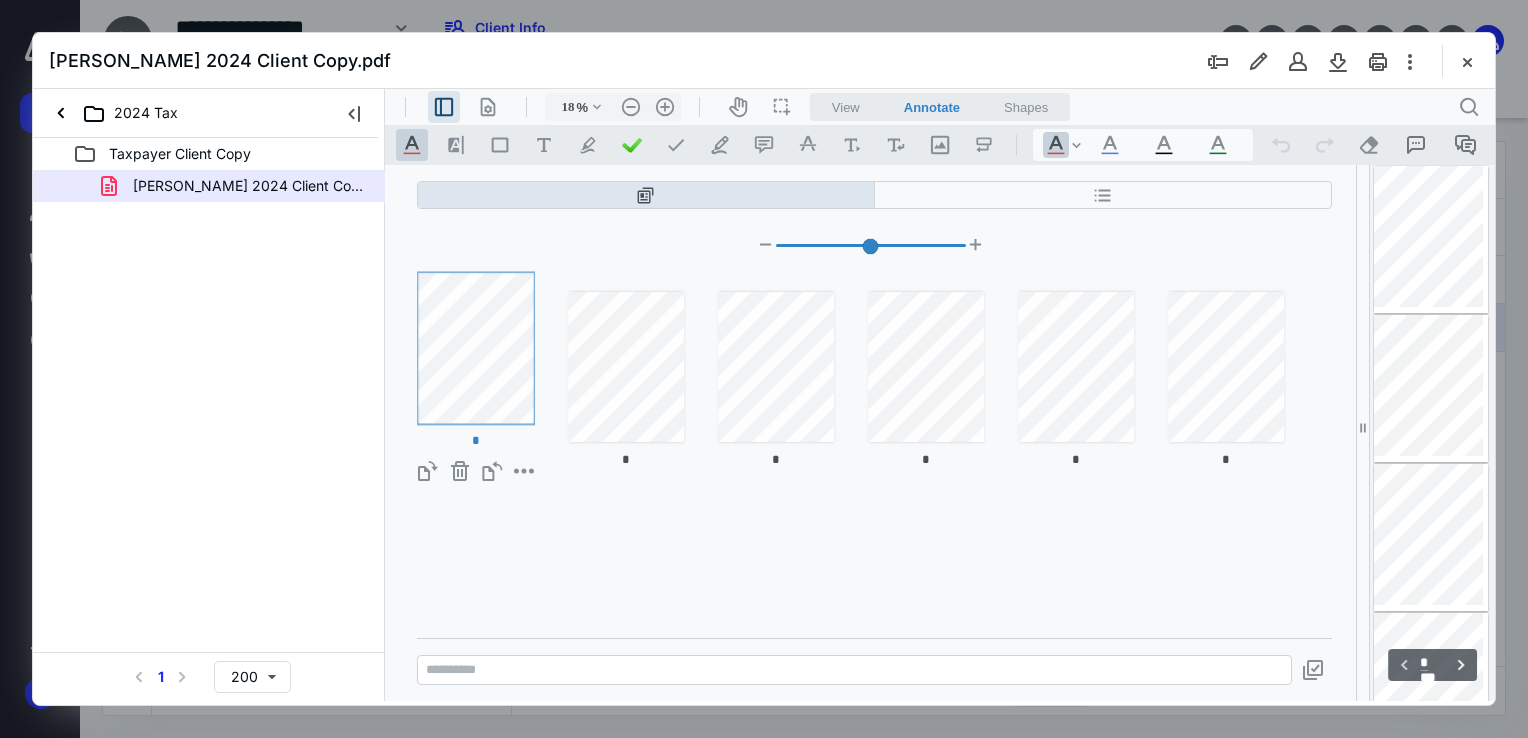 drag, startPoint x: 657, startPoint y: 410, endPoint x: 1356, endPoint y: 443, distance: 699.77856 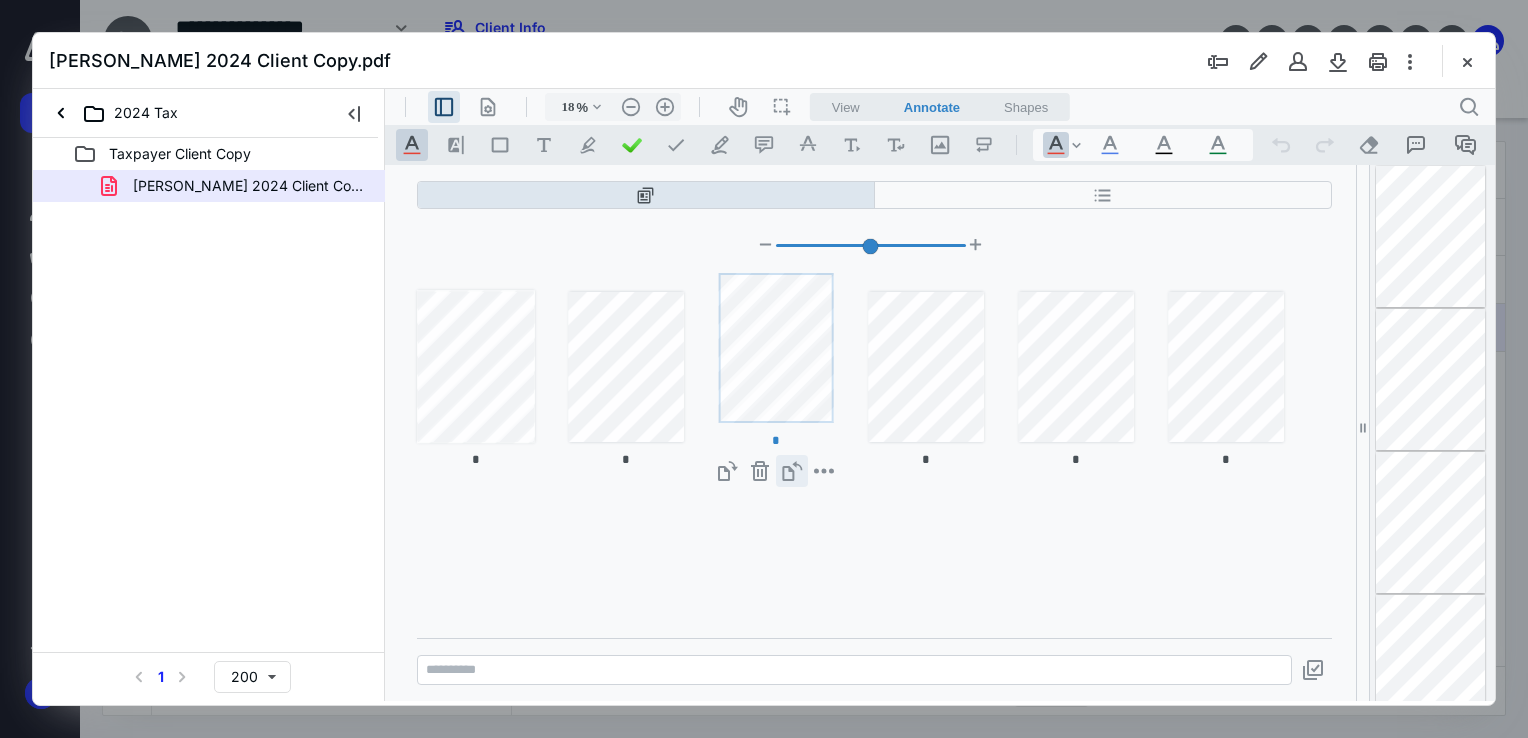 scroll, scrollTop: 286, scrollLeft: 0, axis: vertical 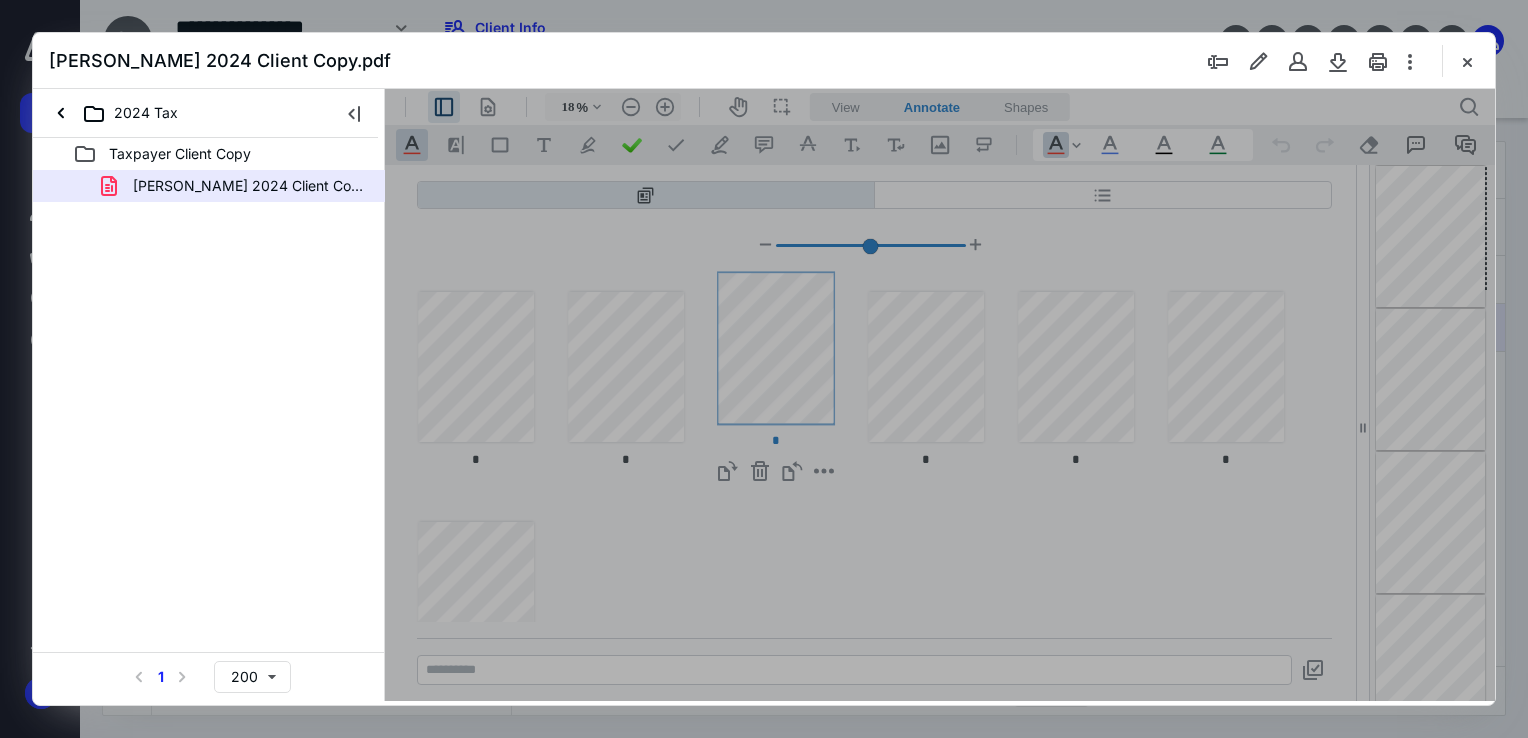 type on "*" 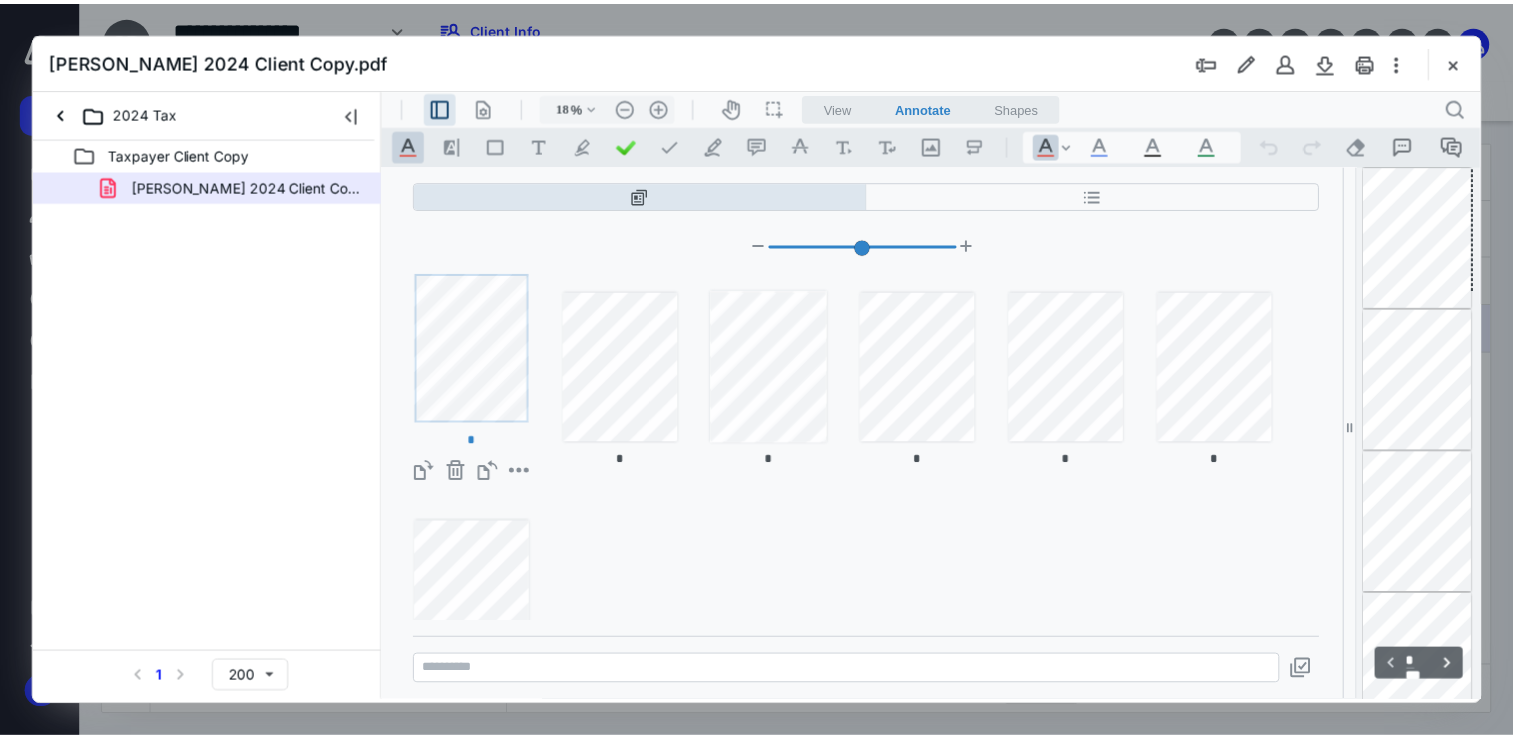 scroll, scrollTop: 0, scrollLeft: 0, axis: both 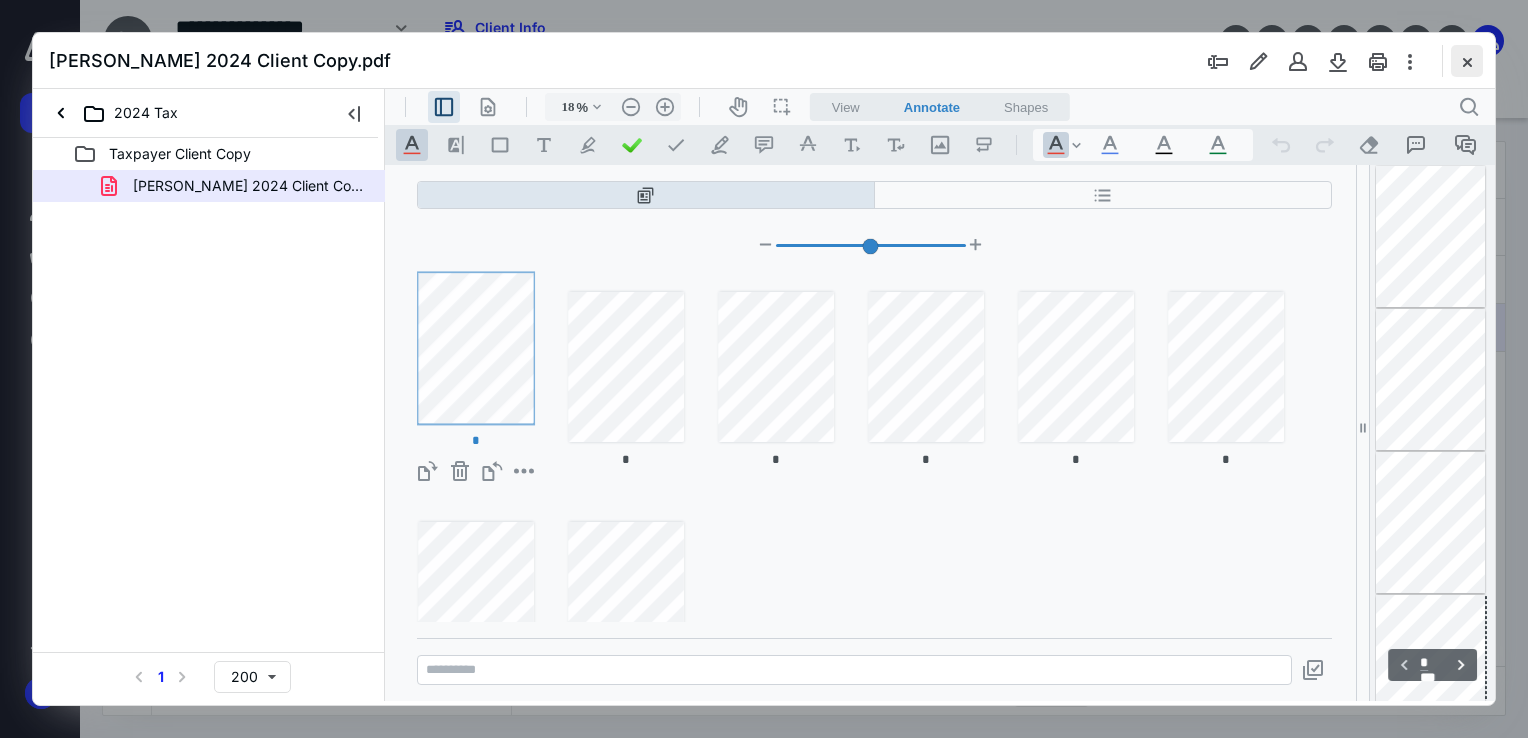 click at bounding box center [1467, 61] 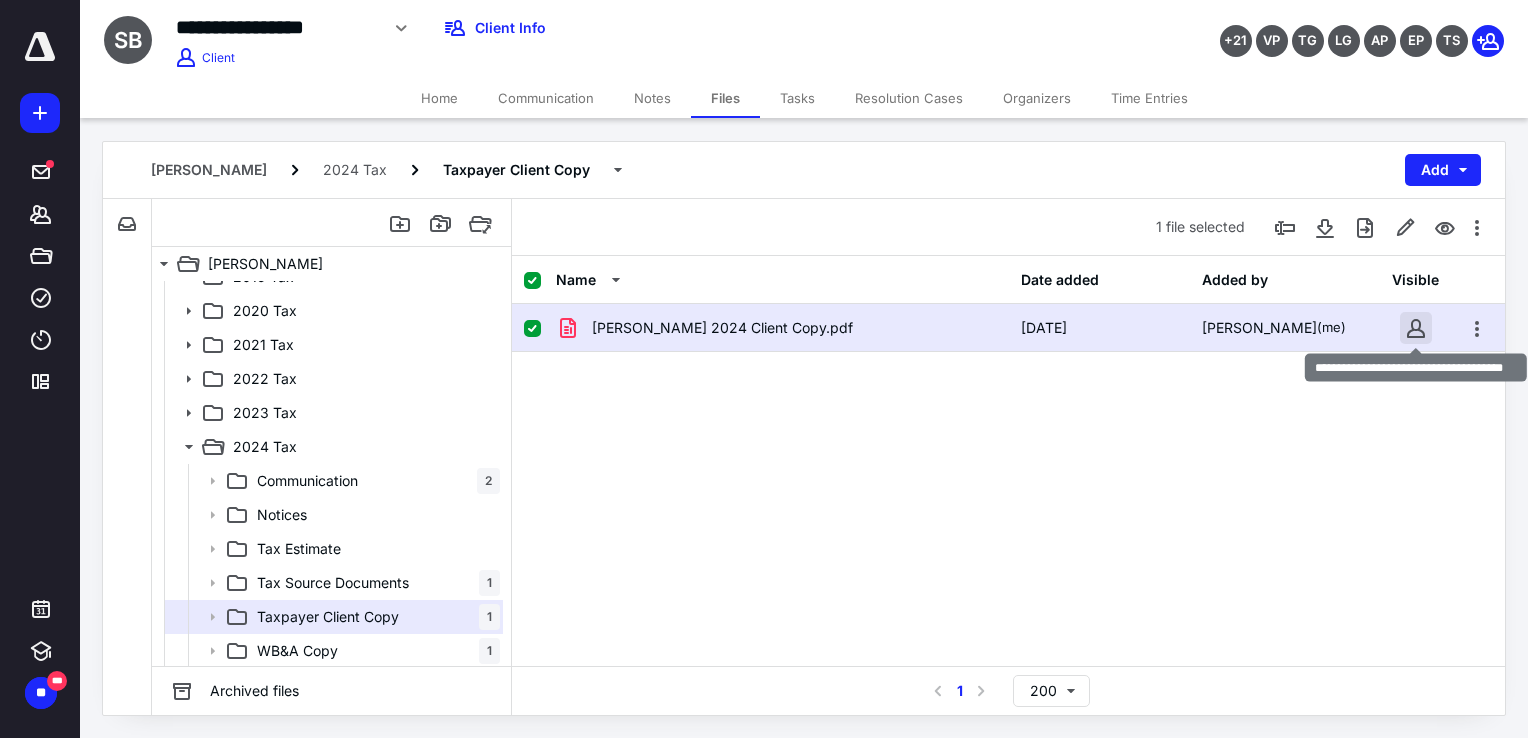 click at bounding box center (1416, 328) 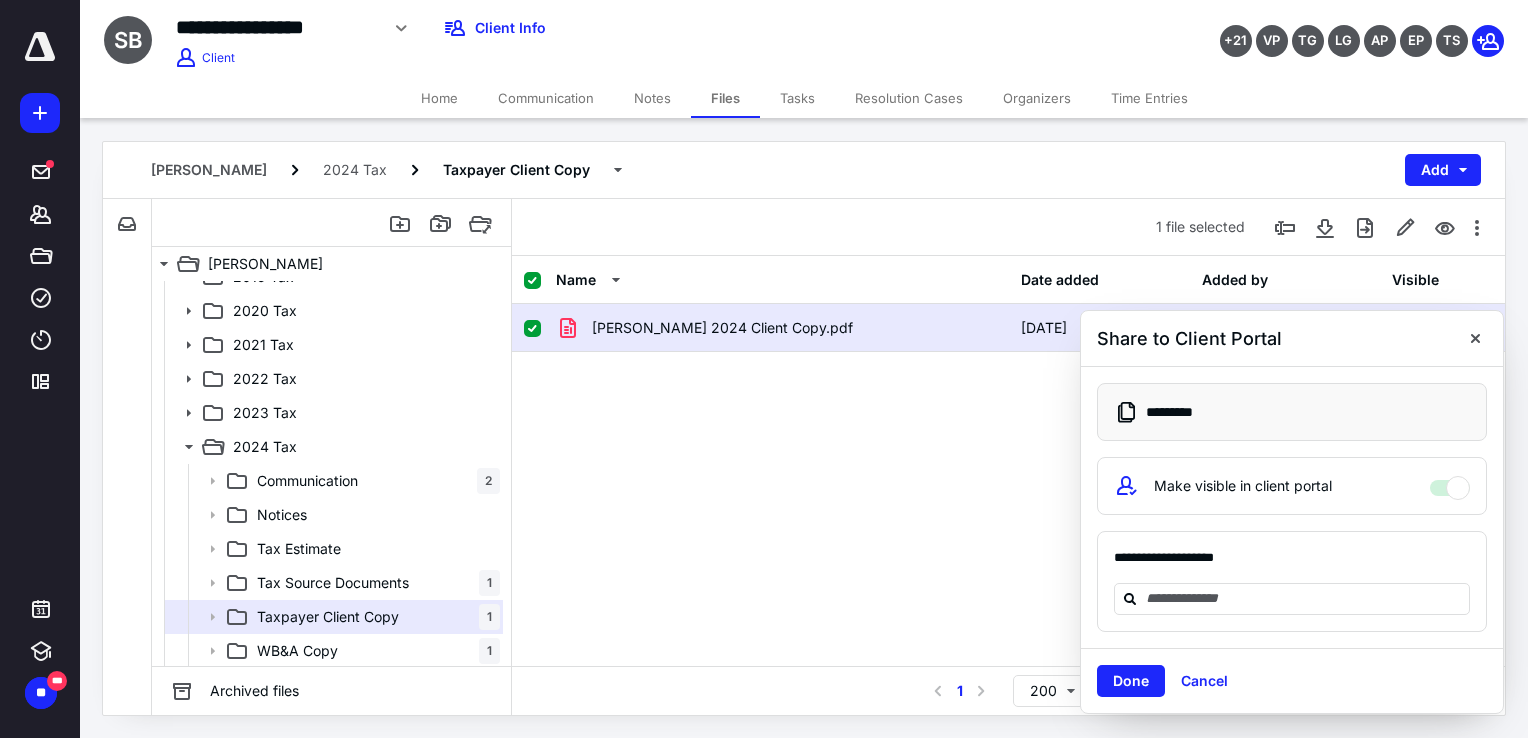 click on "Communication" at bounding box center [546, 98] 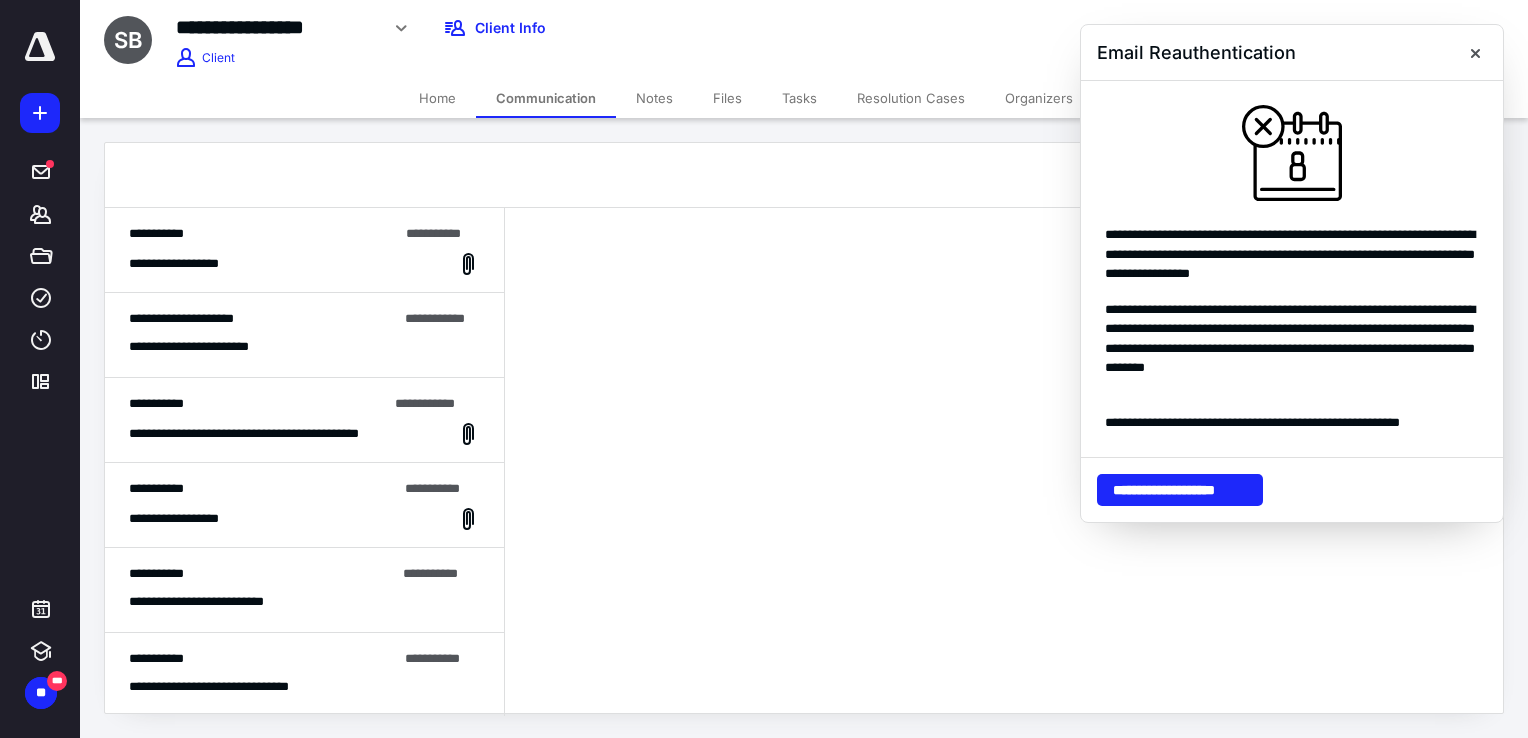 click on "Home" at bounding box center (437, 98) 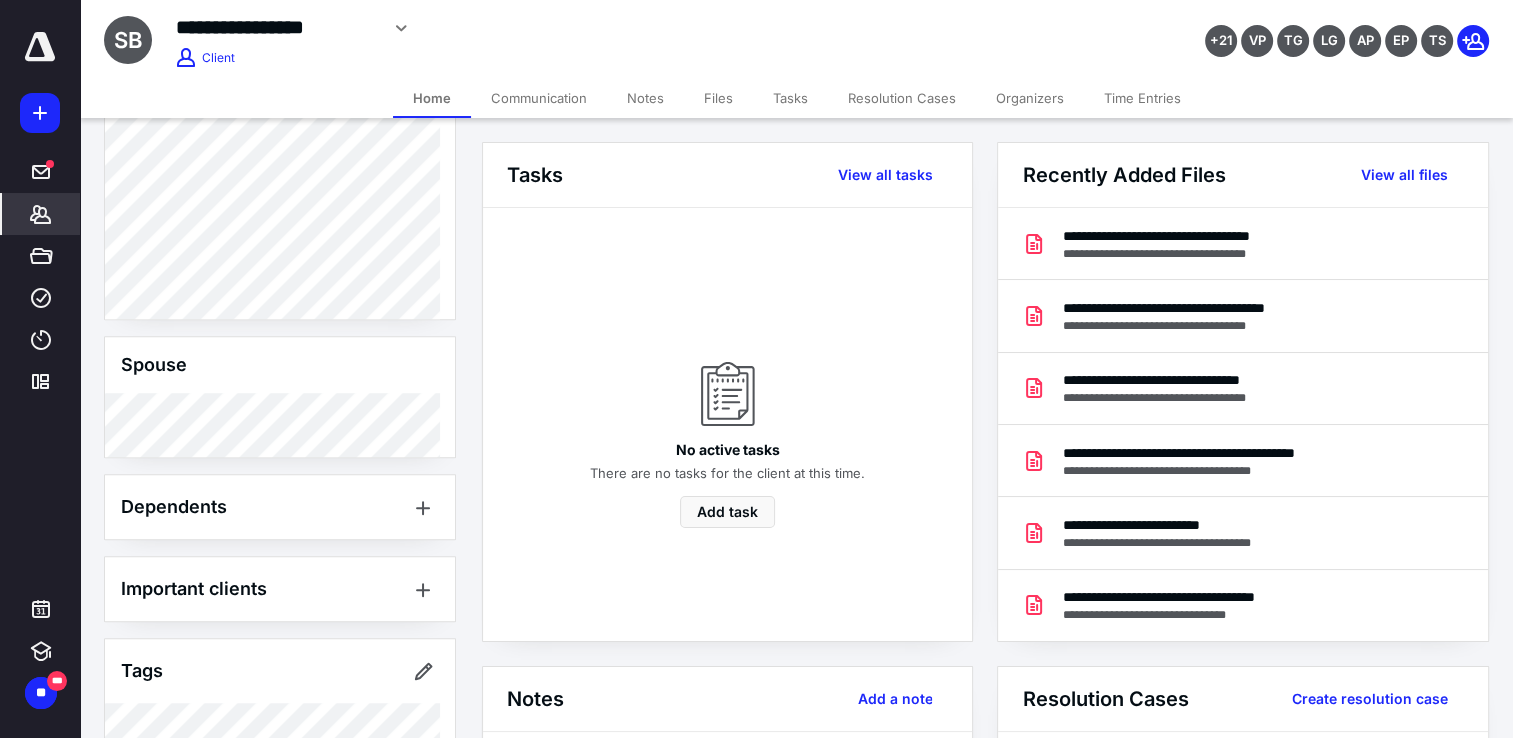 scroll, scrollTop: 1711, scrollLeft: 0, axis: vertical 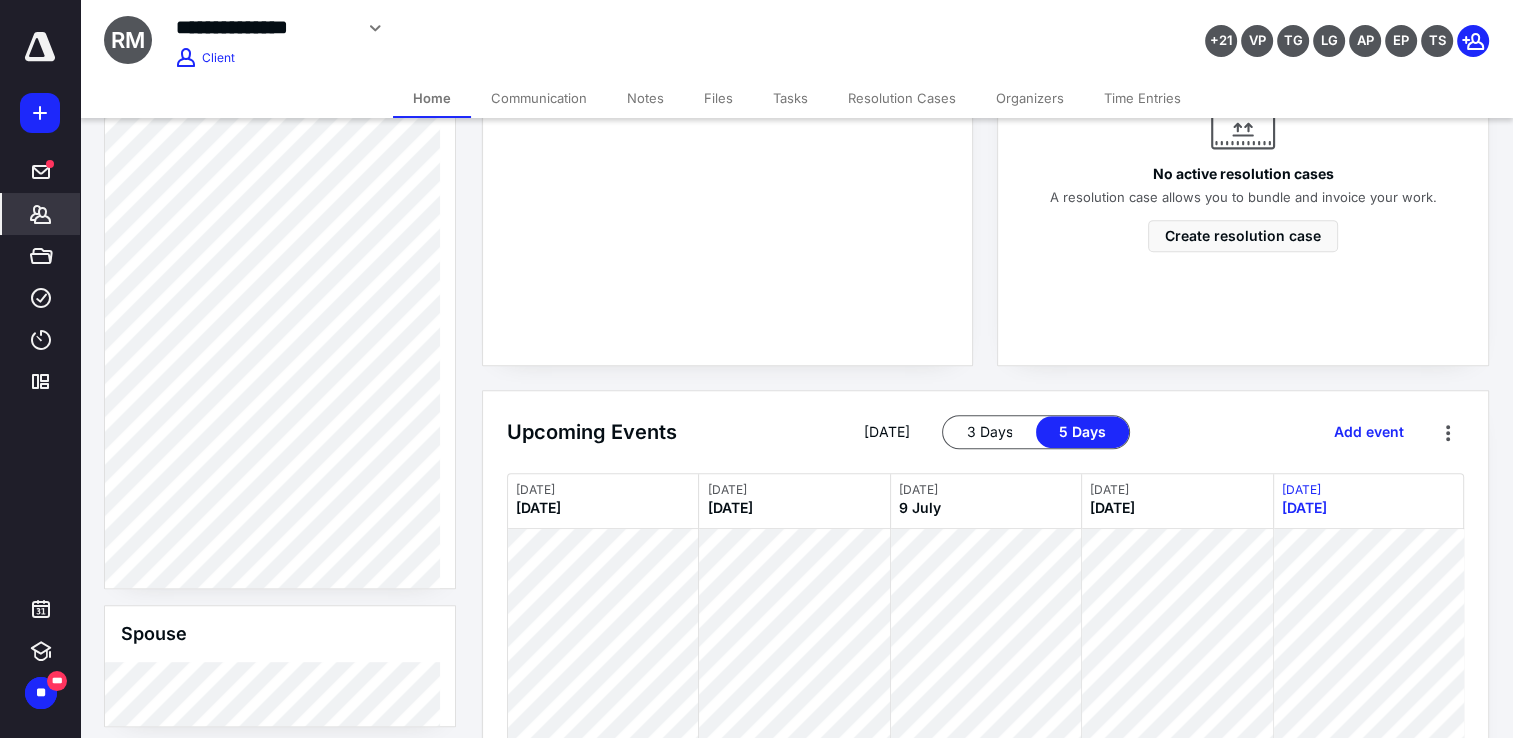 click on "Files" at bounding box center (718, 98) 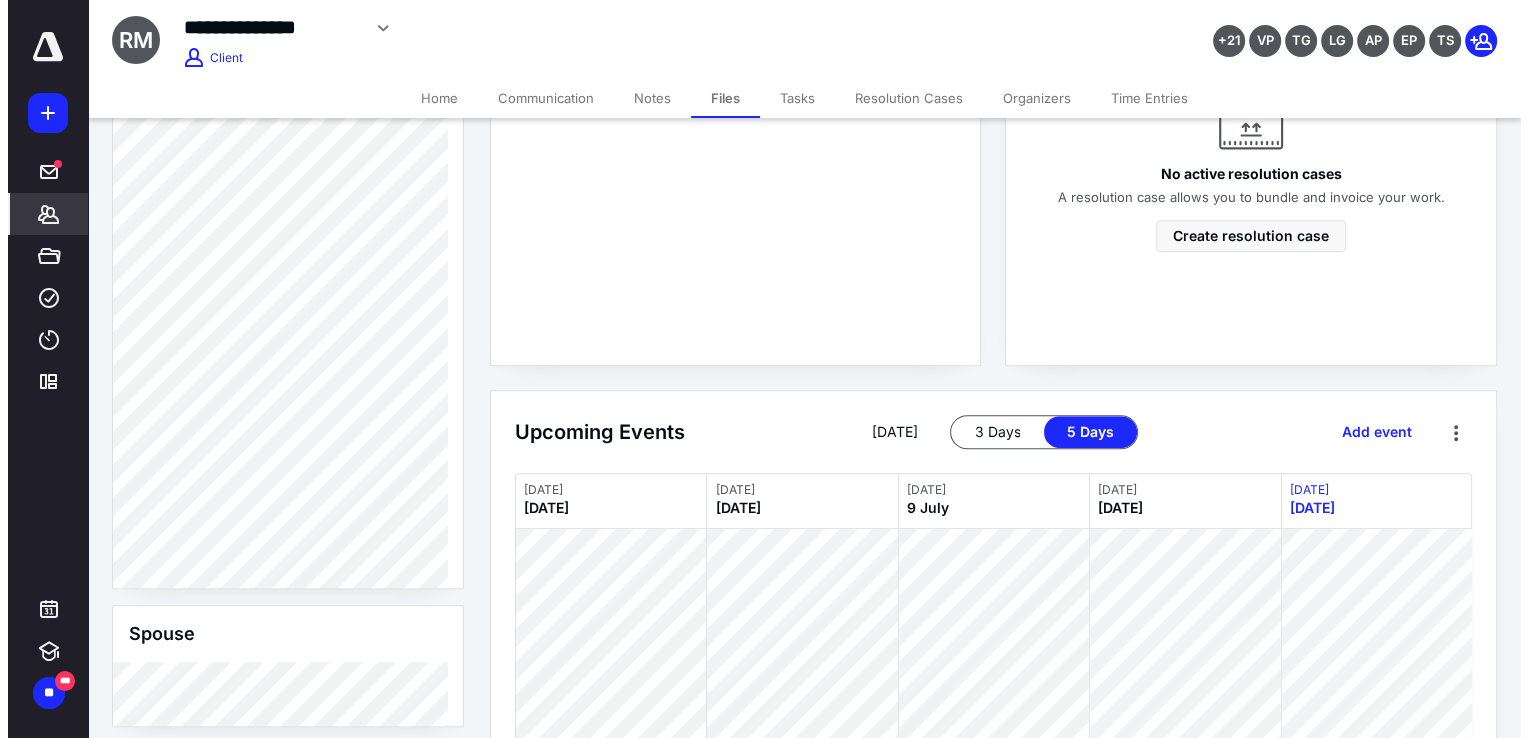 scroll, scrollTop: 0, scrollLeft: 0, axis: both 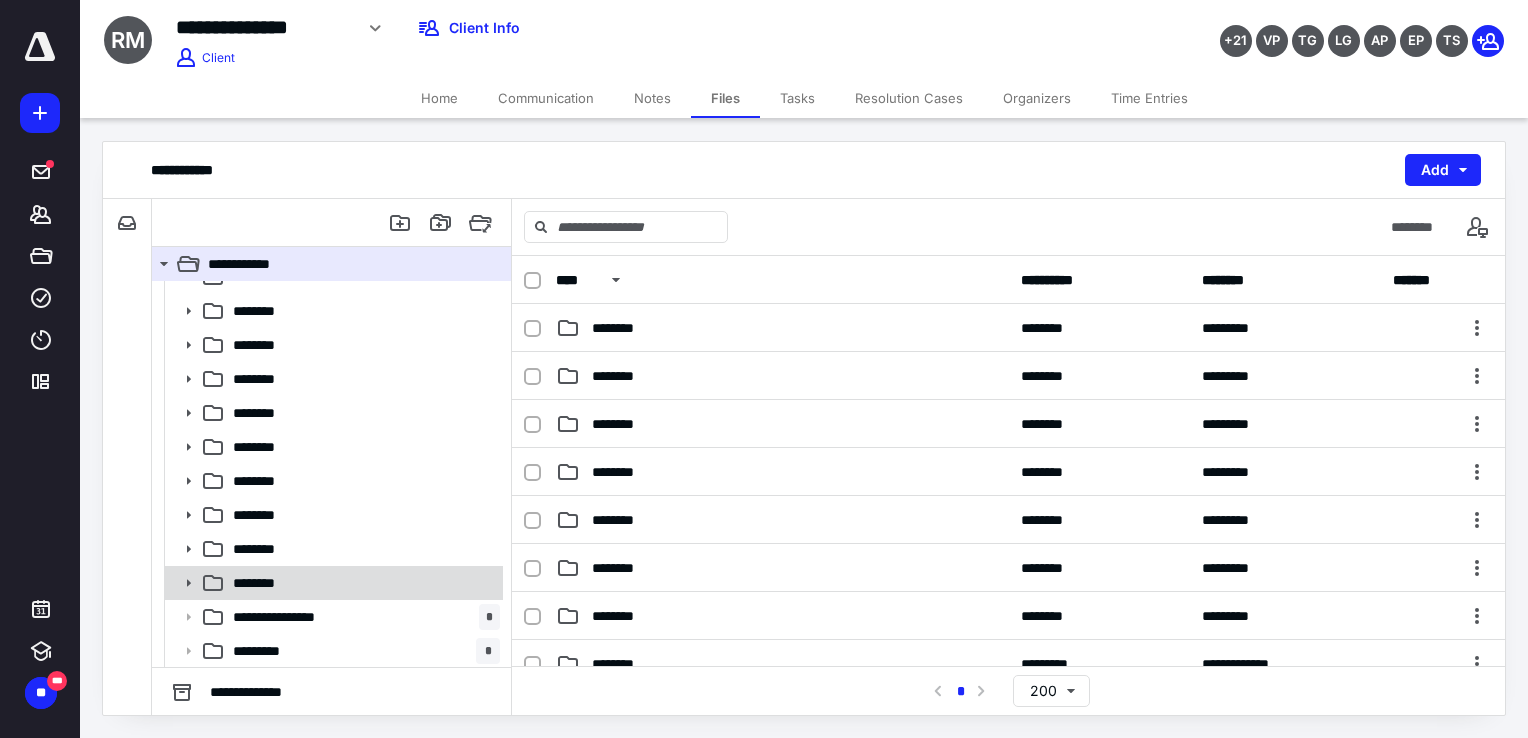 click 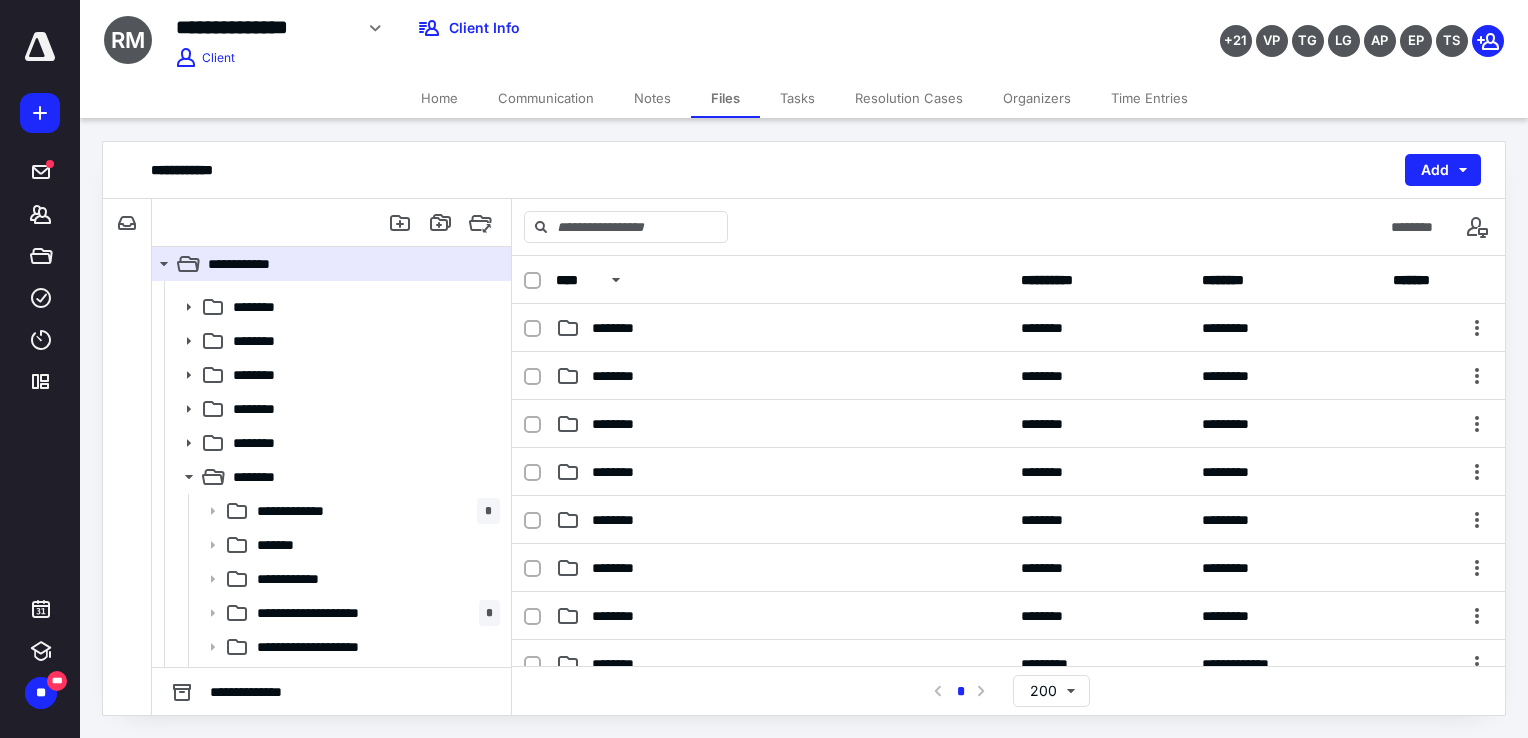 scroll, scrollTop: 293, scrollLeft: 0, axis: vertical 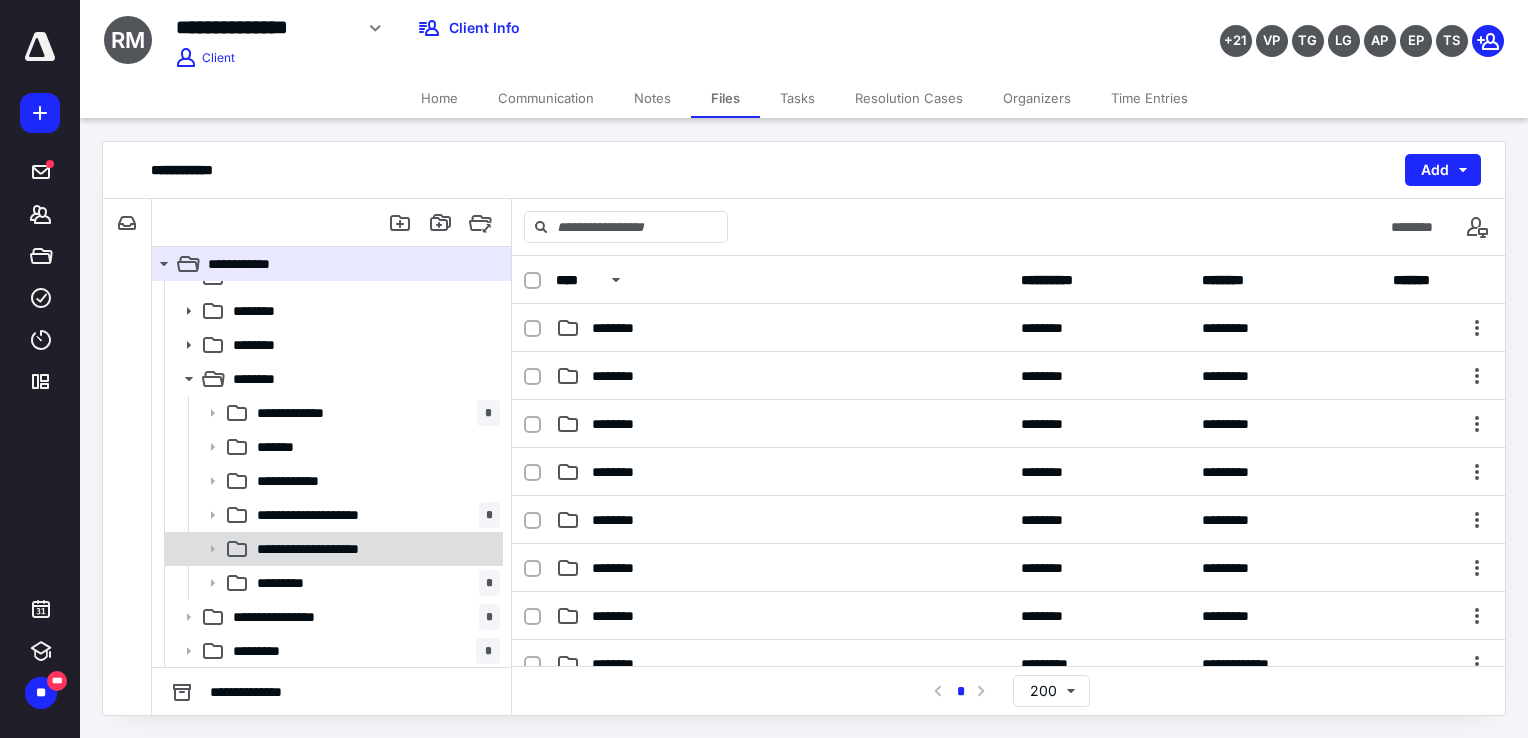 click on "**********" at bounding box center (328, 549) 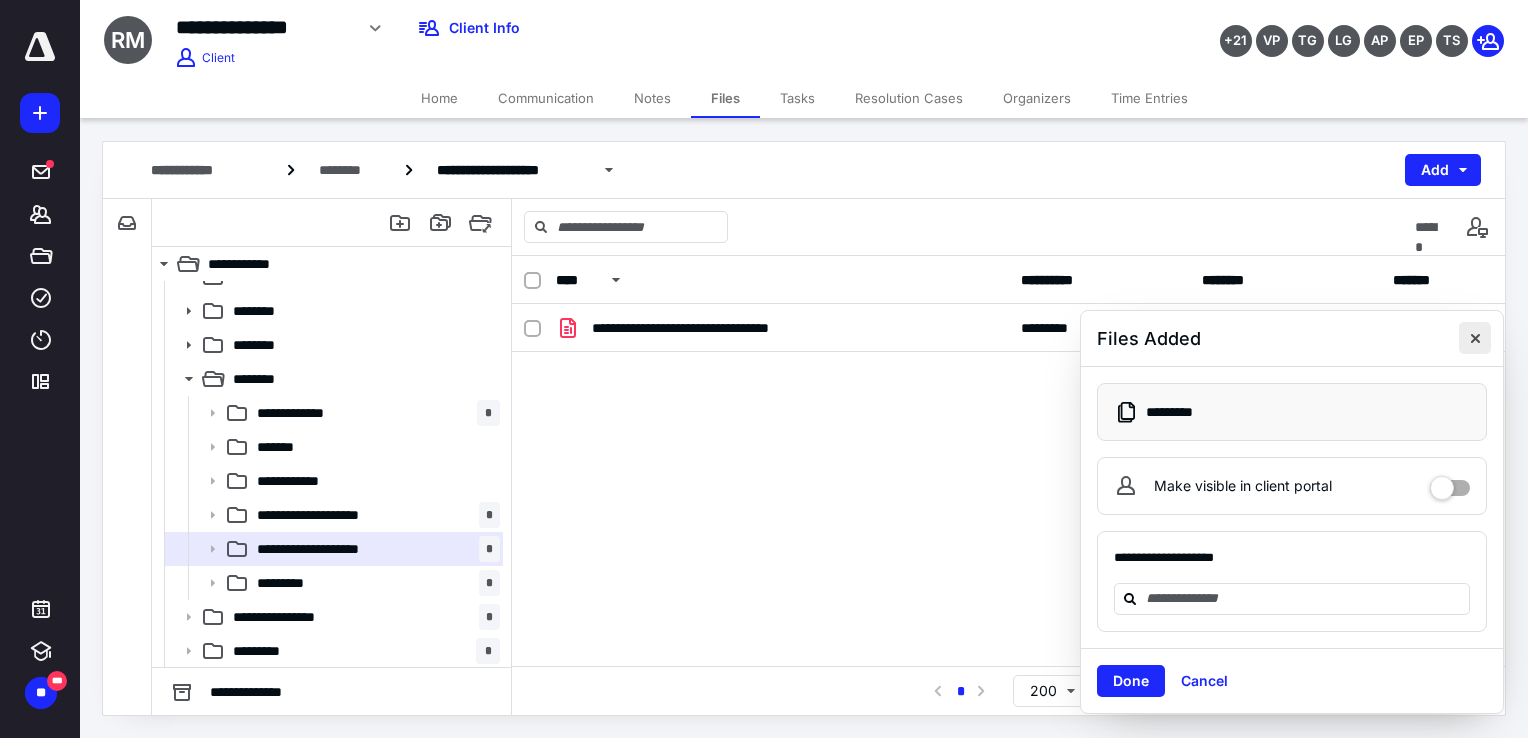 click at bounding box center [1475, 338] 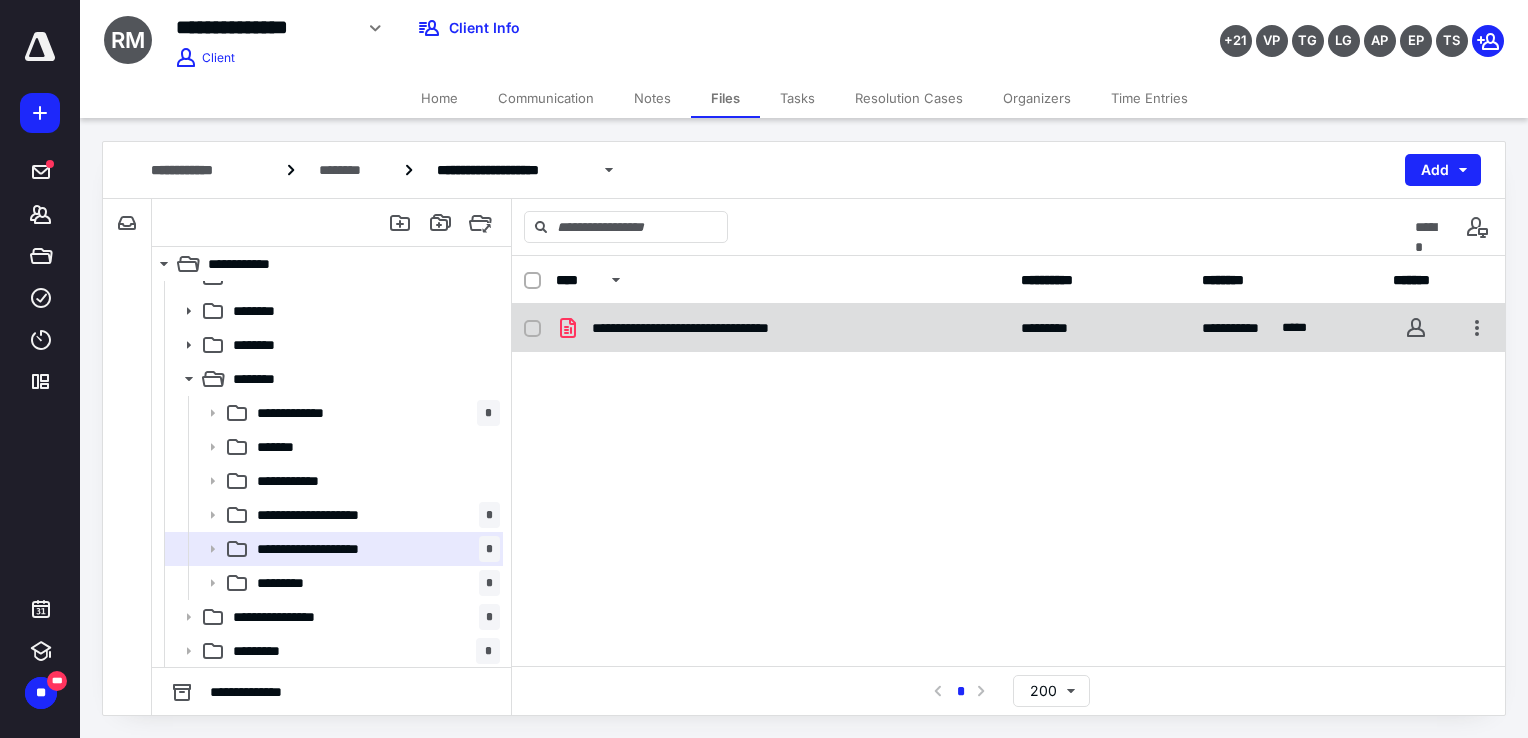 click on "**********" at bounding box center (726, 328) 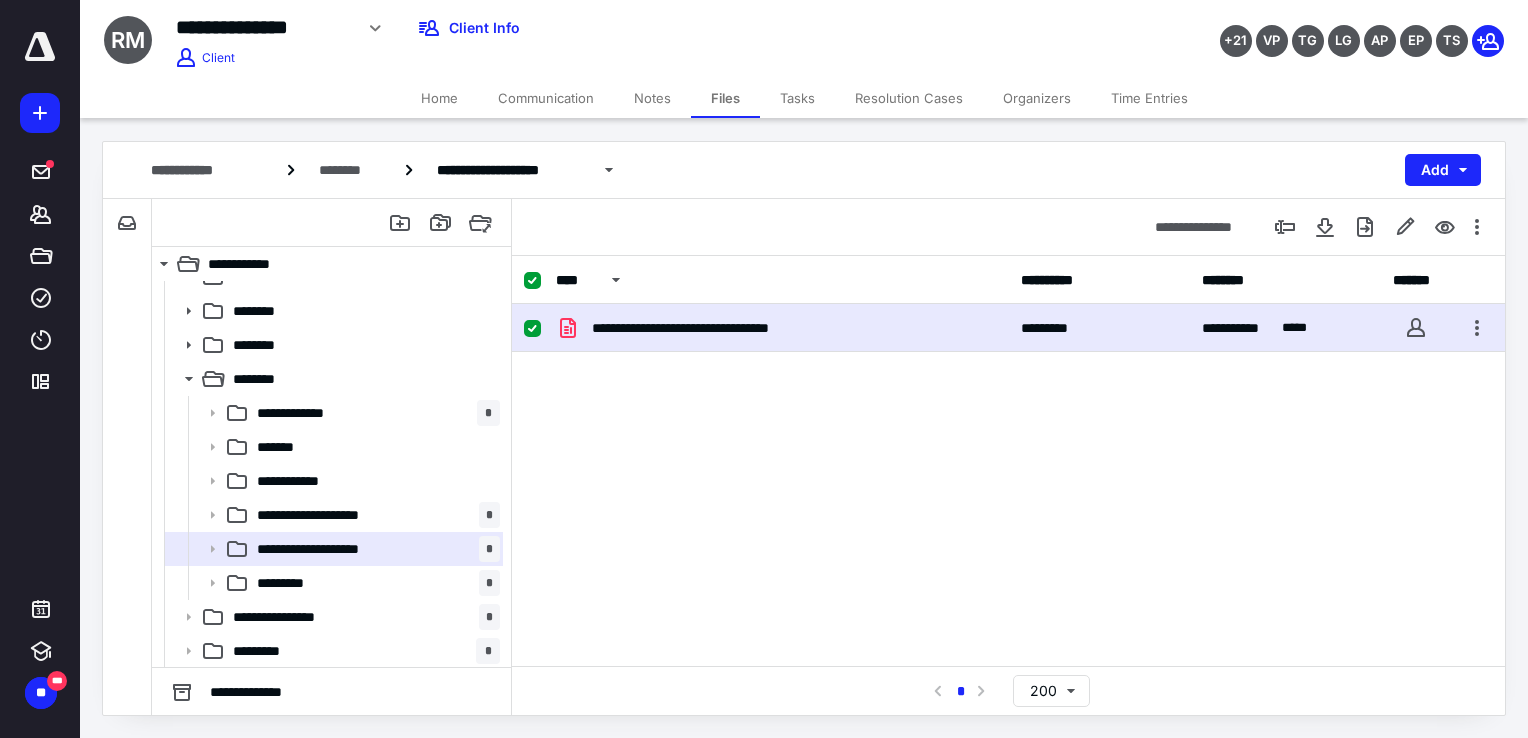 click on "**********" at bounding box center [726, 328] 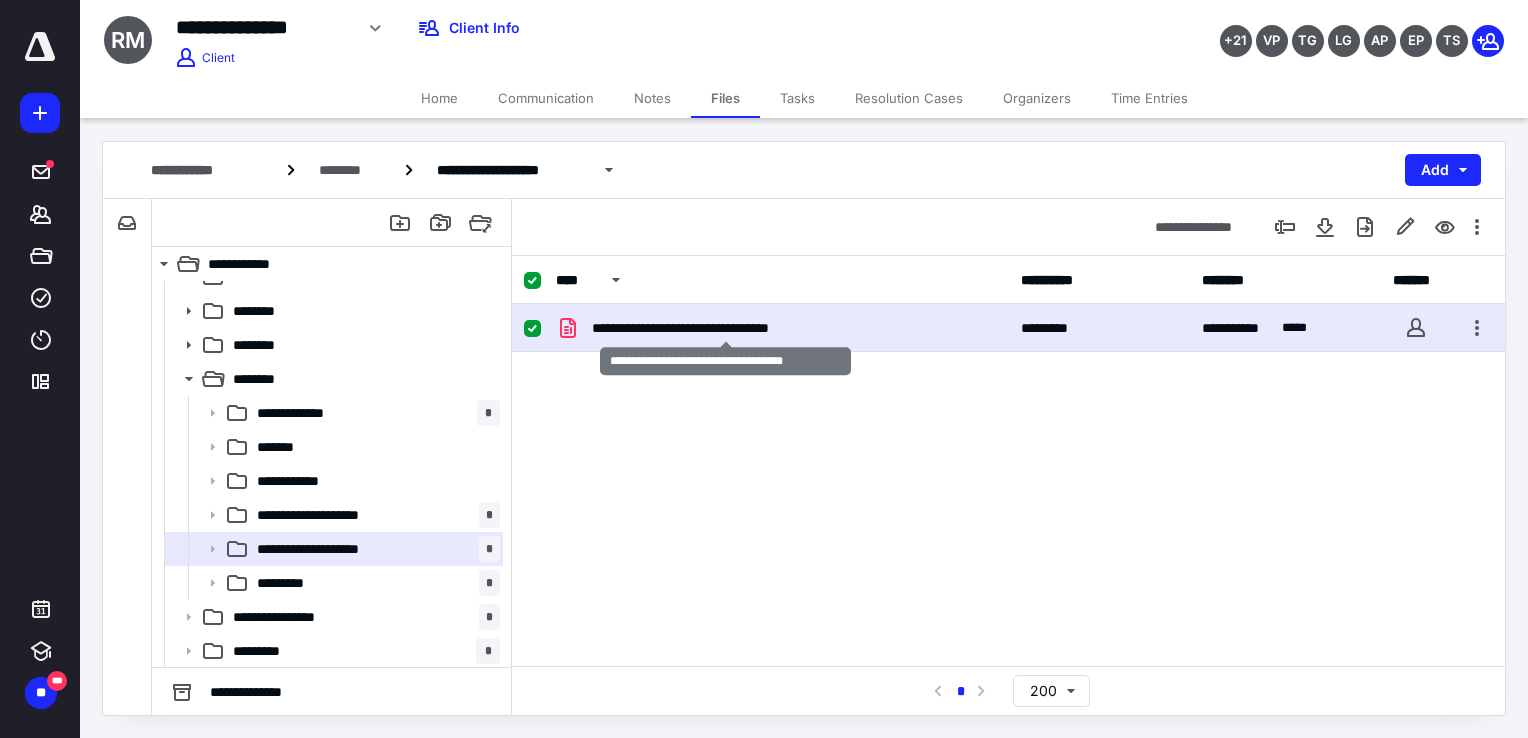 click on "**********" at bounding box center (726, 328) 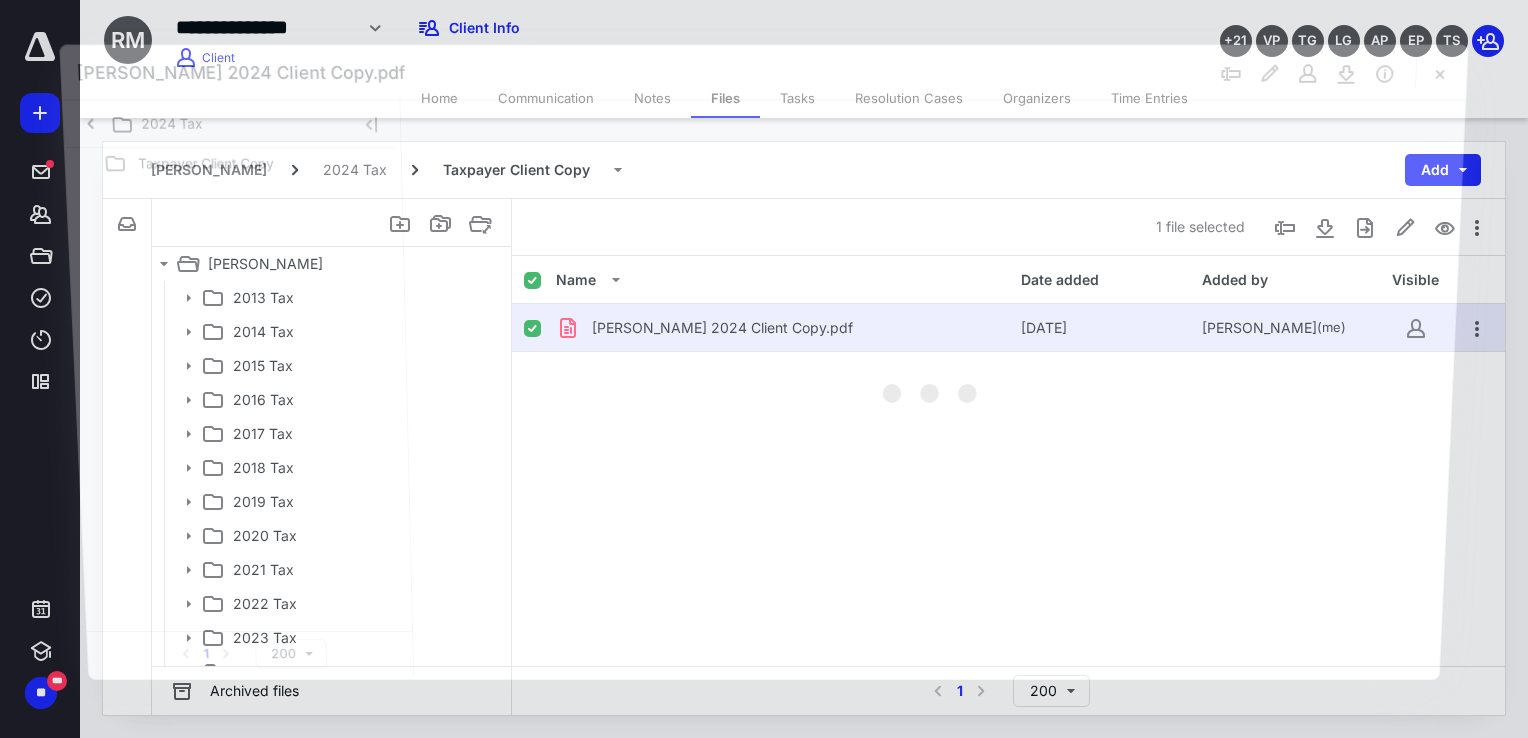 scroll, scrollTop: 293, scrollLeft: 0, axis: vertical 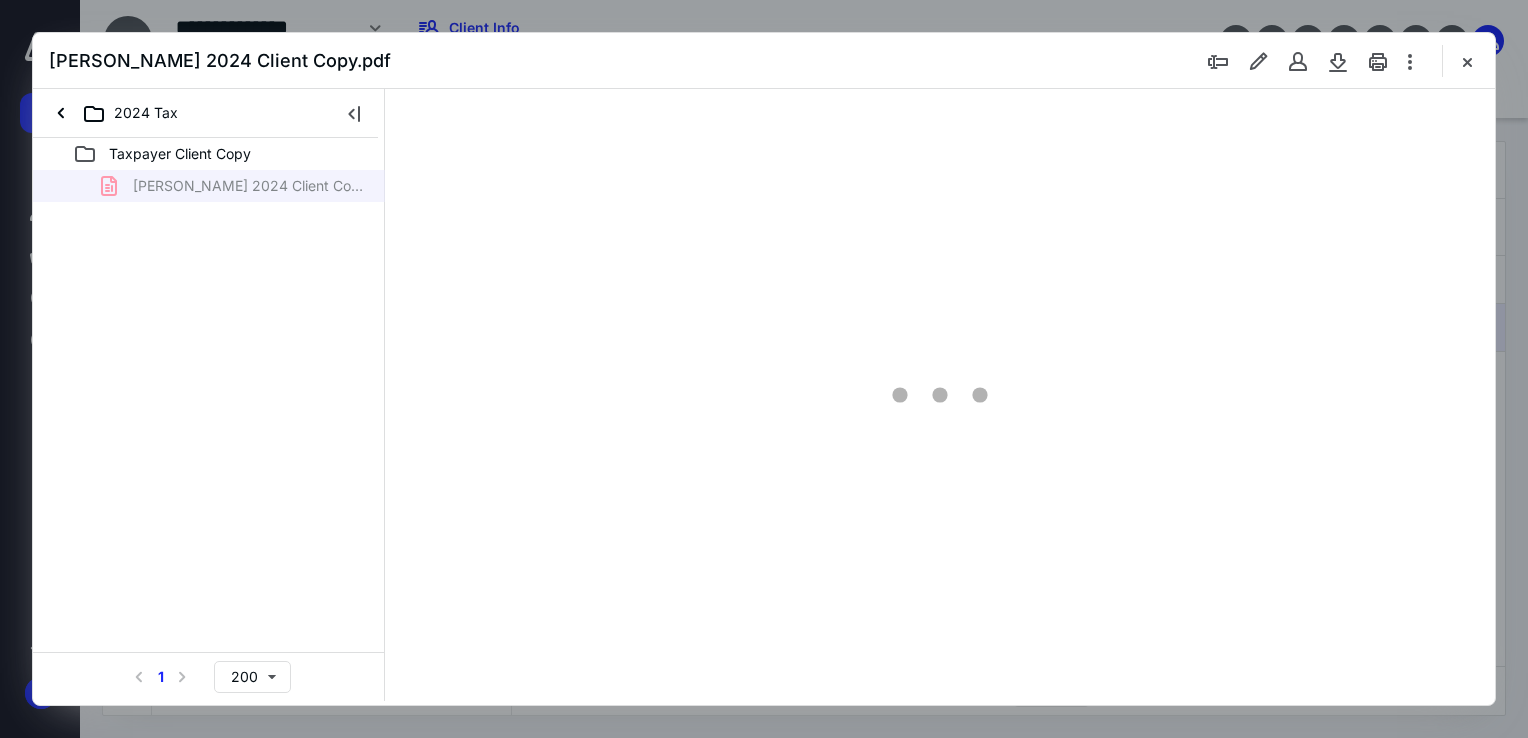 type on "68" 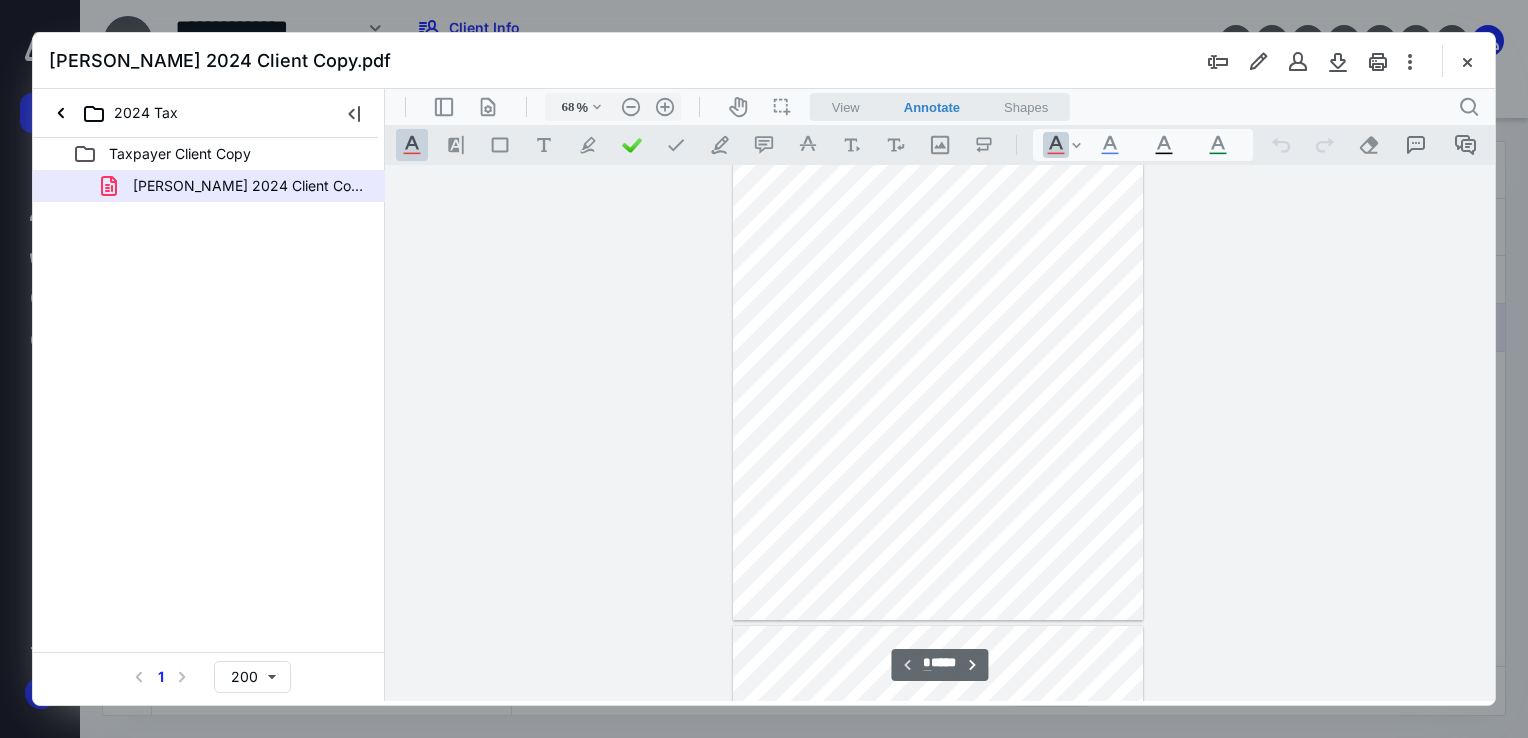 scroll, scrollTop: 279, scrollLeft: 0, axis: vertical 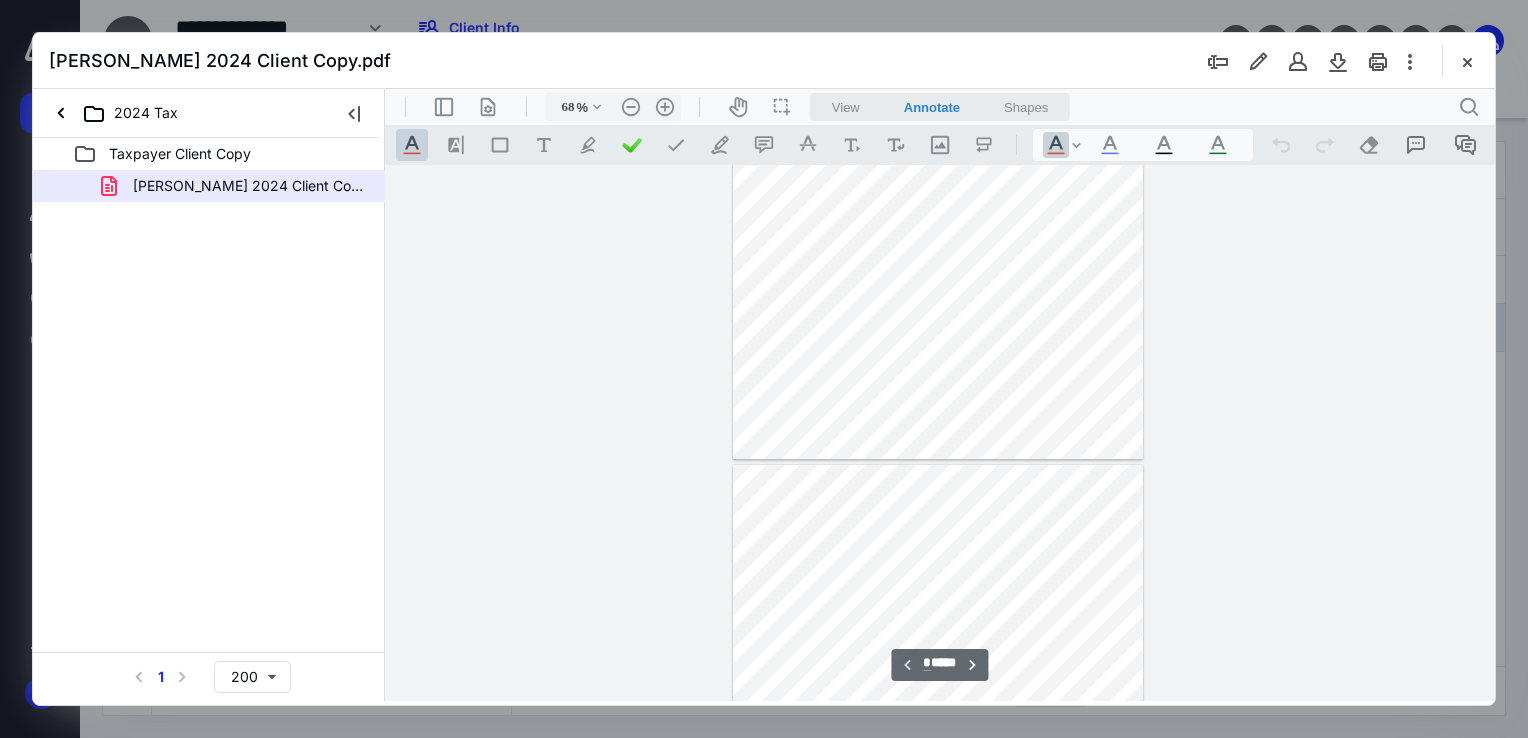 type on "*" 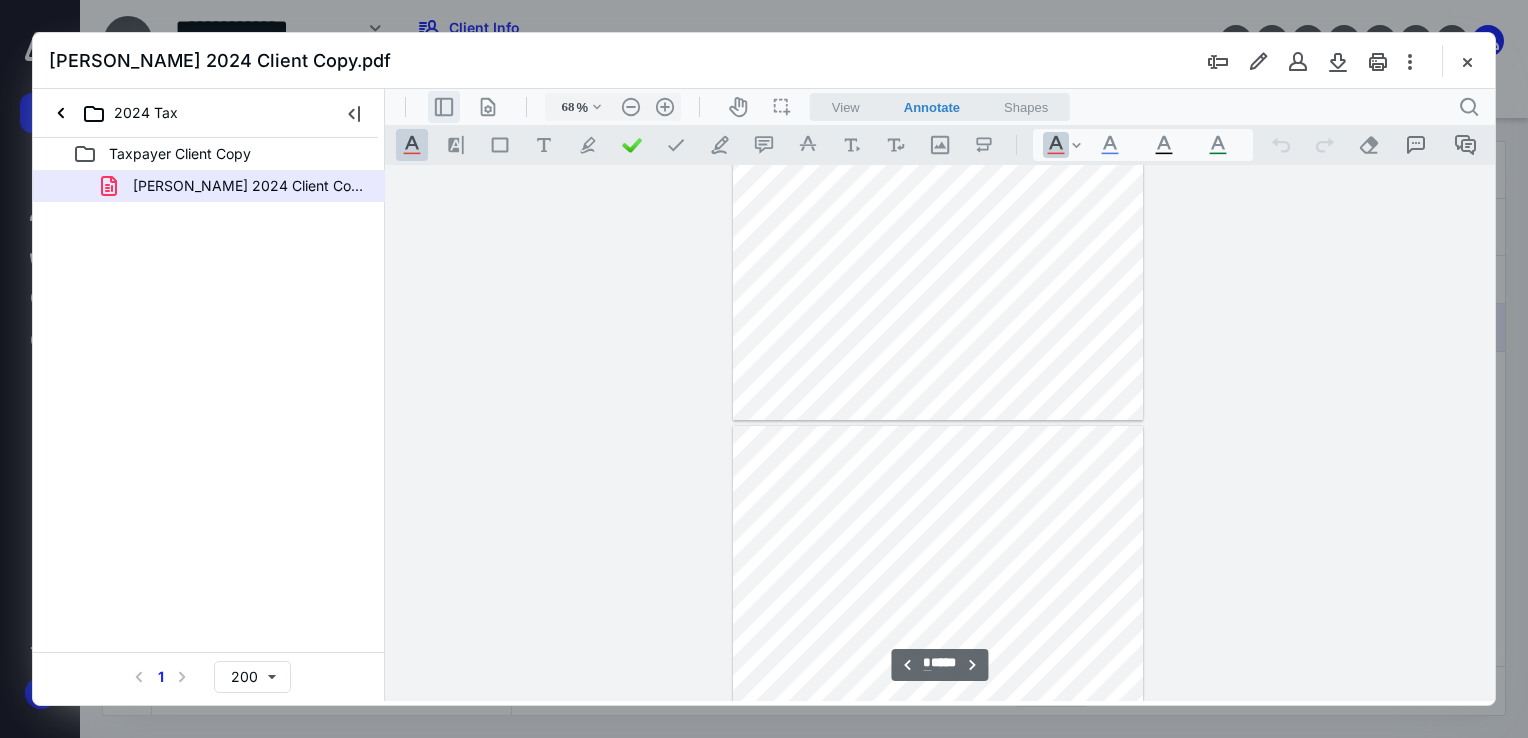 click on ".cls-1{fill:#abb0c4;} icon - header - sidebar - line" at bounding box center (444, 107) 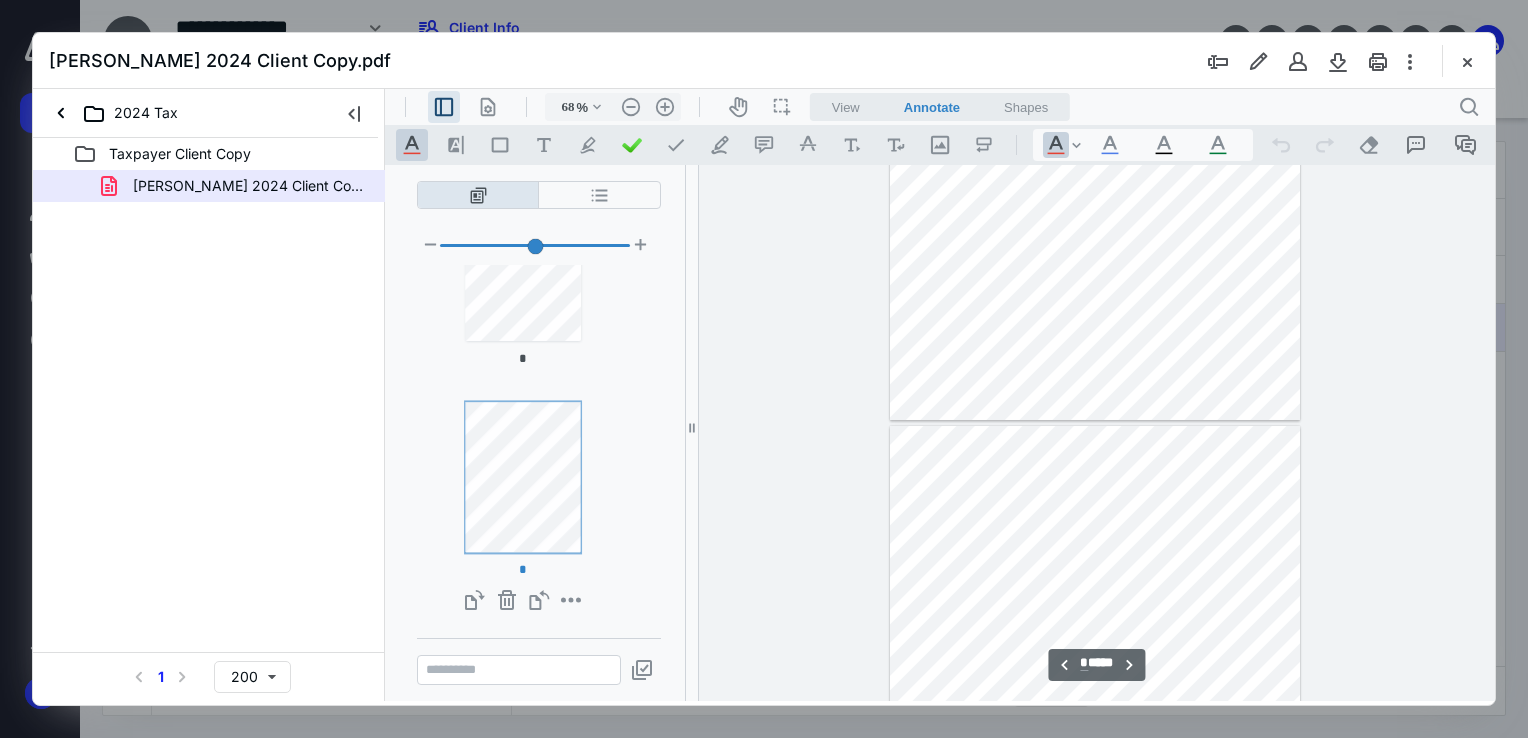 scroll, scrollTop: 0, scrollLeft: 0, axis: both 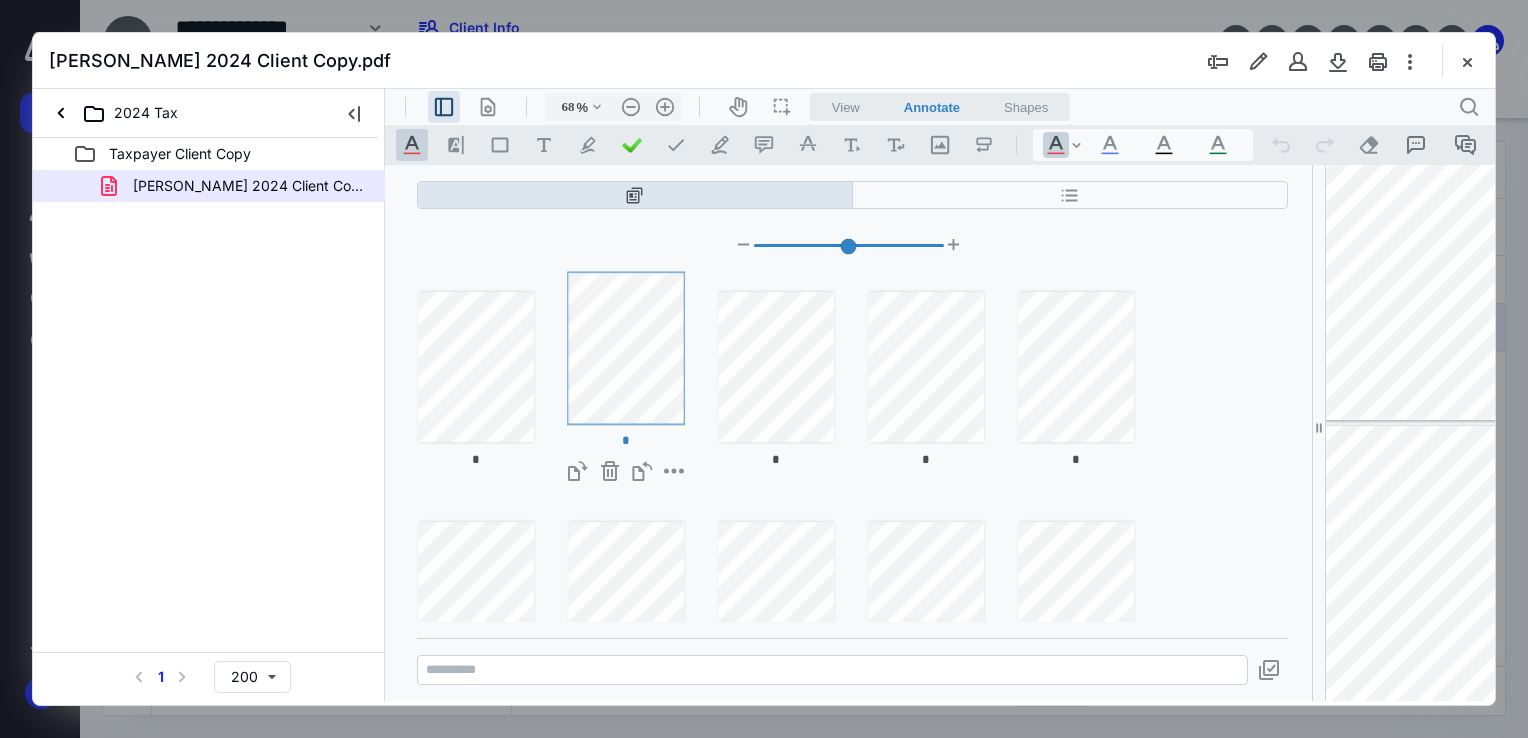 drag, startPoint x: 659, startPoint y: 371, endPoint x: 1312, endPoint y: 441, distance: 656.7412 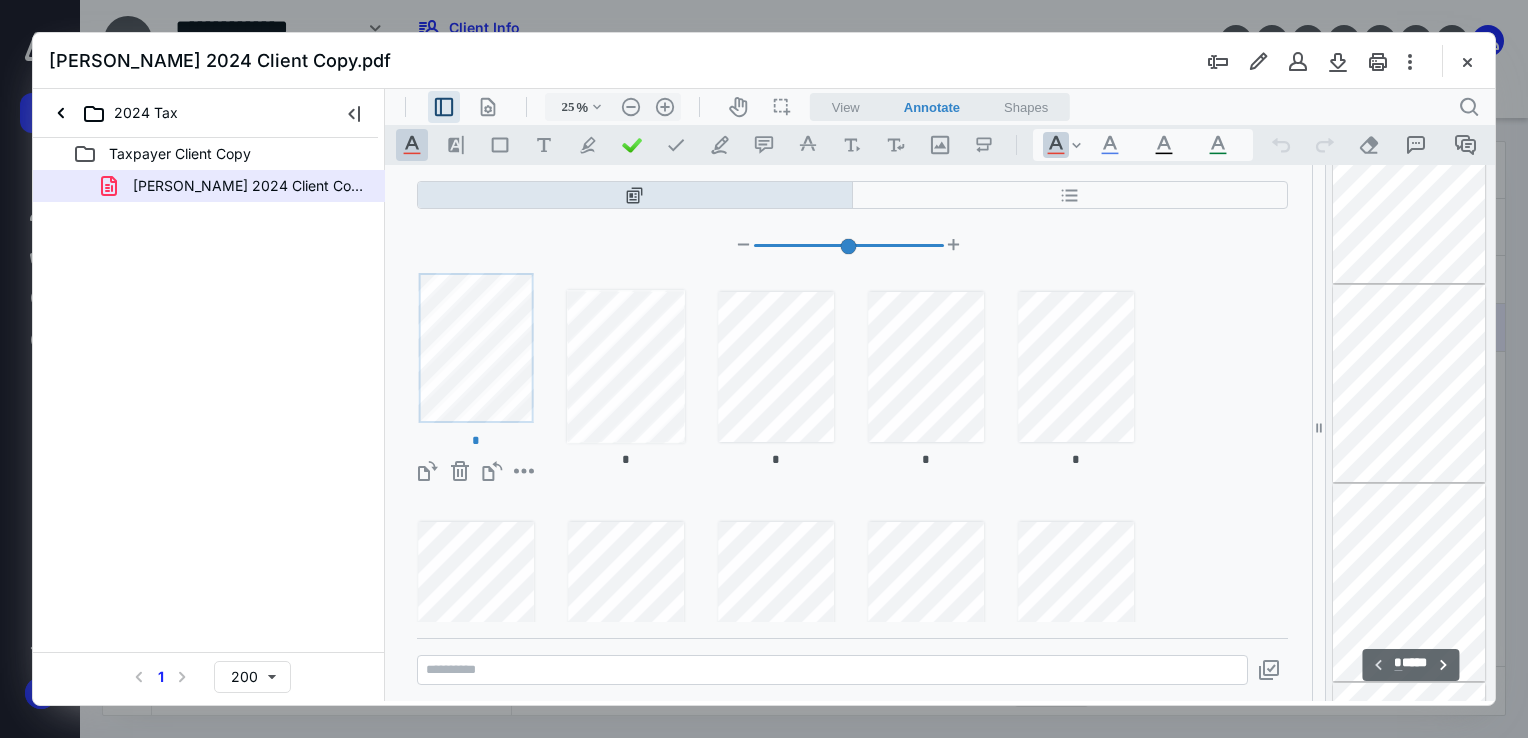 scroll, scrollTop: 0, scrollLeft: 0, axis: both 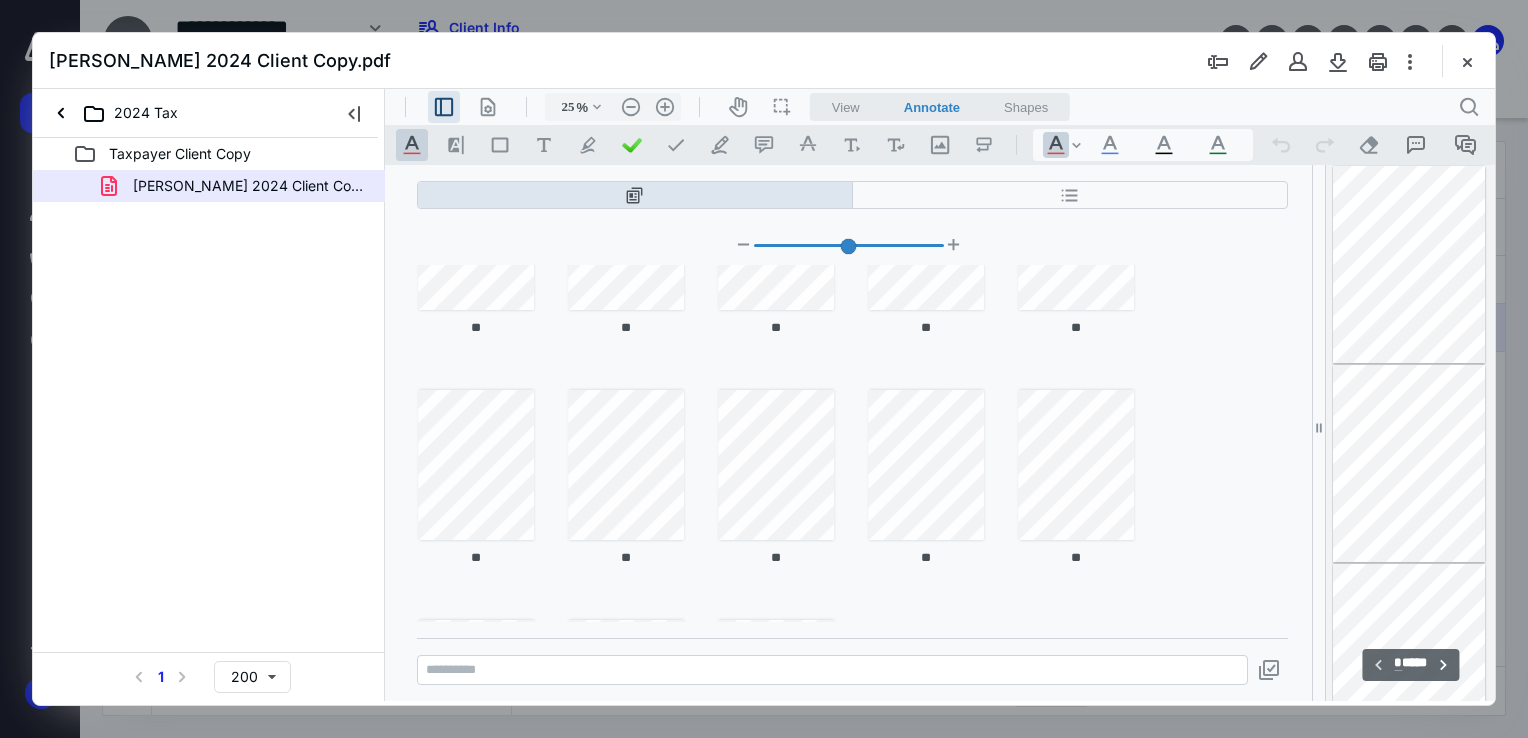 type on "**" 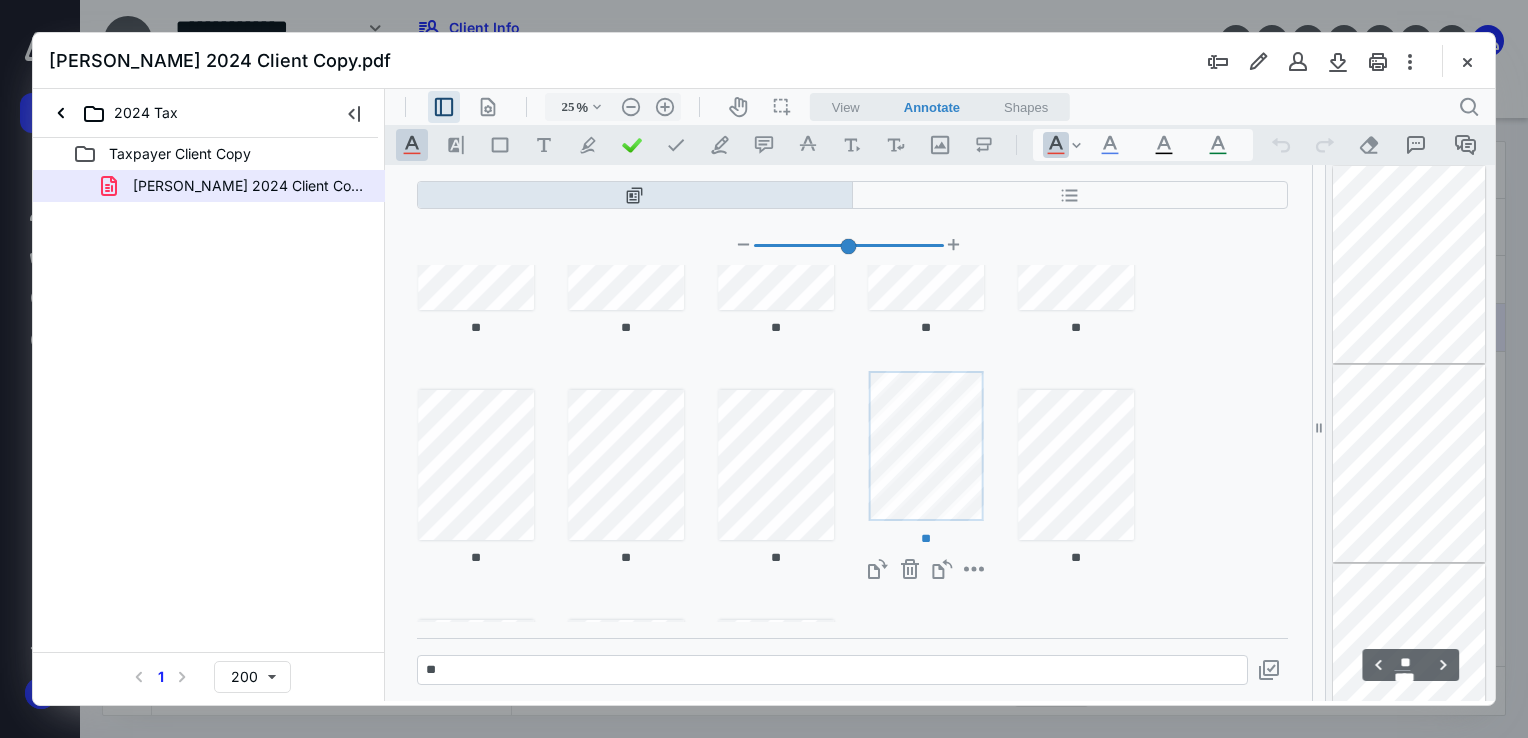 scroll, scrollTop: 3582, scrollLeft: 0, axis: vertical 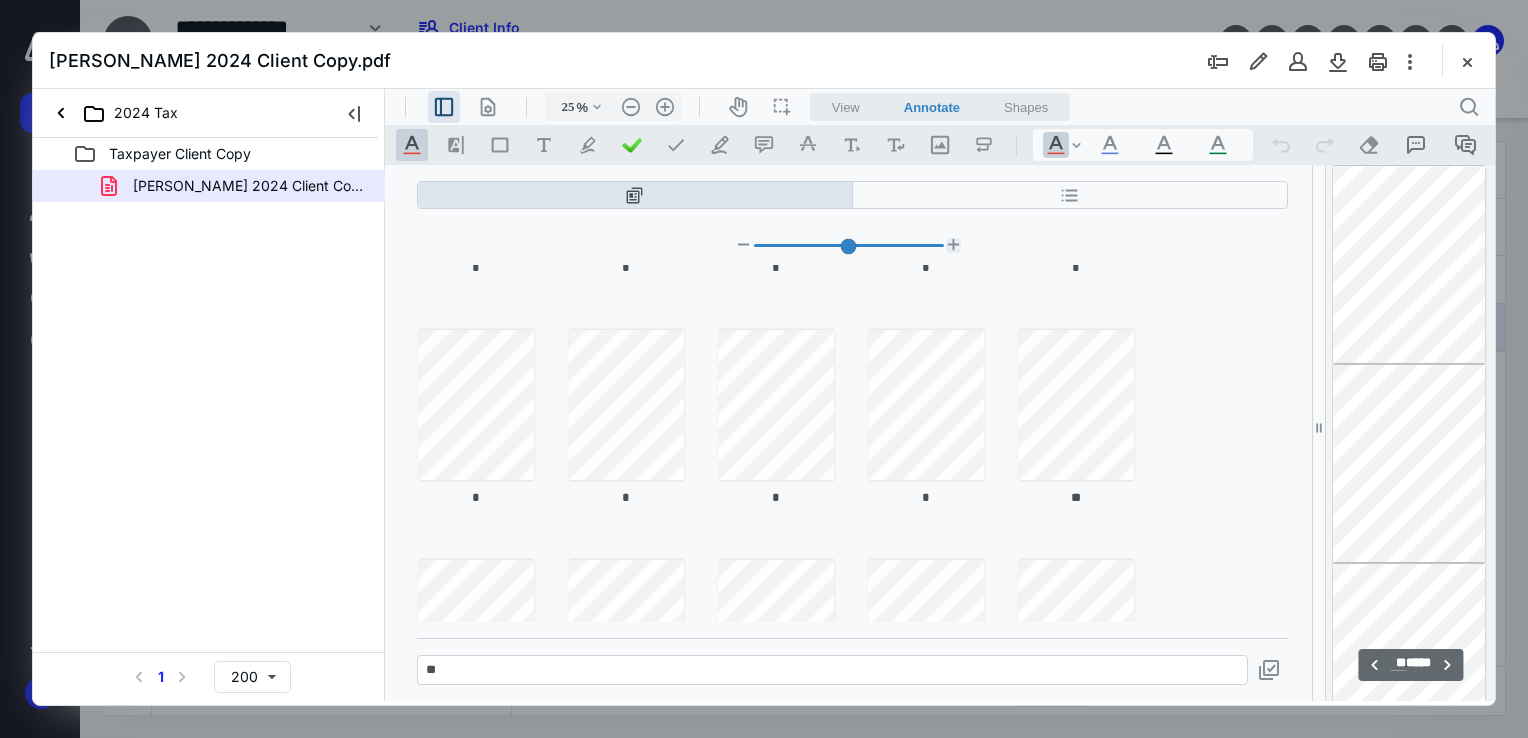 click at bounding box center (953, 245) 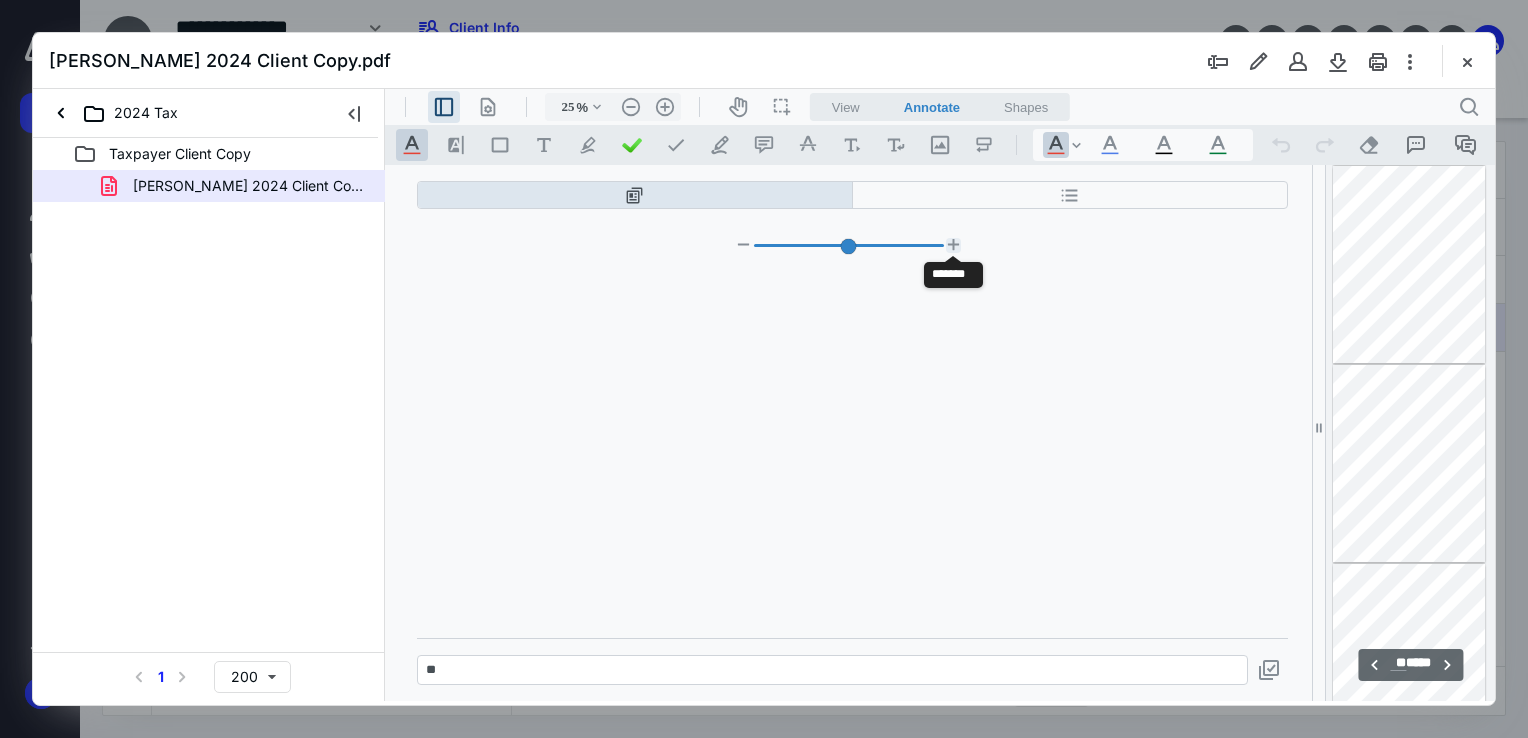 click at bounding box center (953, 245) 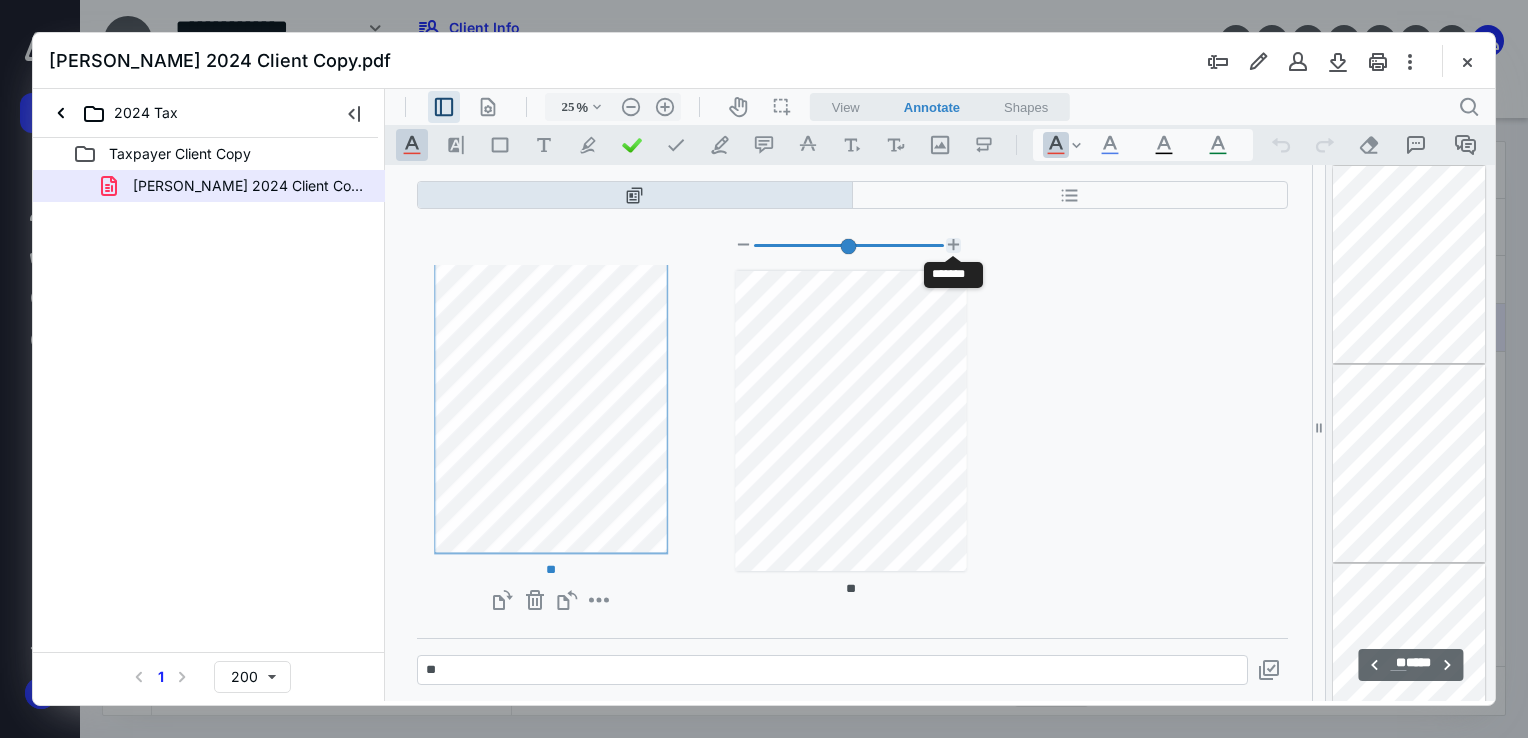 click at bounding box center [953, 245] 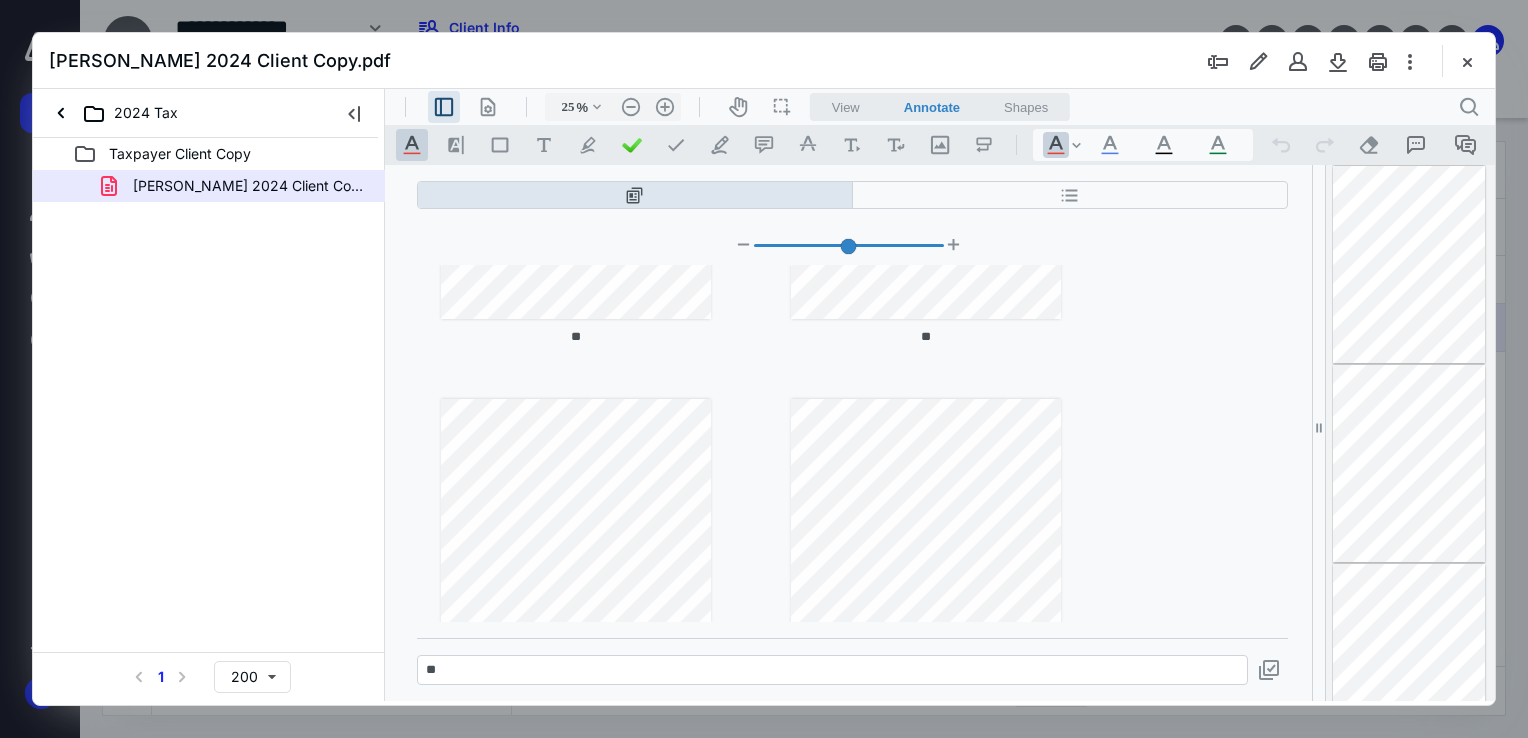 scroll, scrollTop: 2441, scrollLeft: 0, axis: vertical 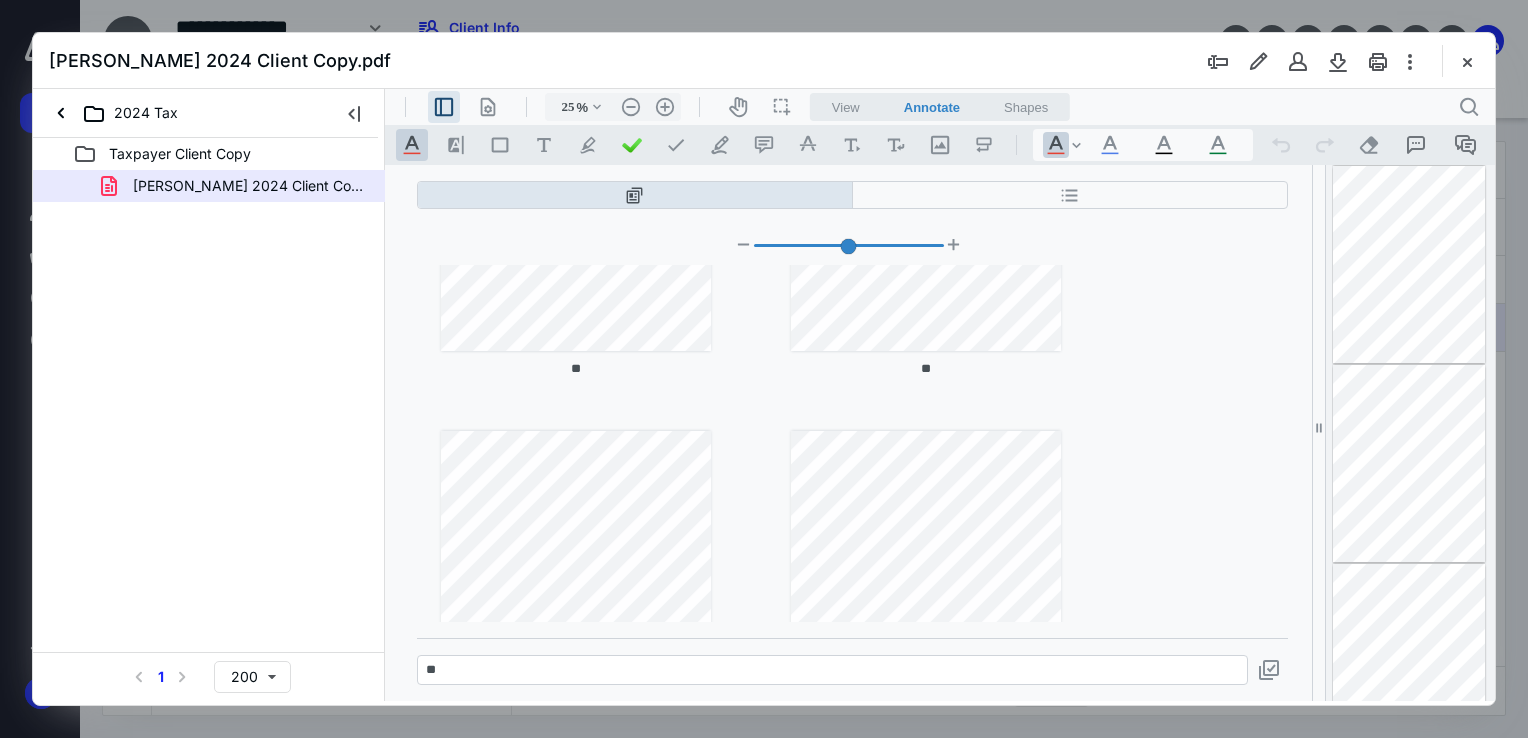 type on "**" 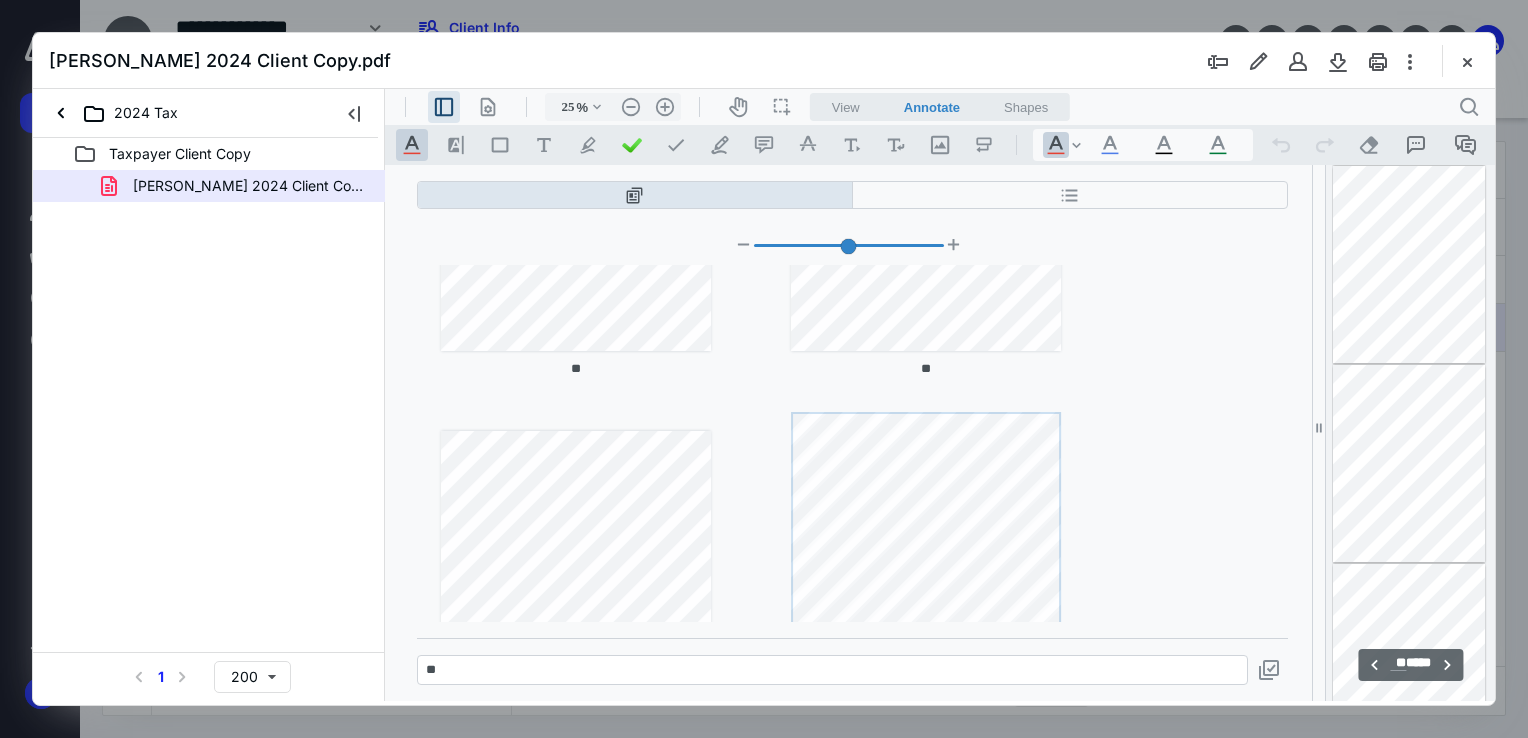 scroll, scrollTop: 2652, scrollLeft: 0, axis: vertical 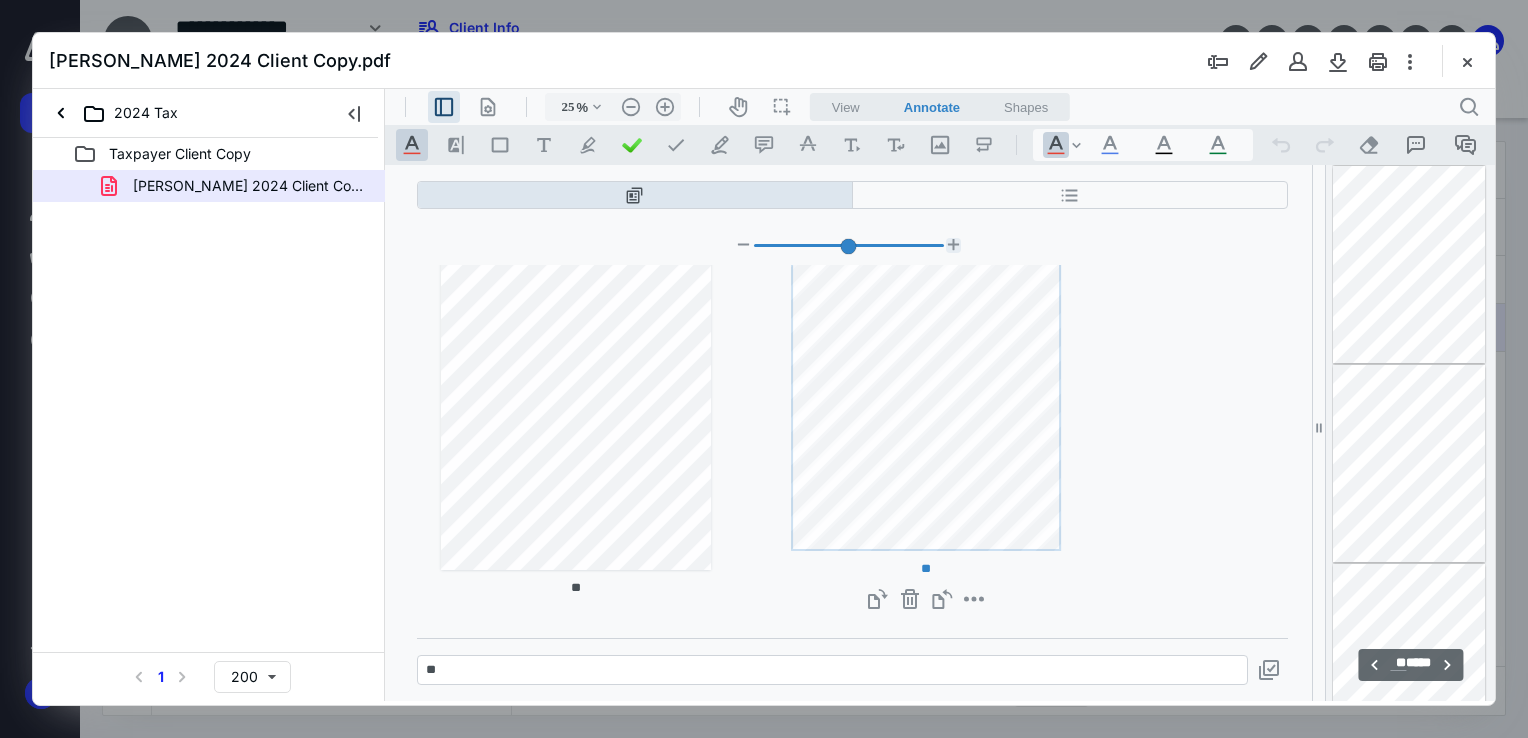 click at bounding box center (953, 245) 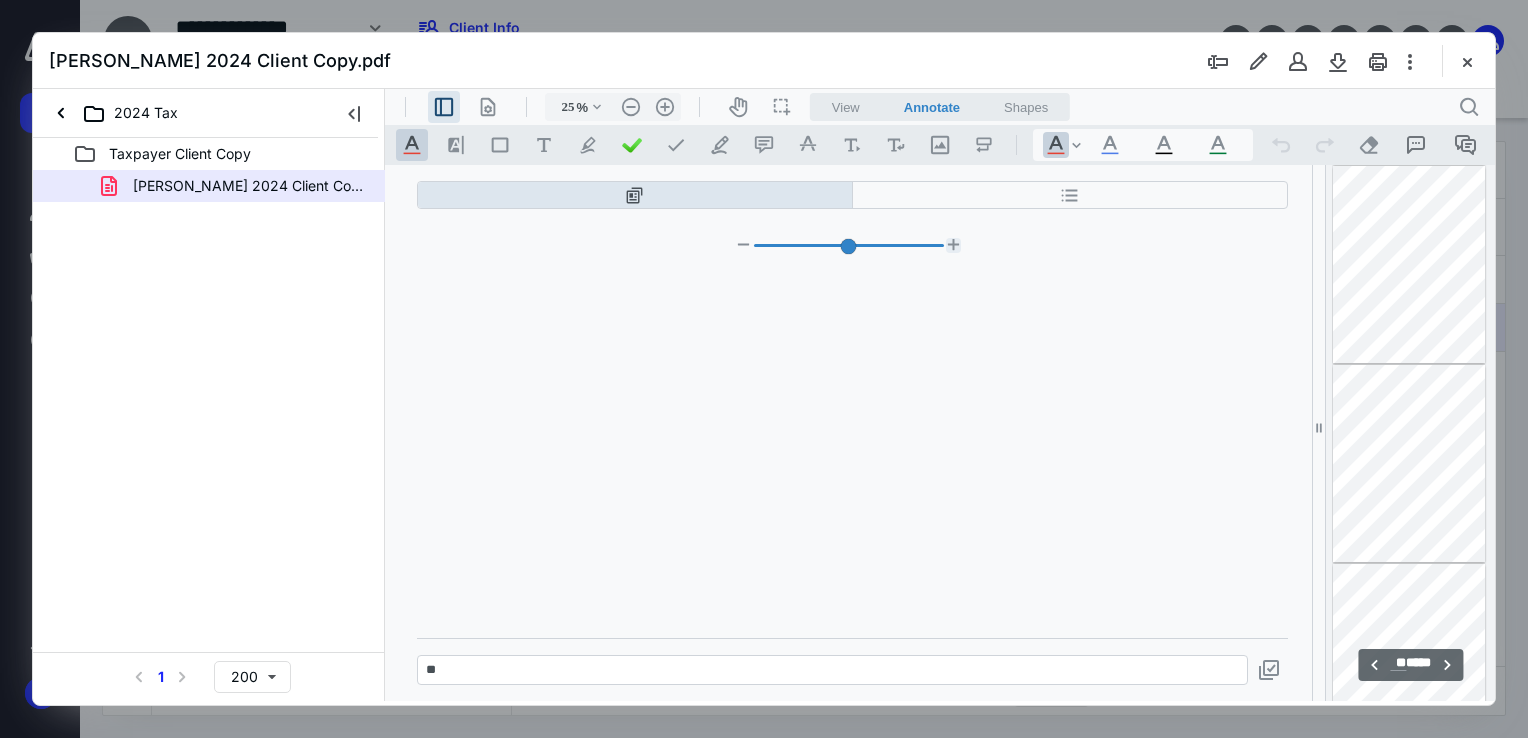 scroll, scrollTop: 3001, scrollLeft: 0, axis: vertical 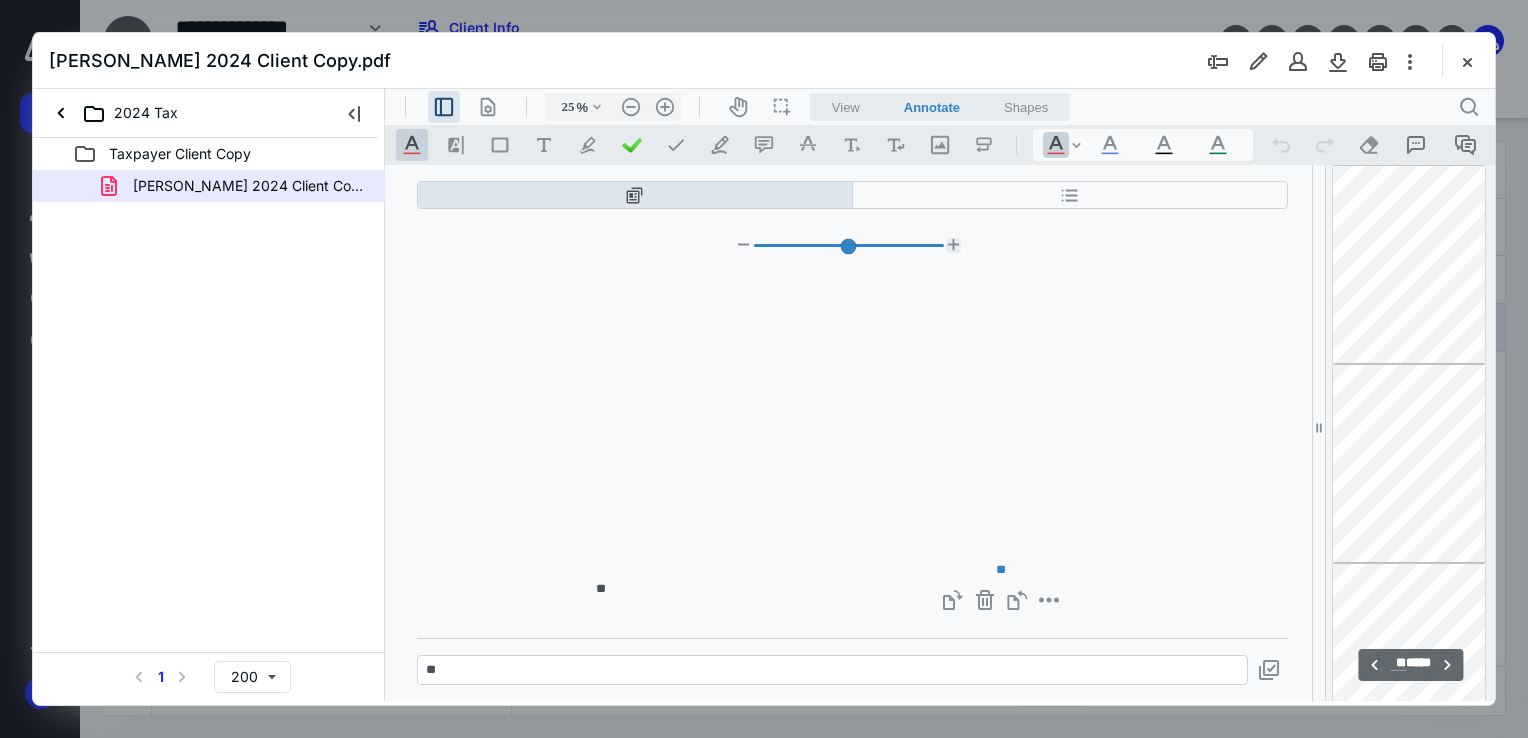 click at bounding box center (953, 245) 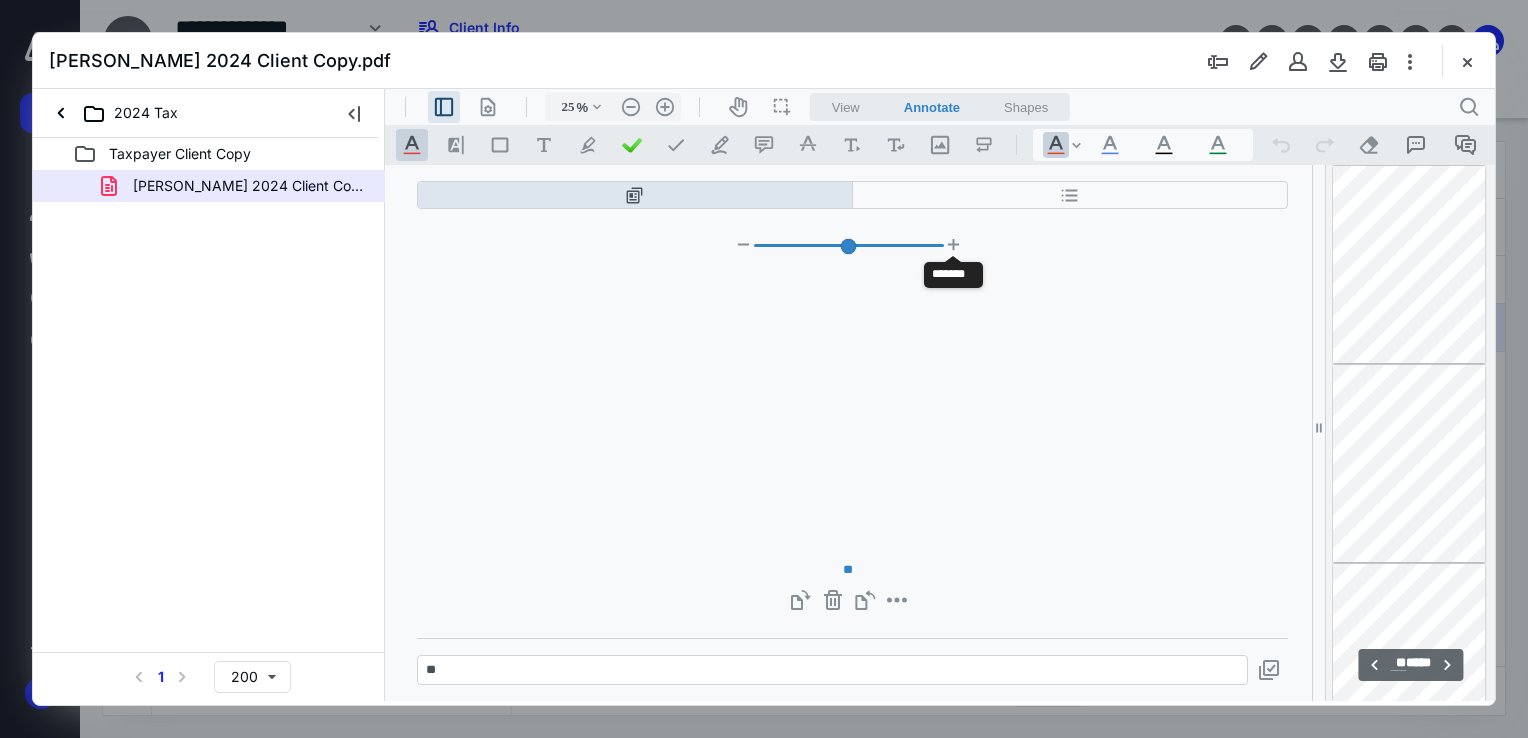 click on "**********" at bounding box center [848, 433] 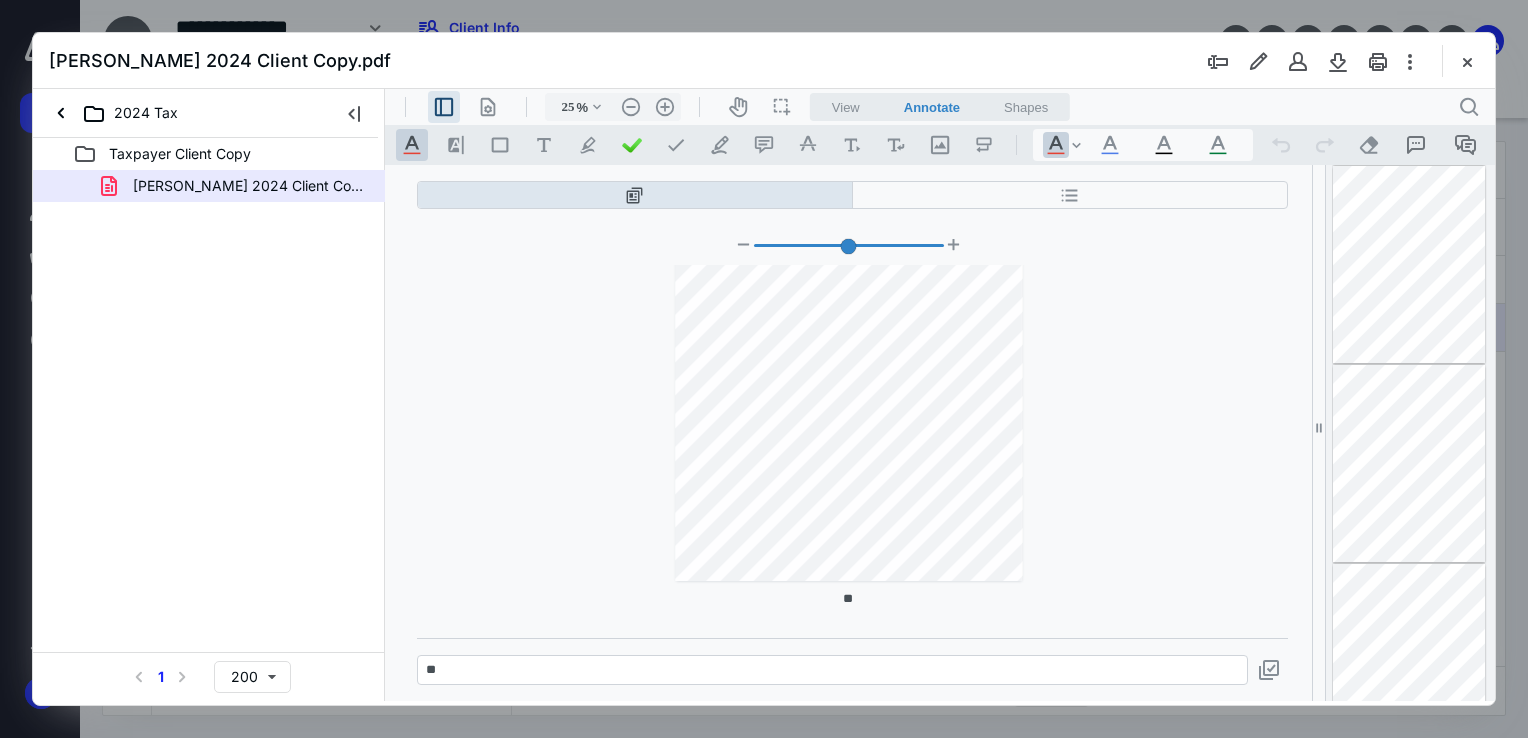 scroll, scrollTop: 5661, scrollLeft: 0, axis: vertical 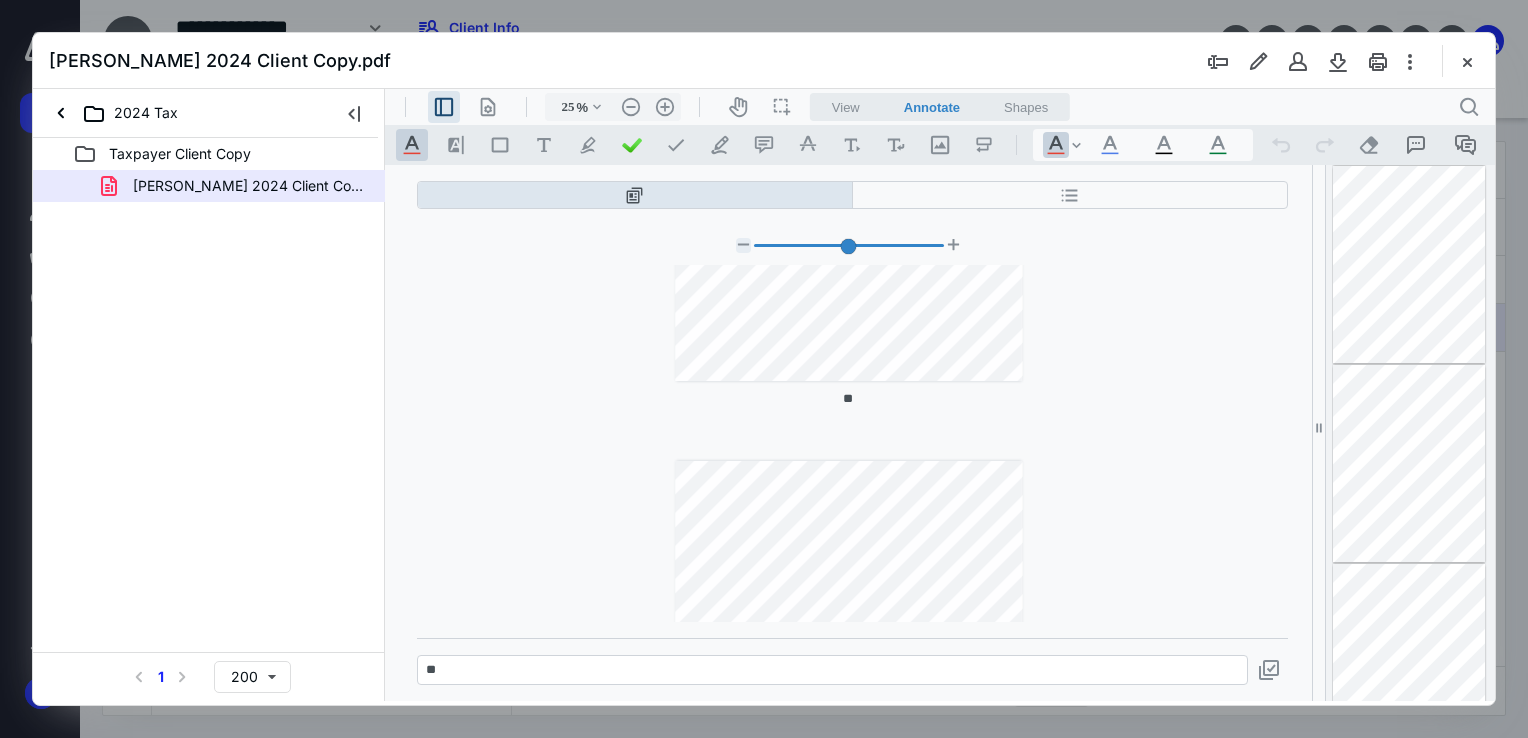 click at bounding box center (743, 245) 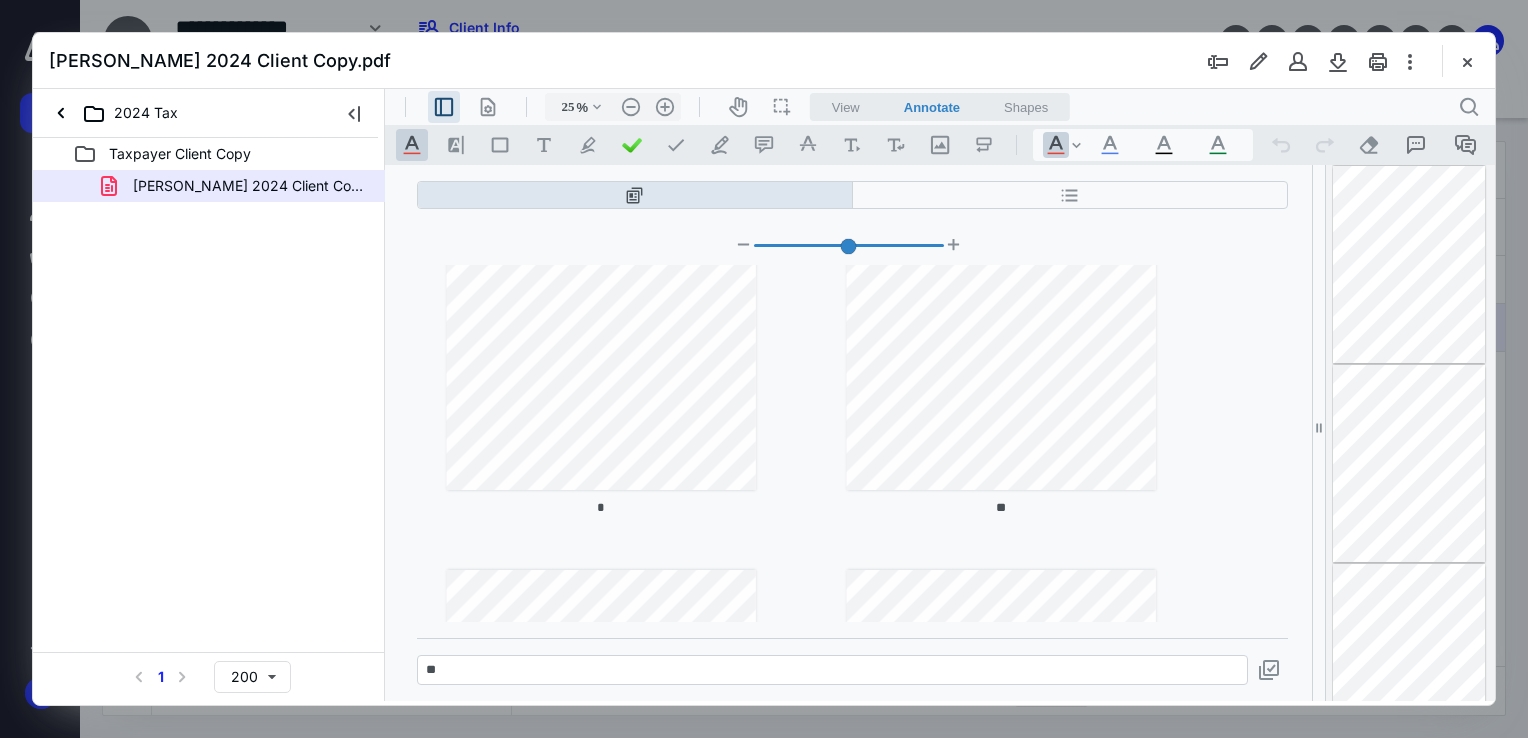 scroll, scrollTop: 1801, scrollLeft: 0, axis: vertical 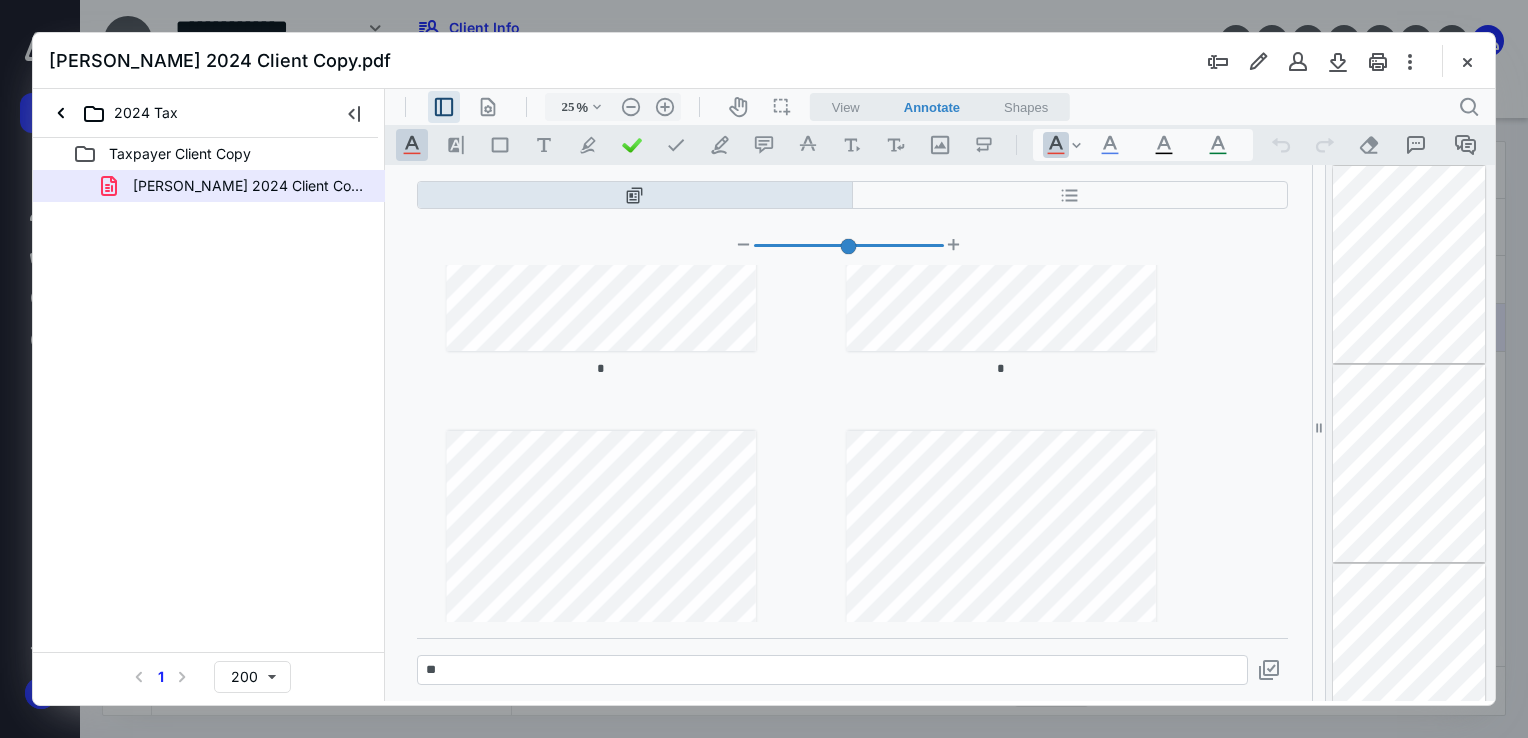 type on "*" 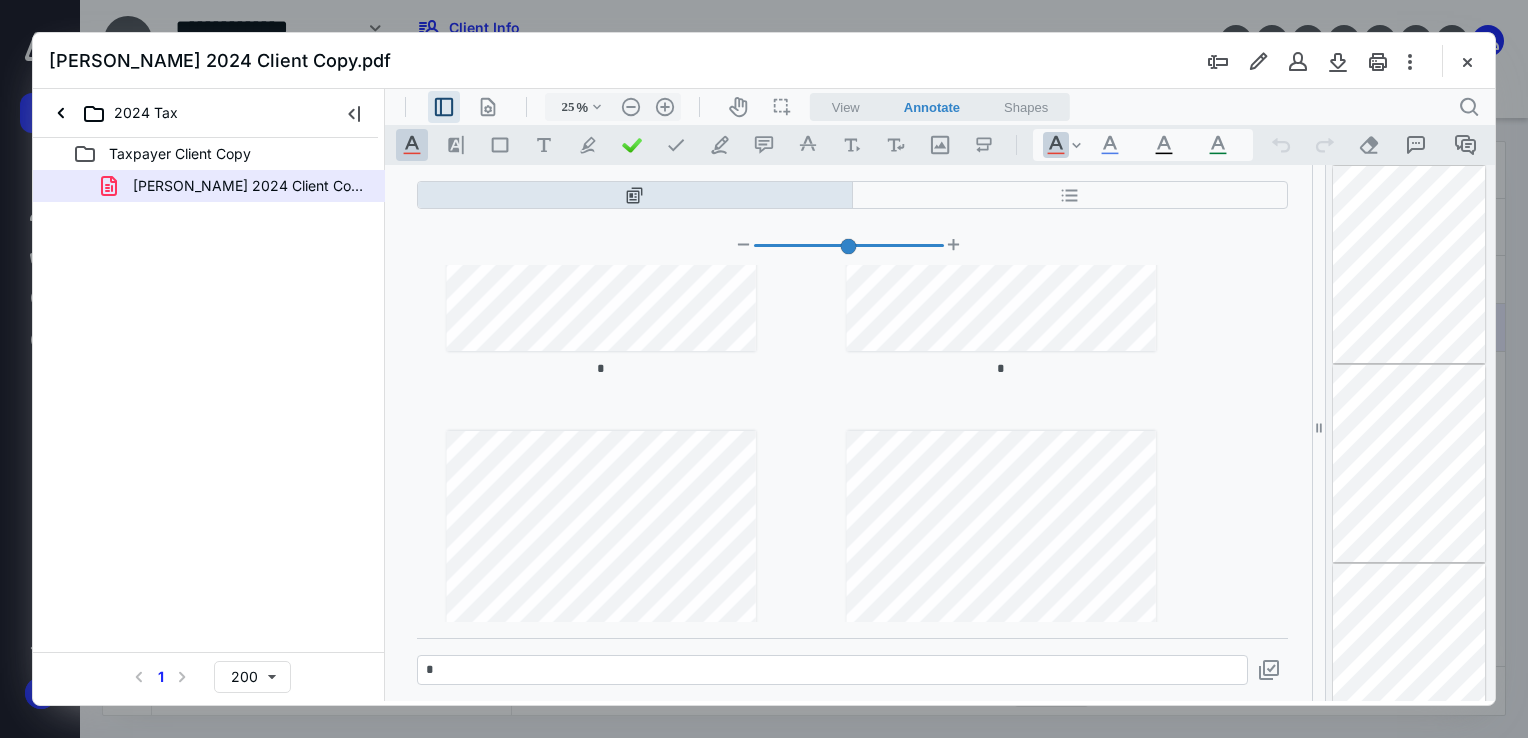 scroll, scrollTop: 1561, scrollLeft: 0, axis: vertical 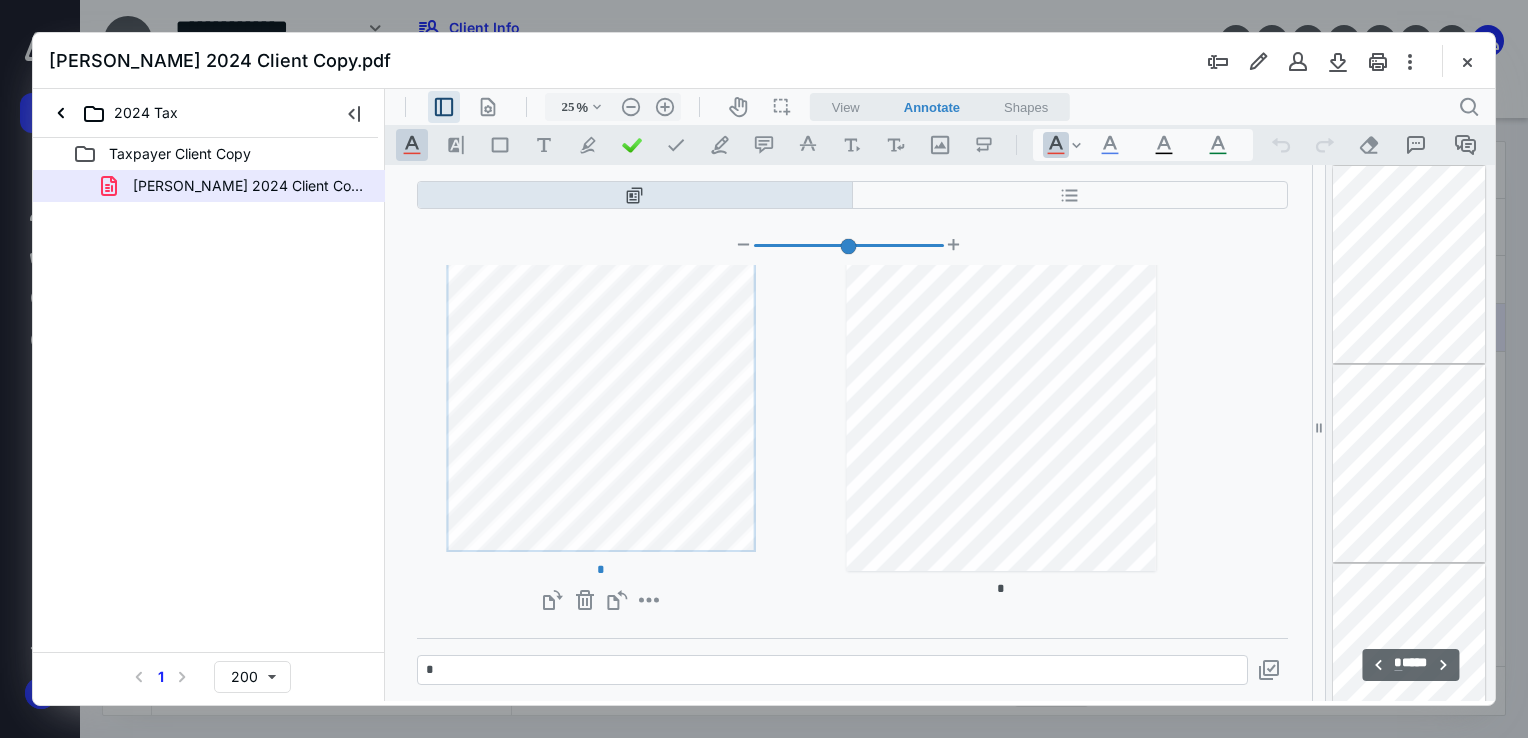 type on "*" 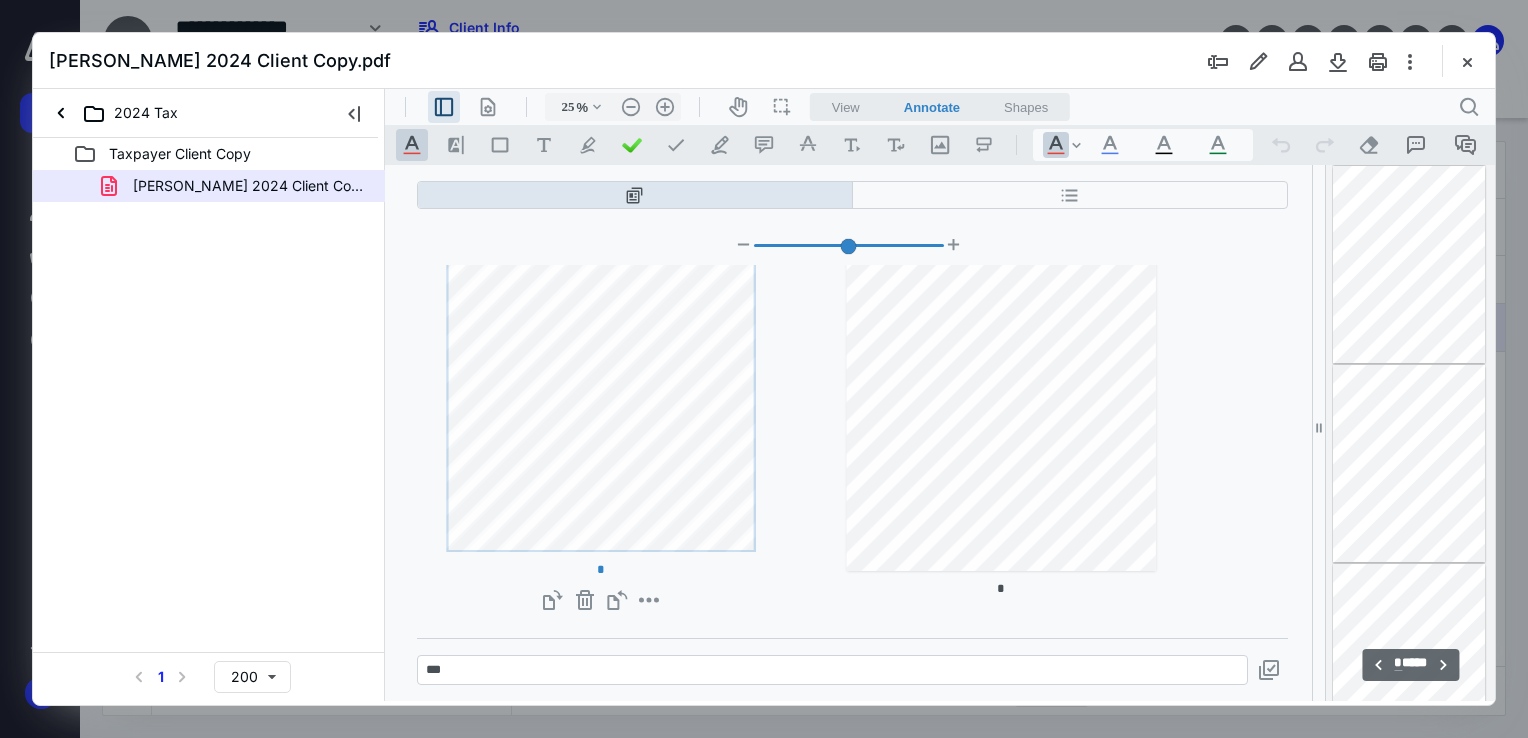 scroll, scrollTop: 1593, scrollLeft: 0, axis: vertical 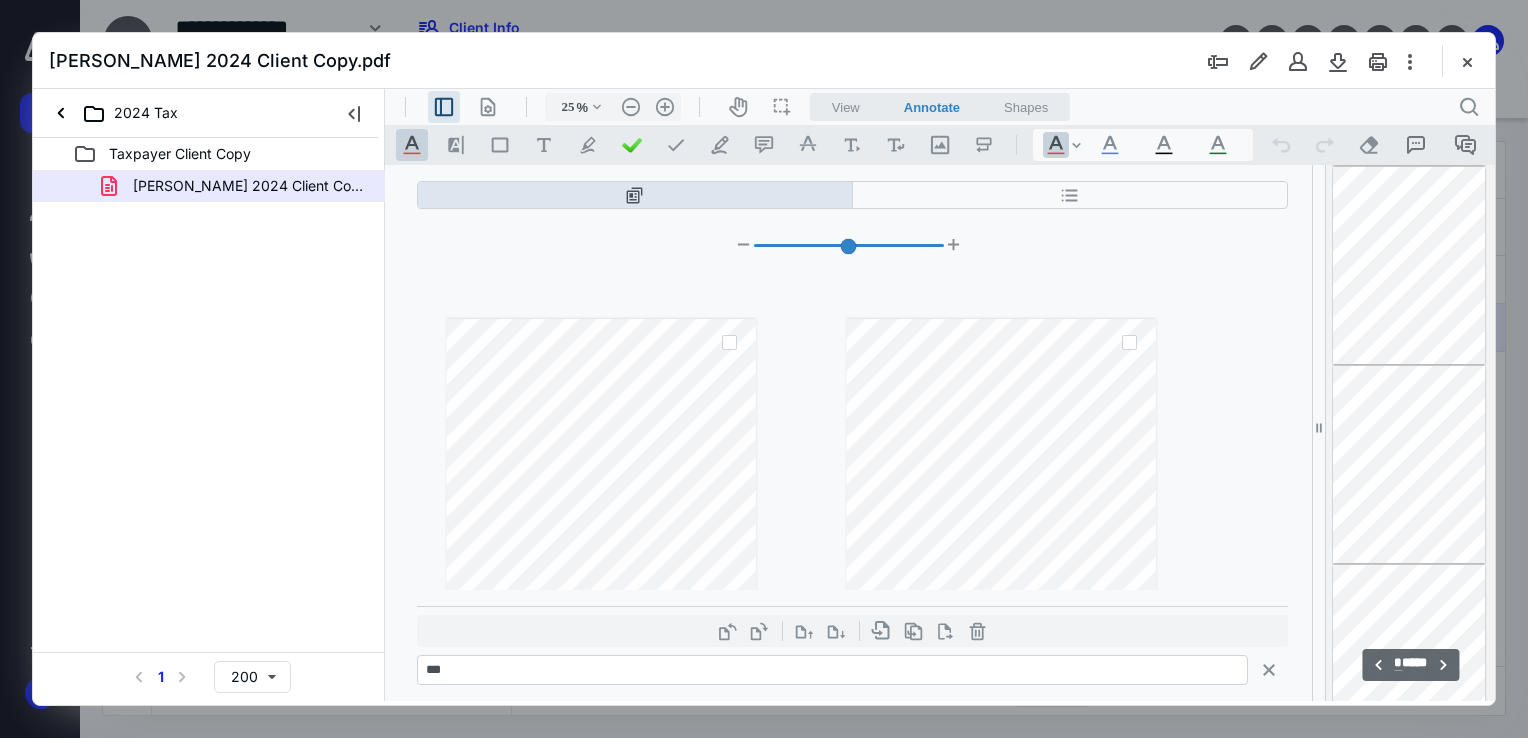 type on "*" 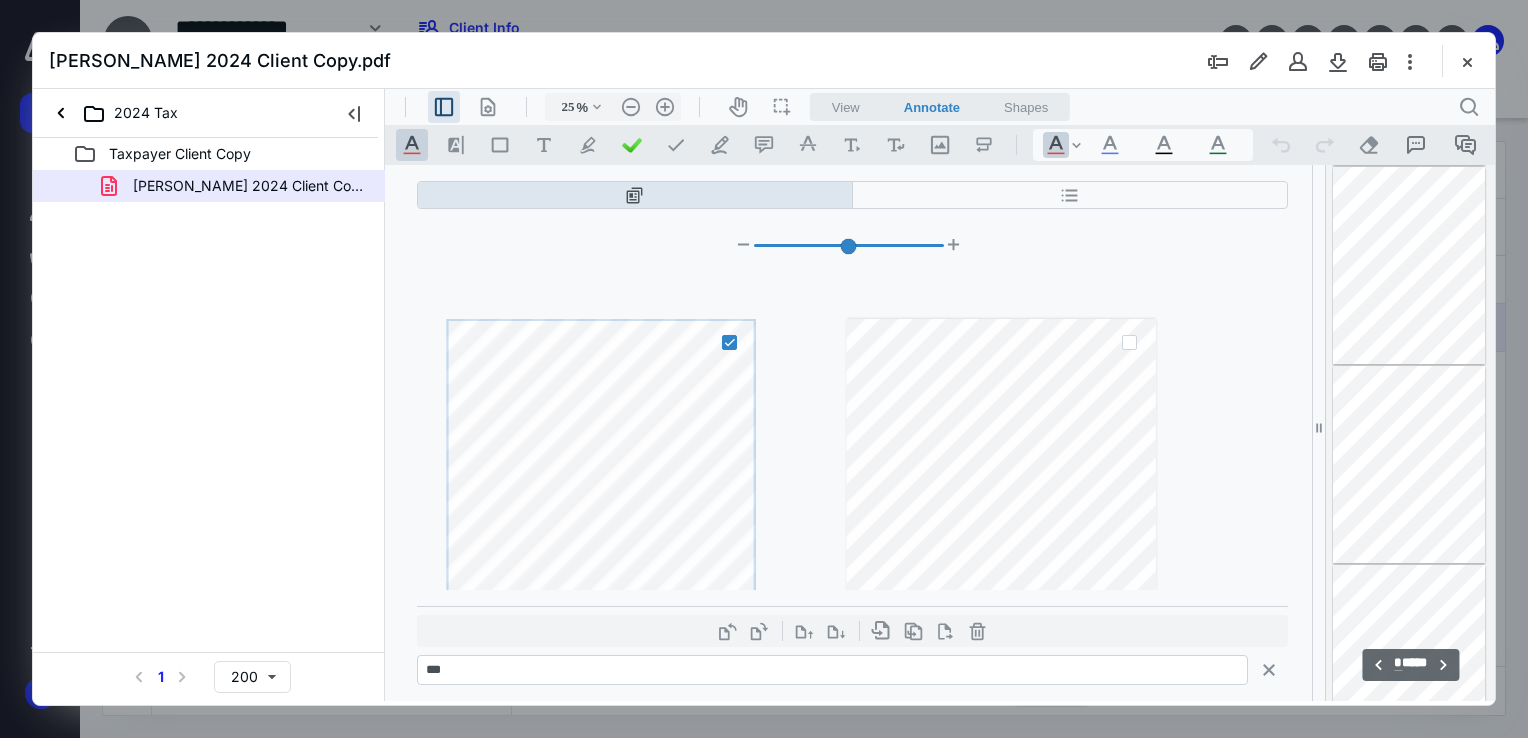 scroll, scrollTop: 2073, scrollLeft: 0, axis: vertical 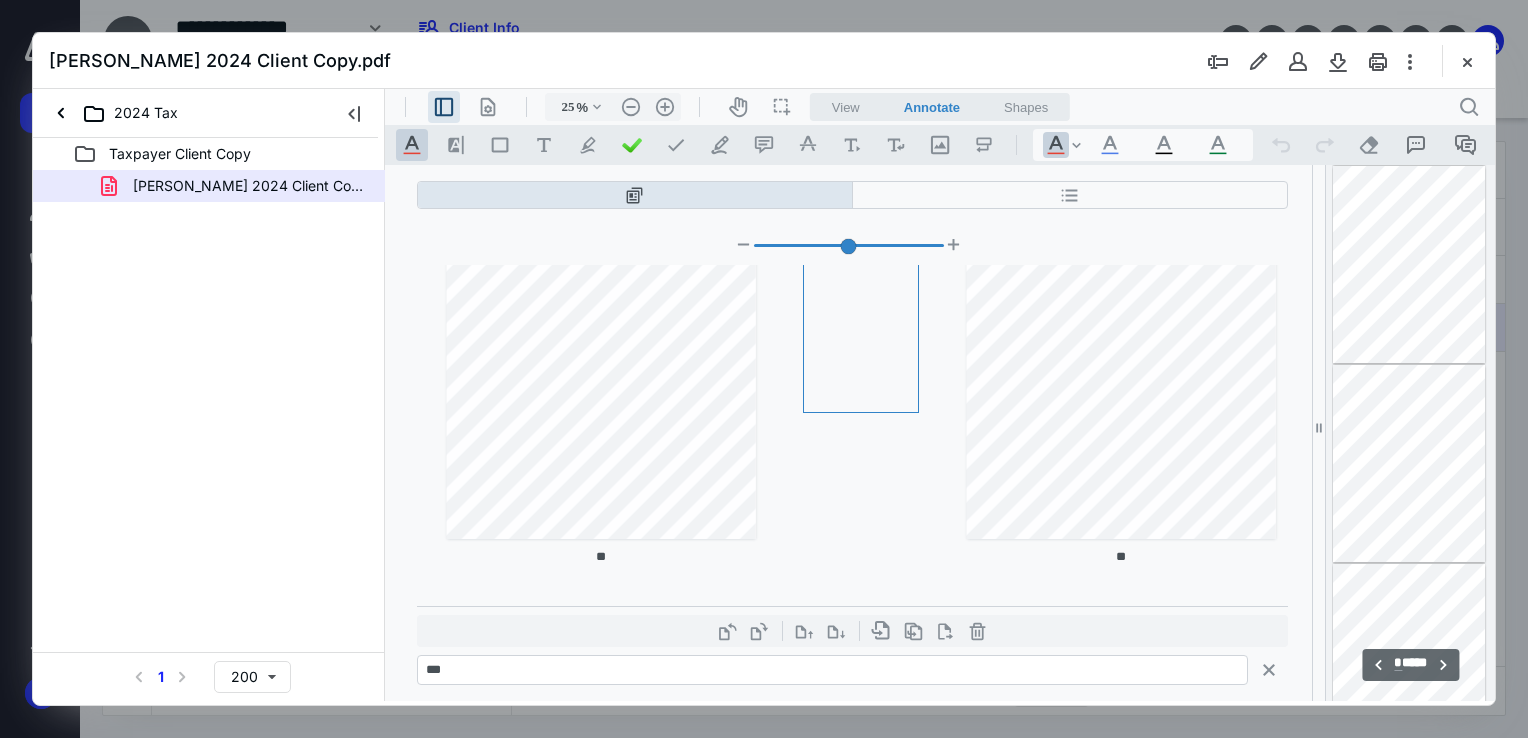 type on "*" 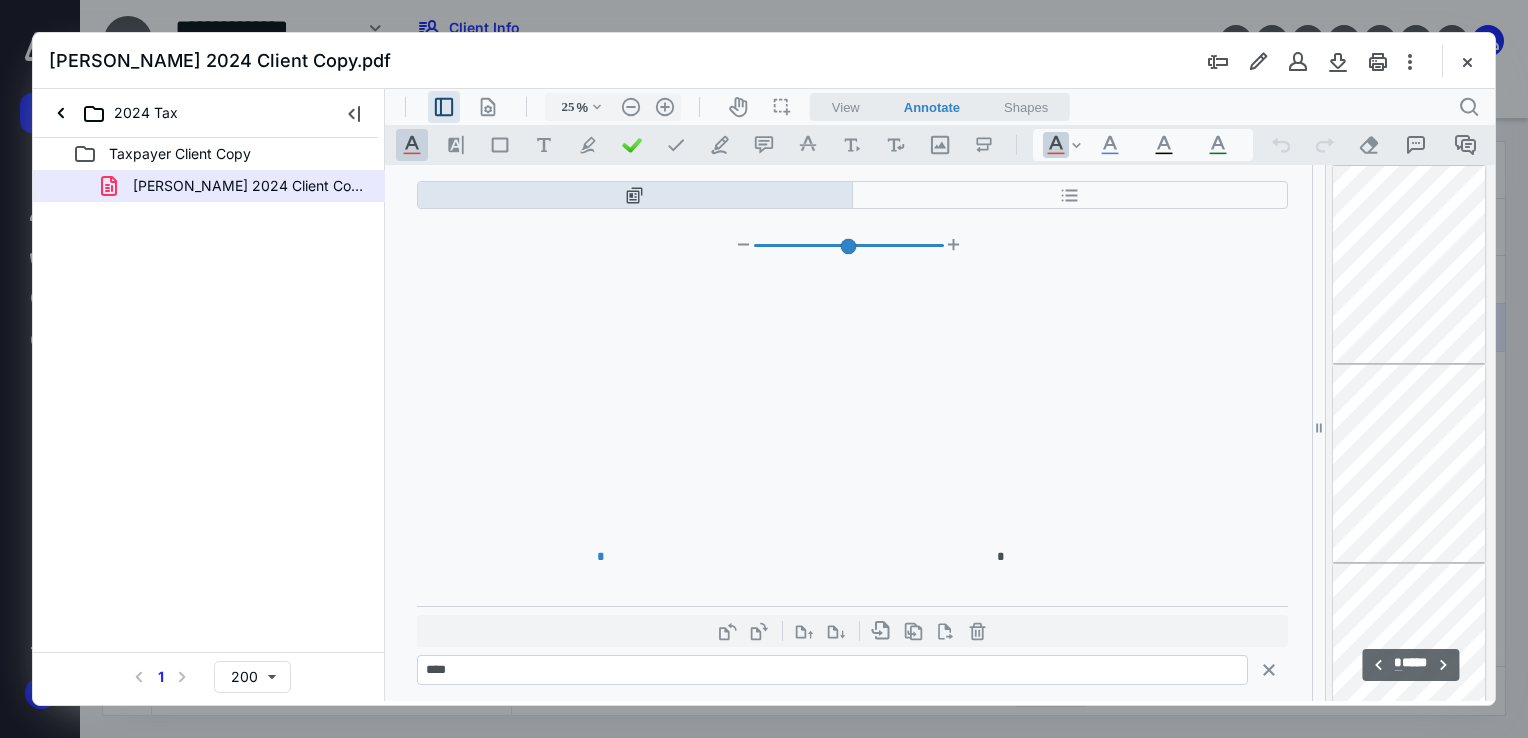 type on "*" 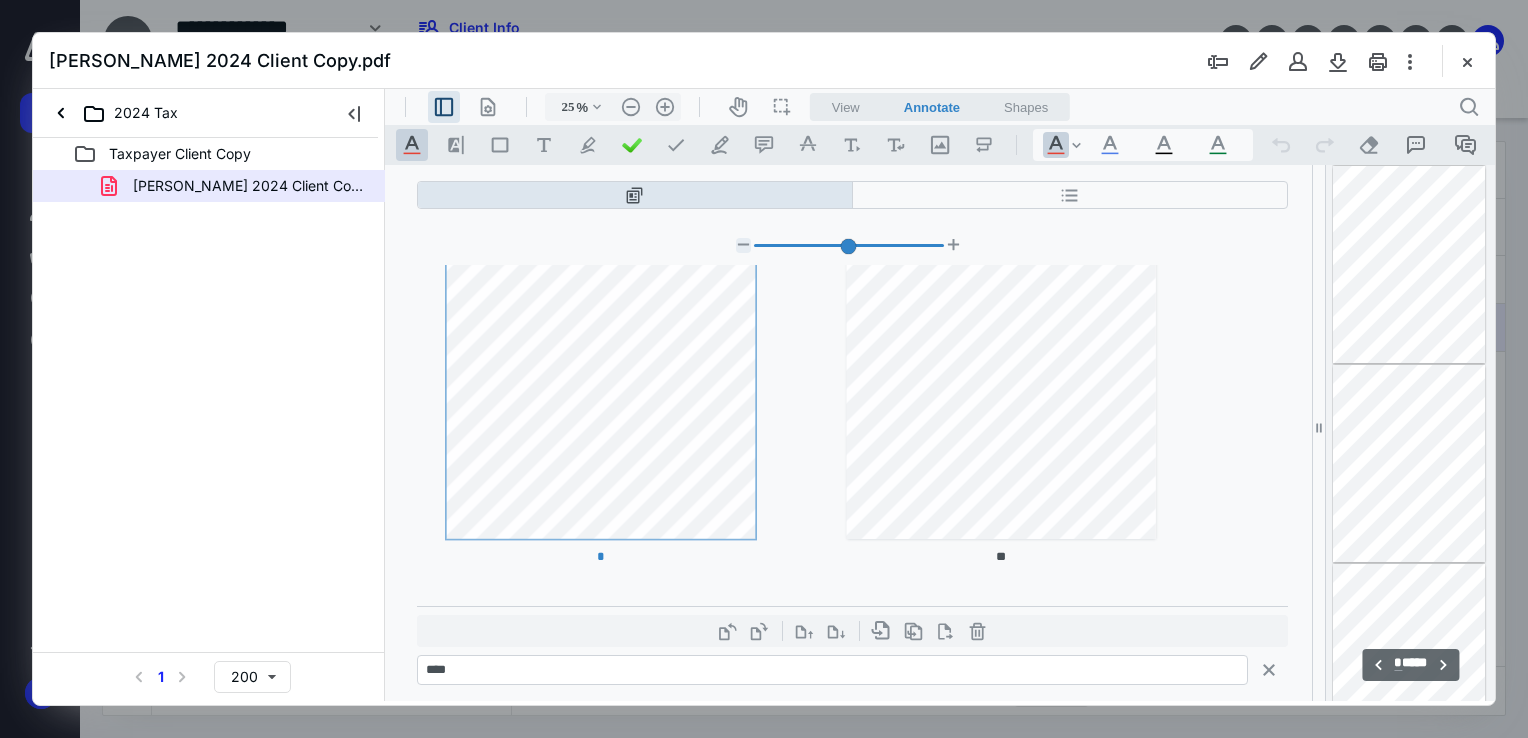 click at bounding box center [743, 245] 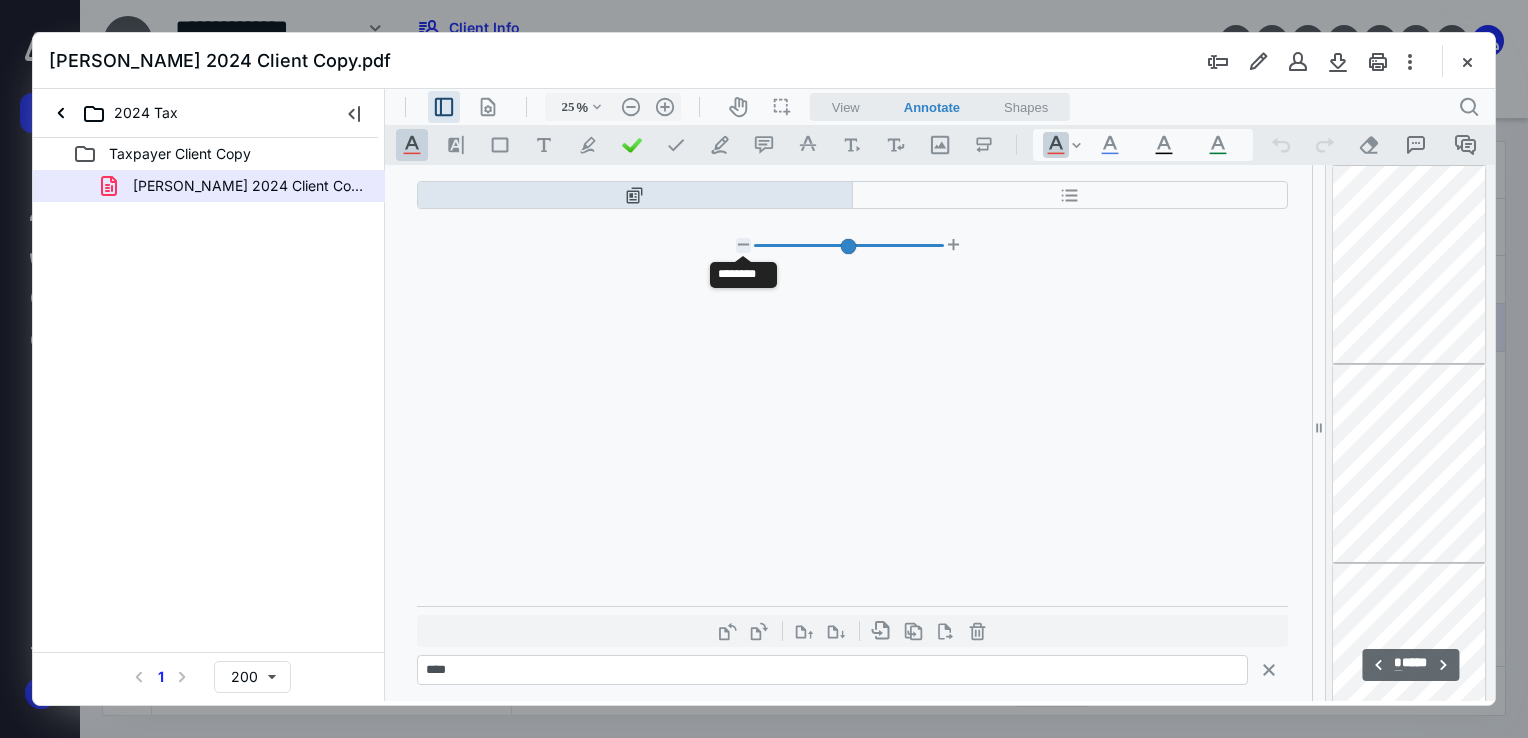 click at bounding box center [743, 245] 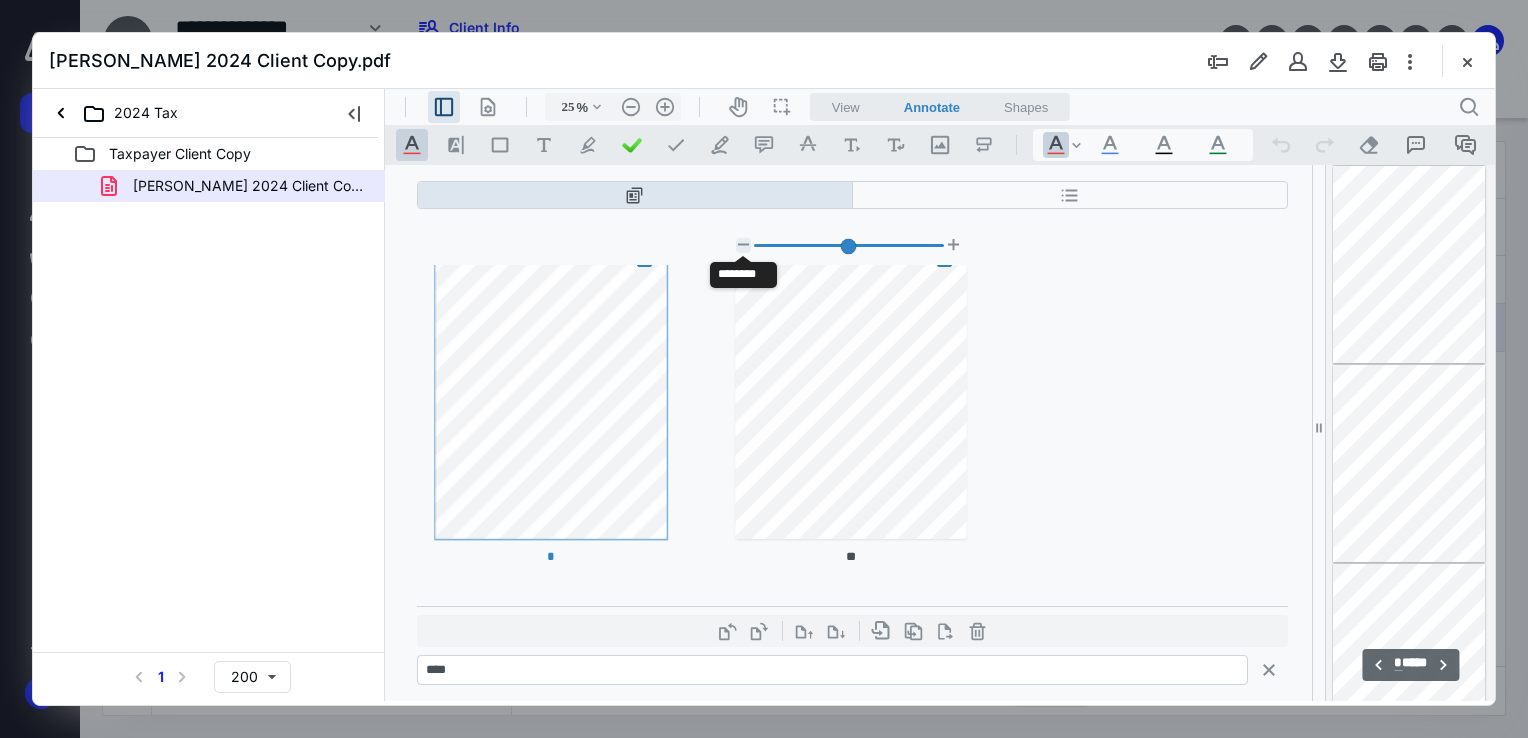 click at bounding box center [743, 245] 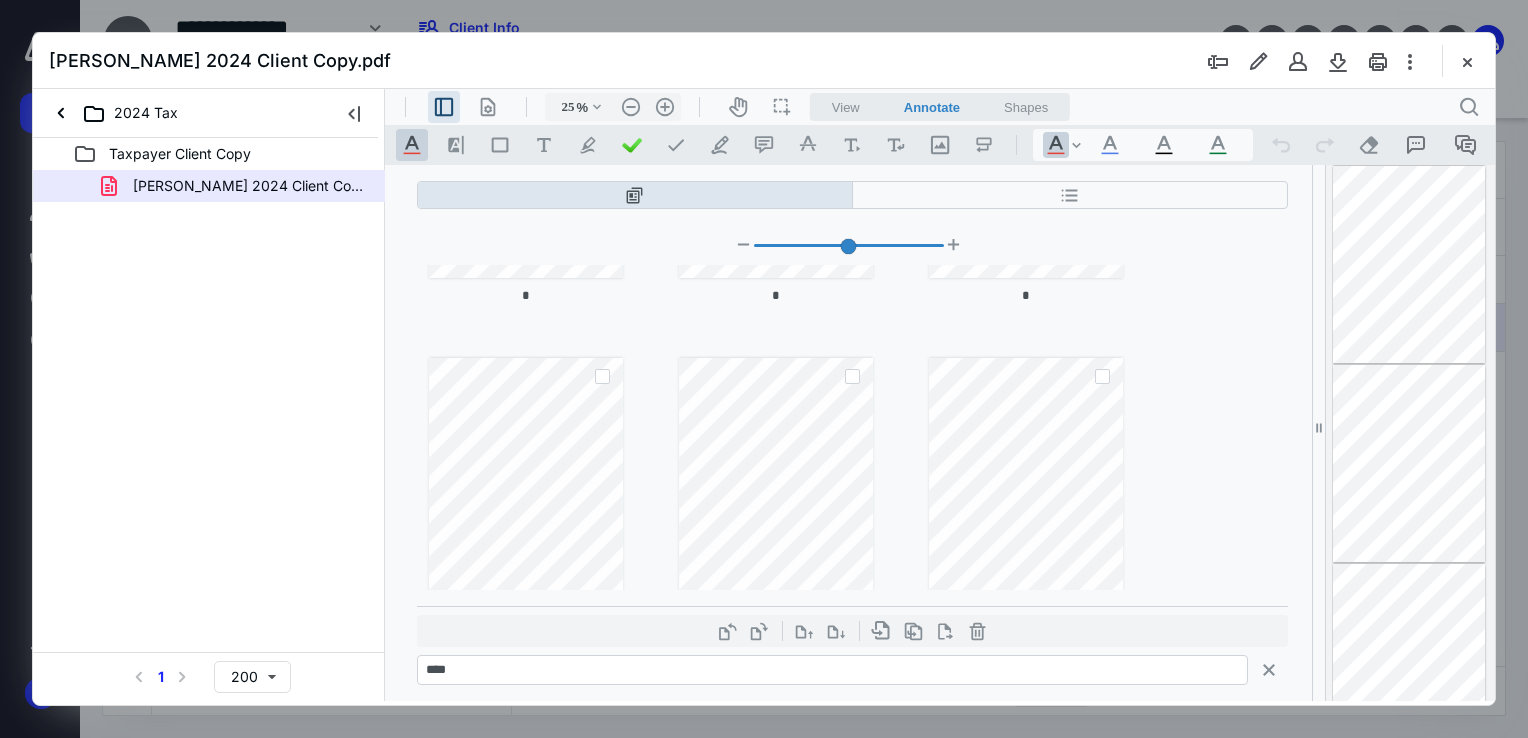 type on "*" 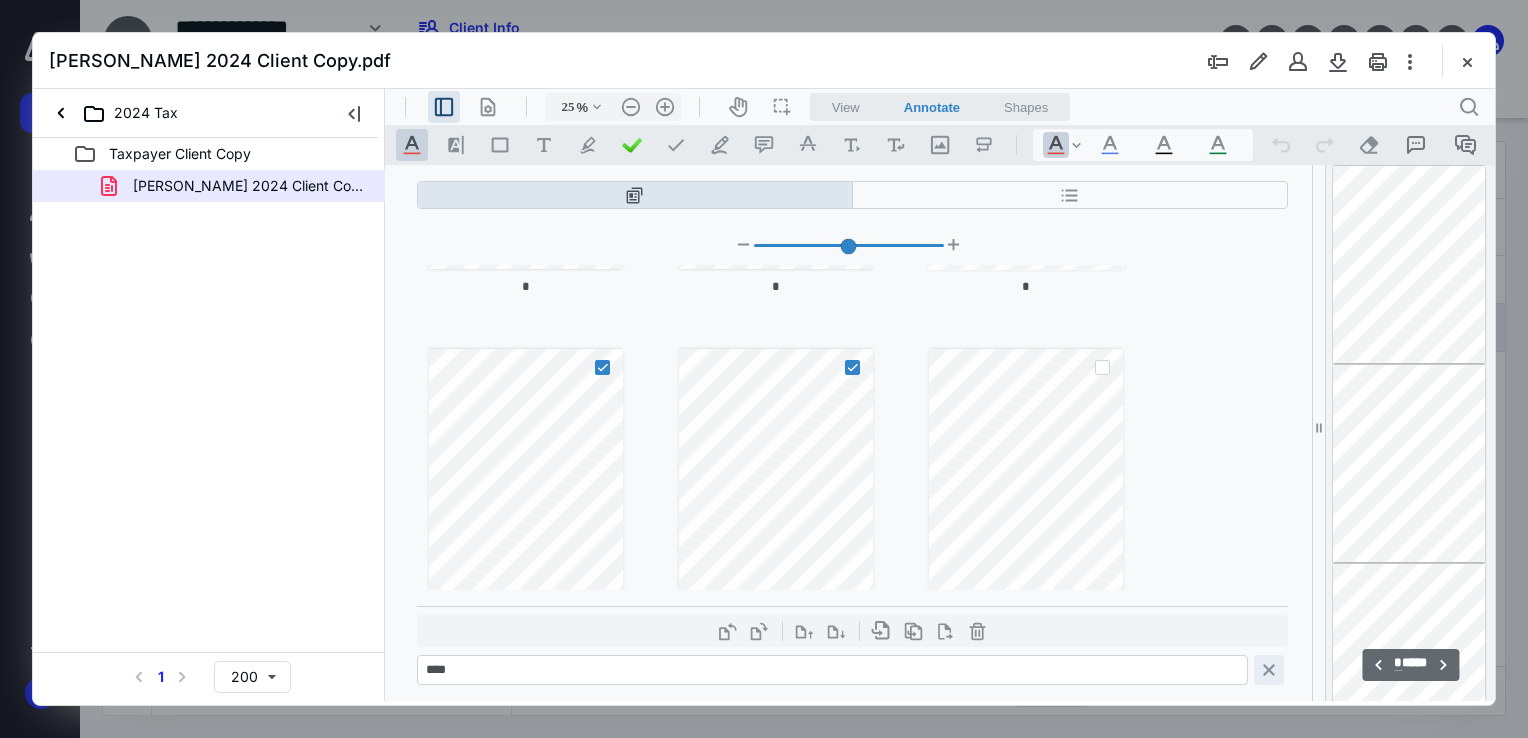 click on "**********" at bounding box center (1269, 670) 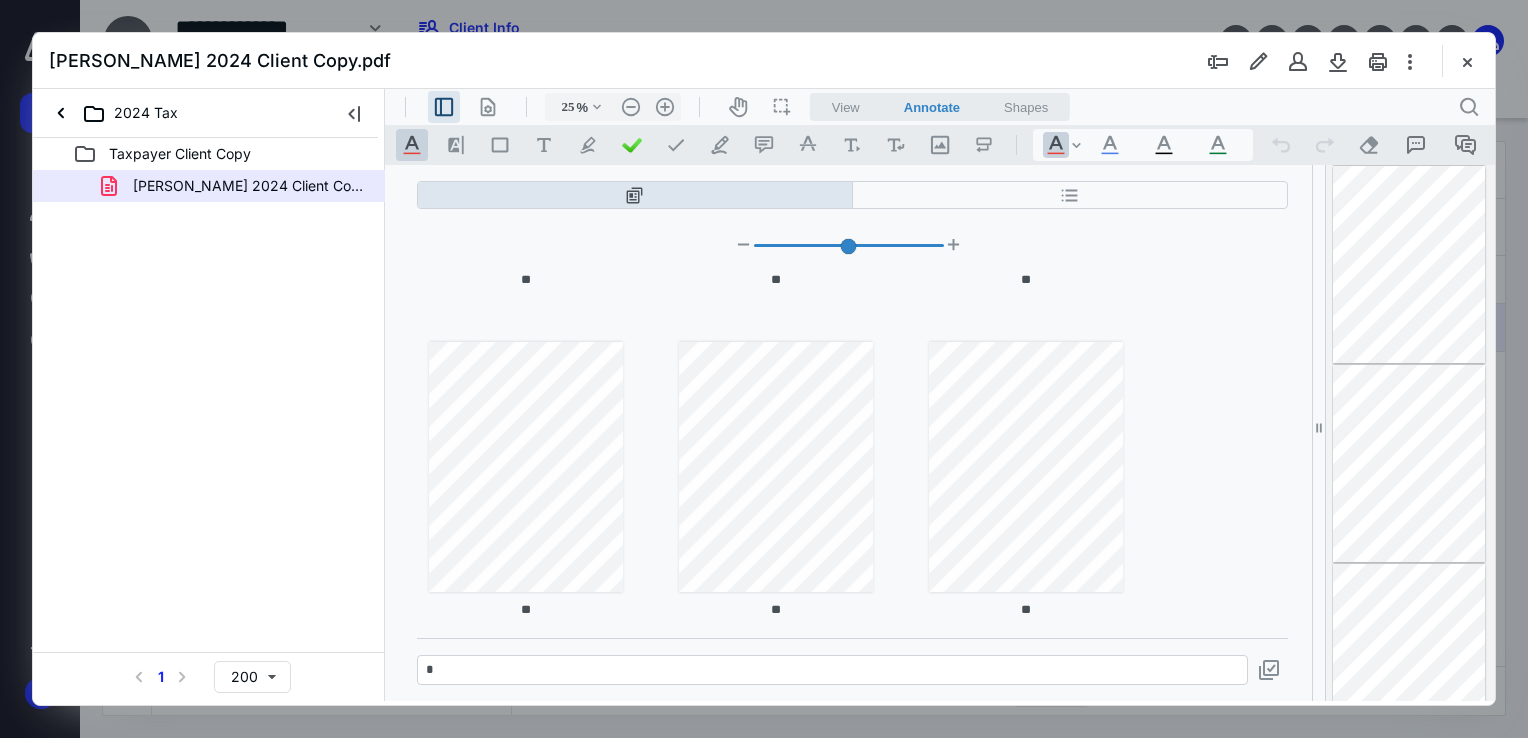 type on "**" 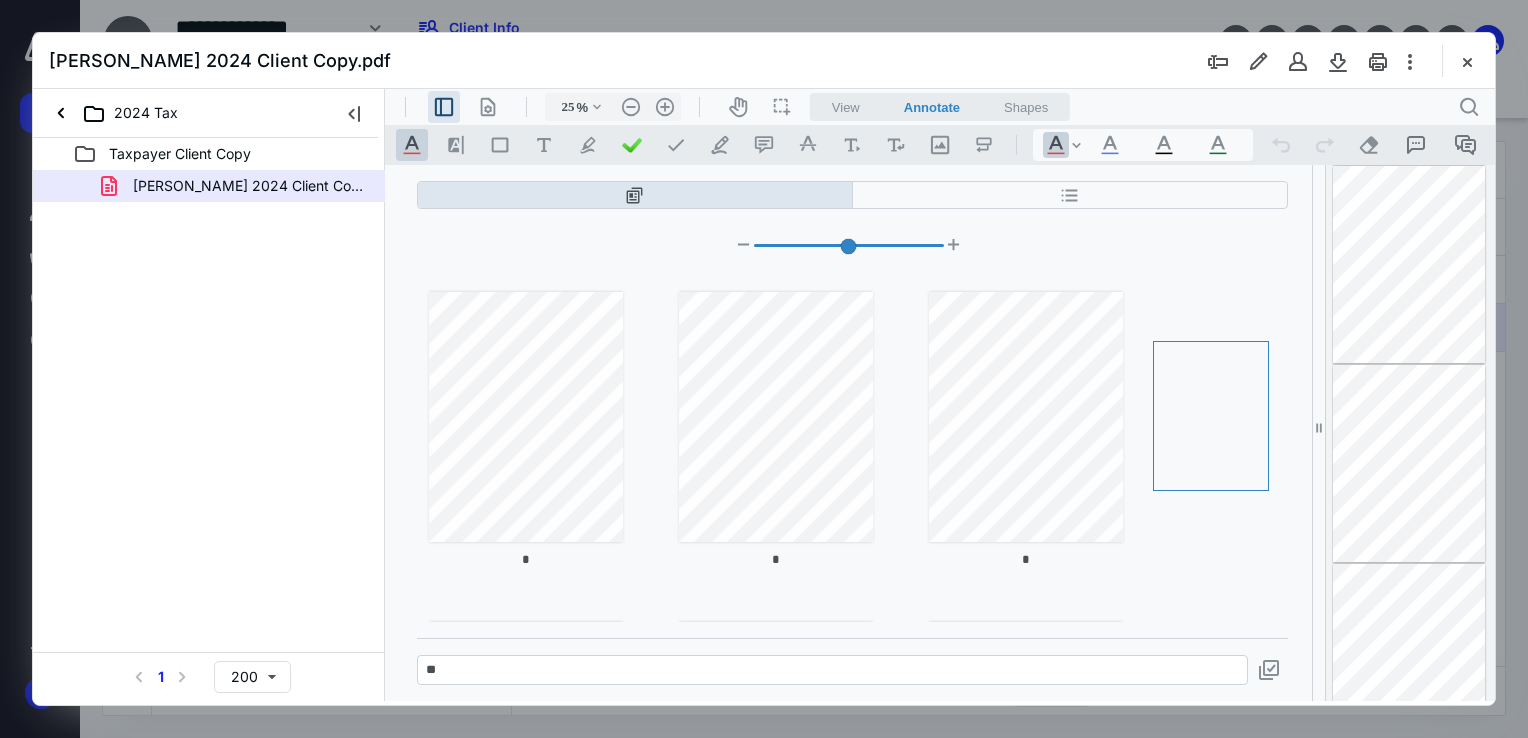 type on "**" 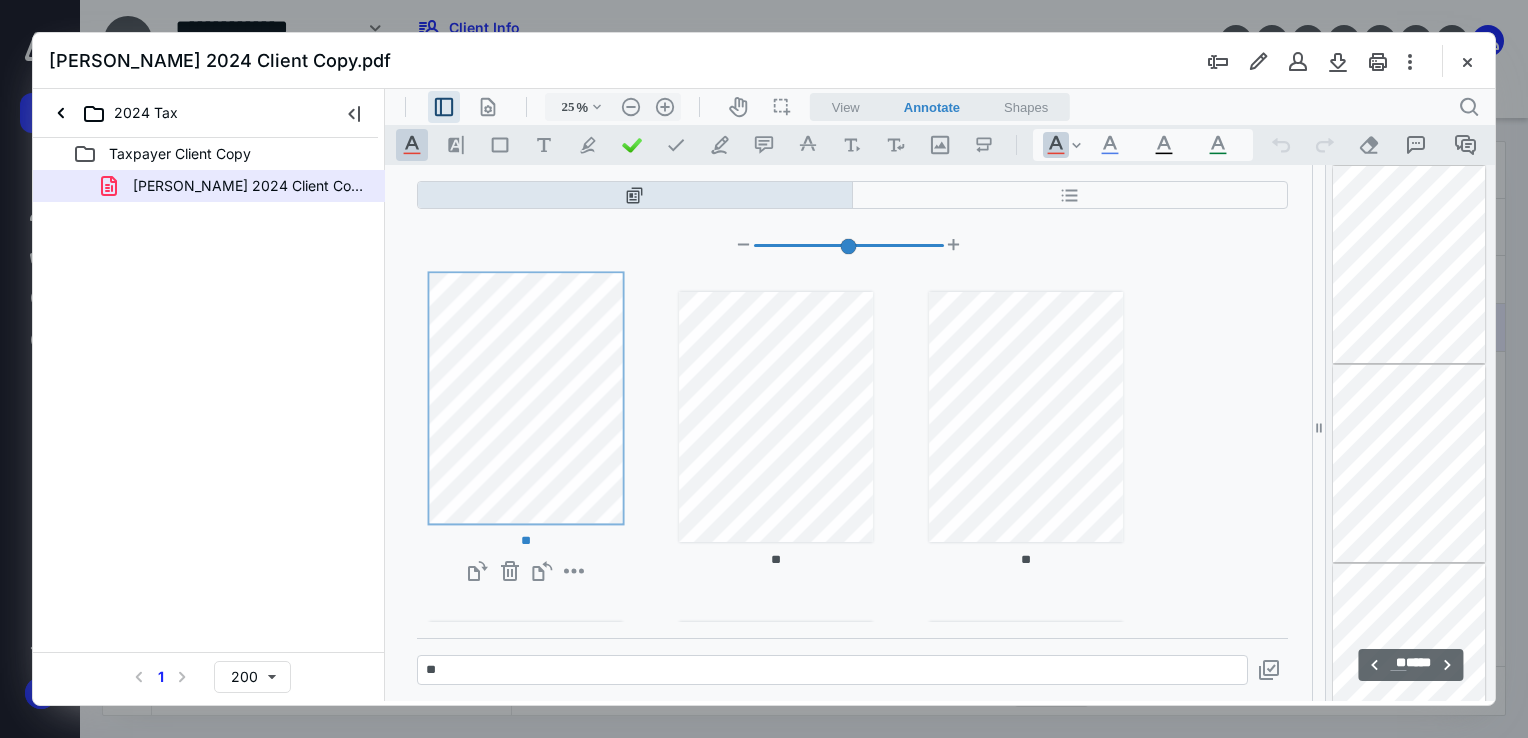 type on "**" 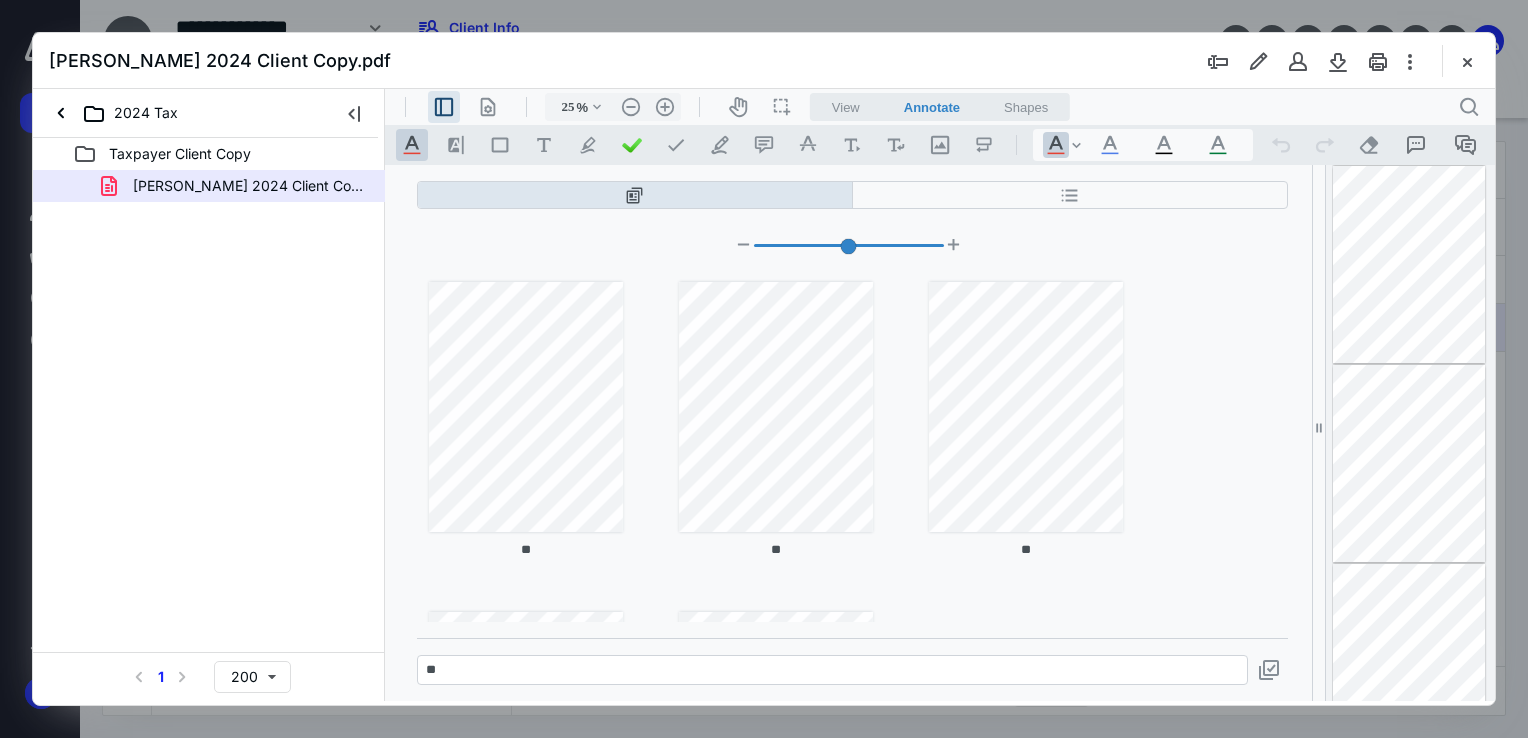 type on "**" 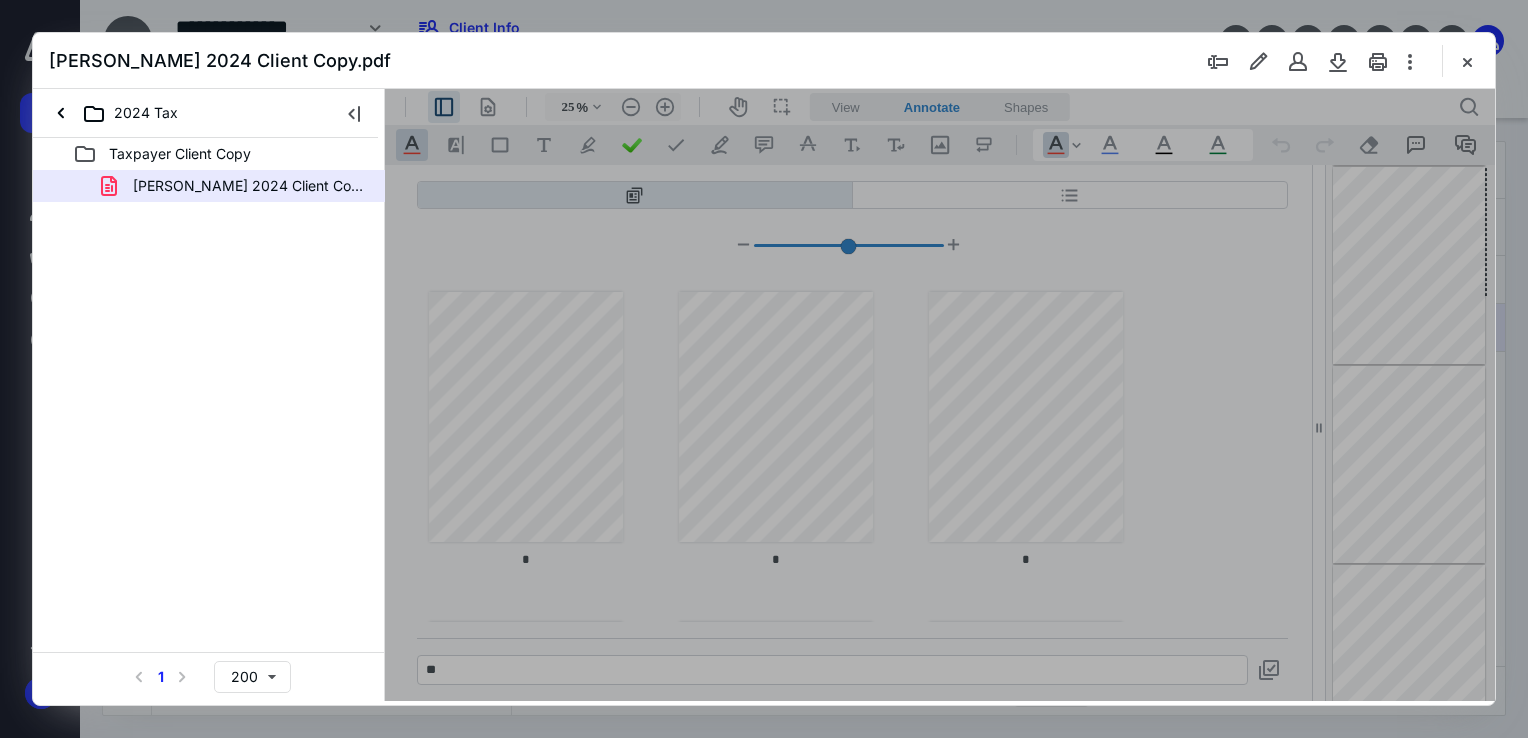 type on "*" 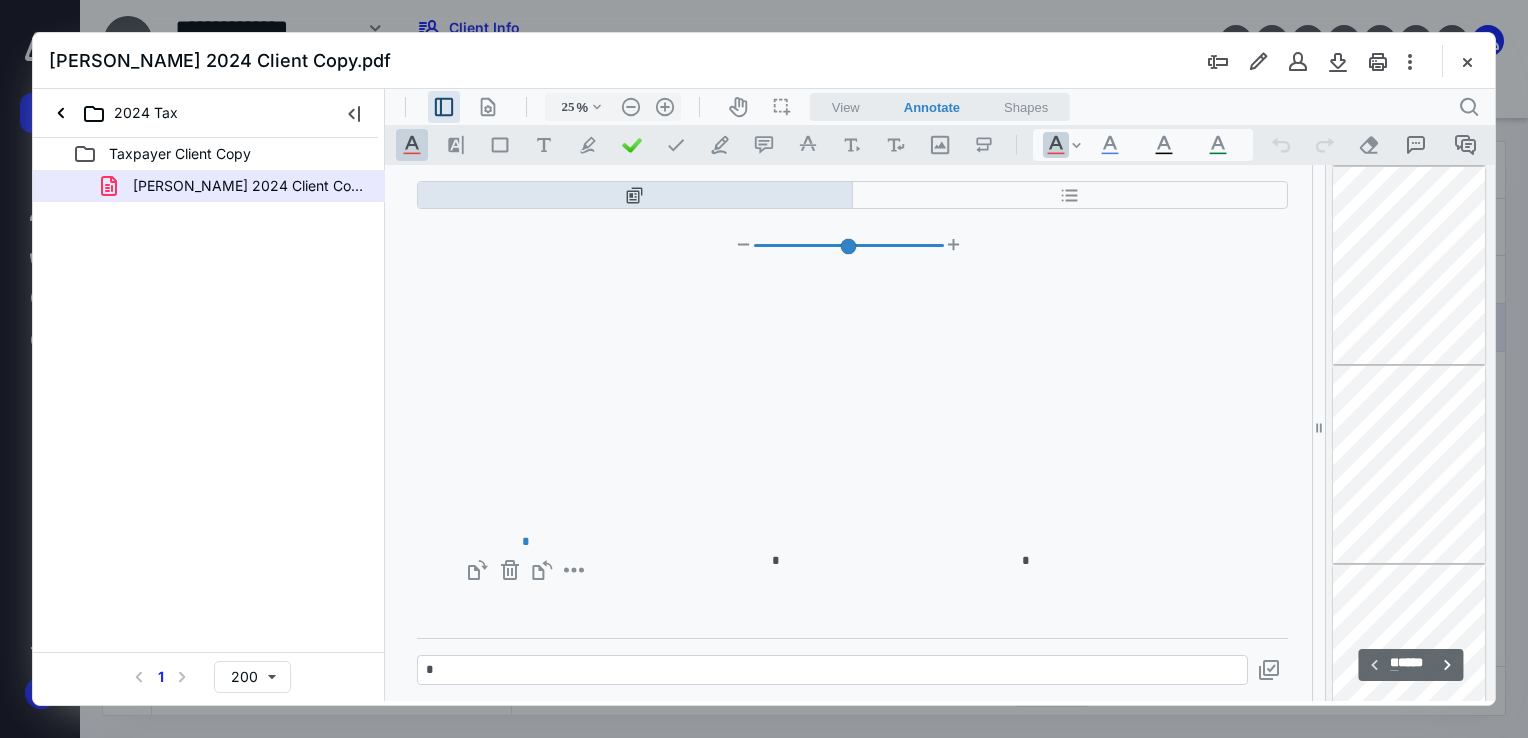 type on "*" 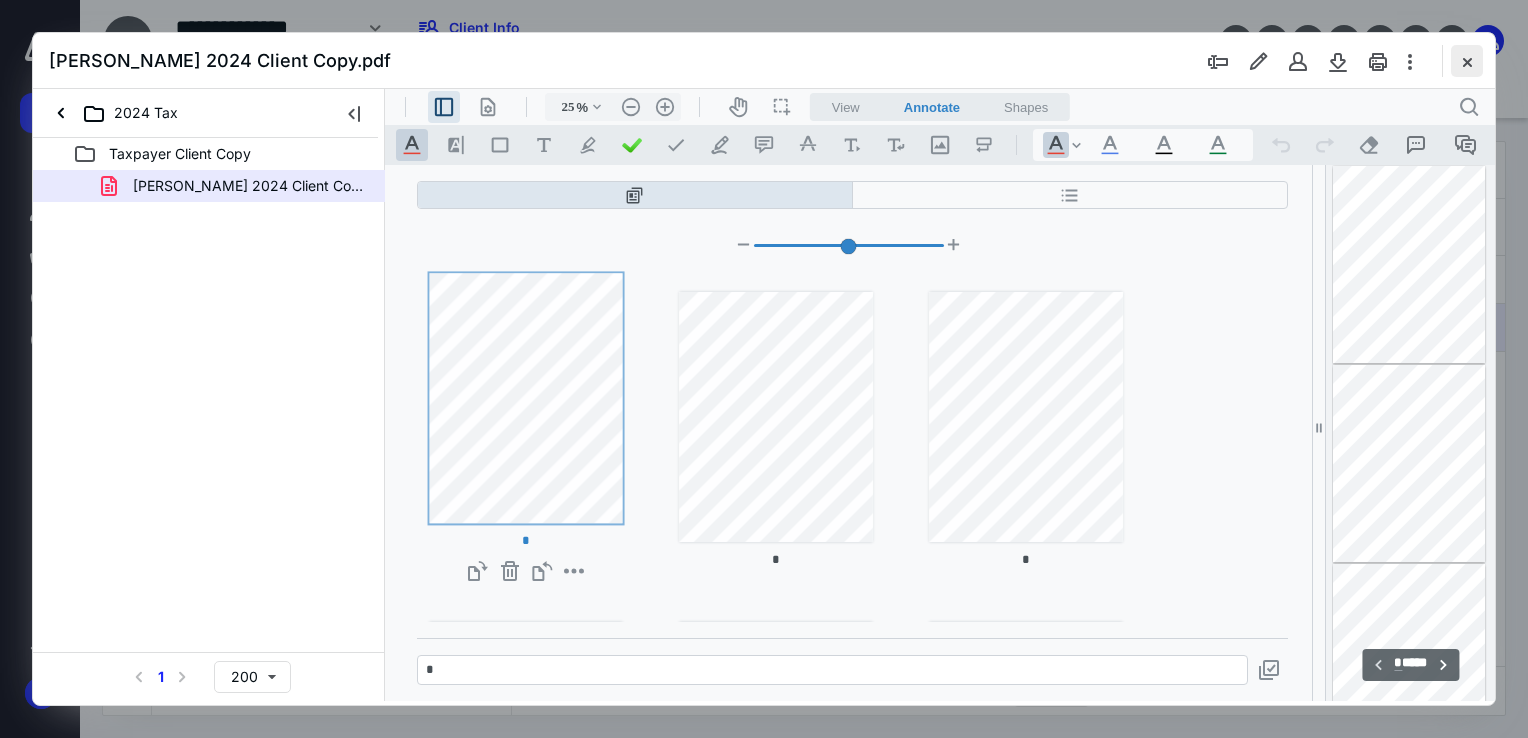 click at bounding box center [1467, 61] 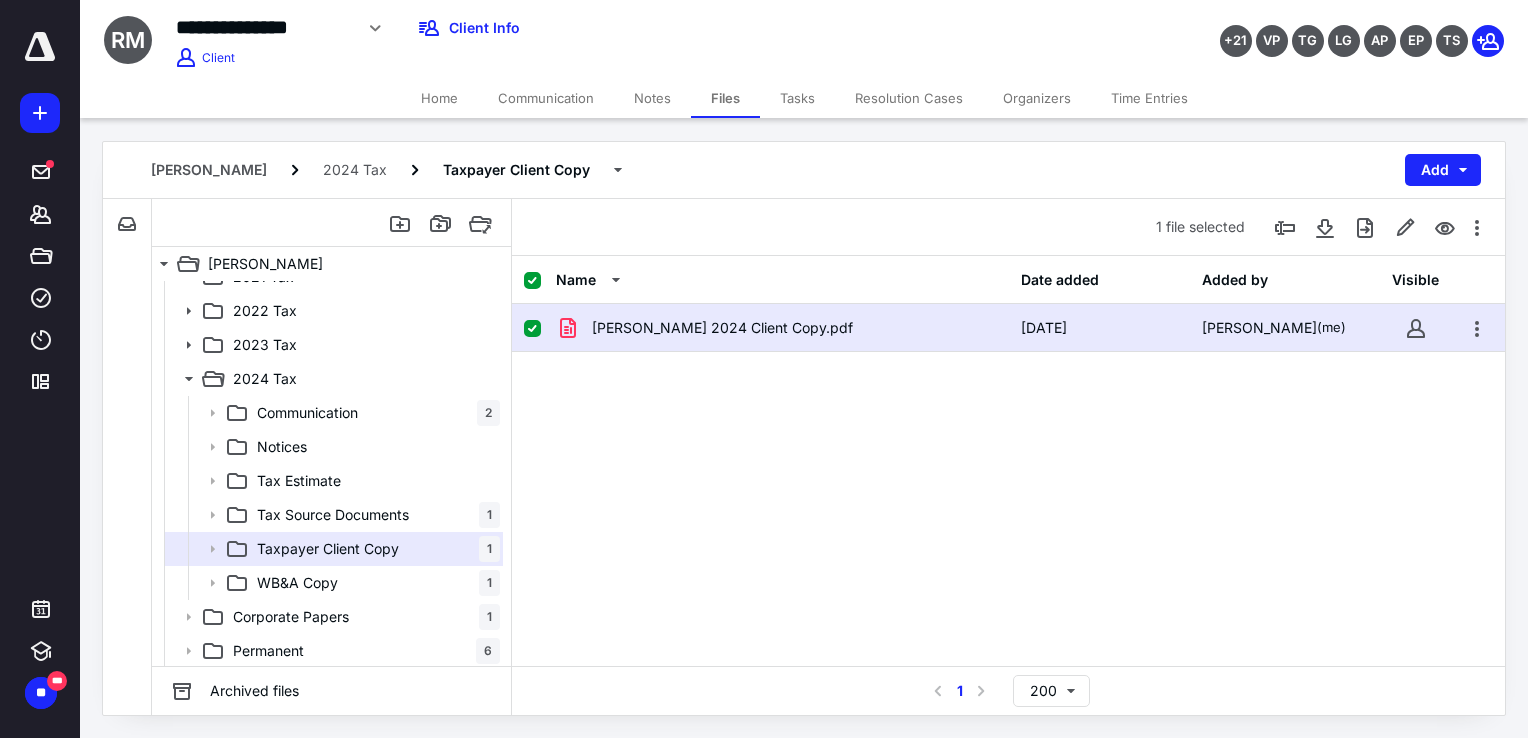 click at bounding box center (1416, 328) 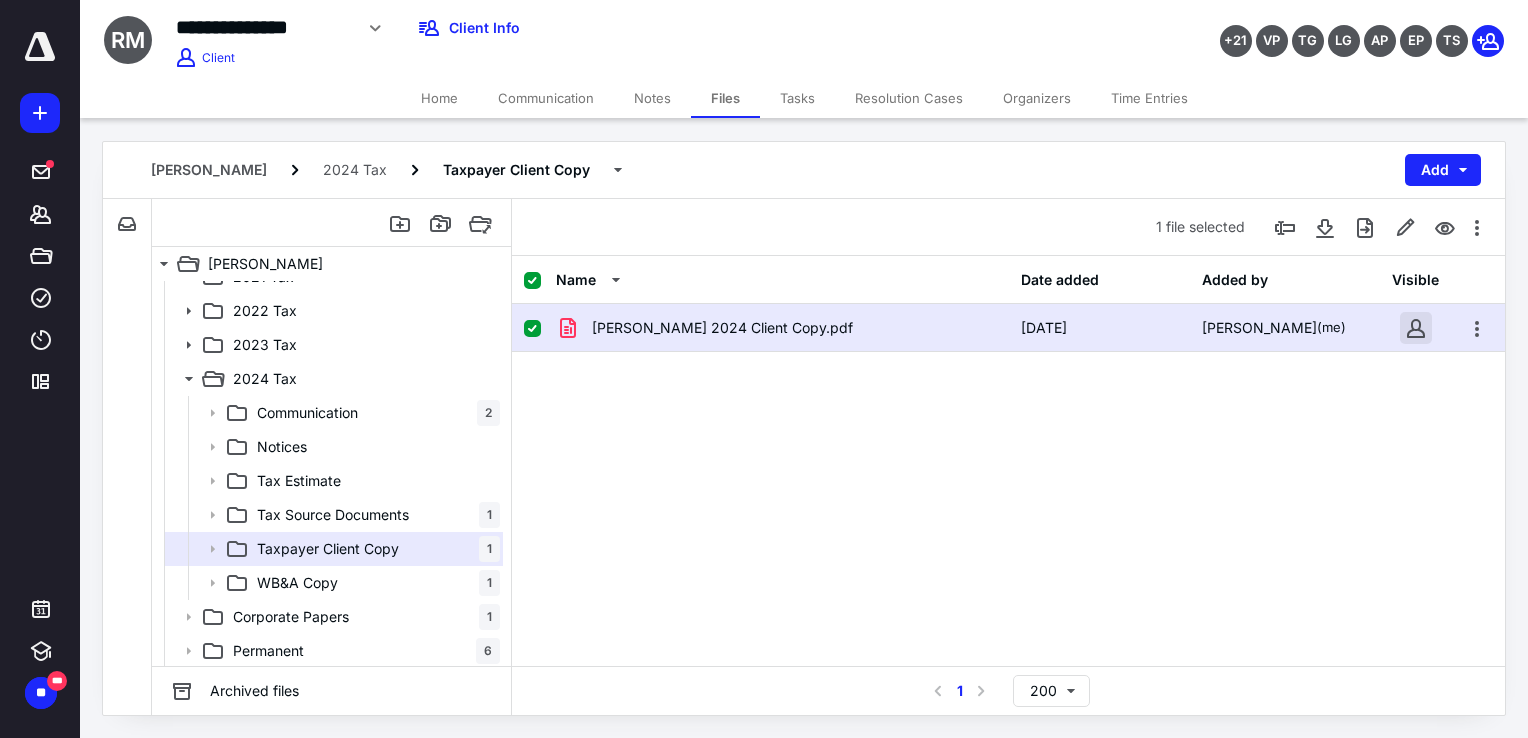 click at bounding box center (1416, 328) 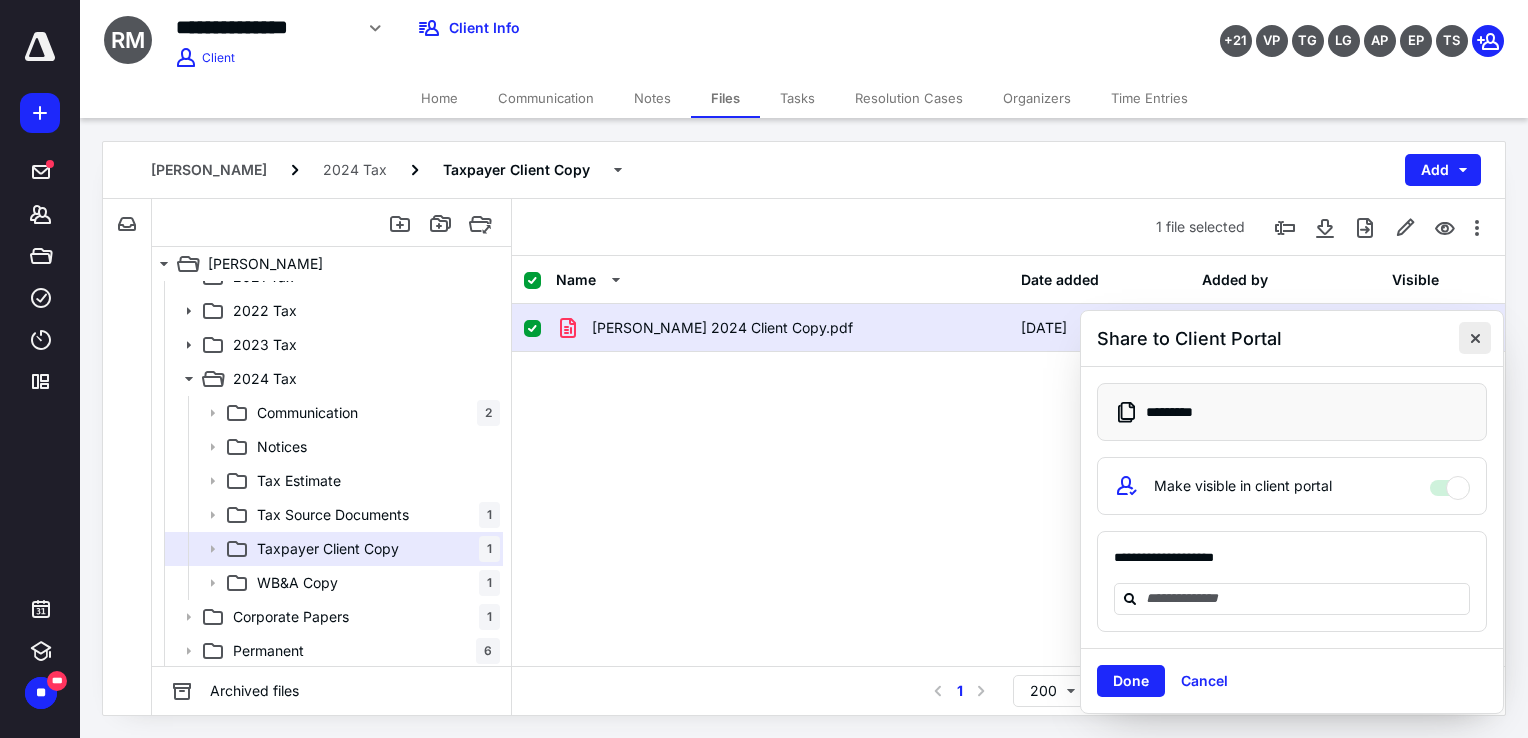 drag, startPoint x: 1462, startPoint y: 345, endPoint x: 1296, endPoint y: 334, distance: 166.36406 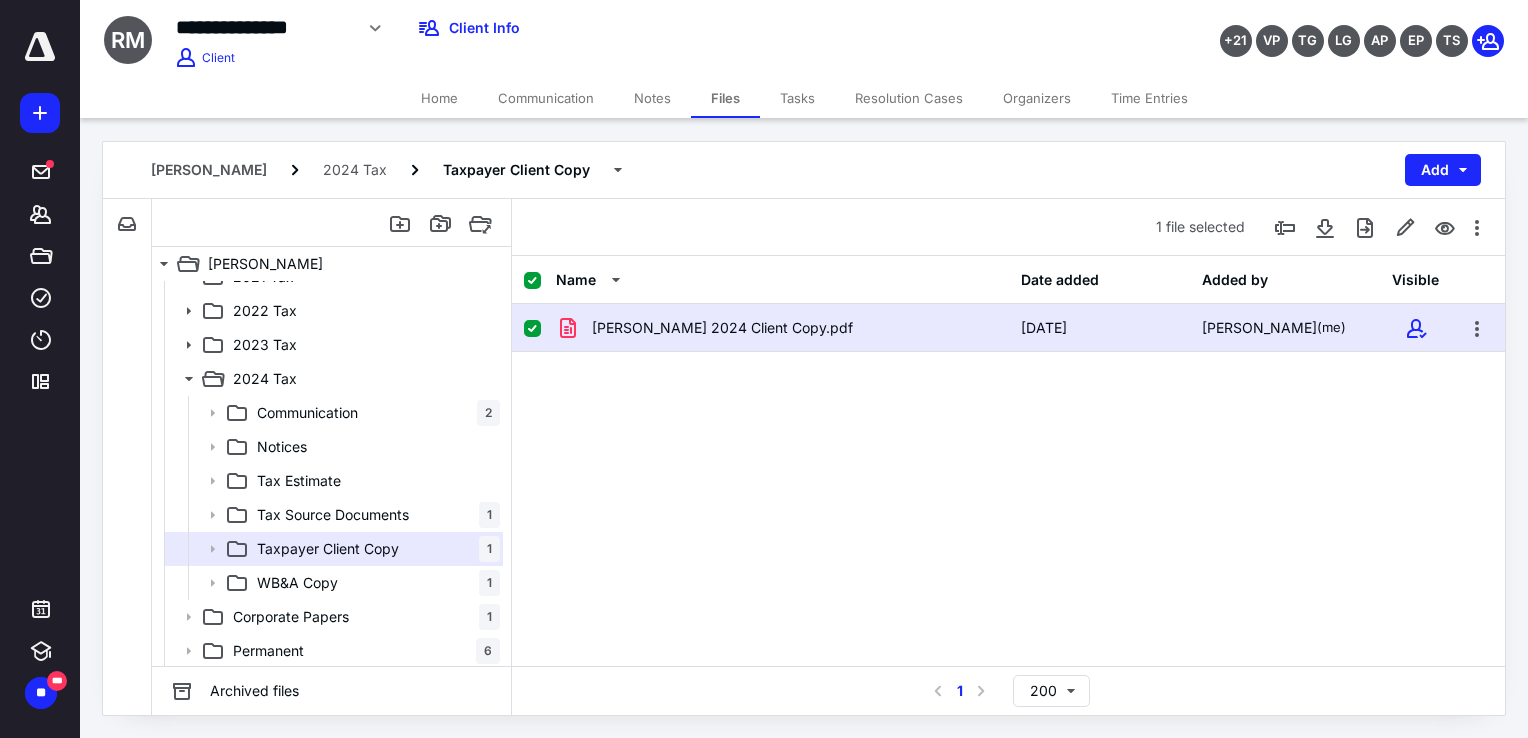 click on "Tasks" at bounding box center (797, 98) 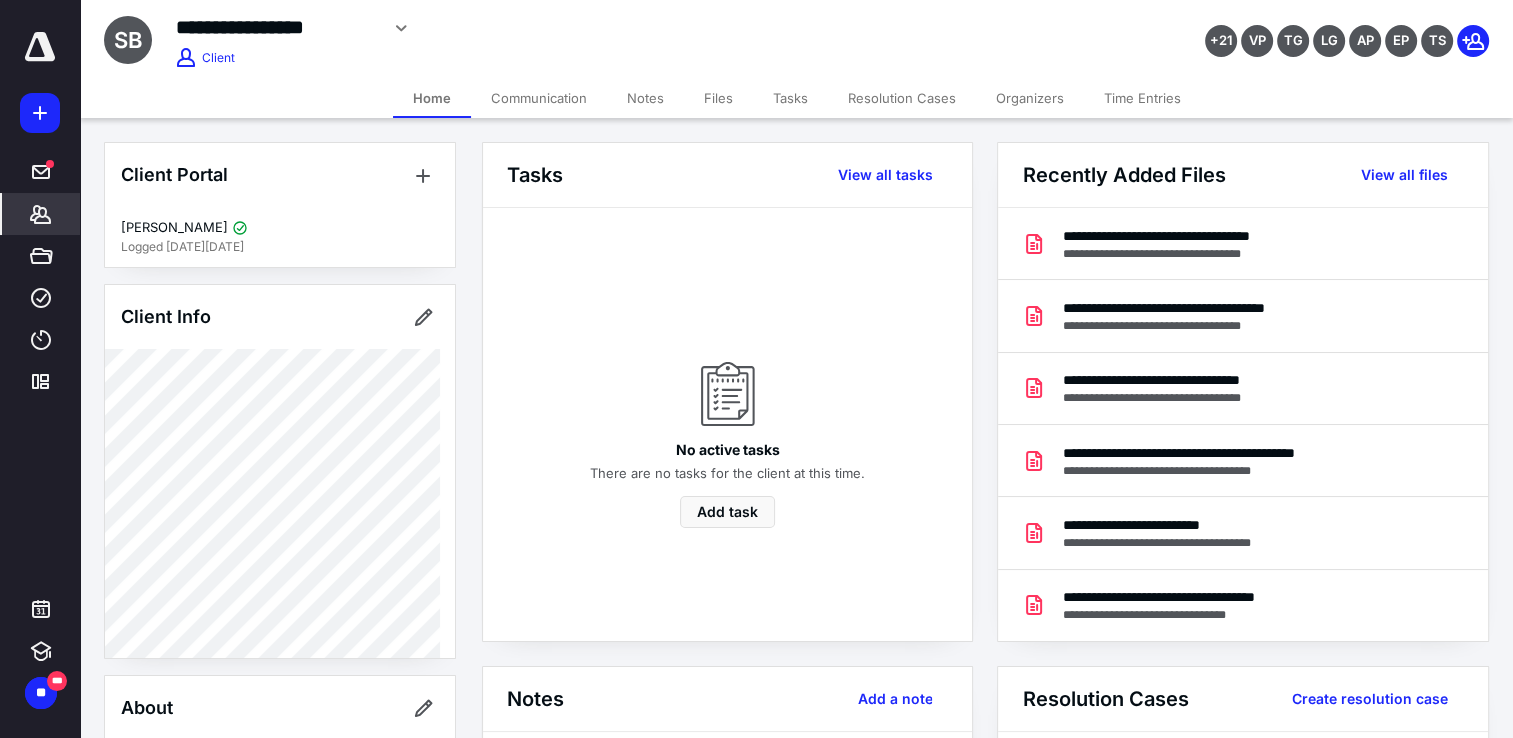 click on "Tasks" at bounding box center (790, 98) 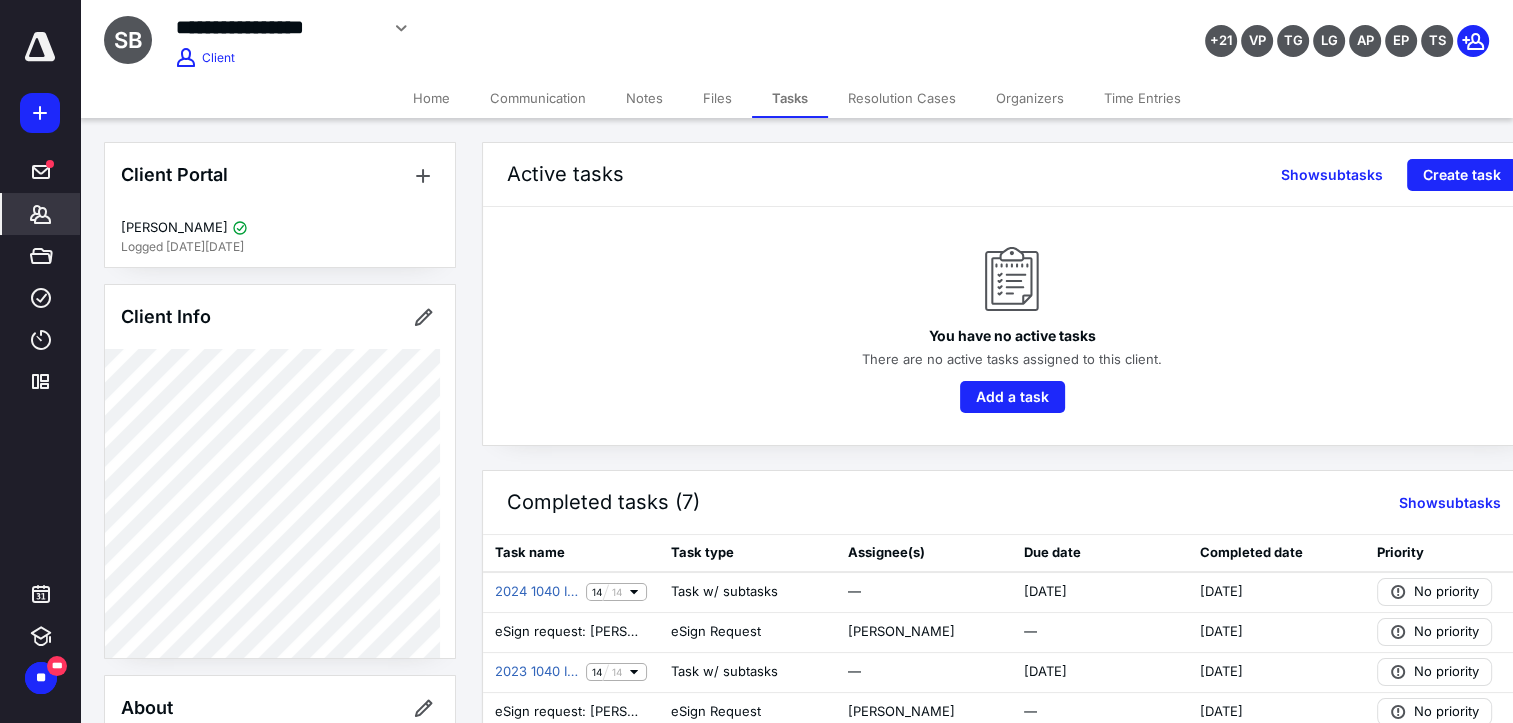 click 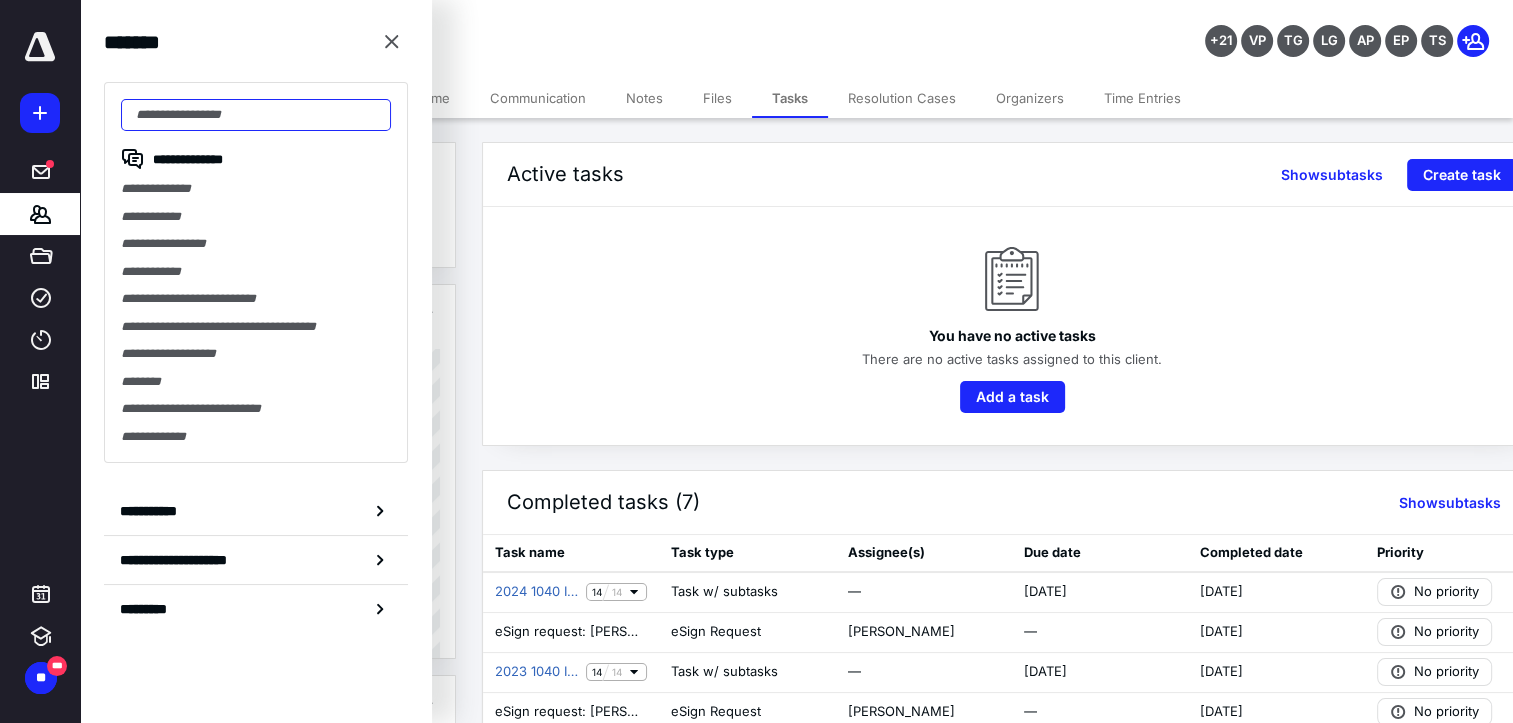 click at bounding box center [256, 115] 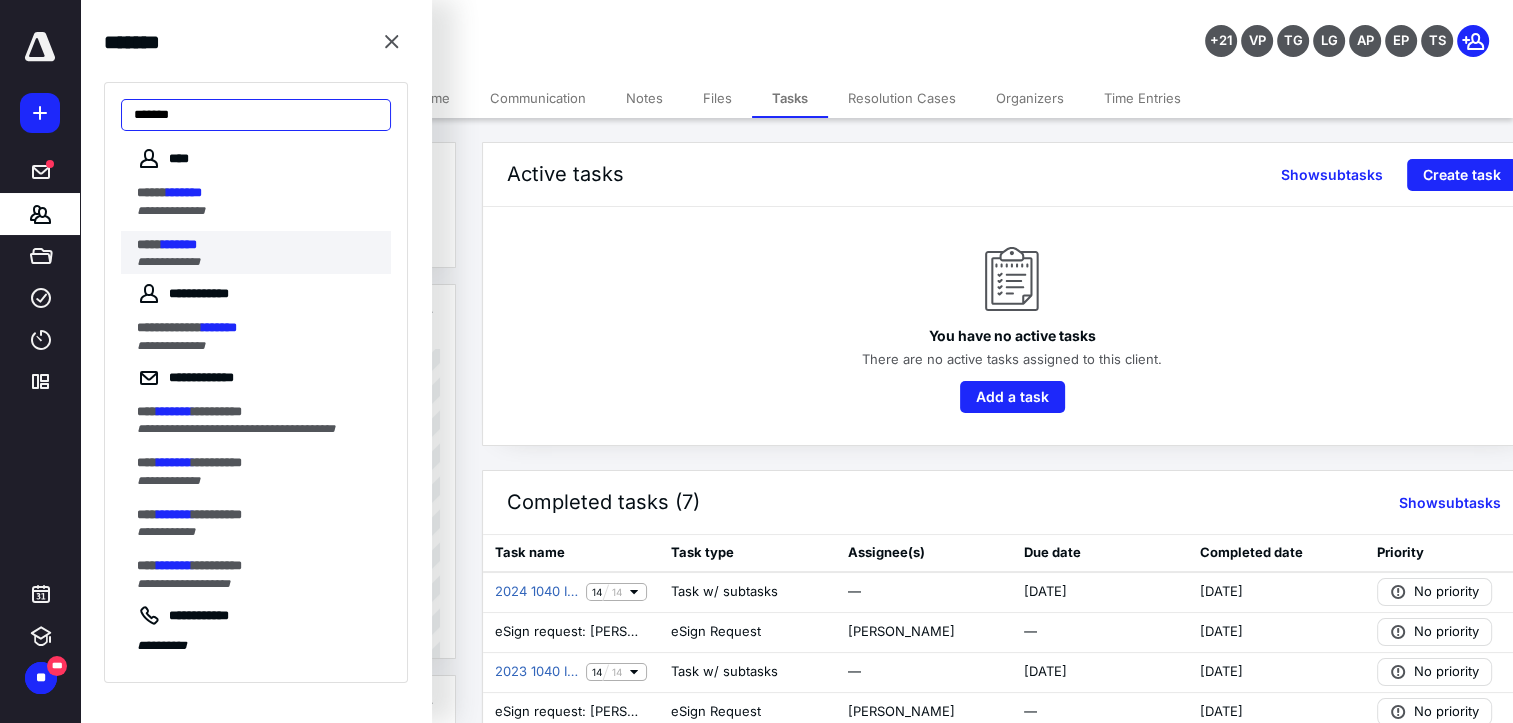 type on "*******" 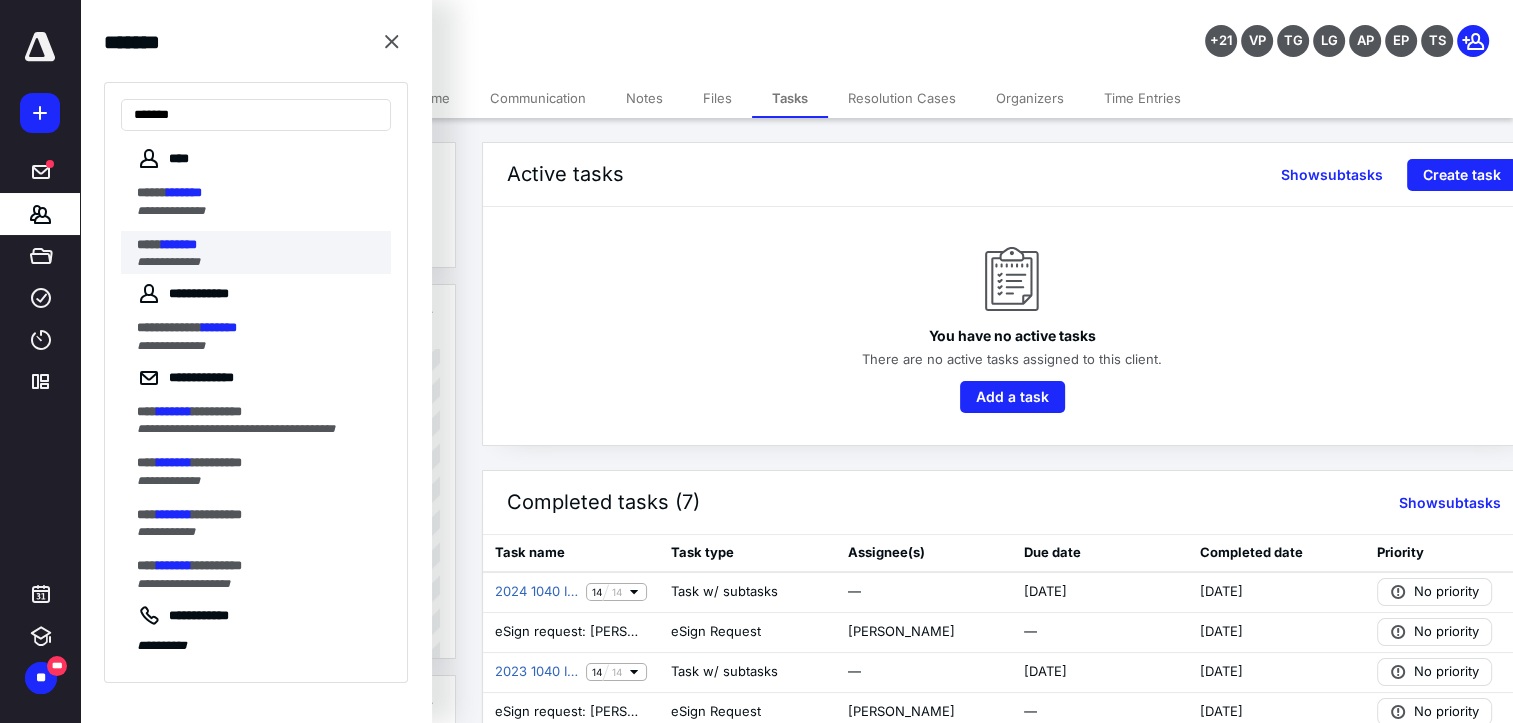 click on "**** *******" at bounding box center [258, 245] 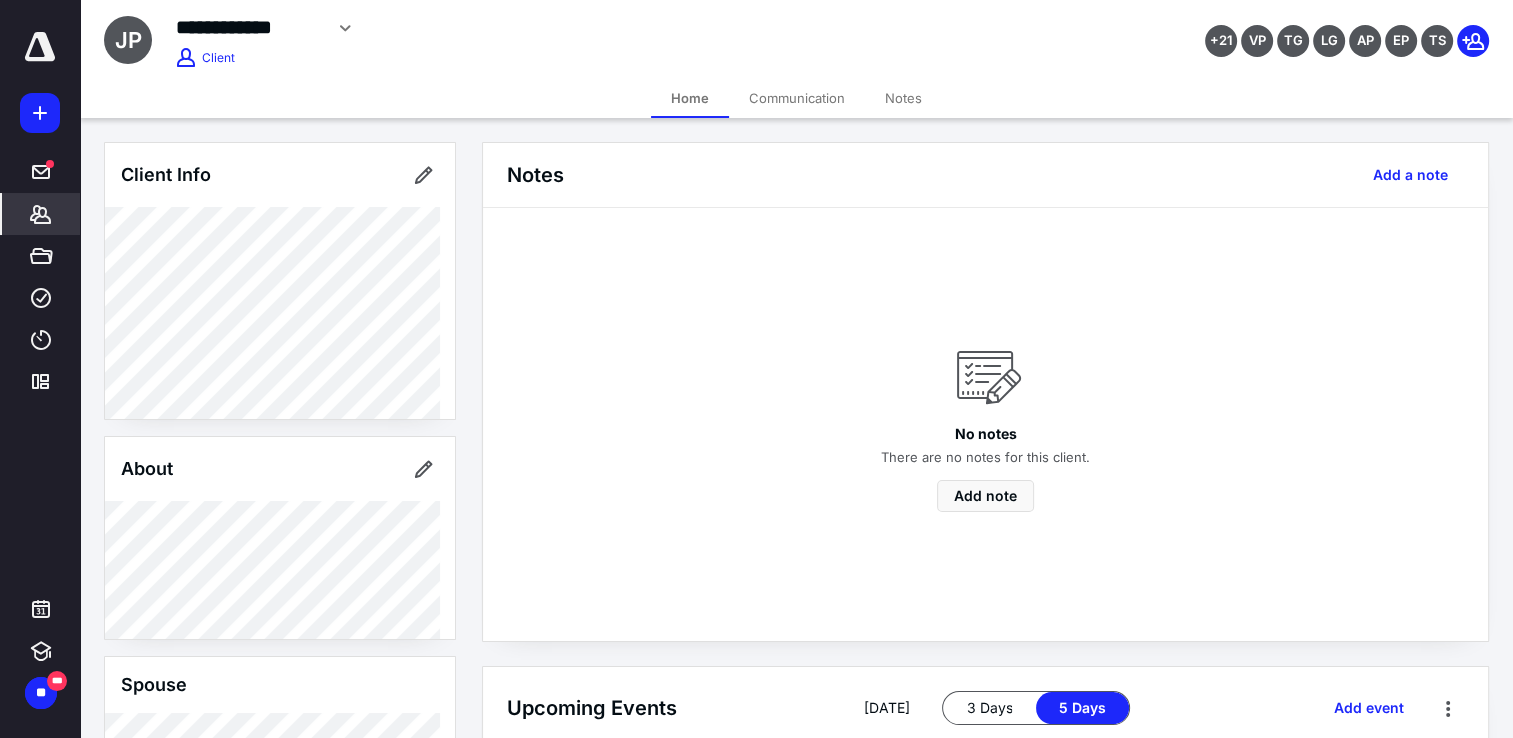 scroll, scrollTop: 448, scrollLeft: 0, axis: vertical 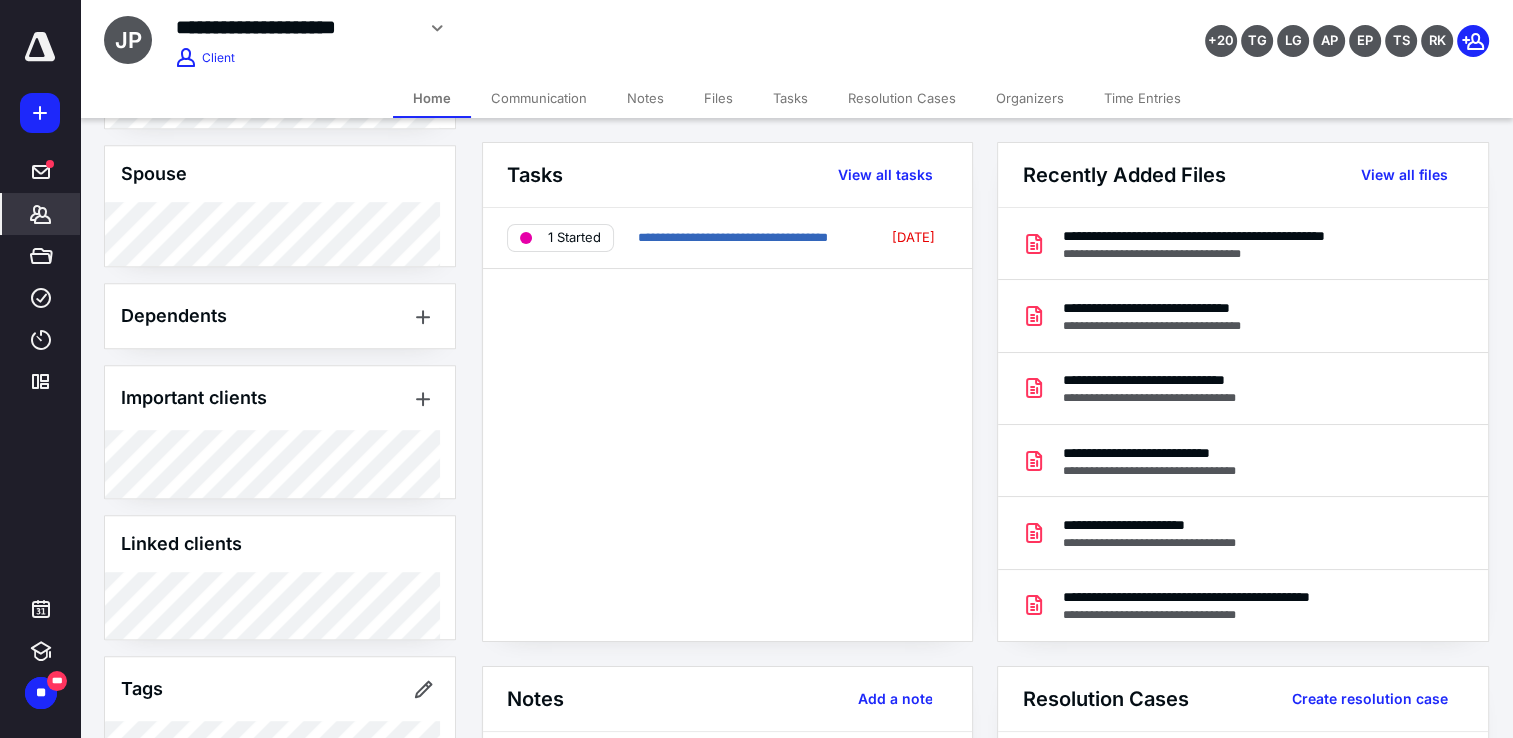 click on "Files" at bounding box center (718, 98) 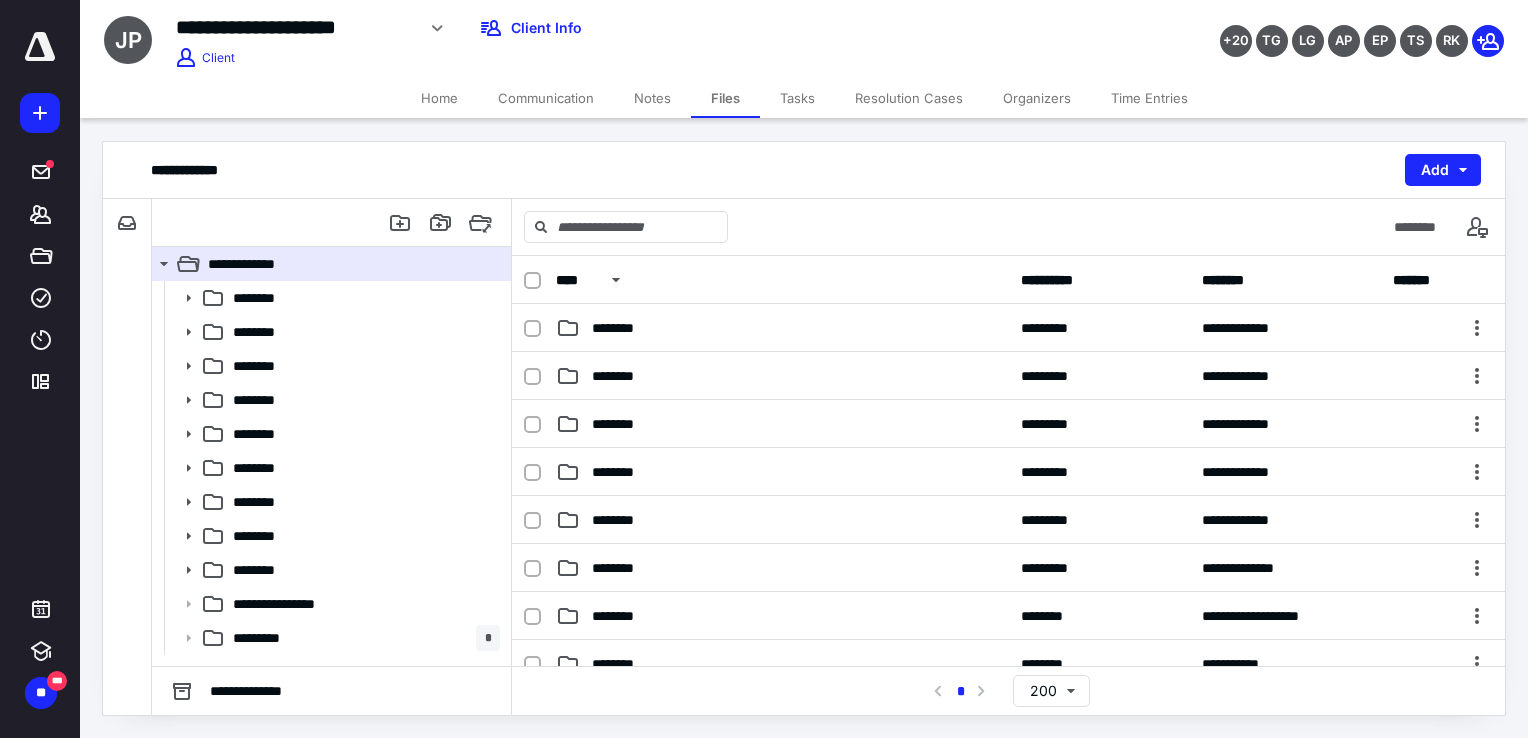 click on "Tasks" at bounding box center (797, 98) 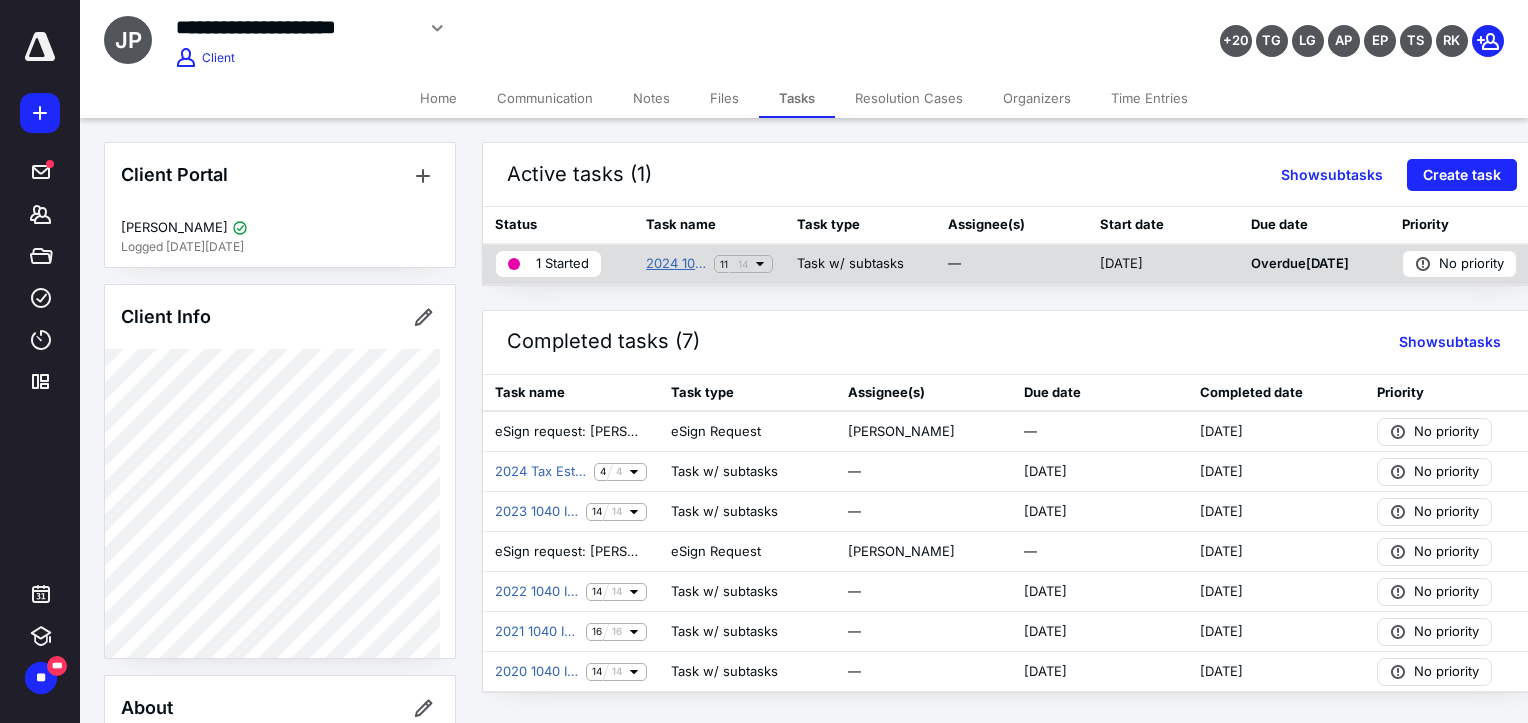 click on "2024 1040 Individual Income Tax Return" at bounding box center [676, 264] 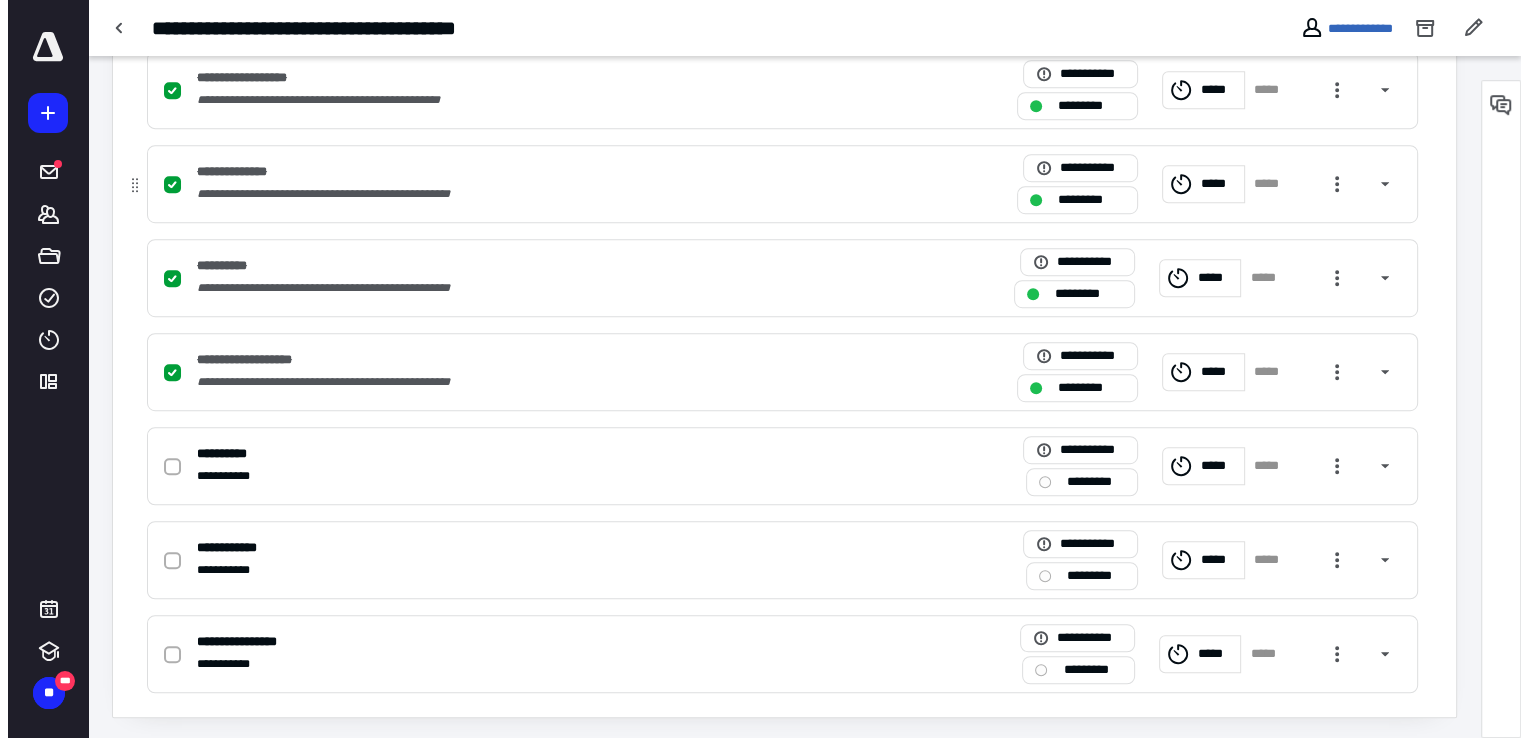 scroll, scrollTop: 1188, scrollLeft: 0, axis: vertical 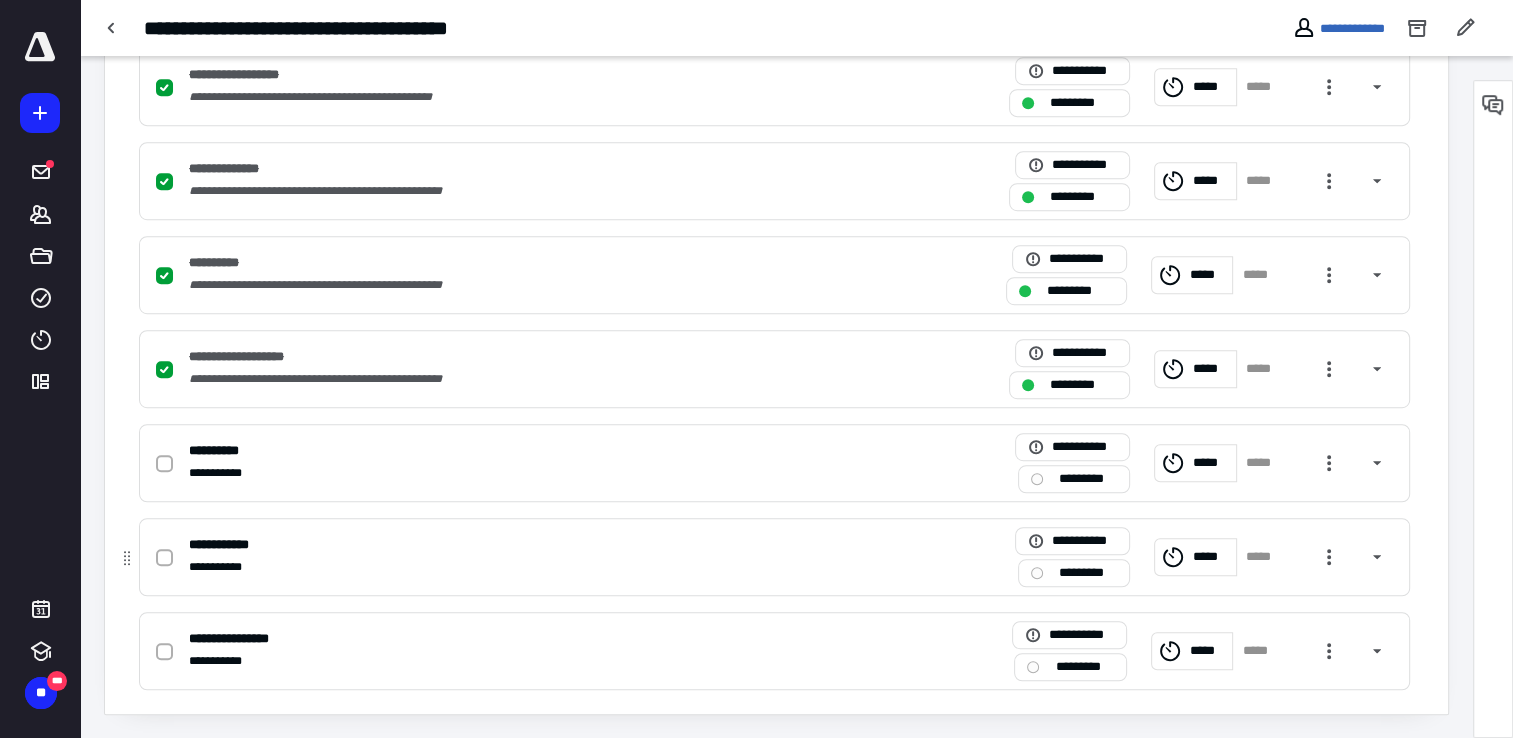 click on "*********" at bounding box center (1088, 573) 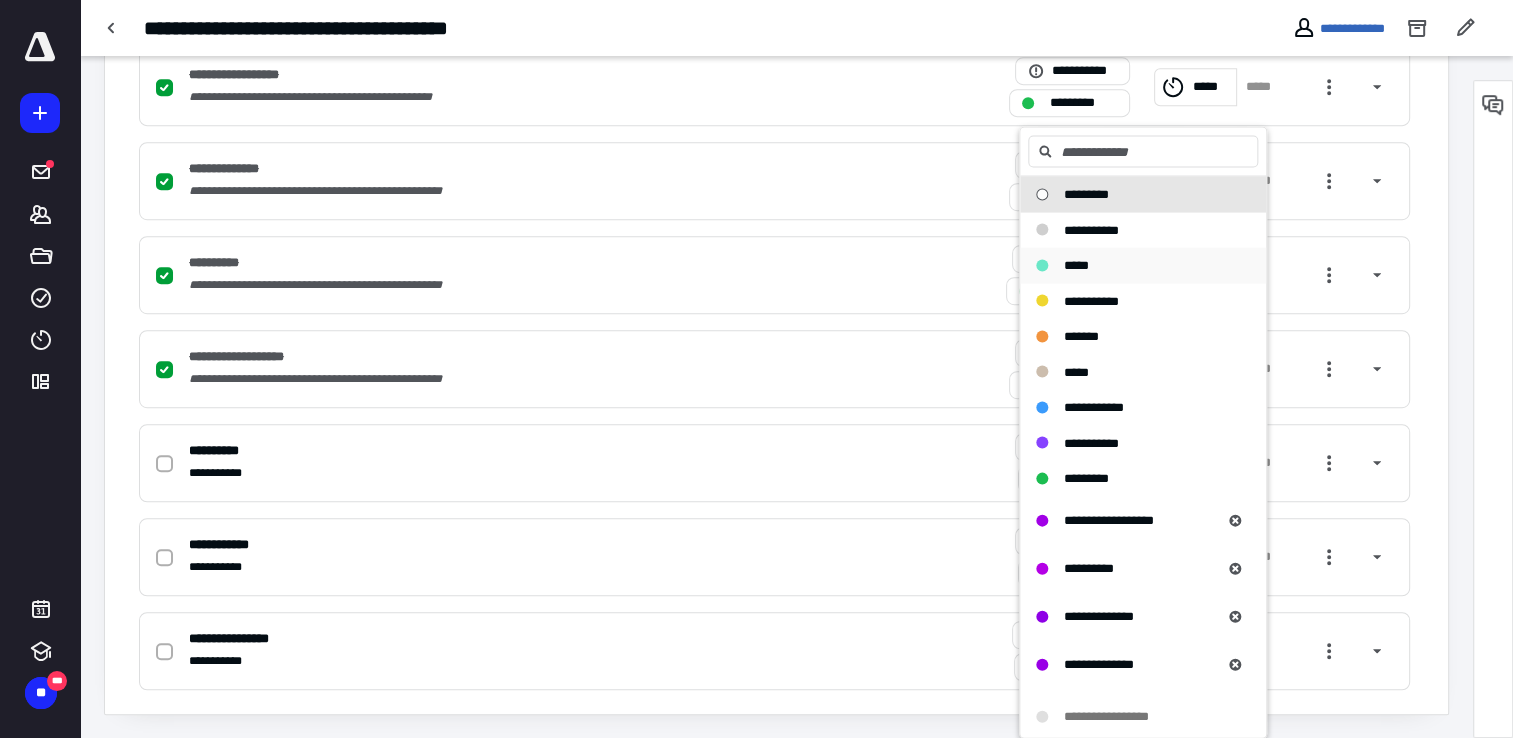 click on "*****" at bounding box center (1076, 264) 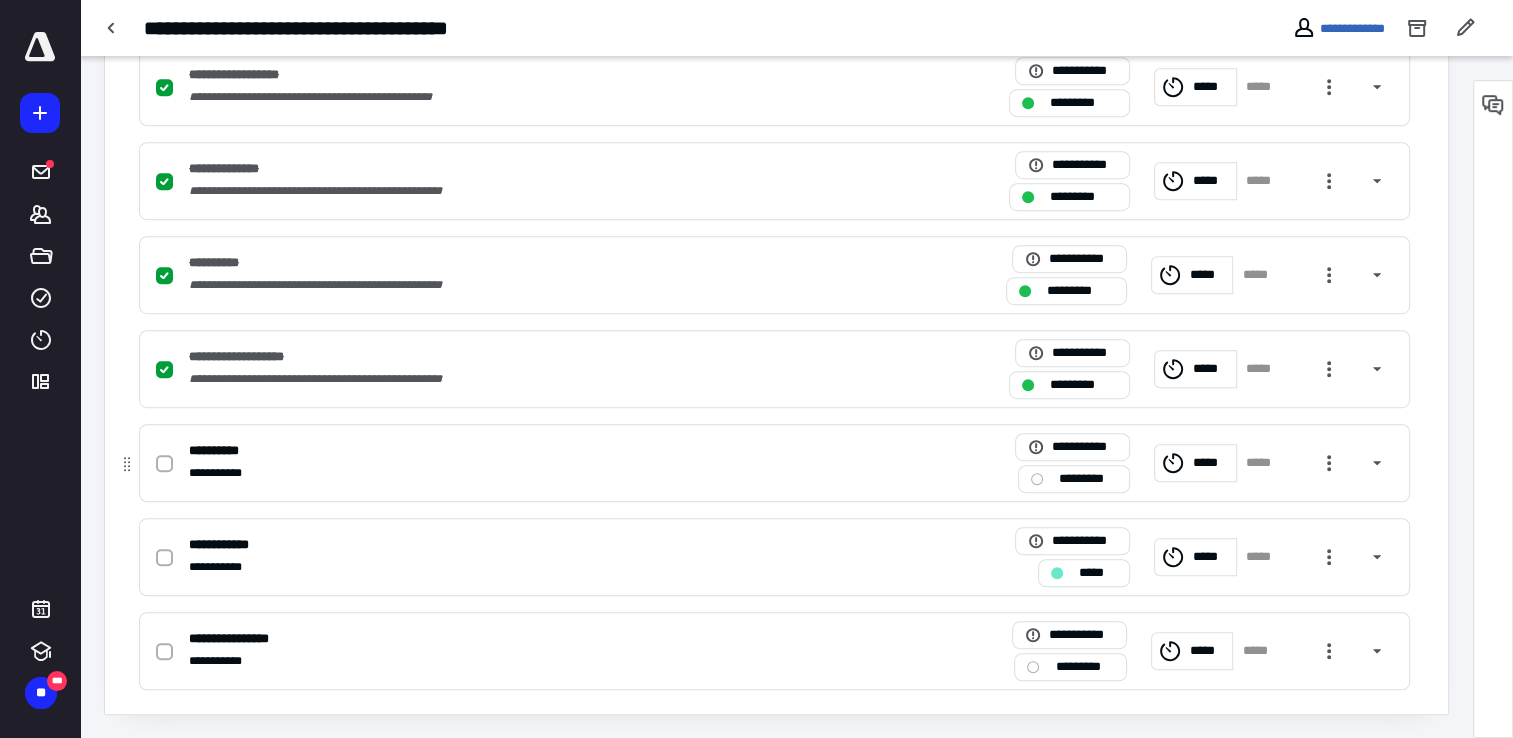 click on "*********" at bounding box center [1088, 479] 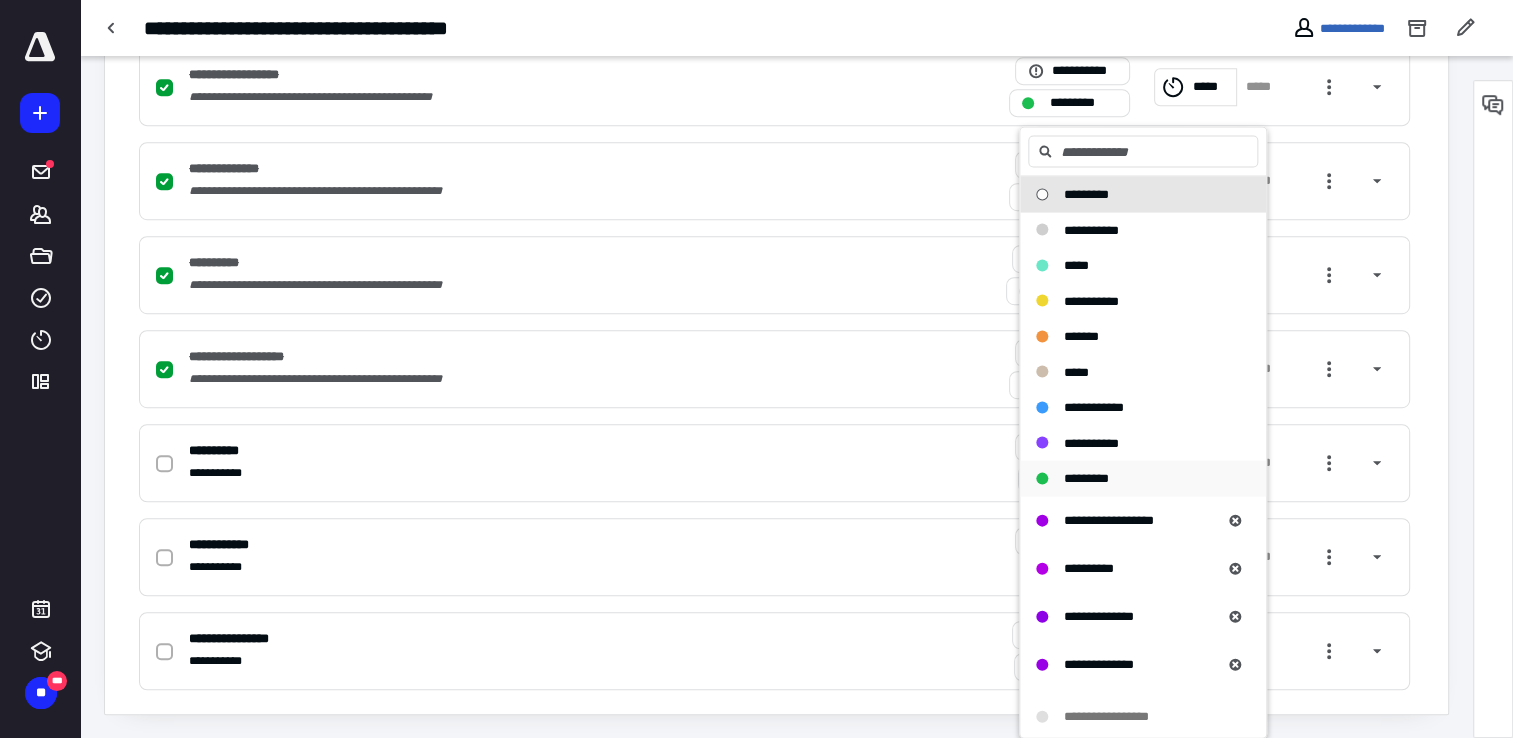 click on "*********" at bounding box center (1143, 478) 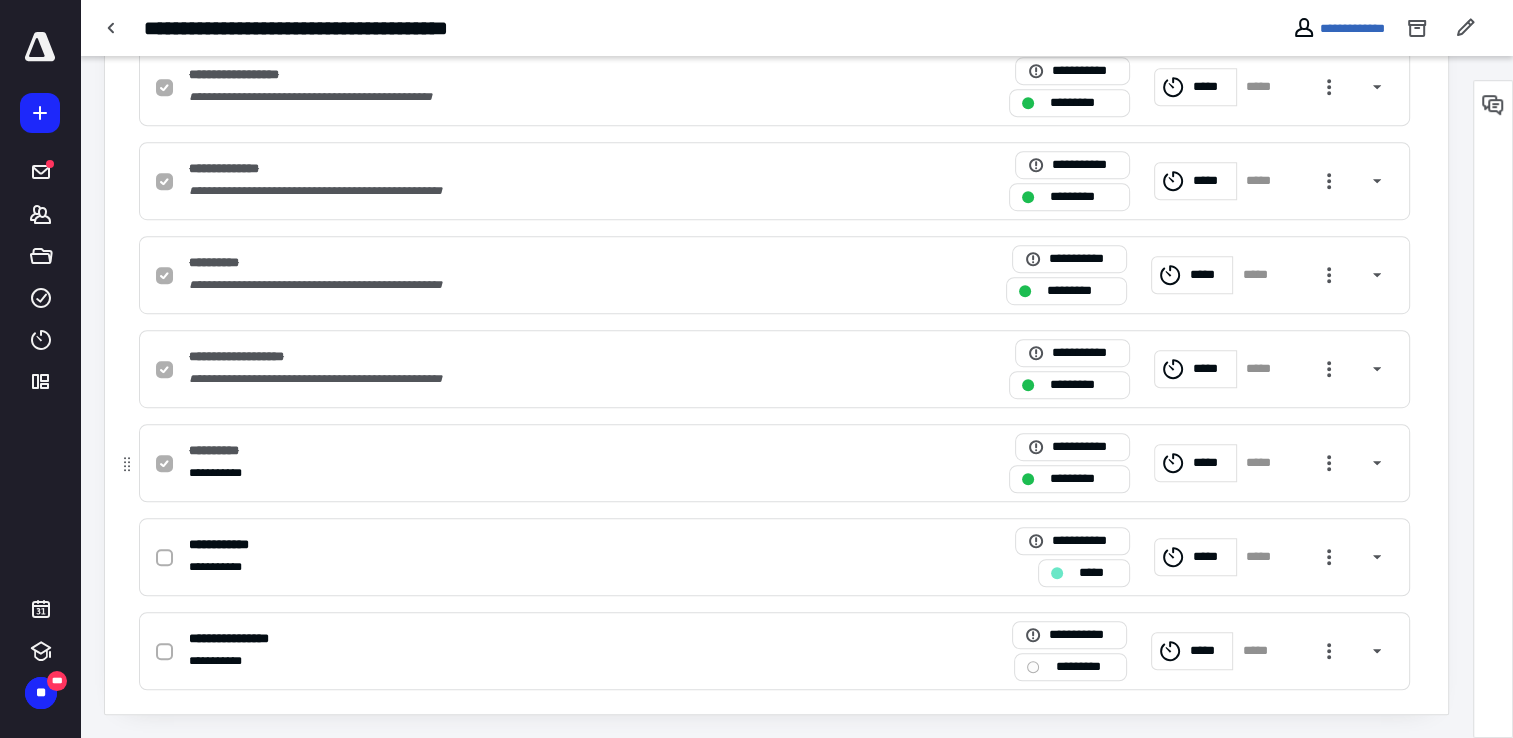 click 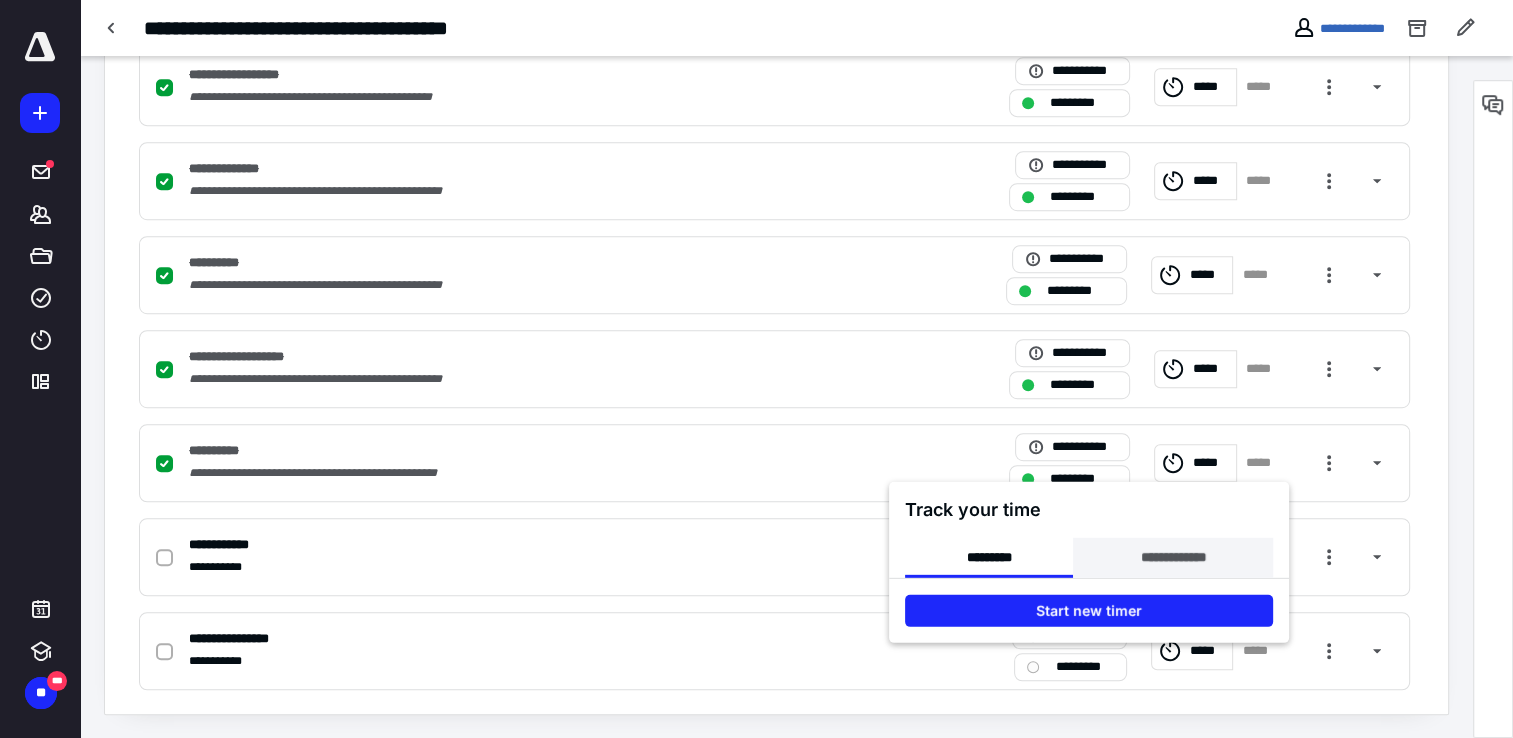 click on "**********" at bounding box center (1172, 558) 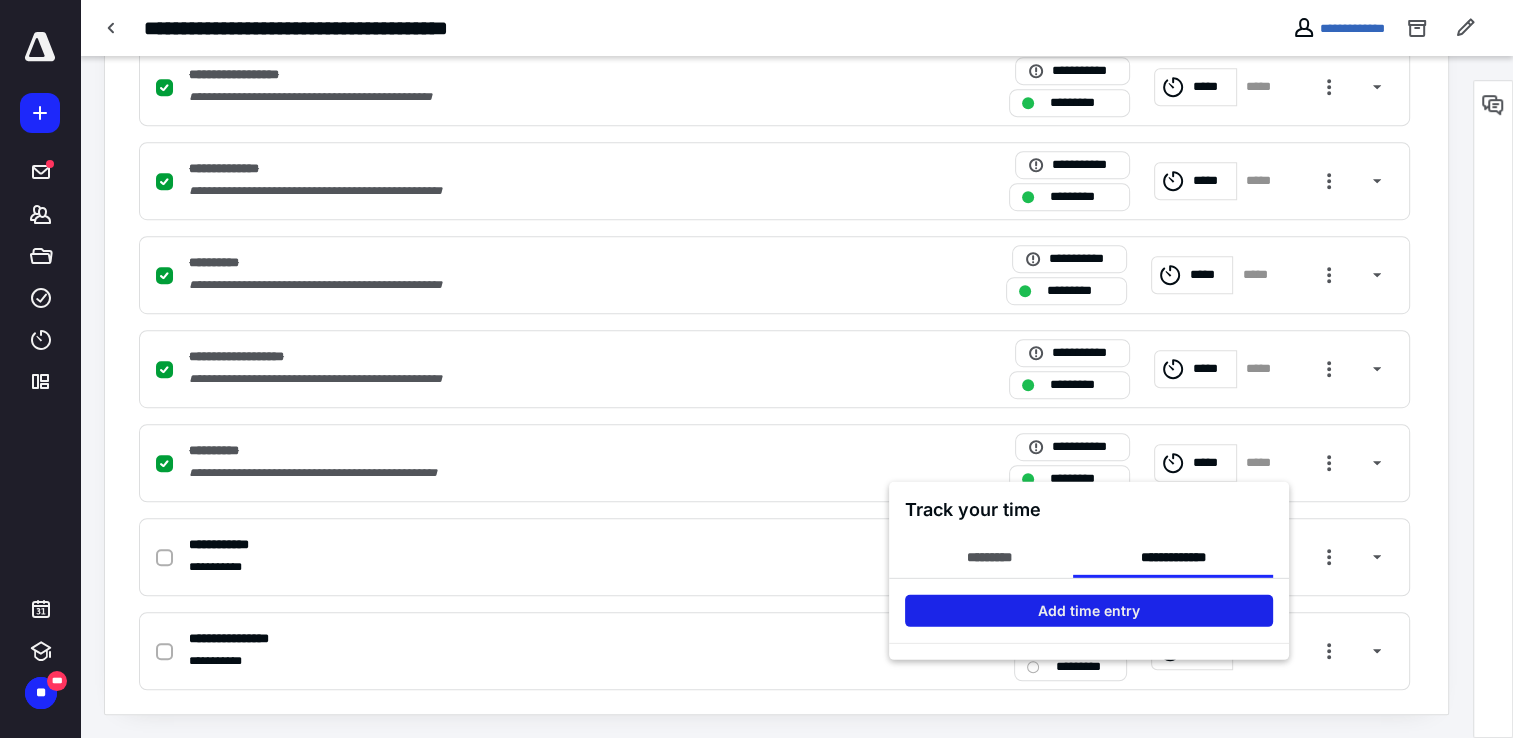 click on "Add time entry" at bounding box center [1089, 611] 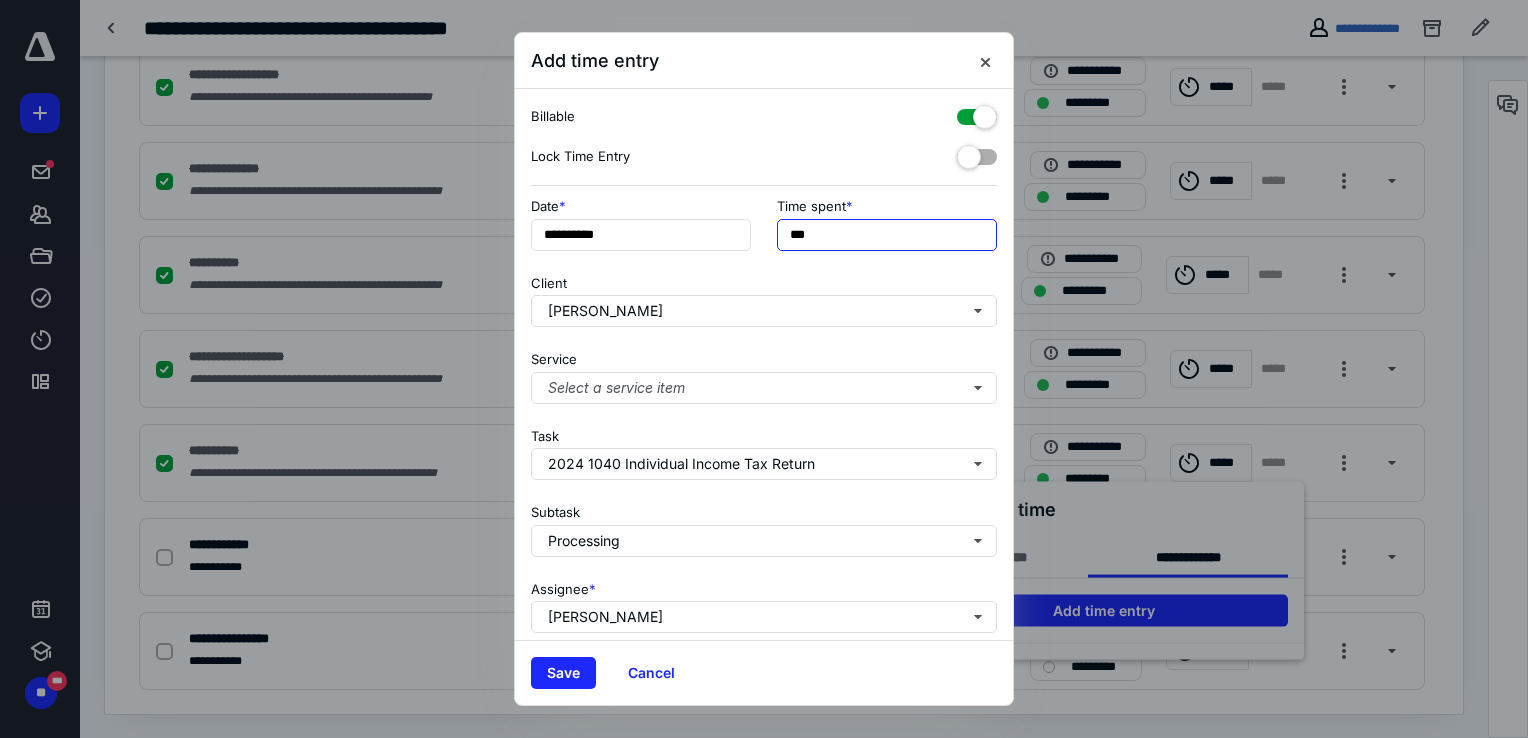 drag, startPoint x: 555, startPoint y: 232, endPoint x: 304, endPoint y: 230, distance: 251.00797 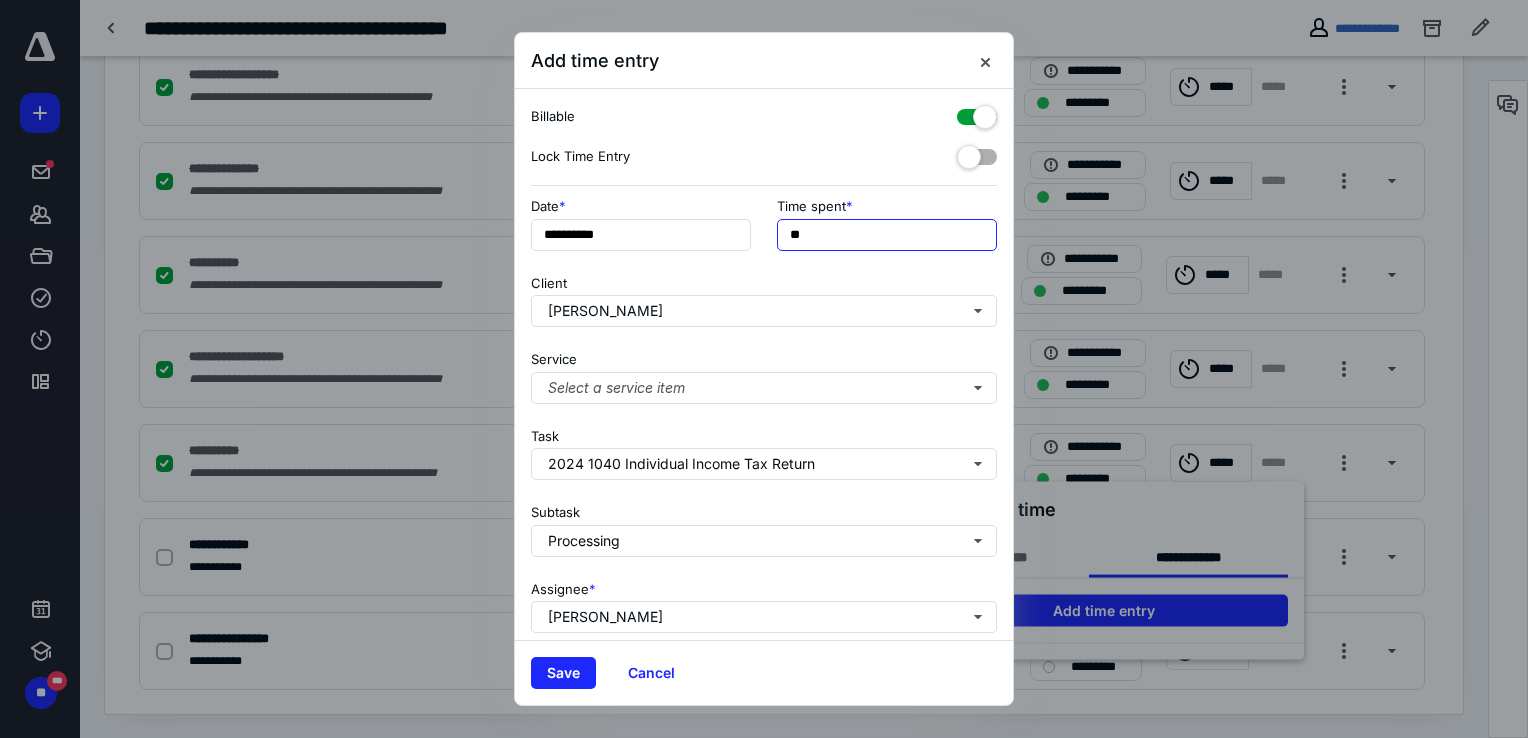 type on "***" 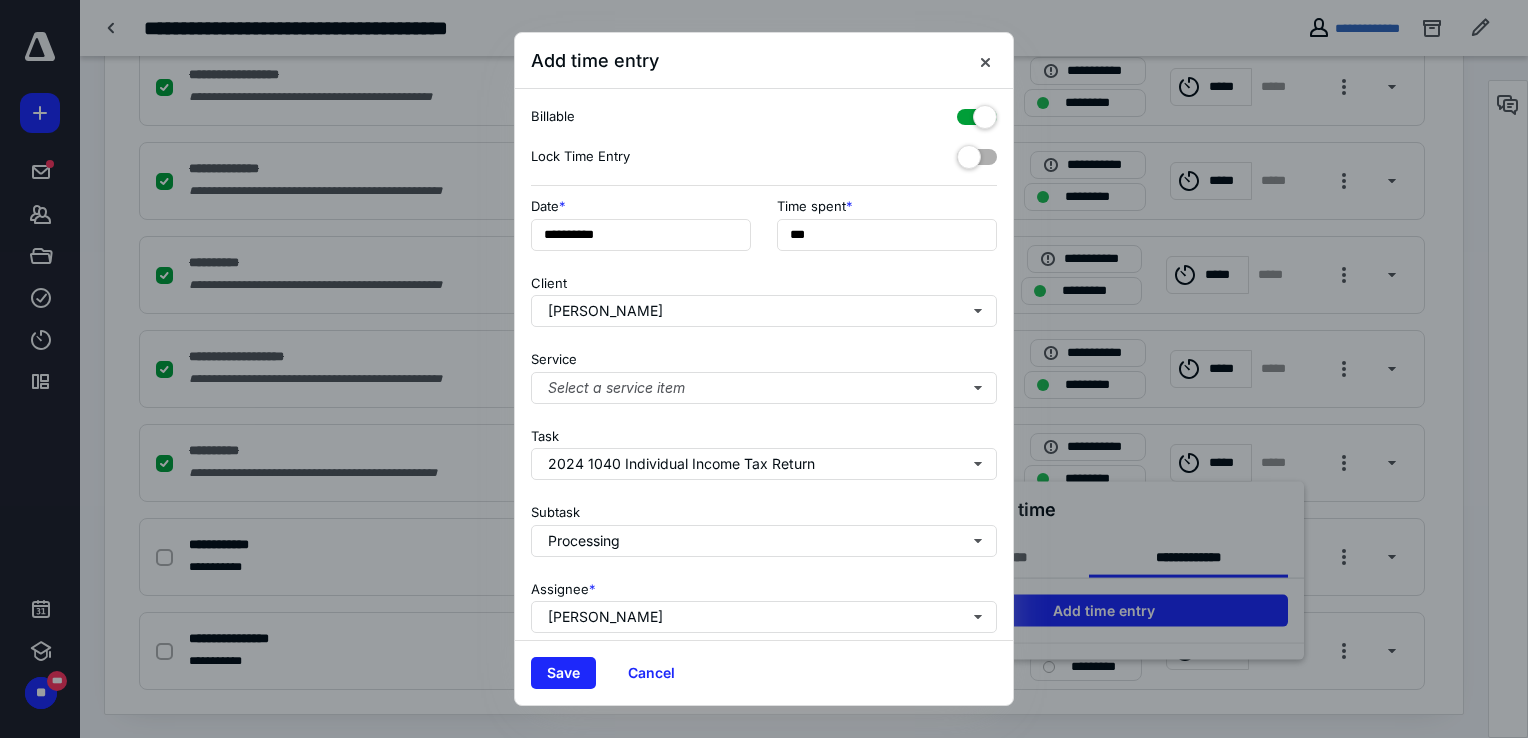 click on "Save Cancel" at bounding box center (764, 672) 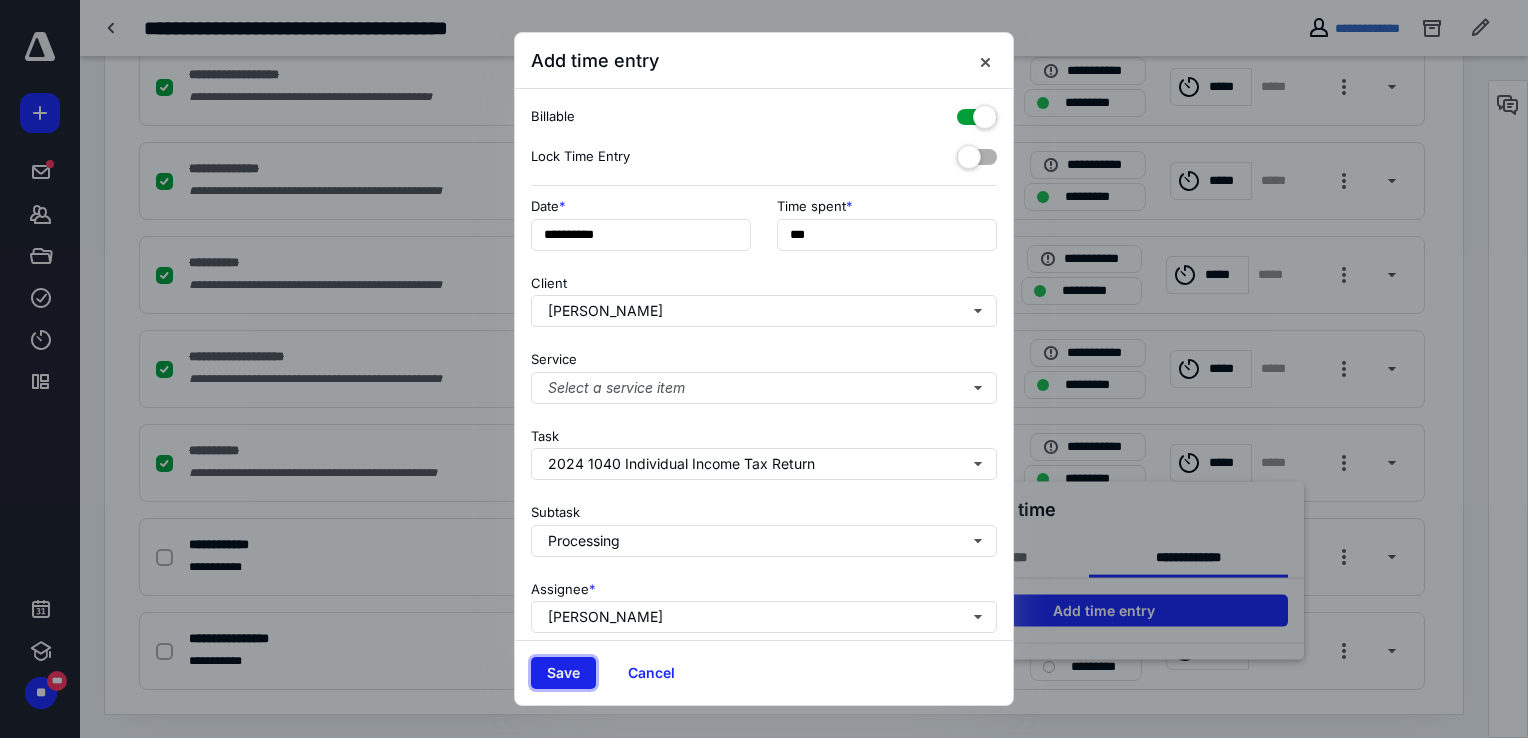 click on "Save" at bounding box center [563, 673] 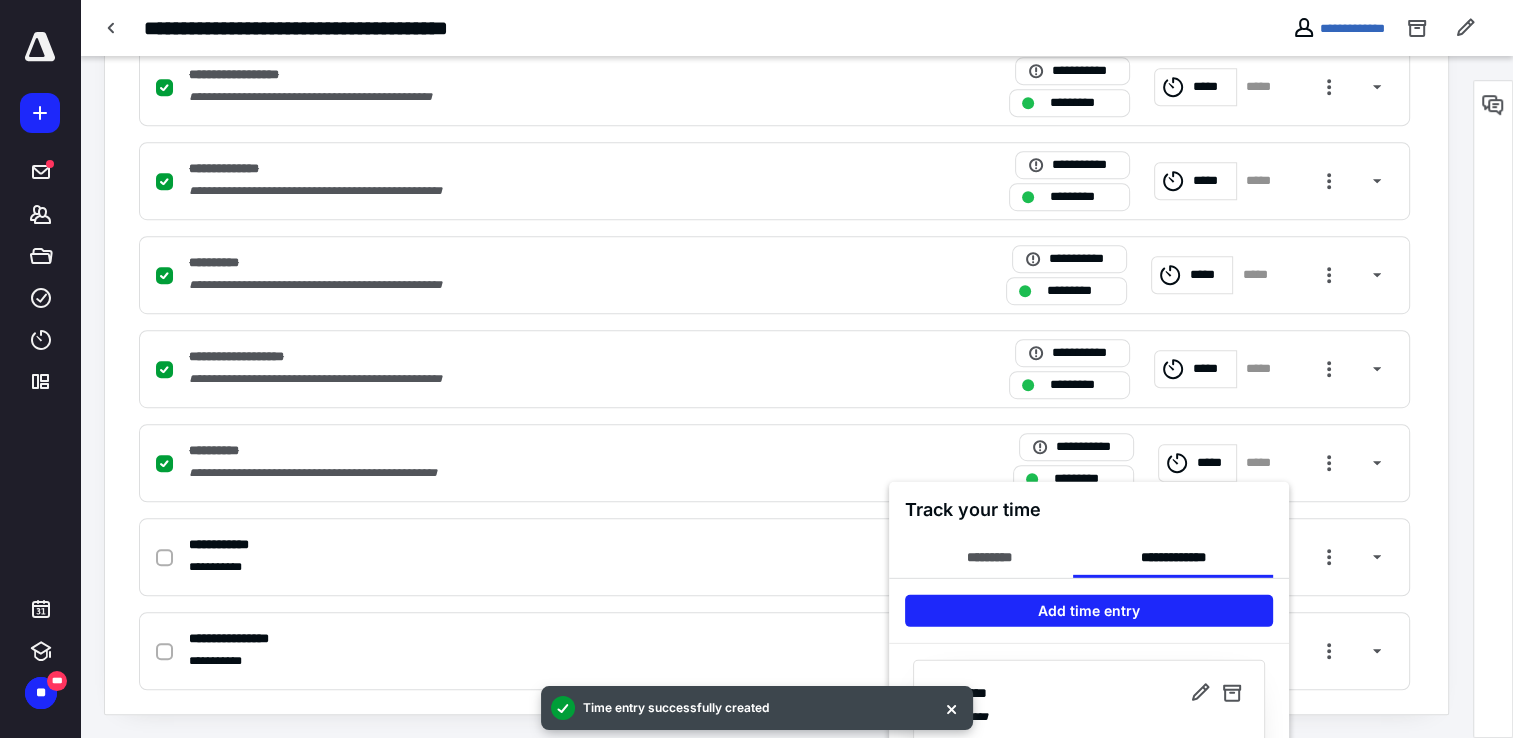 click at bounding box center (756, 369) 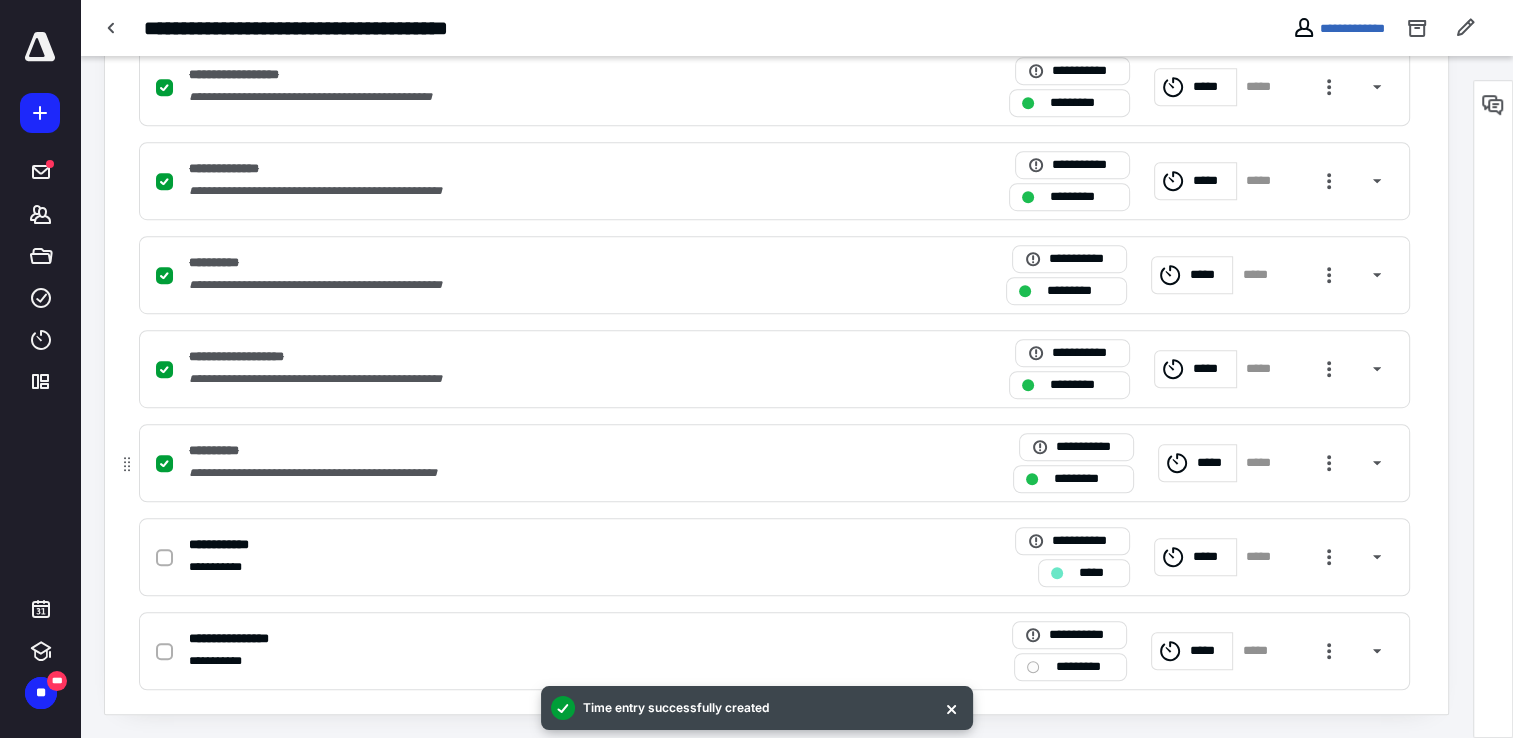 click on "**********" at bounding box center [337, 473] 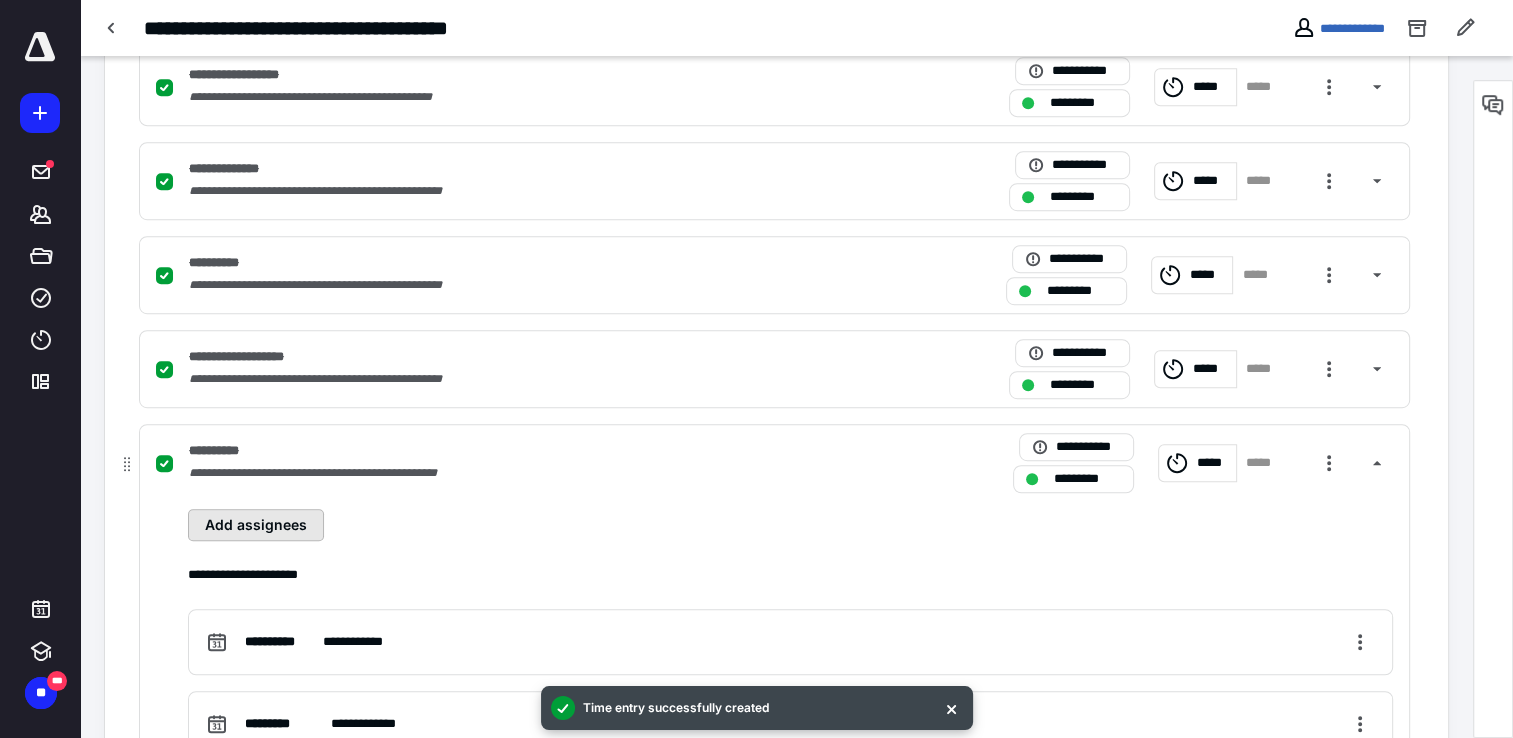 click on "Add assignees" at bounding box center (256, 525) 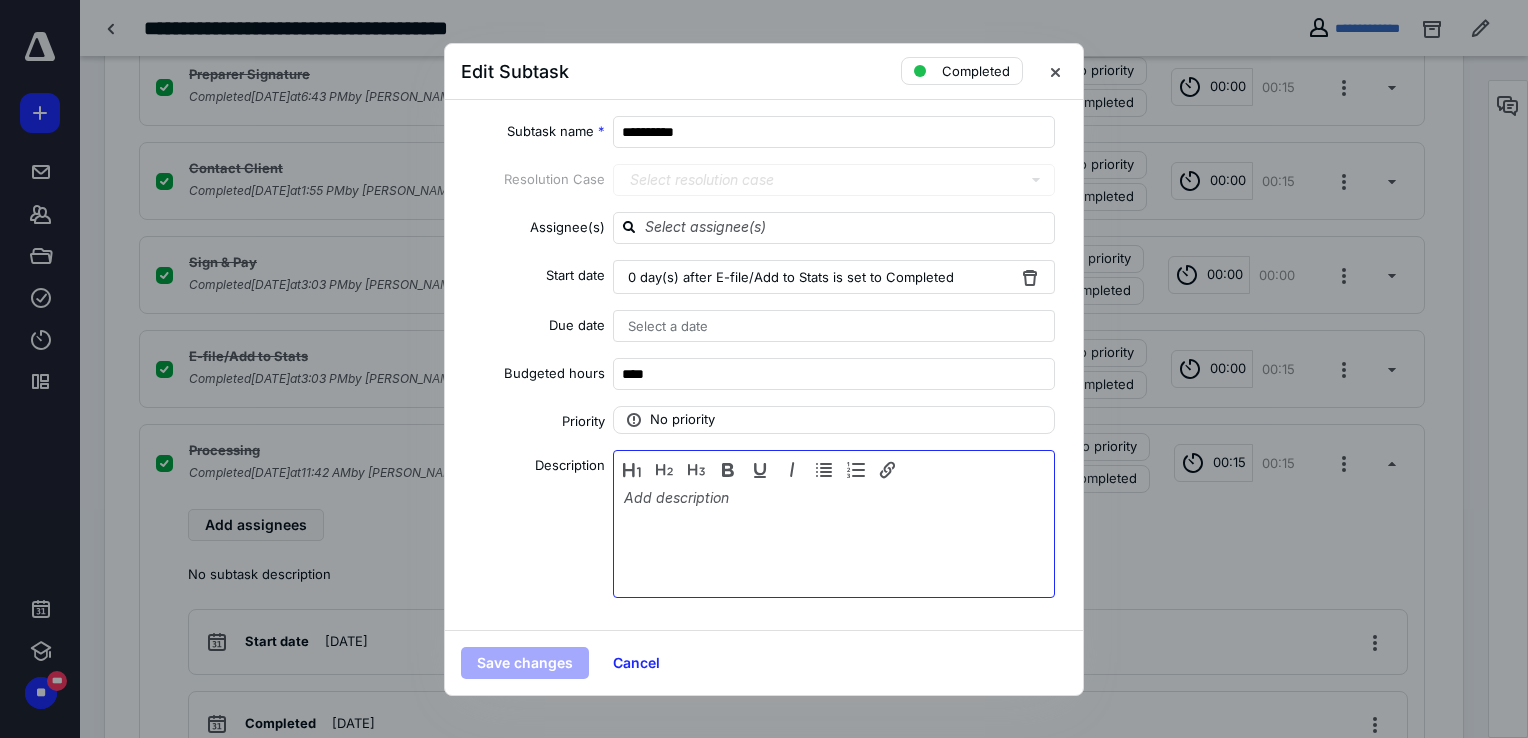click at bounding box center (834, 539) 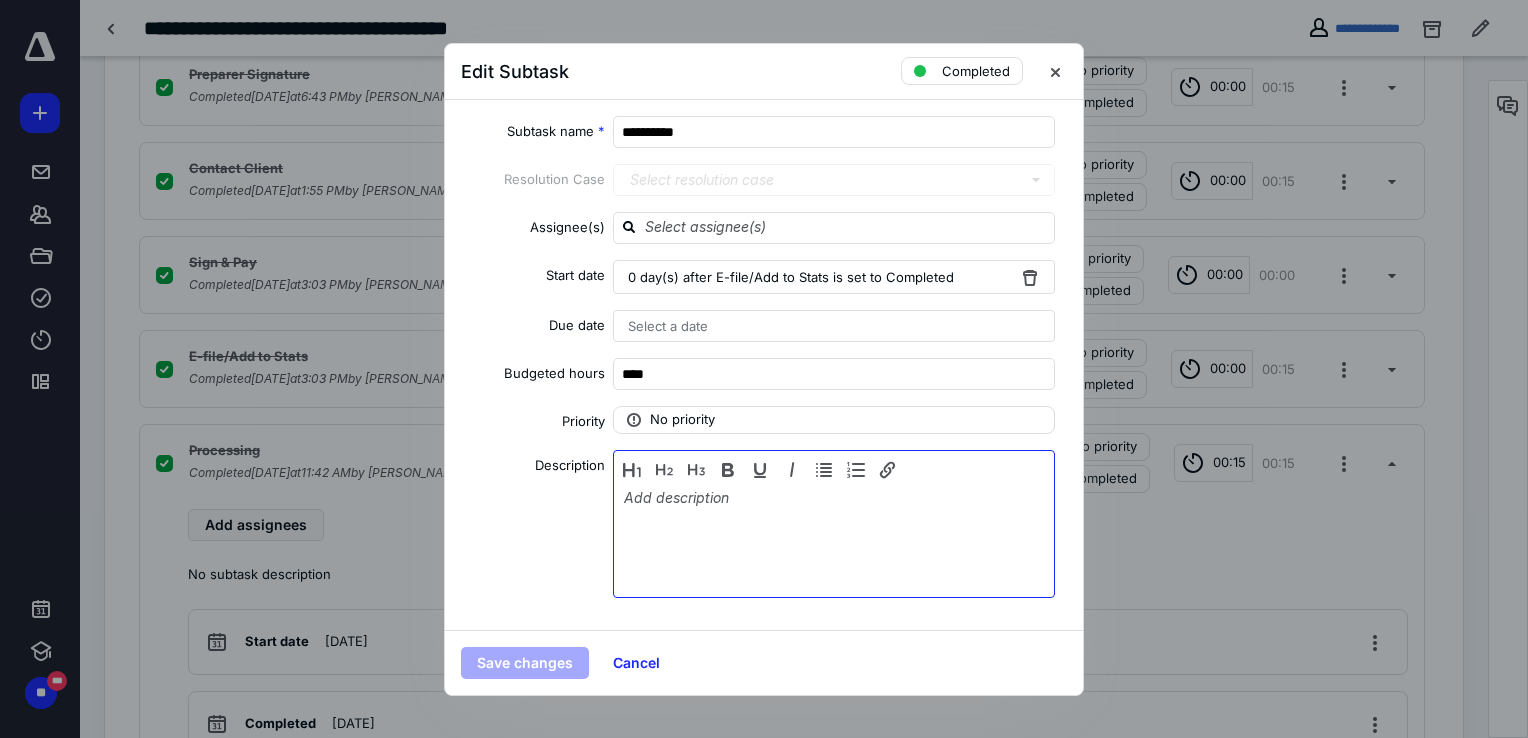 type 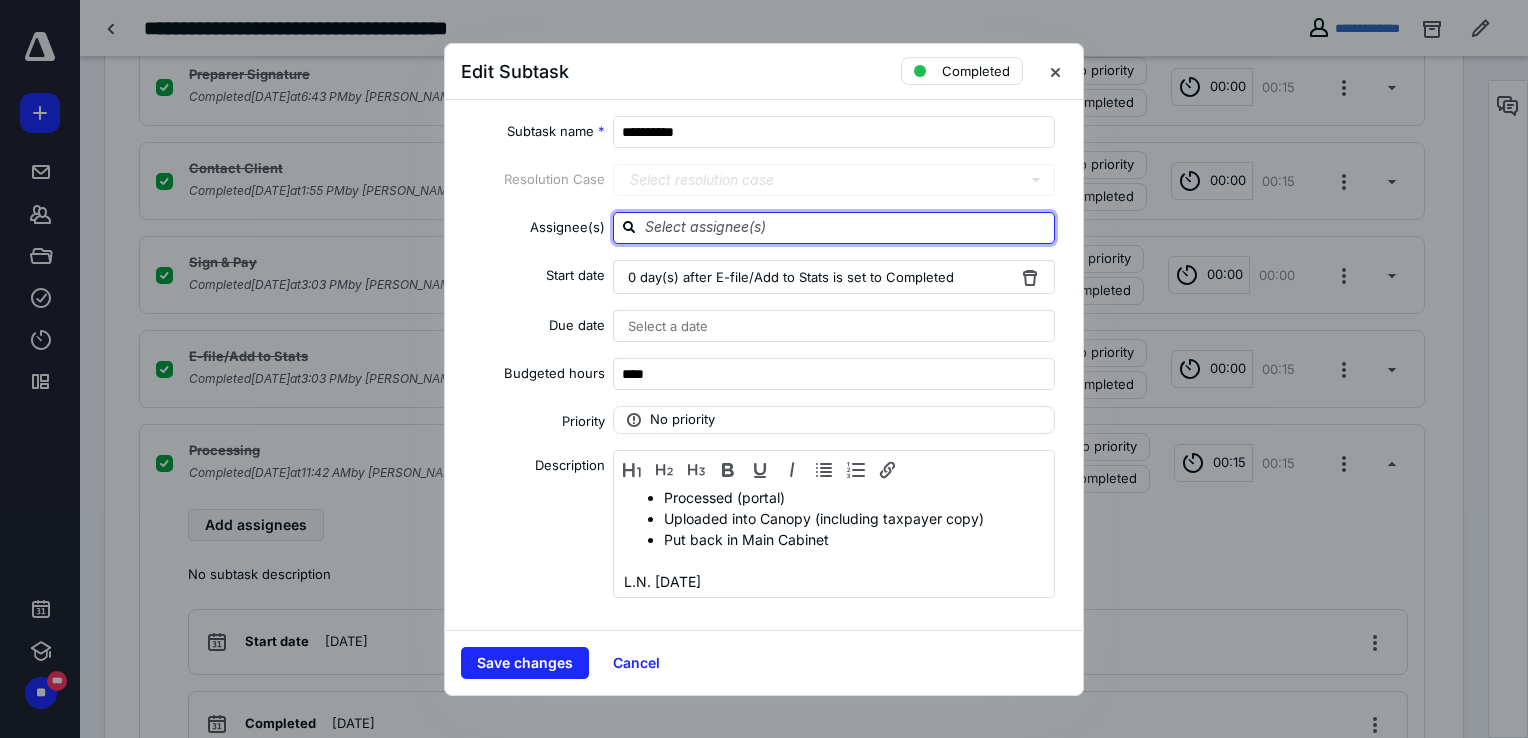 click at bounding box center [846, 227] 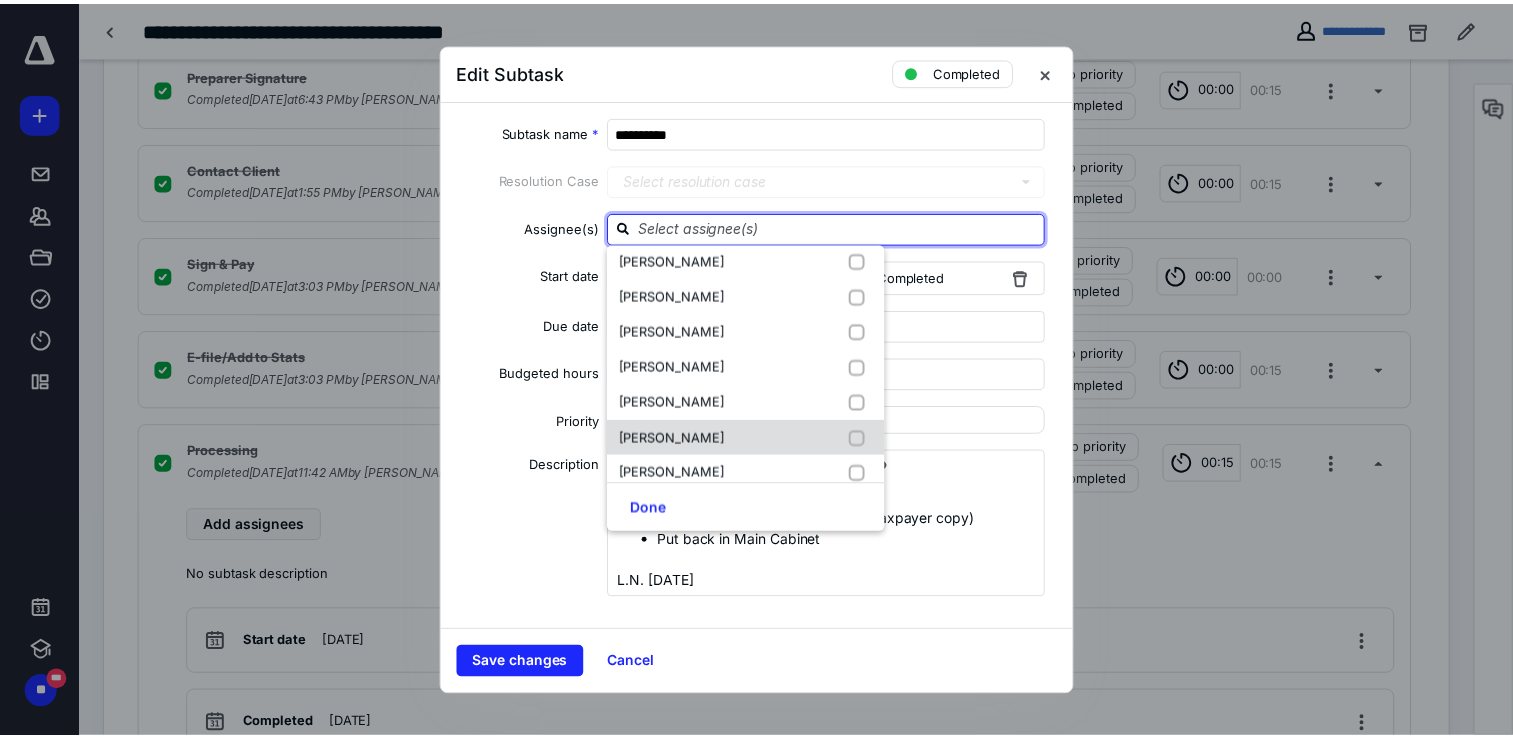 scroll, scrollTop: 500, scrollLeft: 0, axis: vertical 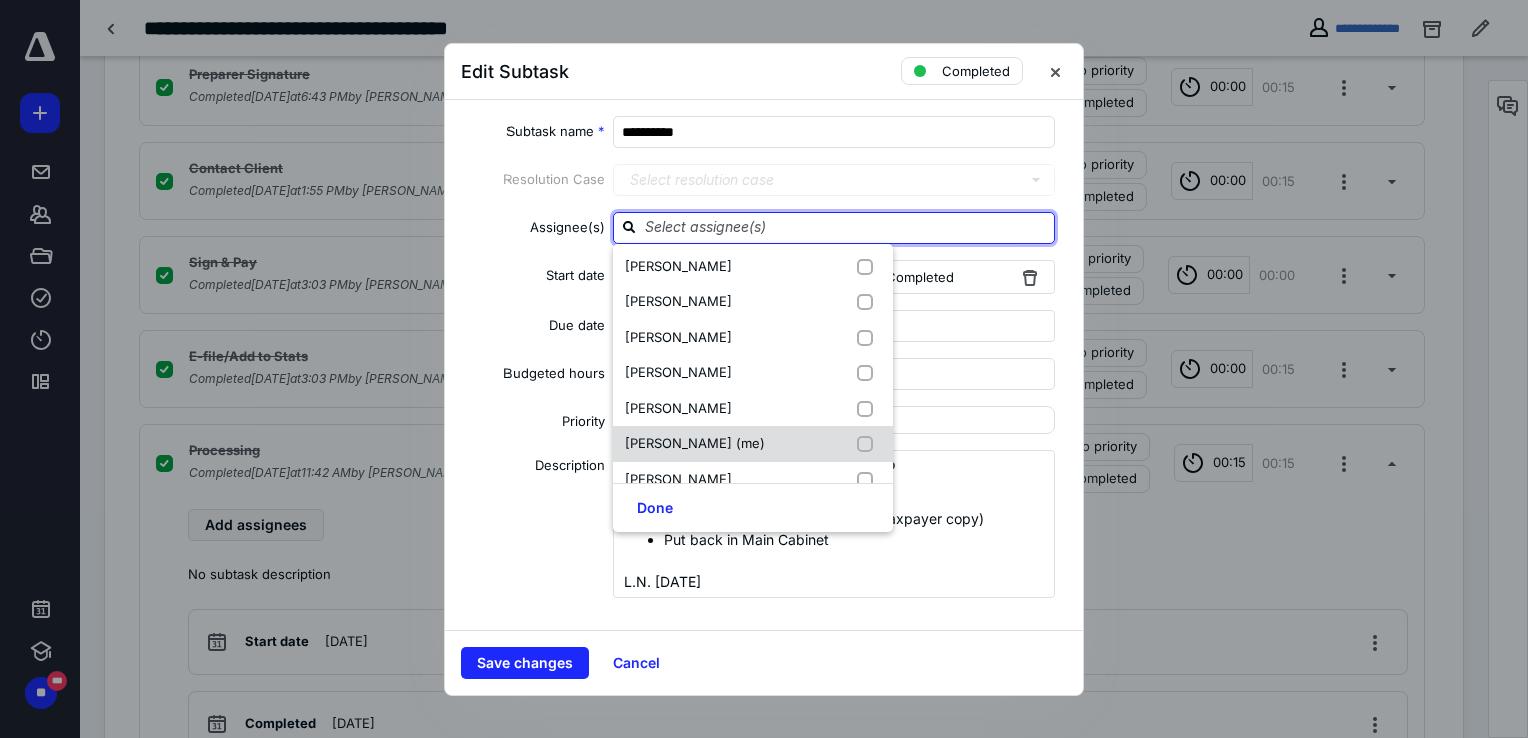 click on "[PERSON_NAME] (me)" at bounding box center (753, 444) 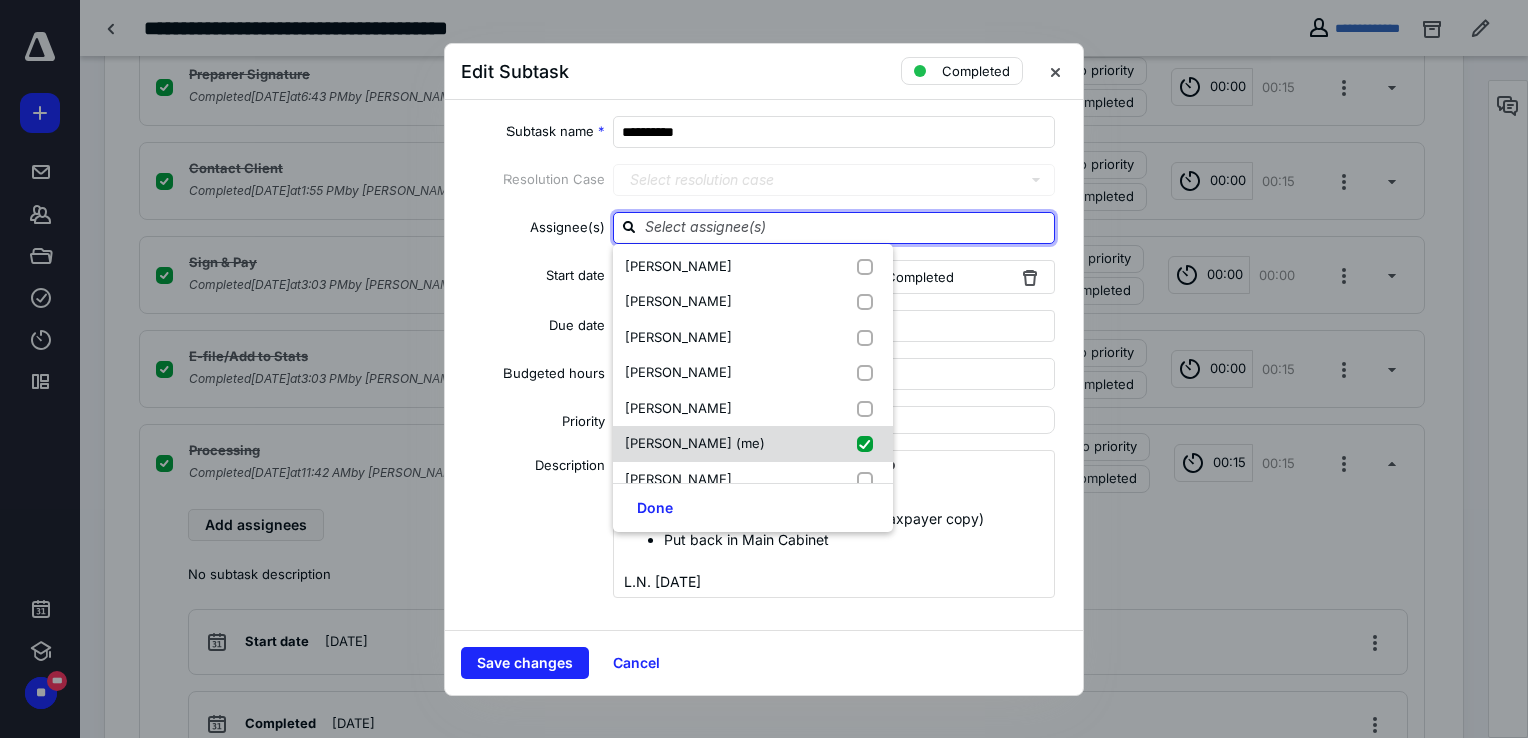 checkbox on "true" 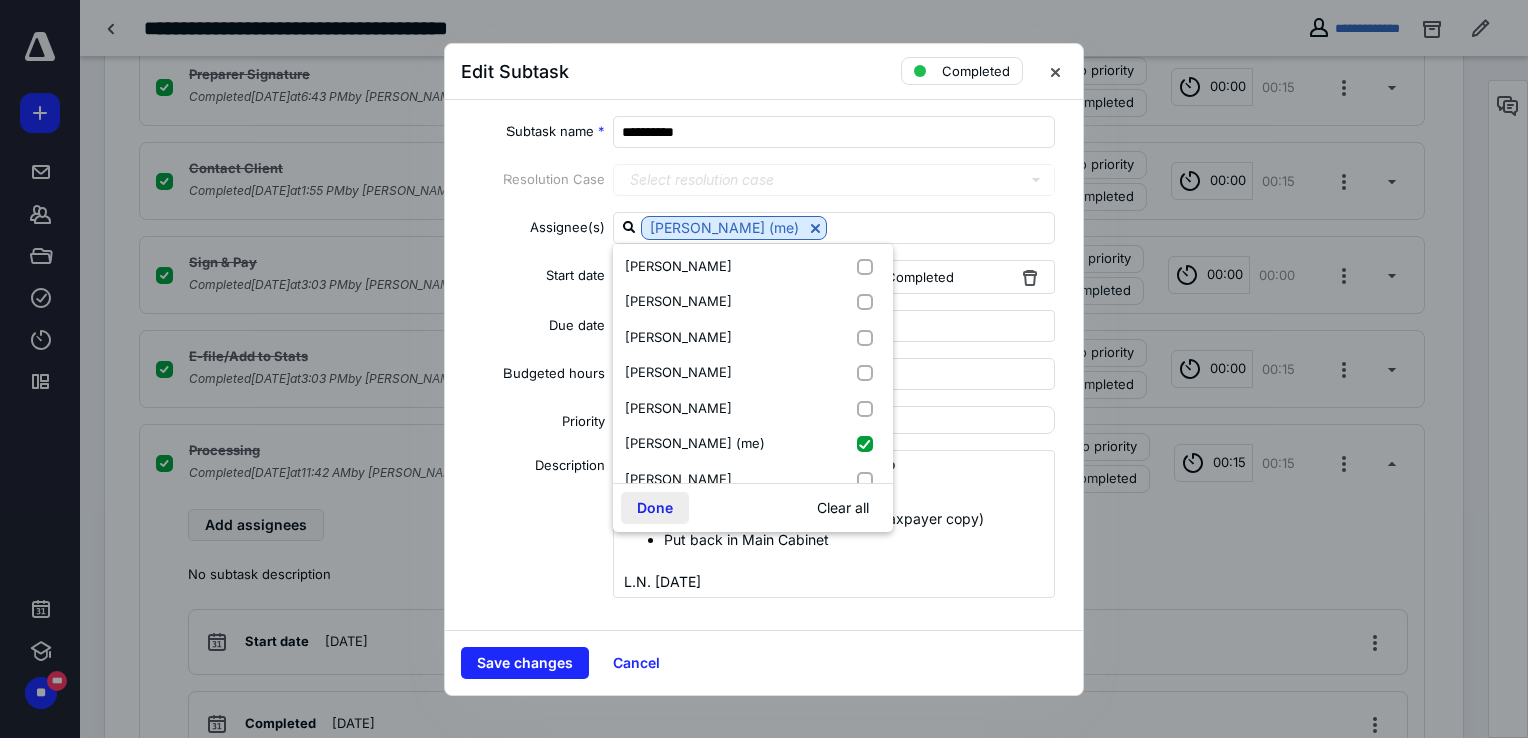 click on "Done" at bounding box center [655, 508] 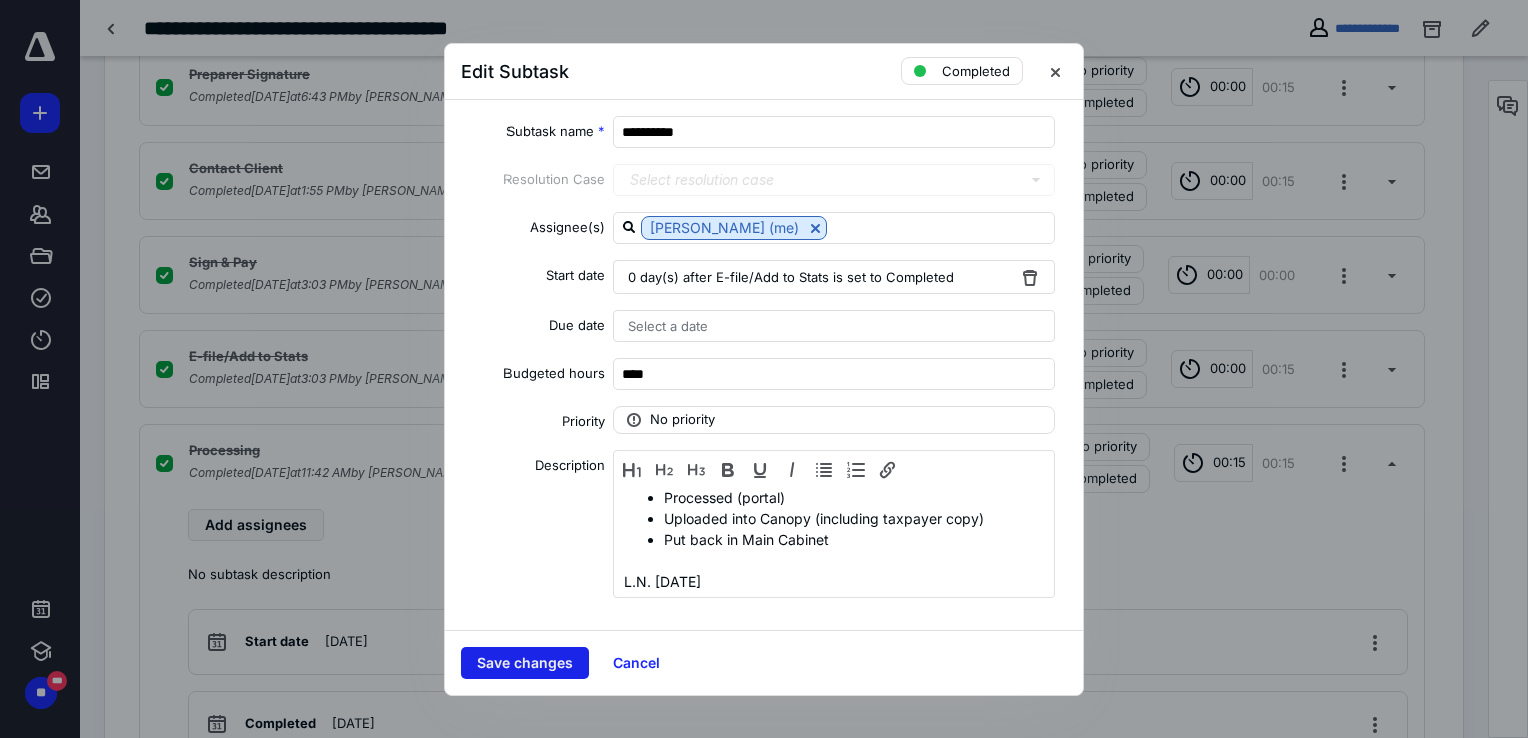 click on "Save changes" at bounding box center [525, 663] 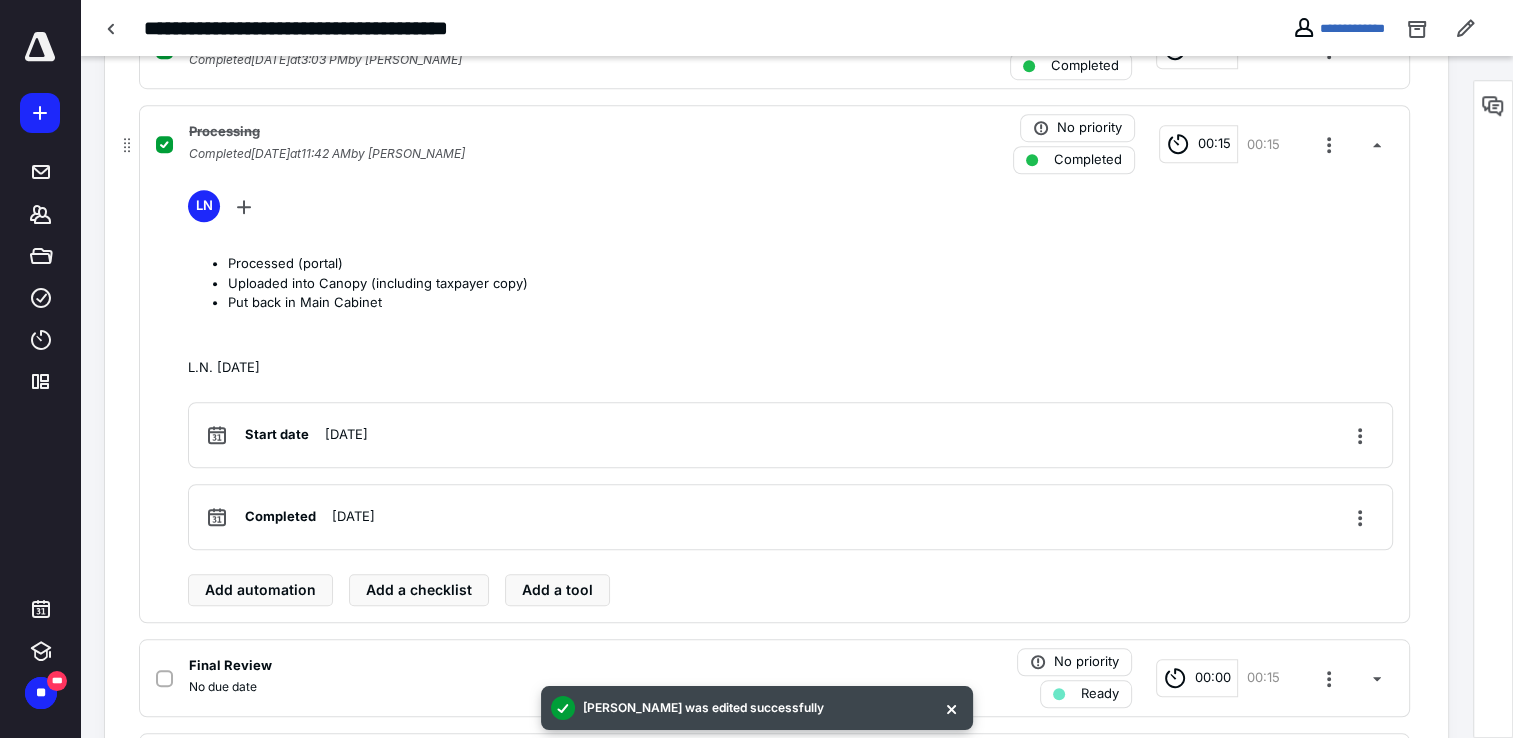 scroll, scrollTop: 1326, scrollLeft: 0, axis: vertical 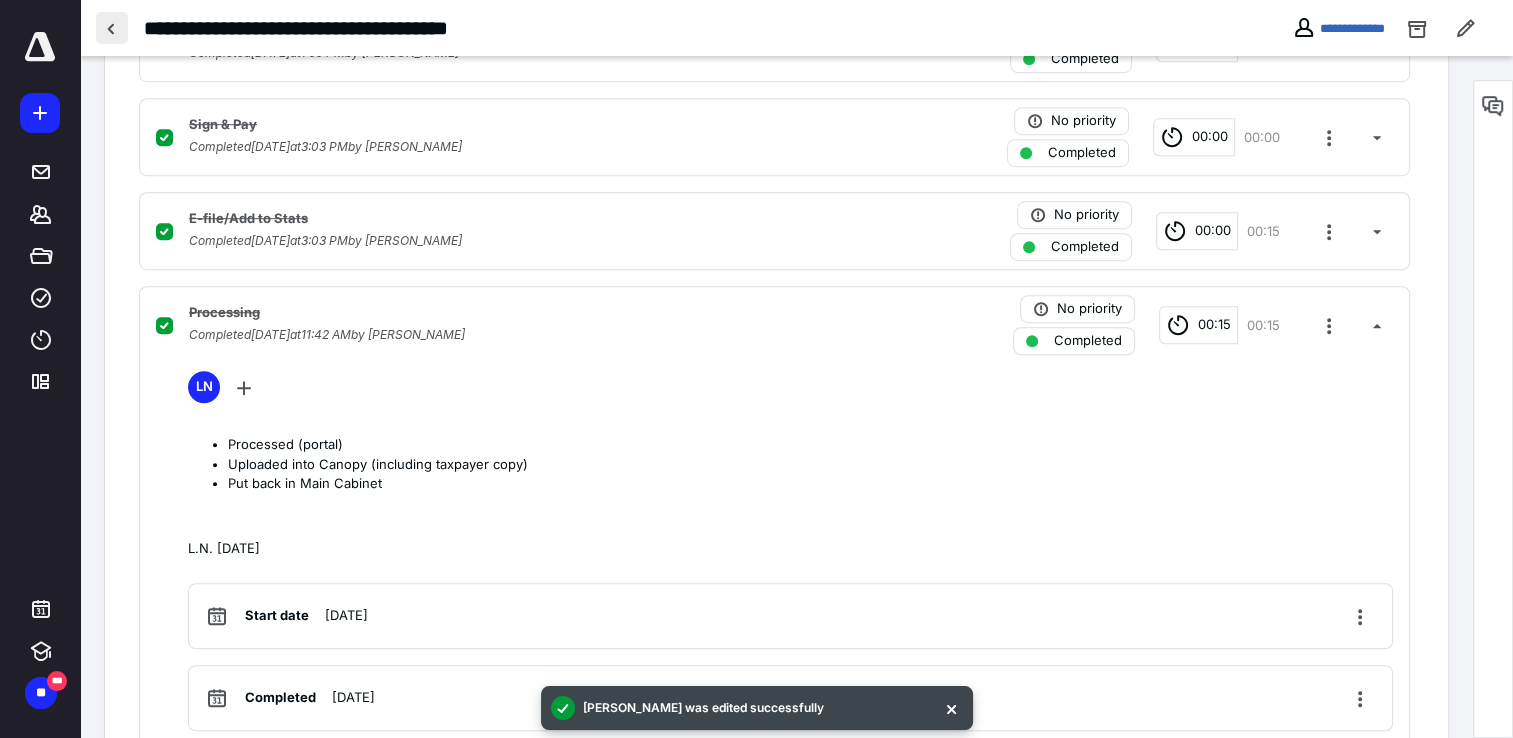 click at bounding box center (112, 28) 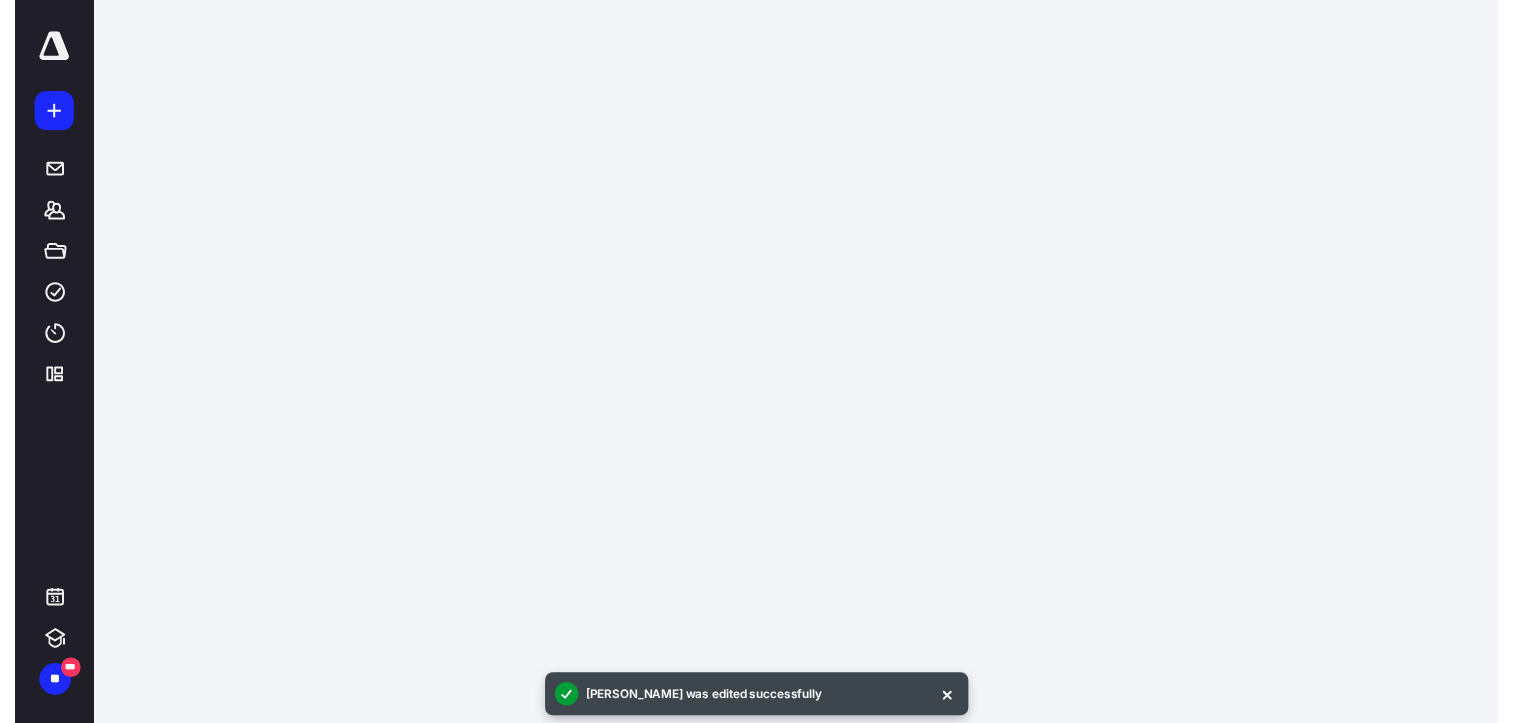 scroll, scrollTop: 0, scrollLeft: 0, axis: both 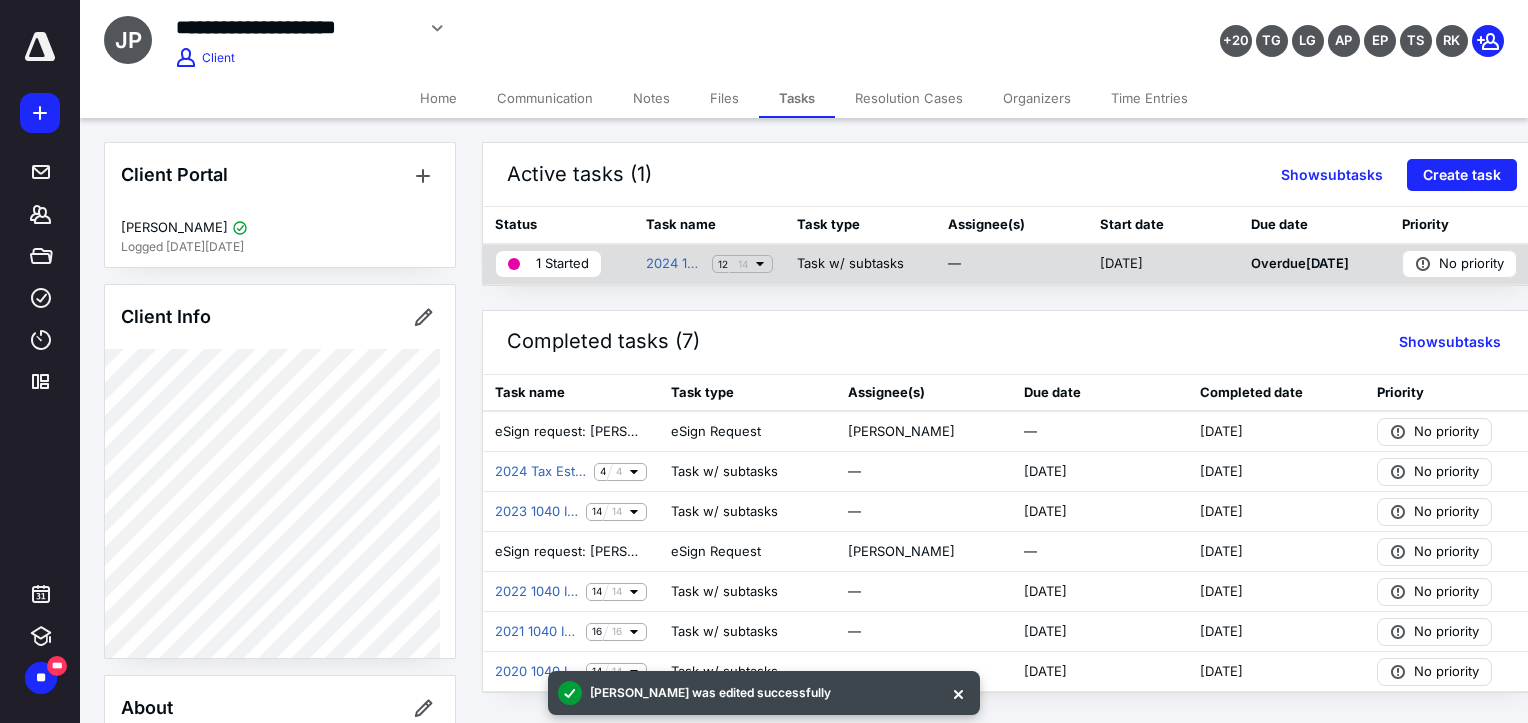 click on "1 Started" at bounding box center [548, 264] 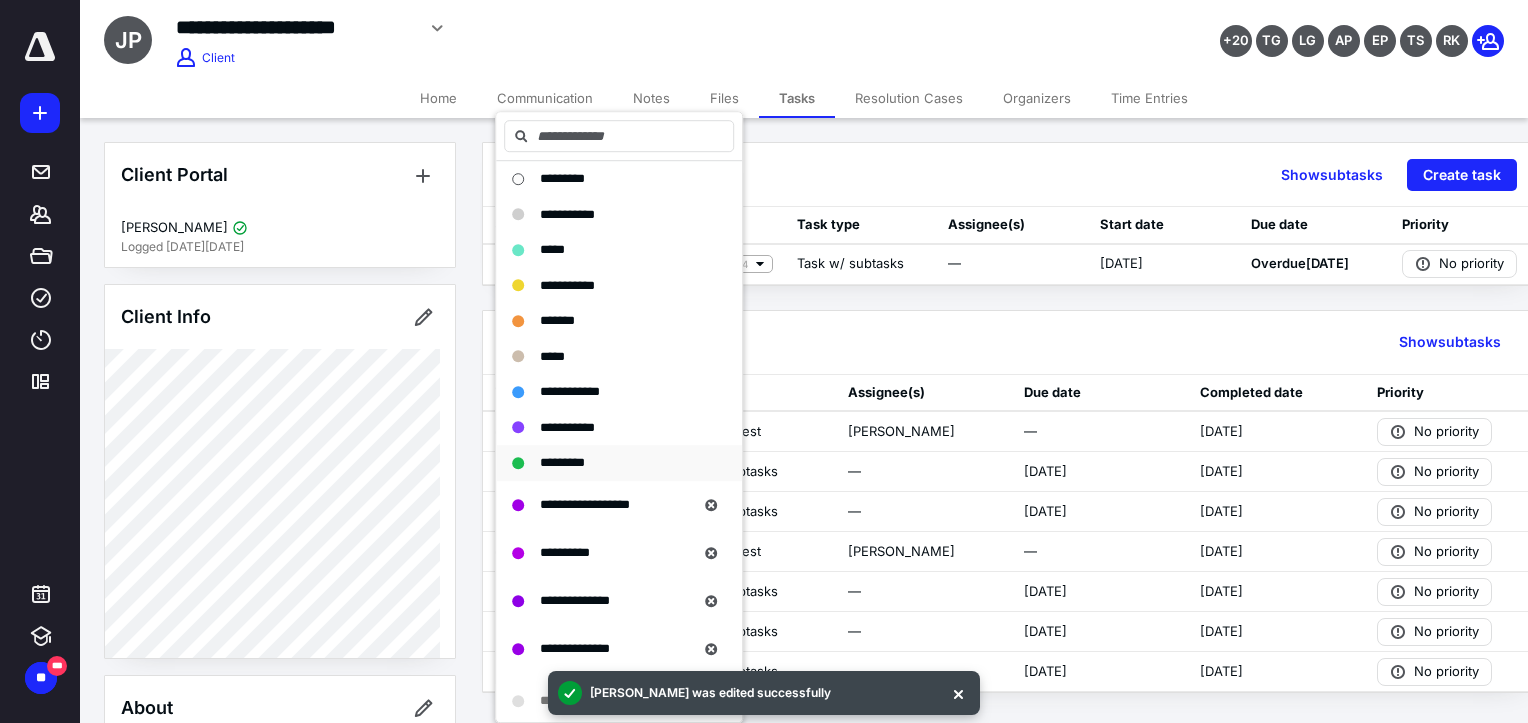 click on "*********" at bounding box center (607, 463) 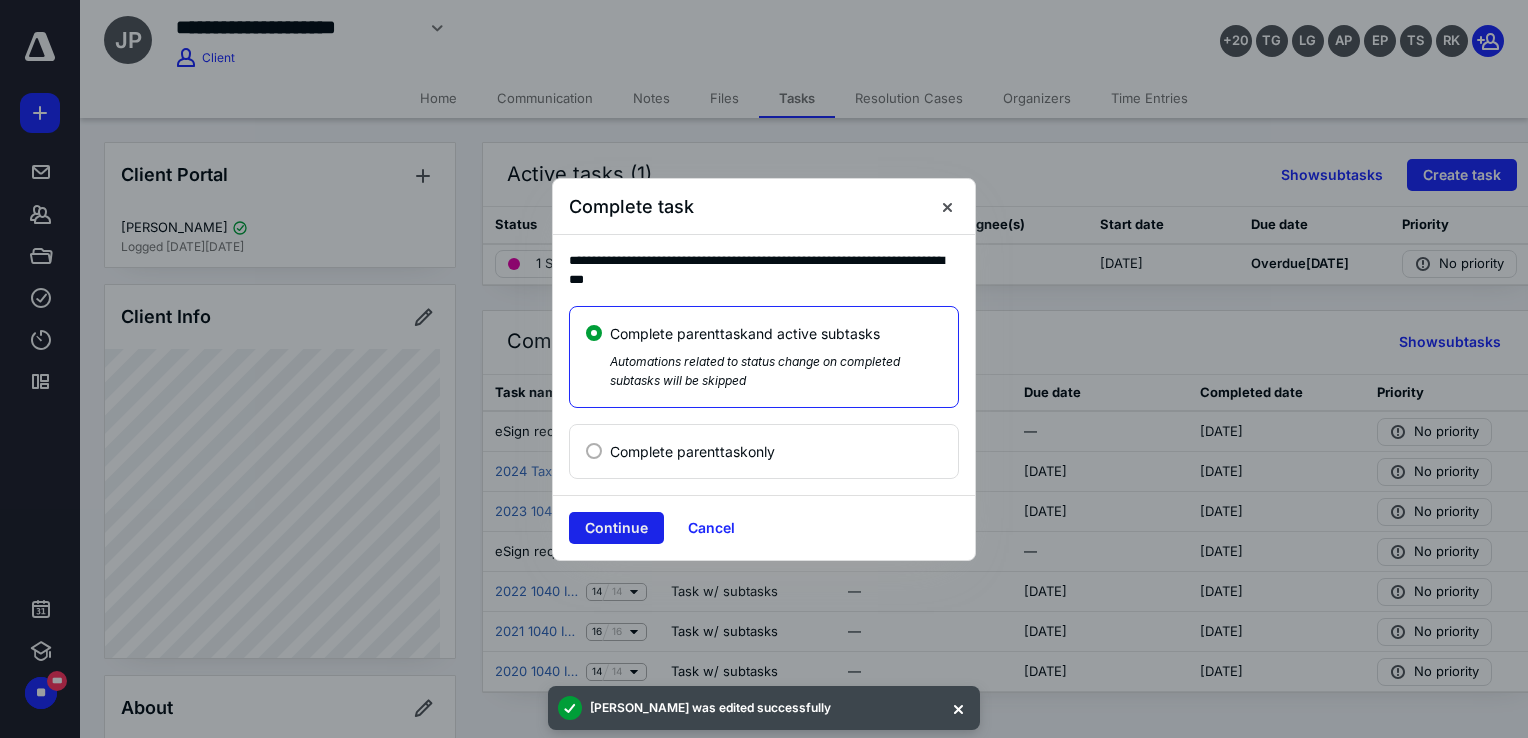 click on "Continue" at bounding box center (616, 528) 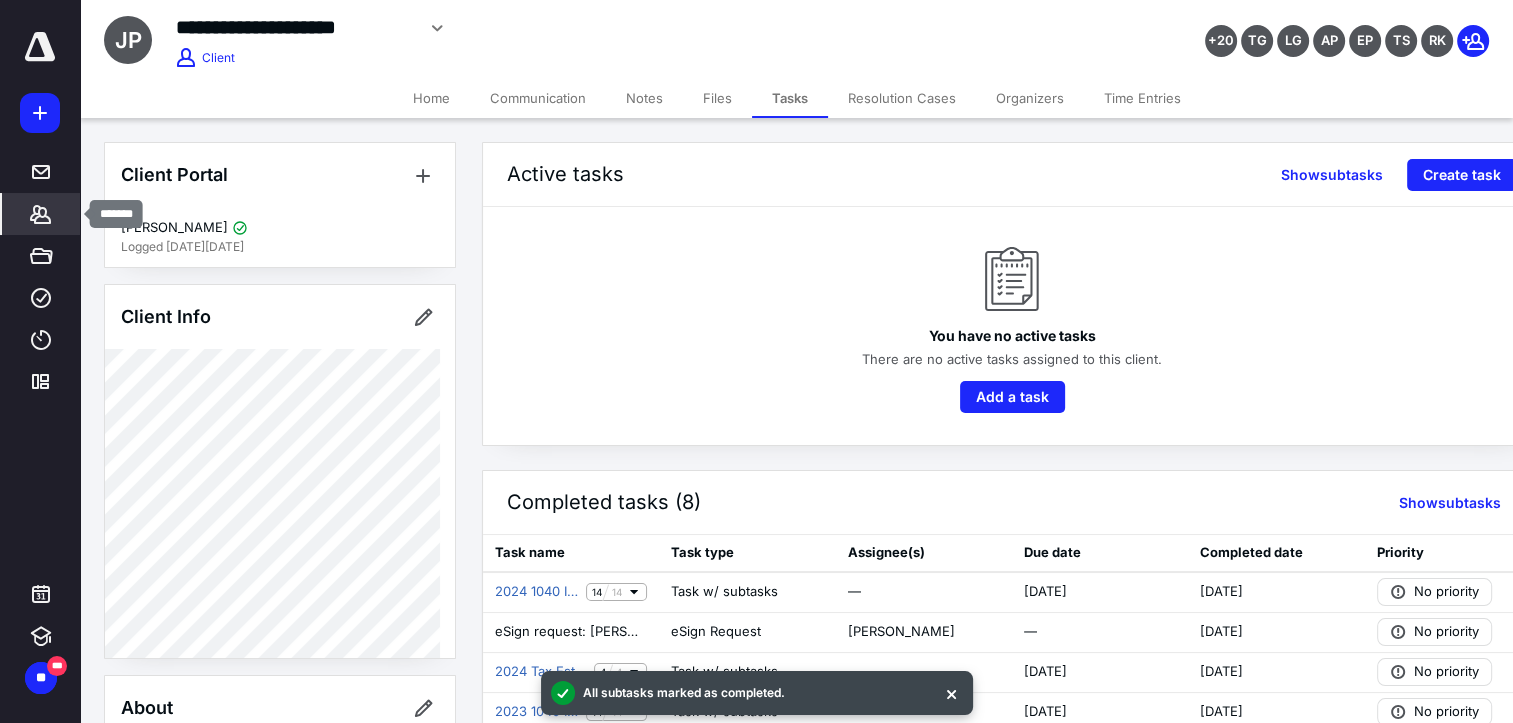 click on "*******" at bounding box center (41, 214) 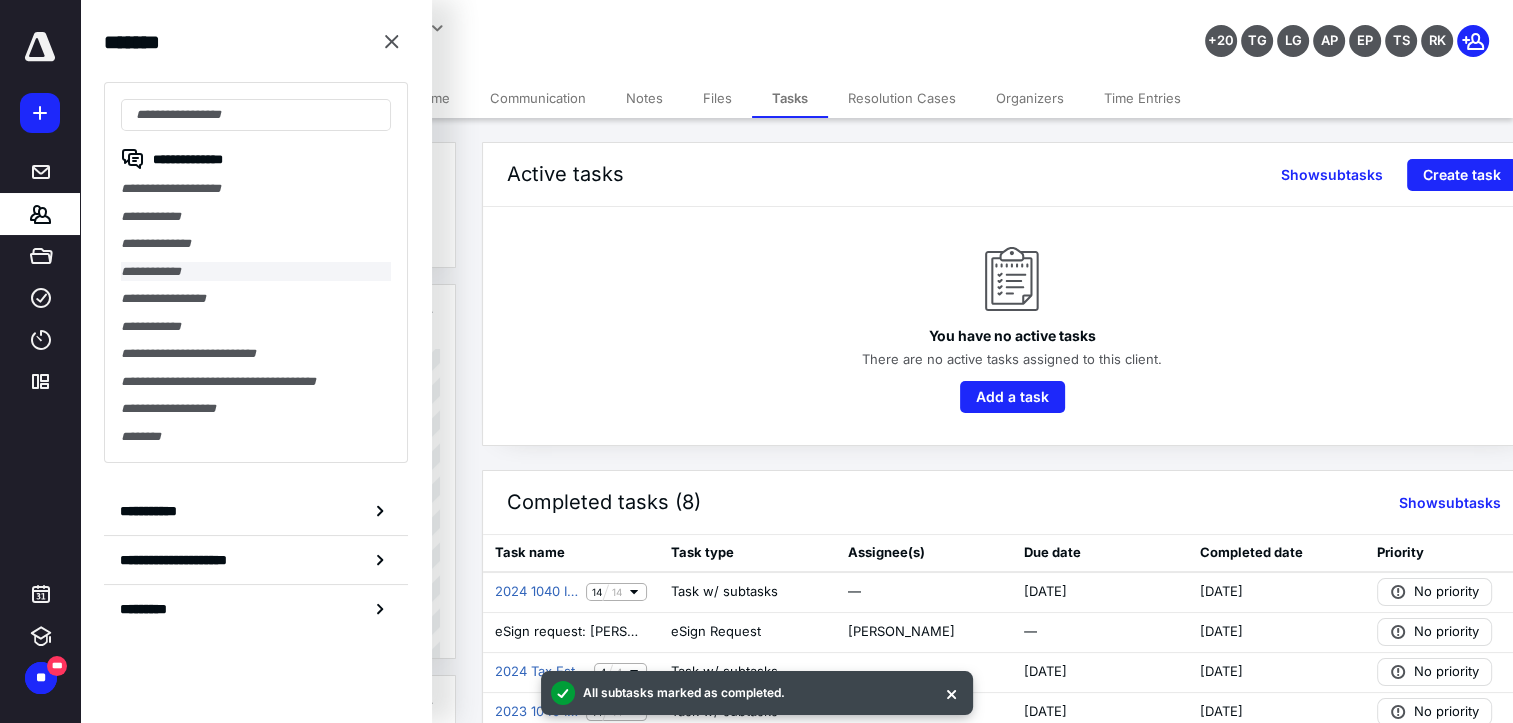 click on "**********" at bounding box center [256, 272] 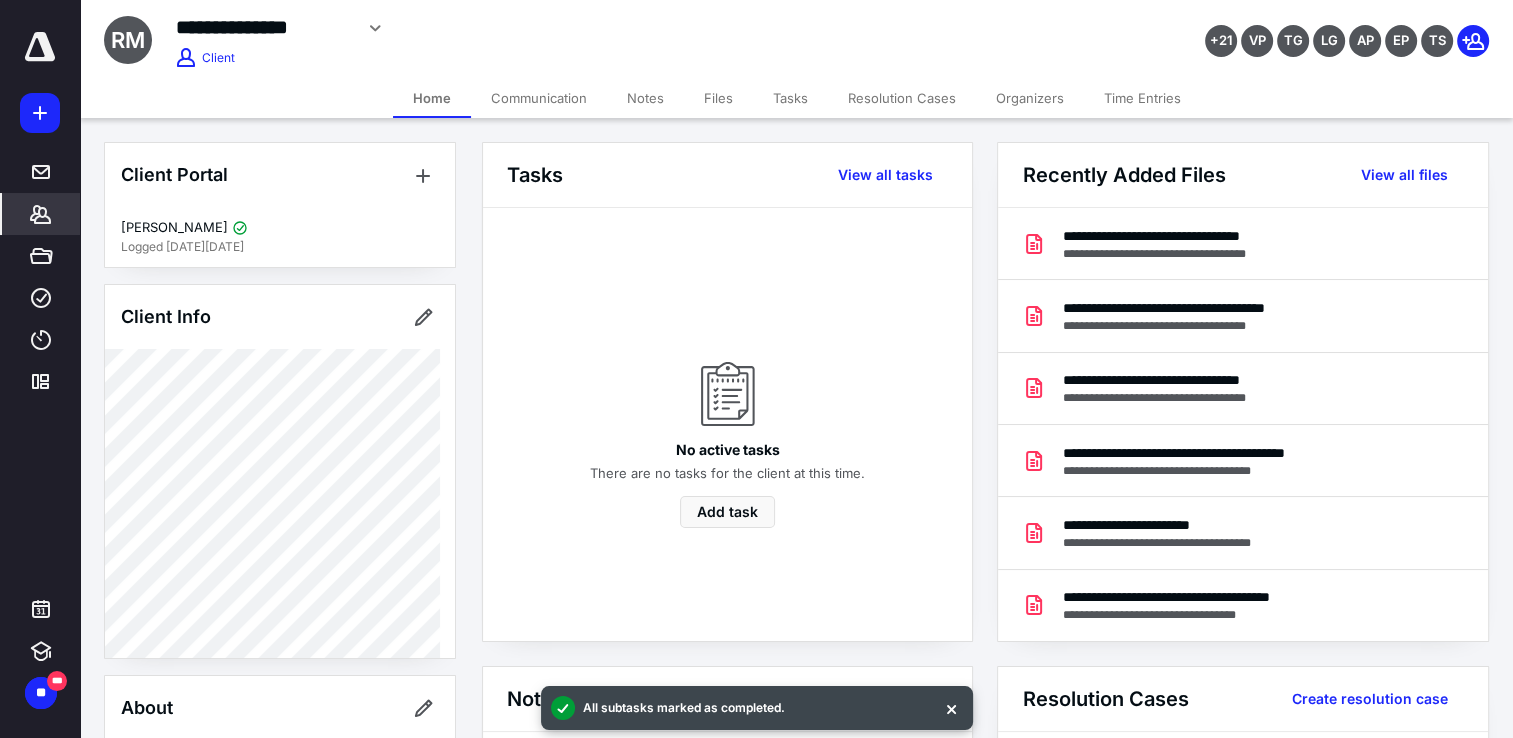 click on "Tasks" at bounding box center [790, 98] 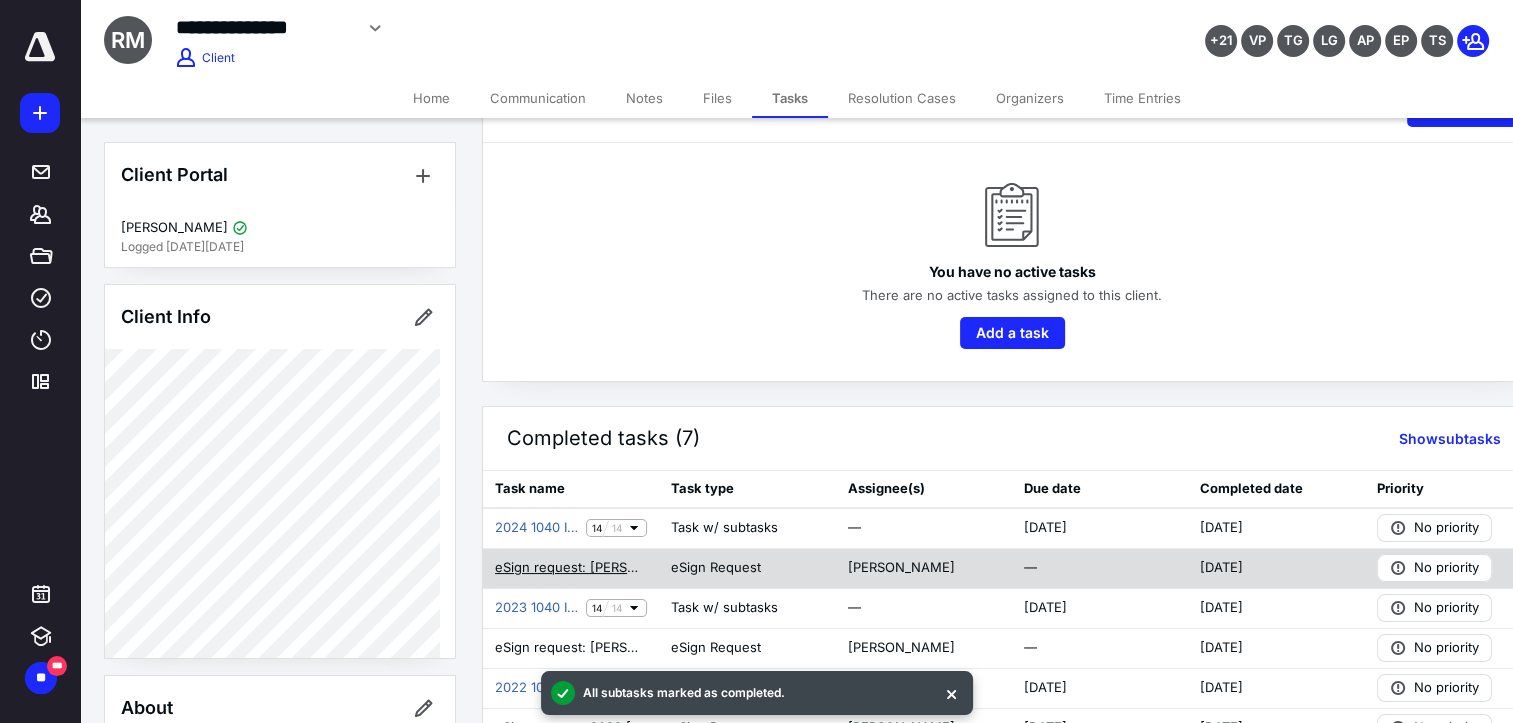 scroll, scrollTop: 100, scrollLeft: 0, axis: vertical 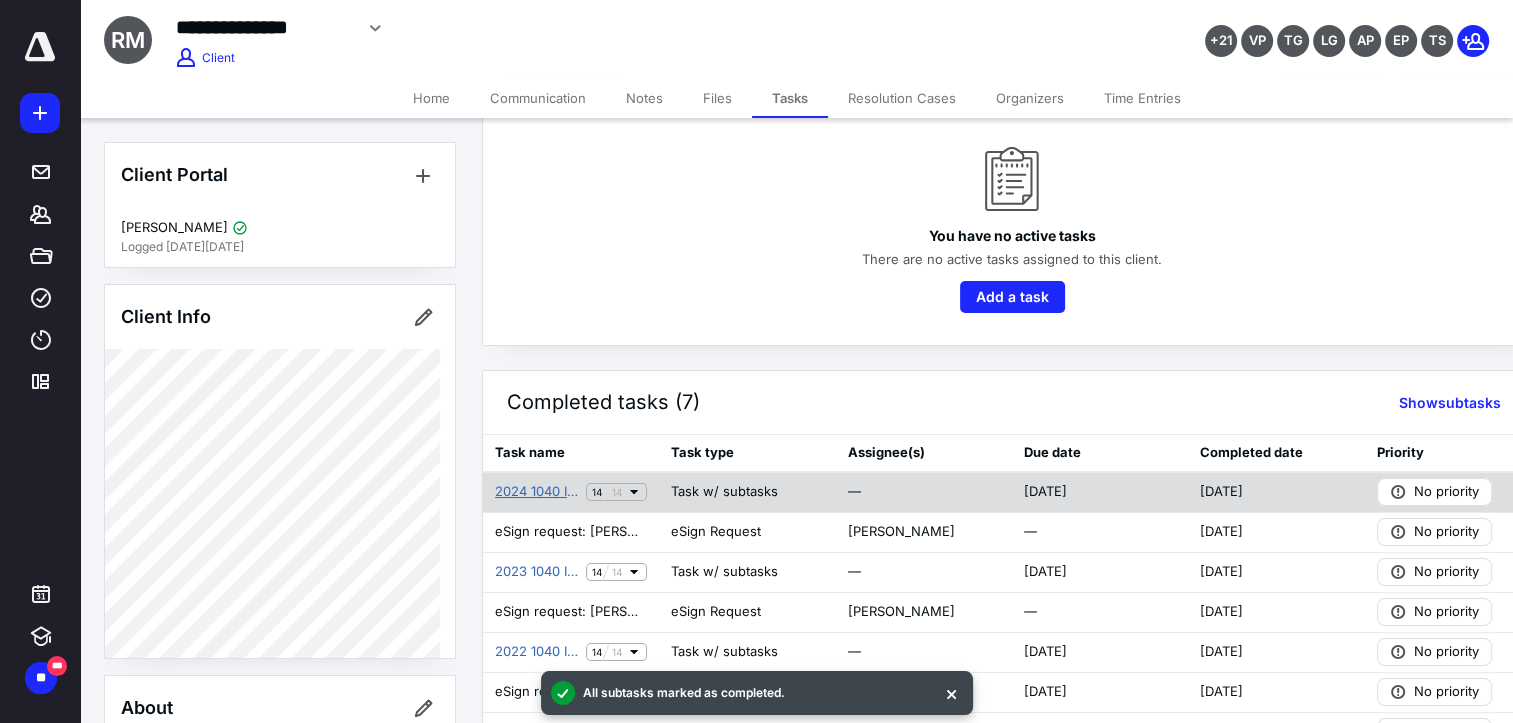 click on "2024 1040 Individual Income Tax Return" at bounding box center (536, 492) 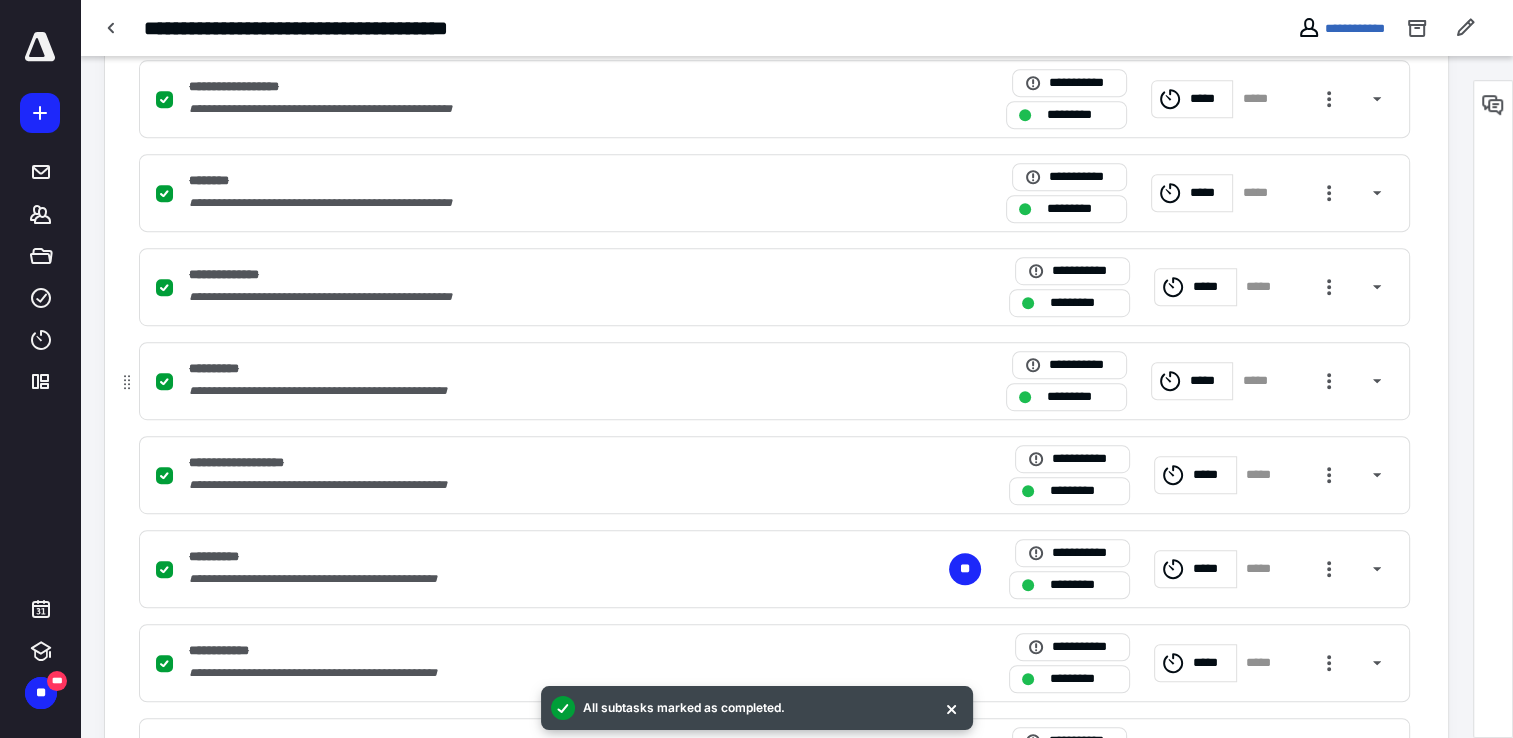 scroll, scrollTop: 1188, scrollLeft: 0, axis: vertical 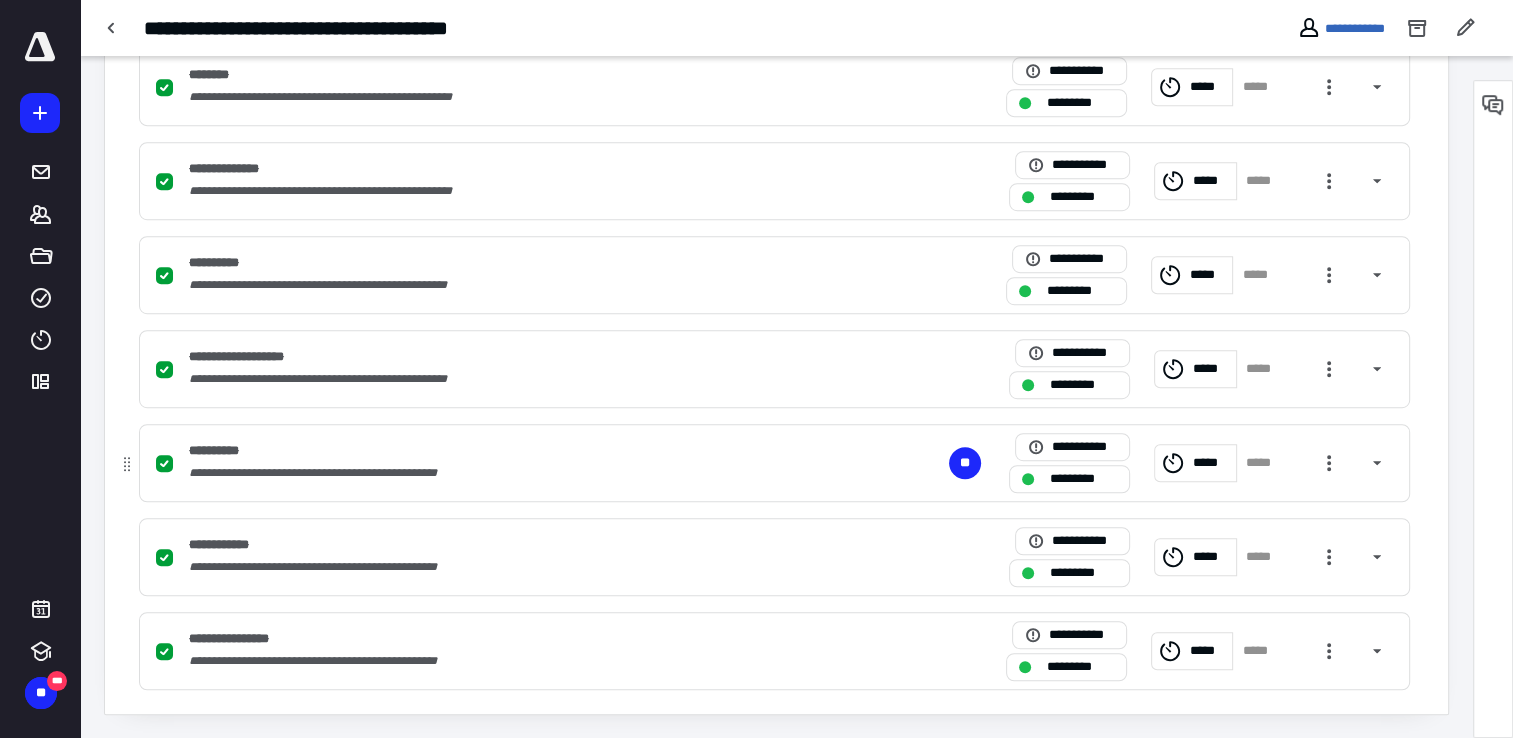 click on "*****" at bounding box center (1195, 463) 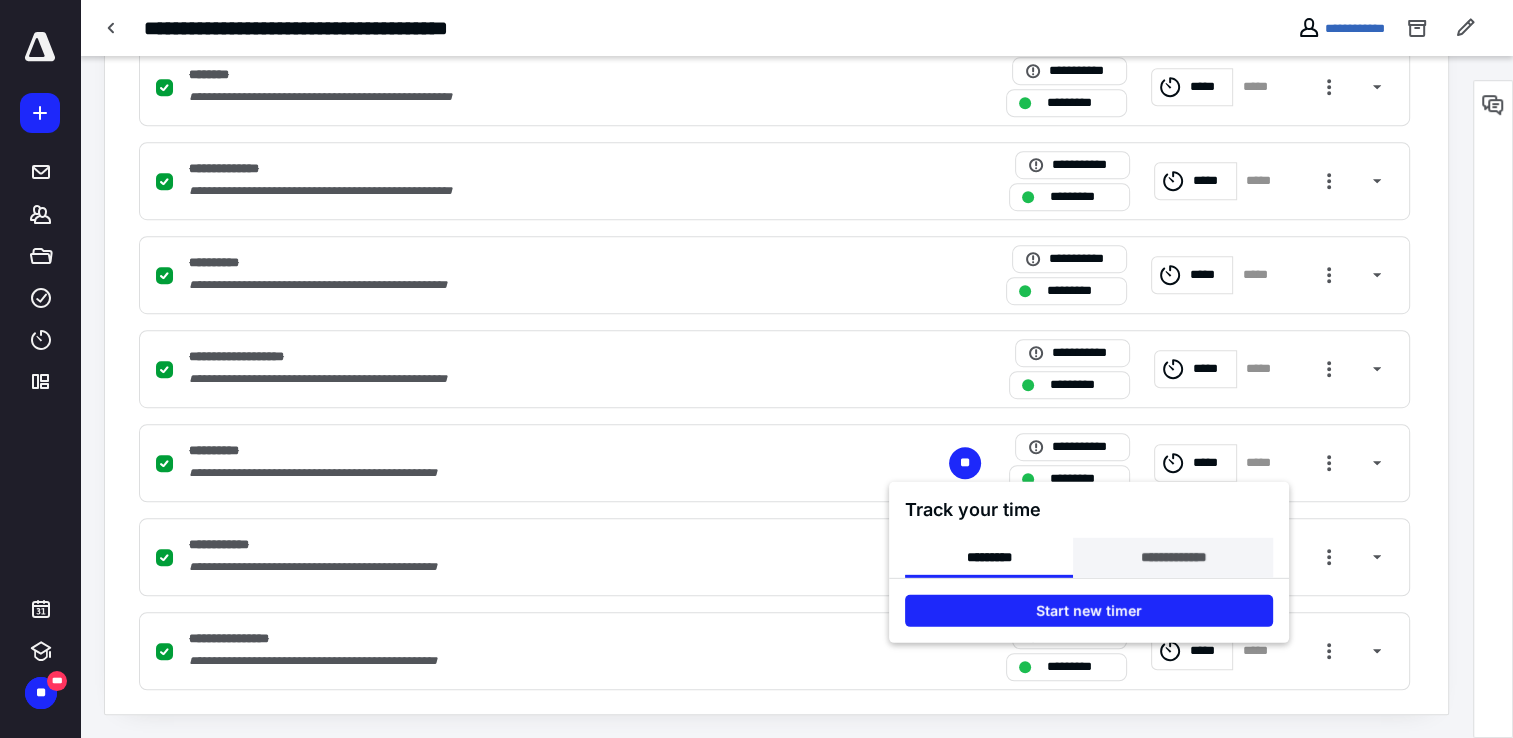 click on "**********" at bounding box center (1172, 558) 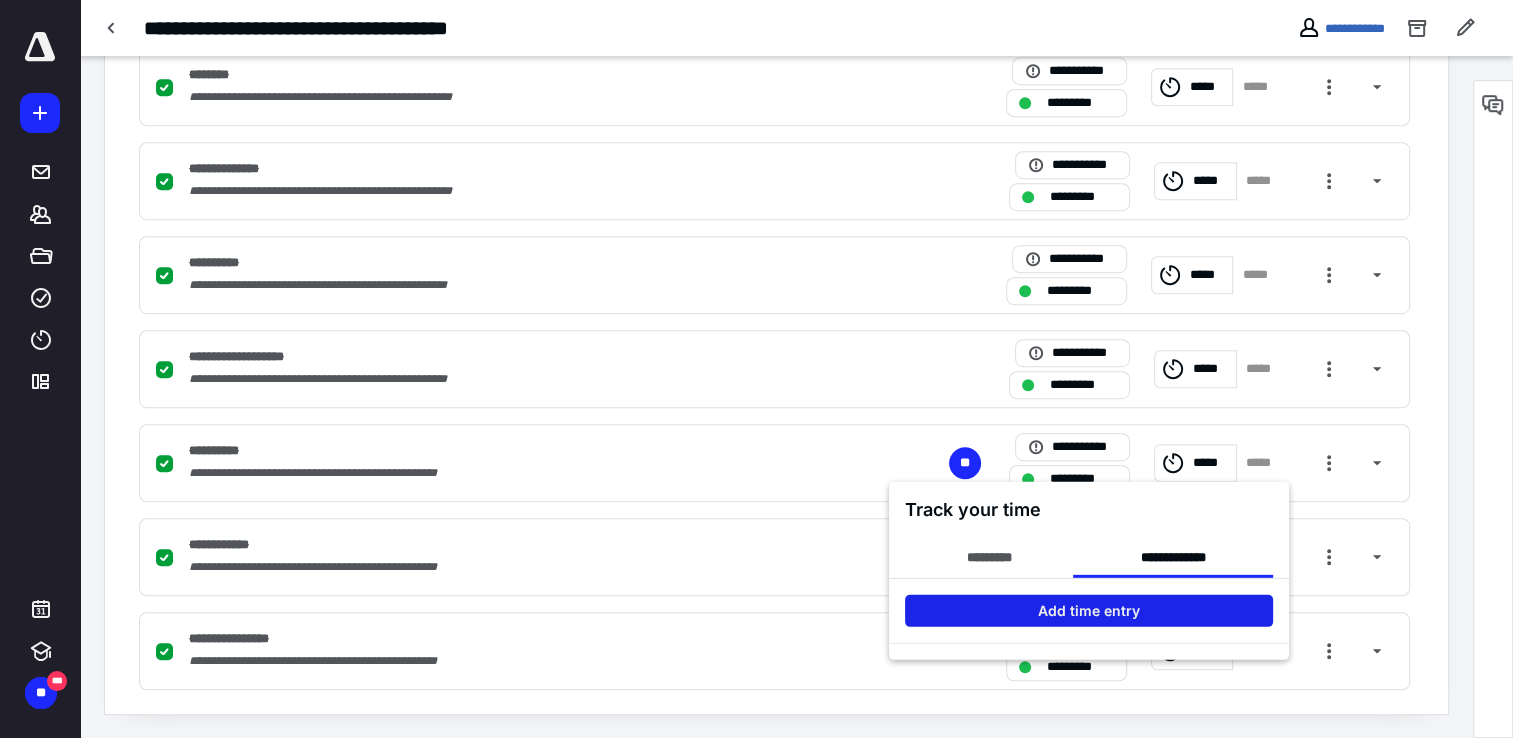 click on "Add time entry" at bounding box center [1089, 611] 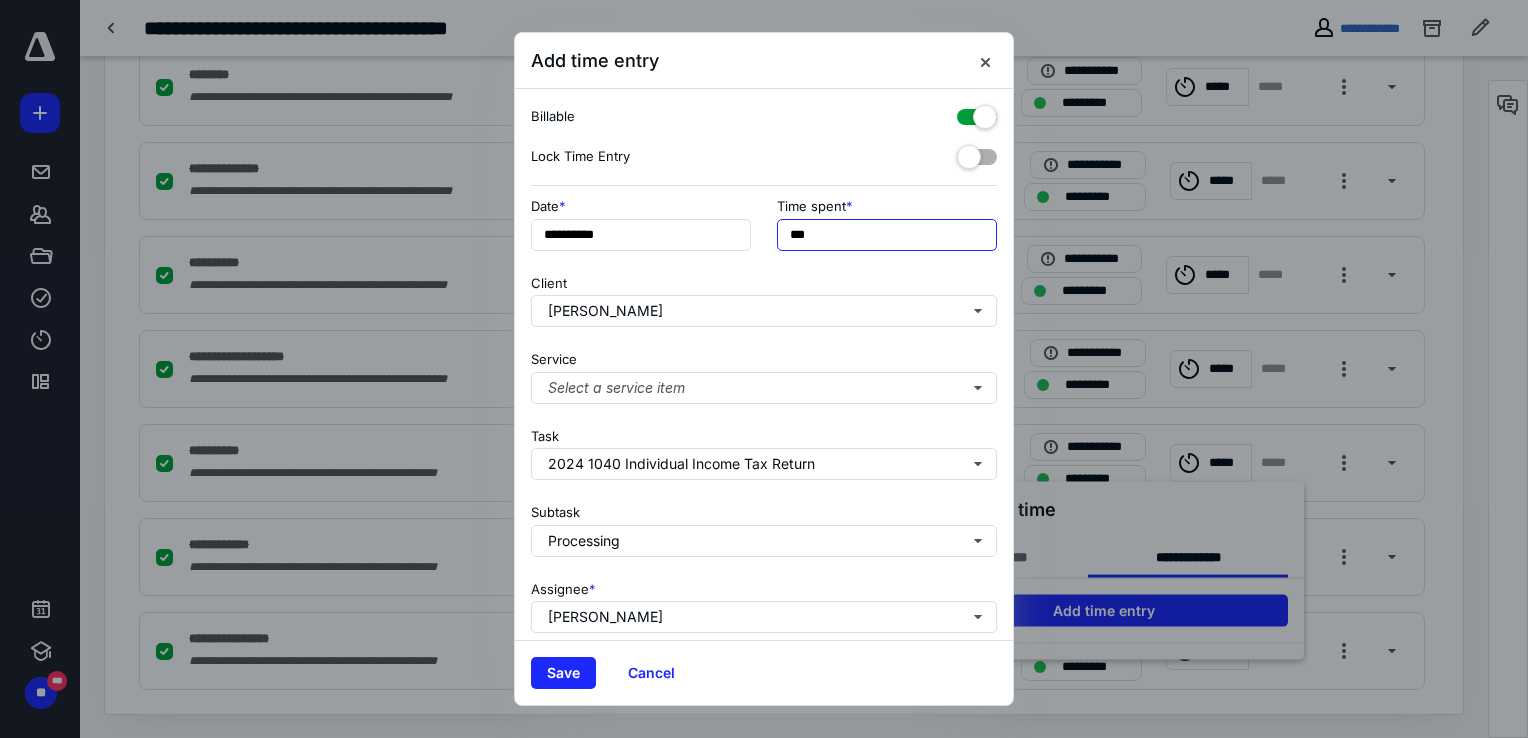 drag, startPoint x: 857, startPoint y: 240, endPoint x: 418, endPoint y: 248, distance: 439.07288 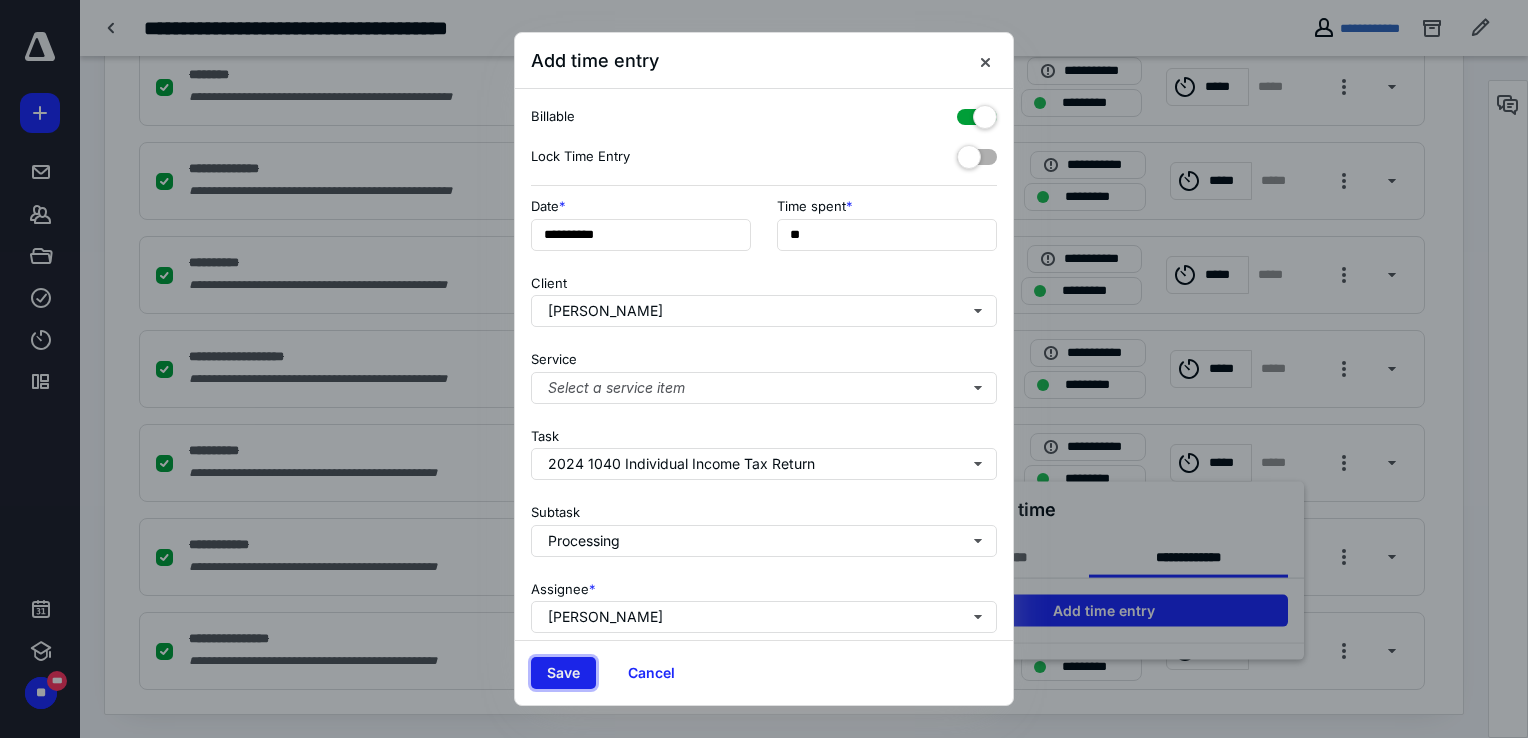 type on "***" 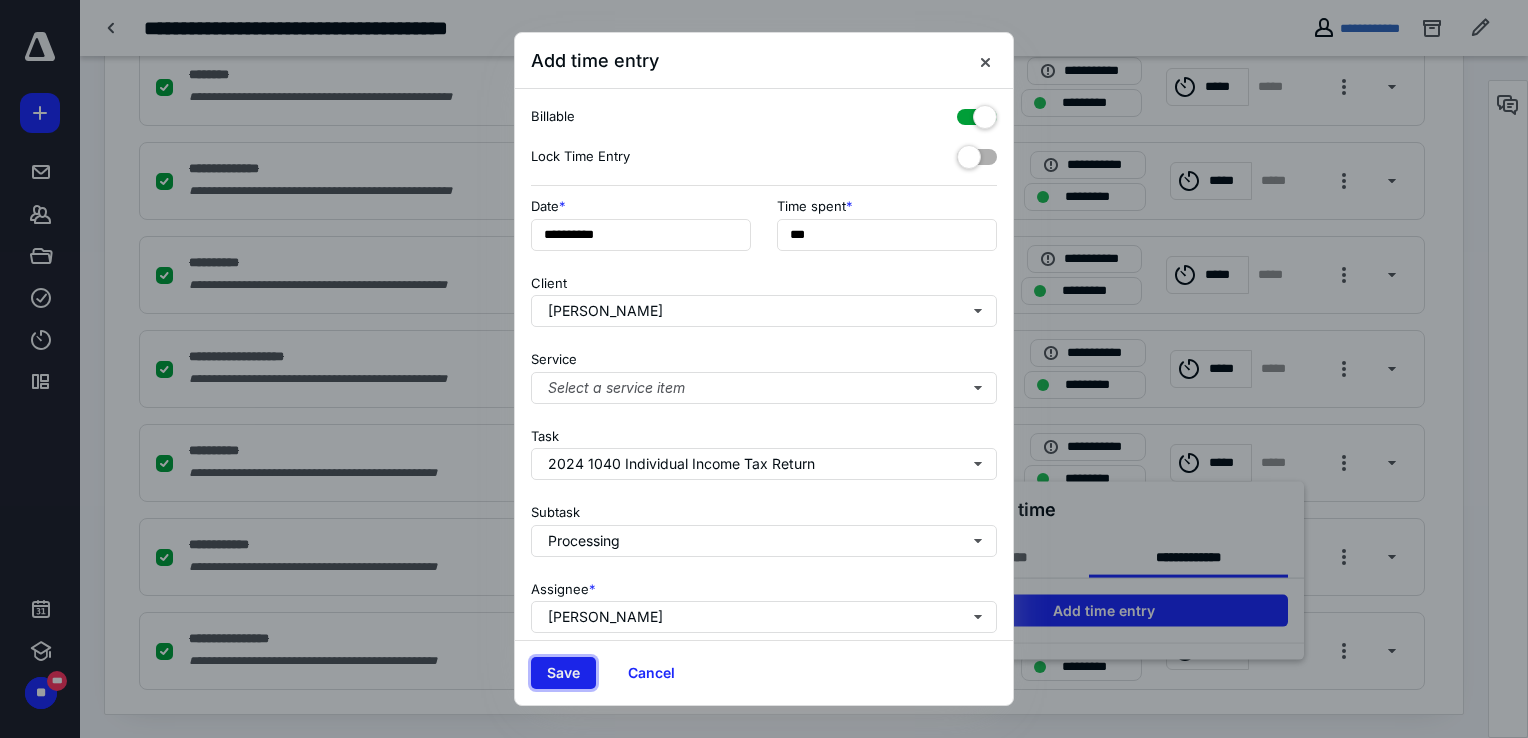 click on "Save" at bounding box center (563, 673) 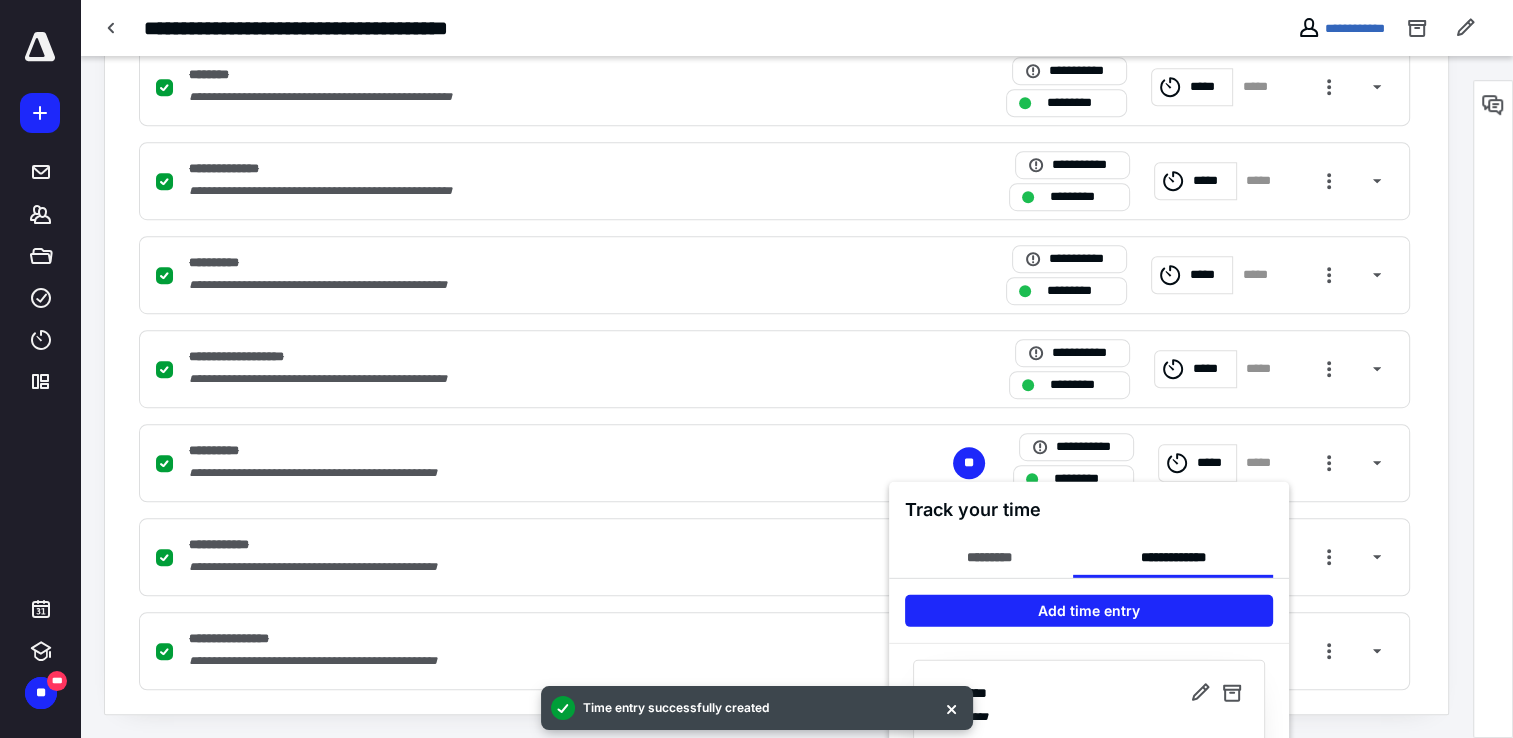 click at bounding box center [756, 369] 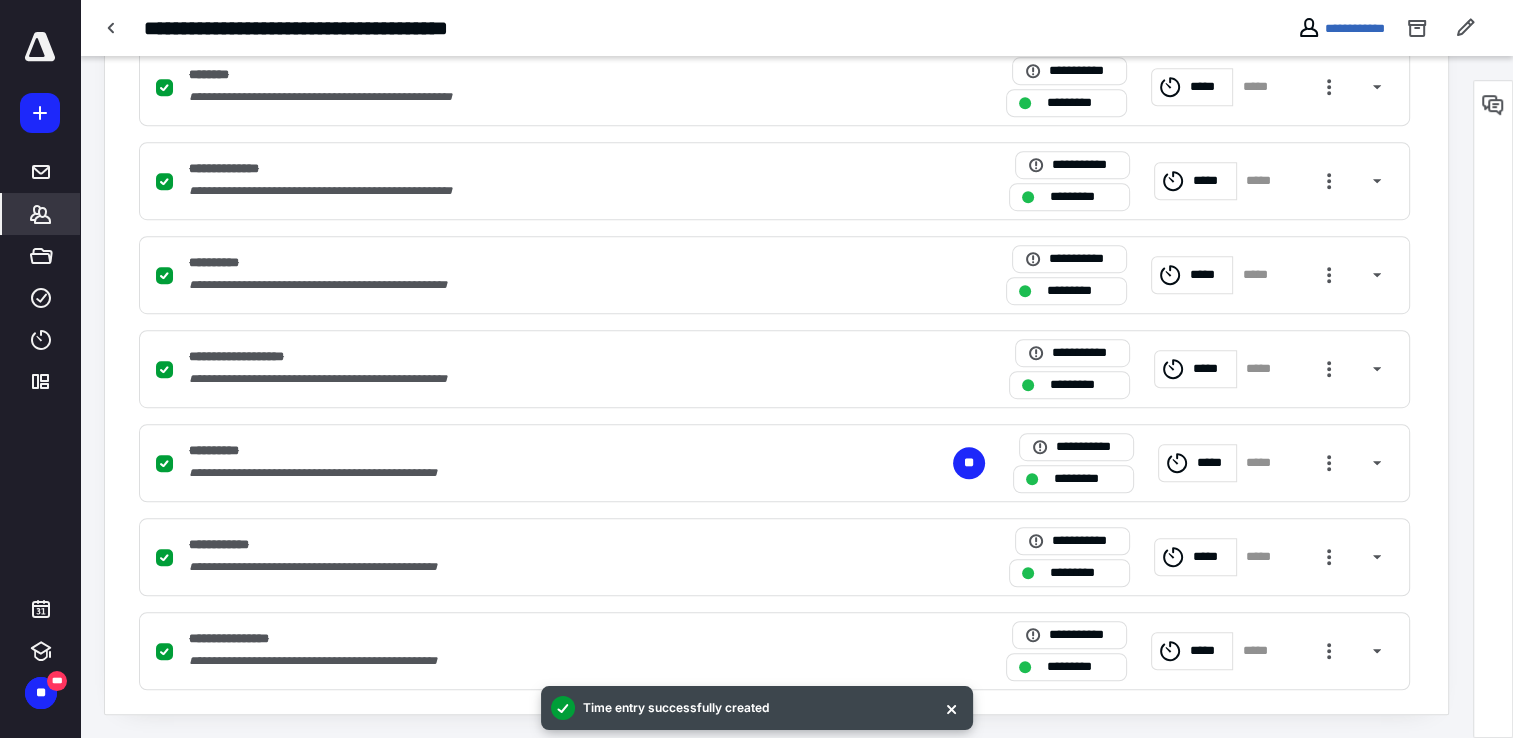 click on "*******" at bounding box center (41, 214) 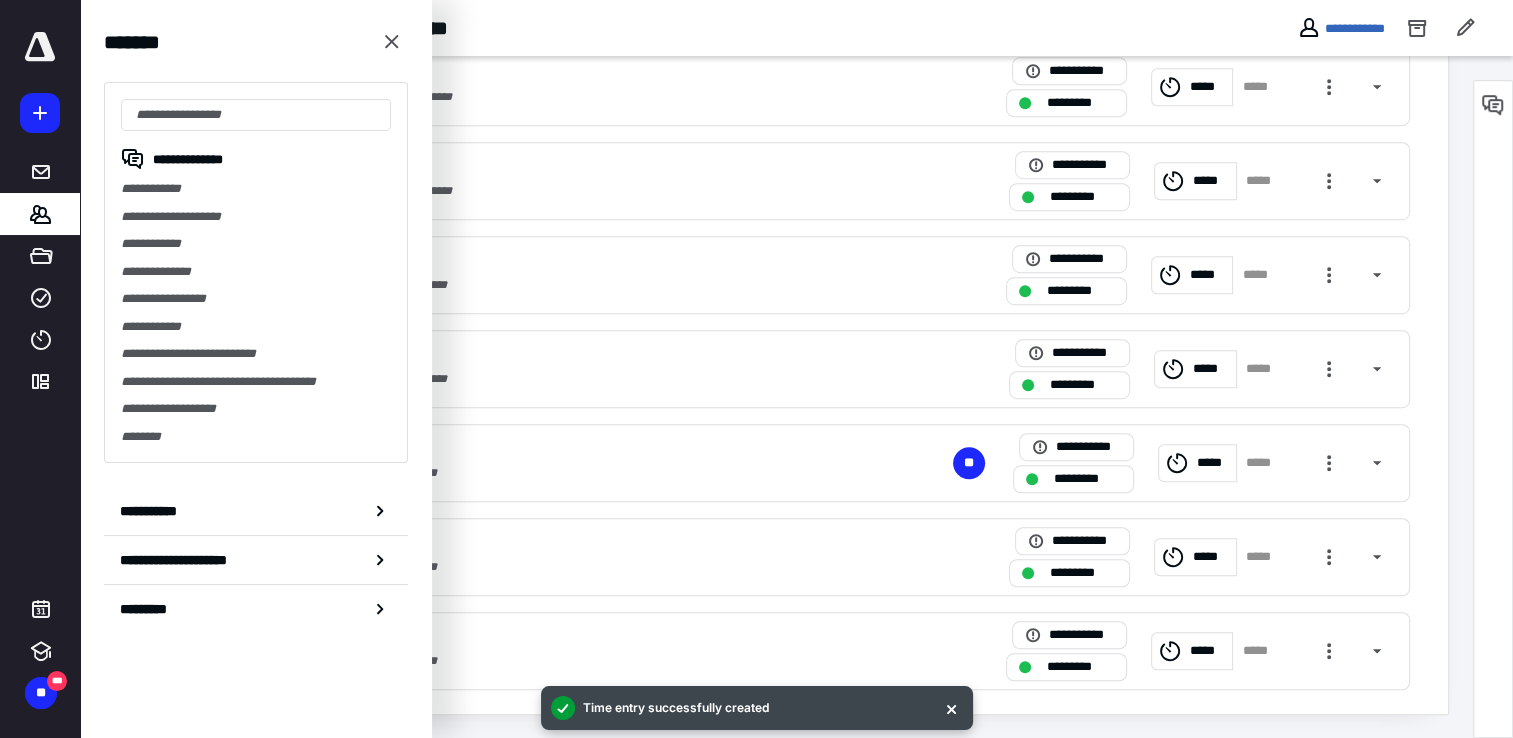 drag, startPoint x: 233, startPoint y: 264, endPoint x: 248, endPoint y: 266, distance: 15.132746 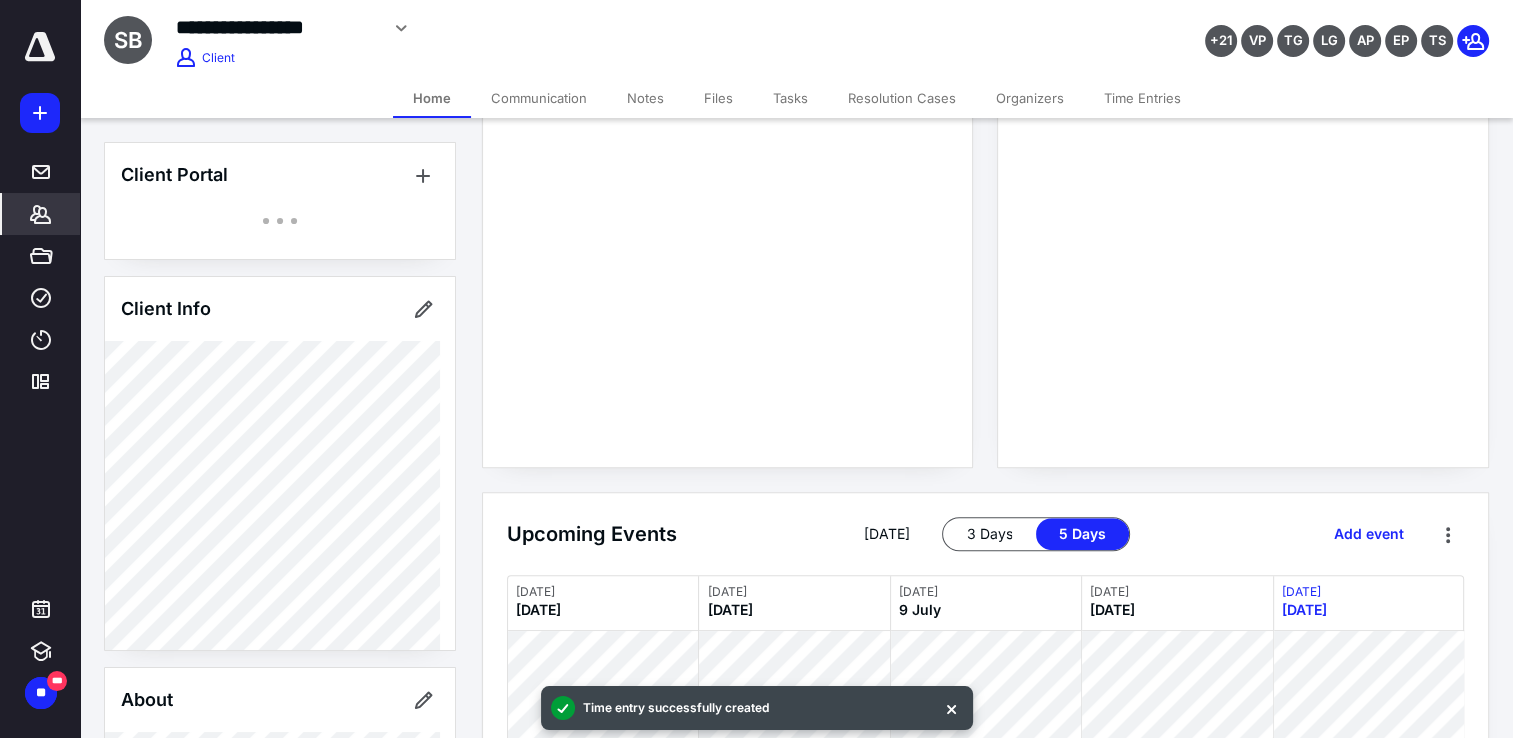 scroll, scrollTop: 700, scrollLeft: 0, axis: vertical 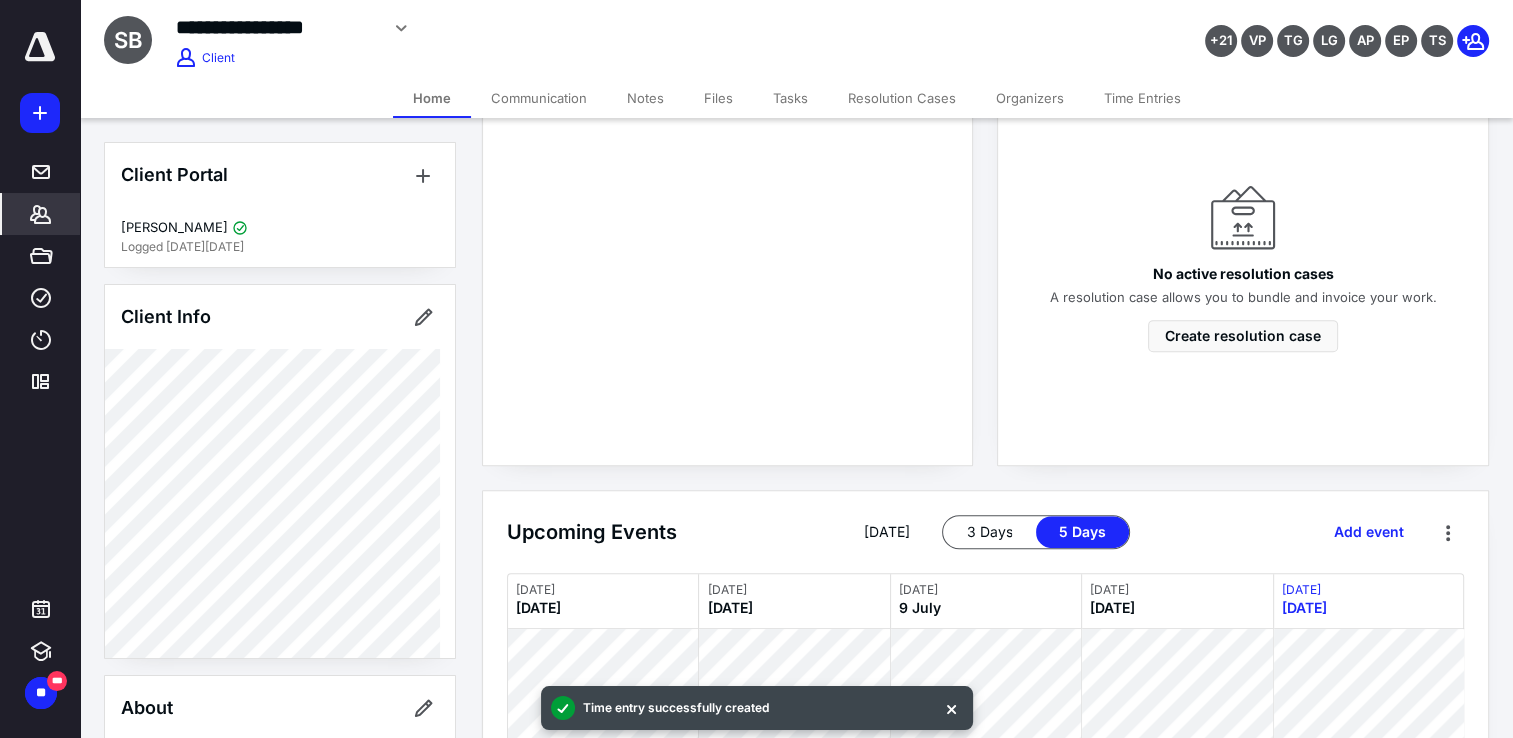 click on "Files" at bounding box center (718, 98) 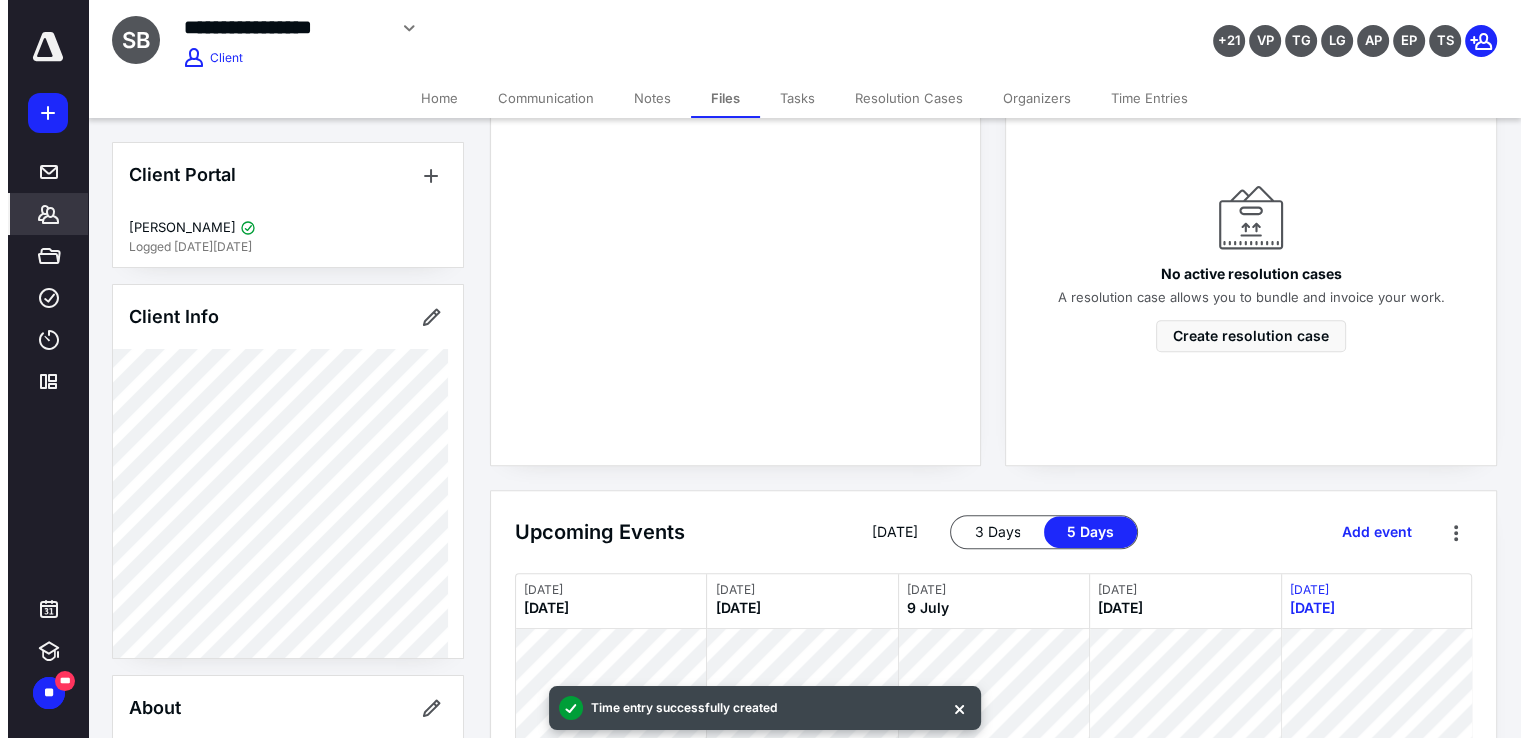 scroll, scrollTop: 0, scrollLeft: 0, axis: both 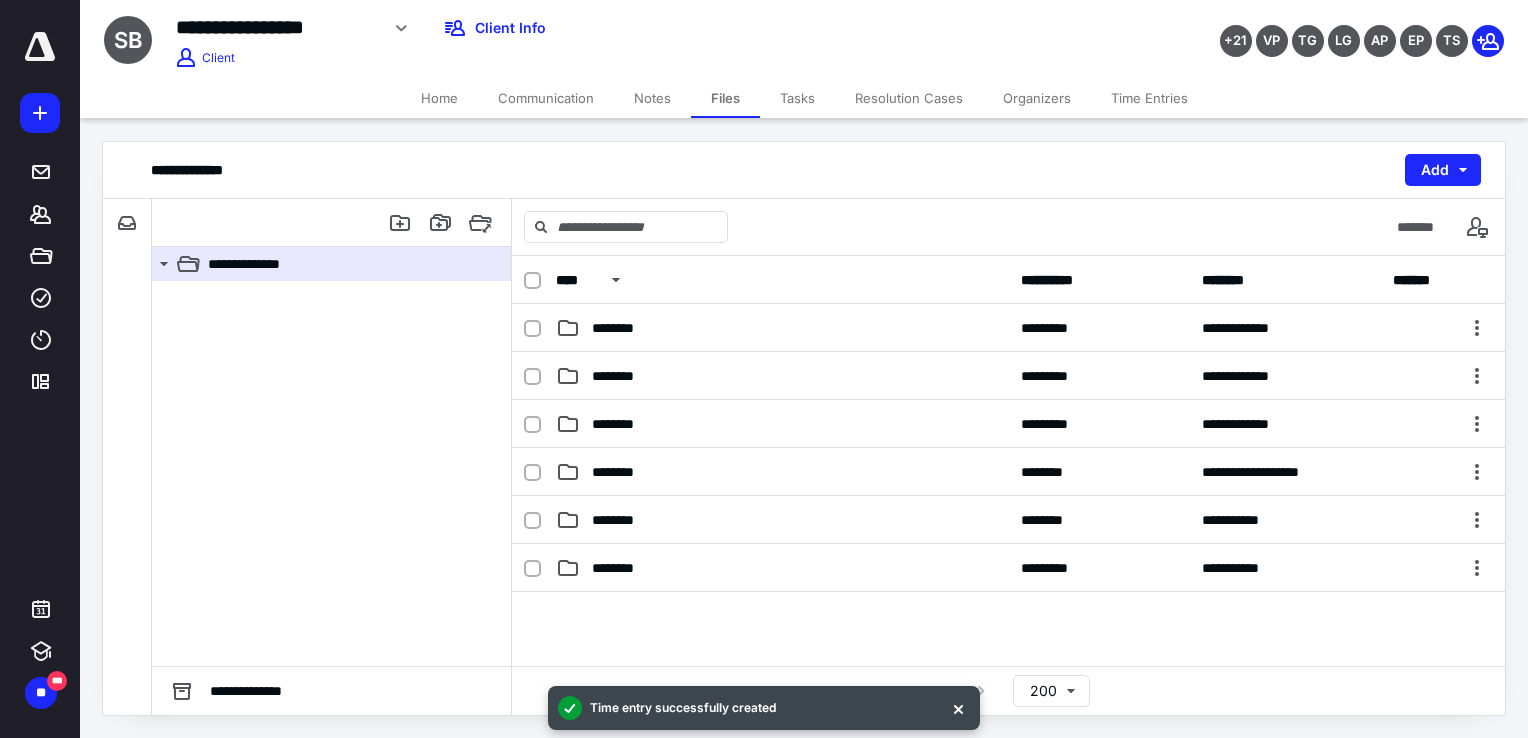 click on "Tasks" at bounding box center (797, 98) 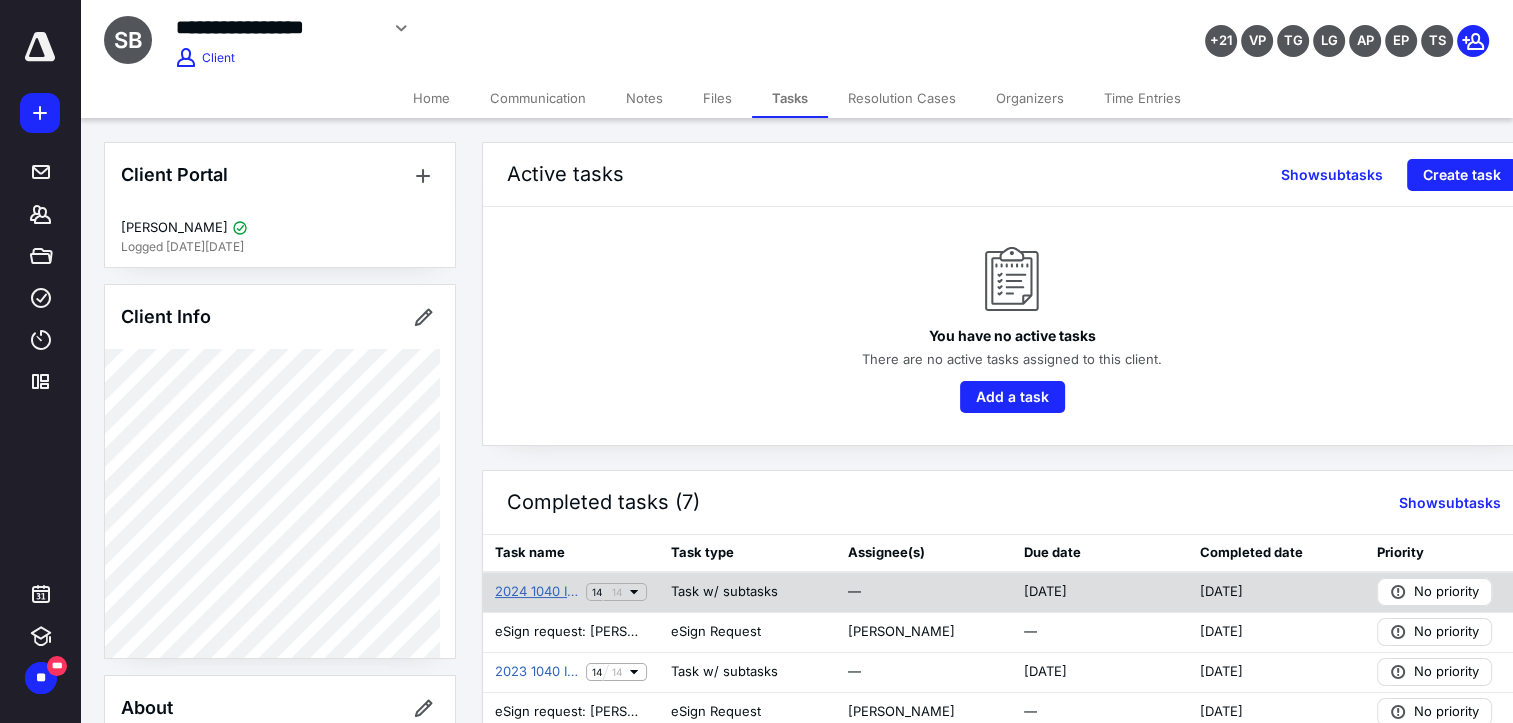 click on "2024 1040 Individual Income Tax Return" at bounding box center [536, 592] 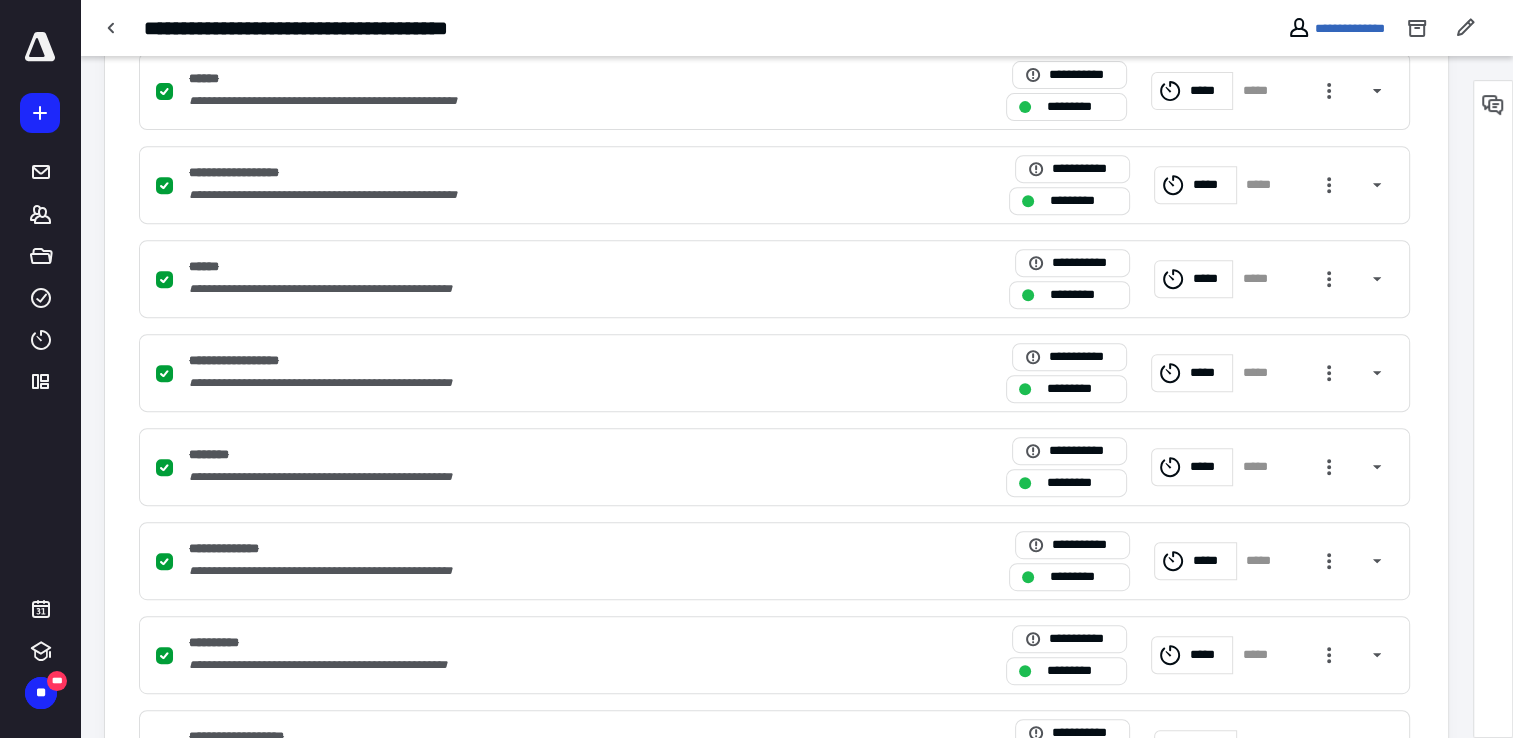 scroll, scrollTop: 1188, scrollLeft: 0, axis: vertical 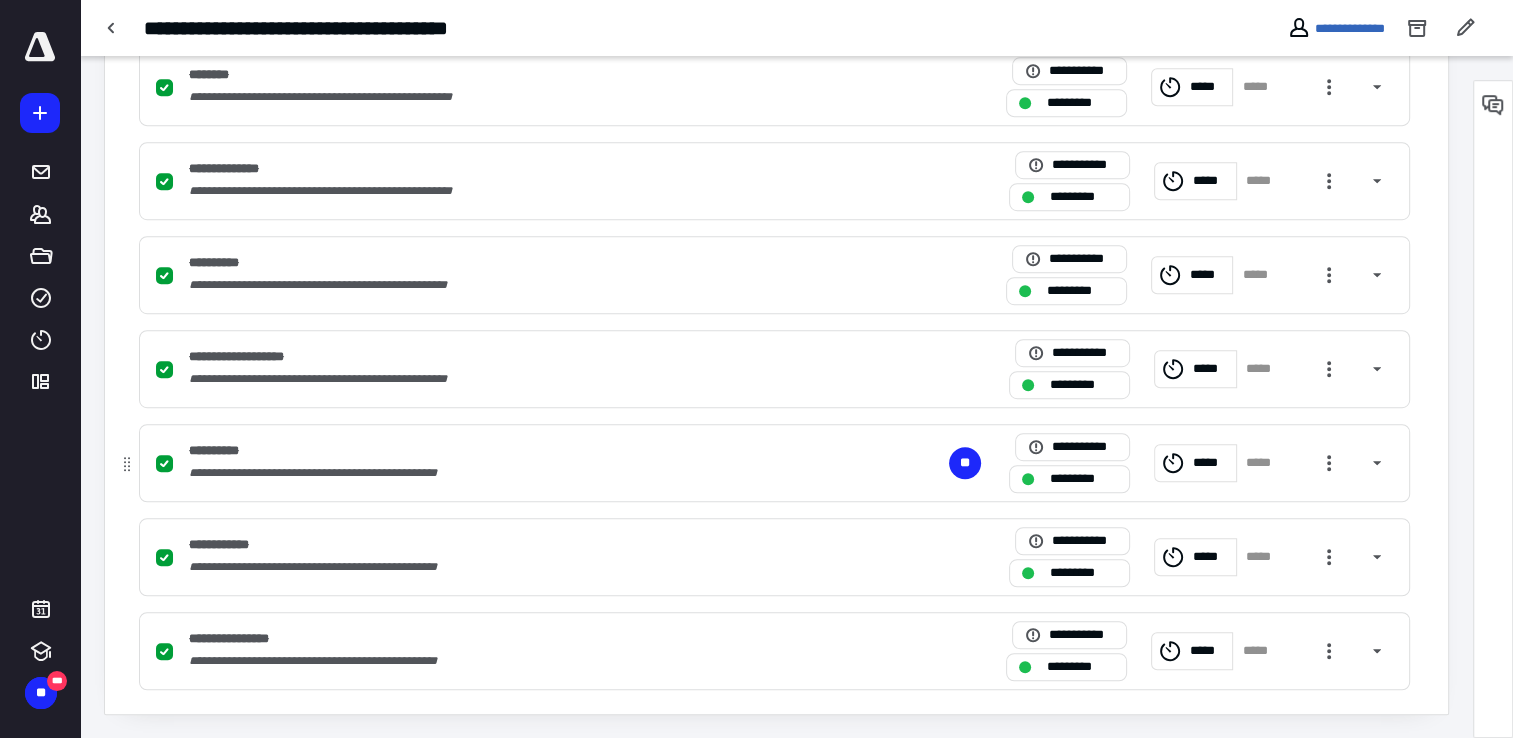 click on "*****" at bounding box center [1211, 463] 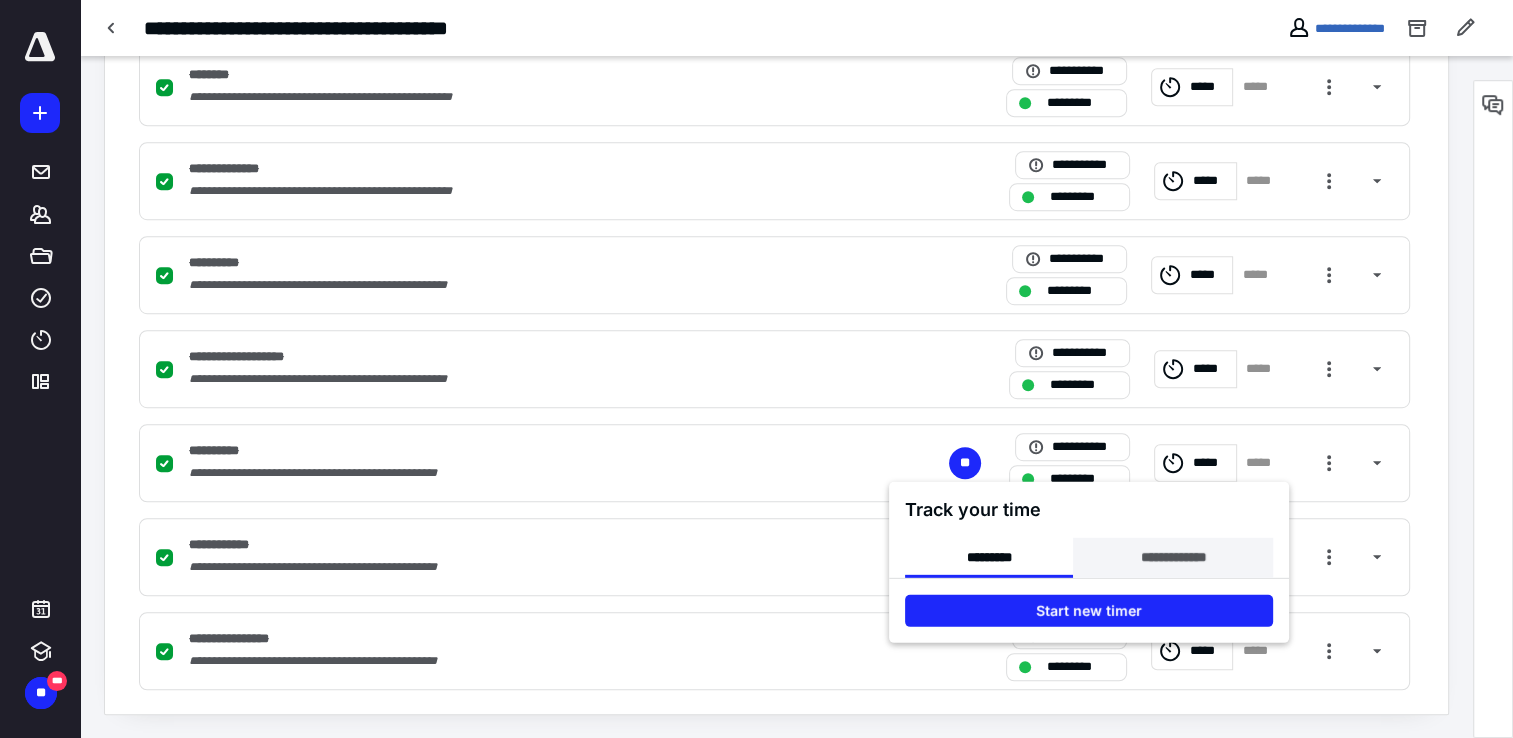 click on "**********" at bounding box center (1172, 558) 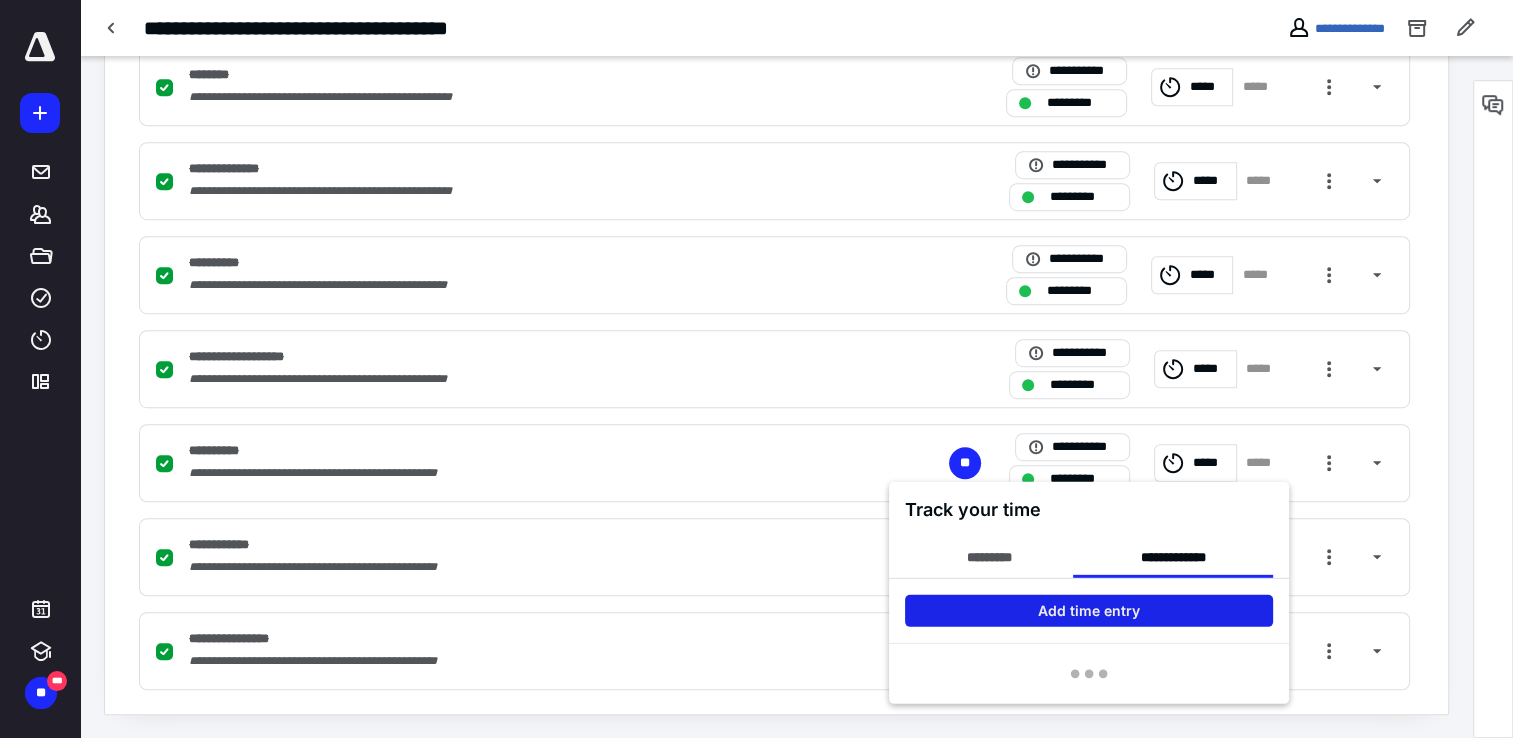 click on "Add time entry" at bounding box center (1089, 611) 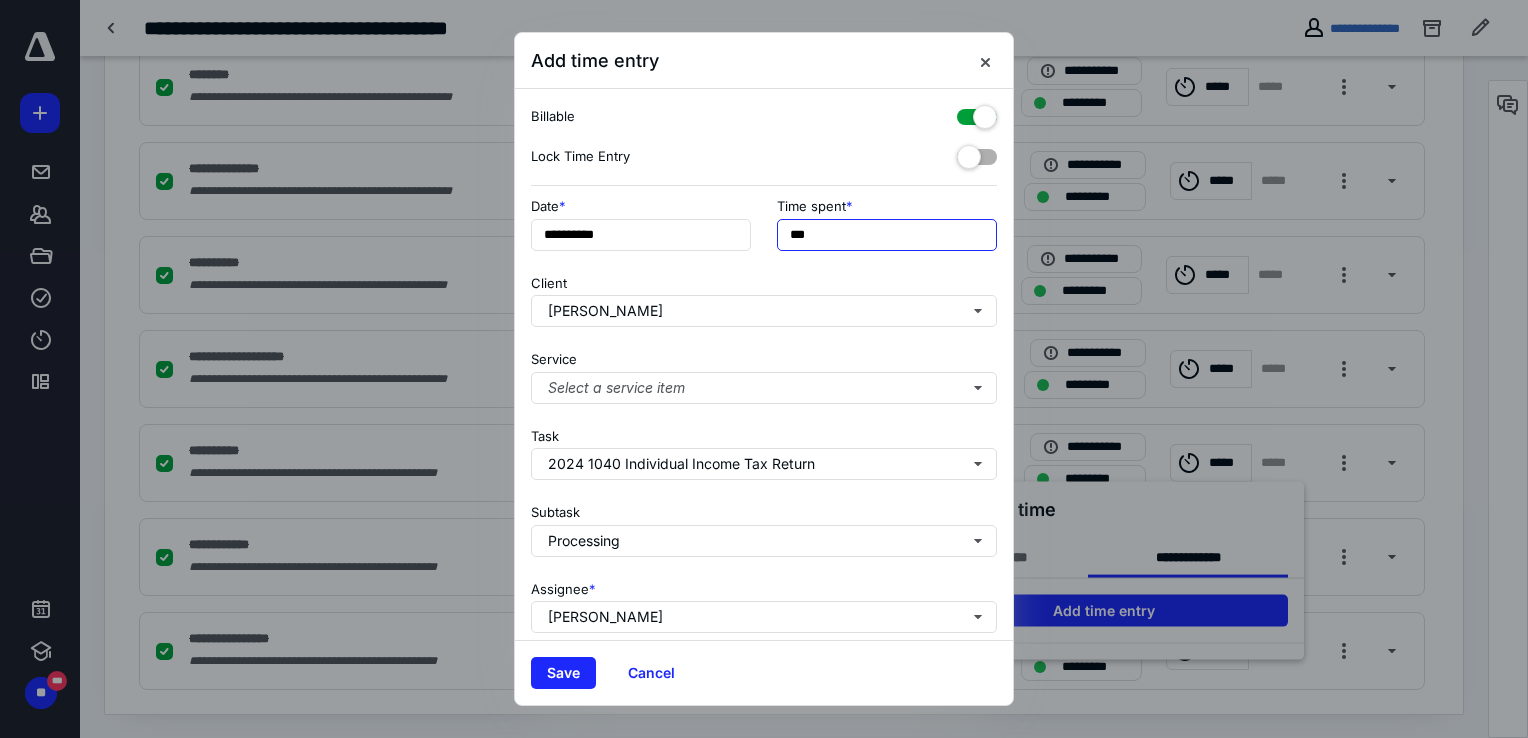 drag, startPoint x: 828, startPoint y: 230, endPoint x: 340, endPoint y: 254, distance: 488.5898 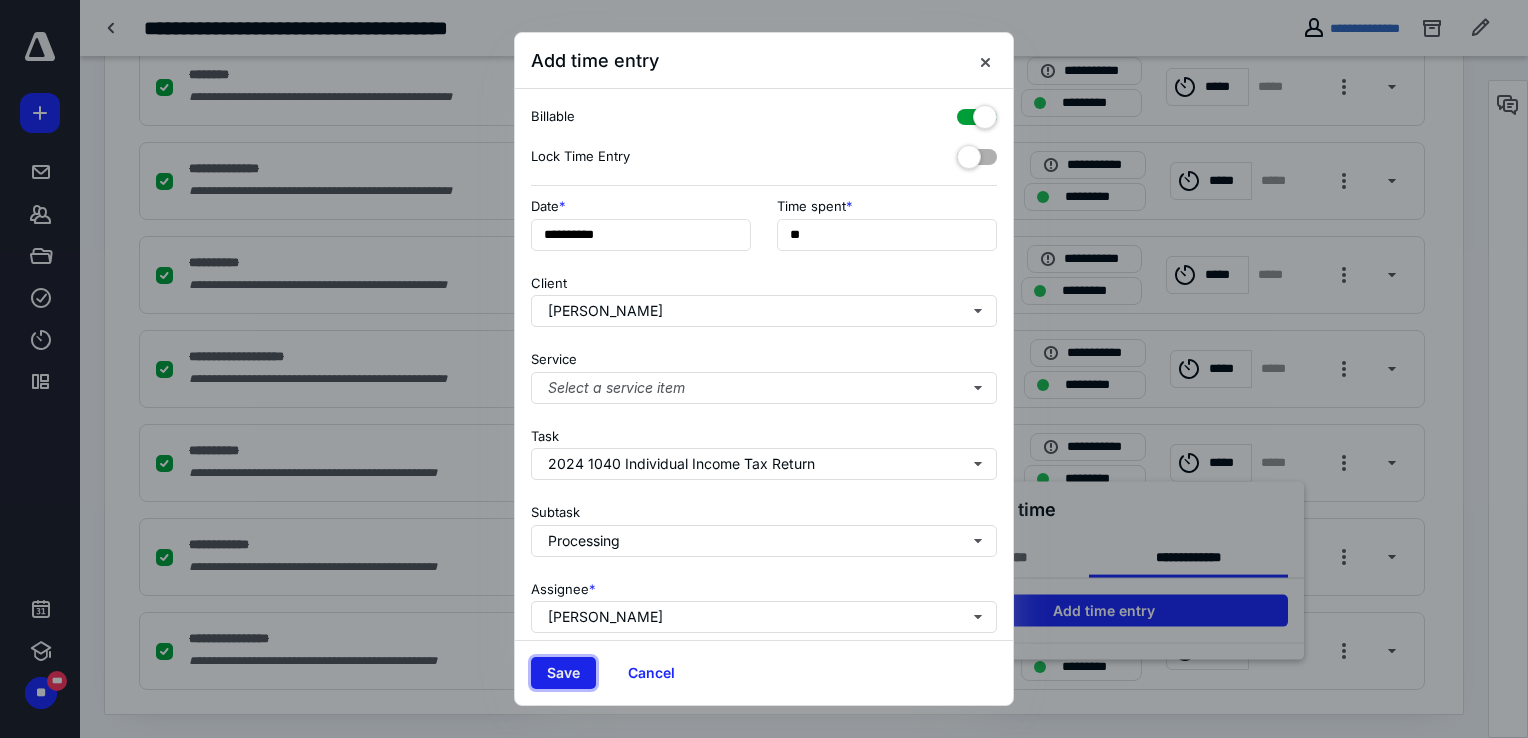 type on "***" 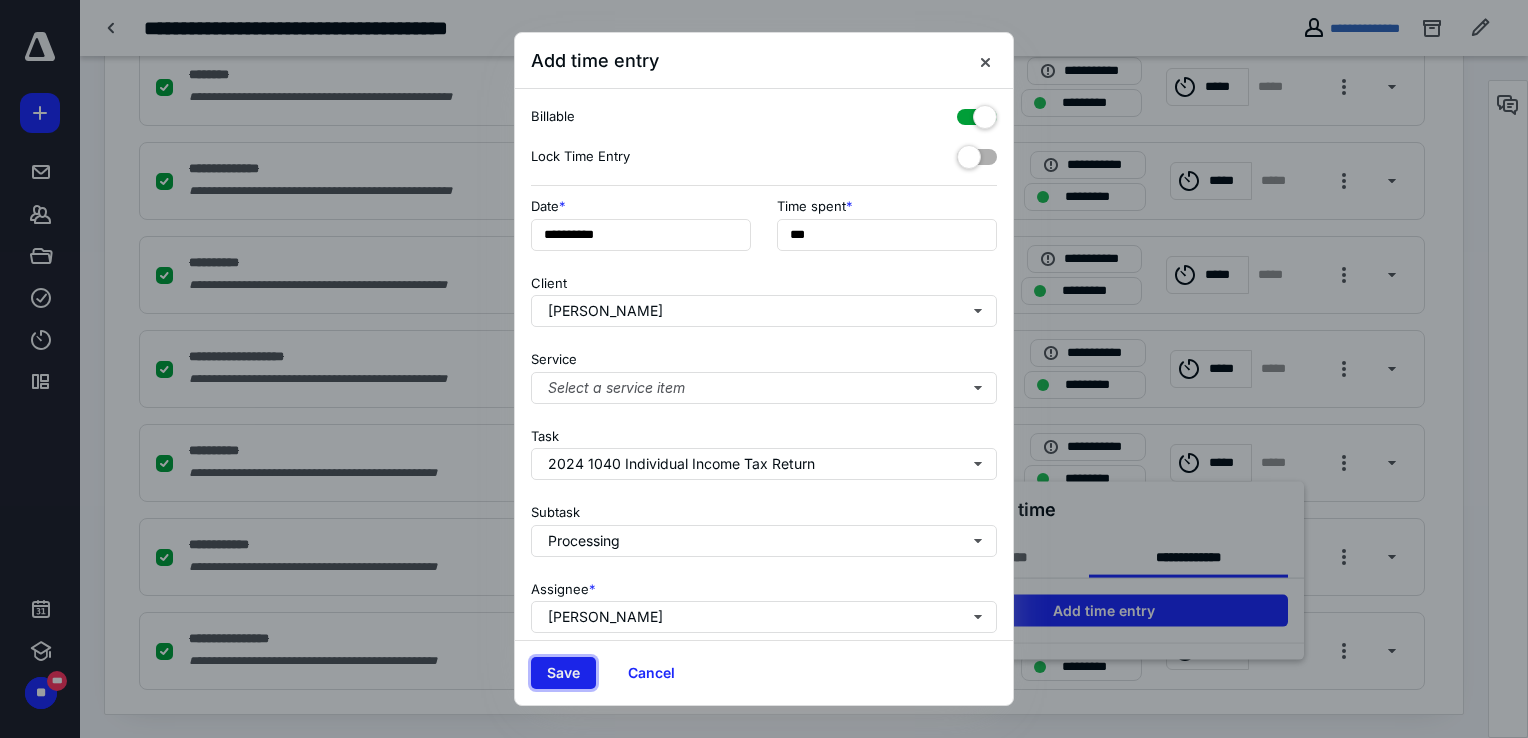 click on "Save" at bounding box center [563, 673] 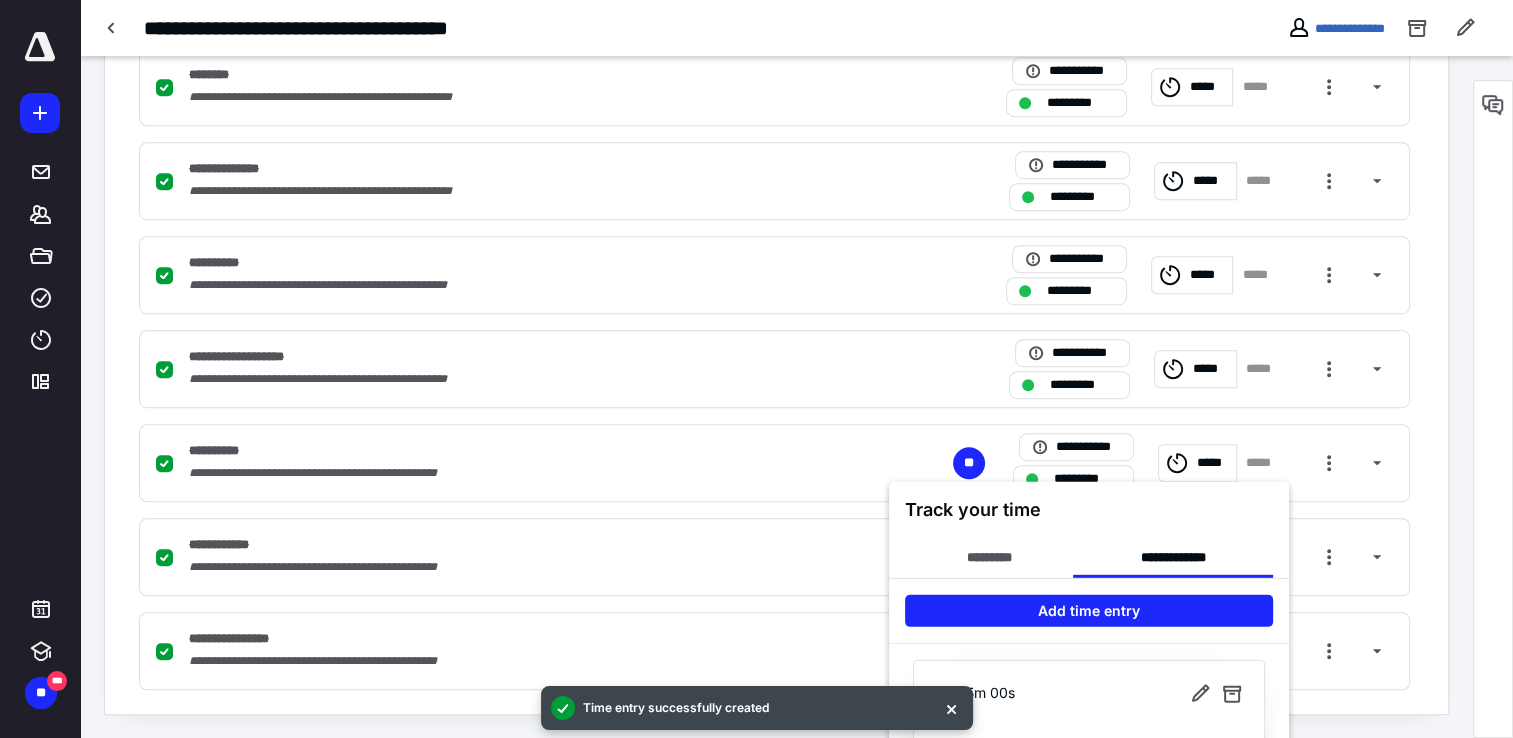 click at bounding box center (756, 369) 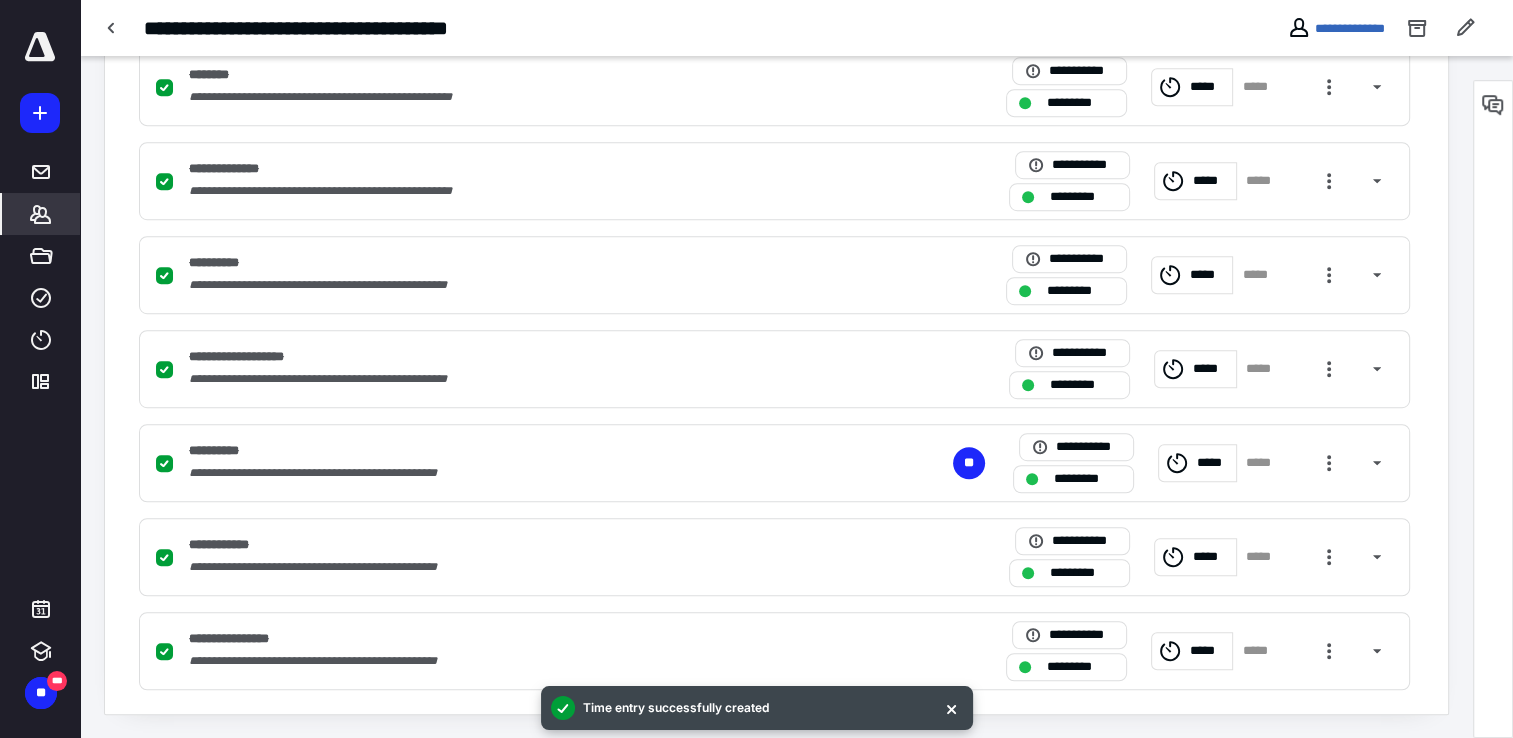 click 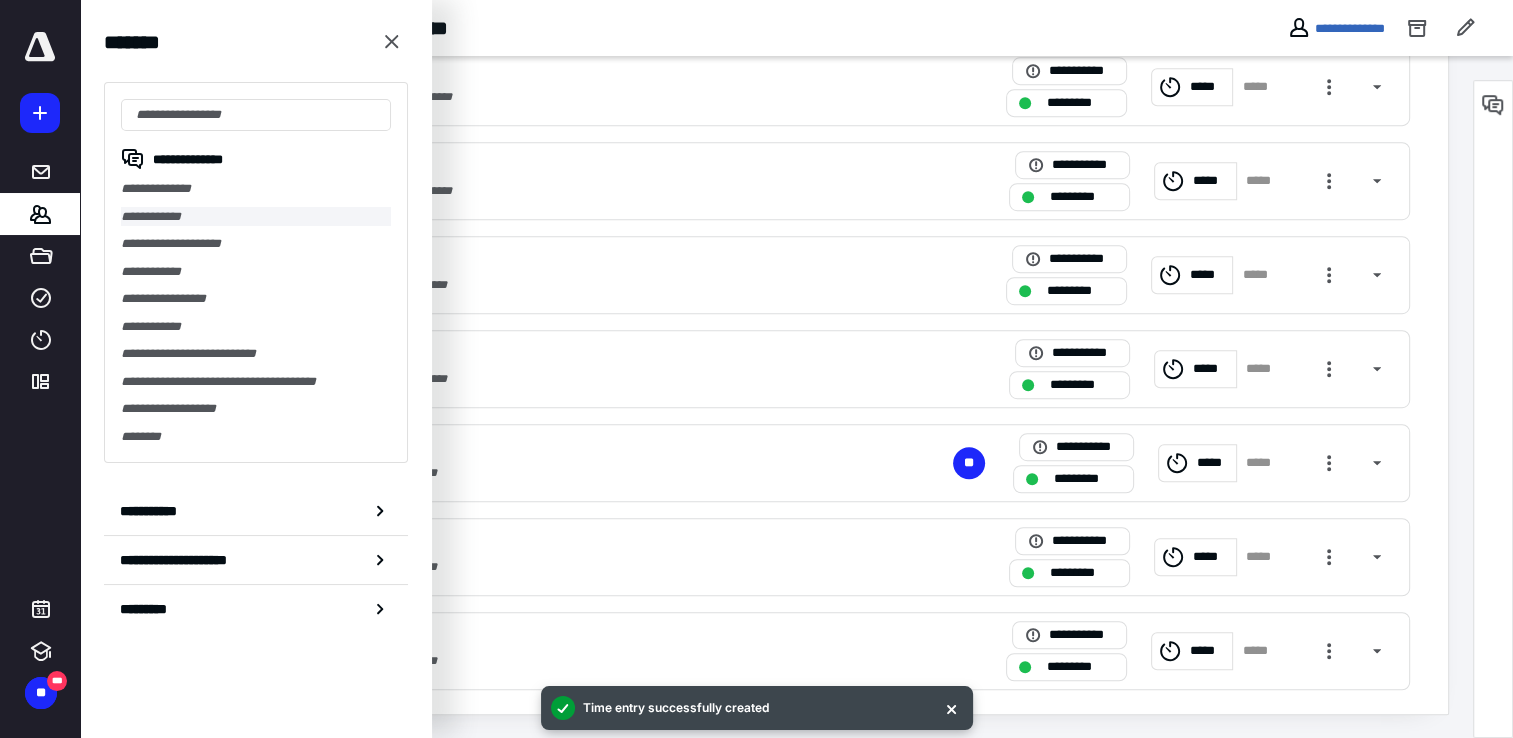 click on "**********" at bounding box center [256, 217] 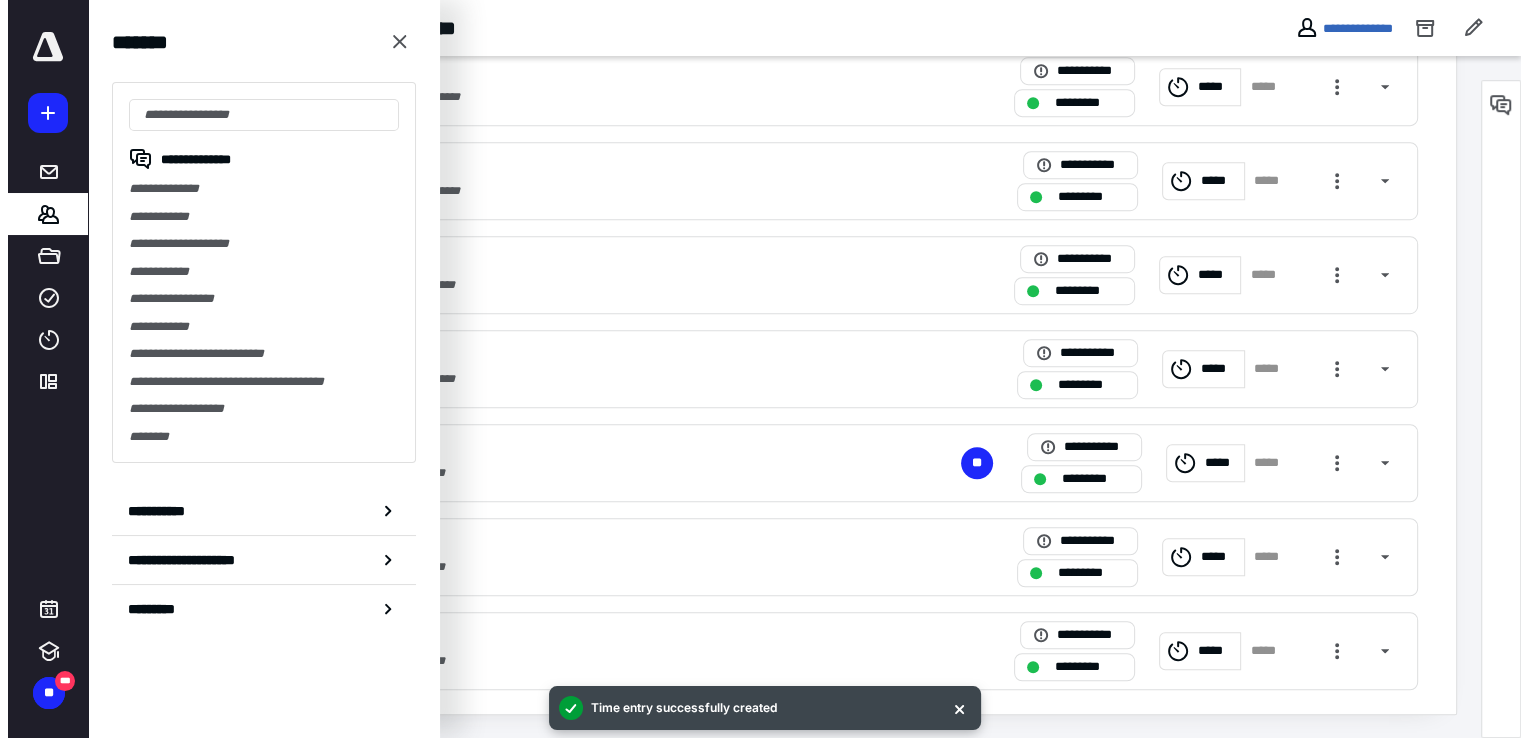 scroll, scrollTop: 0, scrollLeft: 0, axis: both 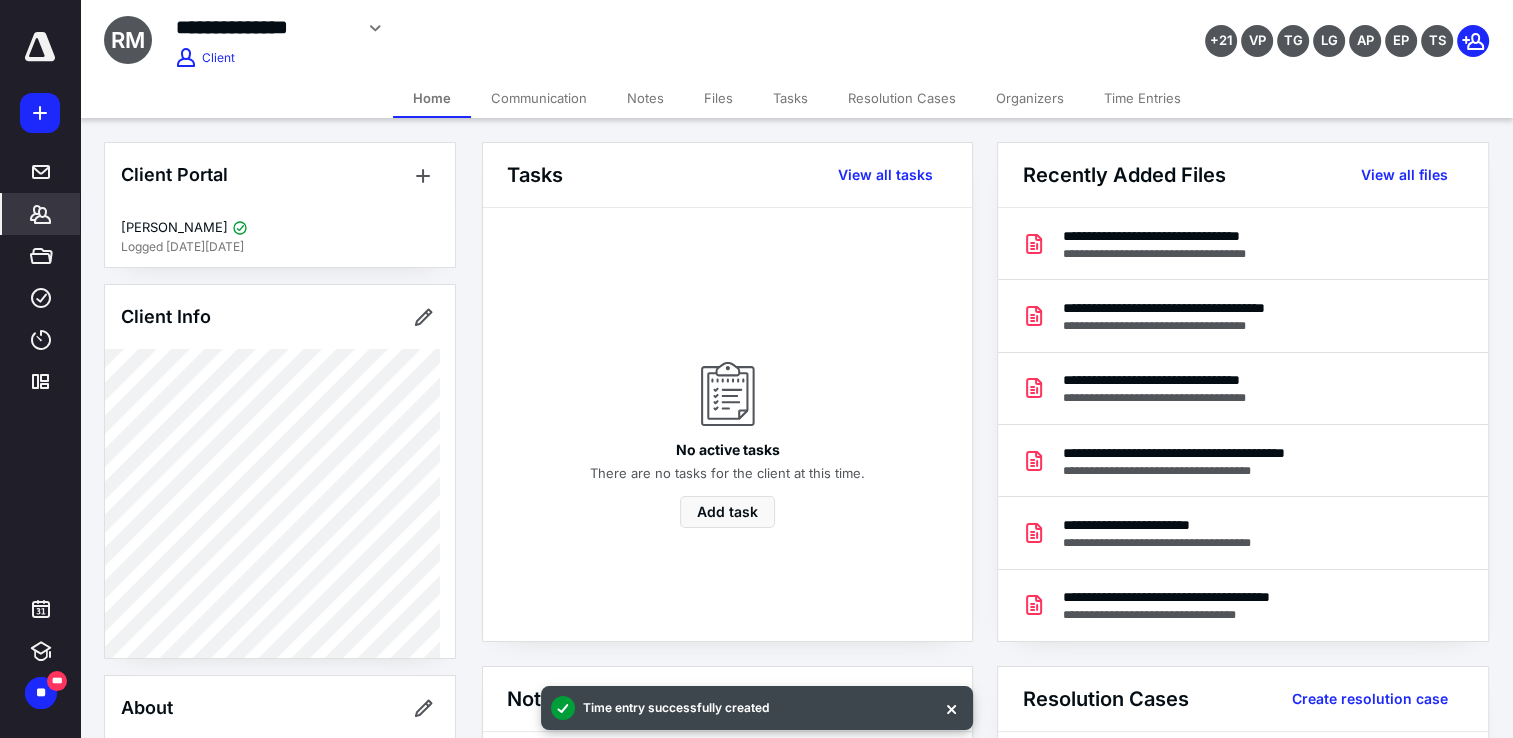 click on "Tasks" at bounding box center [790, 98] 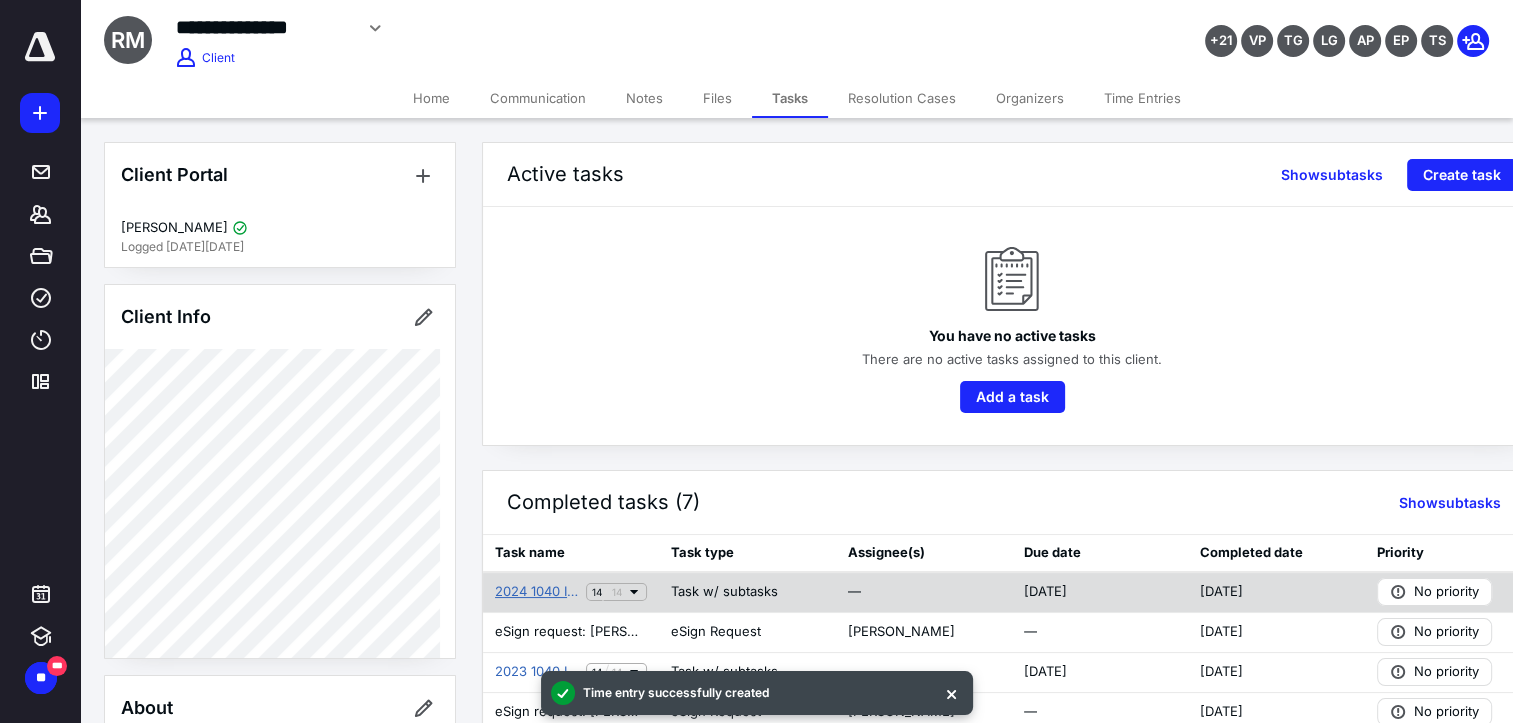 click on "2024 1040 Individual Income Tax Return" at bounding box center [536, 592] 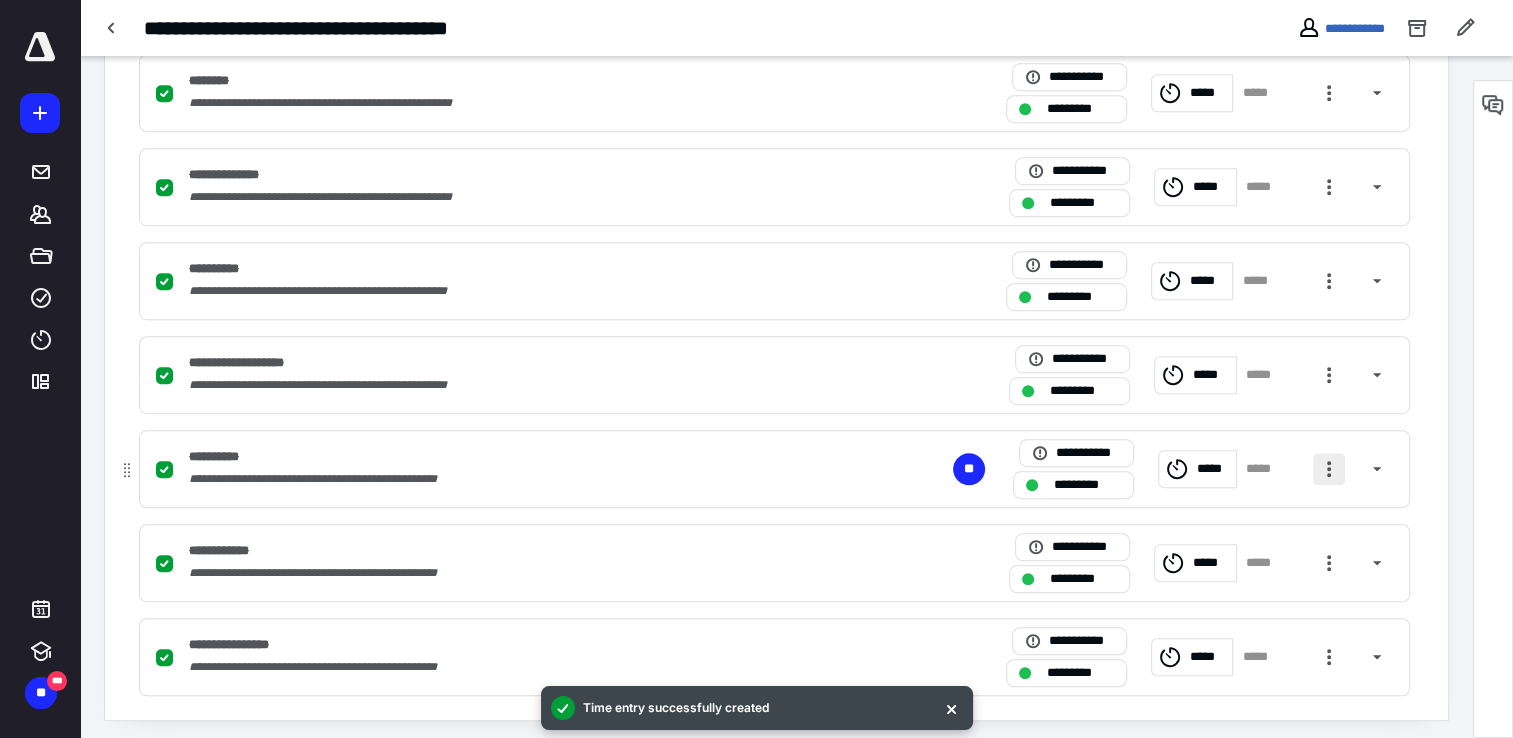 scroll, scrollTop: 1188, scrollLeft: 0, axis: vertical 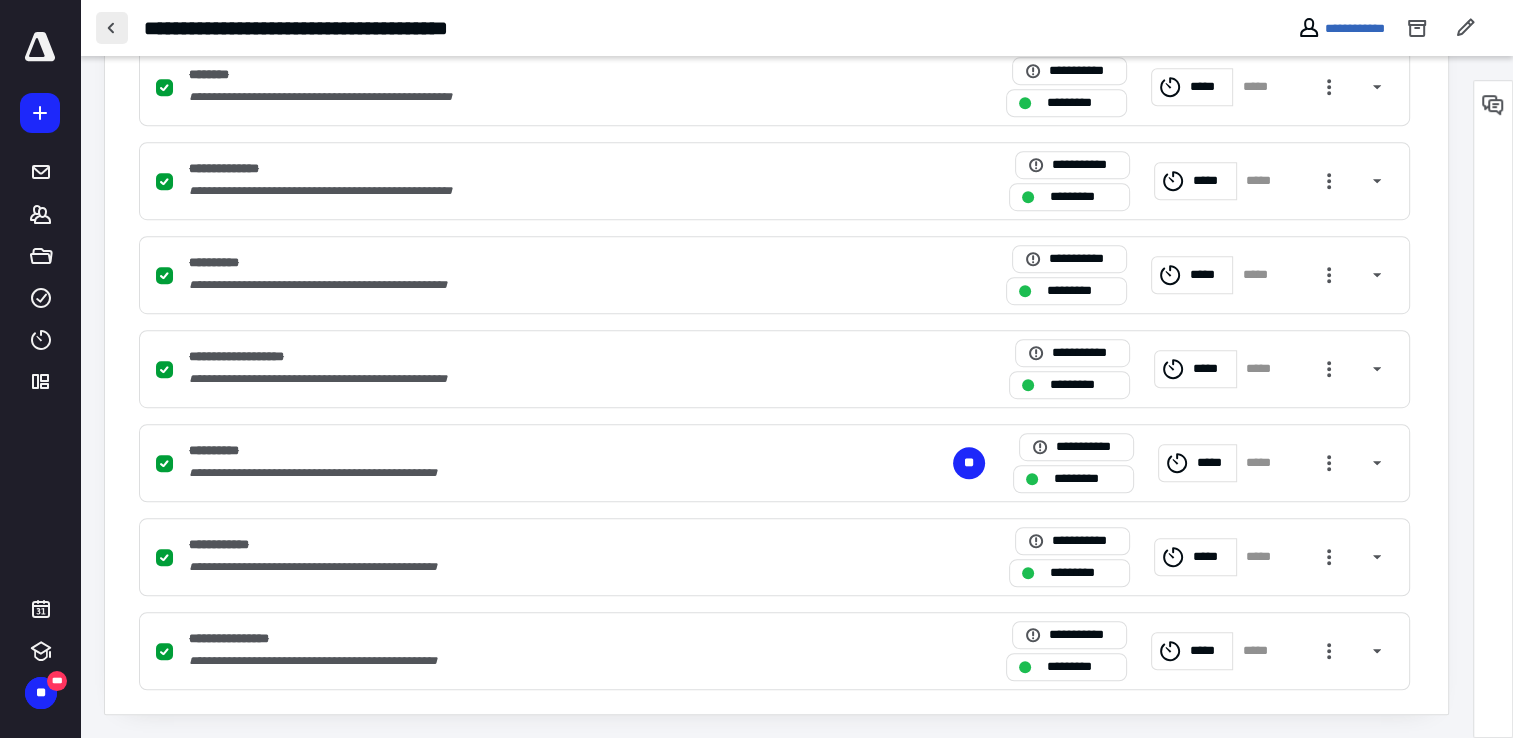 click at bounding box center [112, 28] 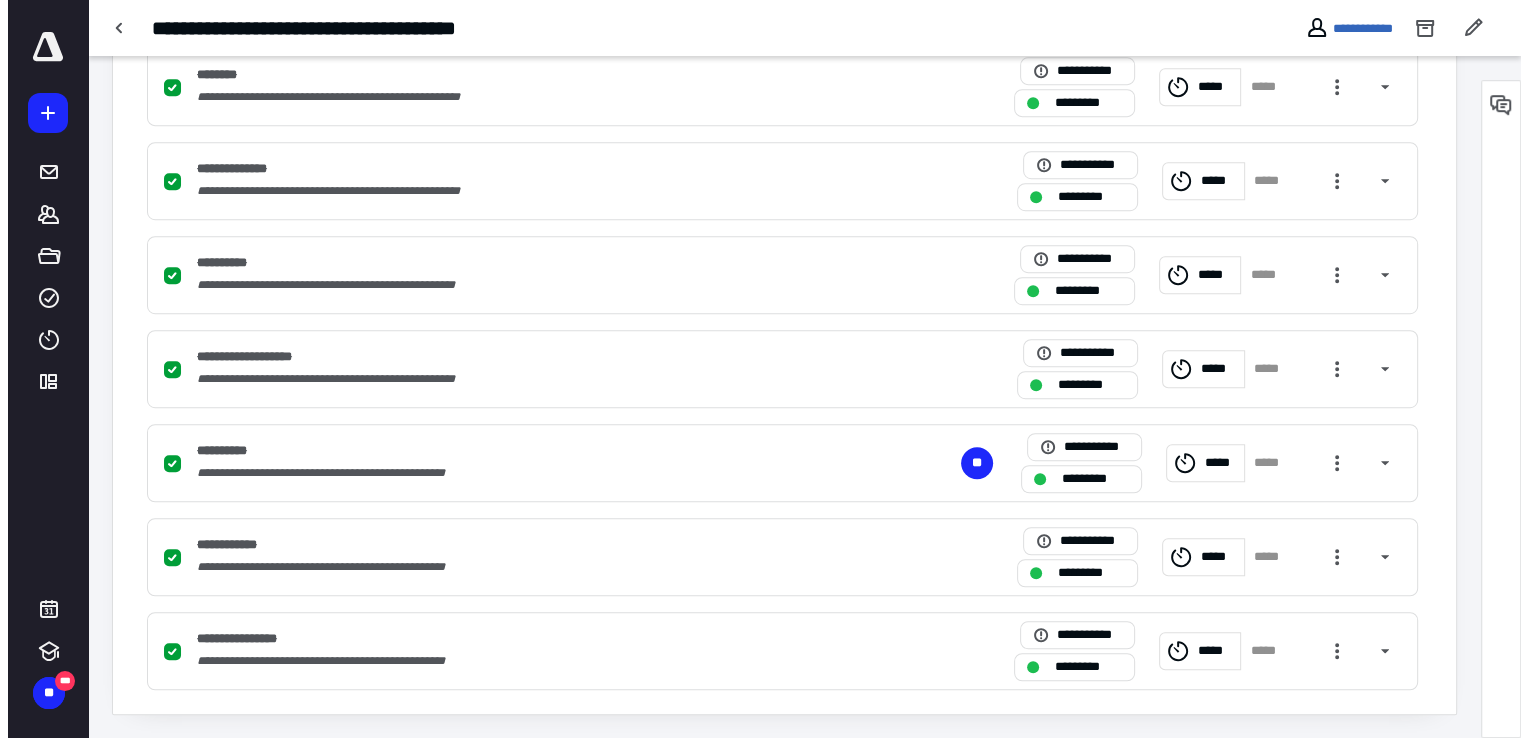 scroll, scrollTop: 0, scrollLeft: 0, axis: both 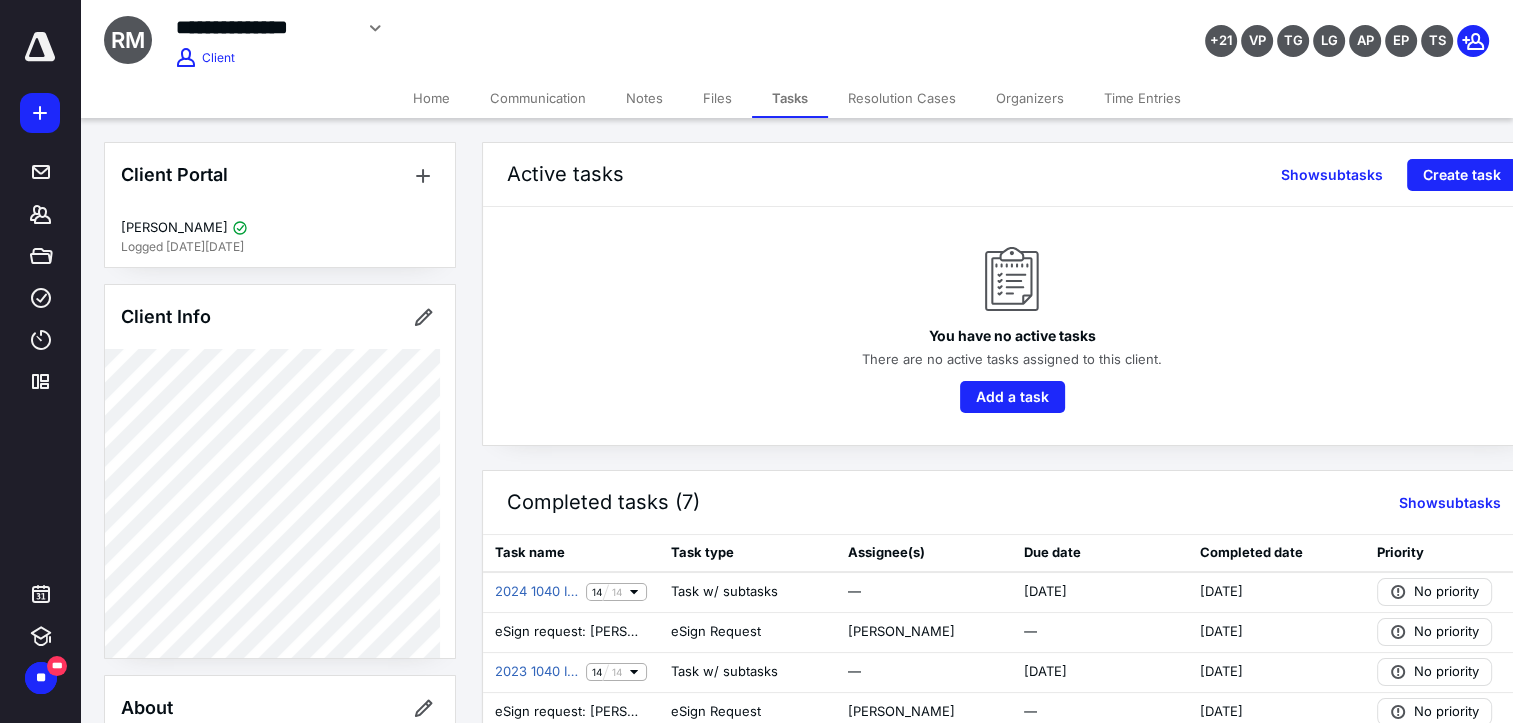 click on "Files" at bounding box center (717, 98) 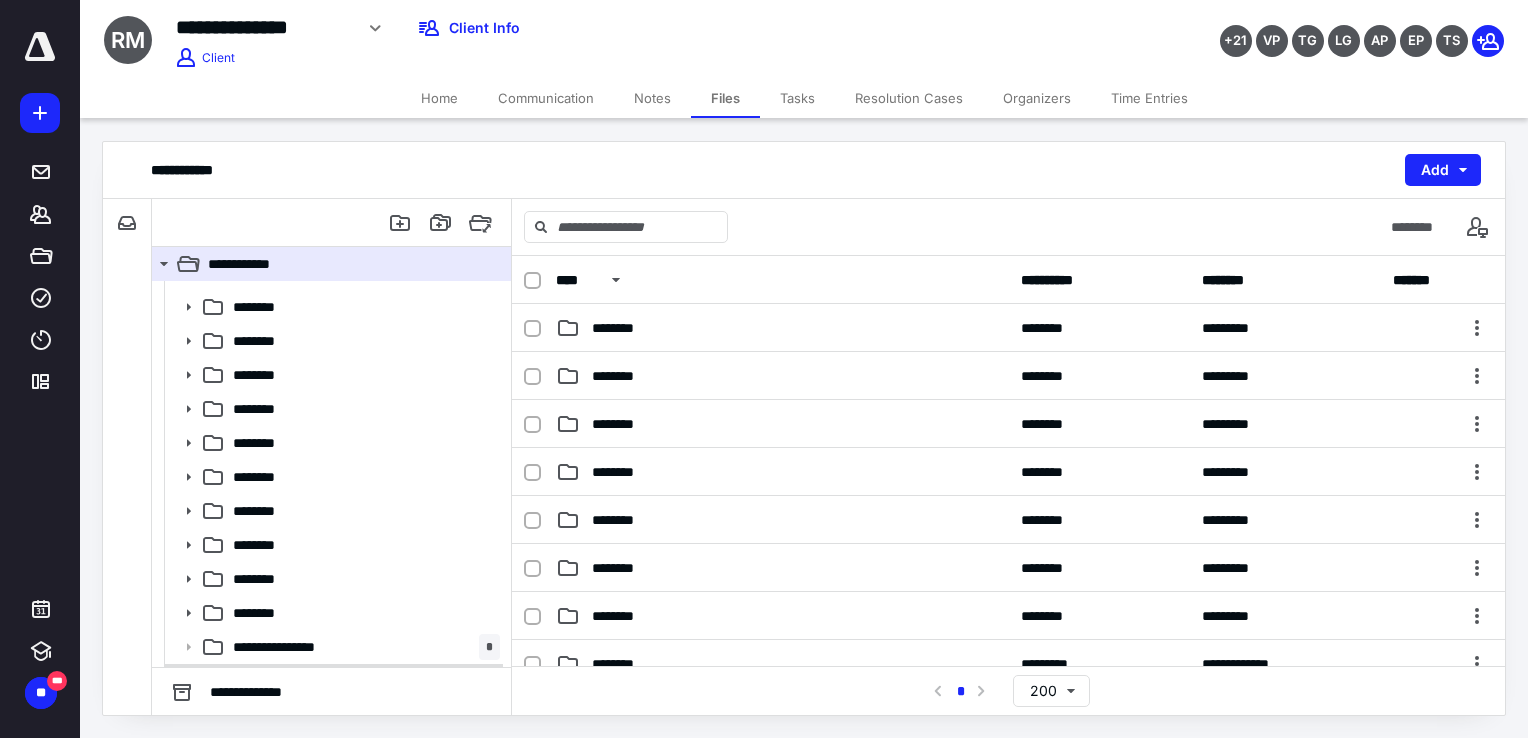 scroll, scrollTop: 89, scrollLeft: 0, axis: vertical 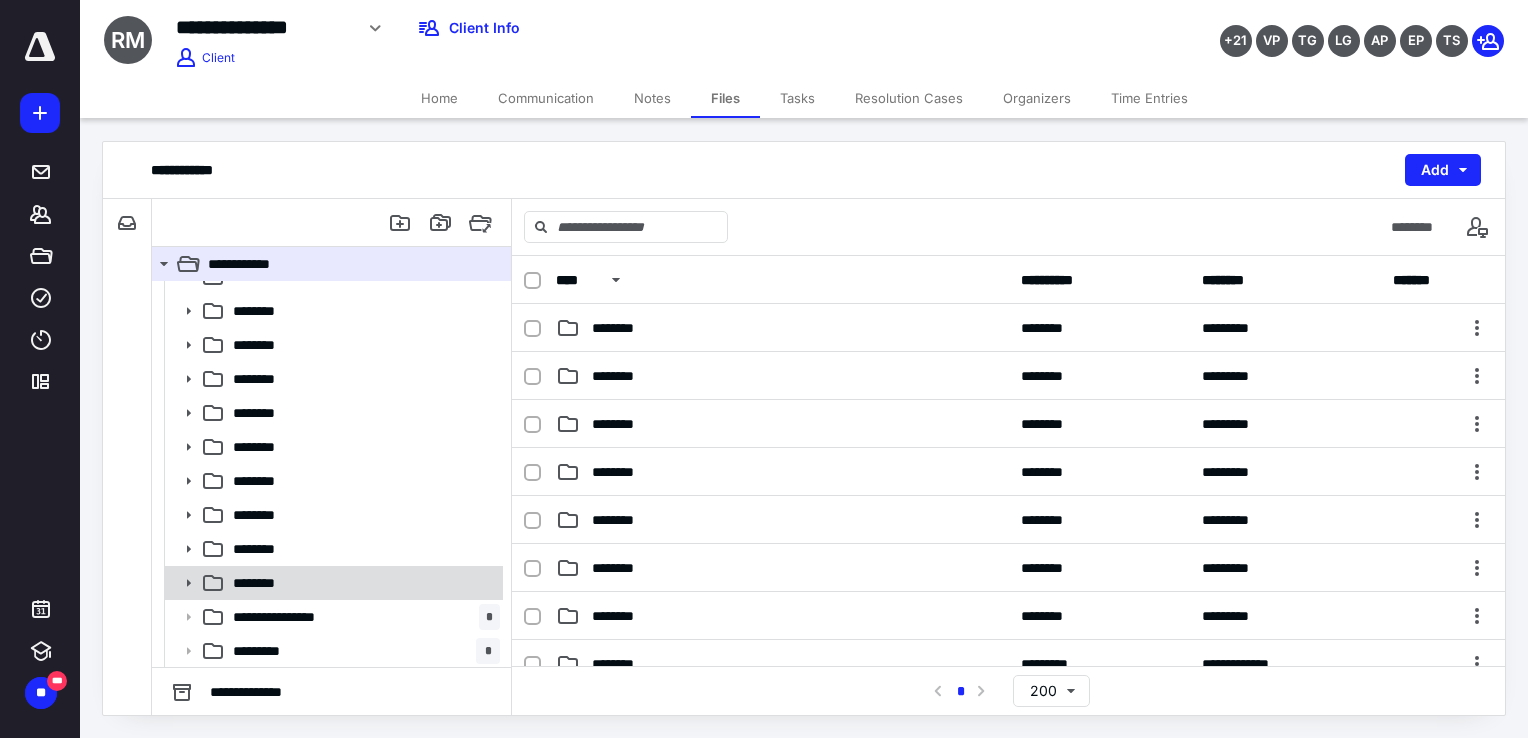 click 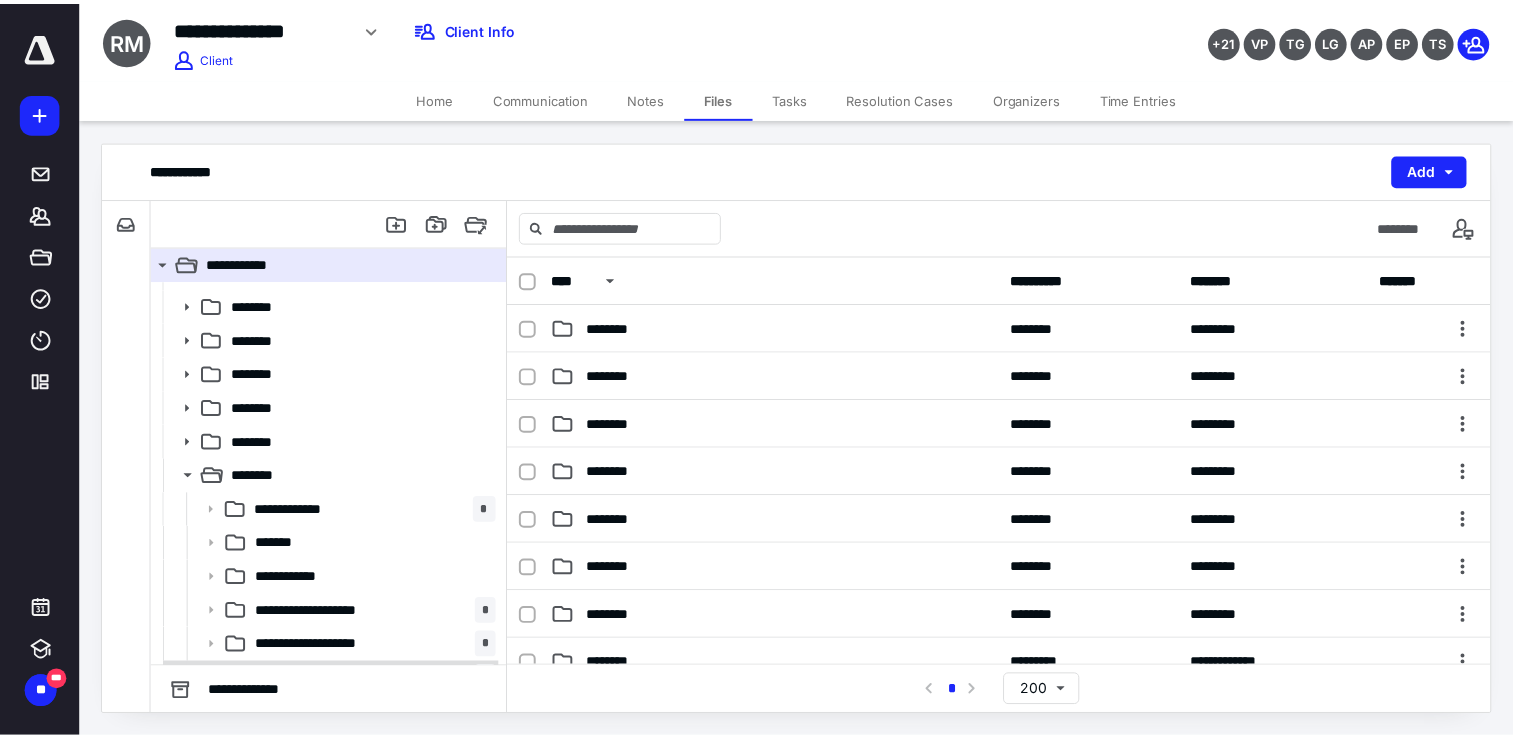 scroll, scrollTop: 293, scrollLeft: 0, axis: vertical 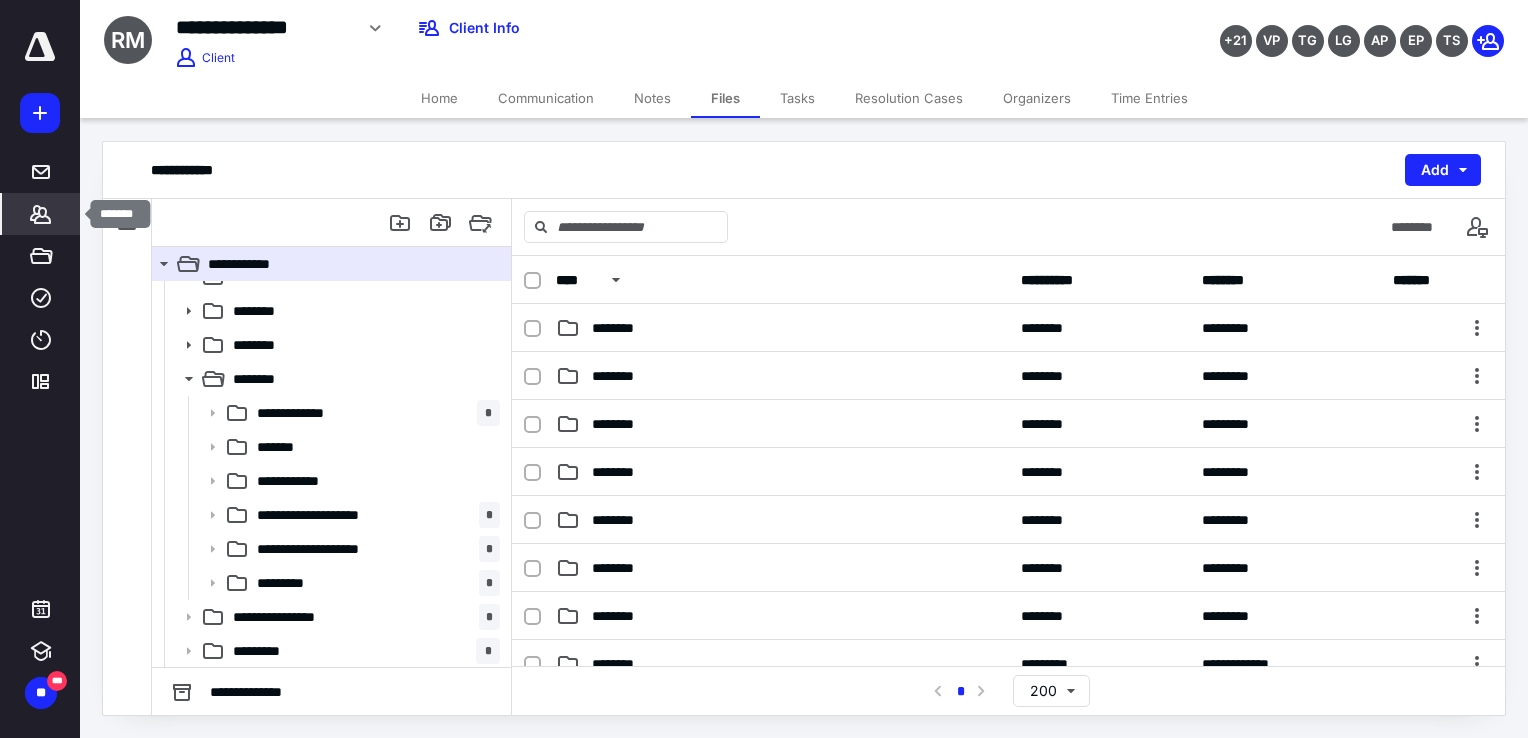 click on "*******" at bounding box center [41, 214] 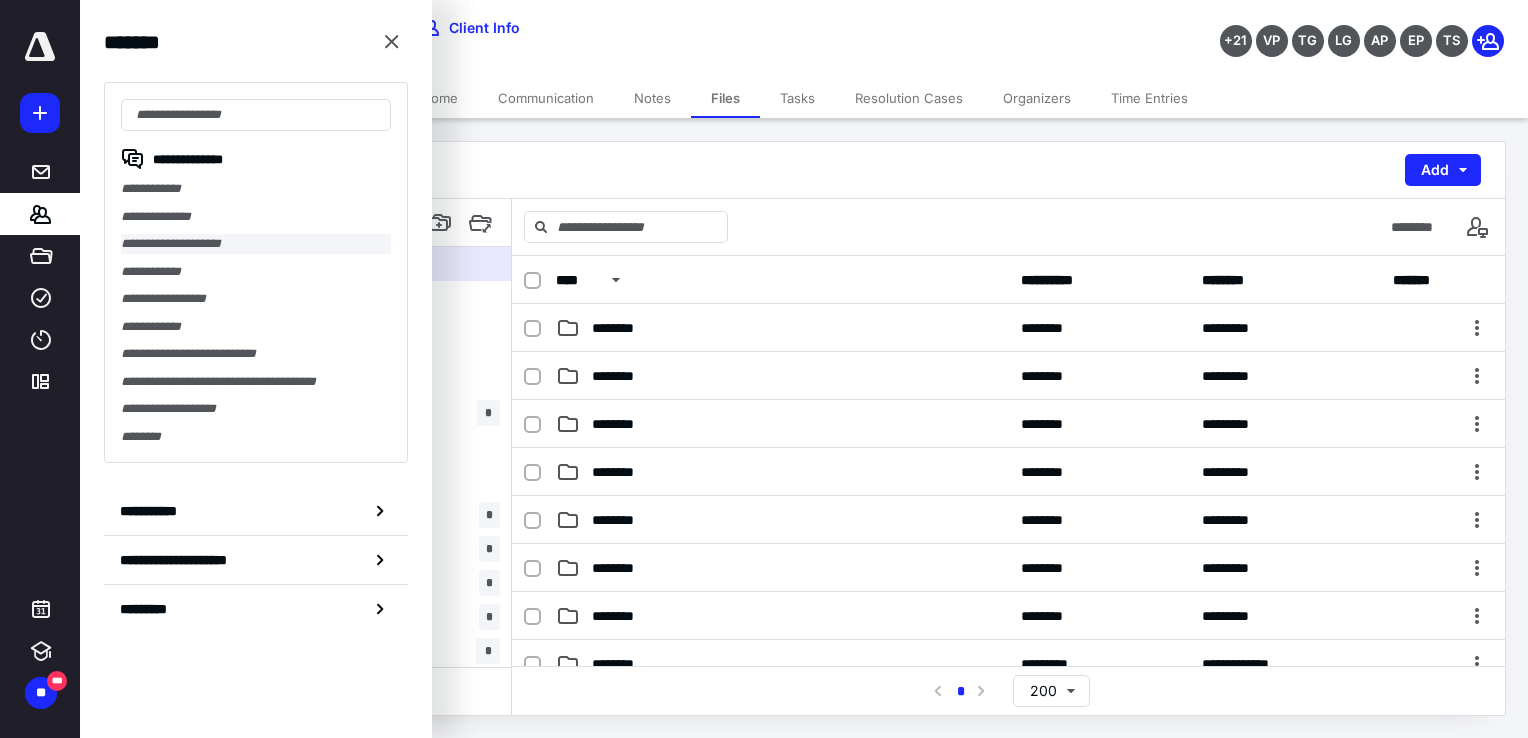 click on "**********" at bounding box center [256, 244] 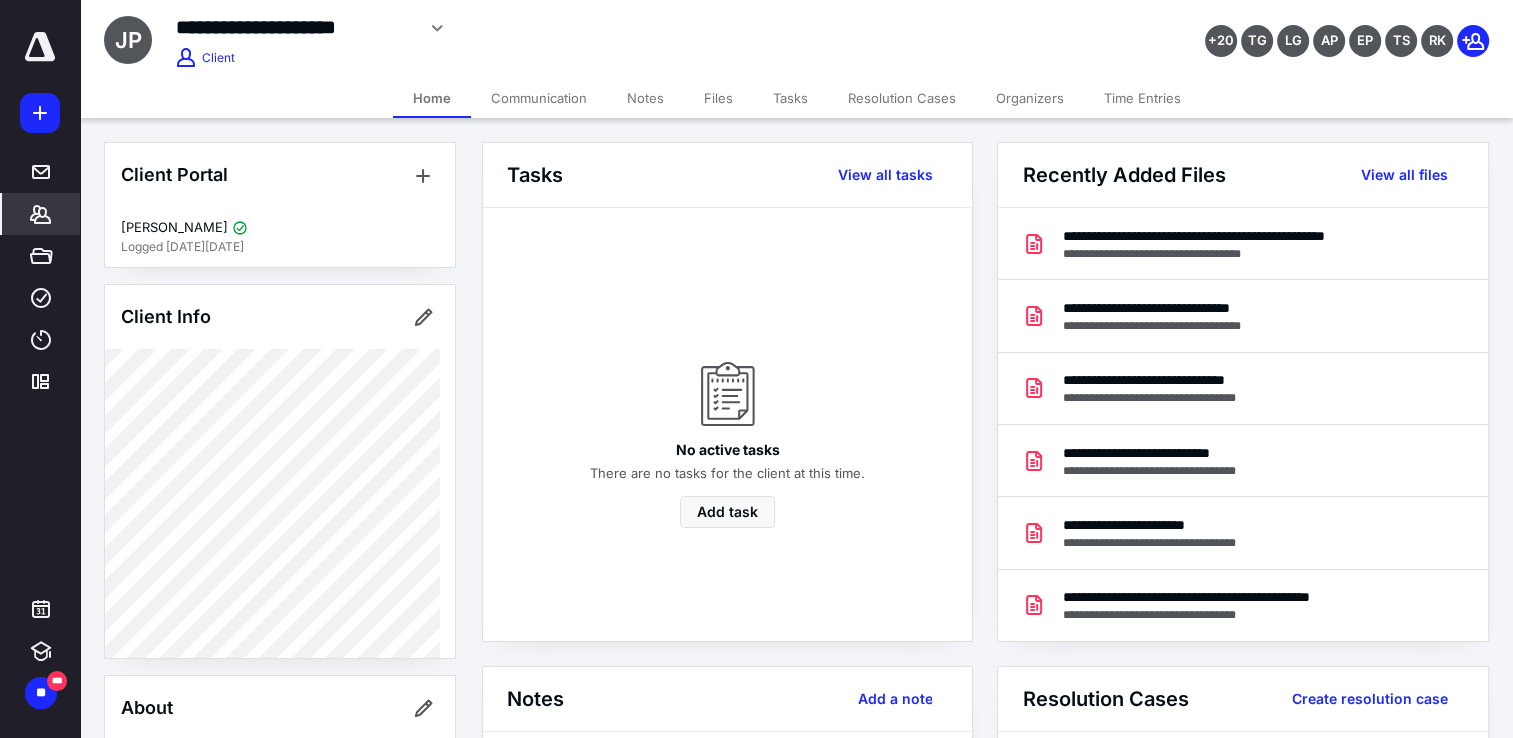 click on "Tasks" at bounding box center [790, 98] 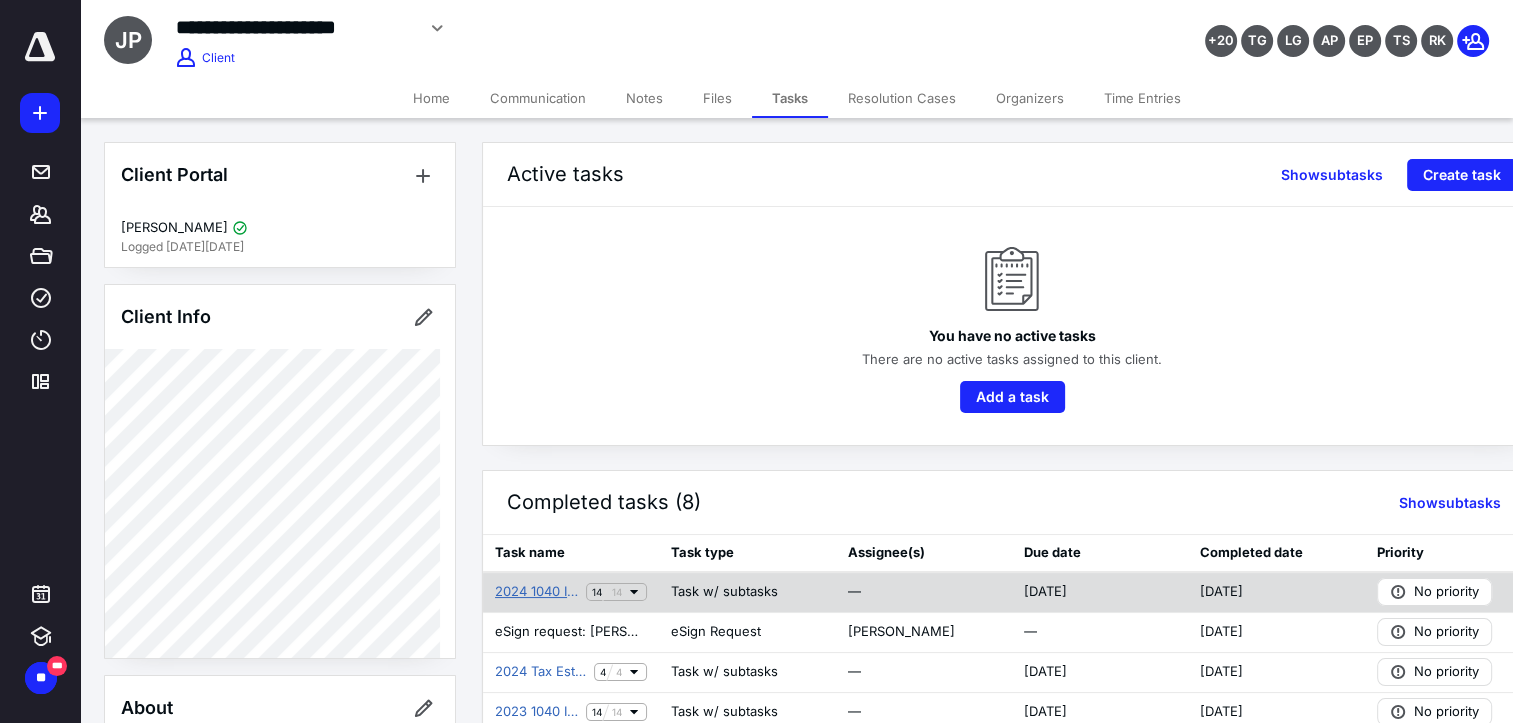 click on "2024 1040 Individual Income Tax Return" at bounding box center (536, 592) 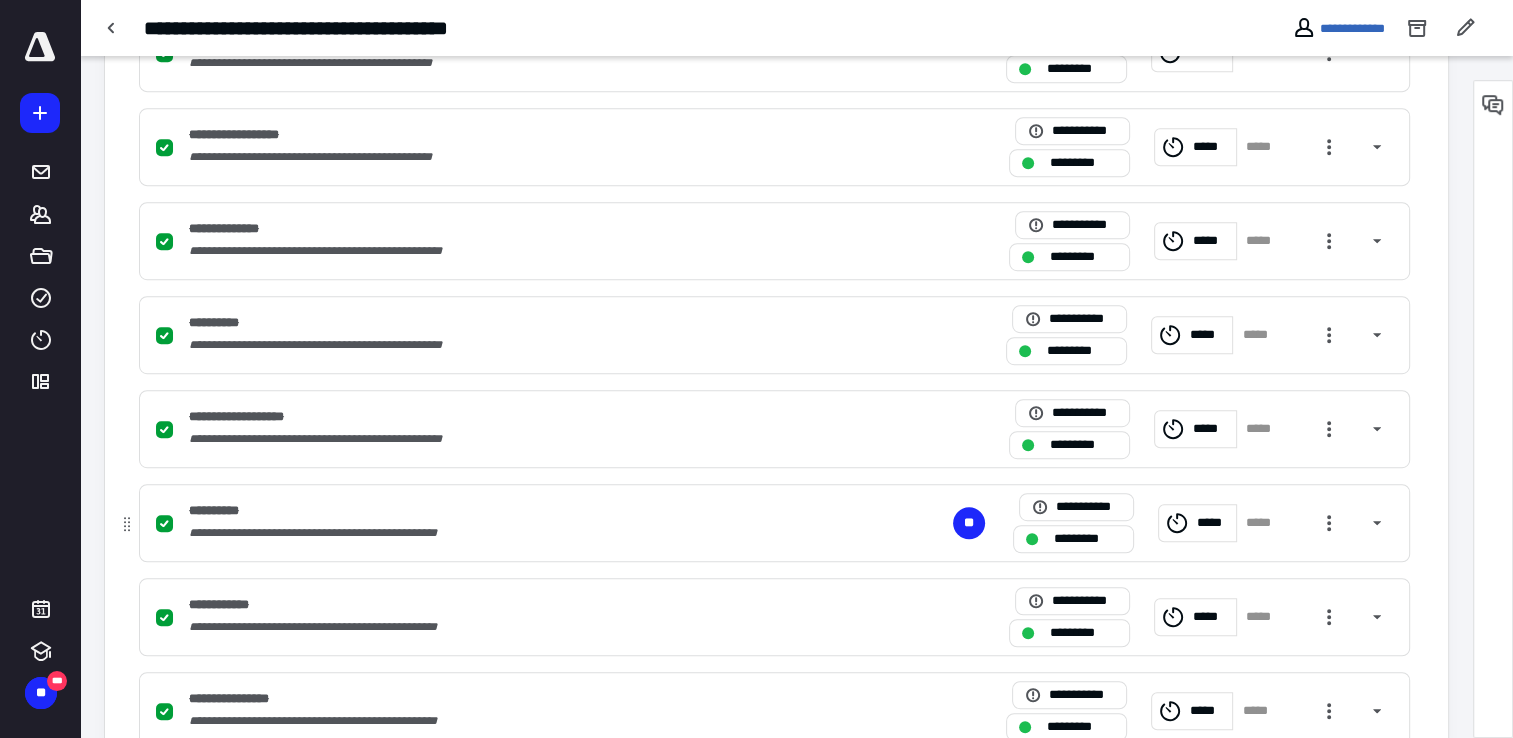 scroll, scrollTop: 1188, scrollLeft: 0, axis: vertical 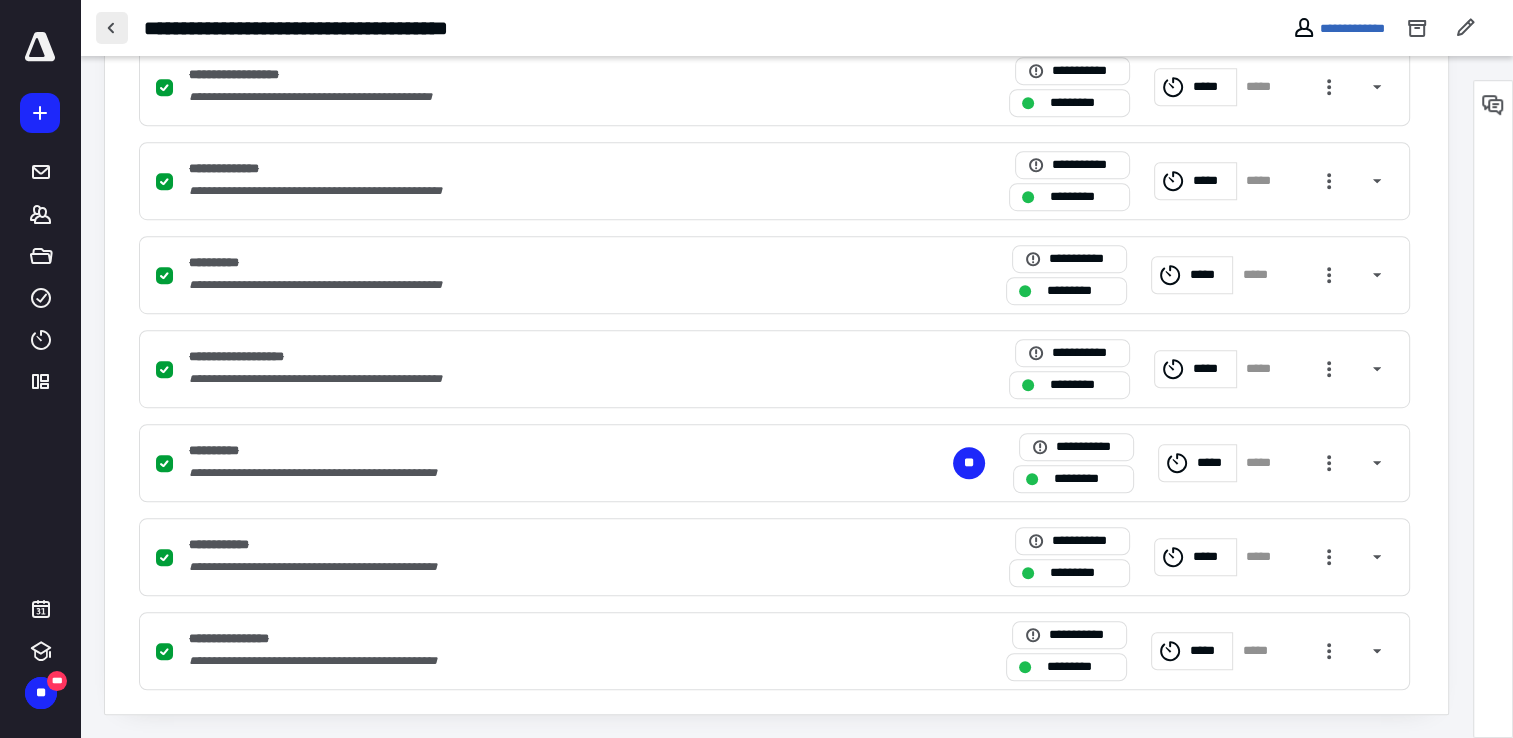 click at bounding box center (112, 28) 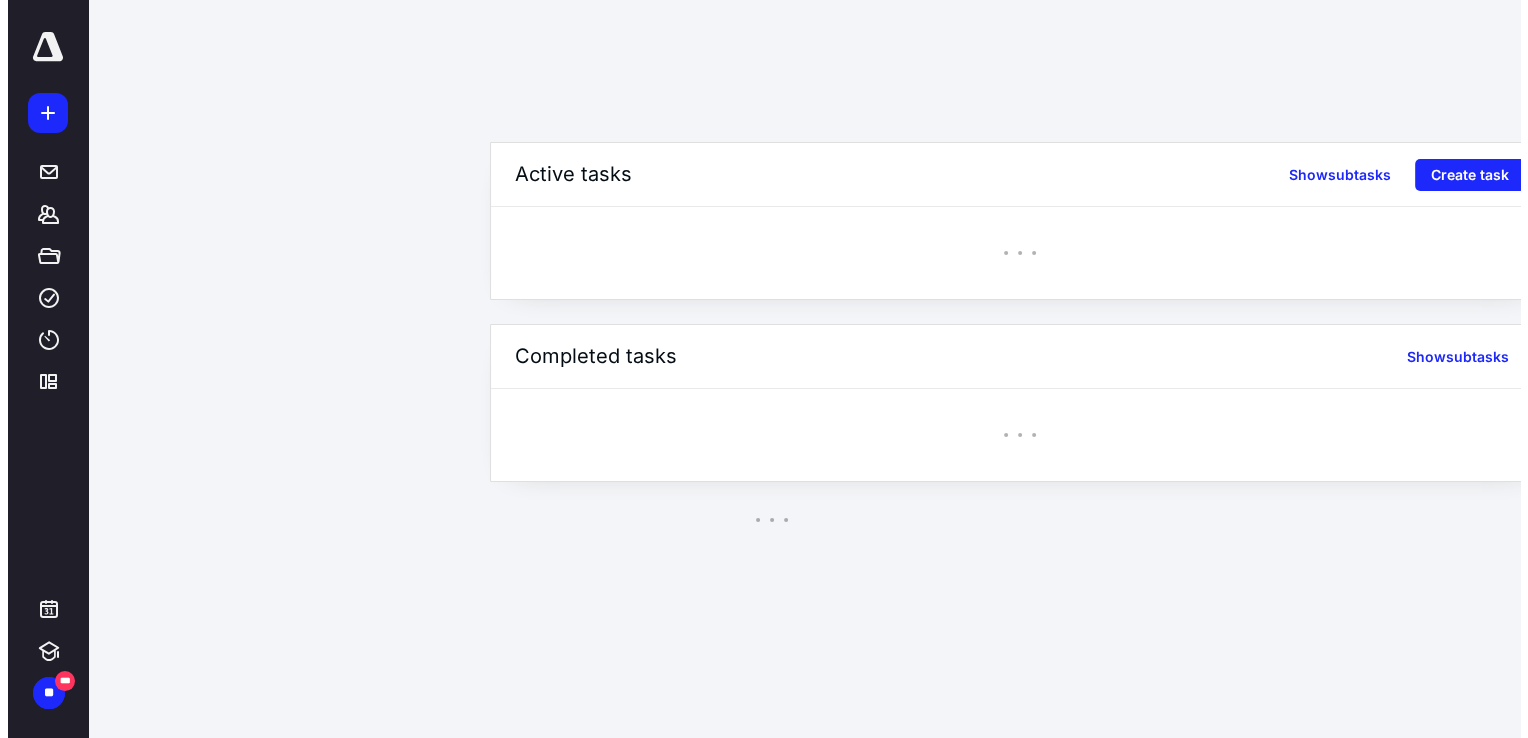 scroll, scrollTop: 0, scrollLeft: 0, axis: both 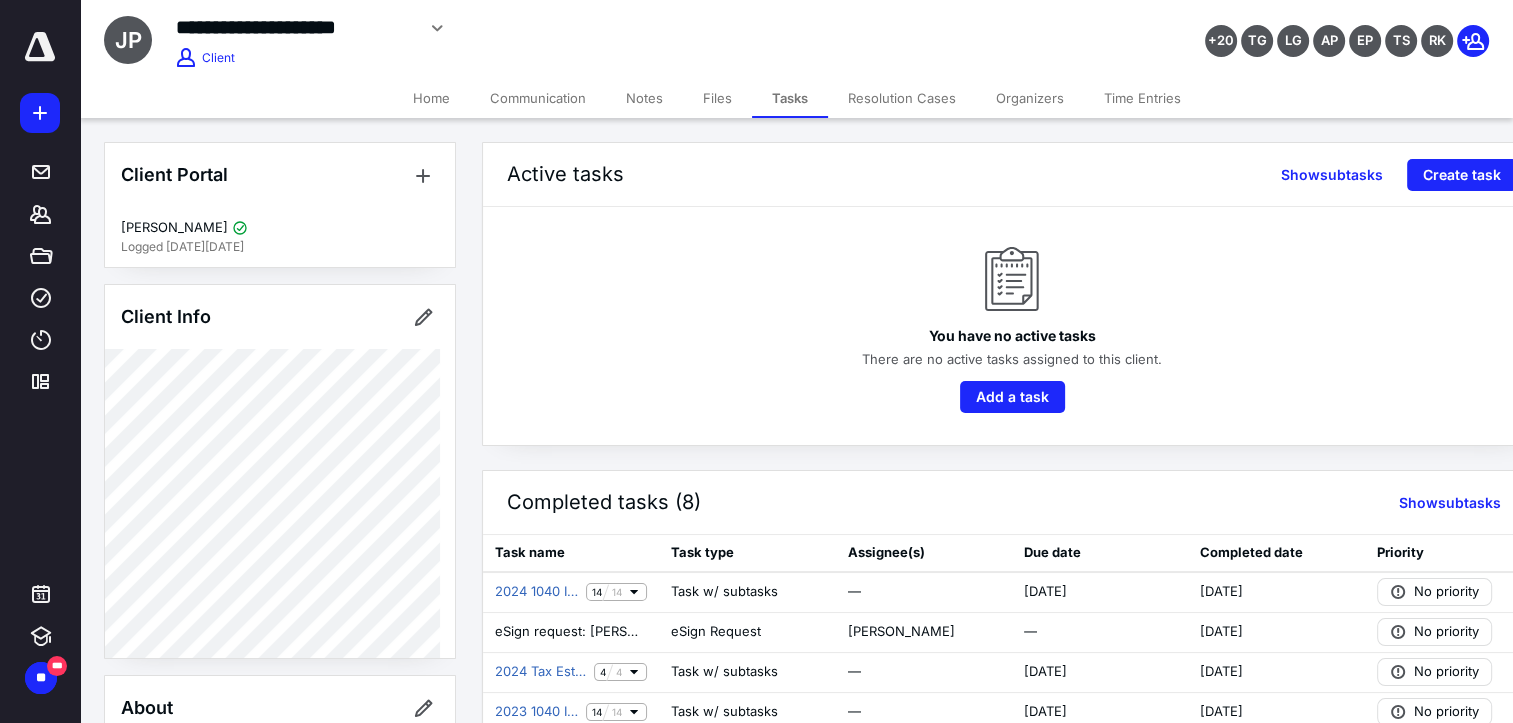 click on "Files" at bounding box center [717, 98] 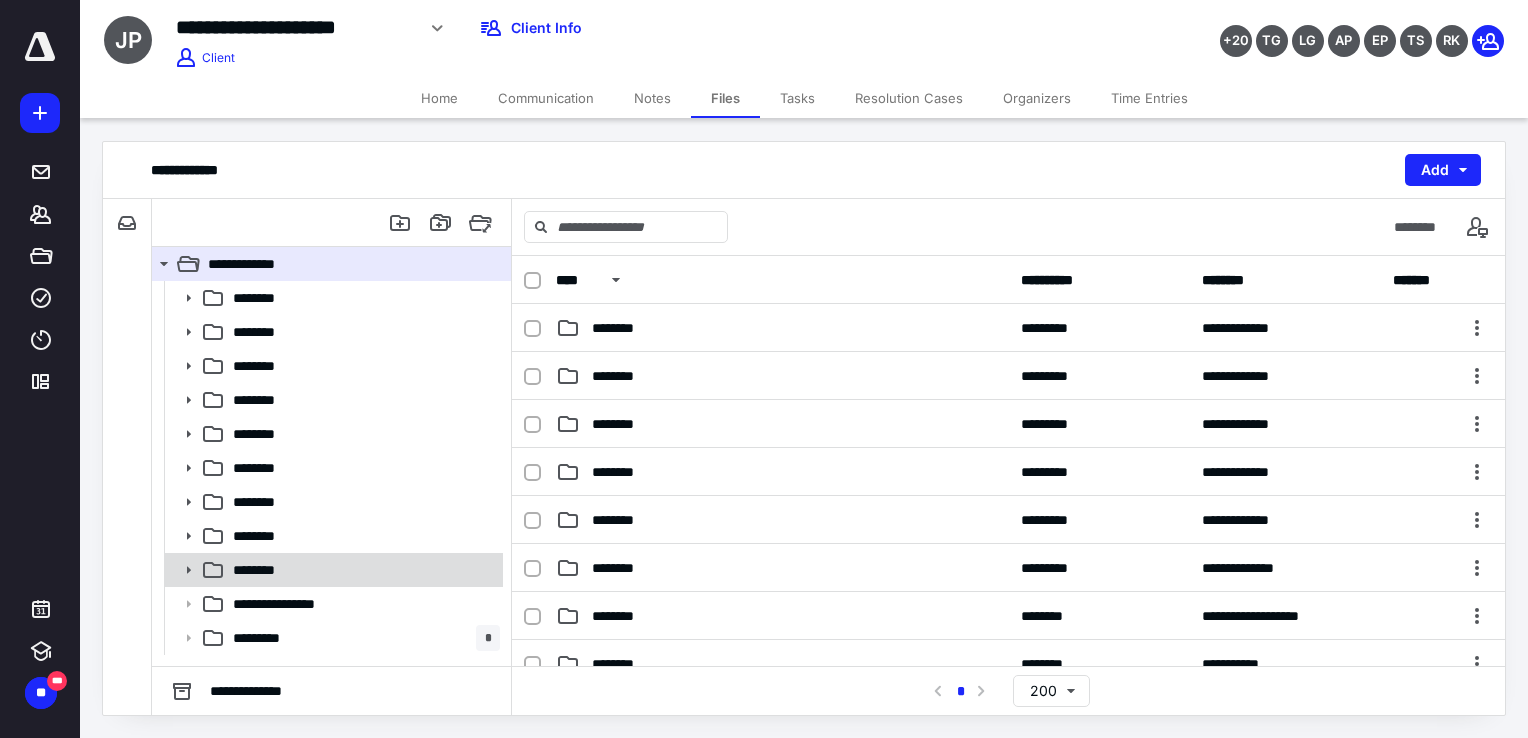 click 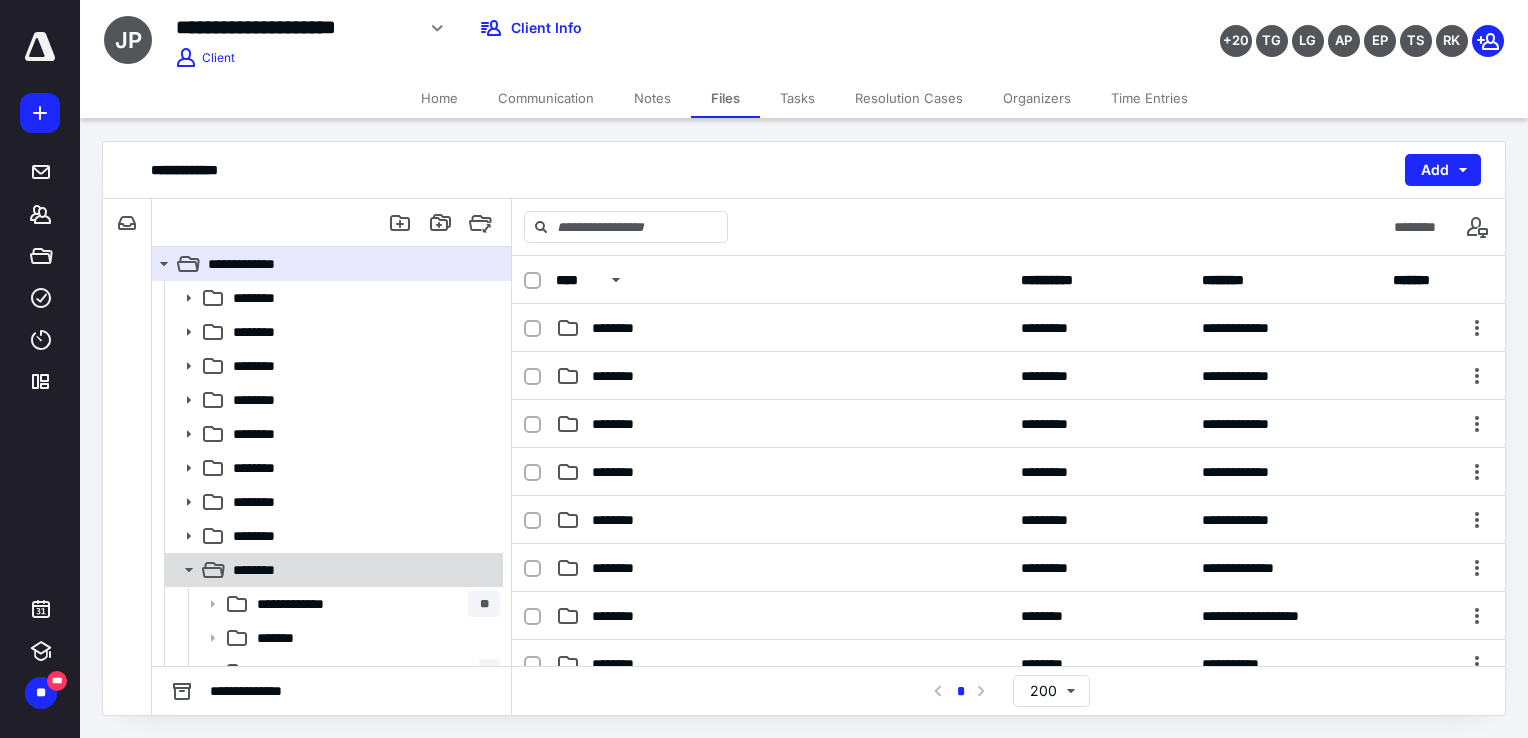 scroll, scrollTop: 191, scrollLeft: 0, axis: vertical 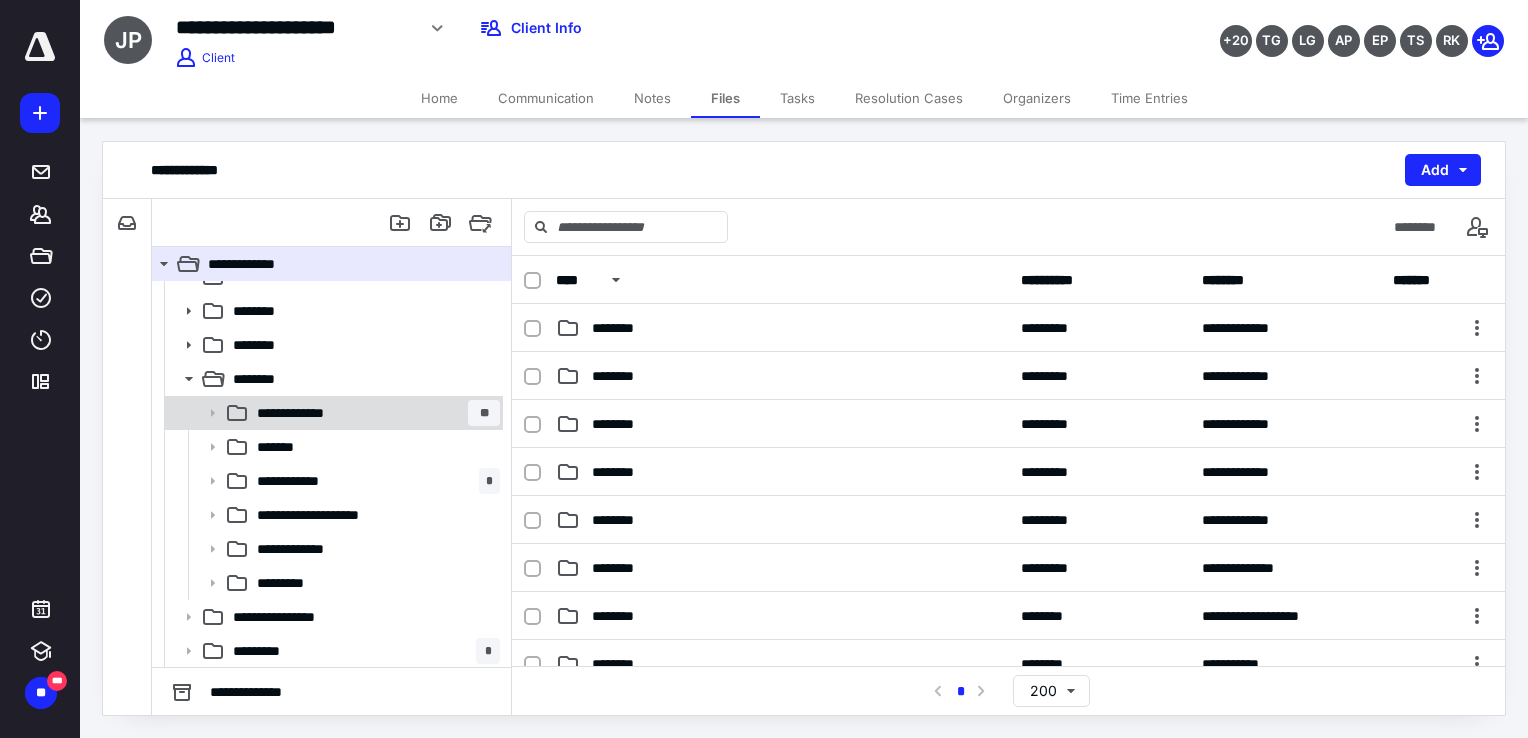 click on "**********" at bounding box center [374, 413] 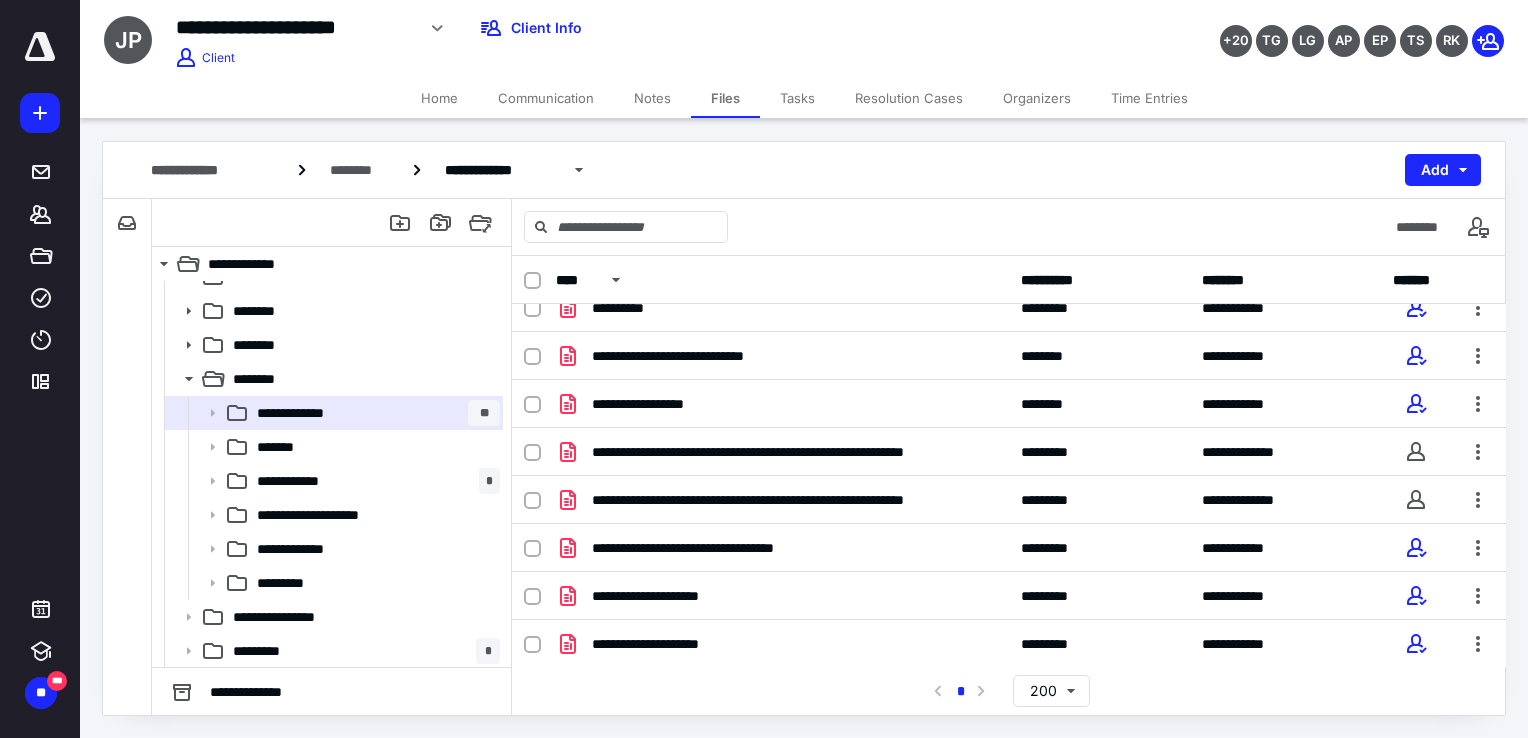 scroll, scrollTop: 0, scrollLeft: 0, axis: both 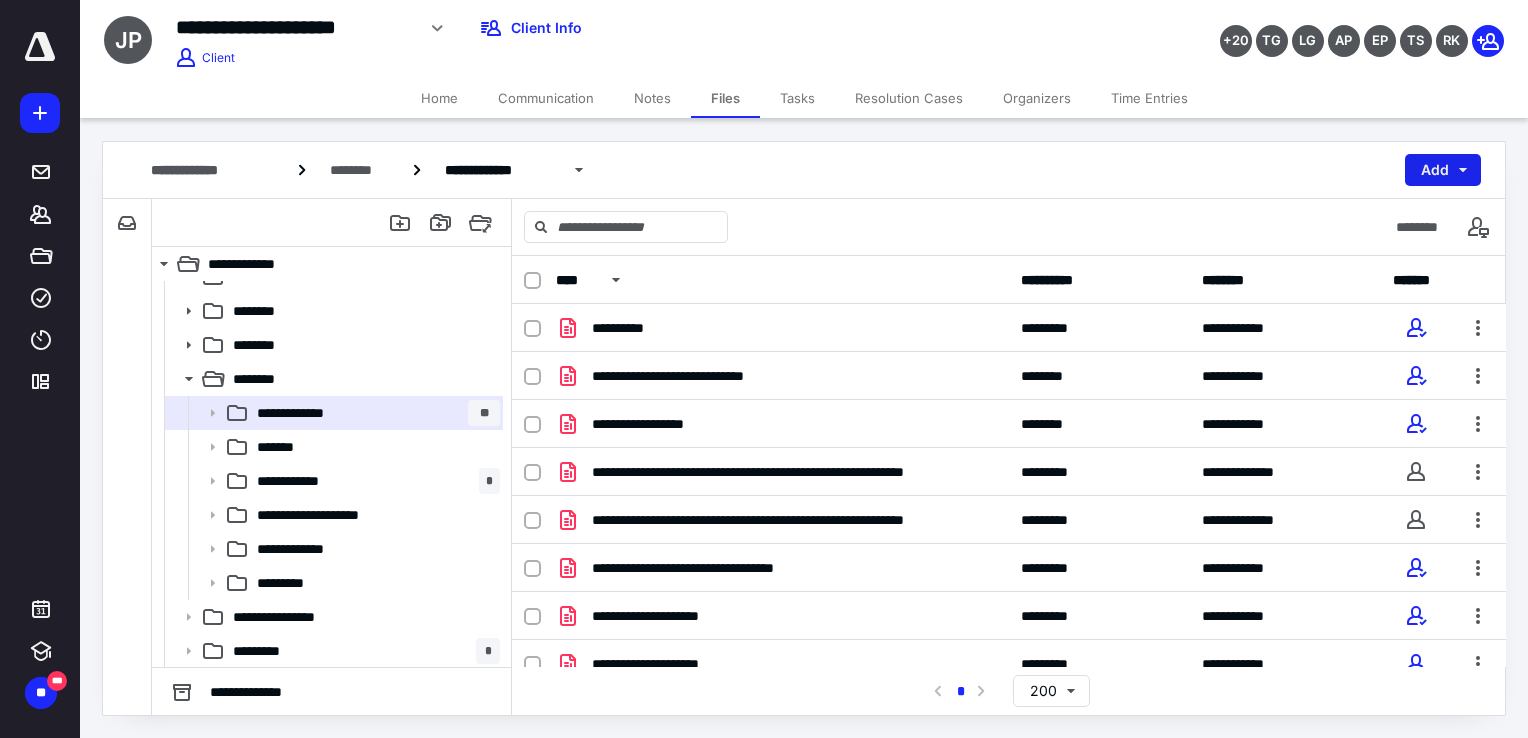 click on "Add" at bounding box center (1443, 170) 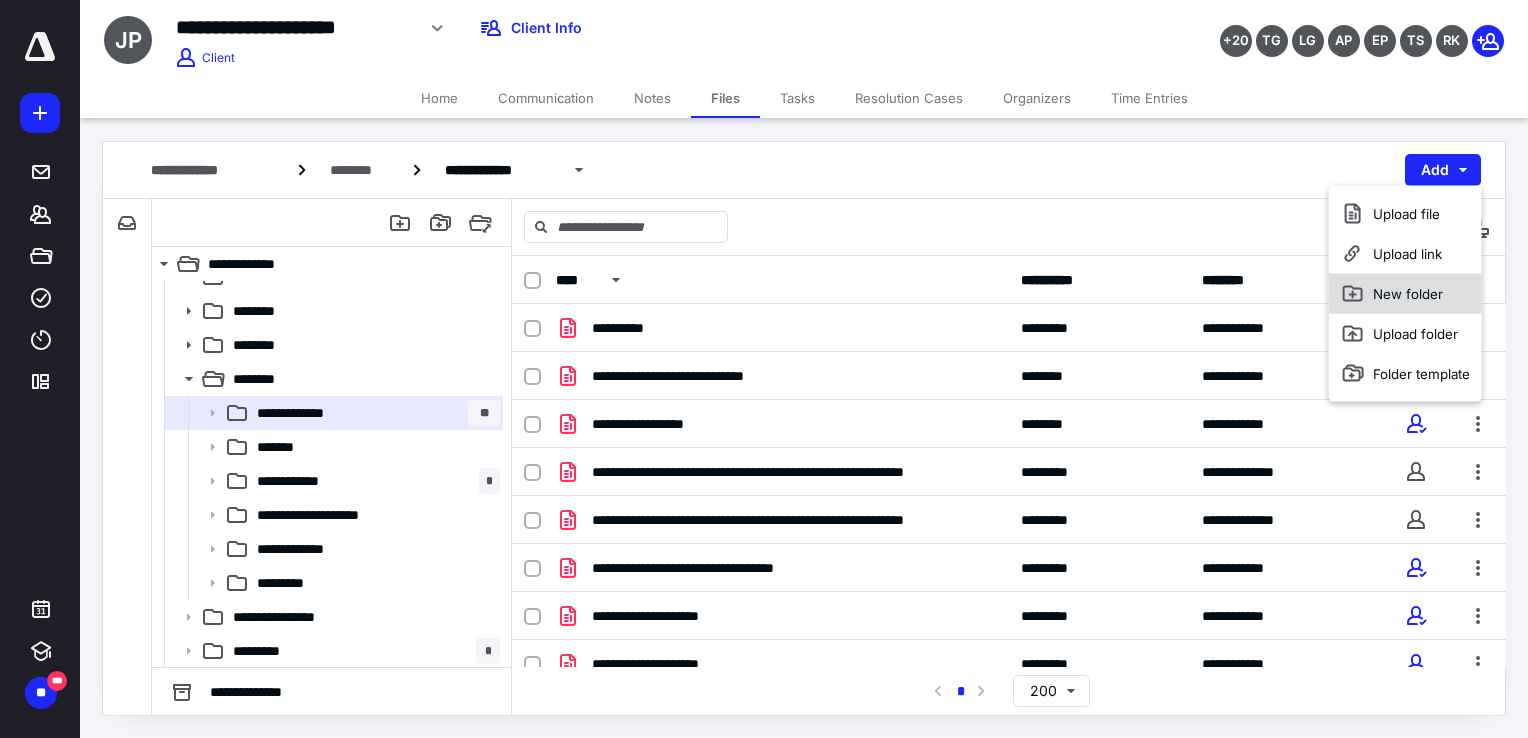 click on "New folder" at bounding box center [1405, 294] 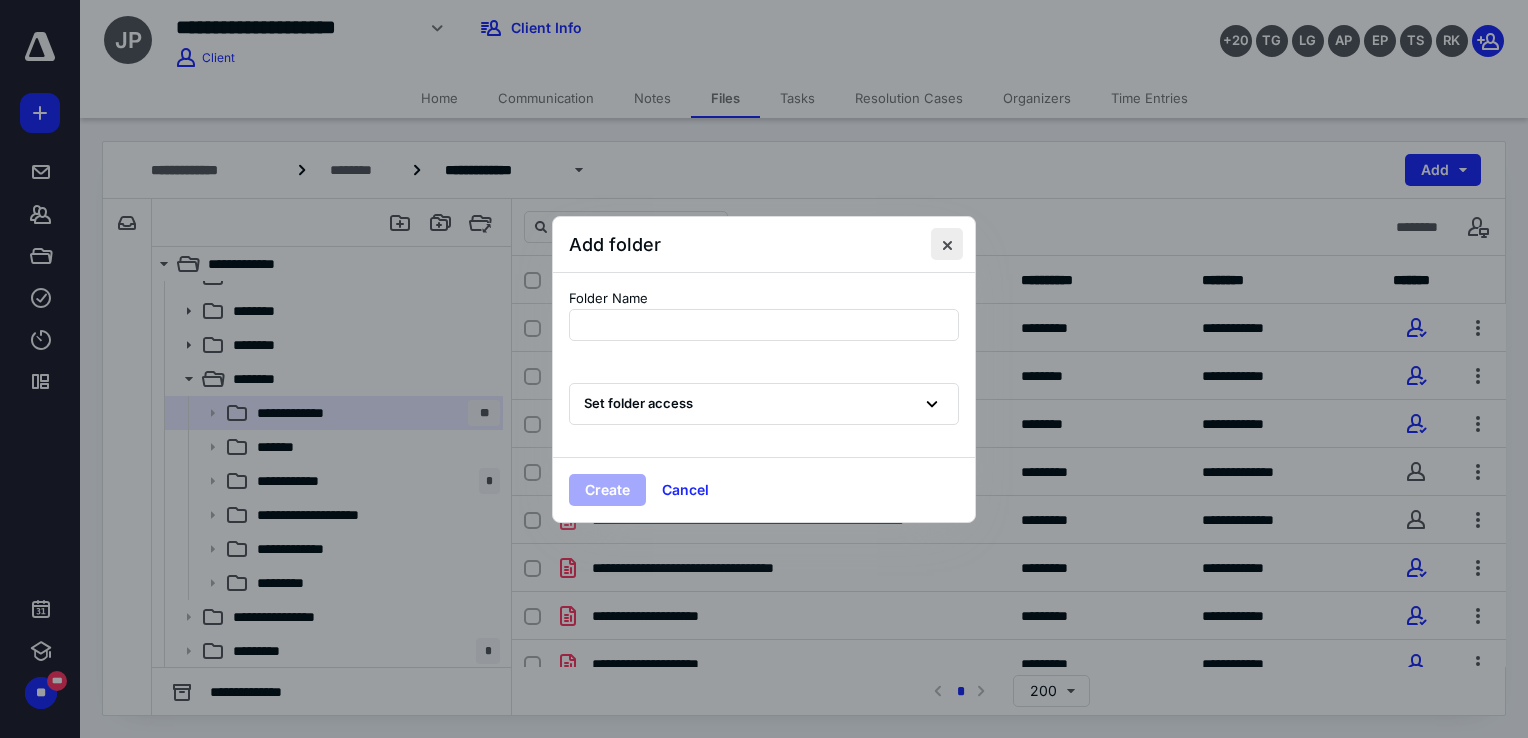 click at bounding box center (947, 244) 